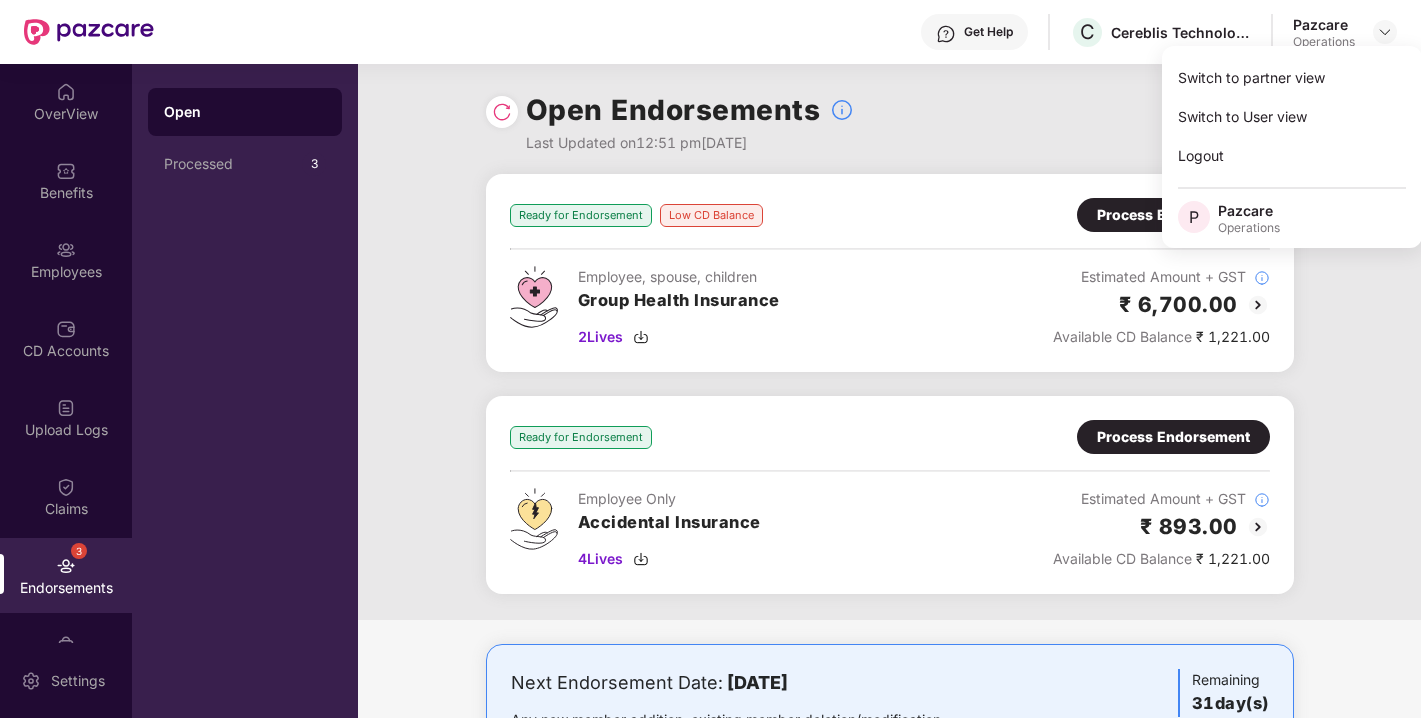 scroll, scrollTop: 0, scrollLeft: 0, axis: both 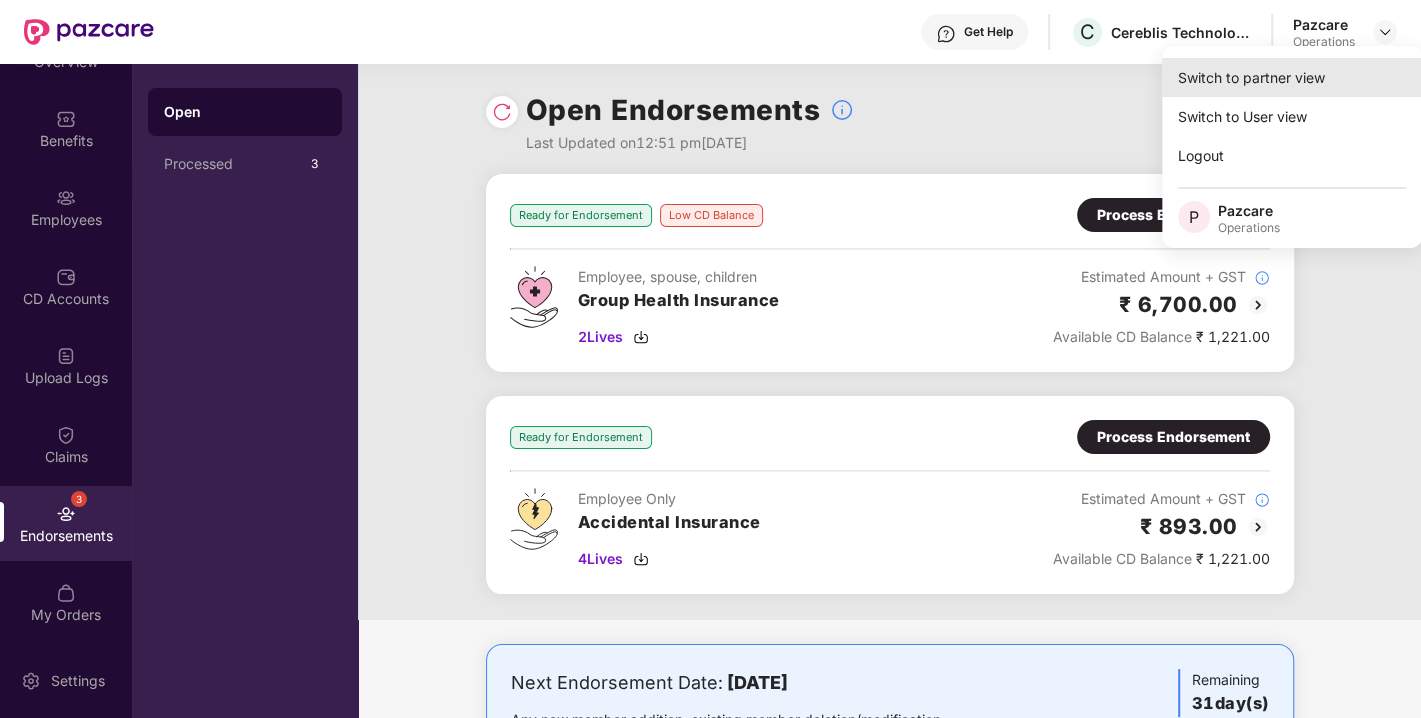 click on "Switch to partner view" at bounding box center [1292, 77] 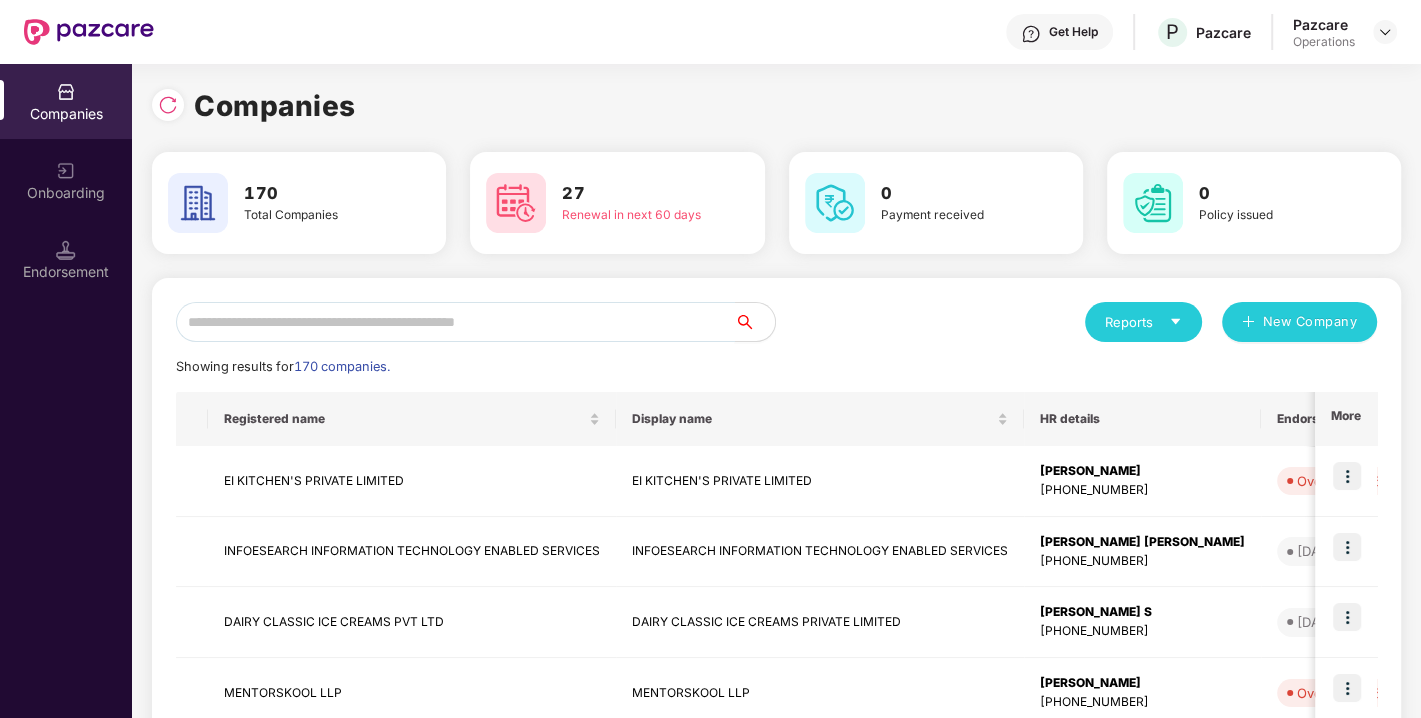 click at bounding box center [455, 322] 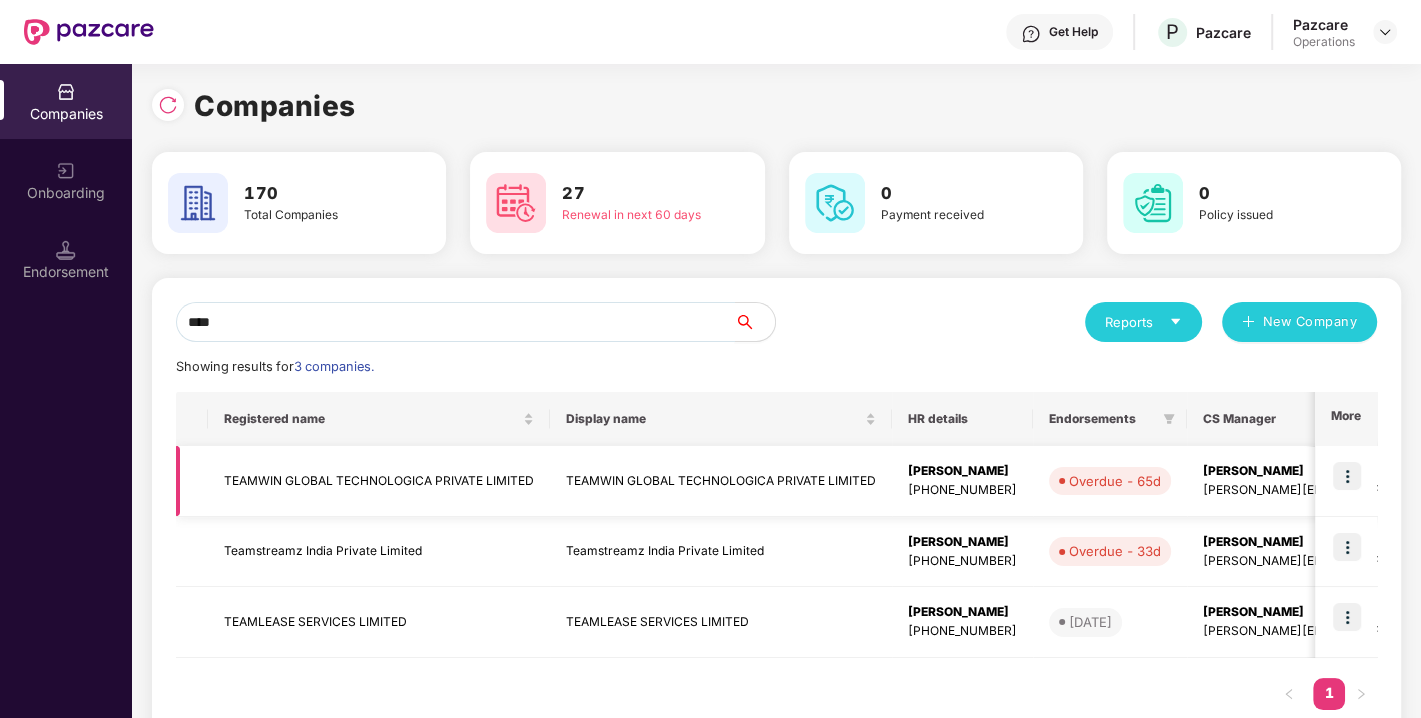 type on "****" 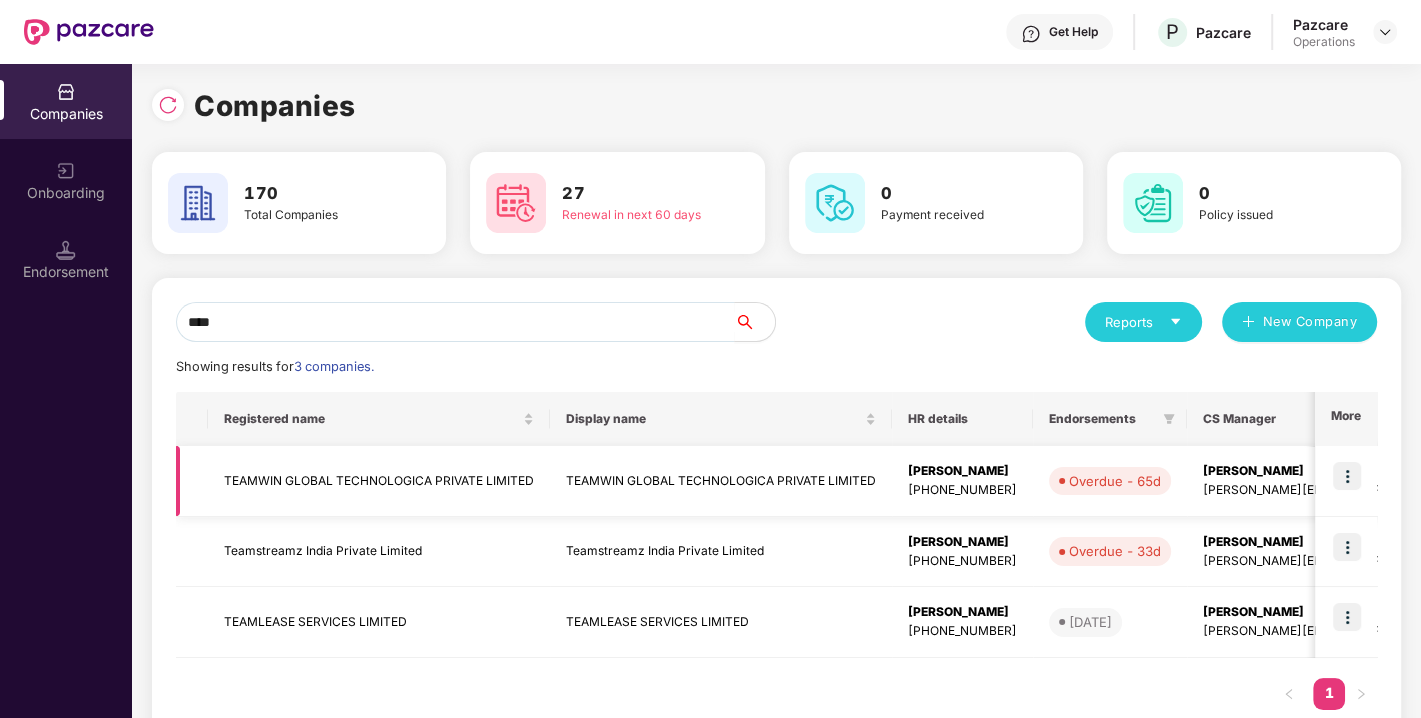 click at bounding box center (1347, 476) 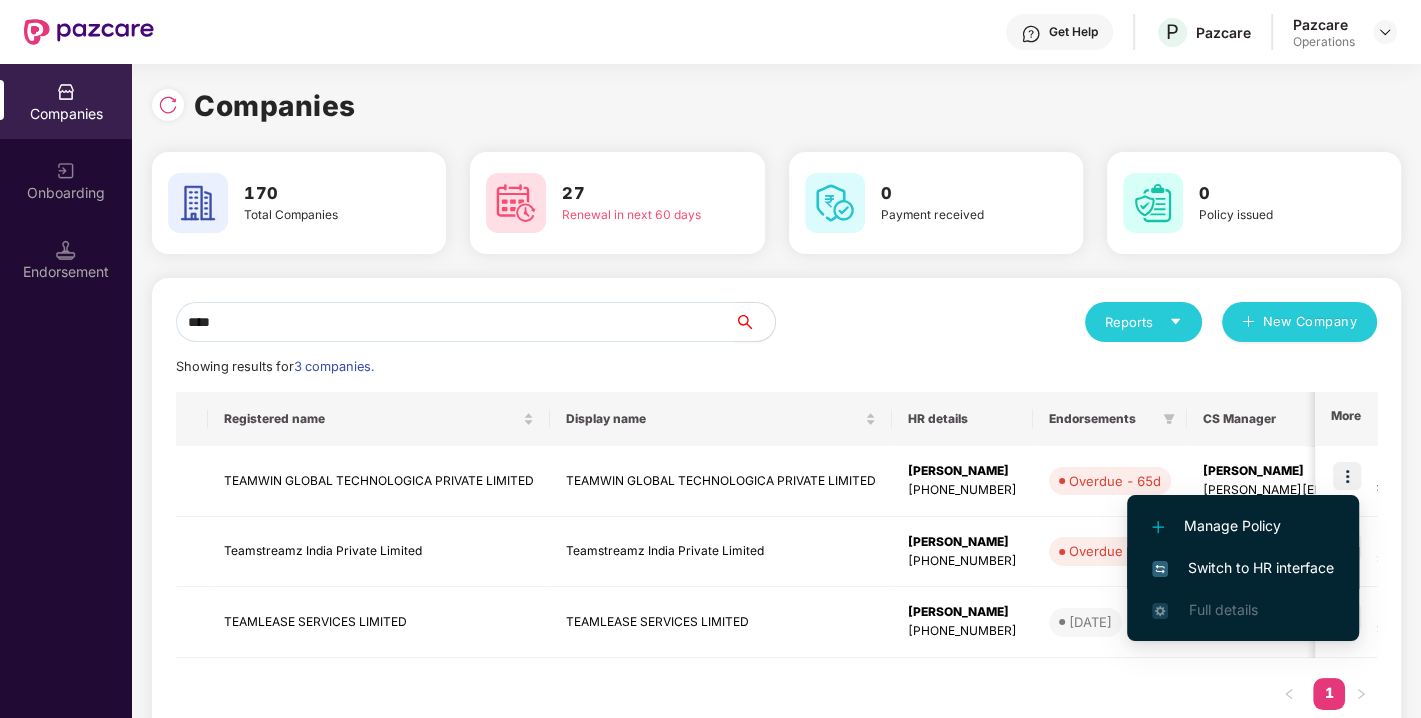 click on "Switch to HR interface" at bounding box center (1243, 568) 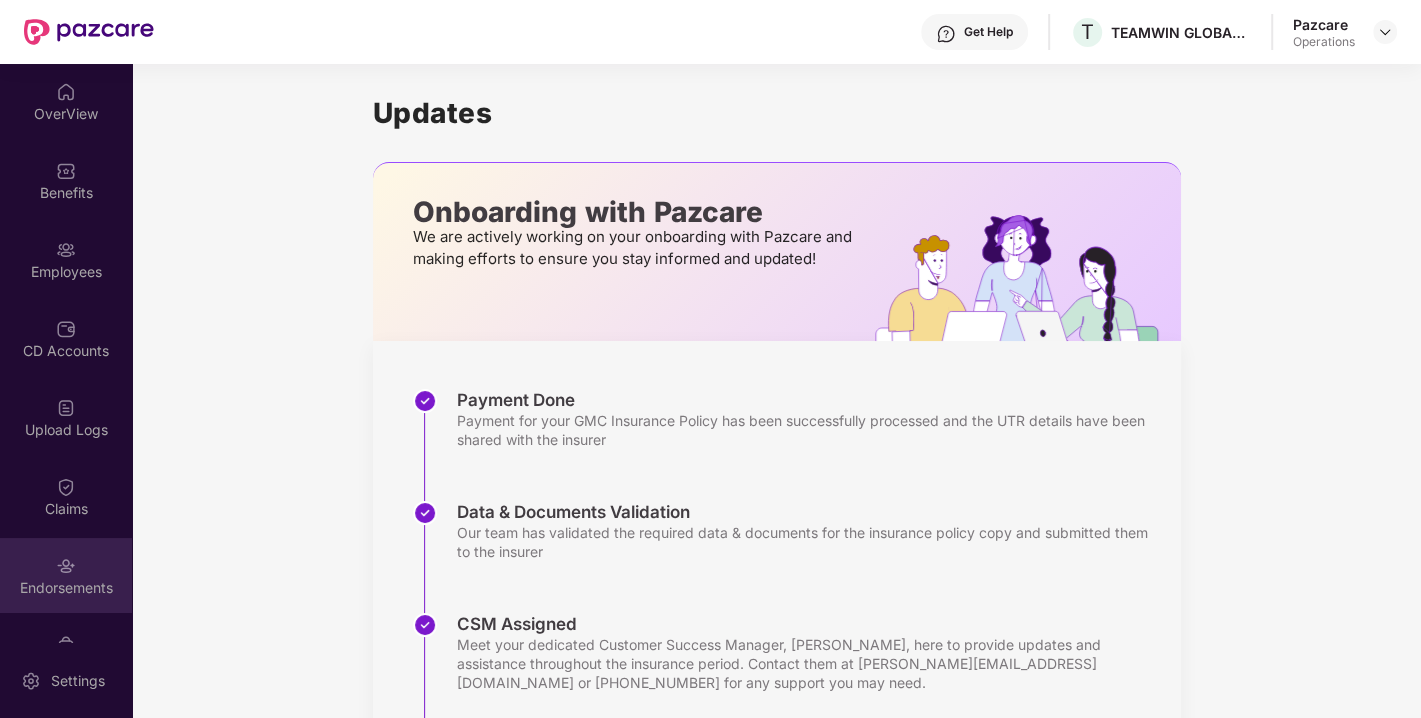 click at bounding box center [66, 566] 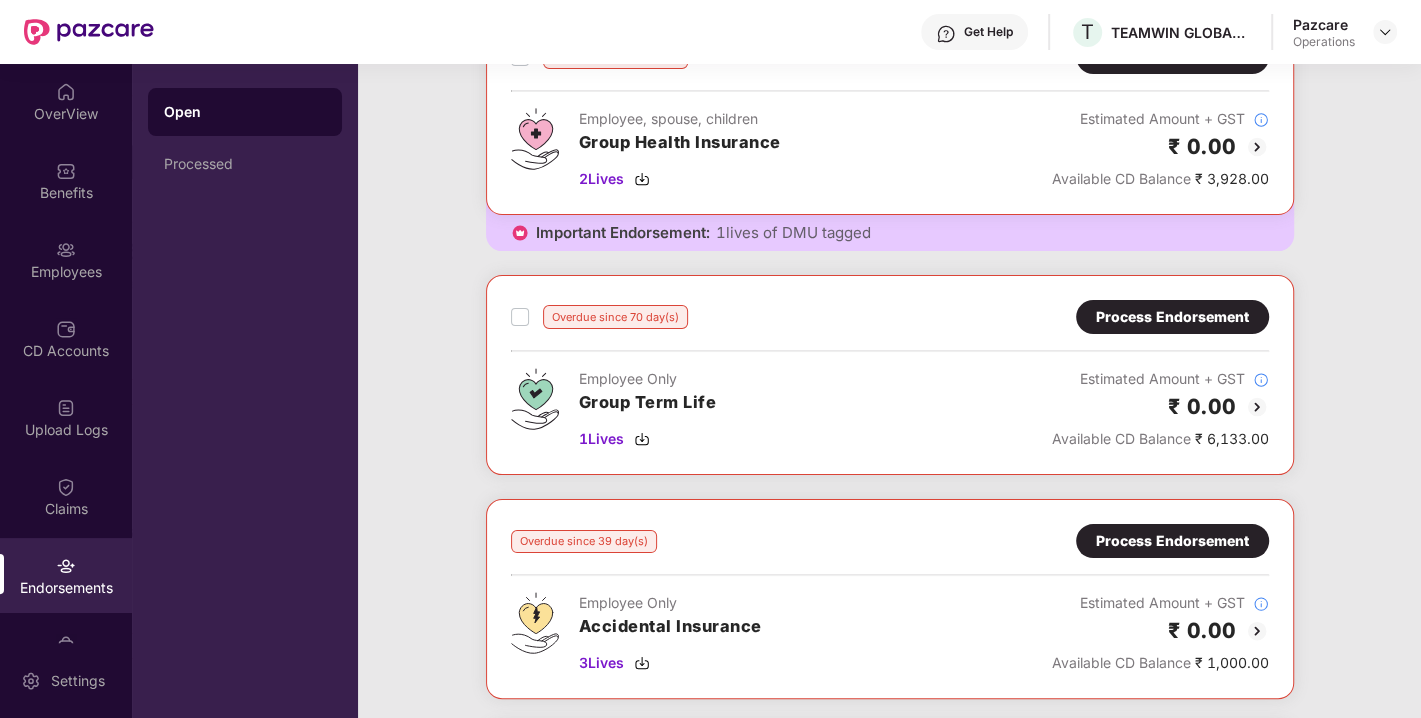 scroll, scrollTop: 171, scrollLeft: 0, axis: vertical 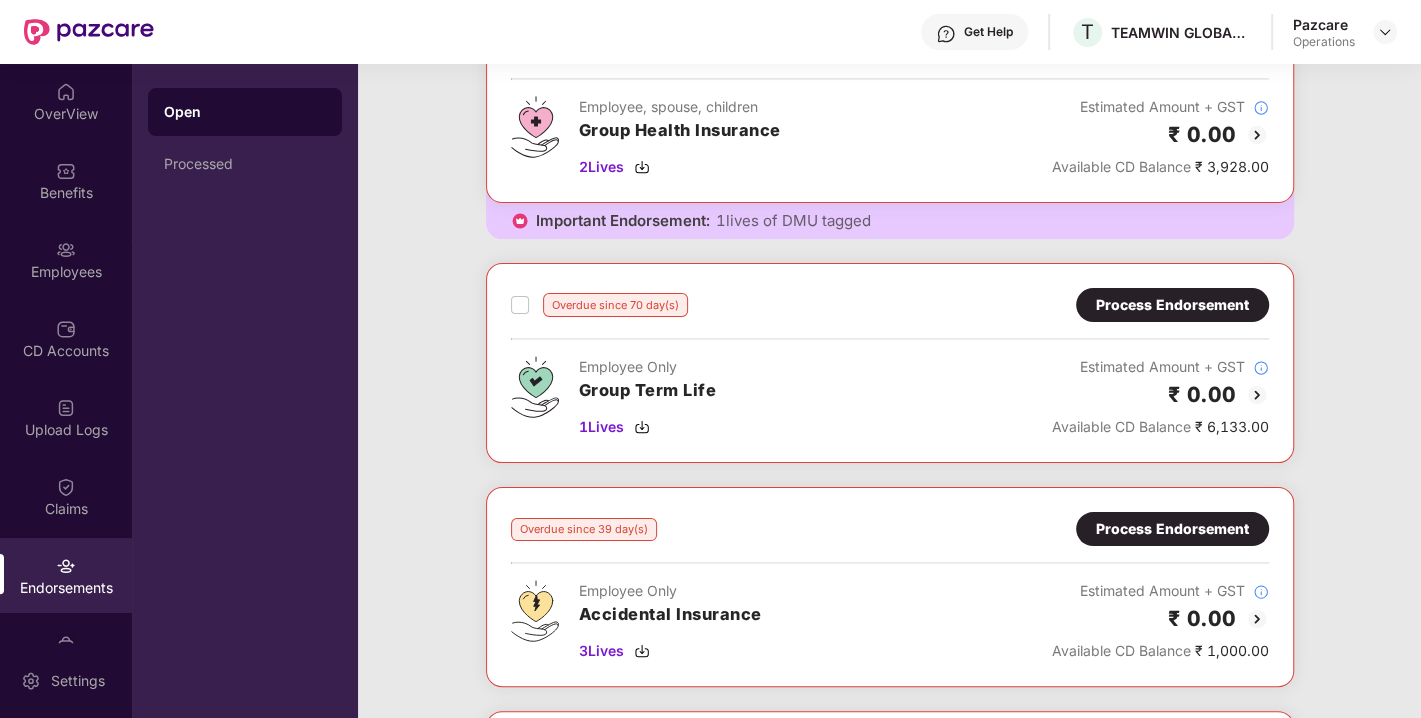click on "Process Endorsement" at bounding box center (1172, 305) 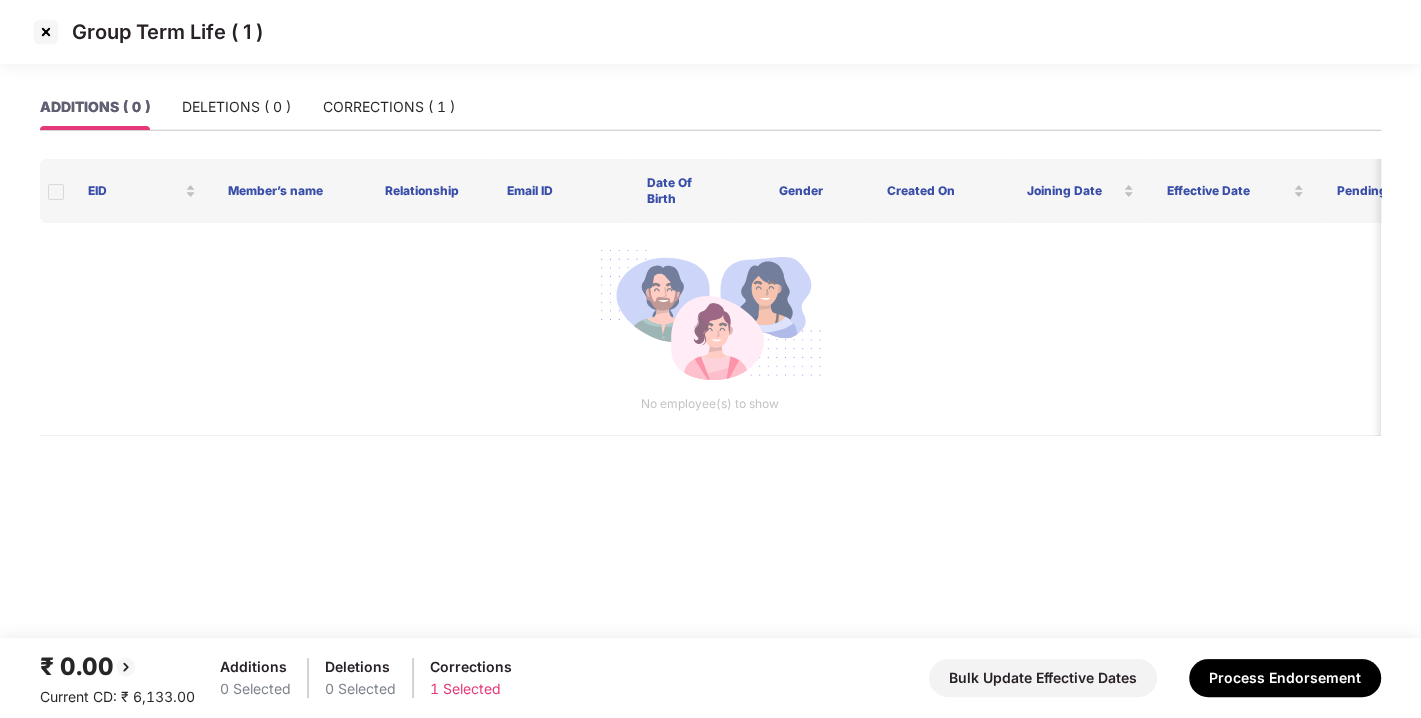 click at bounding box center (46, 32) 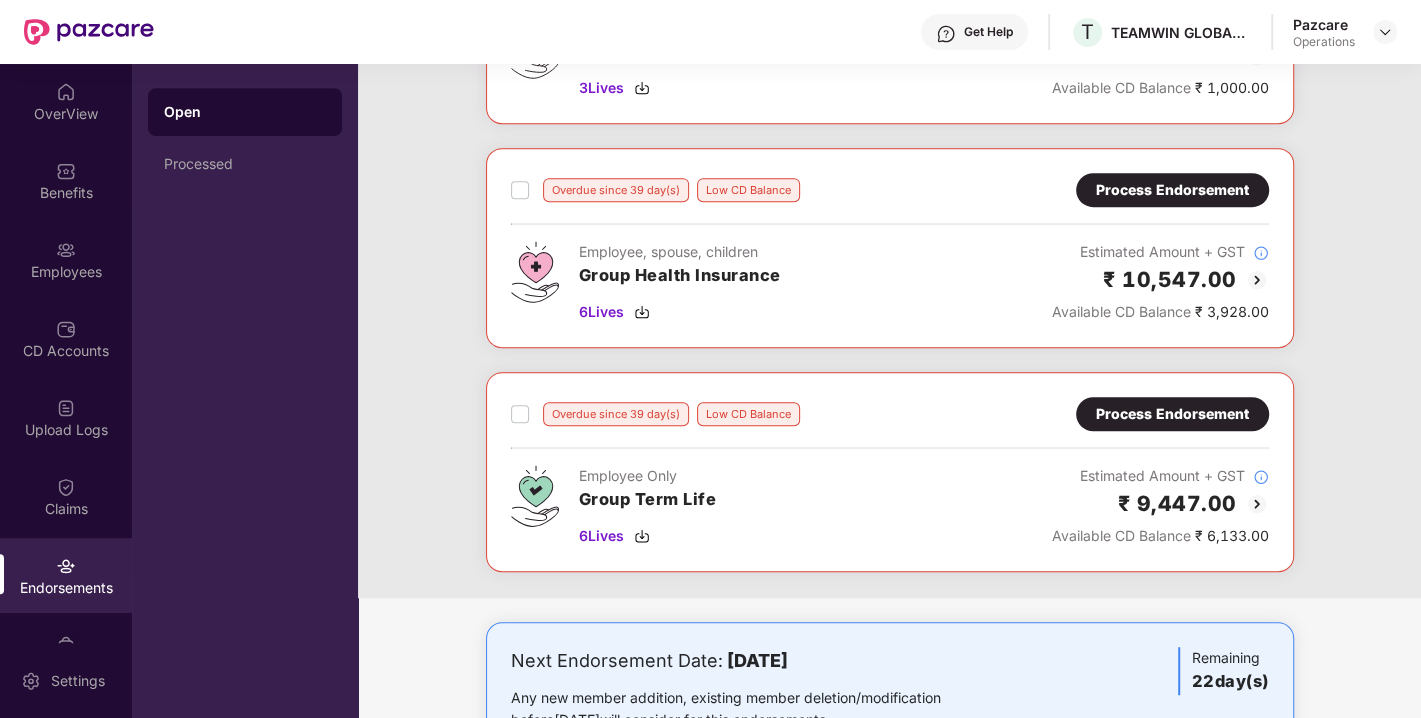 scroll, scrollTop: 805, scrollLeft: 0, axis: vertical 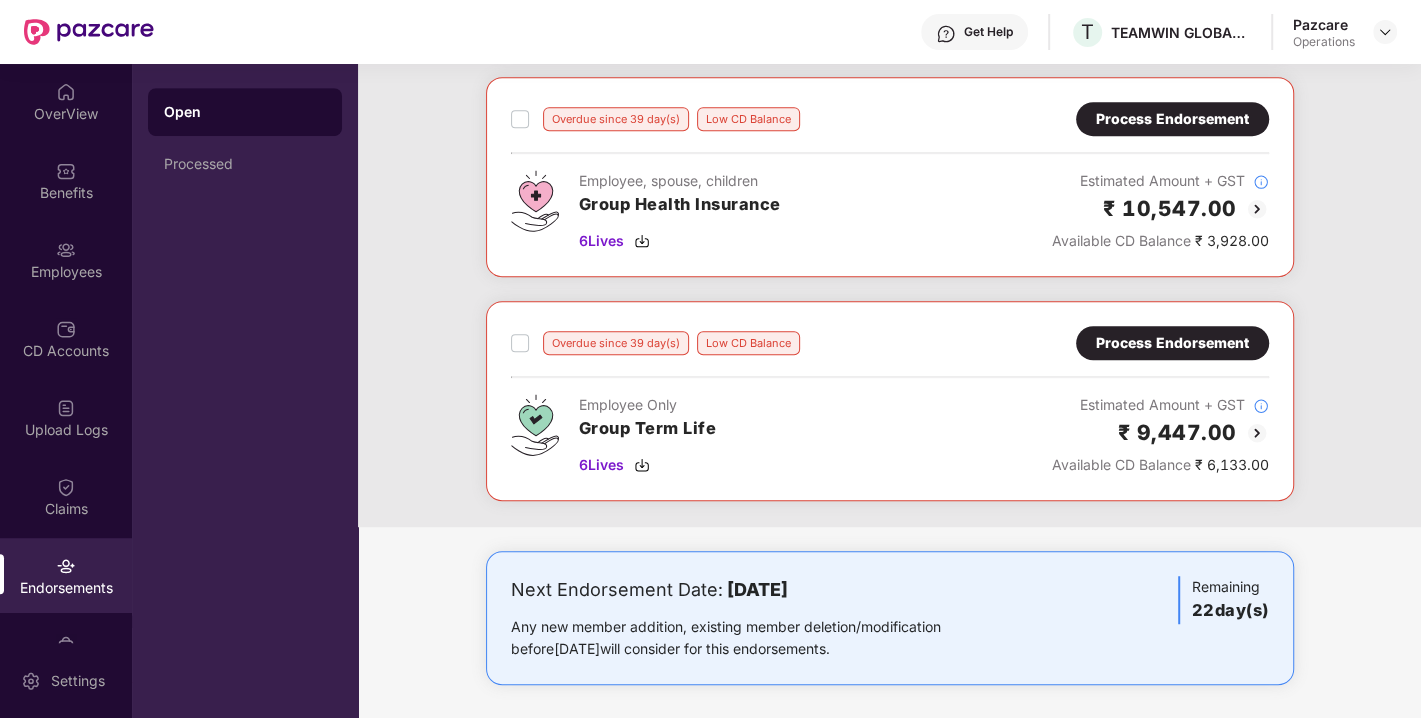 click on "Process Endorsement" at bounding box center (1172, 343) 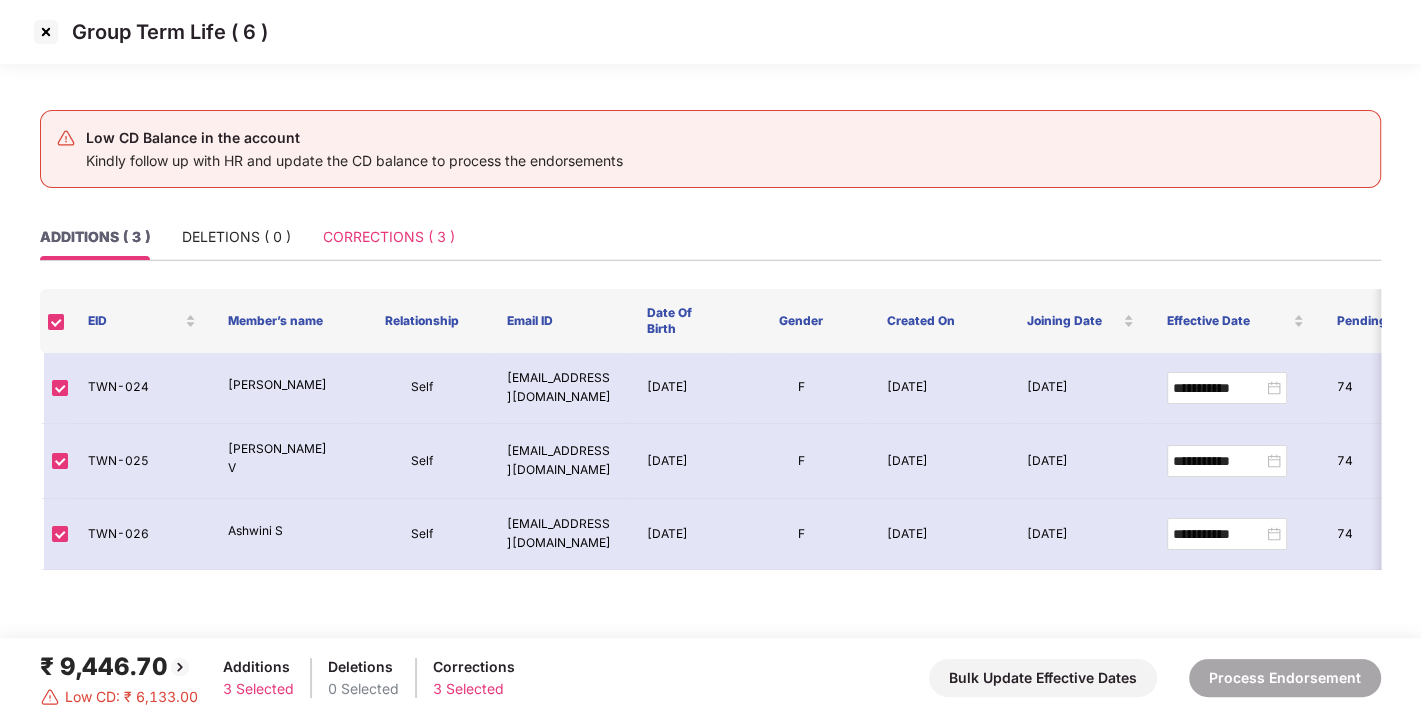 click on "CORRECTIONS ( 3 )" at bounding box center (389, 237) 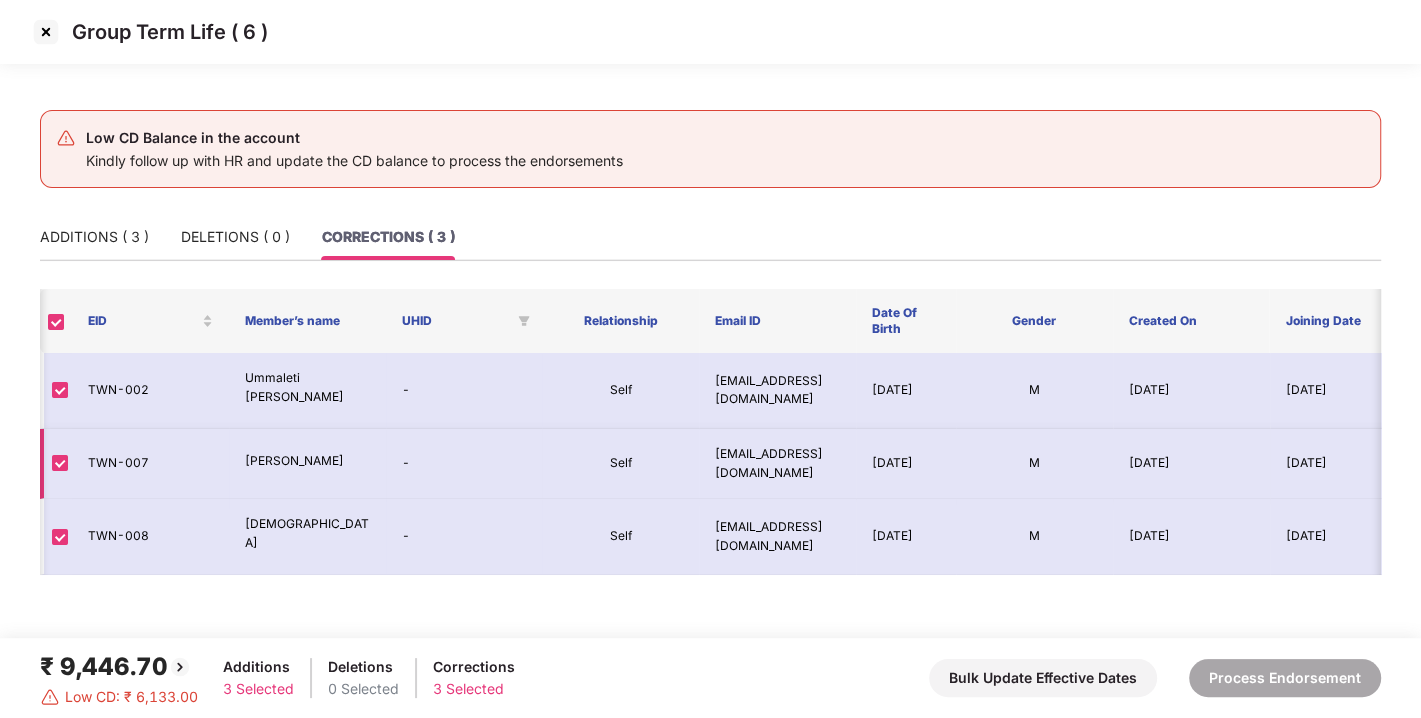 scroll, scrollTop: 0, scrollLeft: 308, axis: horizontal 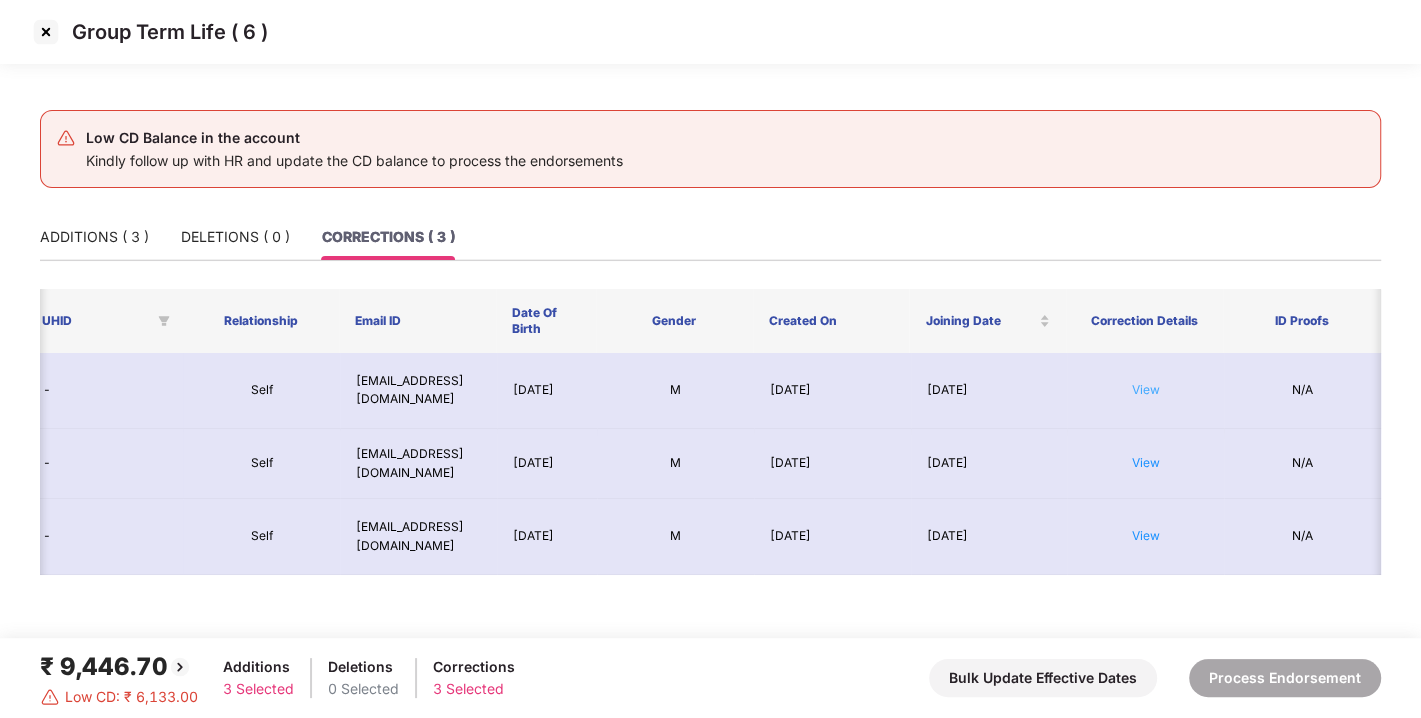 click on "View" at bounding box center (1146, 389) 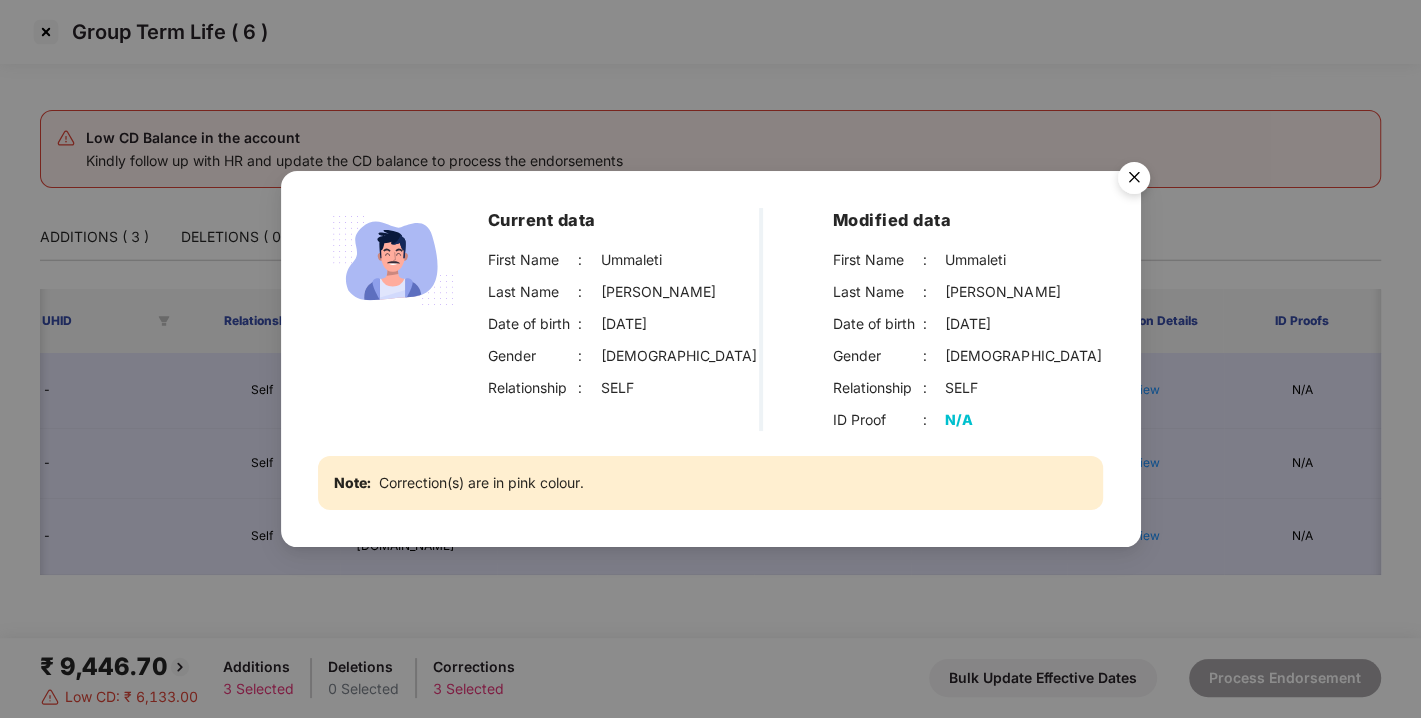 click at bounding box center [1134, 181] 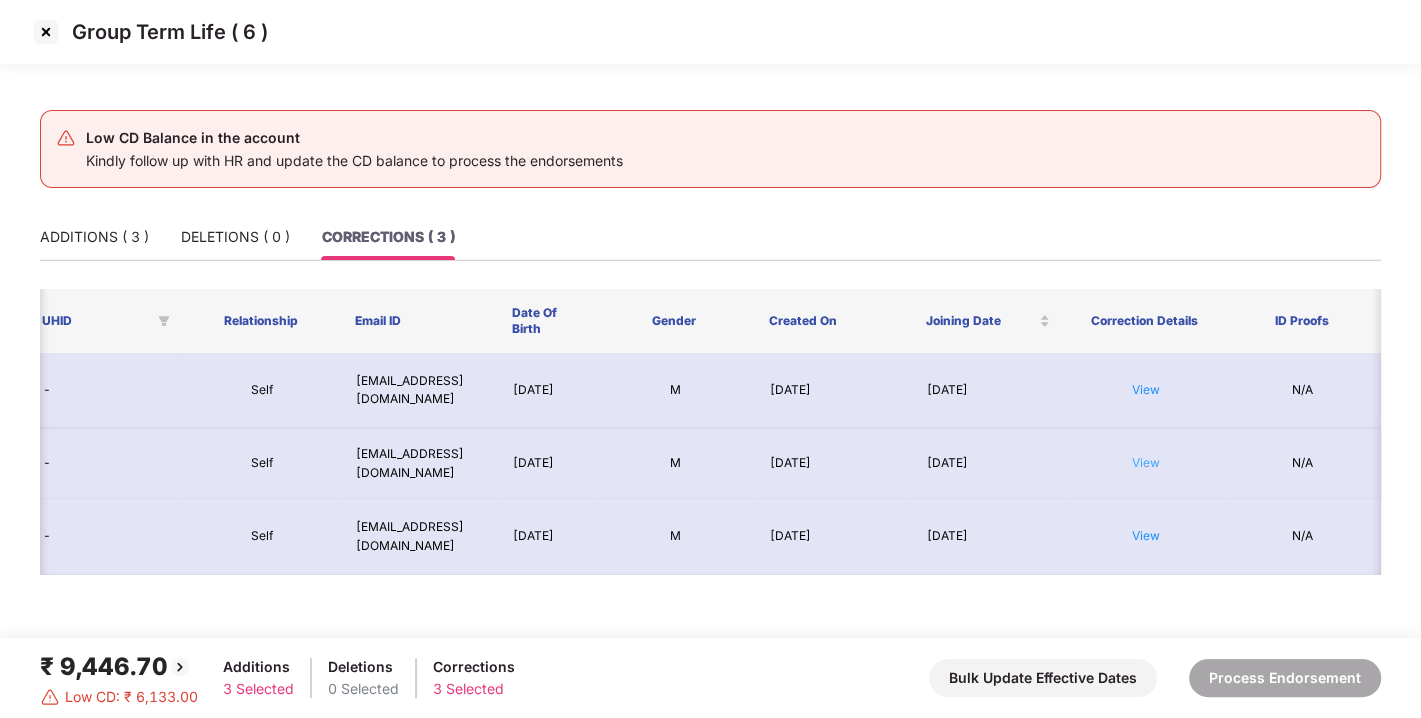 click on "View" at bounding box center (1146, 462) 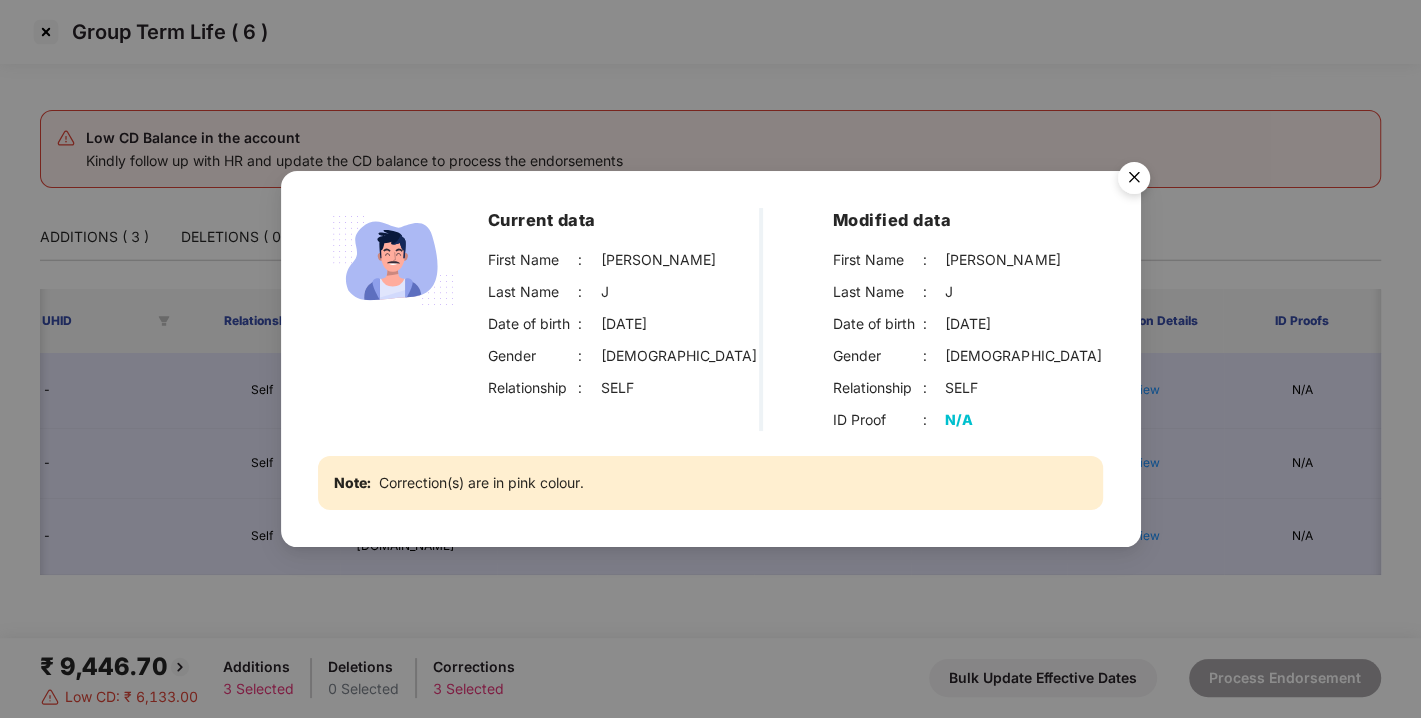 click at bounding box center [1134, 181] 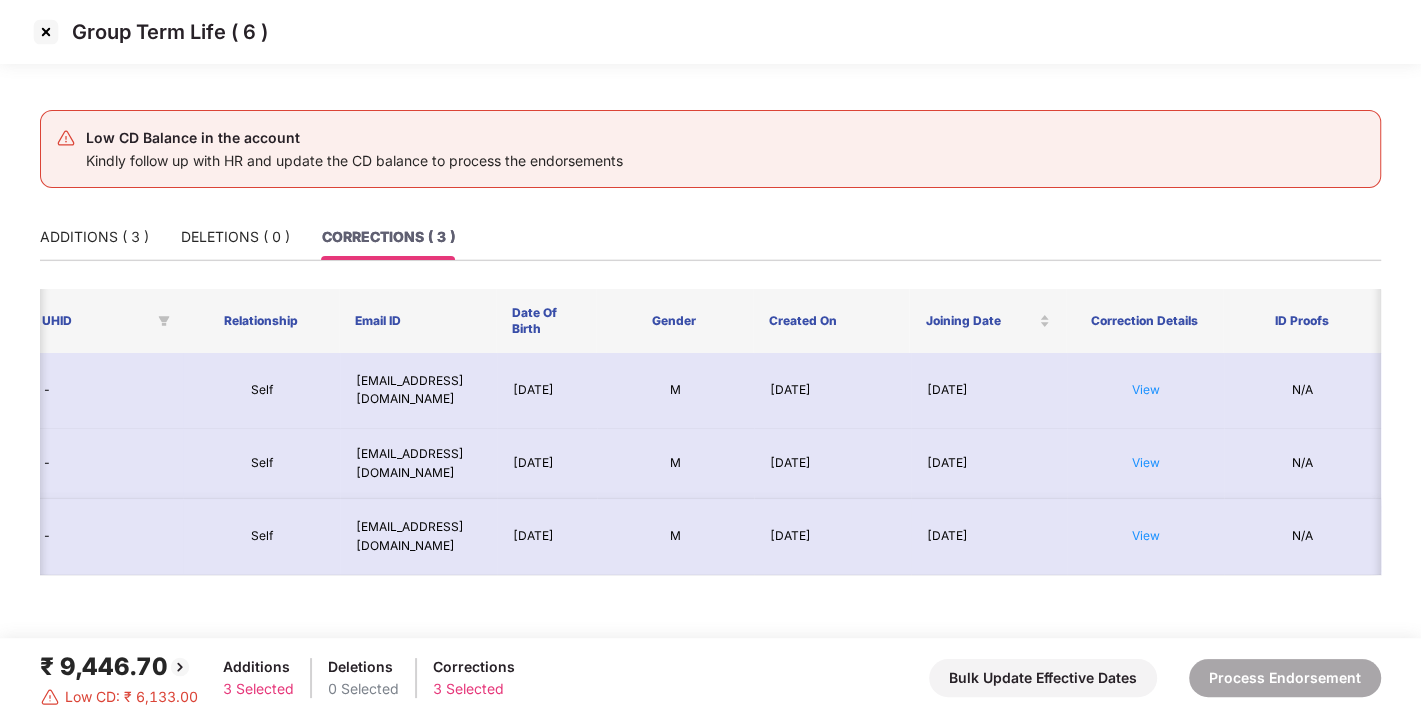 click on "View" at bounding box center (1145, 537) 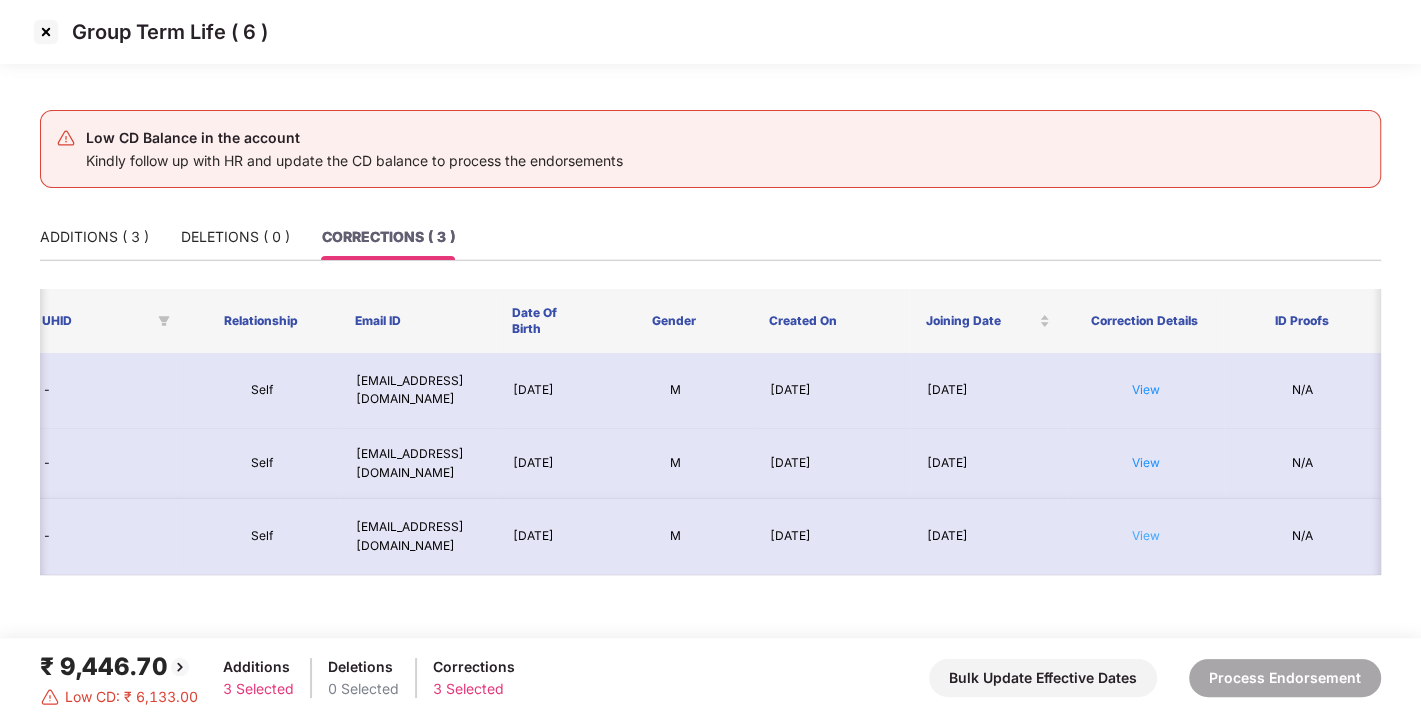 click on "View" at bounding box center [1146, 535] 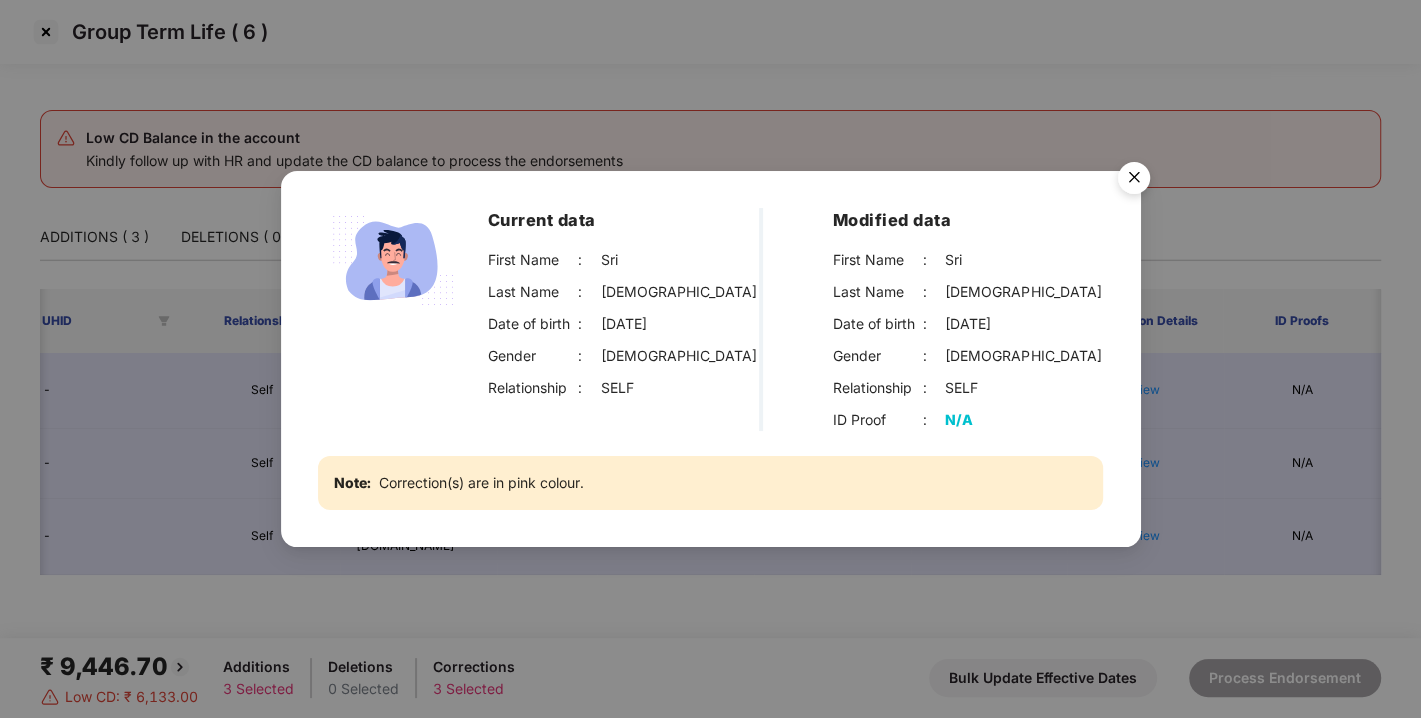 click at bounding box center (1134, 181) 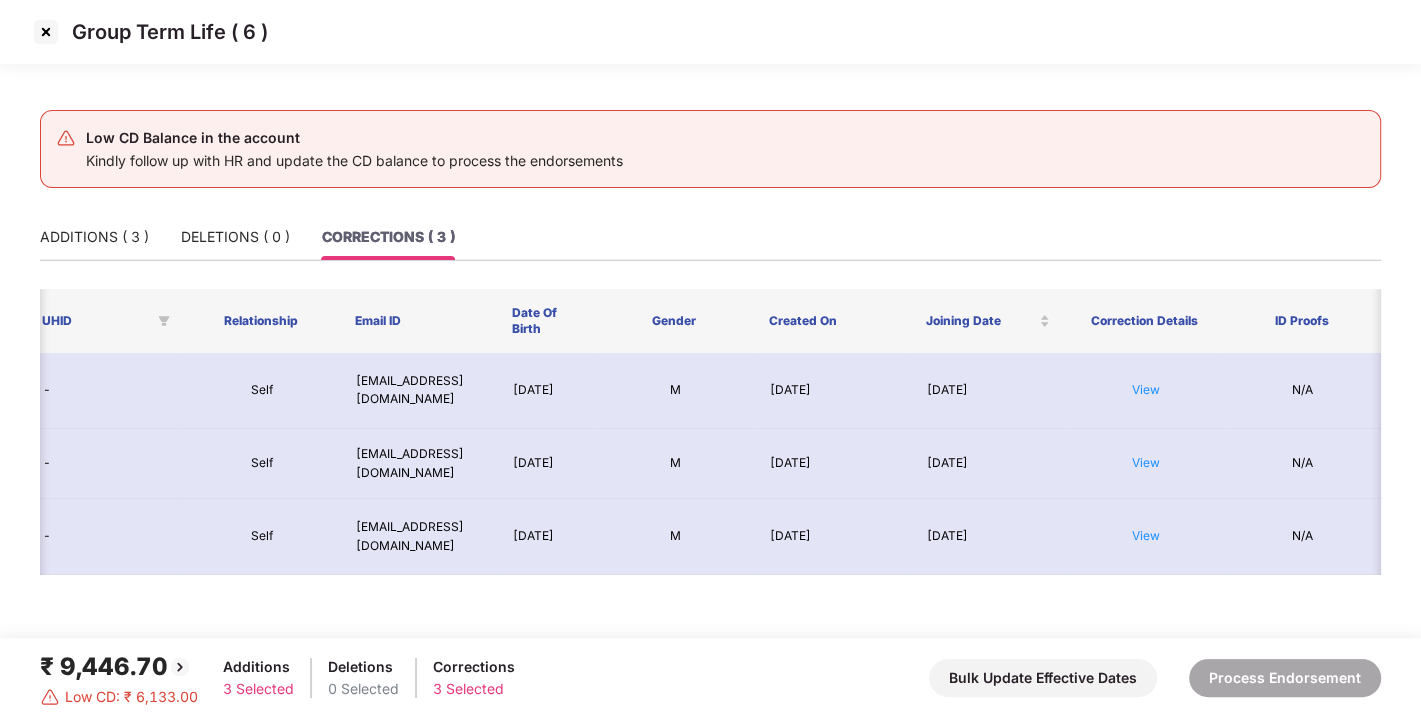 scroll, scrollTop: 0, scrollLeft: 0, axis: both 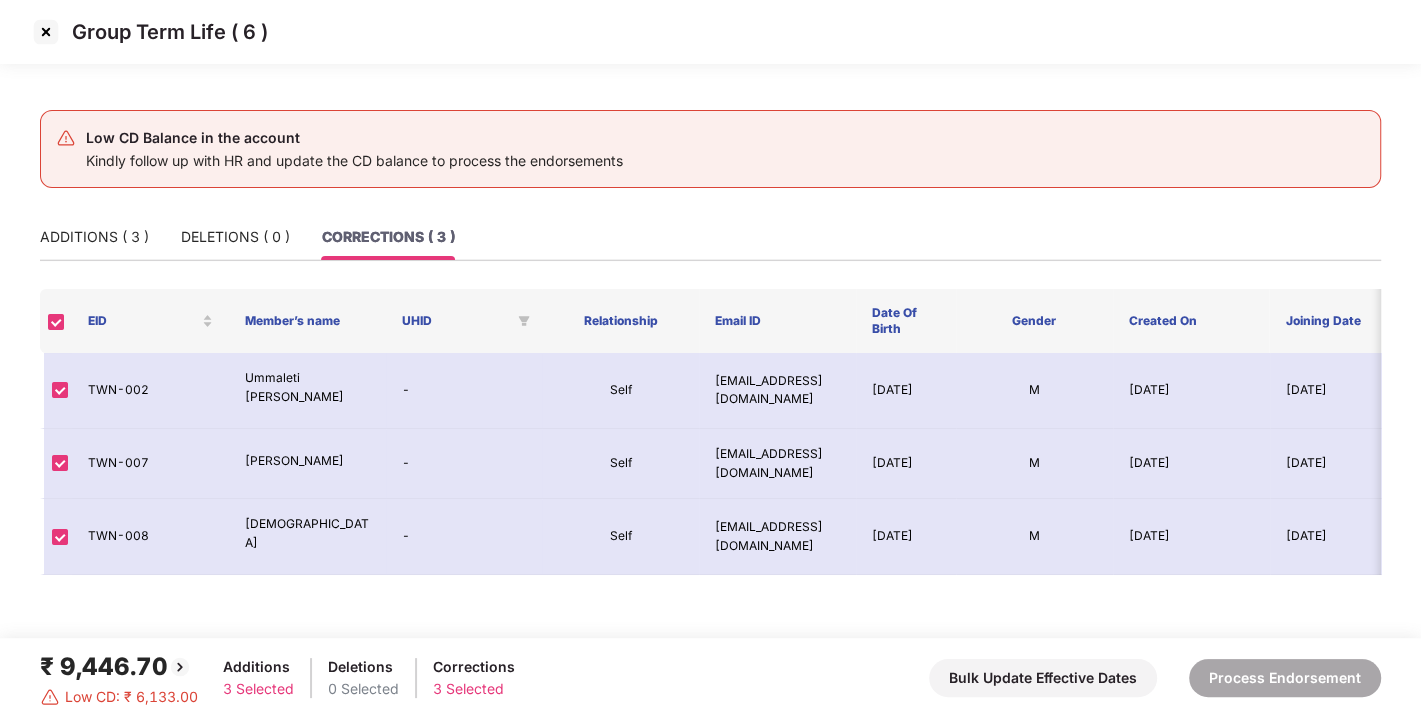 click at bounding box center (46, 32) 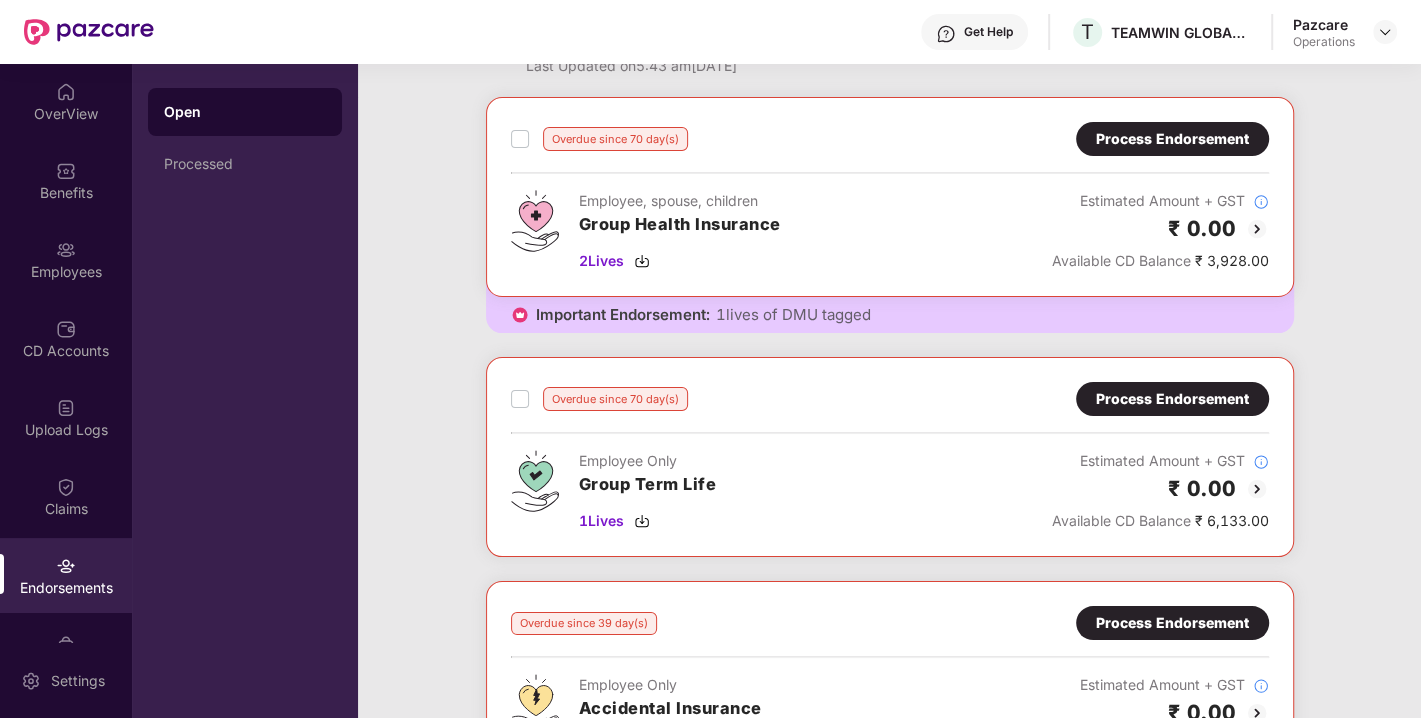 scroll, scrollTop: 77, scrollLeft: 0, axis: vertical 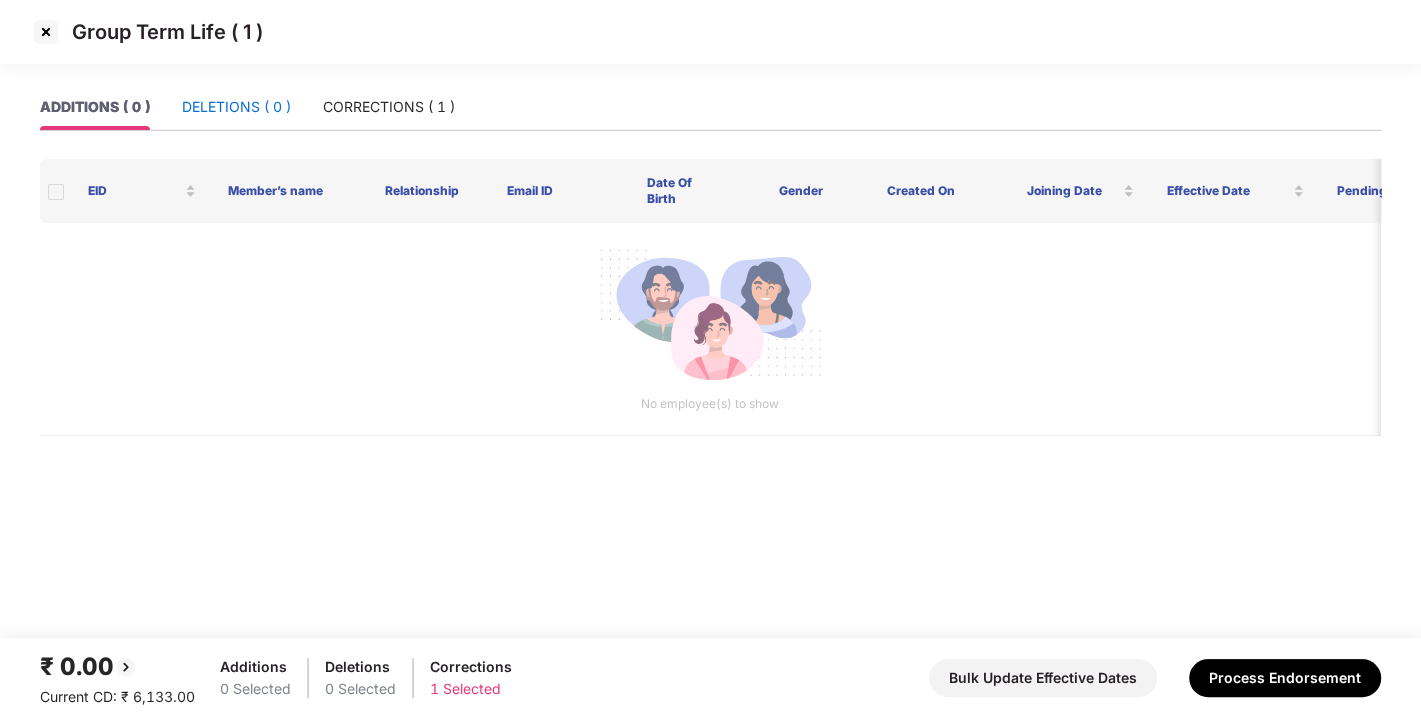 click on "DELETIONS ( 0 )" at bounding box center [236, 107] 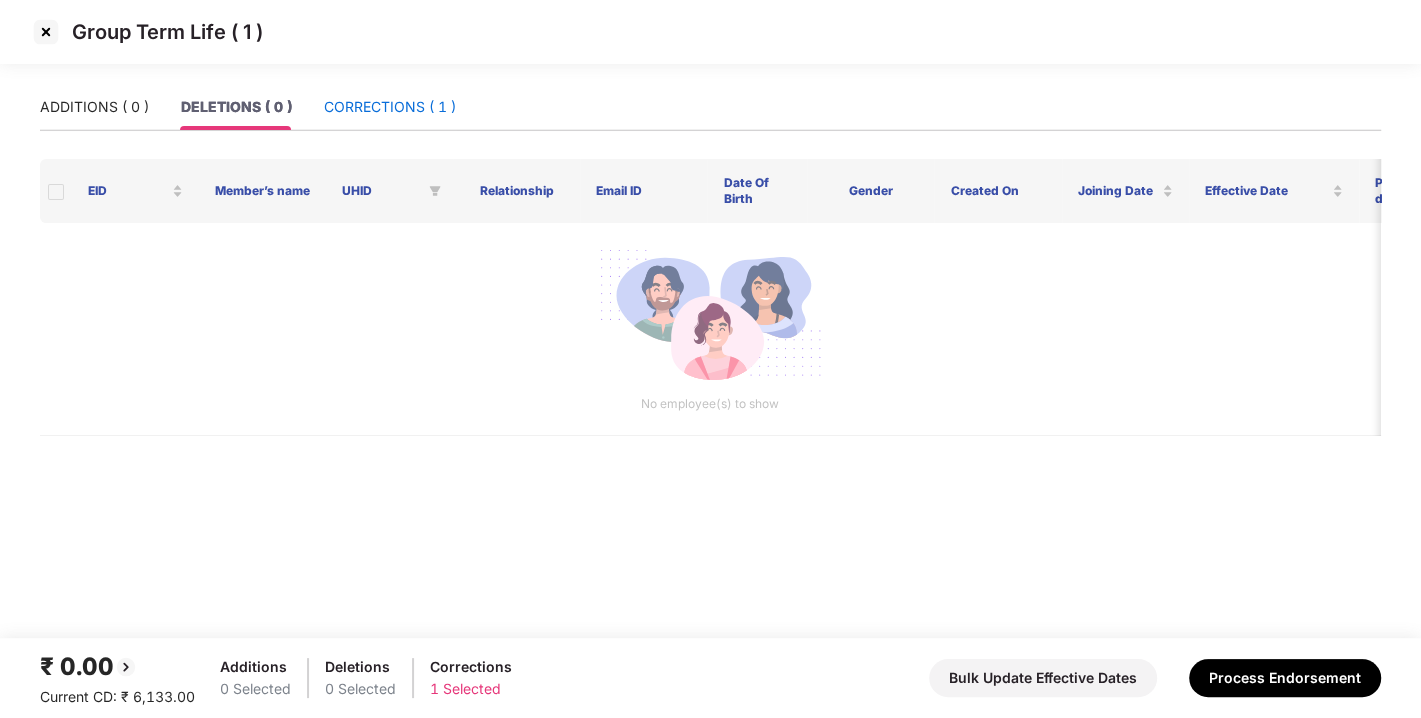 click on "CORRECTIONS ( 1 )" at bounding box center (390, 107) 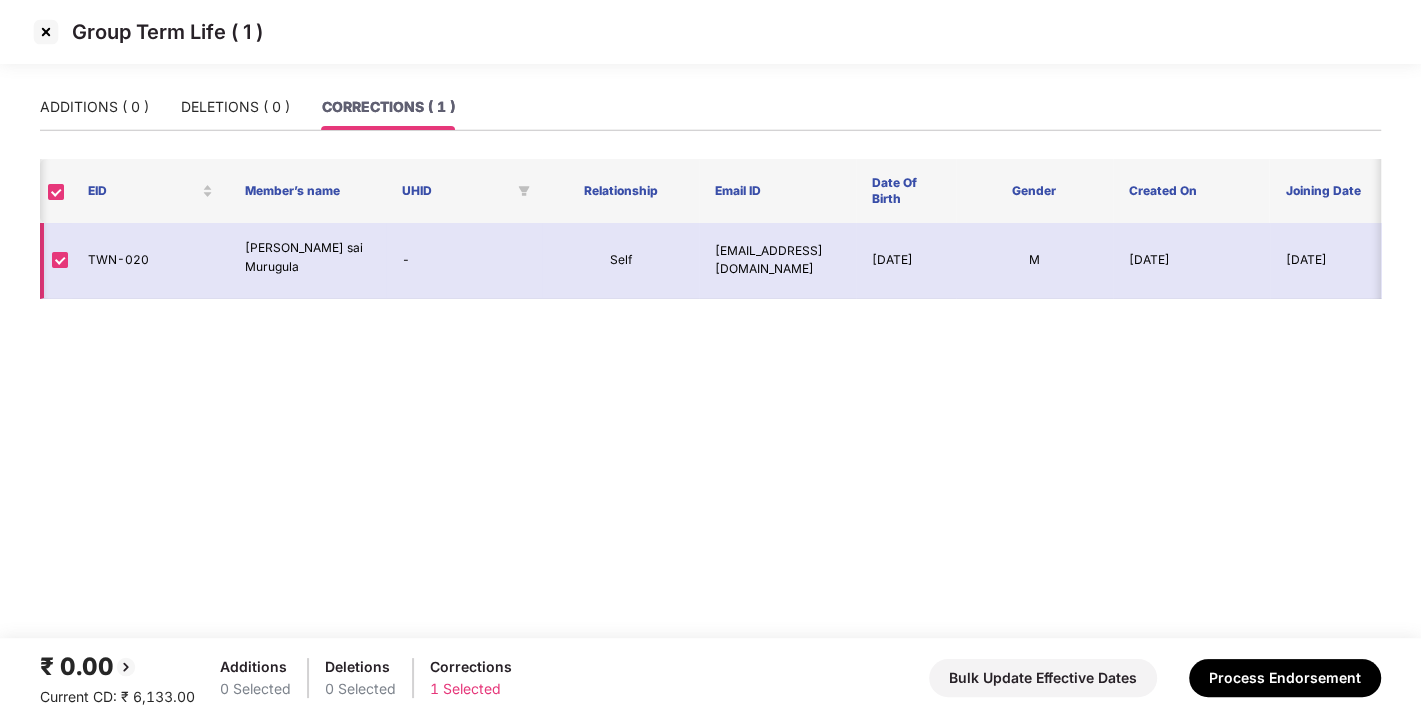 scroll, scrollTop: 0, scrollLeft: 360, axis: horizontal 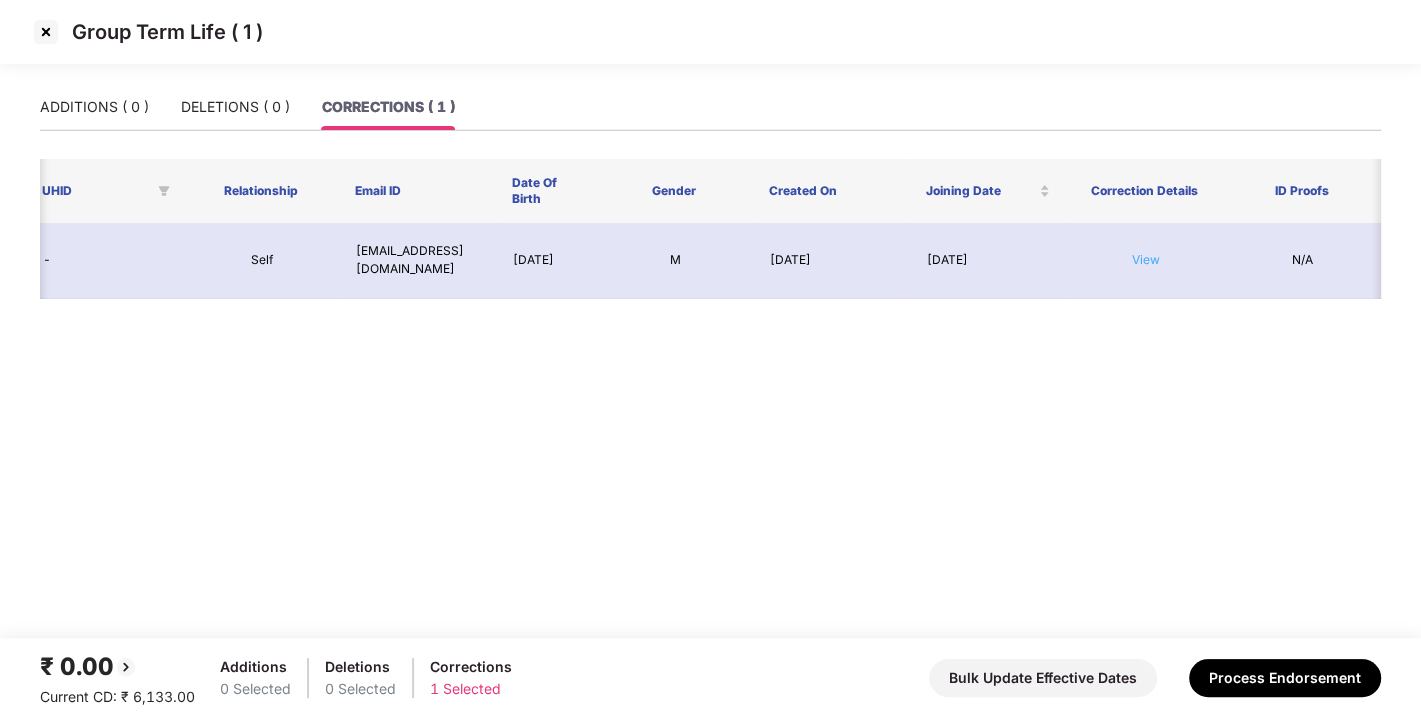 click on "View" at bounding box center (1146, 259) 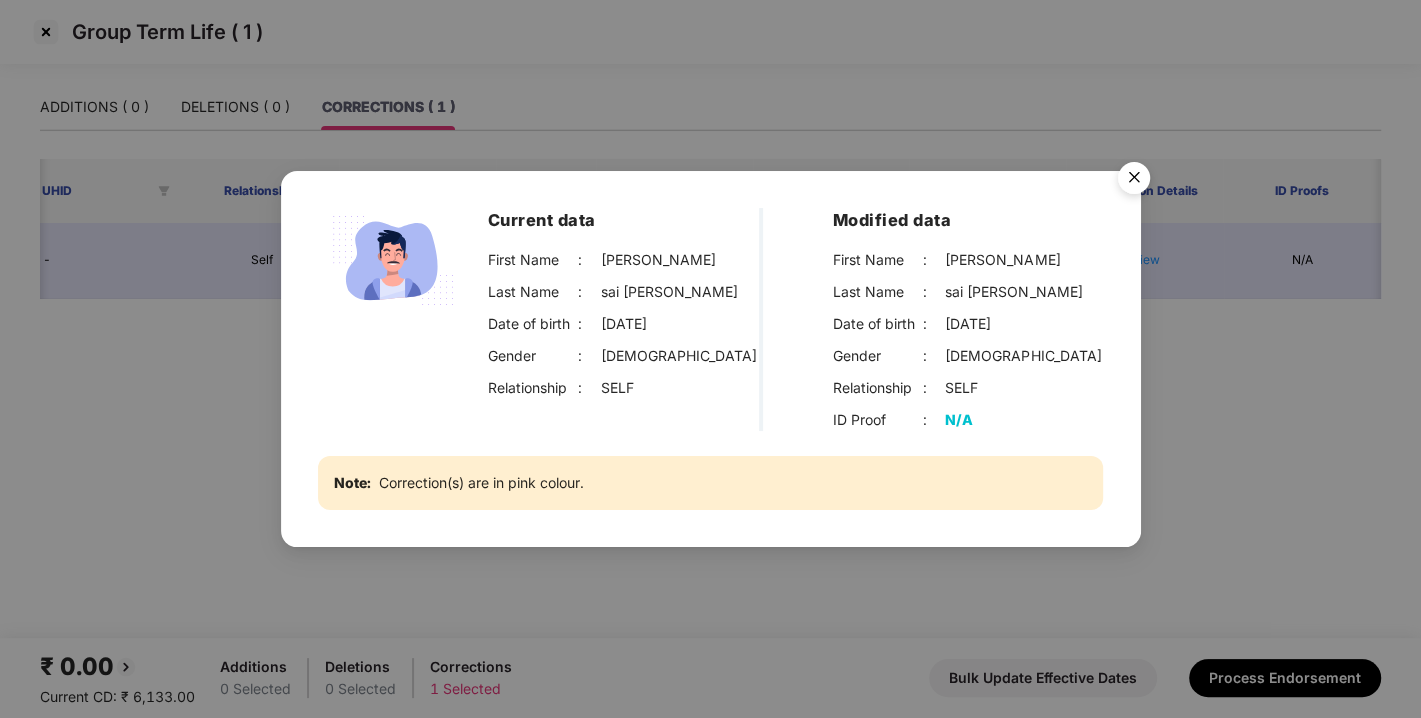 click at bounding box center (1134, 181) 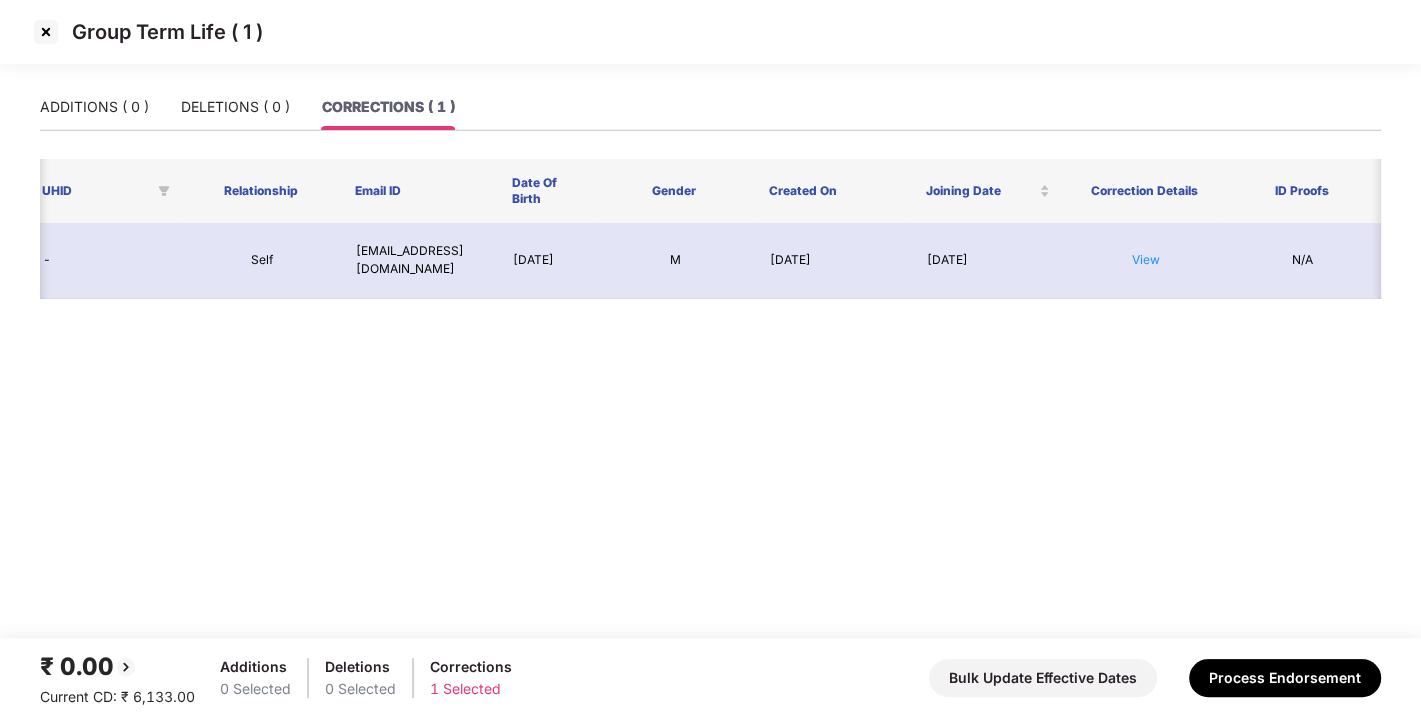 scroll, scrollTop: 0, scrollLeft: 0, axis: both 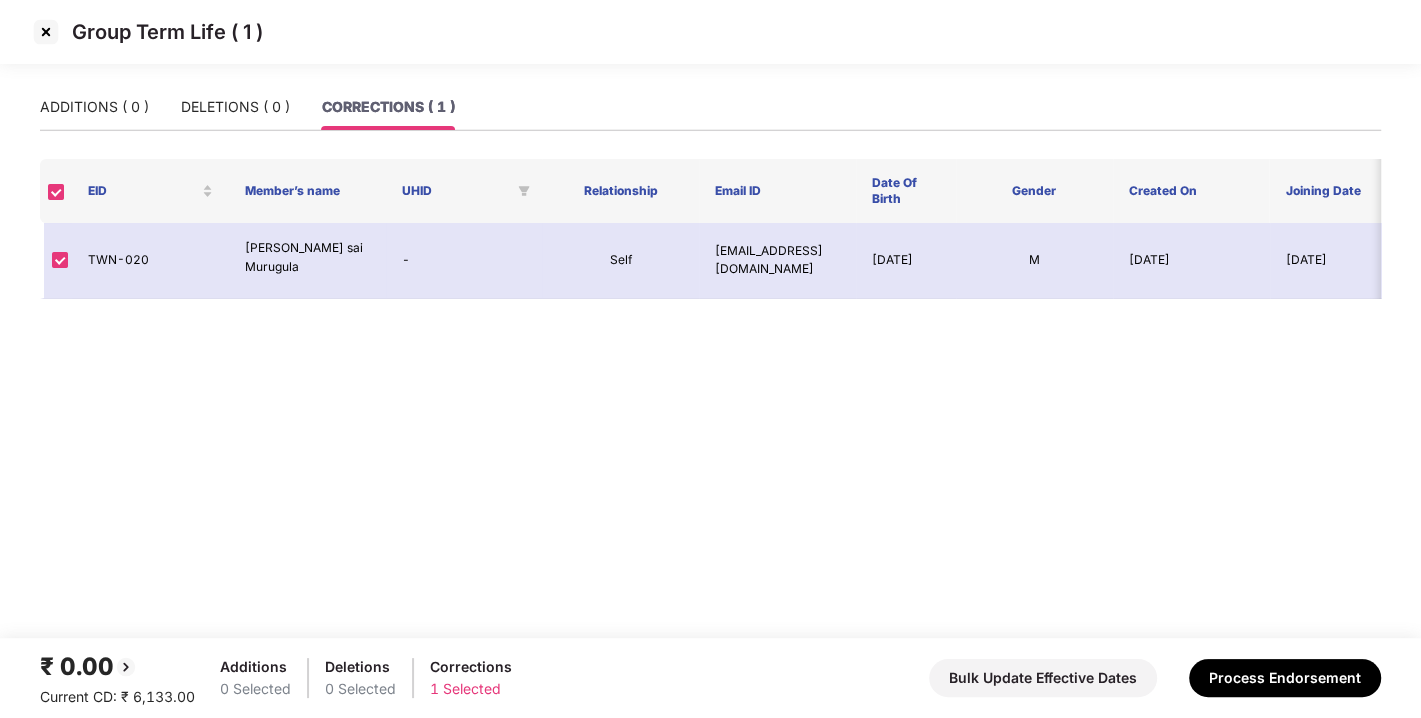 click at bounding box center [46, 32] 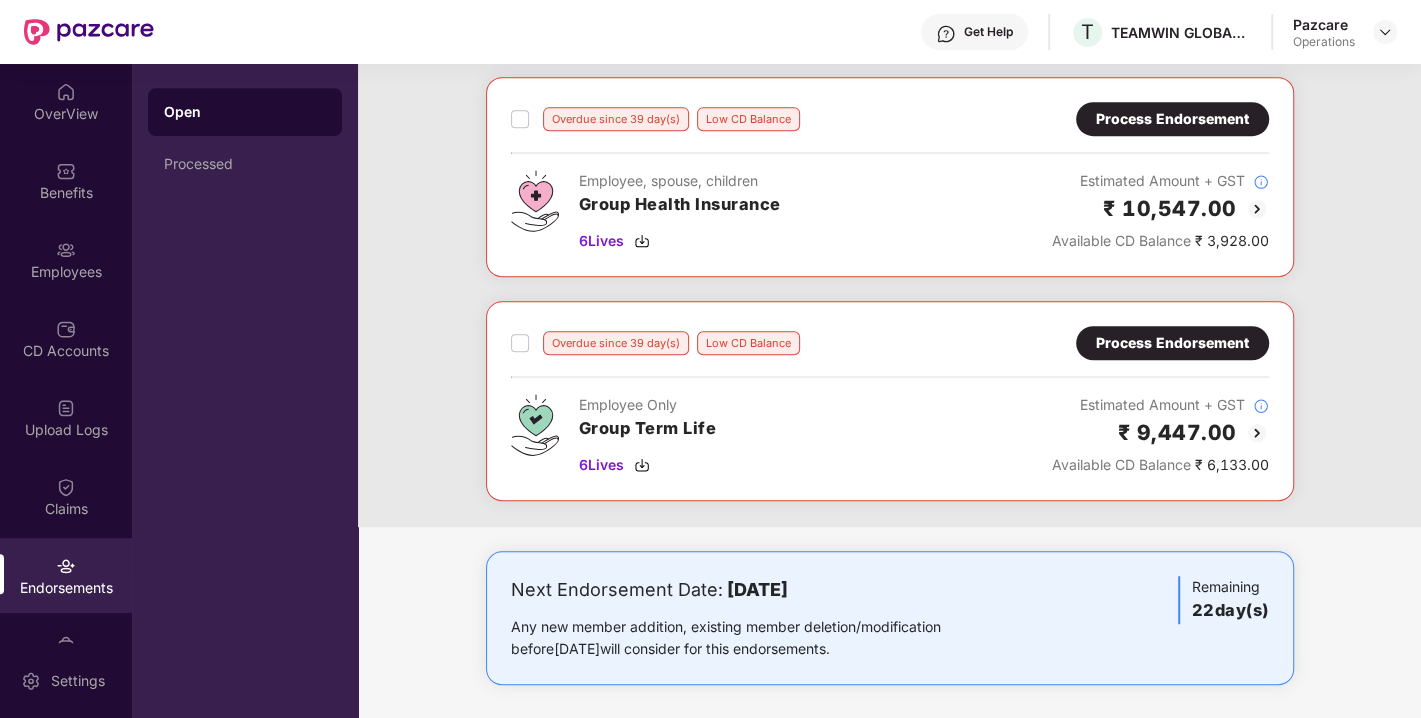 scroll, scrollTop: 805, scrollLeft: 0, axis: vertical 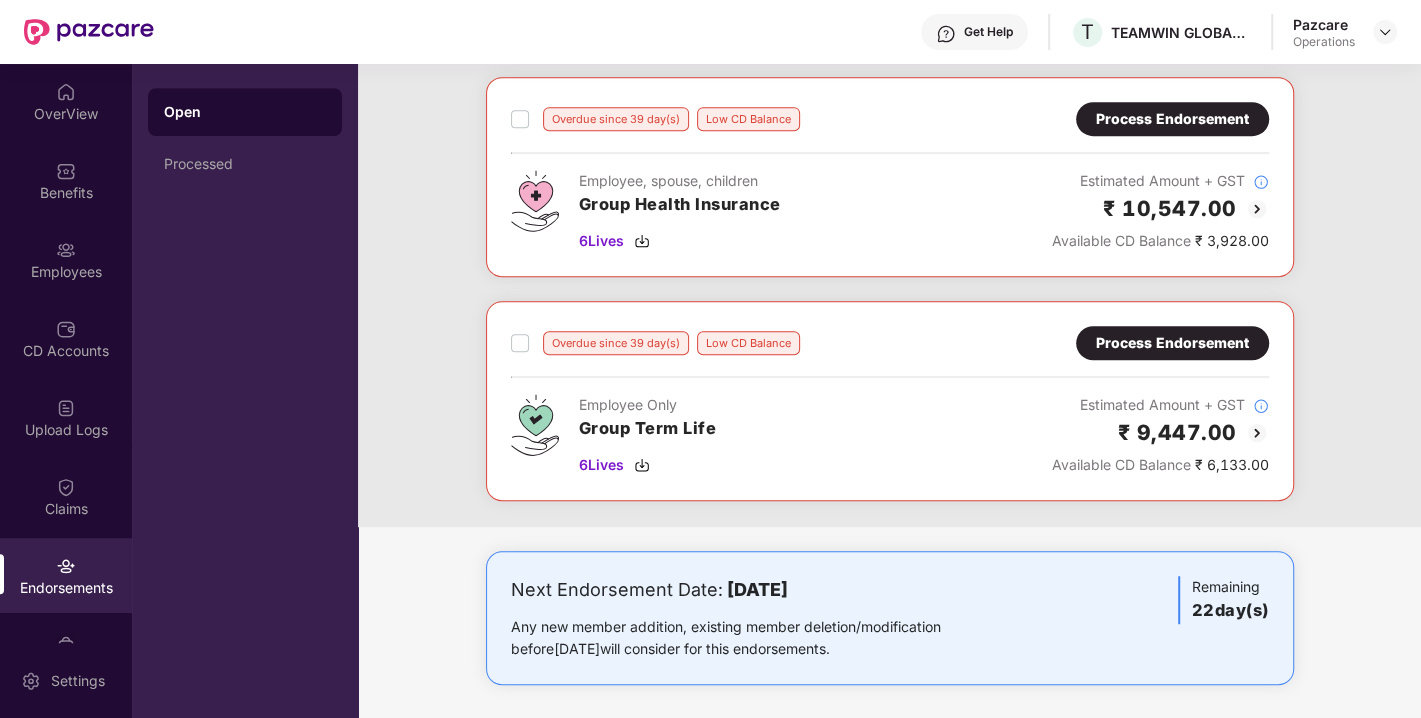 click at bounding box center [1257, 433] 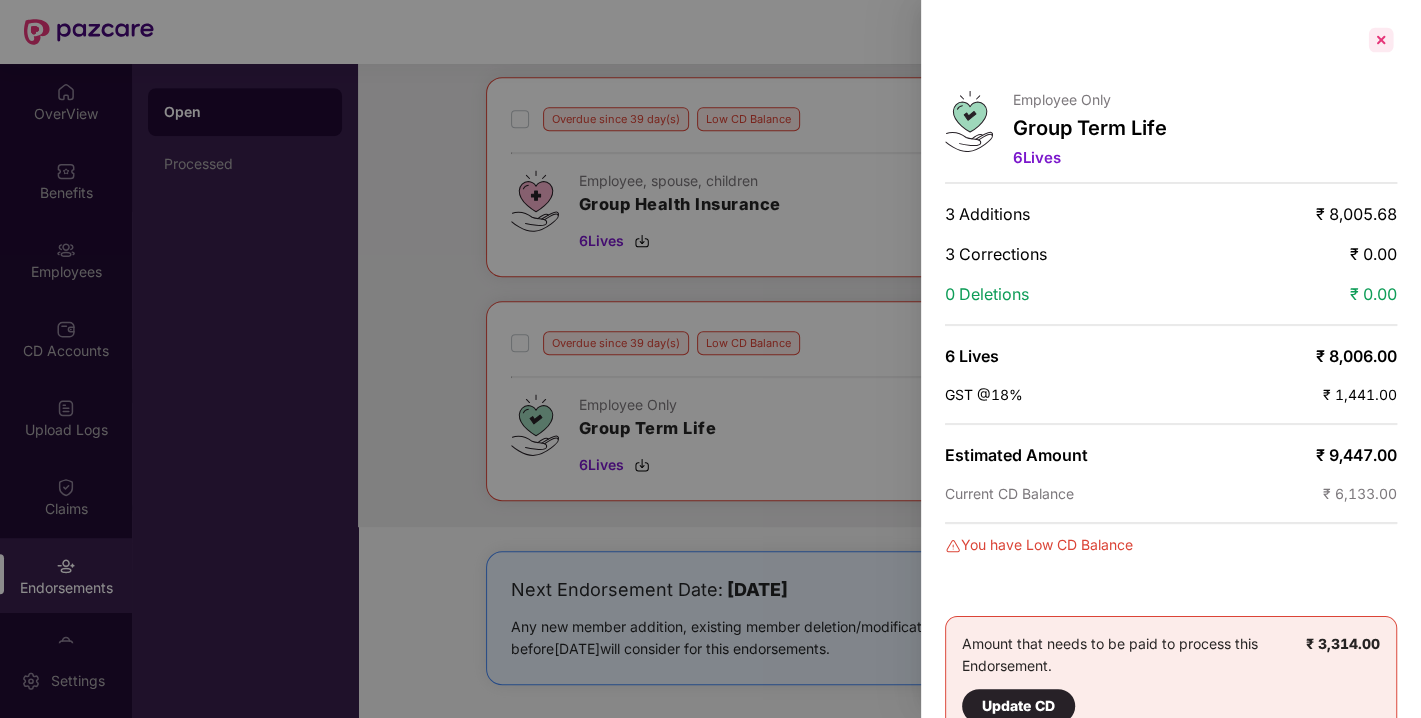 click at bounding box center [1381, 40] 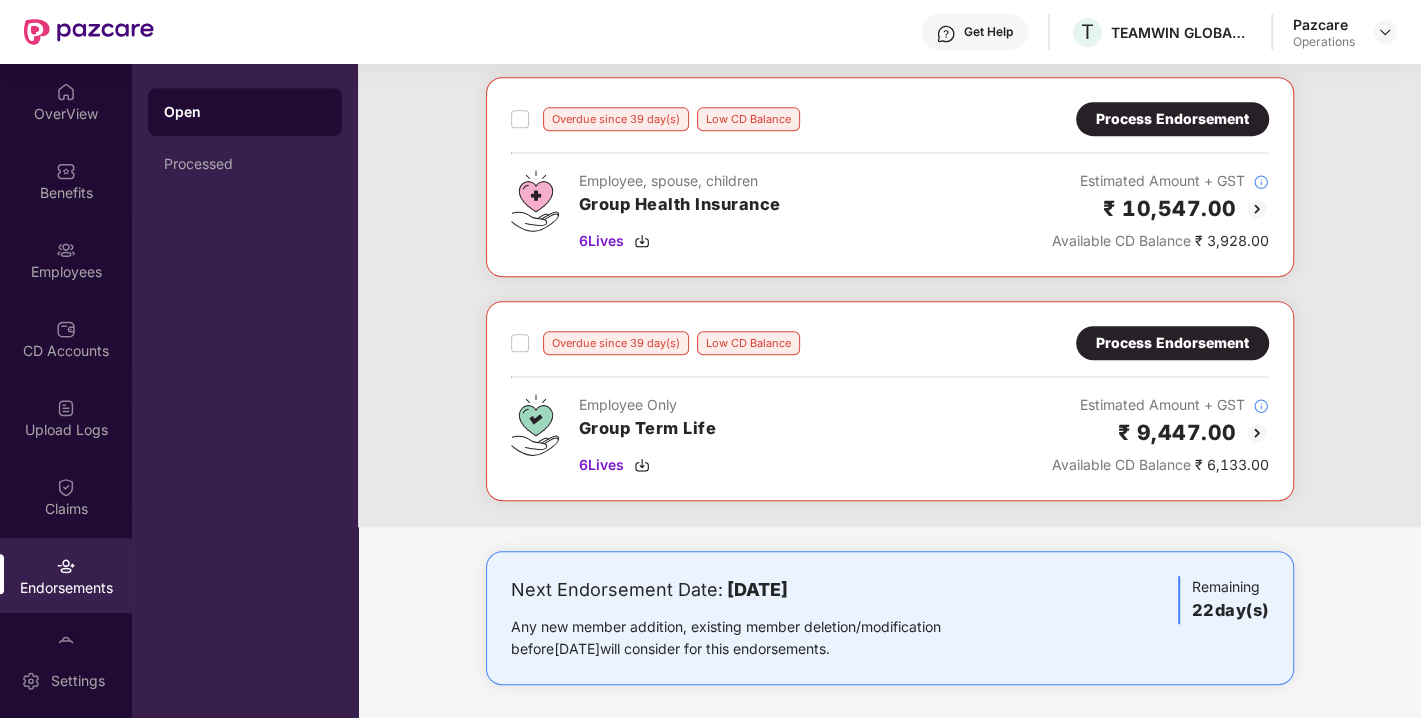 click on "Process Endorsement" at bounding box center [1172, 343] 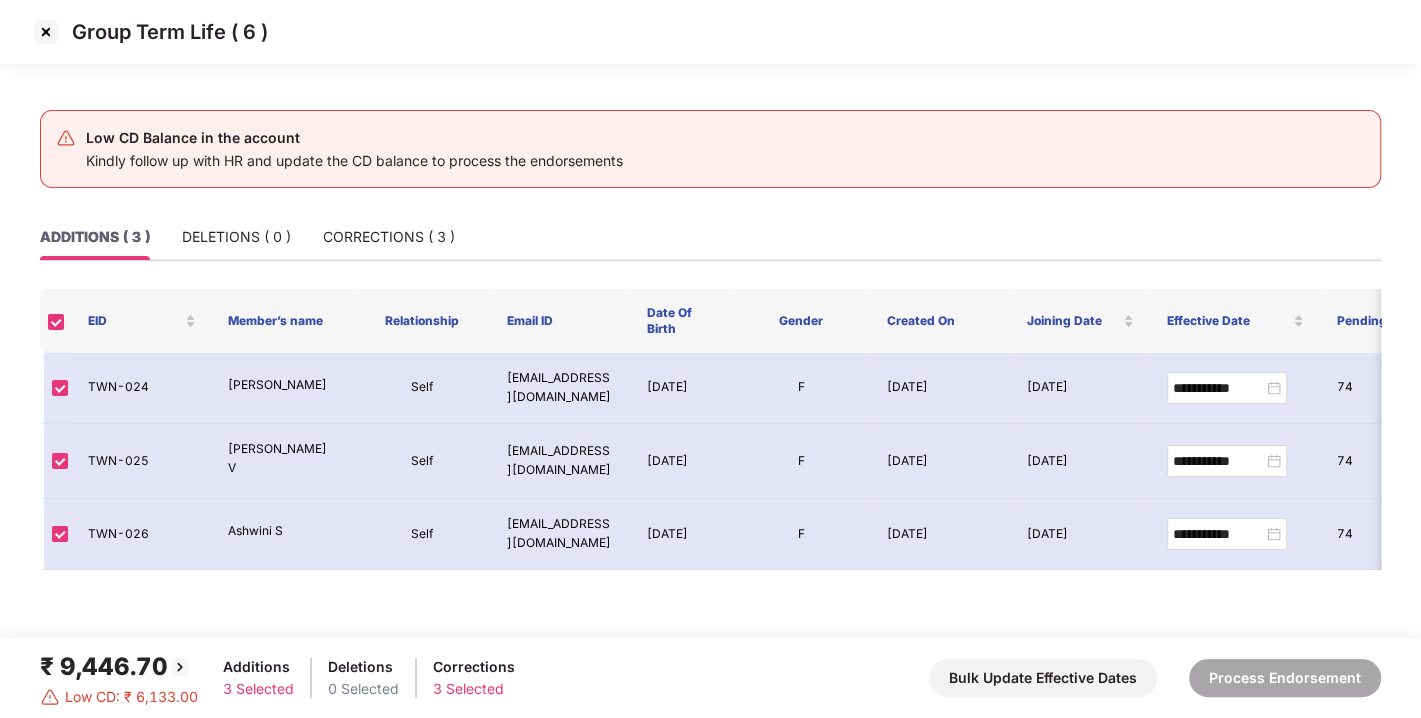 click at bounding box center (46, 32) 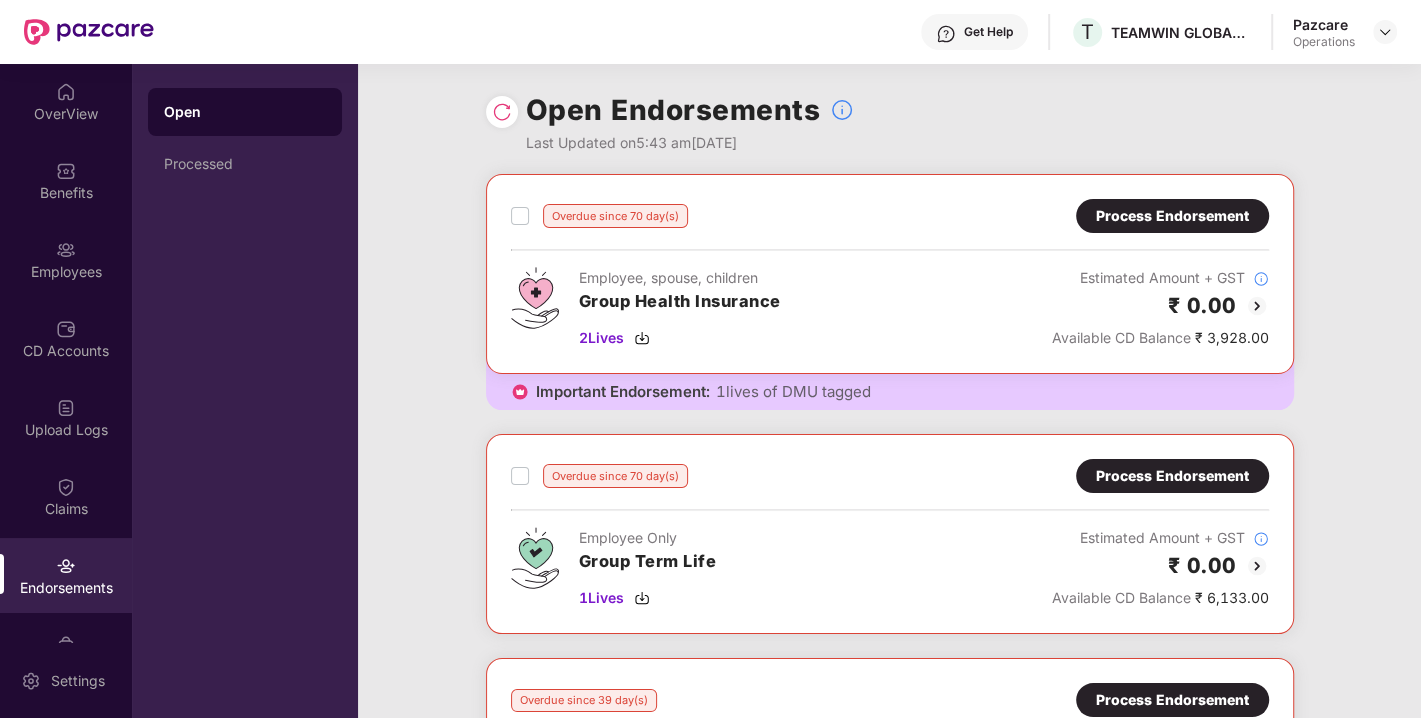 scroll, scrollTop: 0, scrollLeft: 0, axis: both 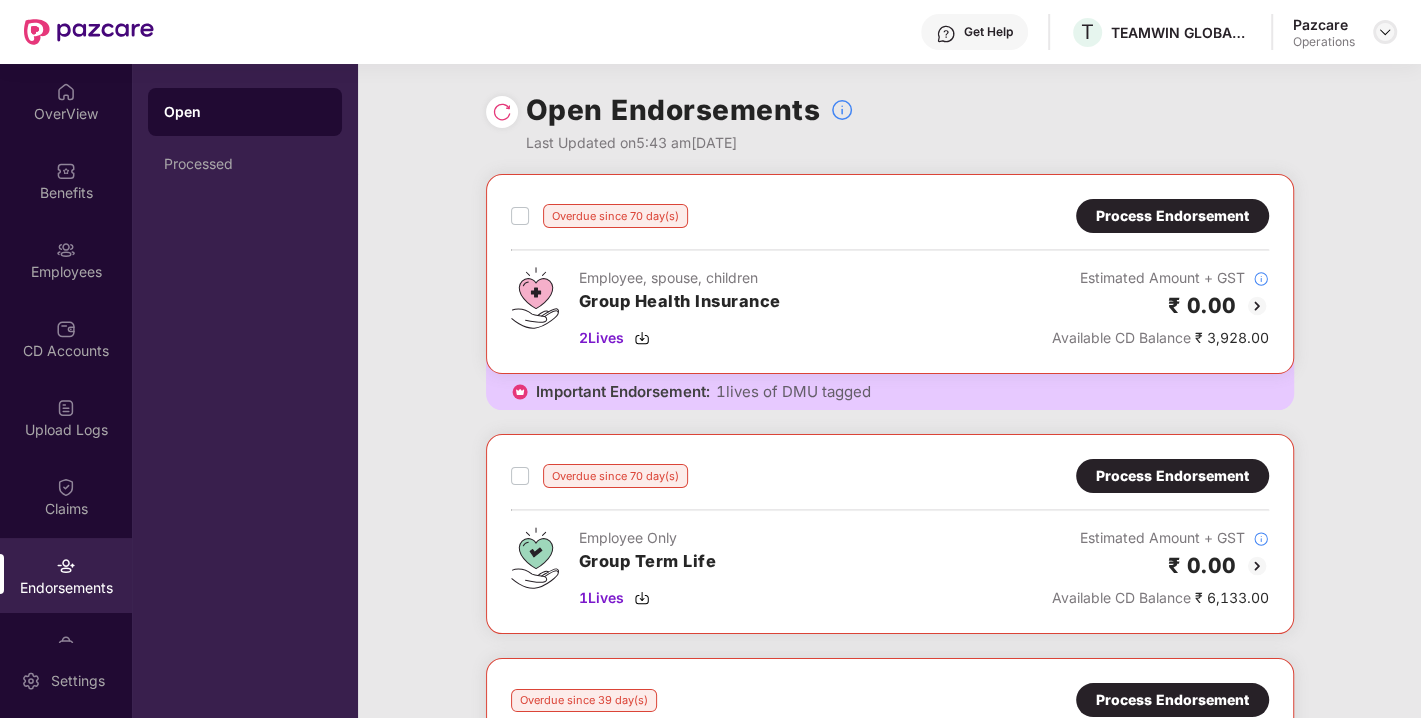 click at bounding box center [1385, 32] 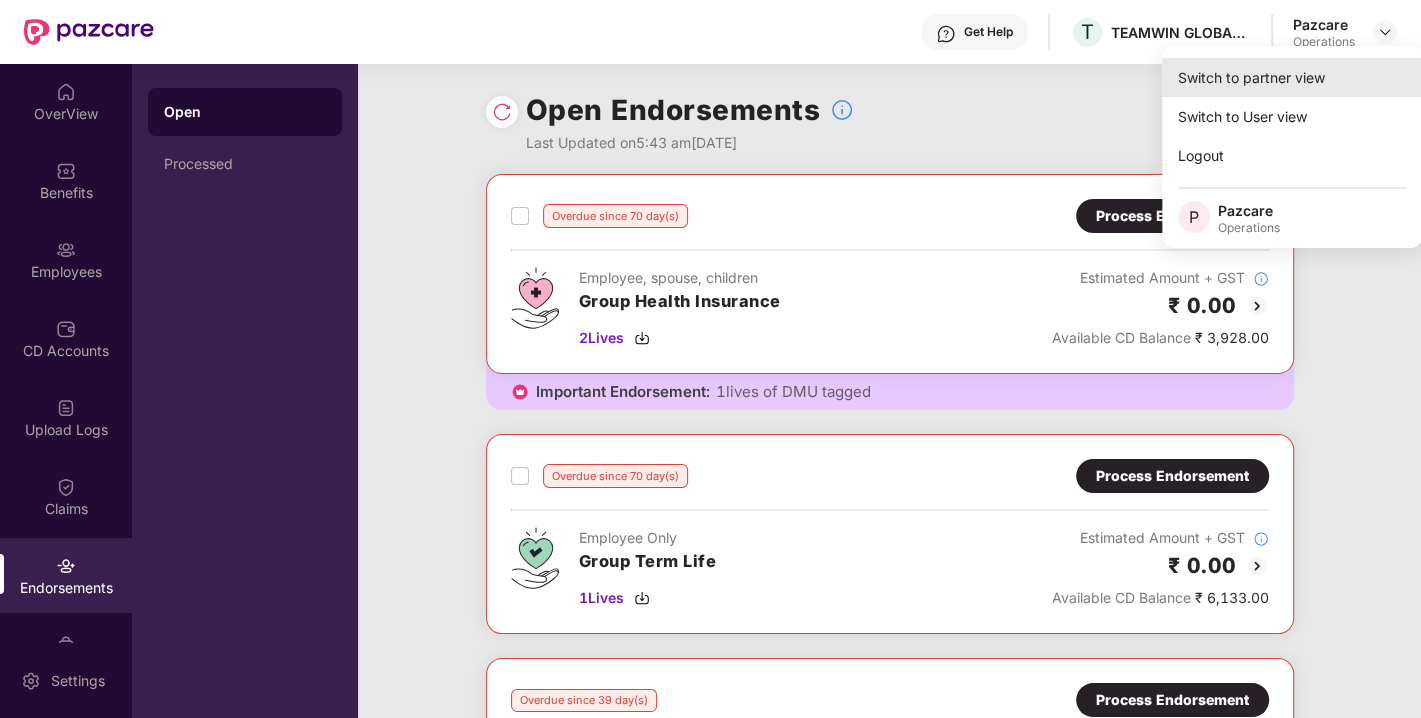 click on "Switch to partner view" at bounding box center (1292, 77) 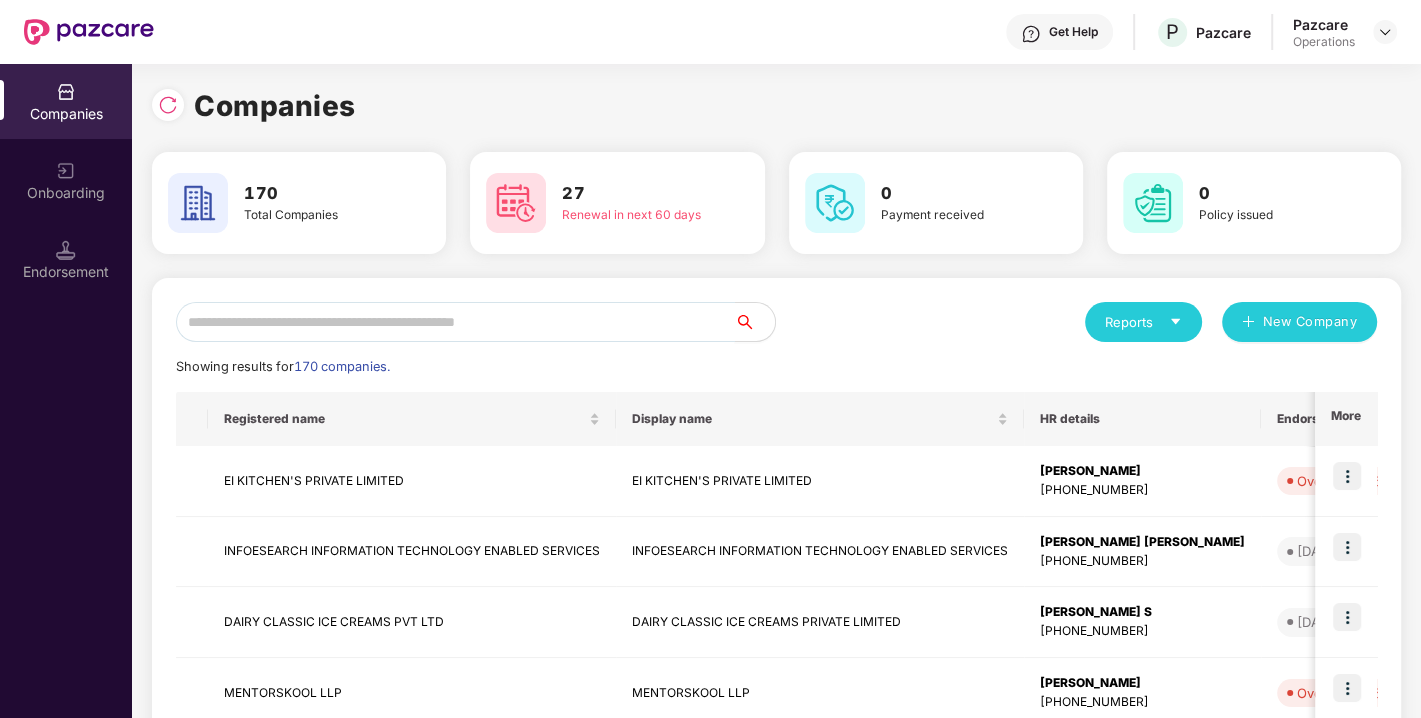 click at bounding box center [455, 322] 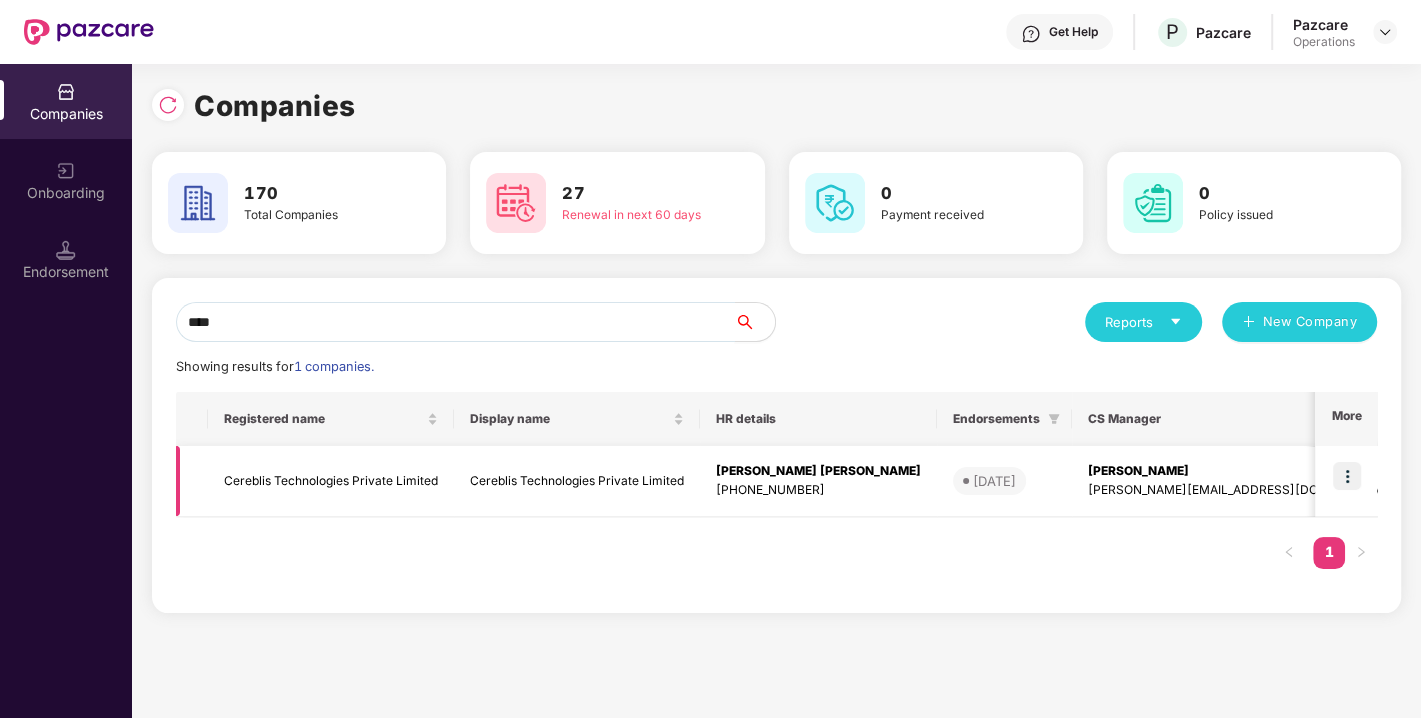 type on "****" 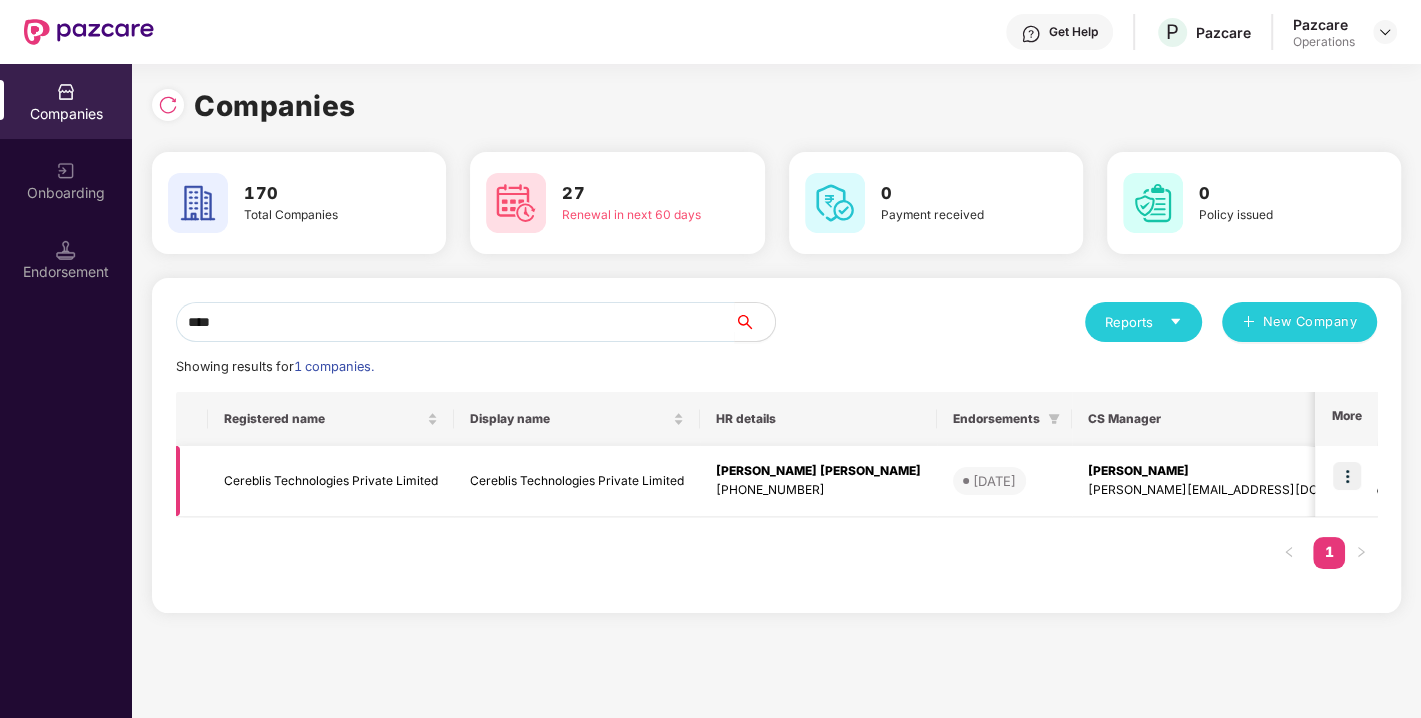 click at bounding box center [1347, 476] 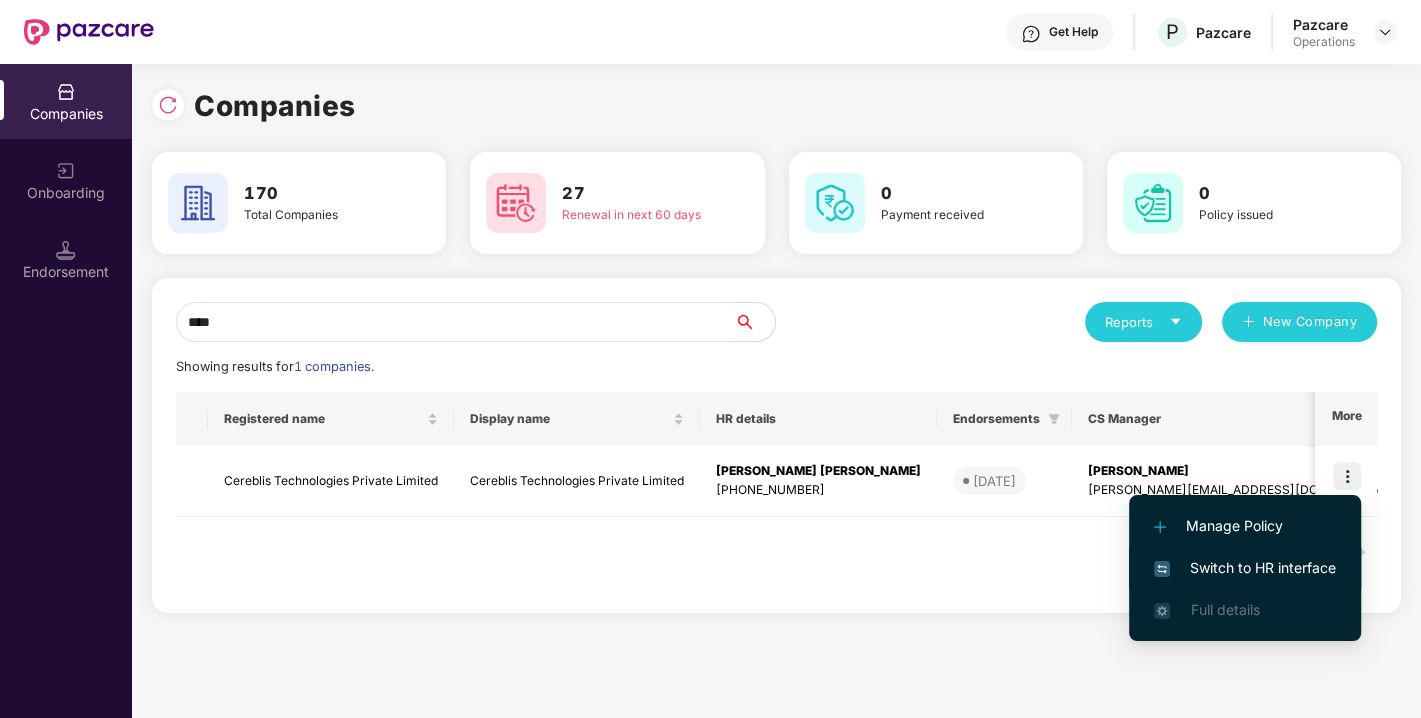 click on "Switch to HR interface" at bounding box center (1245, 568) 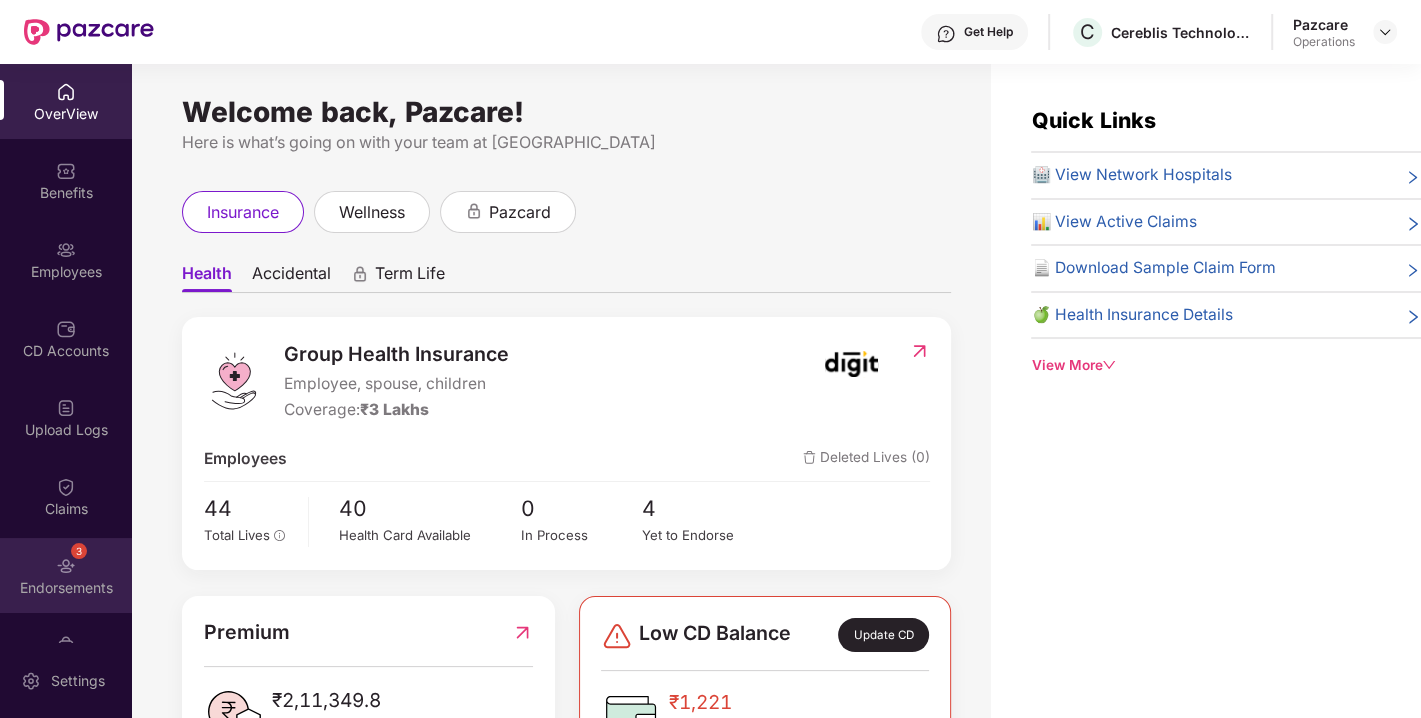 click on "3 Endorsements" at bounding box center (66, 575) 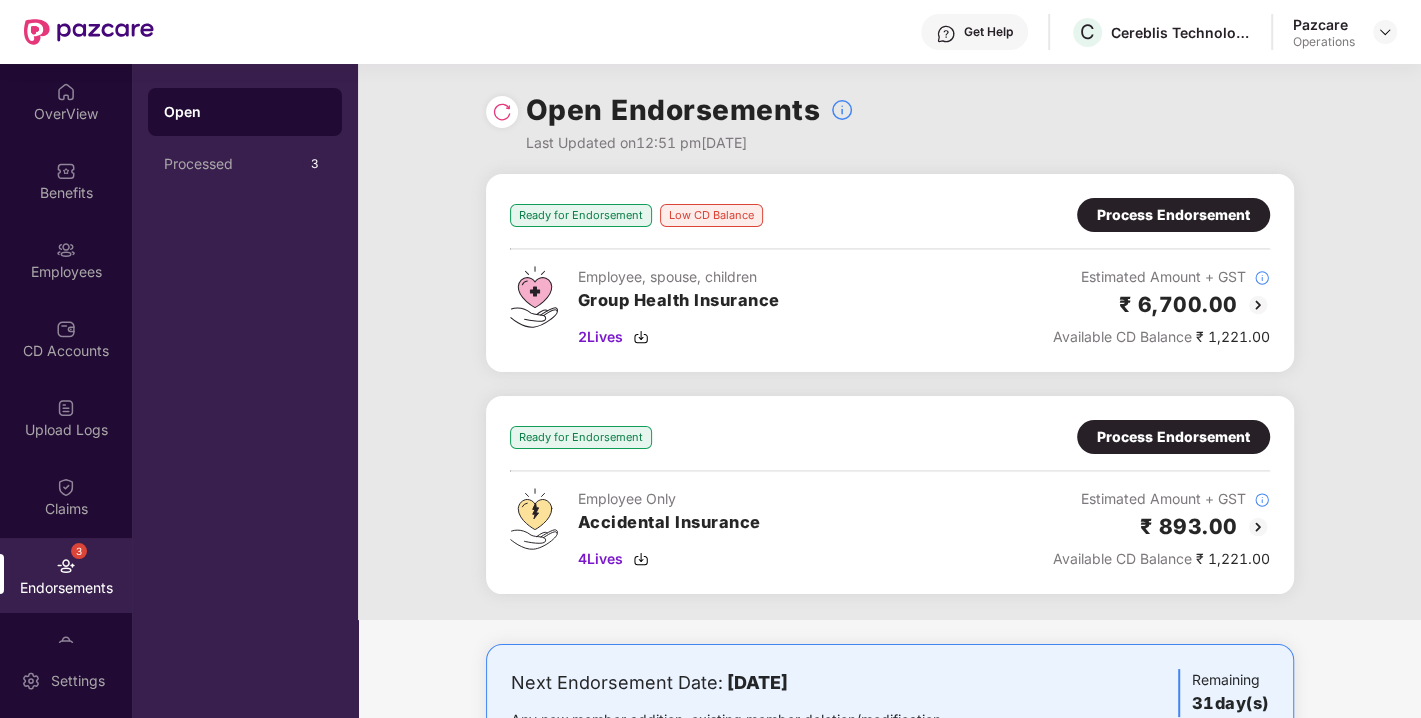 click on "Process Endorsement" at bounding box center (1173, 437) 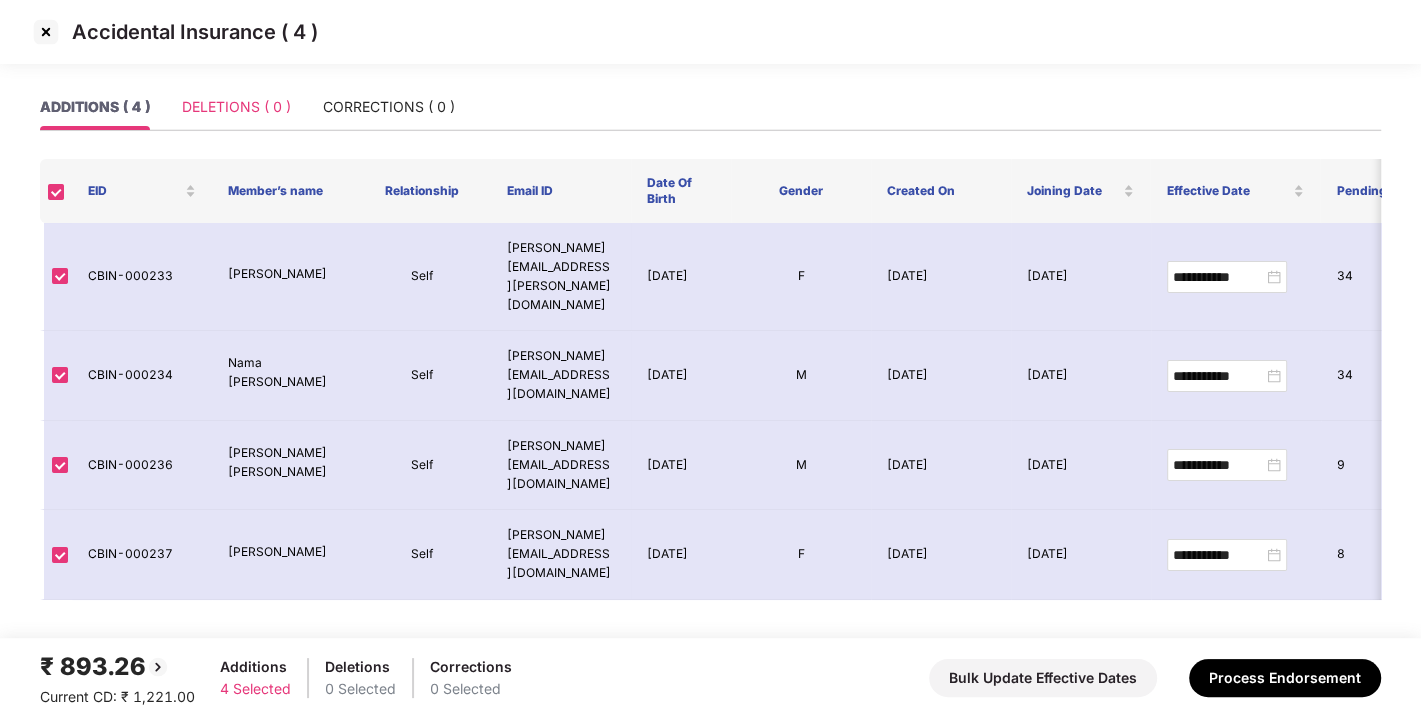 click on "DELETIONS ( 0 )" at bounding box center (236, 107) 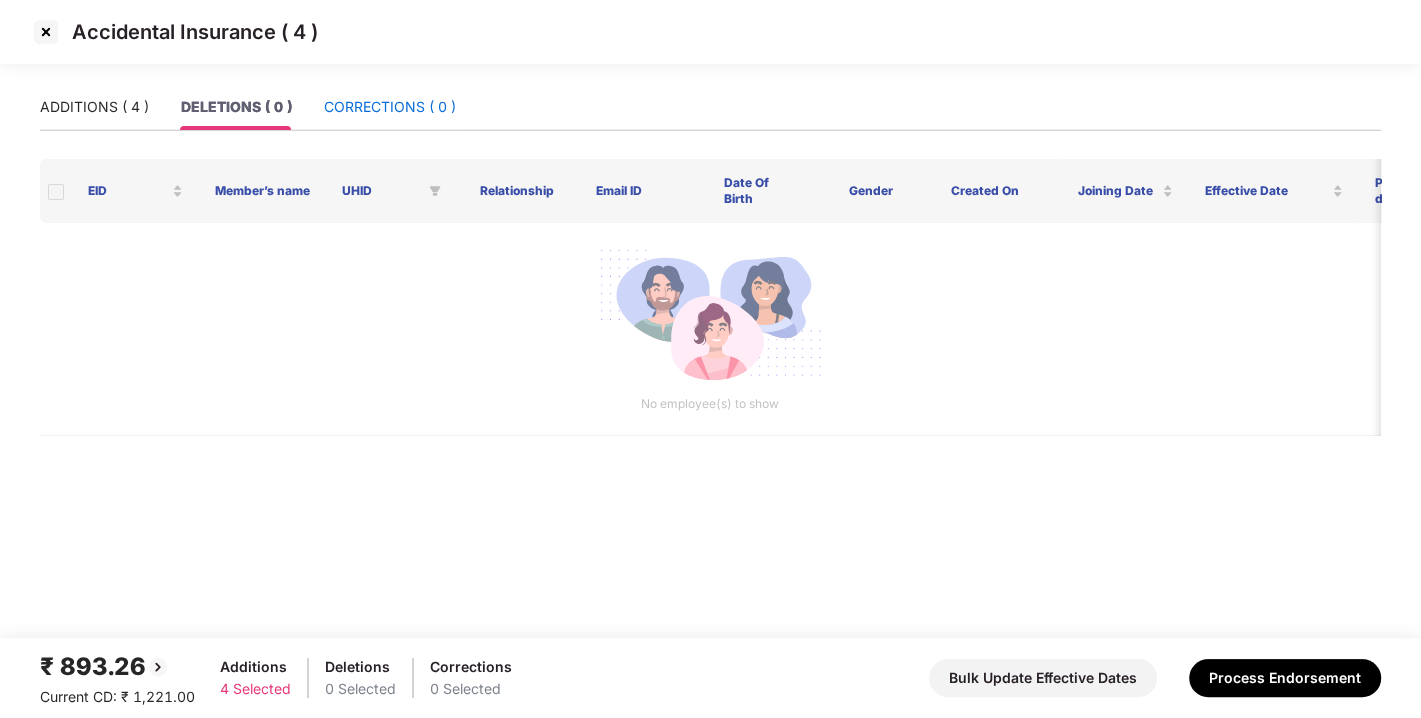 click on "CORRECTIONS ( 0 )" at bounding box center (390, 107) 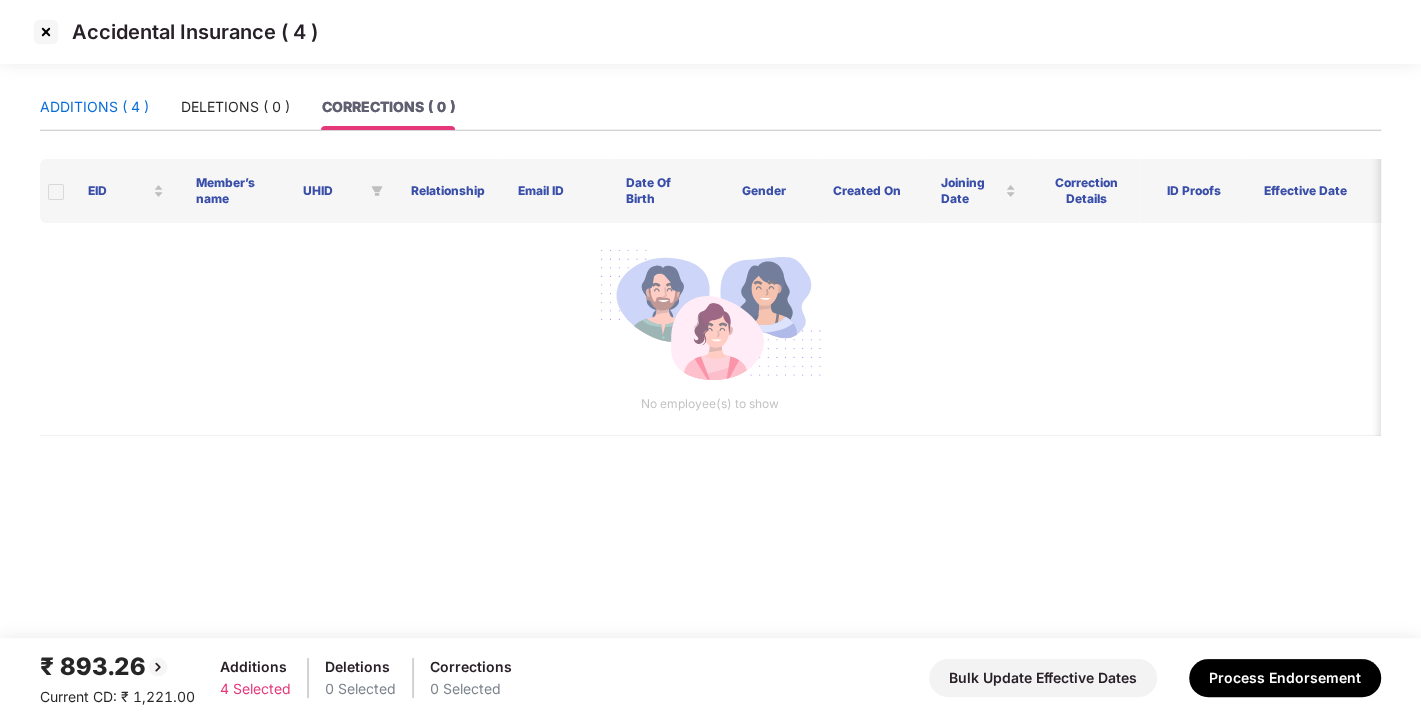 click on "ADDITIONS ( 4 )" at bounding box center [94, 107] 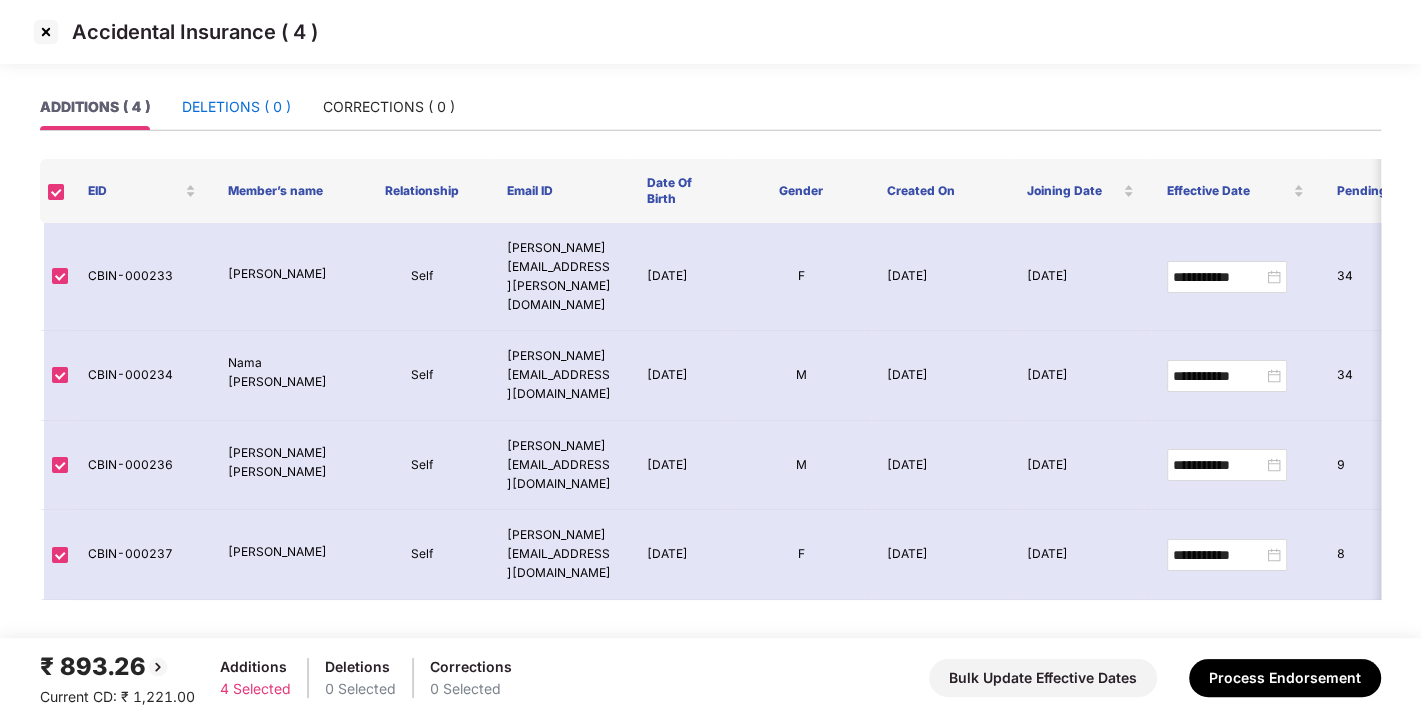 click on "DELETIONS ( 0 )" at bounding box center [236, 107] 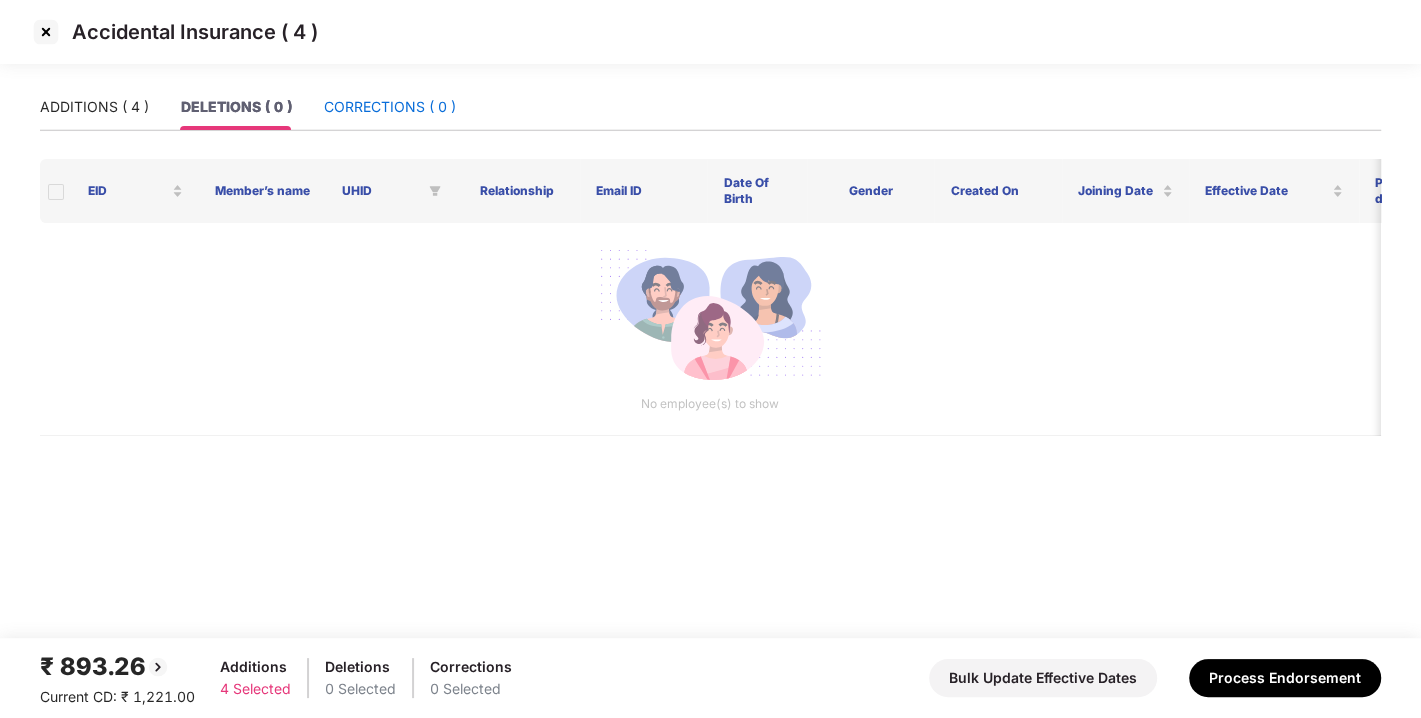 click on "CORRECTIONS ( 0 )" at bounding box center (390, 107) 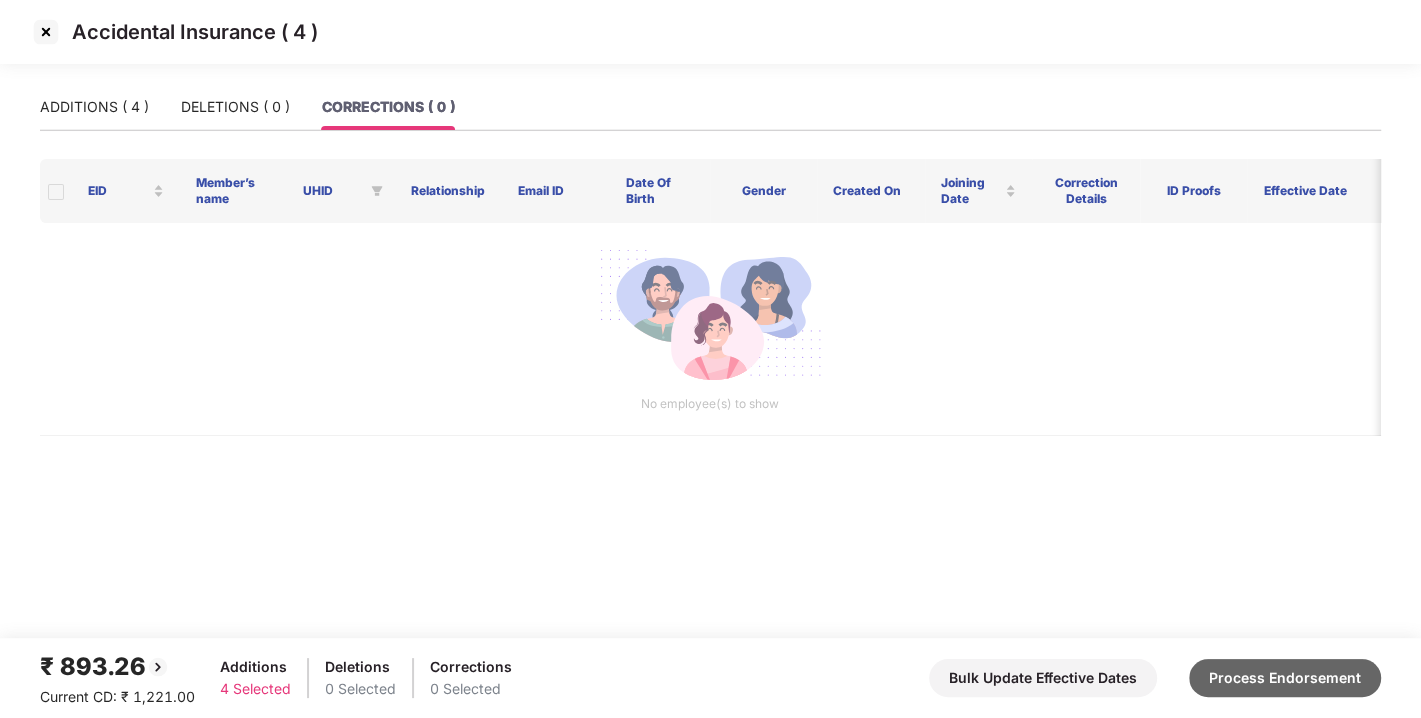click on "Process Endorsement" at bounding box center [1285, 678] 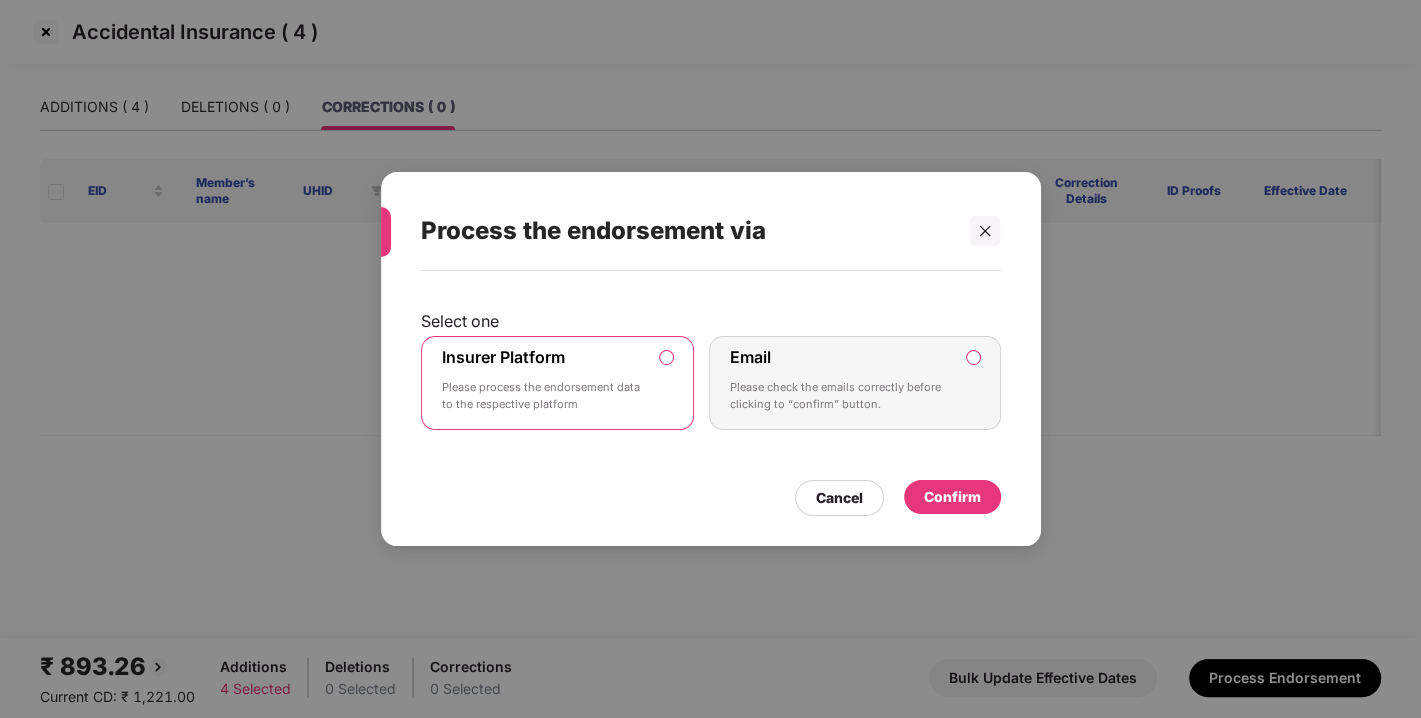 click on "Confirm" at bounding box center [952, 497] 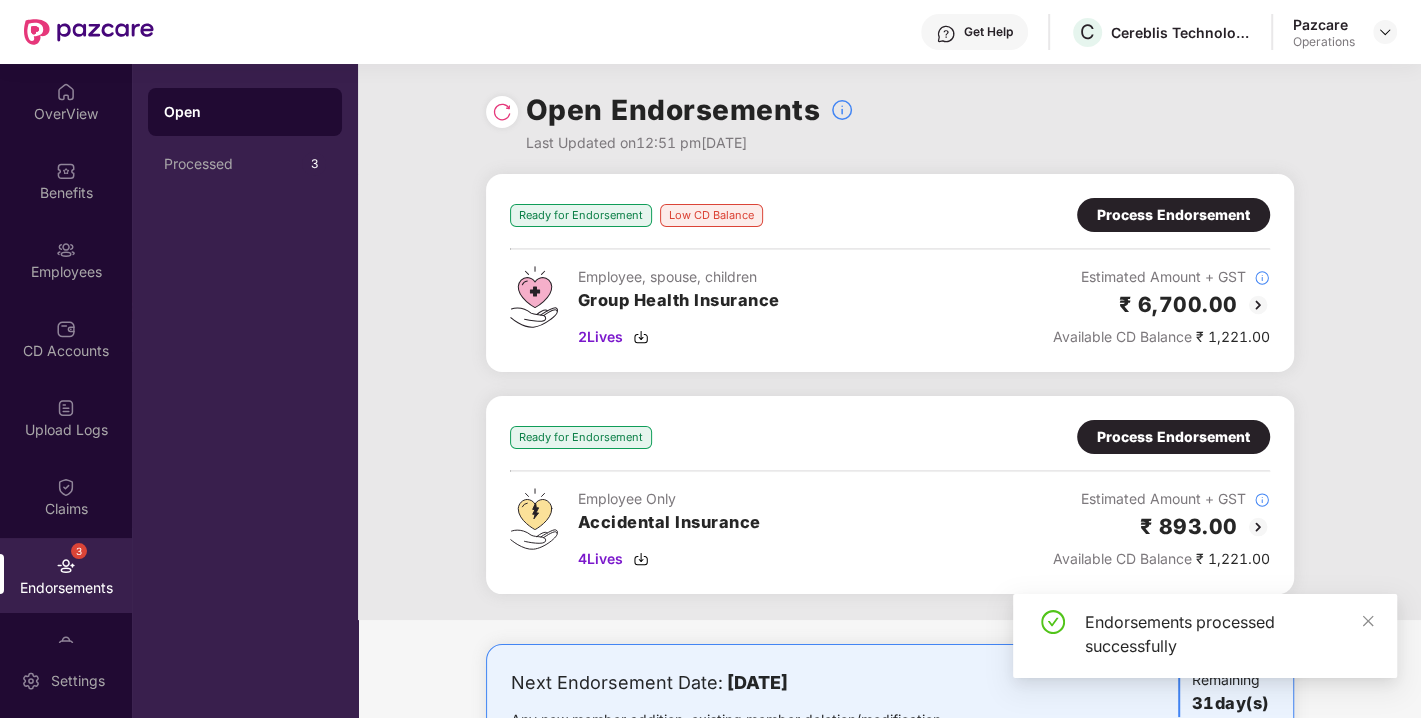 click at bounding box center (502, 112) 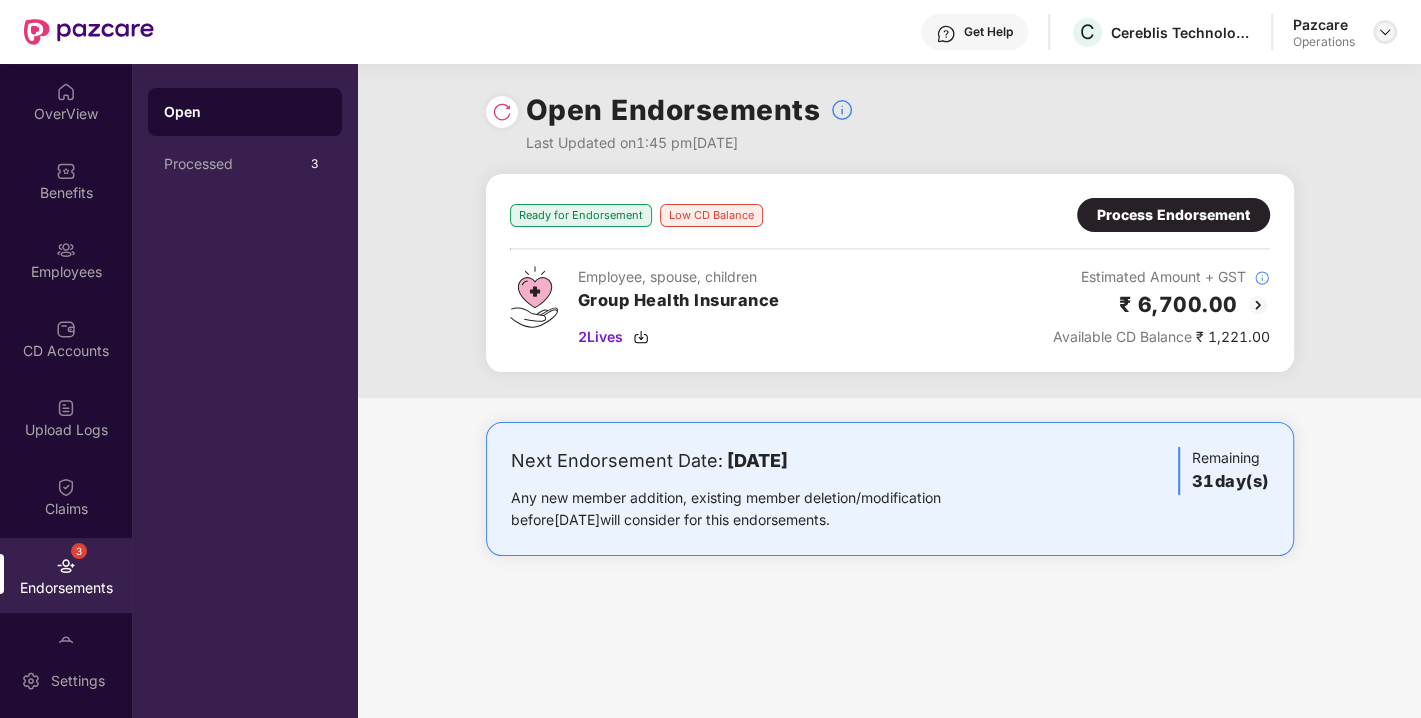 click at bounding box center (1385, 32) 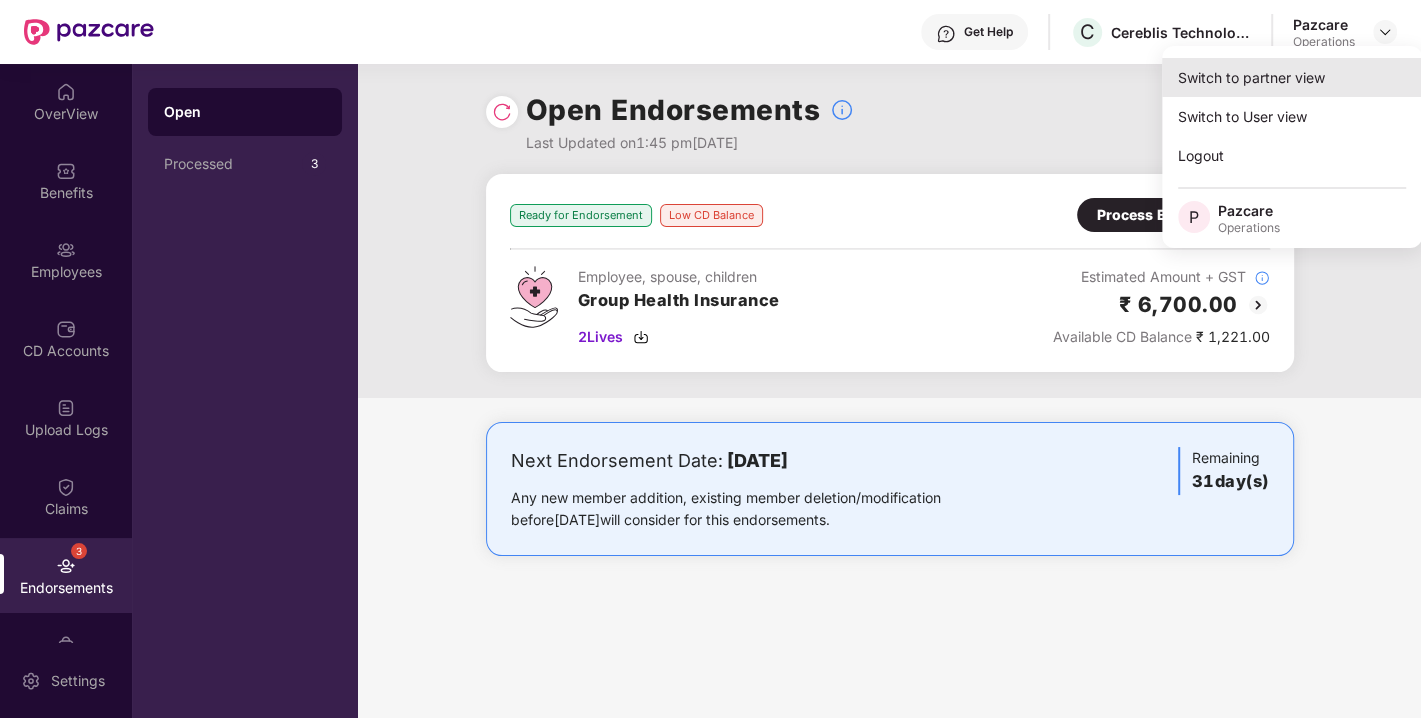 click on "Switch to partner view" at bounding box center (1292, 77) 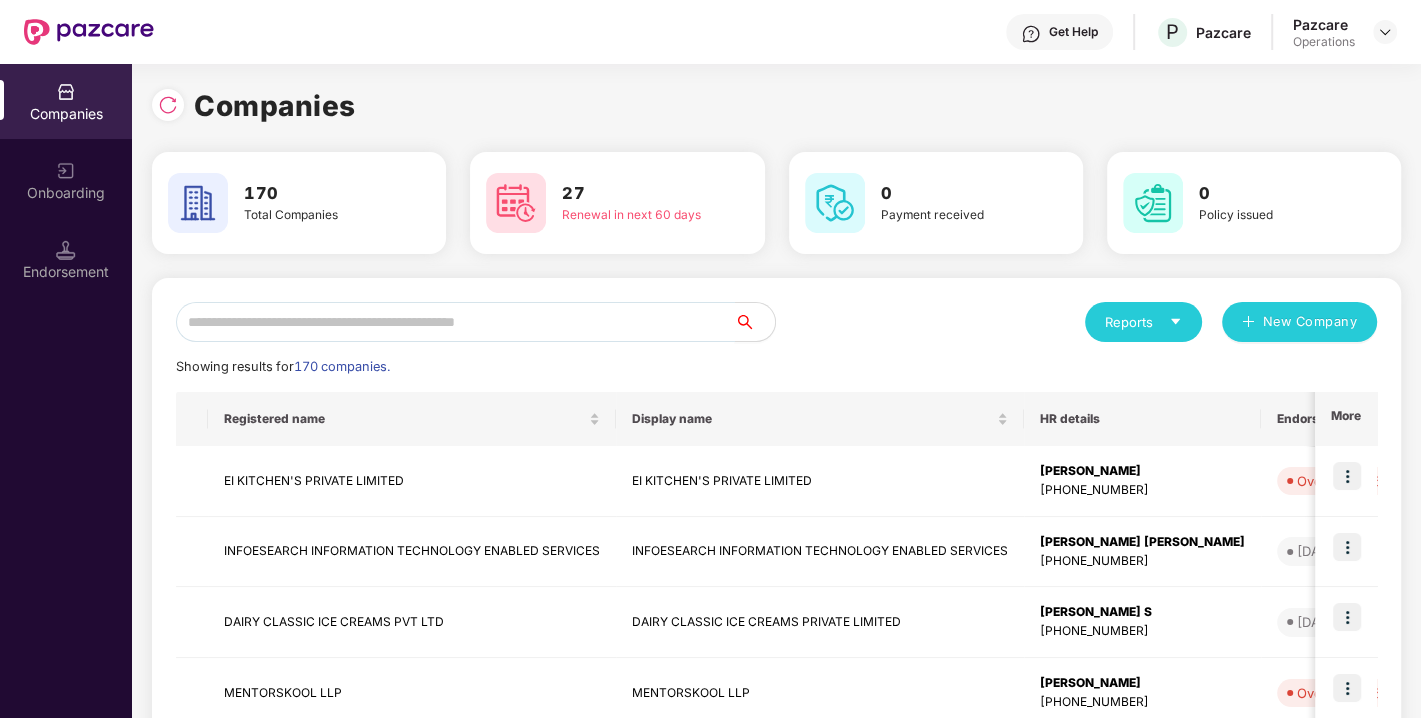 click at bounding box center (455, 322) 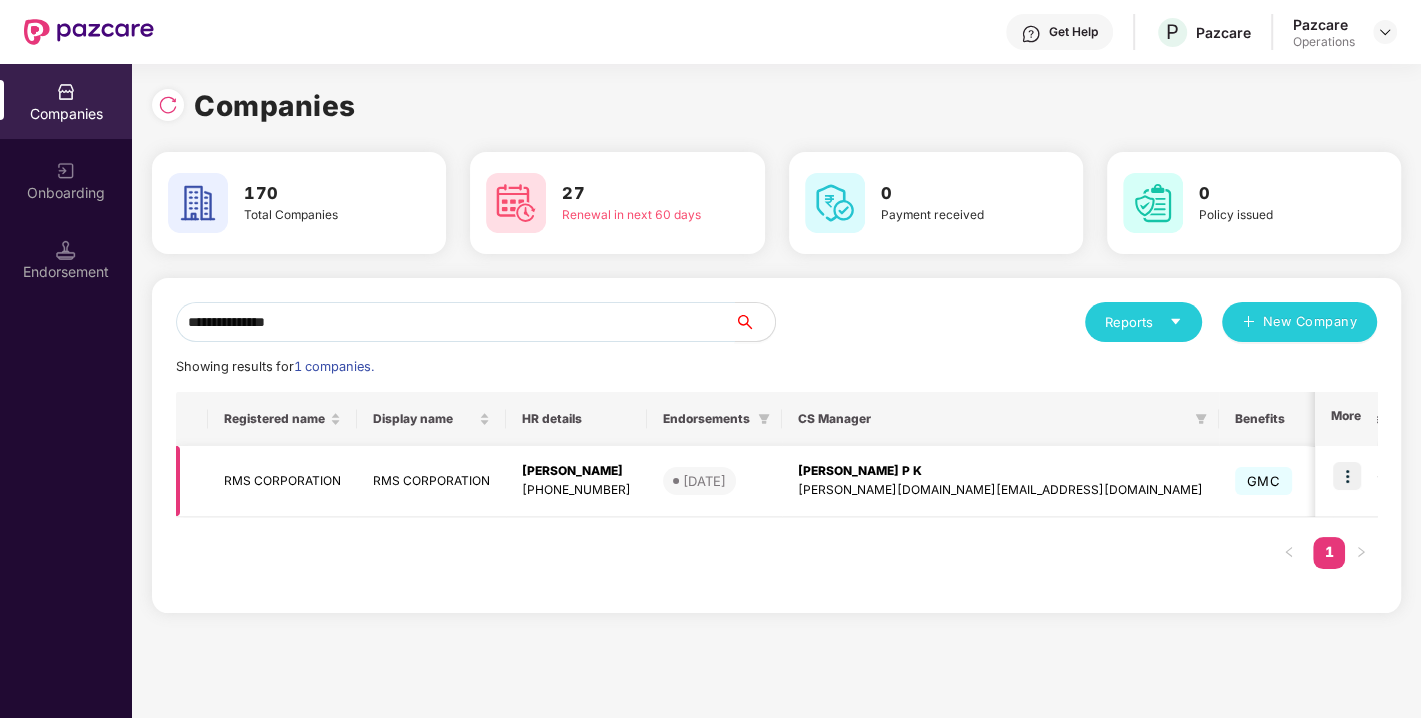 type on "**********" 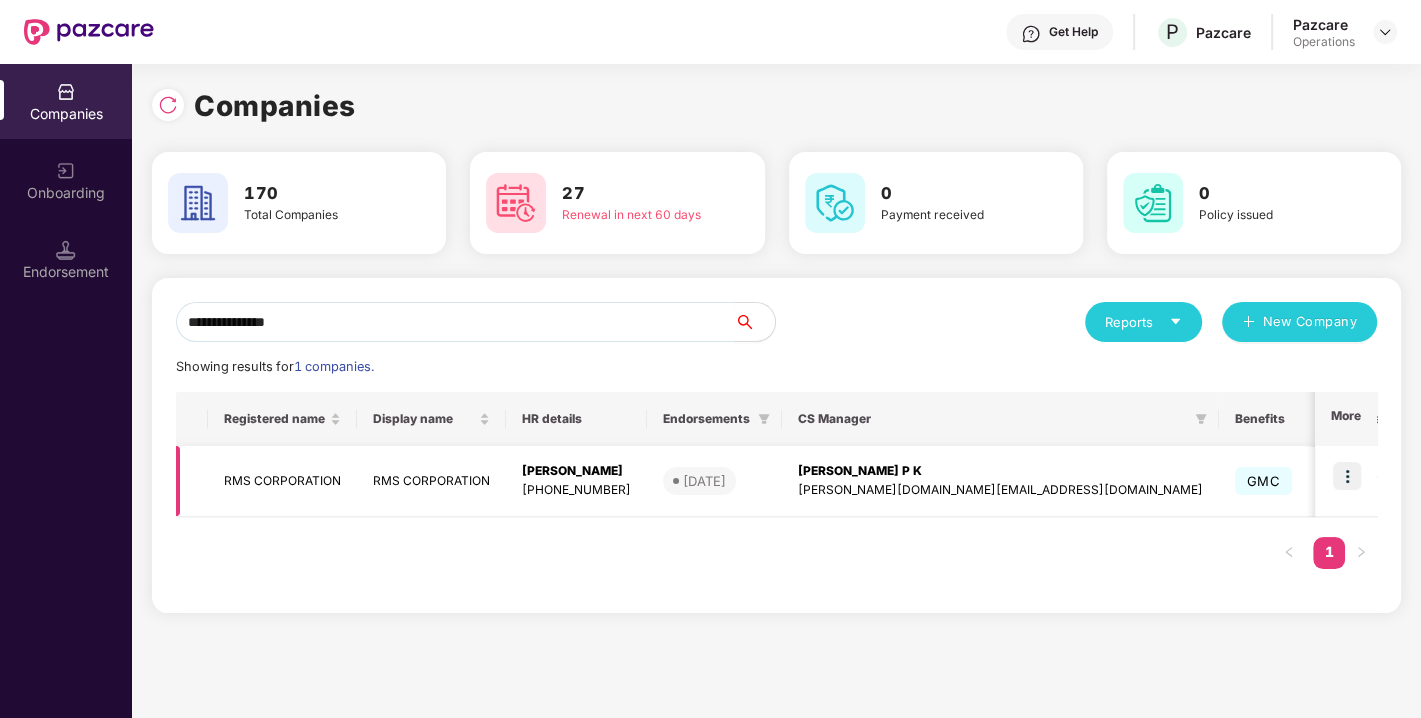 click at bounding box center [1347, 476] 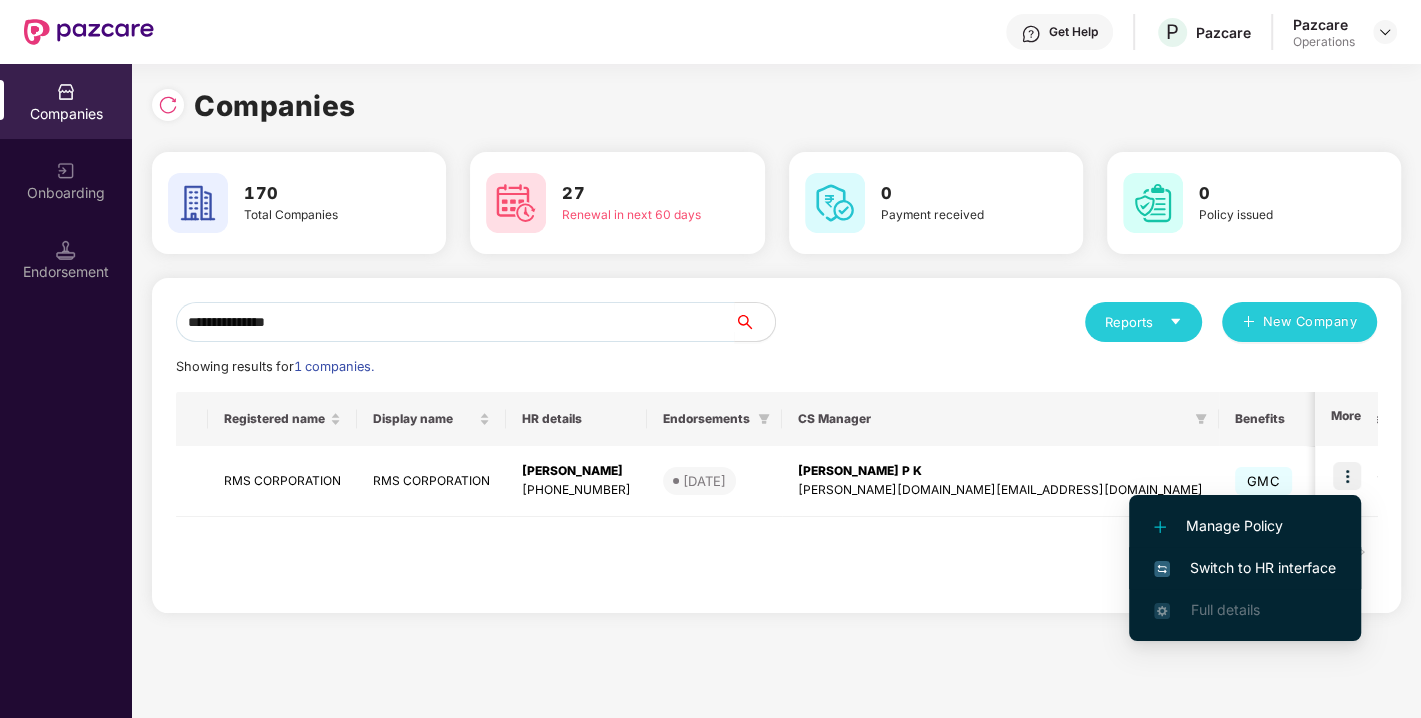 click on "Switch to HR interface" at bounding box center (1245, 568) 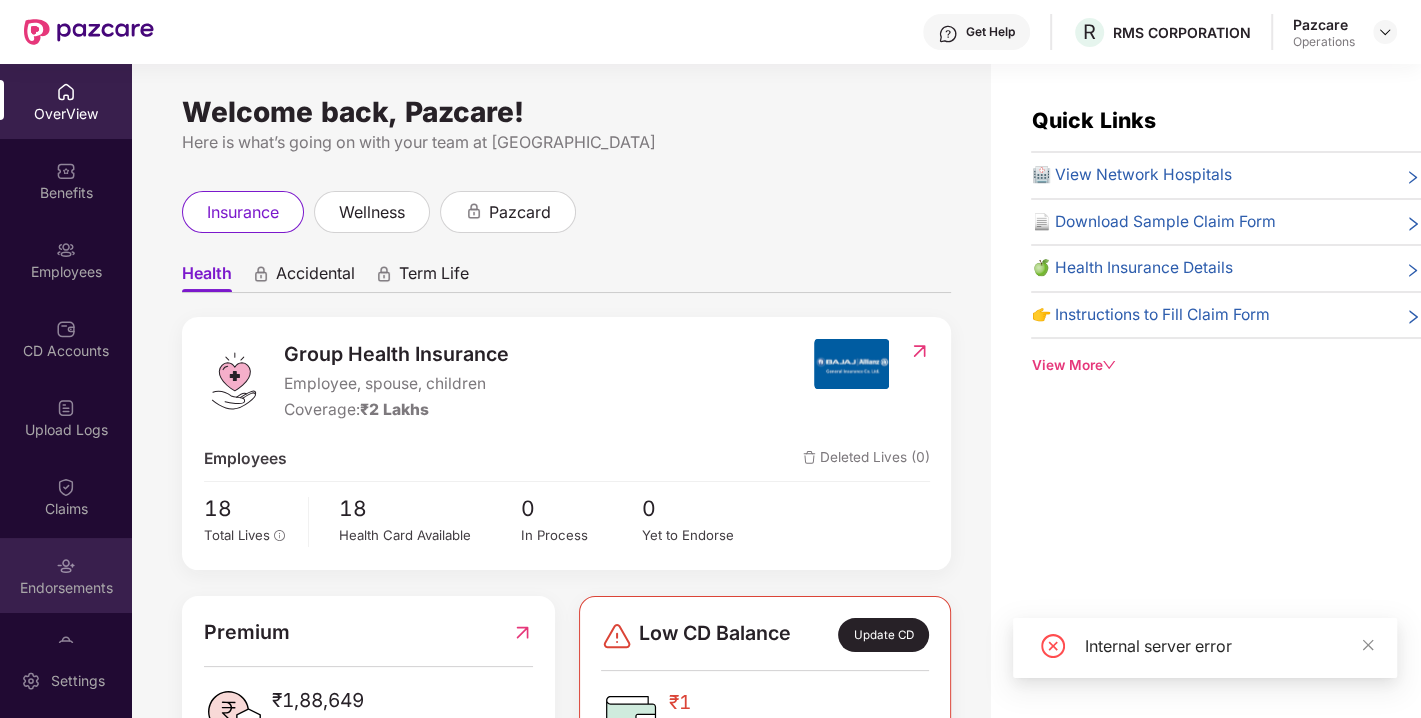 click on "Endorsements" at bounding box center [66, 588] 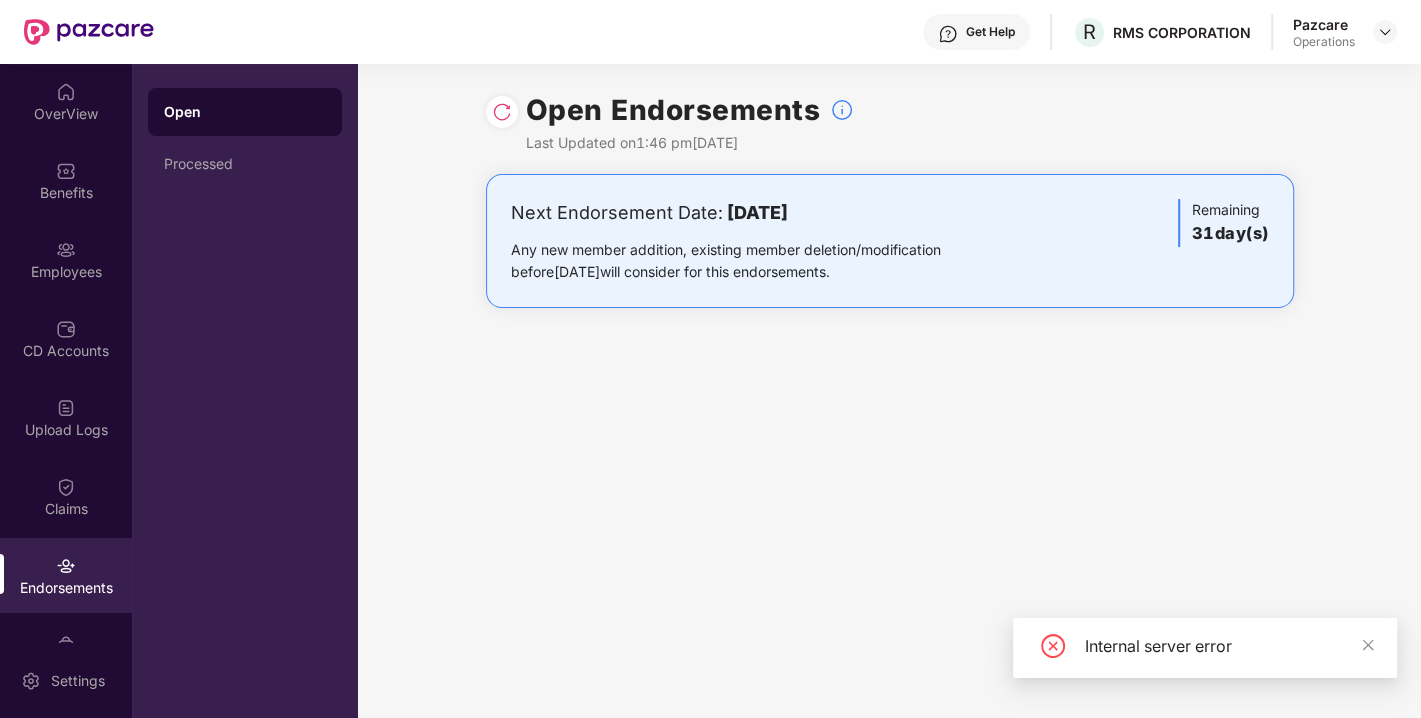 click at bounding box center [502, 112] 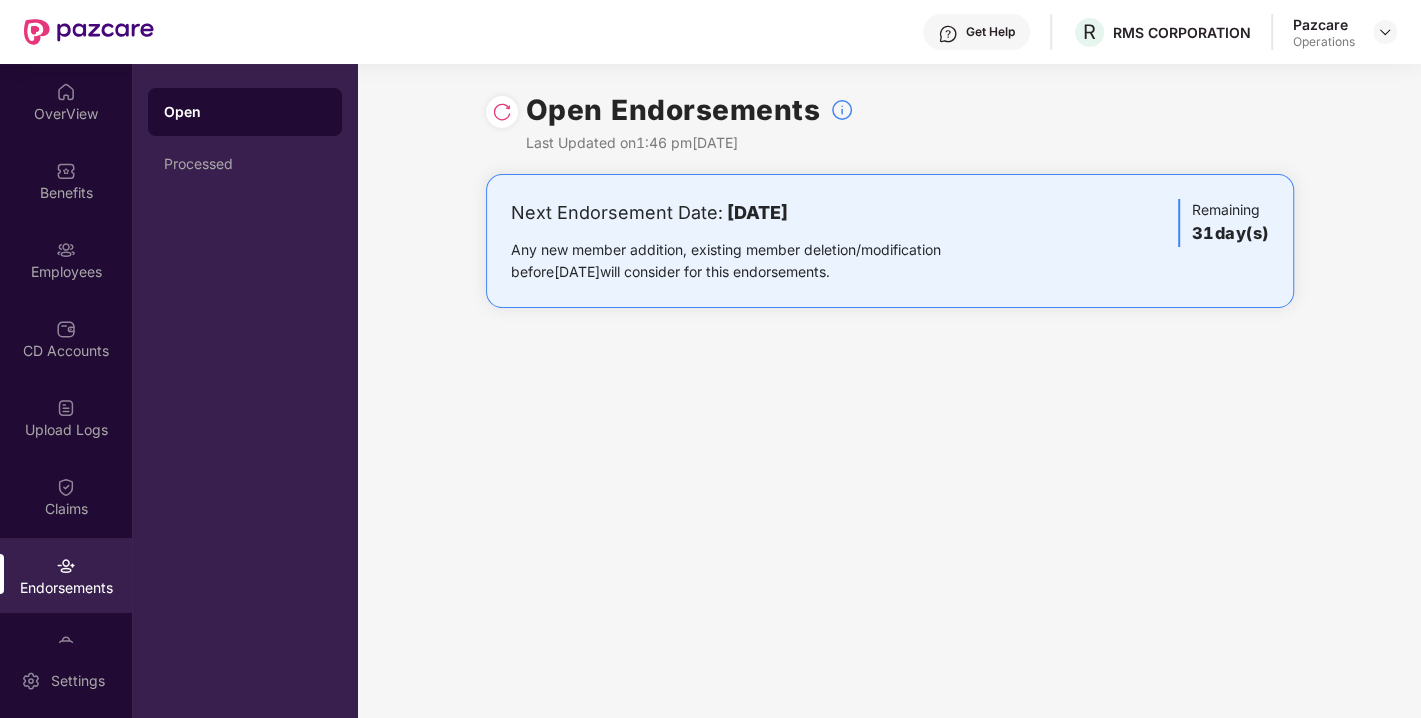 click at bounding box center (502, 112) 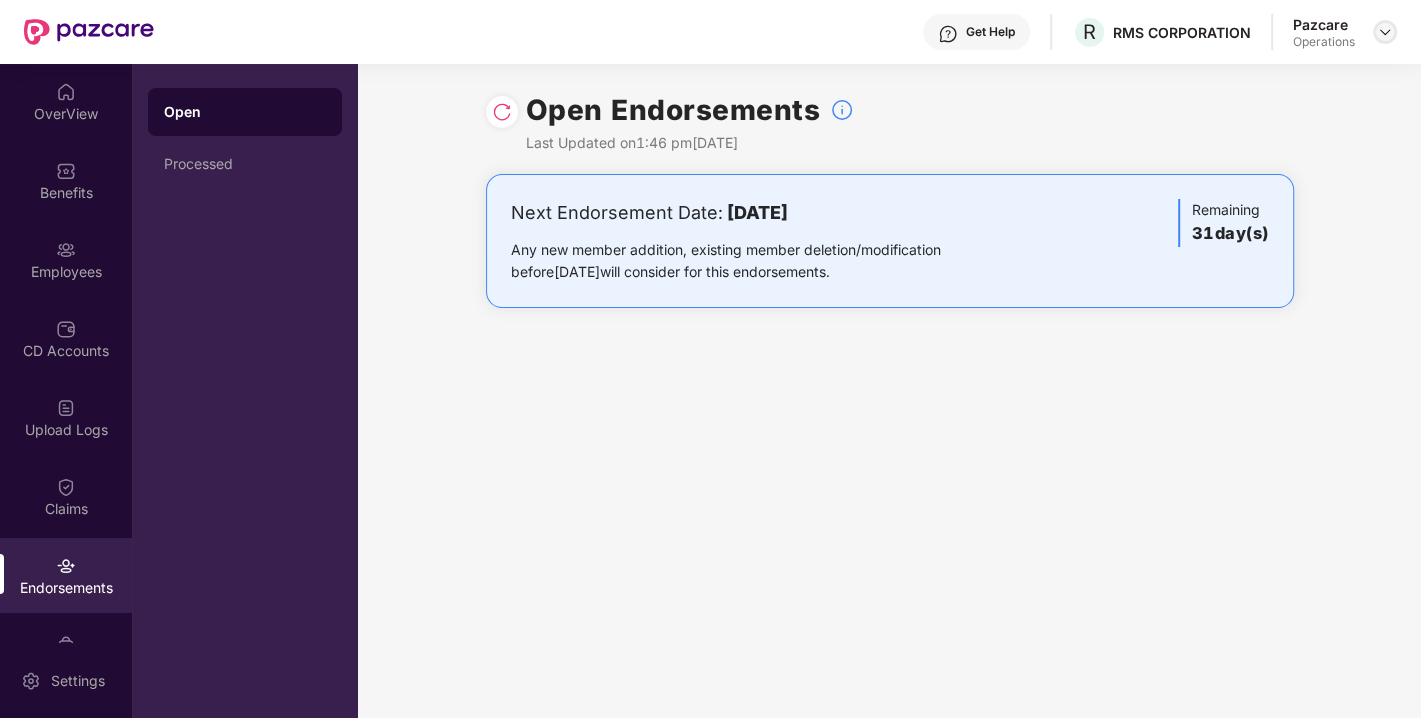 click at bounding box center [1385, 32] 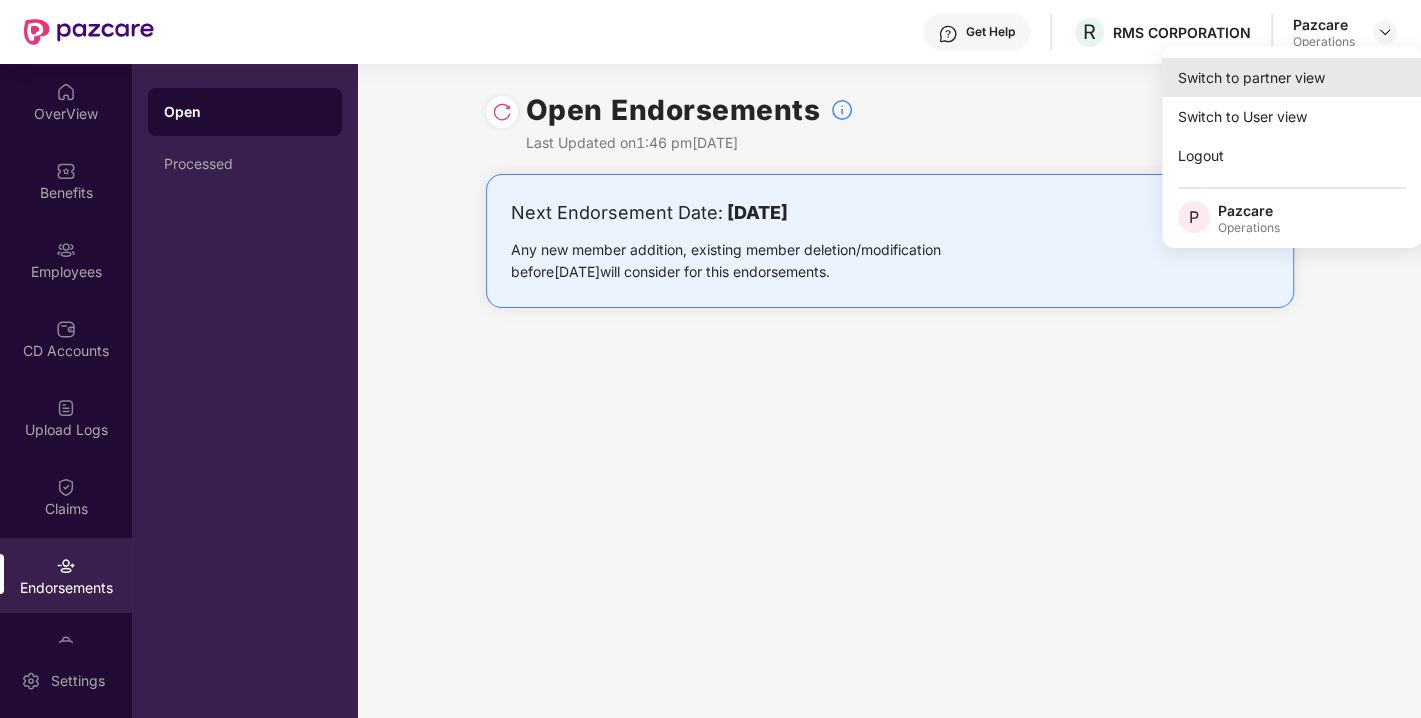 click on "Switch to partner view" at bounding box center (1292, 77) 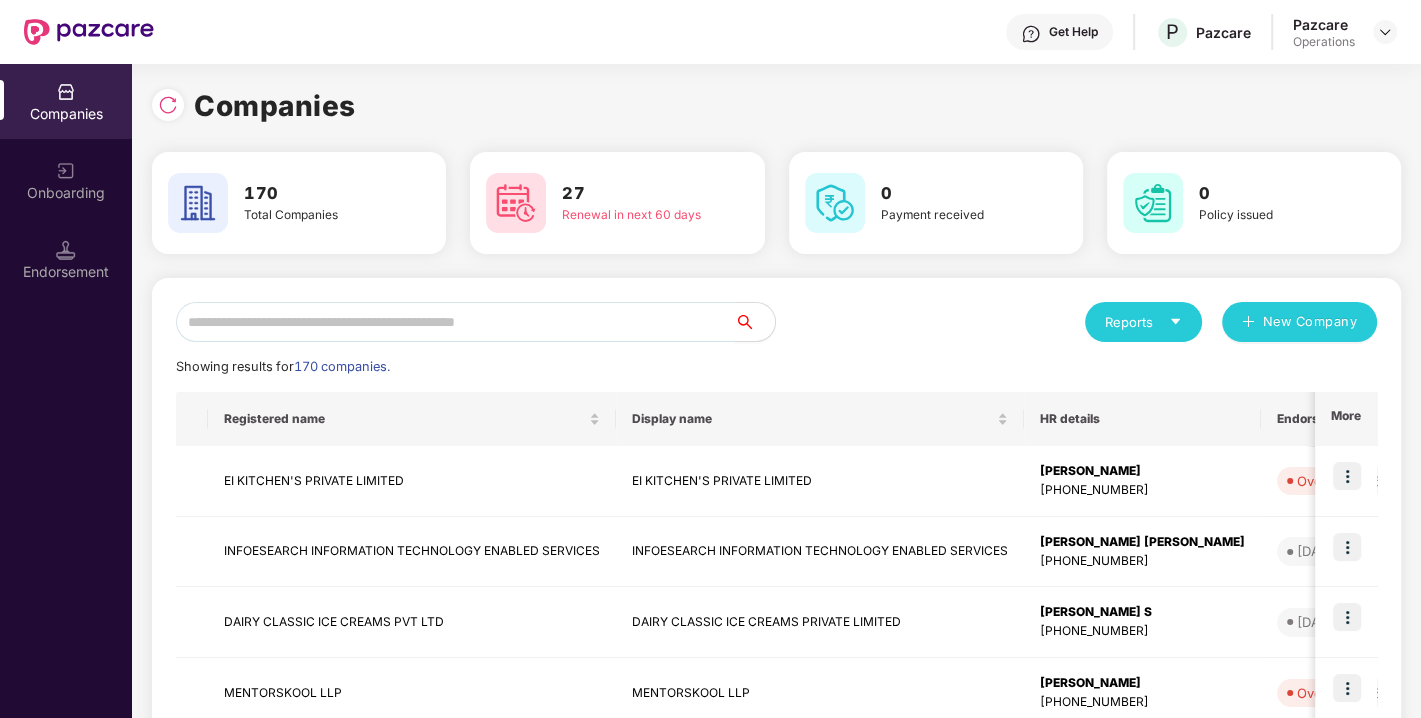 click at bounding box center [455, 322] 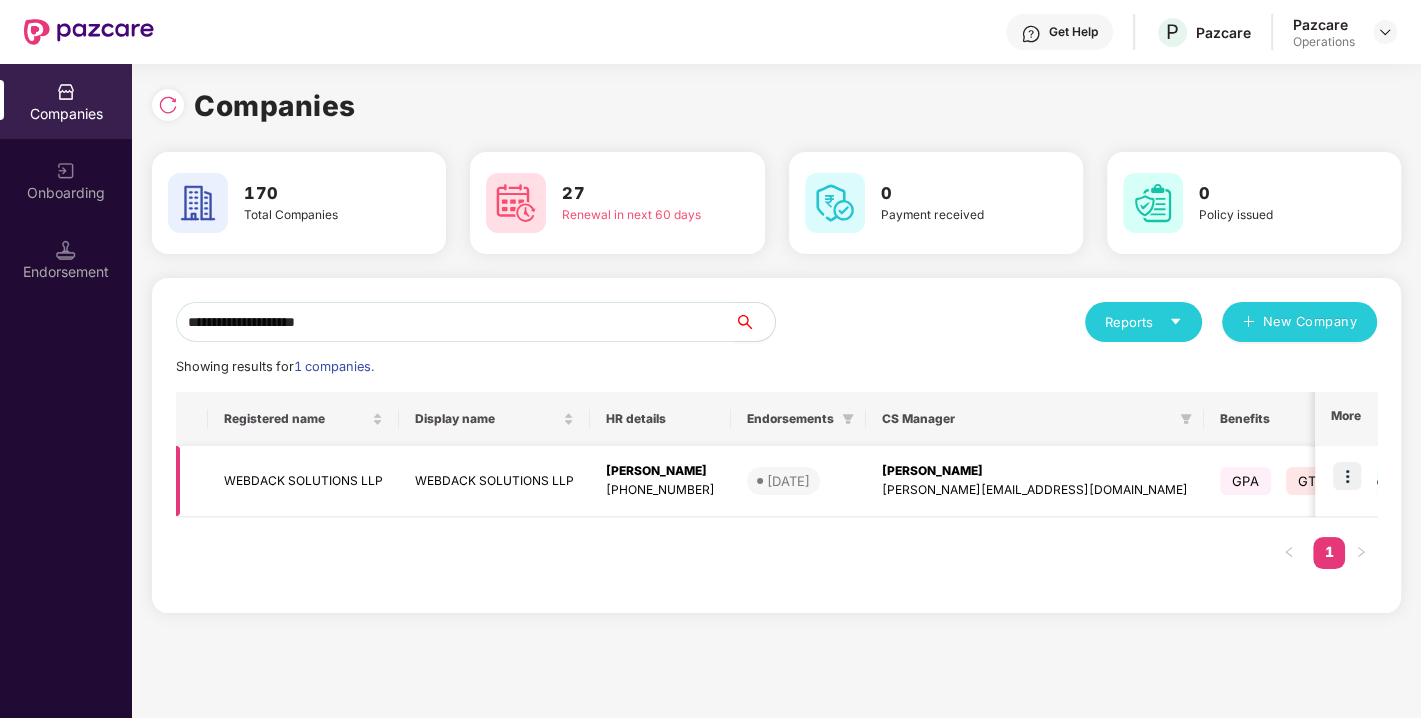 type on "**********" 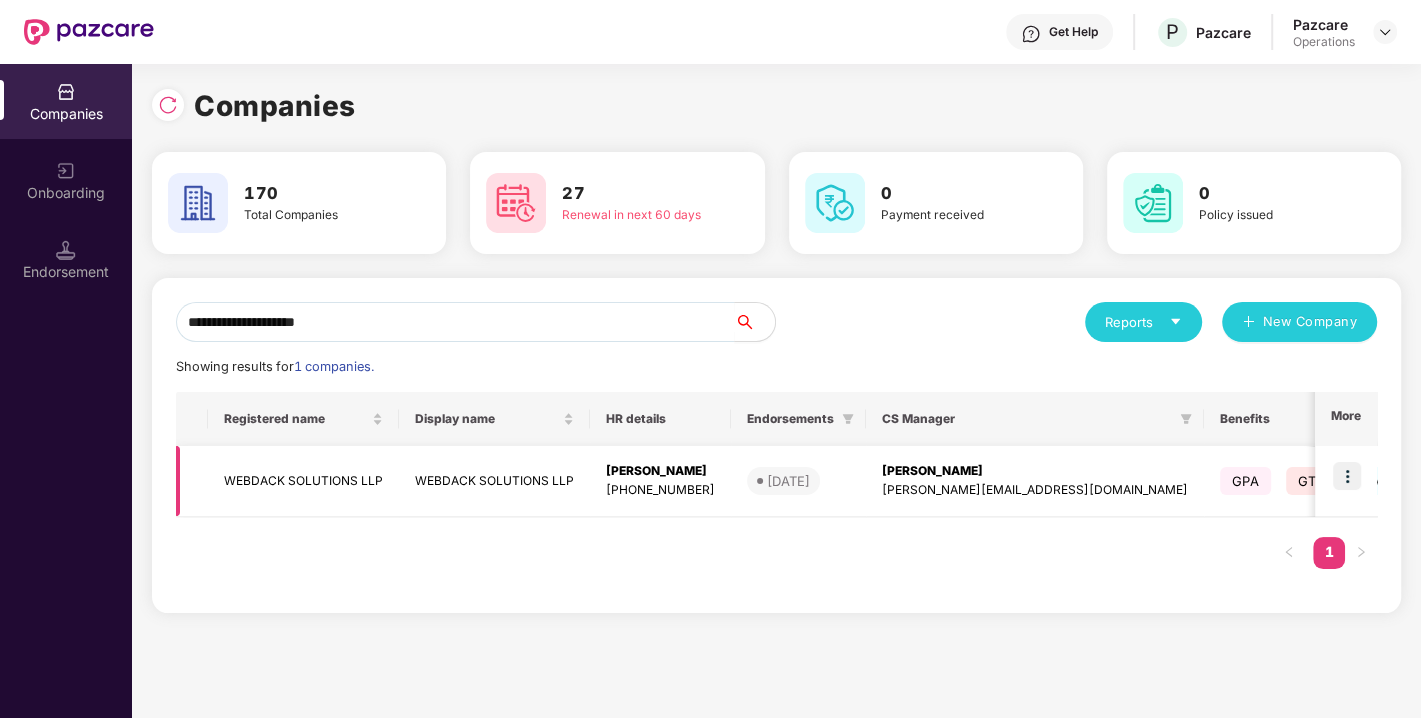 click at bounding box center [1347, 476] 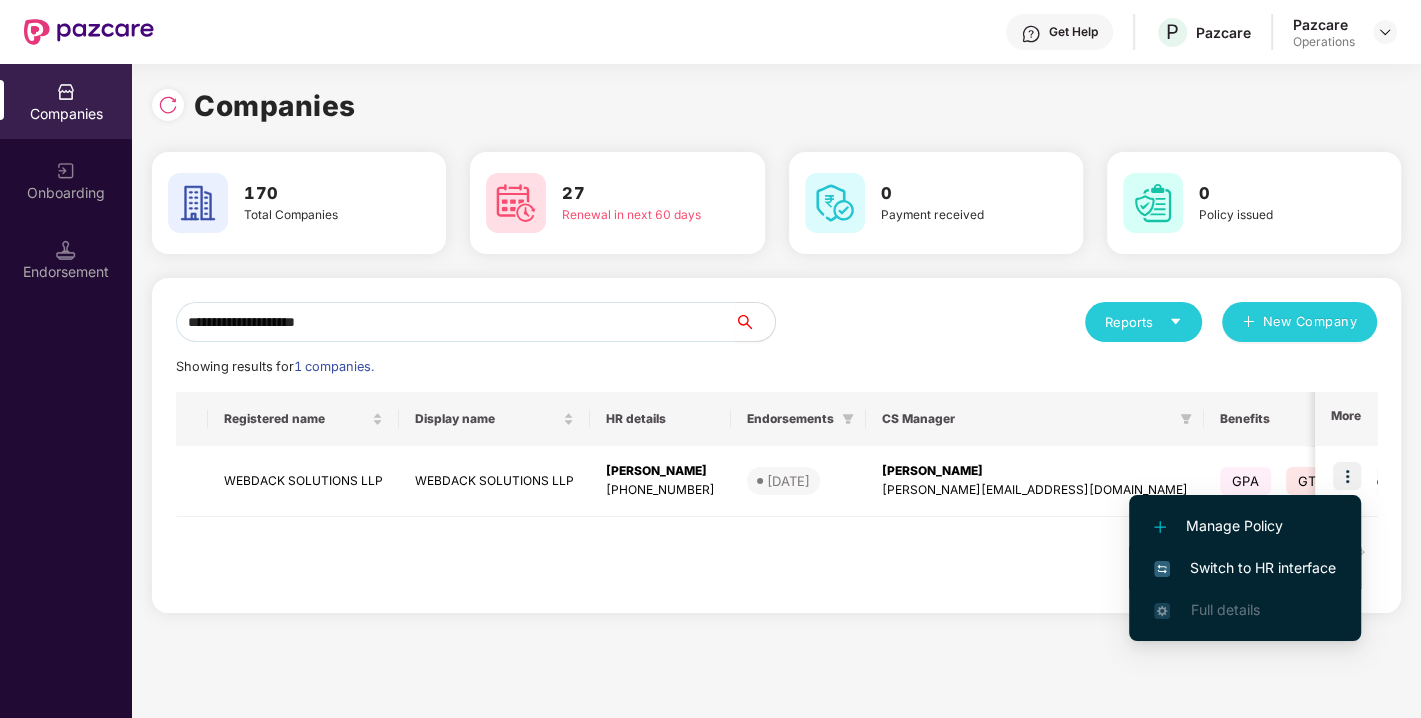 click on "Switch to HR interface" at bounding box center (1245, 568) 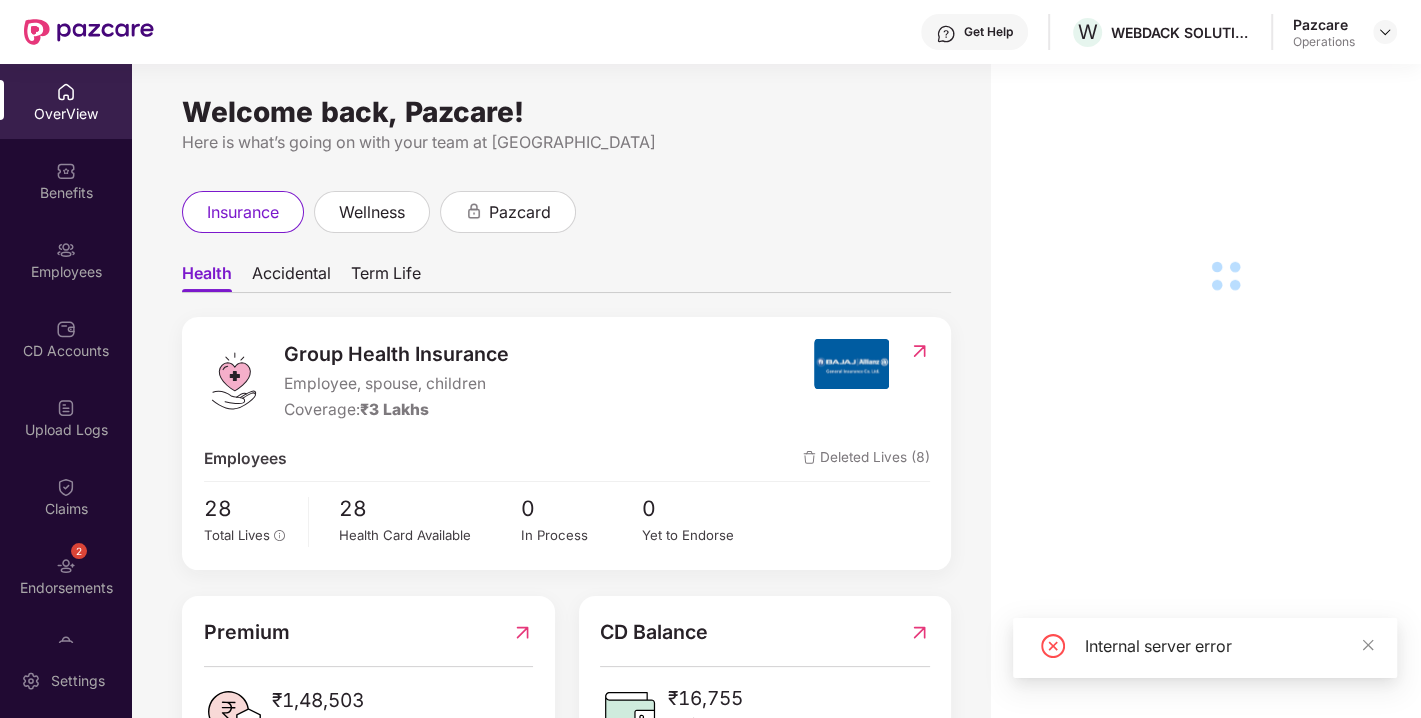 click at bounding box center [66, 566] 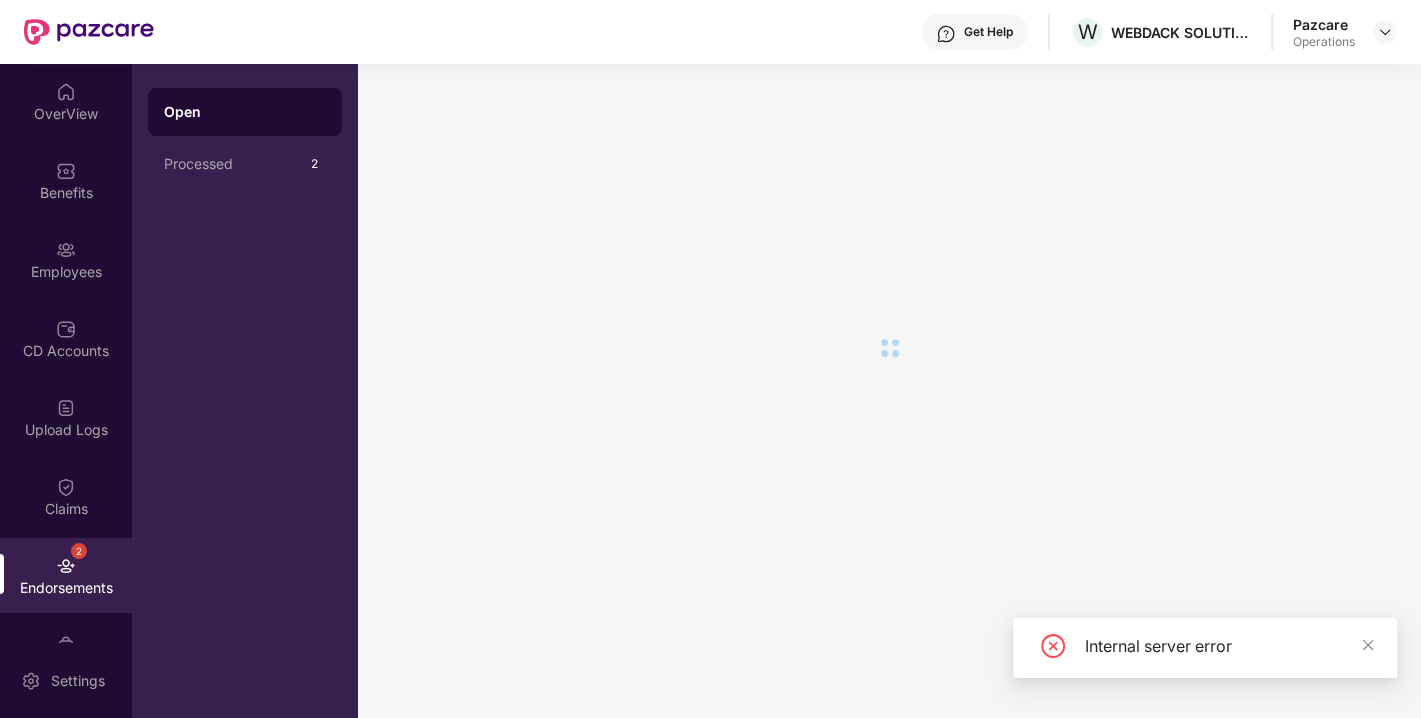click at bounding box center (66, 566) 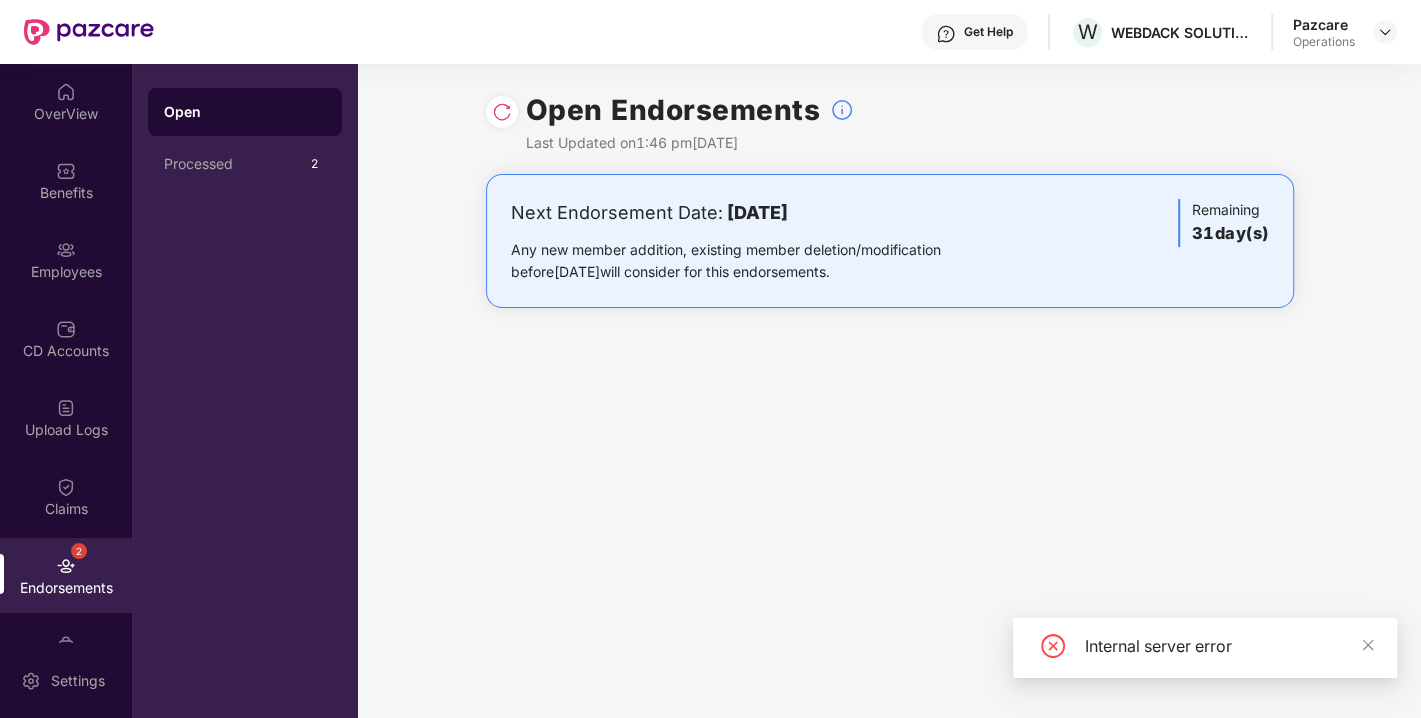 click at bounding box center (502, 112) 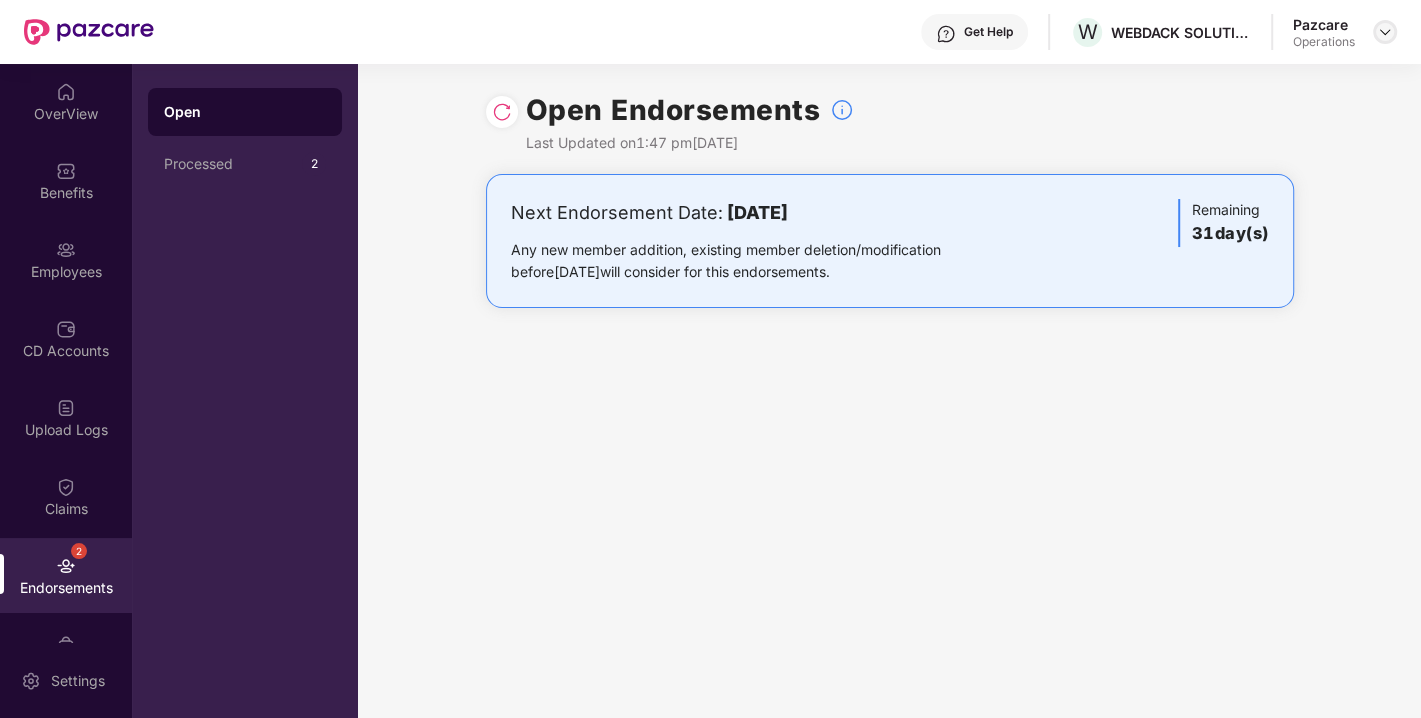 click at bounding box center [1385, 32] 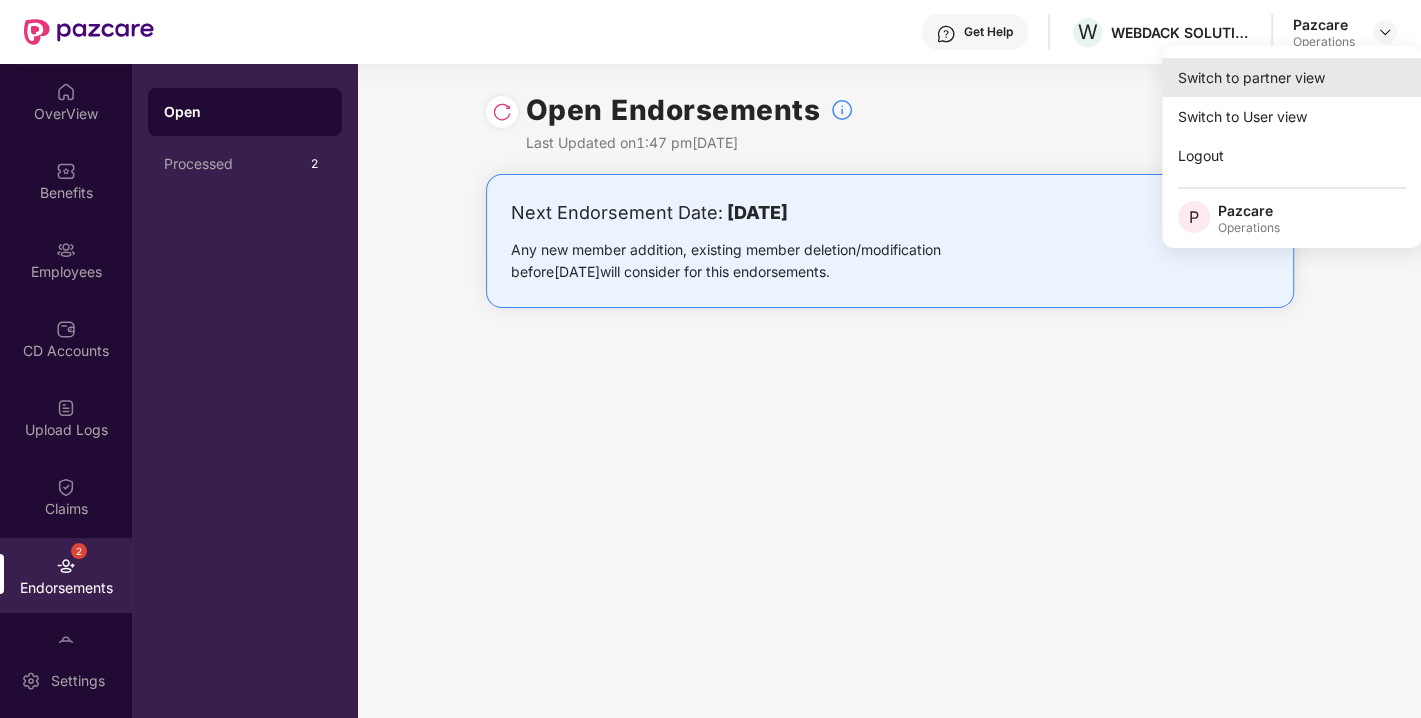 click on "Switch to partner view" at bounding box center (1292, 77) 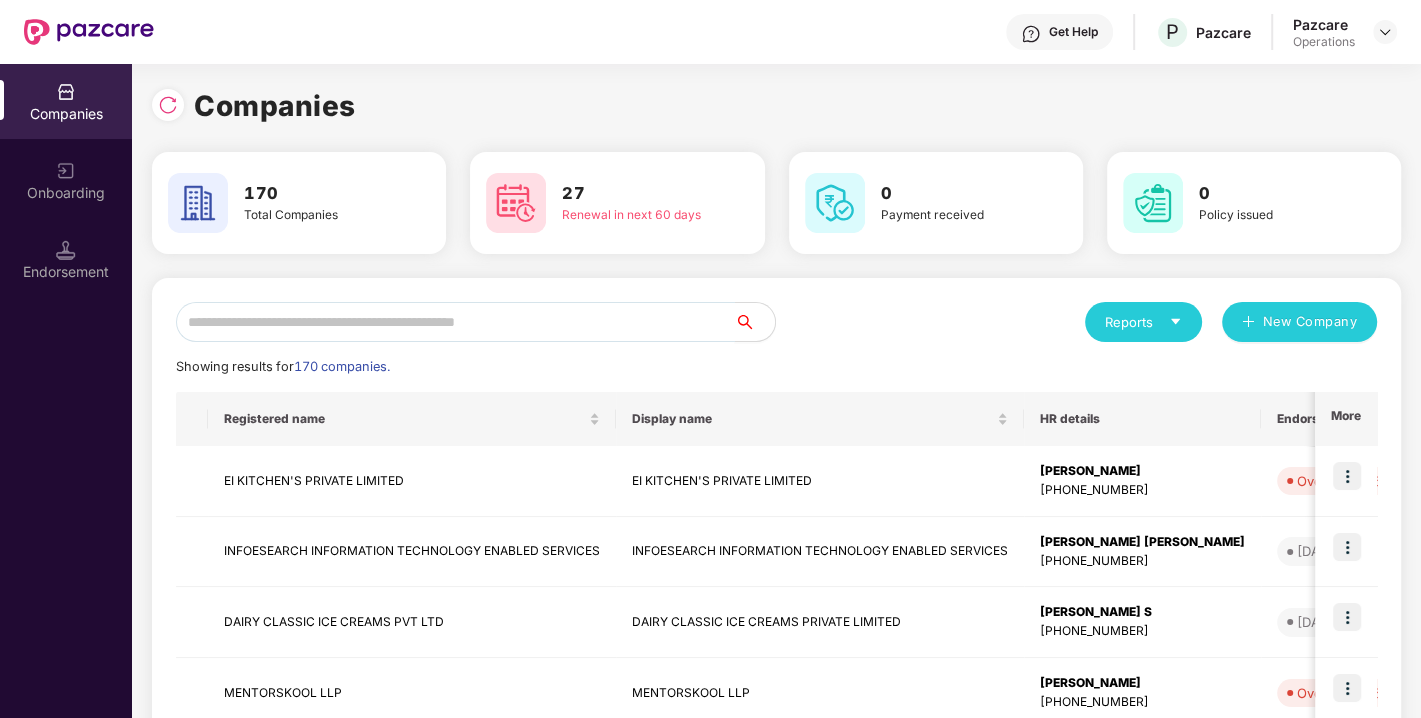 click at bounding box center [455, 322] 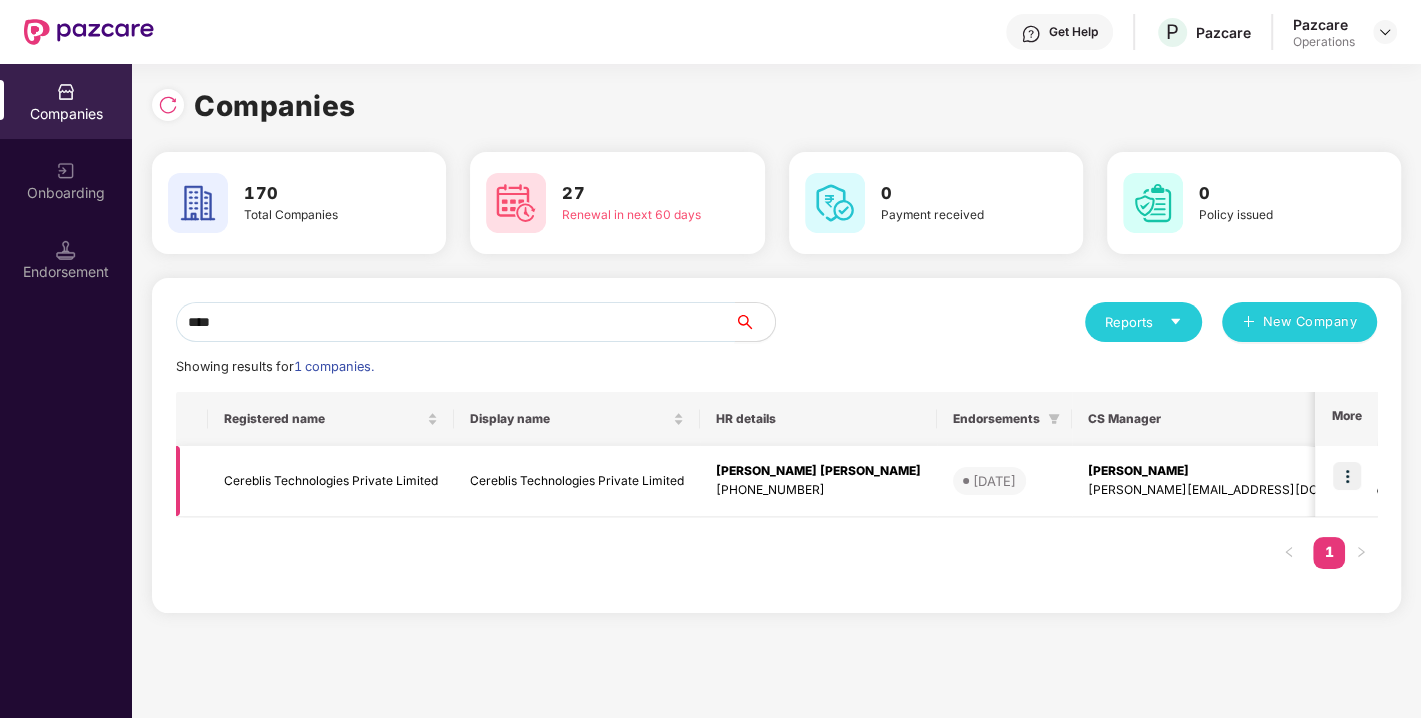 type on "****" 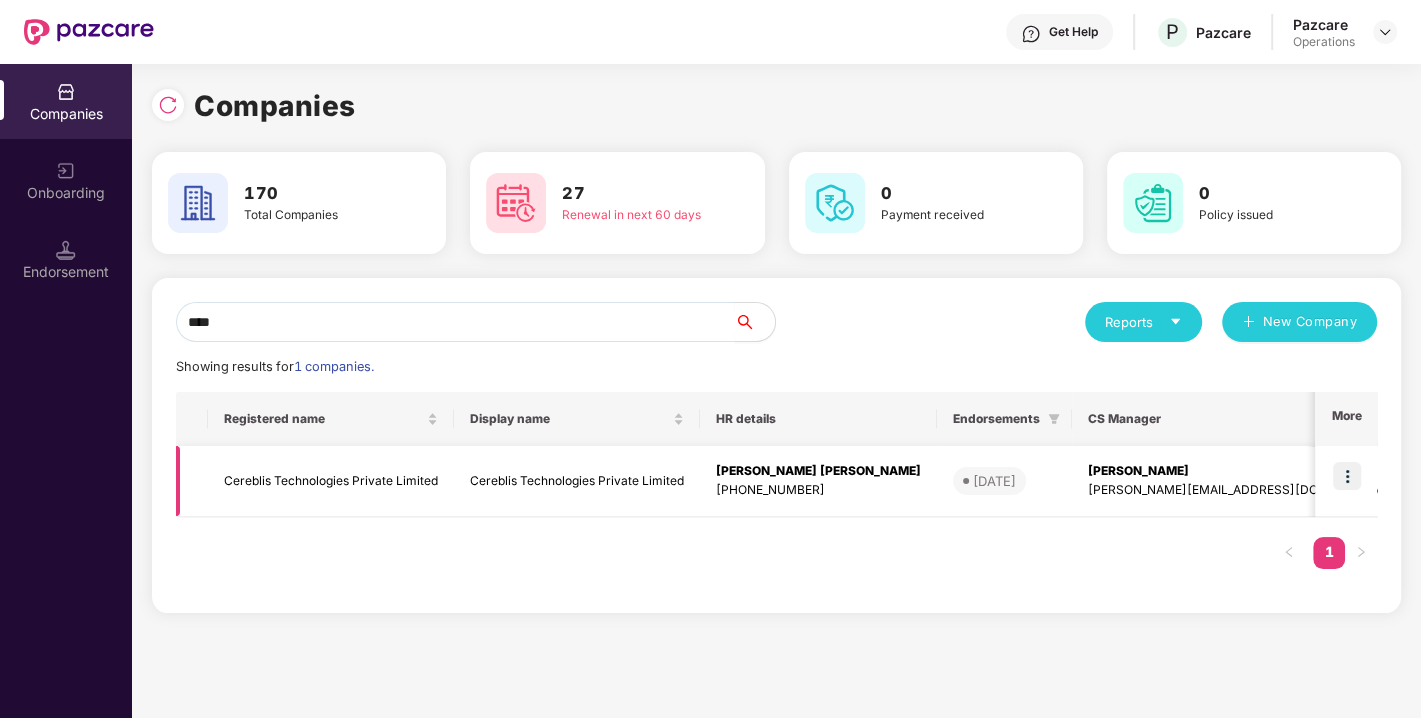 click on "Cereblis Technologies Private Limited" at bounding box center (331, 481) 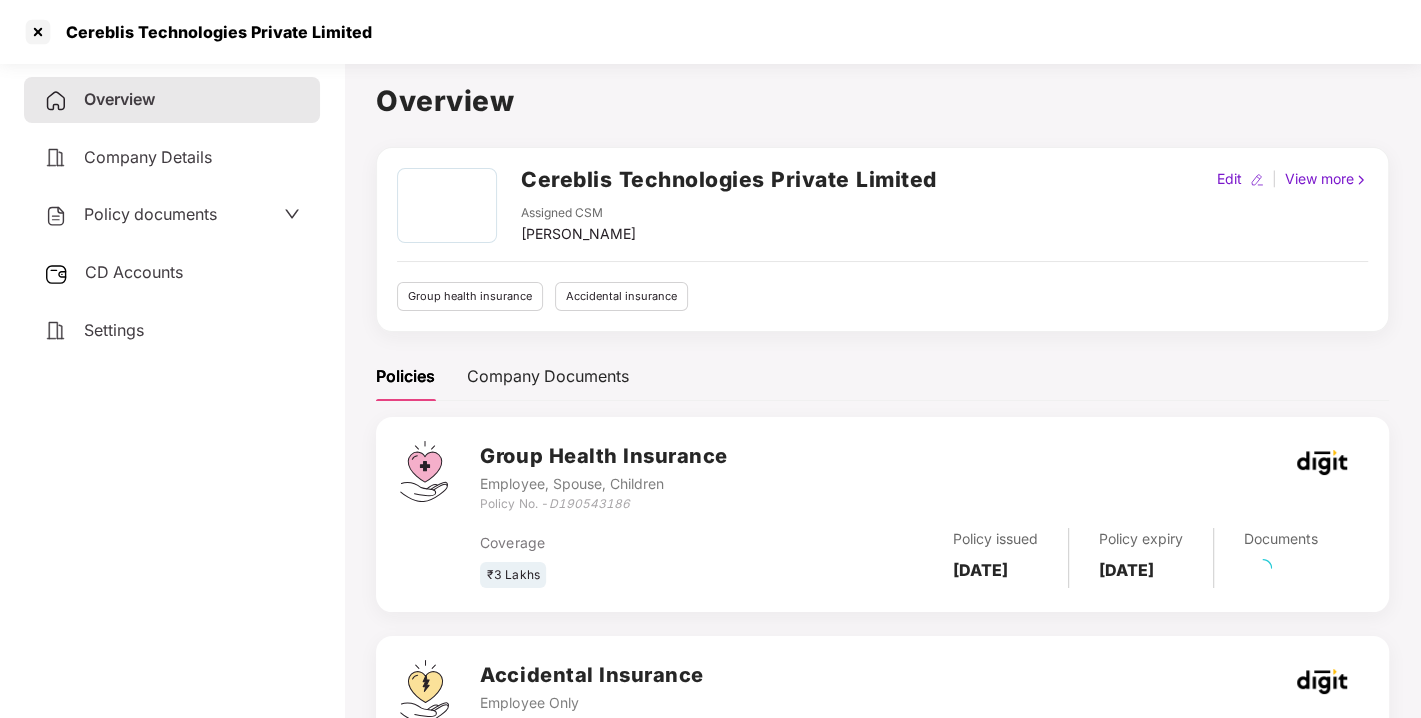 click on "Policy documents" at bounding box center (172, 215) 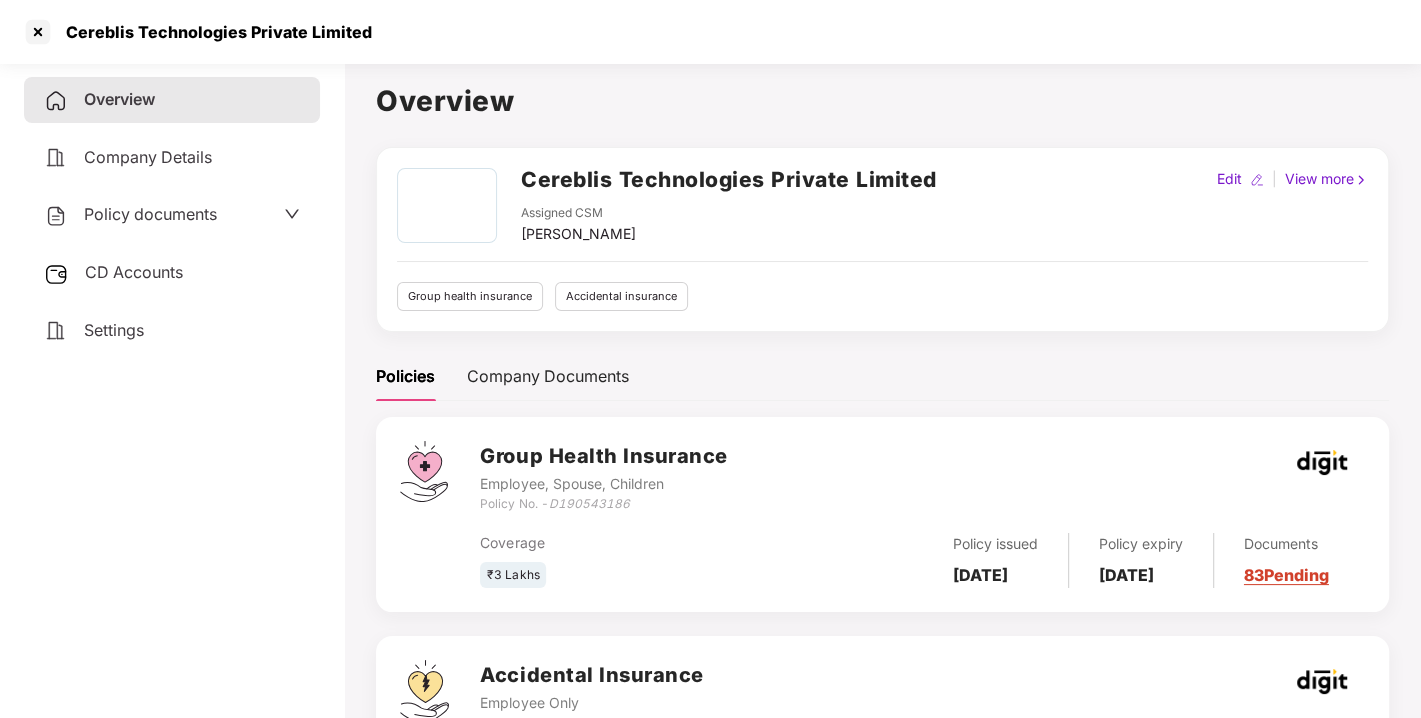 click on "Policy documents" at bounding box center [150, 214] 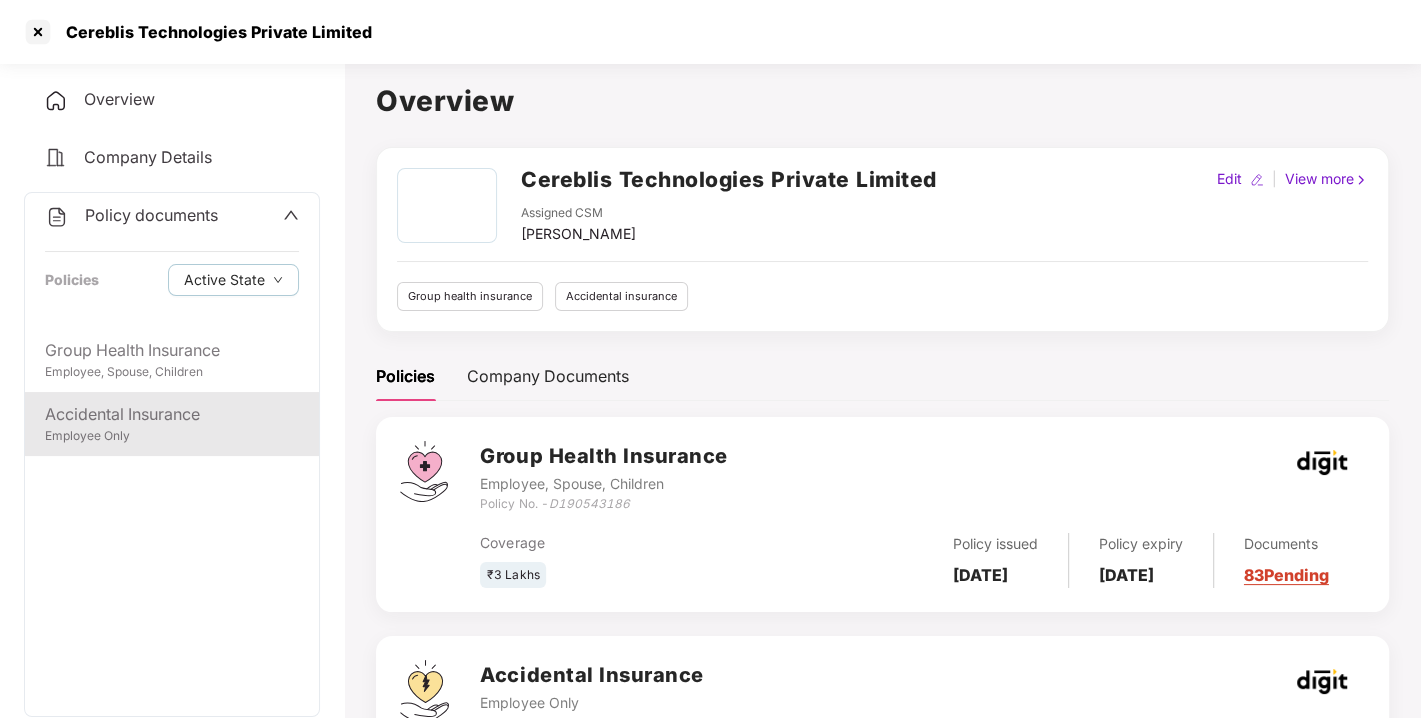click on "Accidental Insurance" at bounding box center [172, 414] 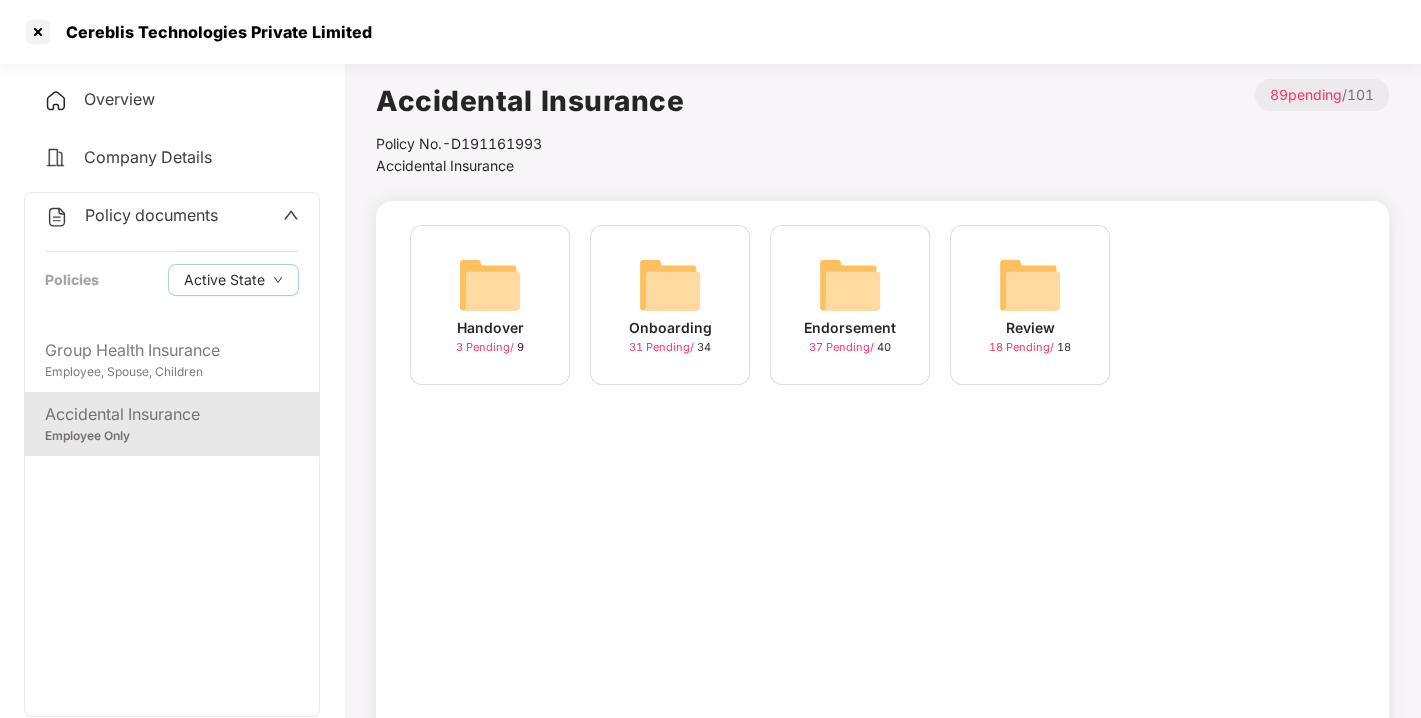 click at bounding box center (850, 285) 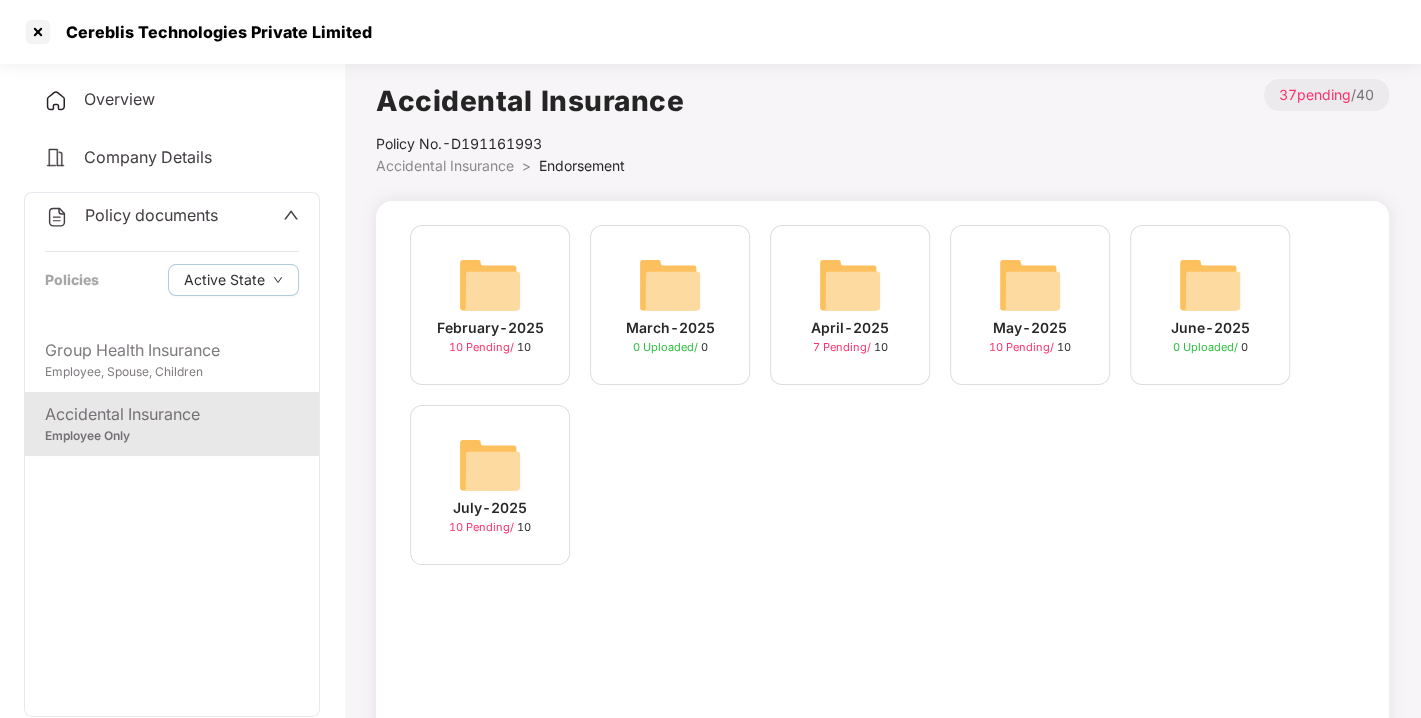 click at bounding box center [1030, 285] 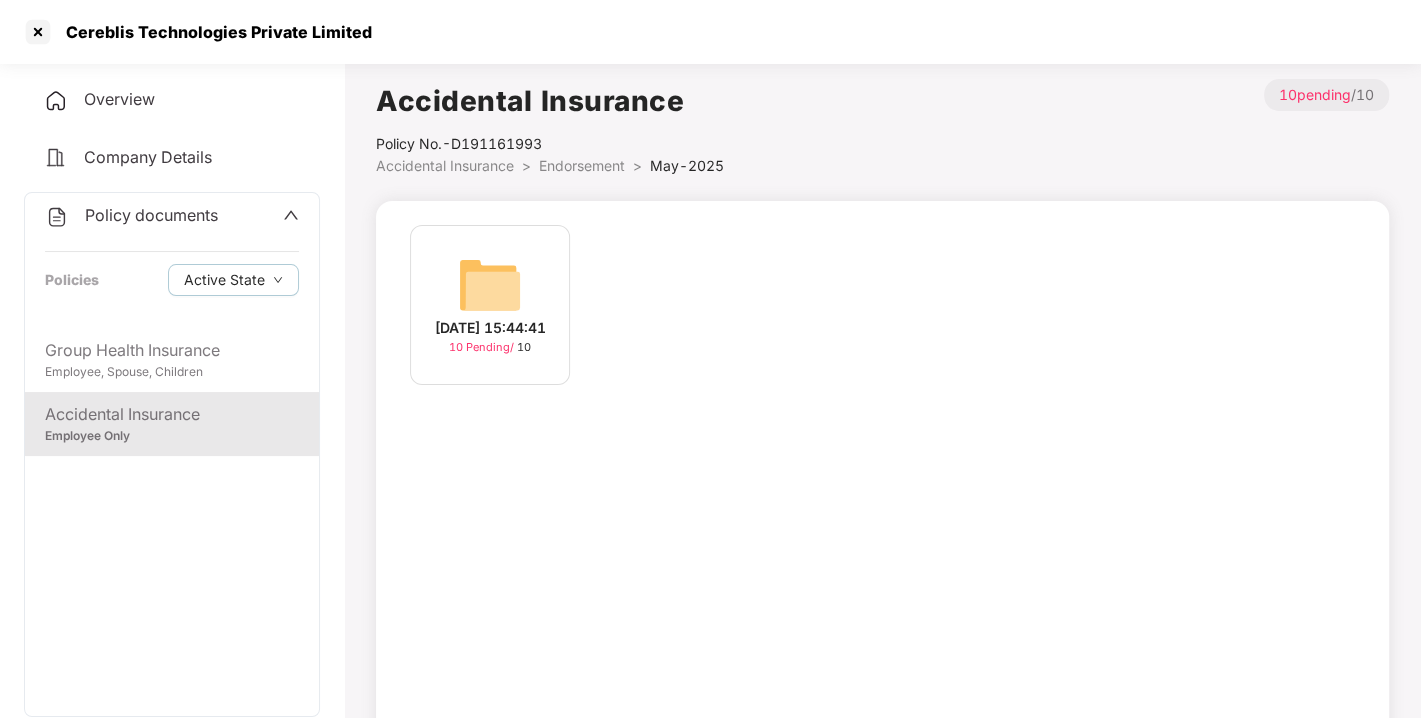 click at bounding box center [490, 285] 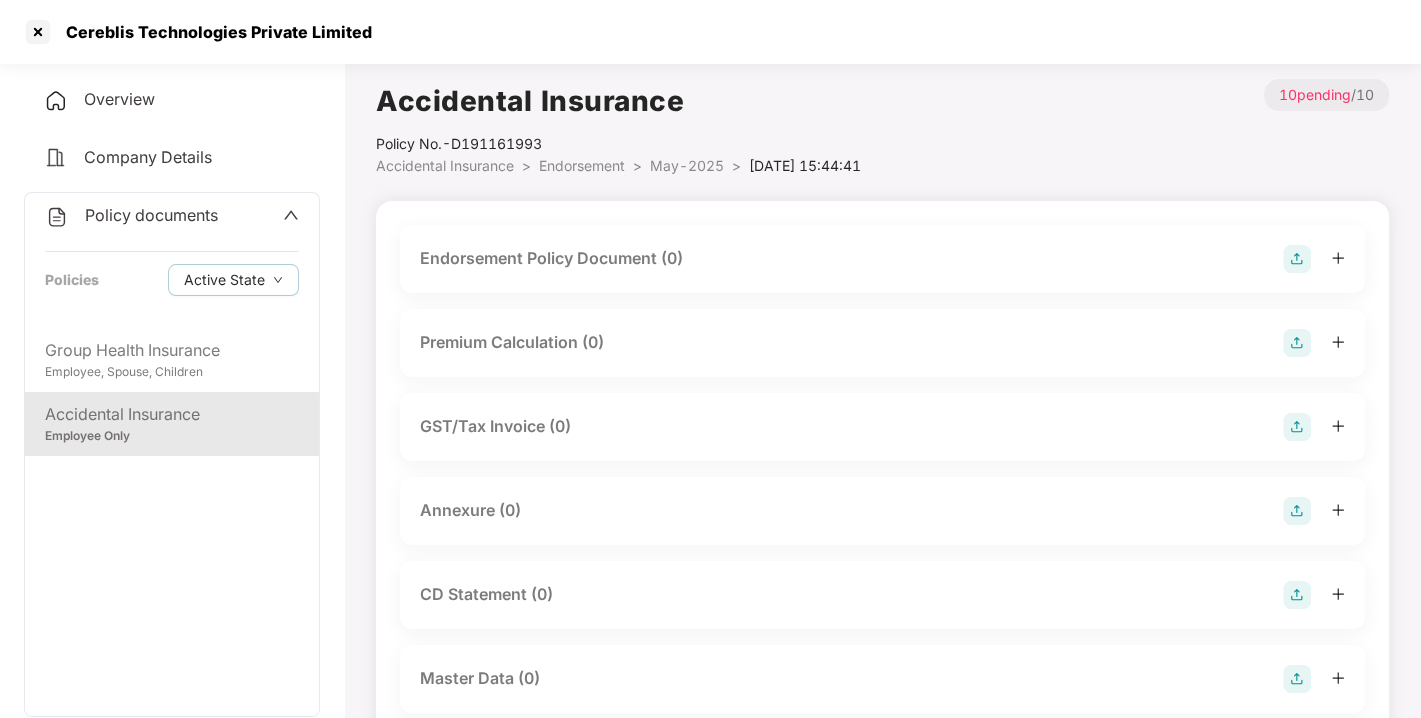 click at bounding box center [1297, 259] 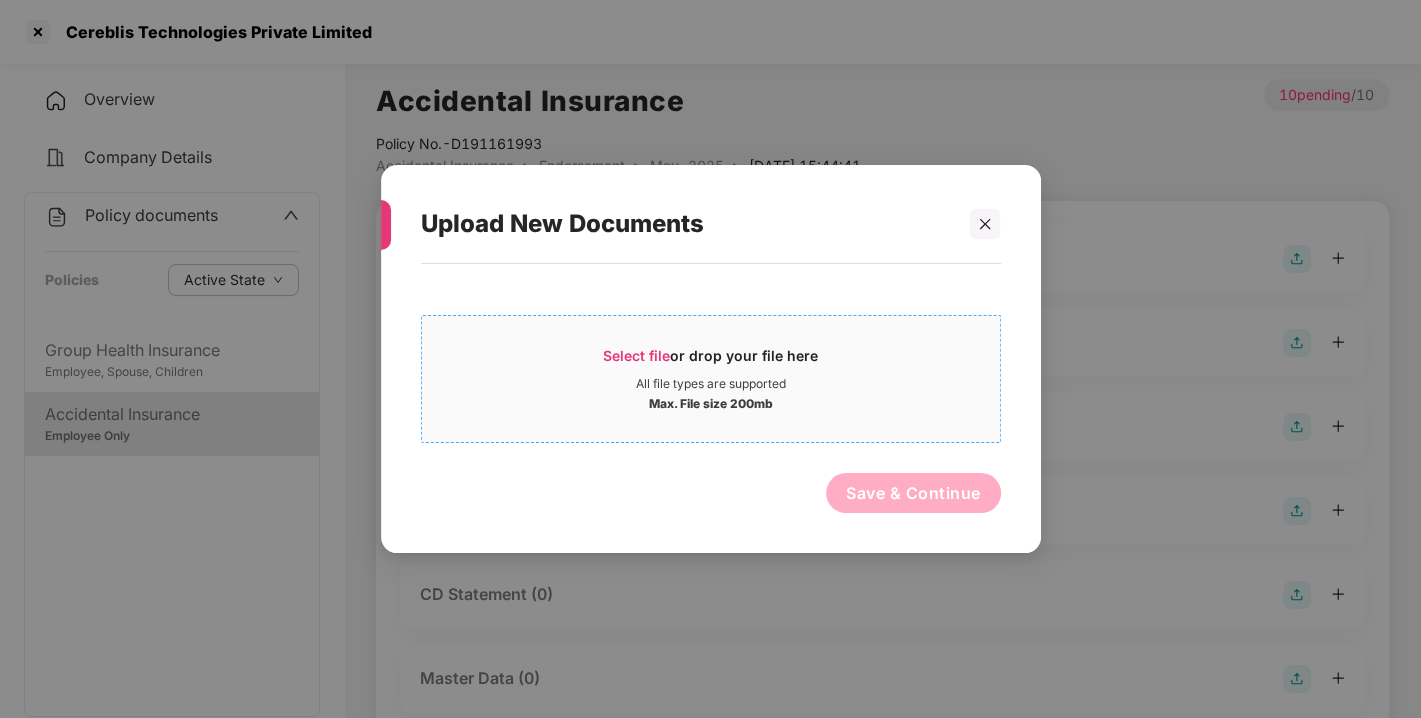 click on "Select file" at bounding box center [636, 355] 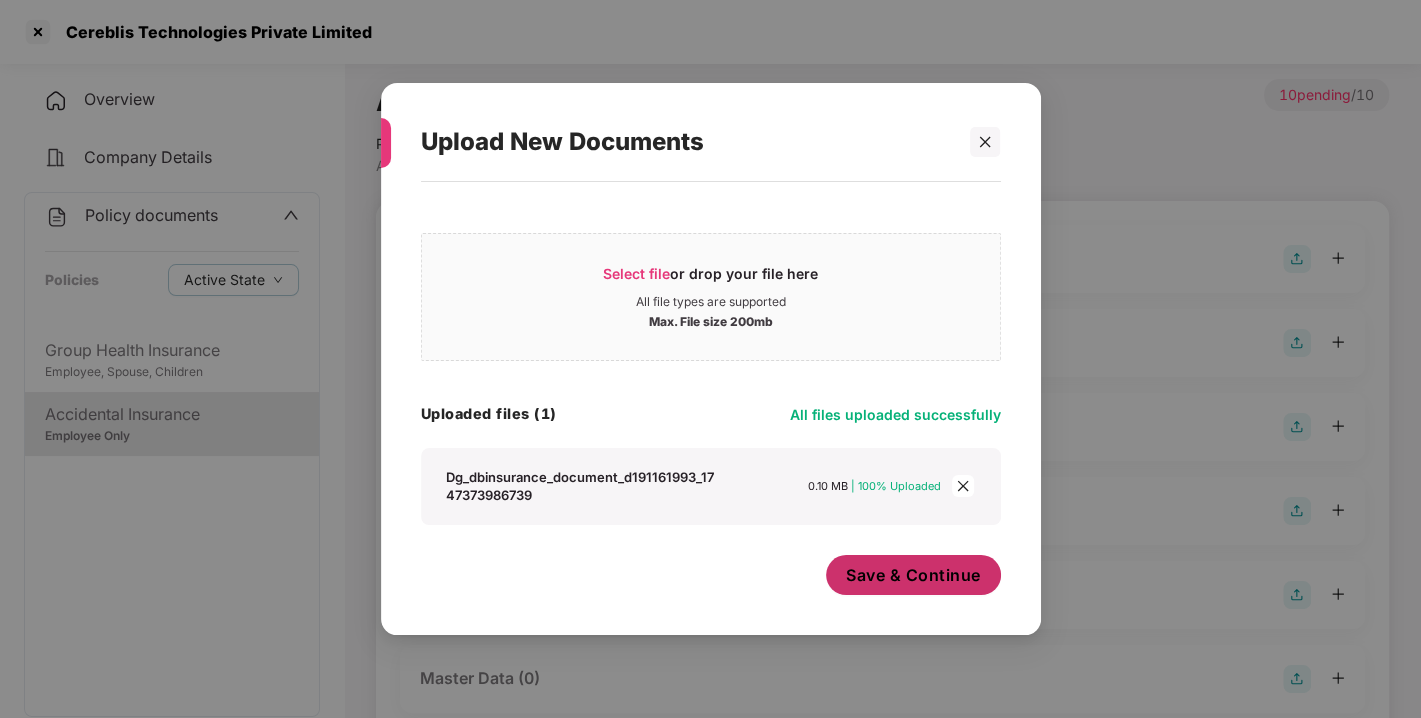 click on "Save & Continue" at bounding box center (913, 575) 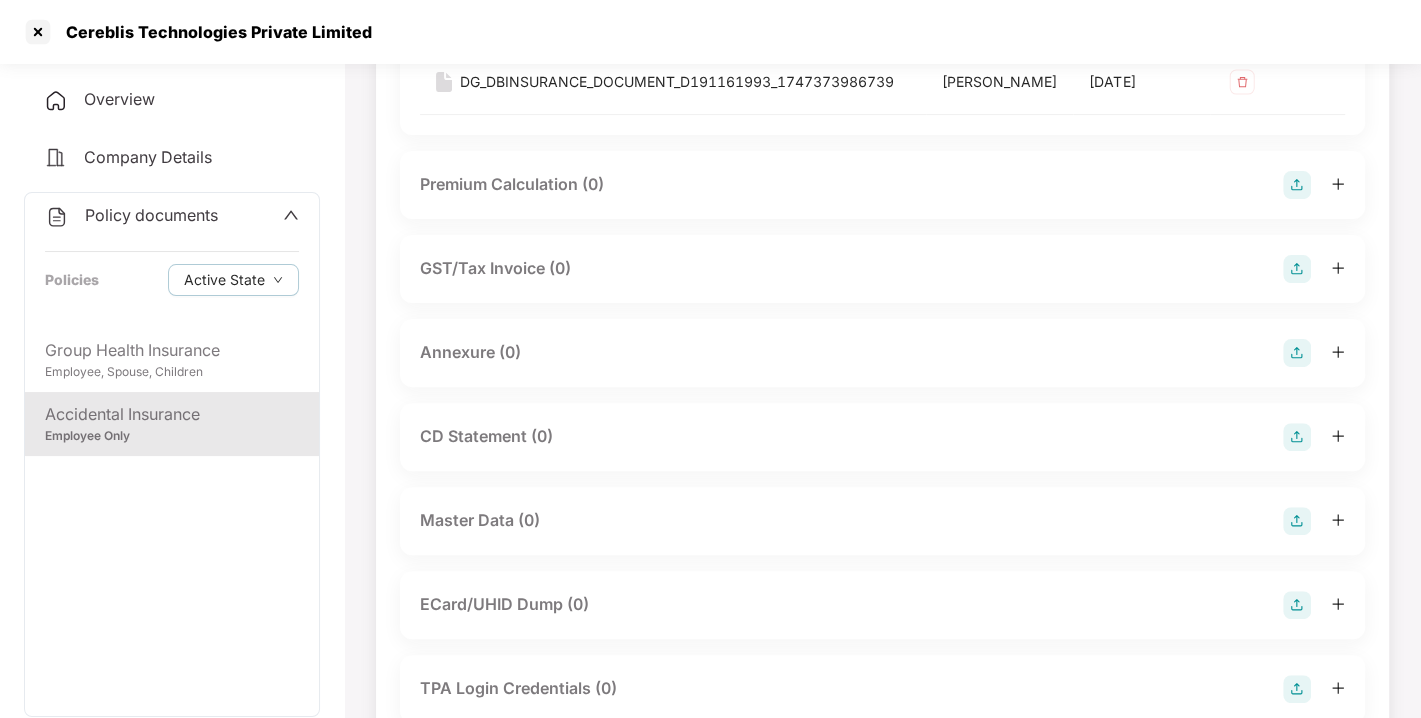 scroll, scrollTop: 303, scrollLeft: 0, axis: vertical 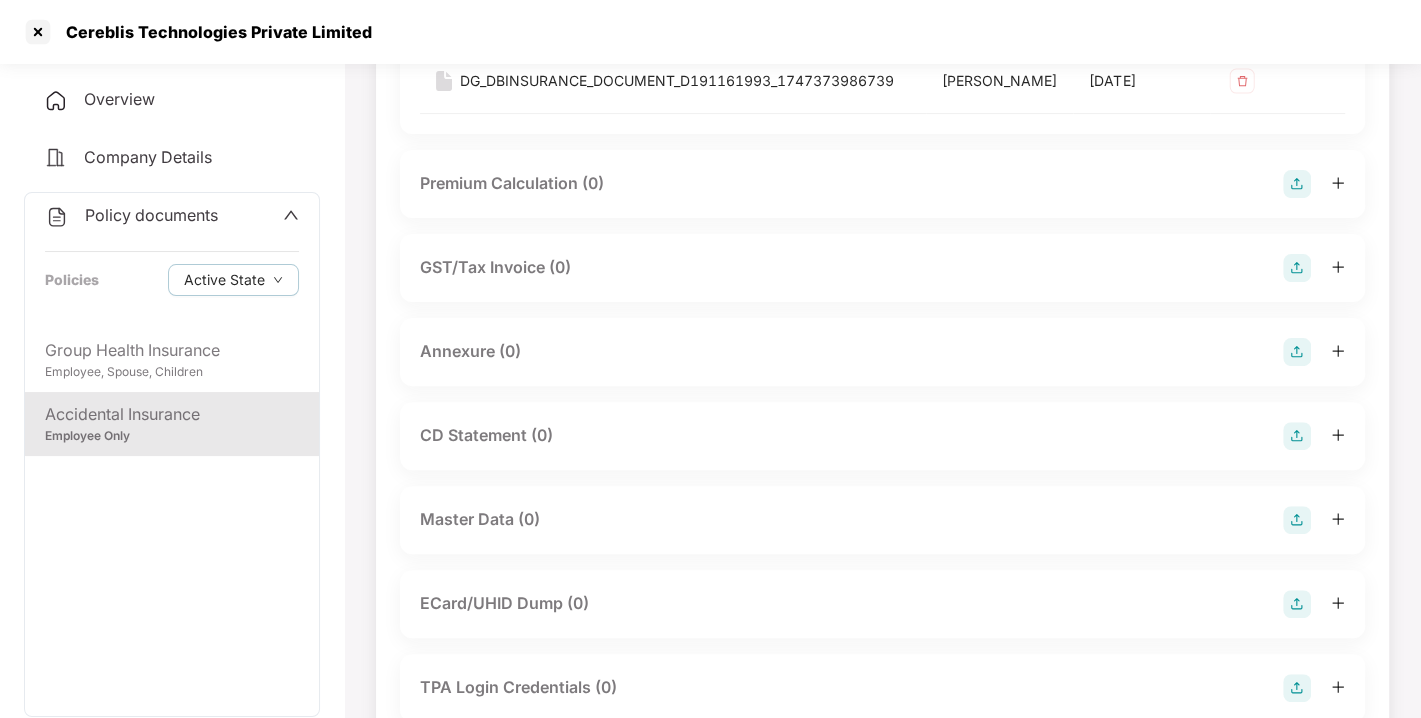 click at bounding box center (1297, 352) 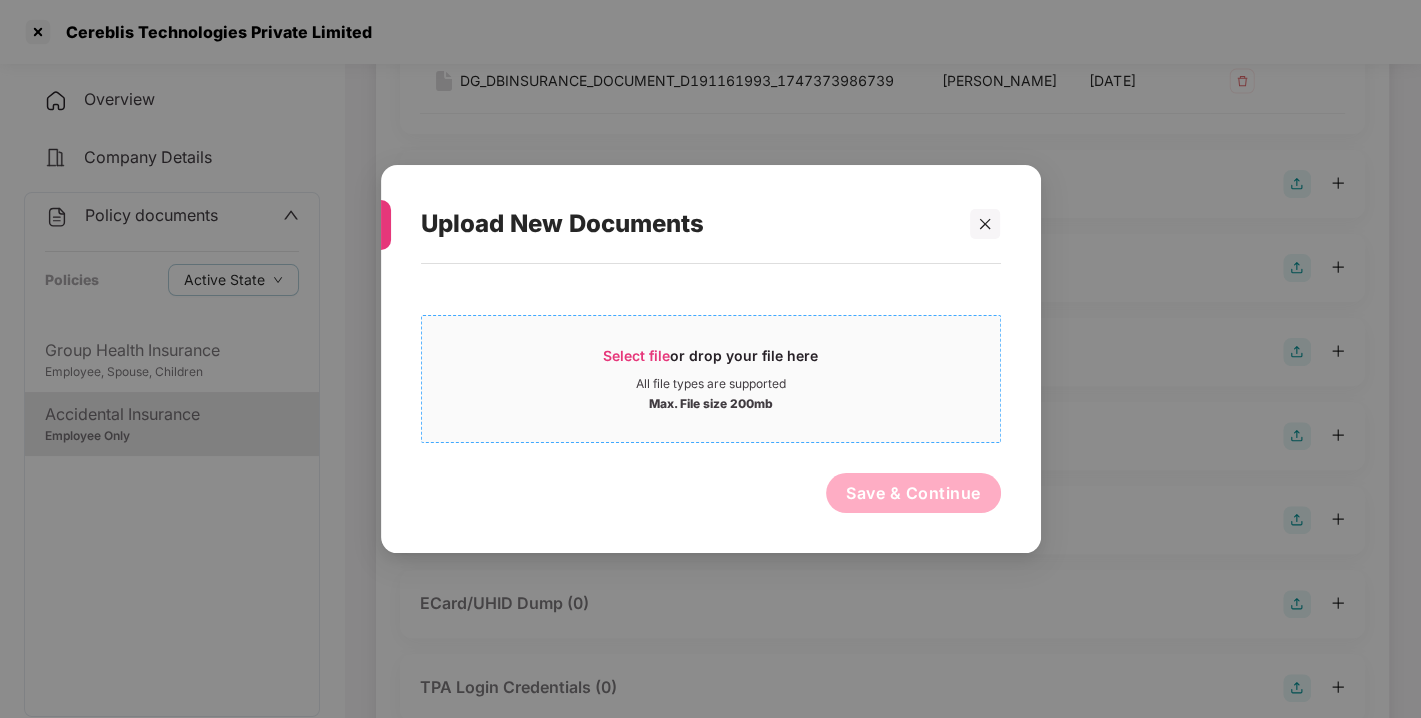 click on "Select file" at bounding box center (636, 355) 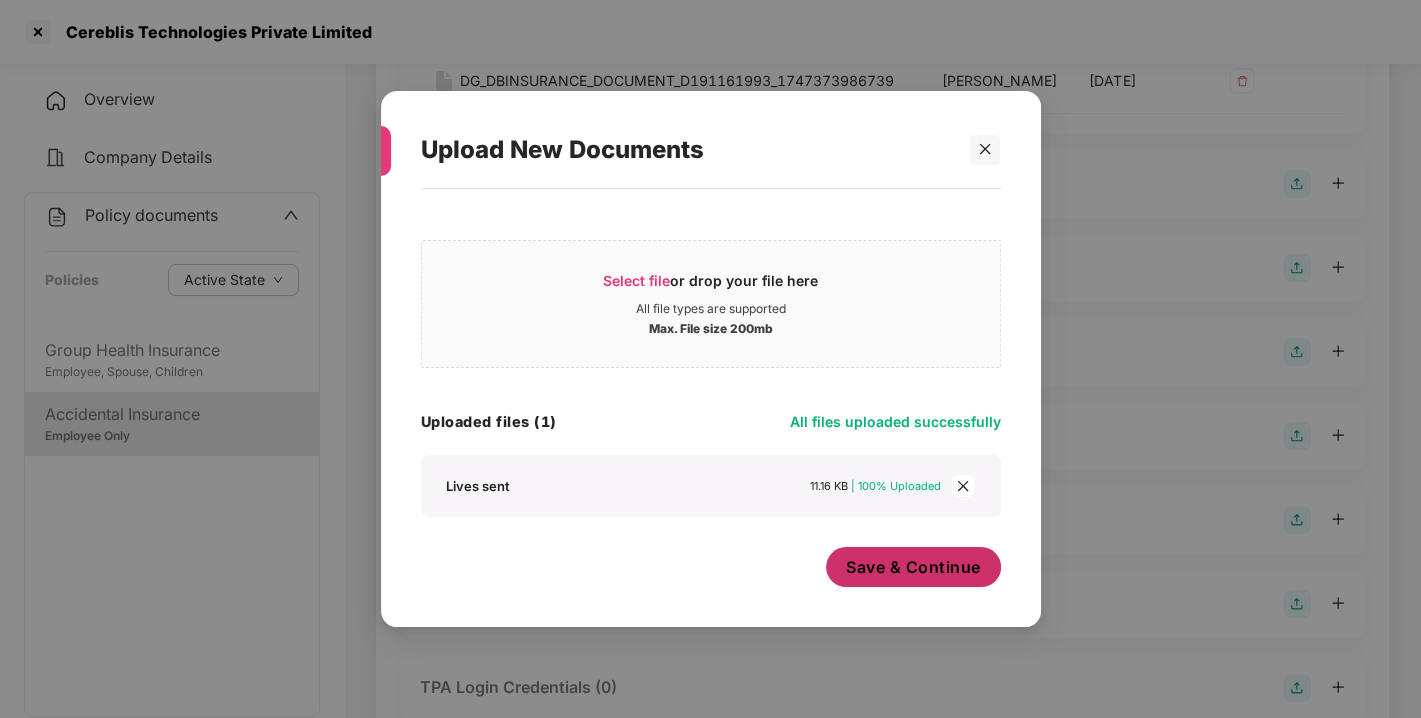 click on "Save & Continue" at bounding box center [913, 567] 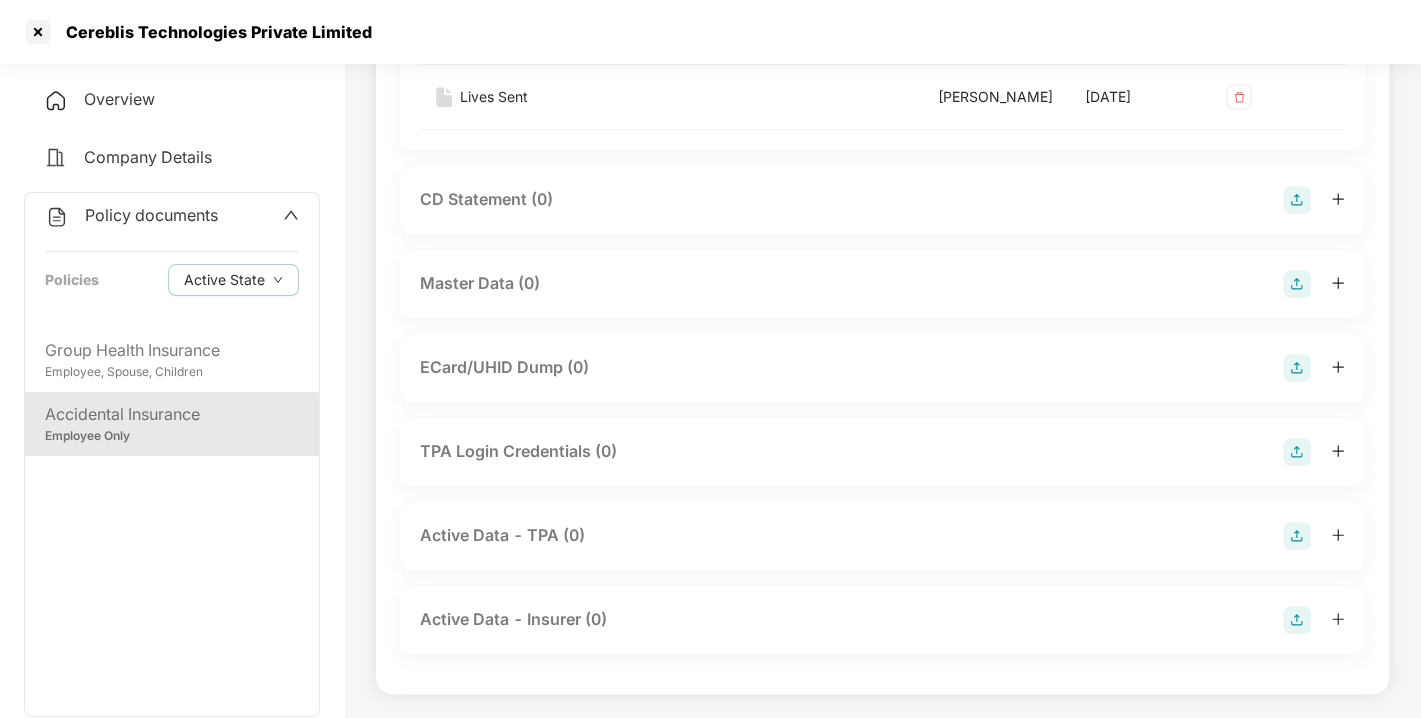 scroll, scrollTop: 697, scrollLeft: 0, axis: vertical 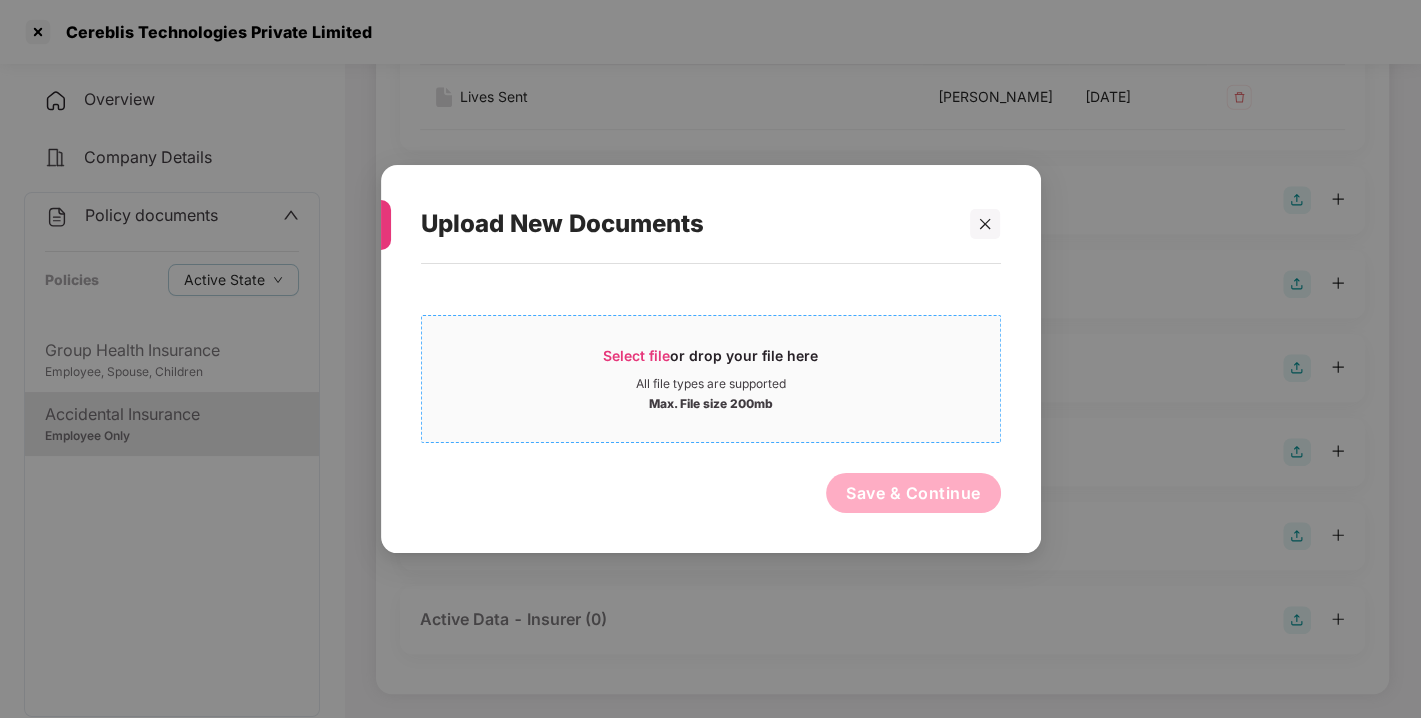 click on "Select file" at bounding box center [636, 355] 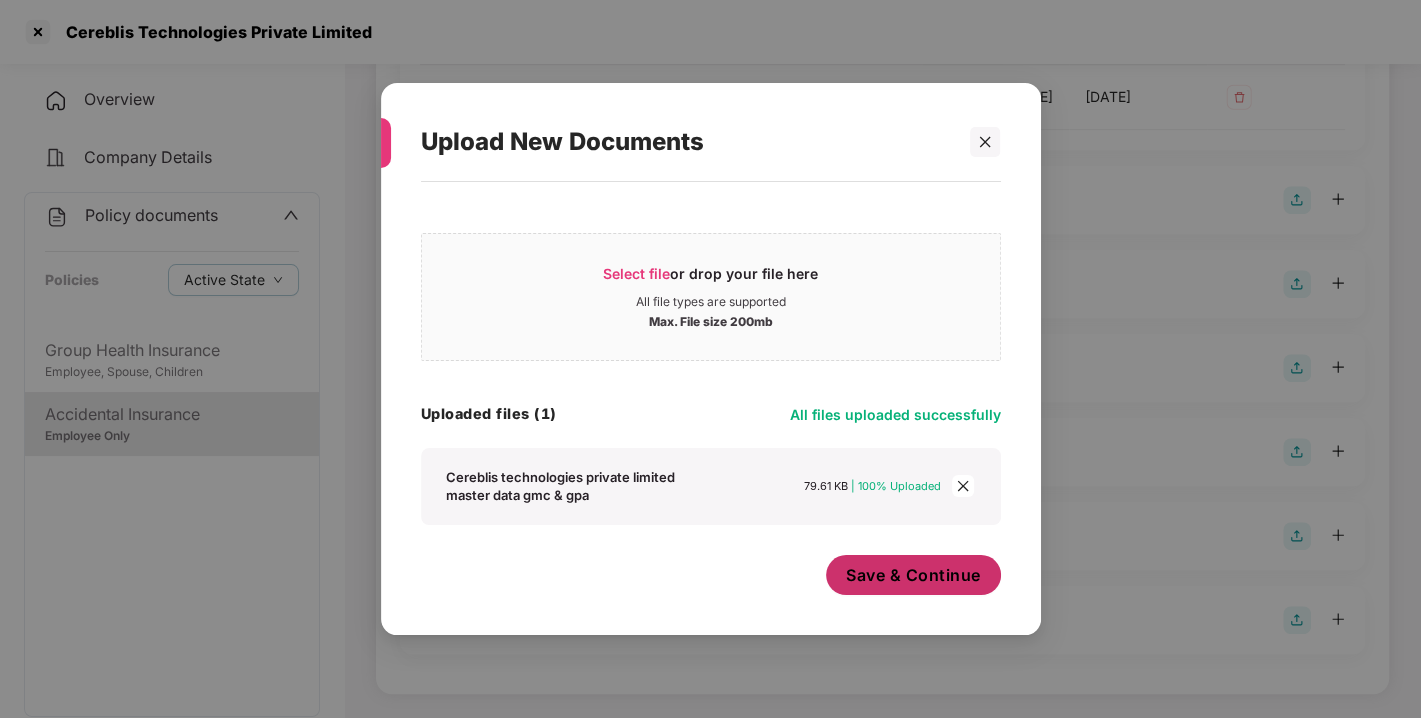 click on "Save & Continue" at bounding box center [913, 575] 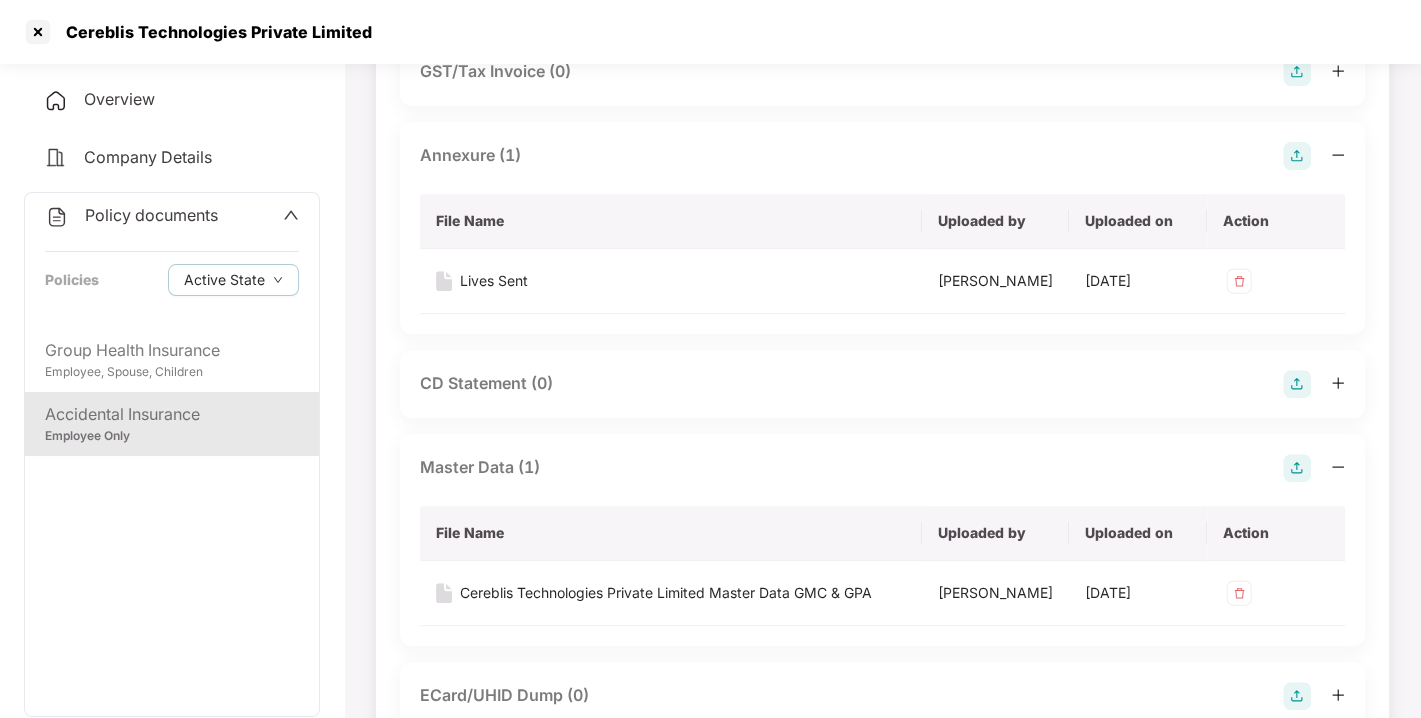 scroll, scrollTop: 0, scrollLeft: 0, axis: both 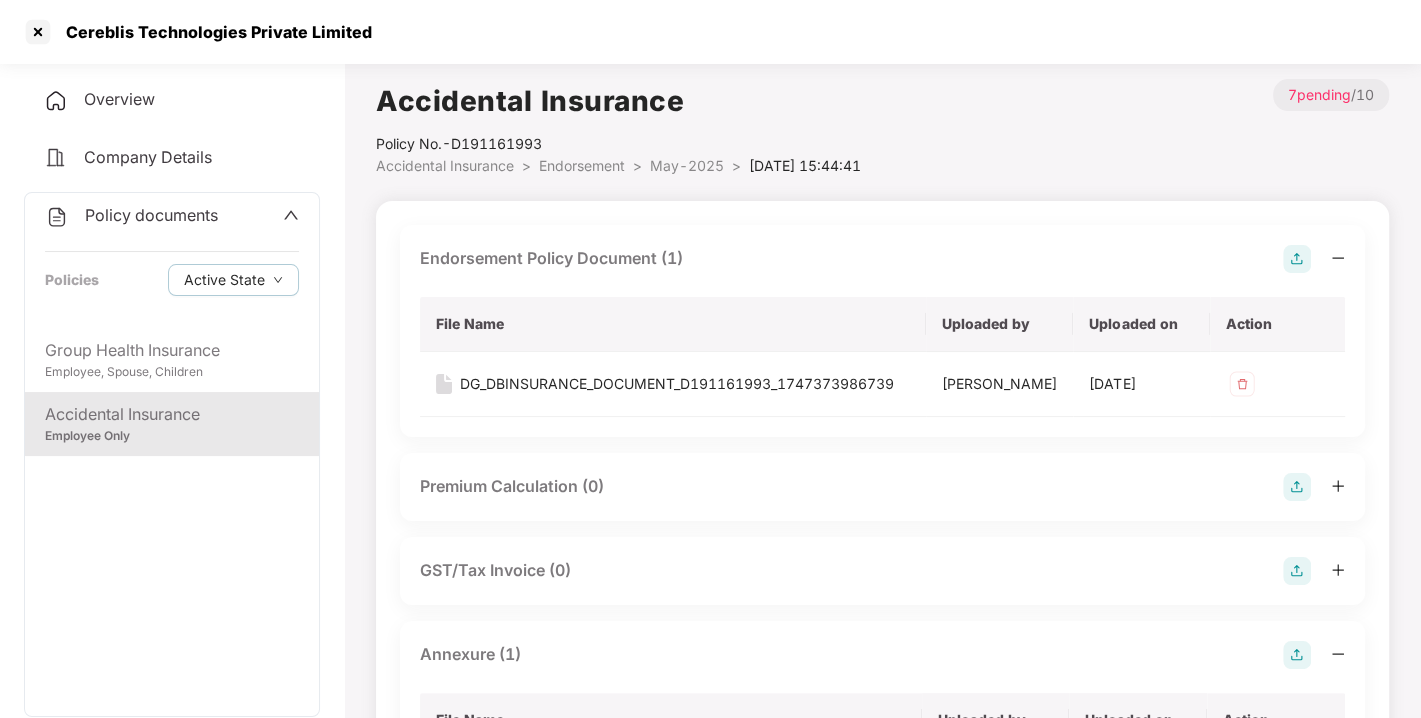 click on "Policy documents" at bounding box center [151, 215] 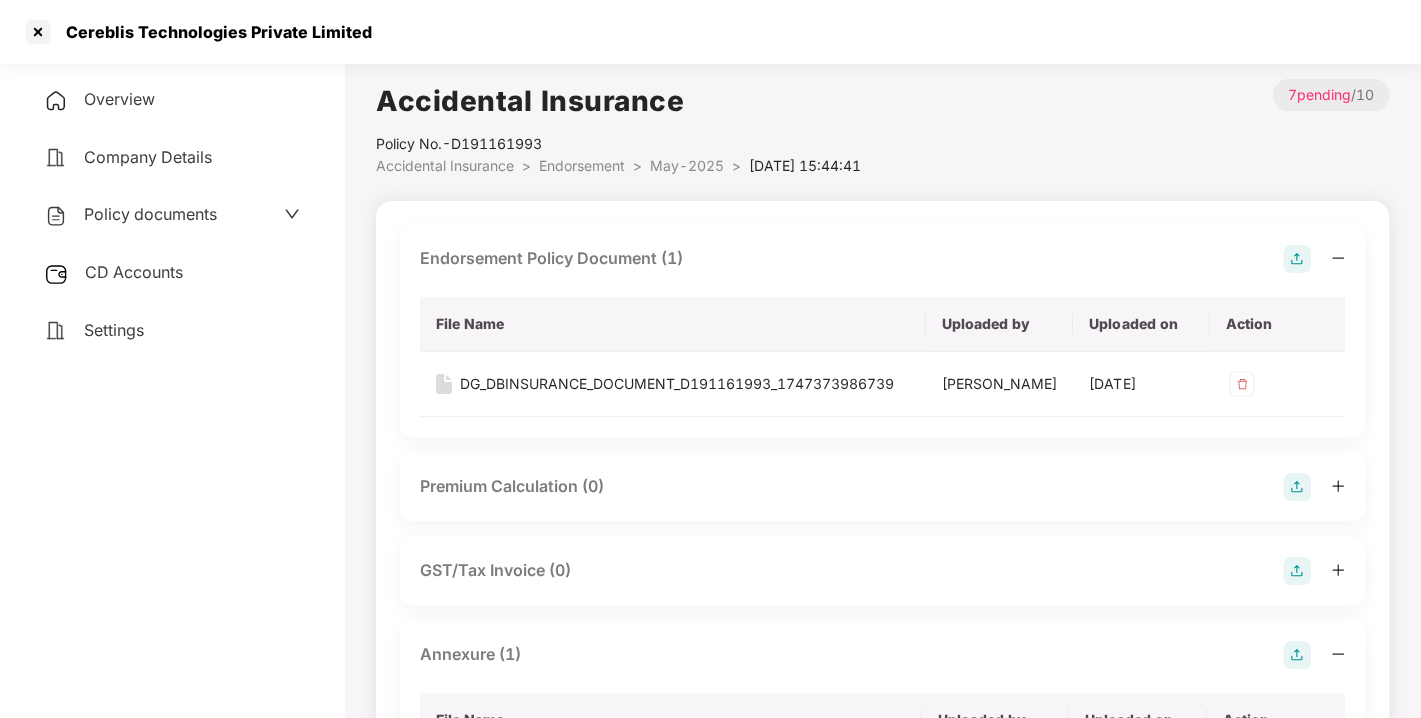 click on "CD Accounts" at bounding box center (134, 272) 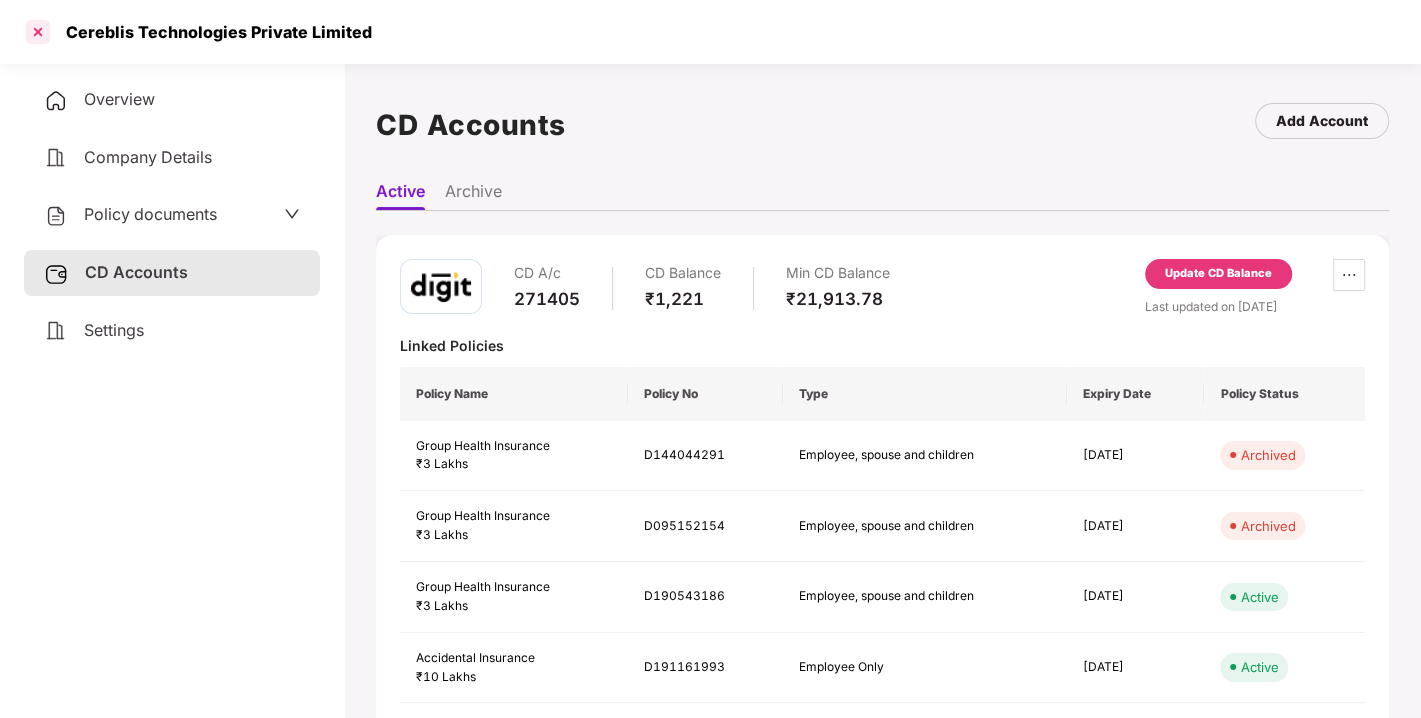 click at bounding box center [38, 32] 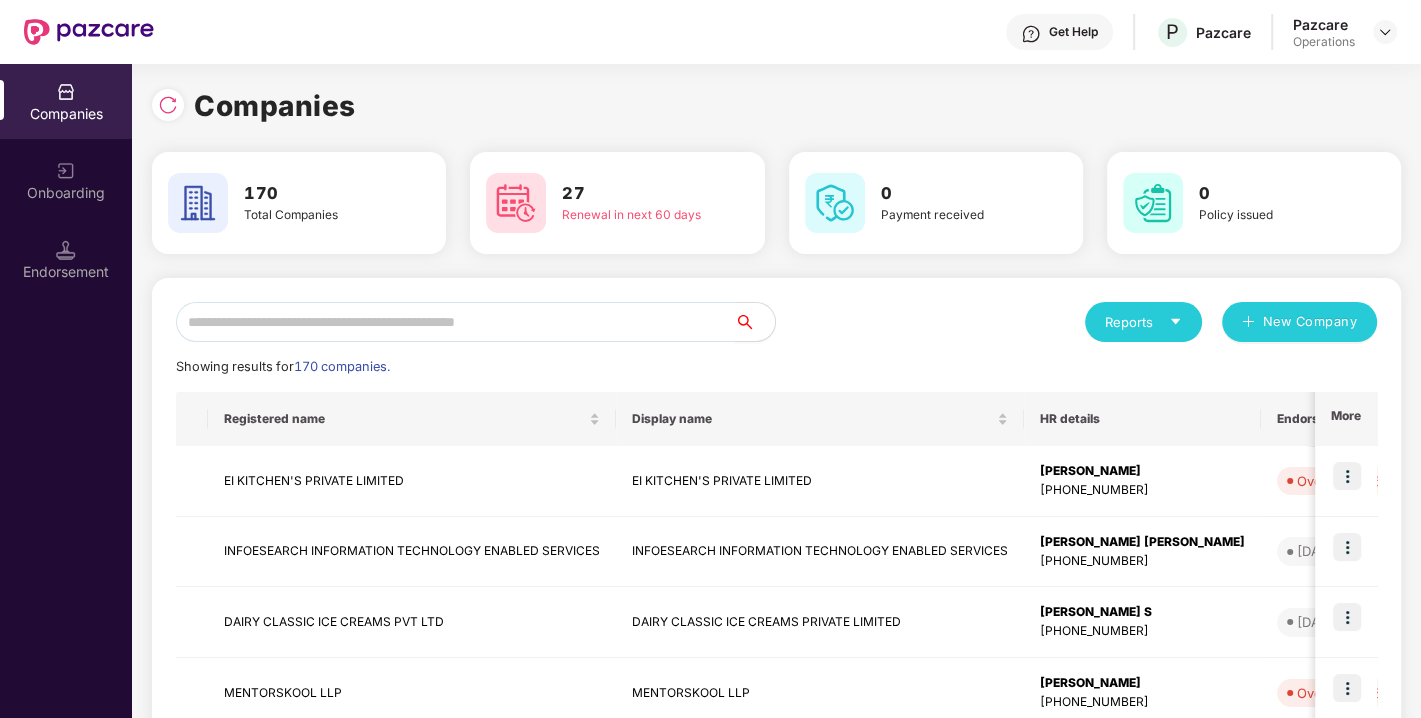 click at bounding box center [455, 322] 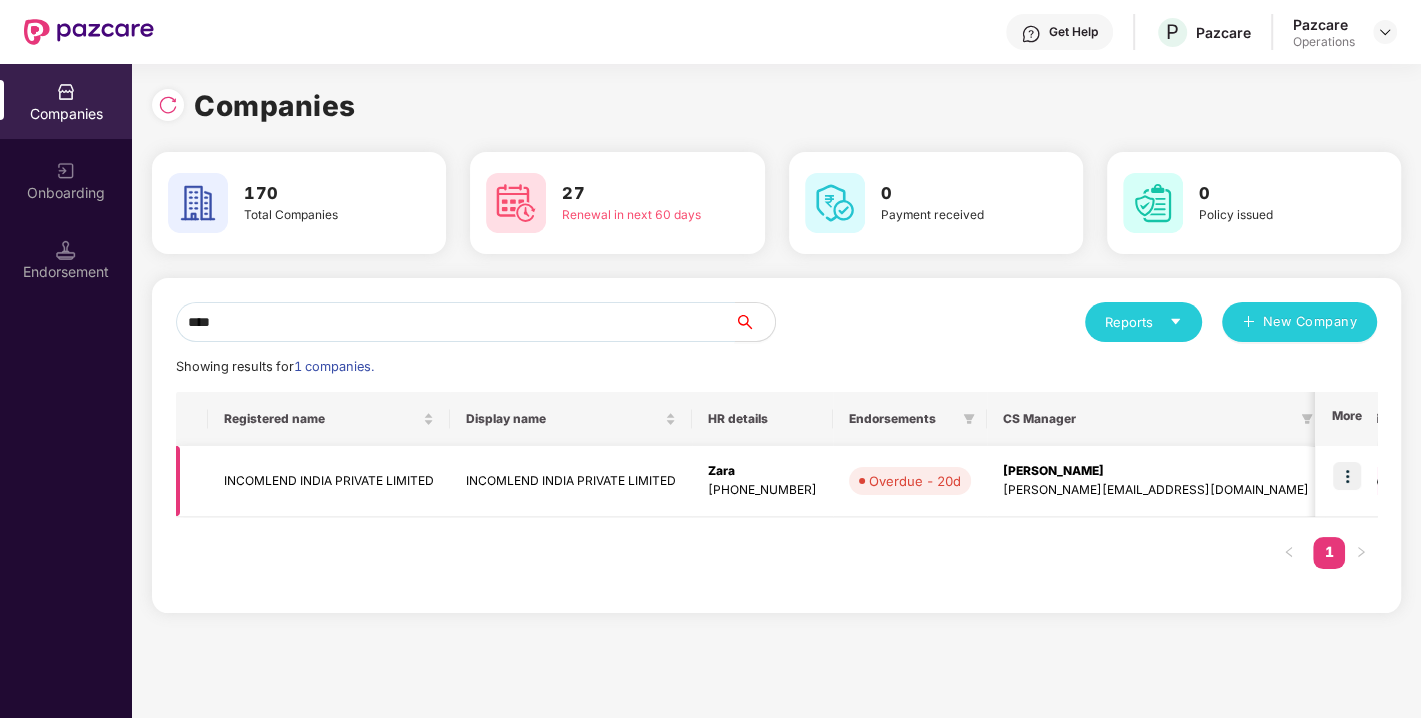 type on "****" 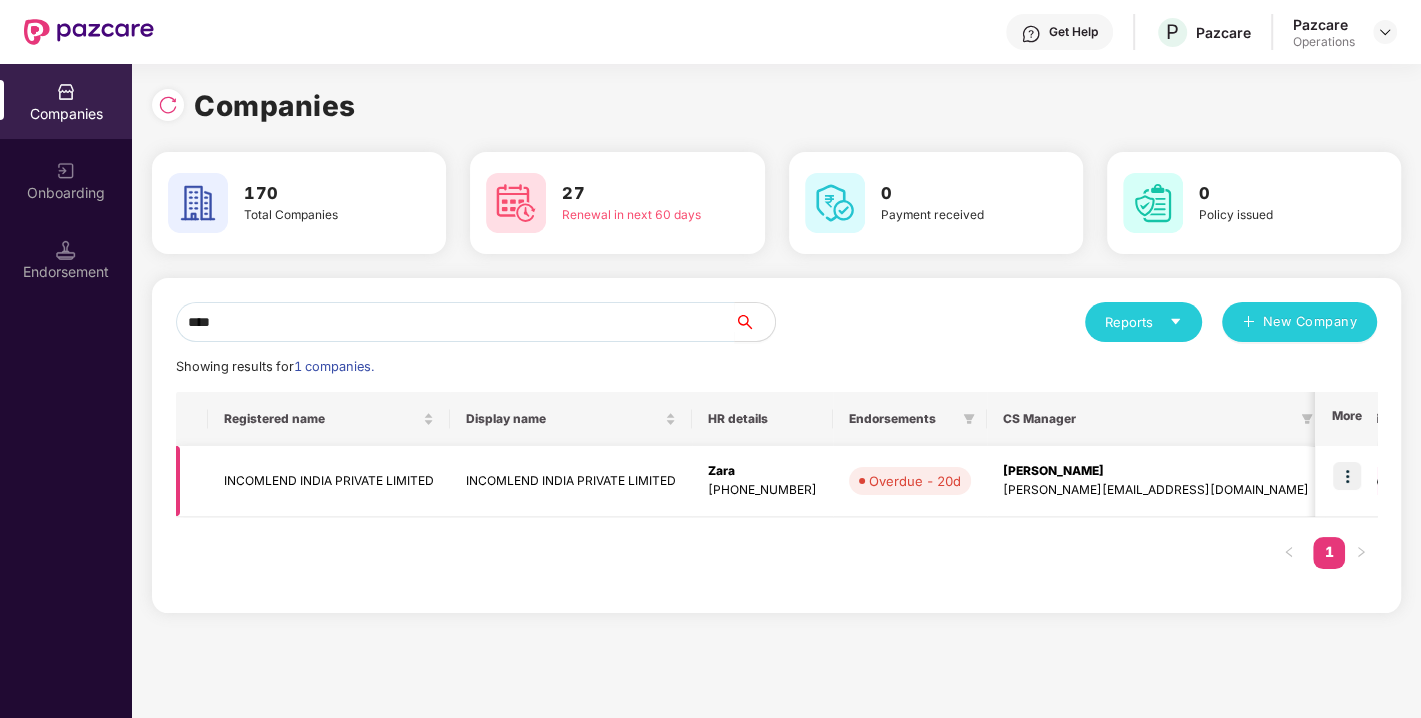 click at bounding box center (1347, 476) 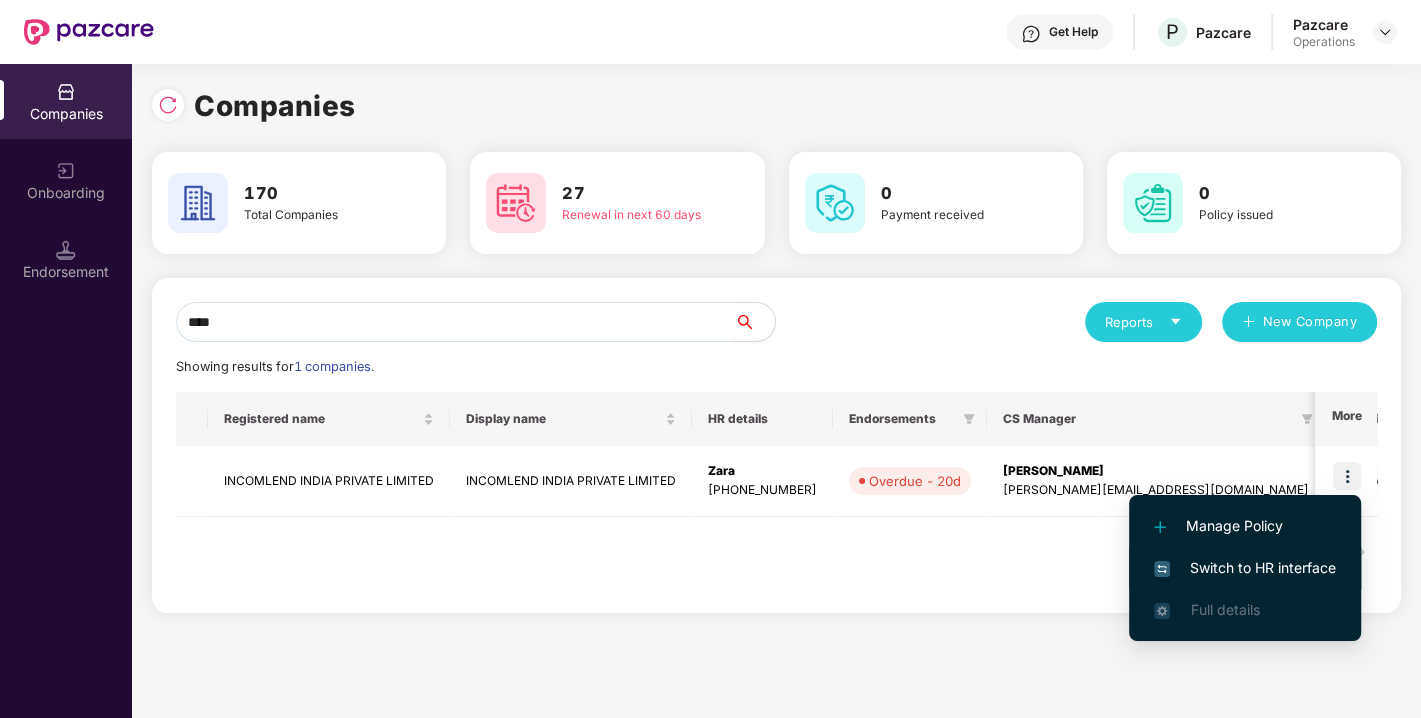 click on "Switch to HR interface" at bounding box center [1245, 568] 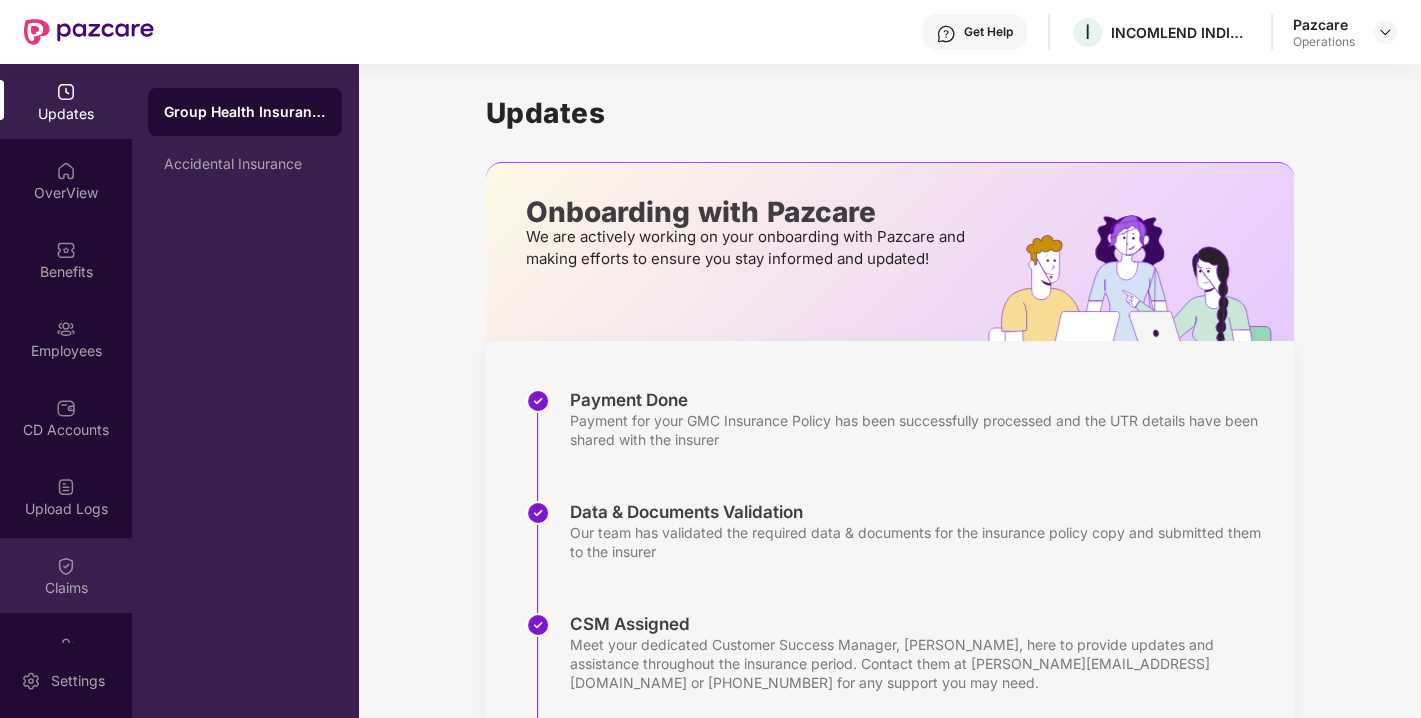 click at bounding box center (66, 566) 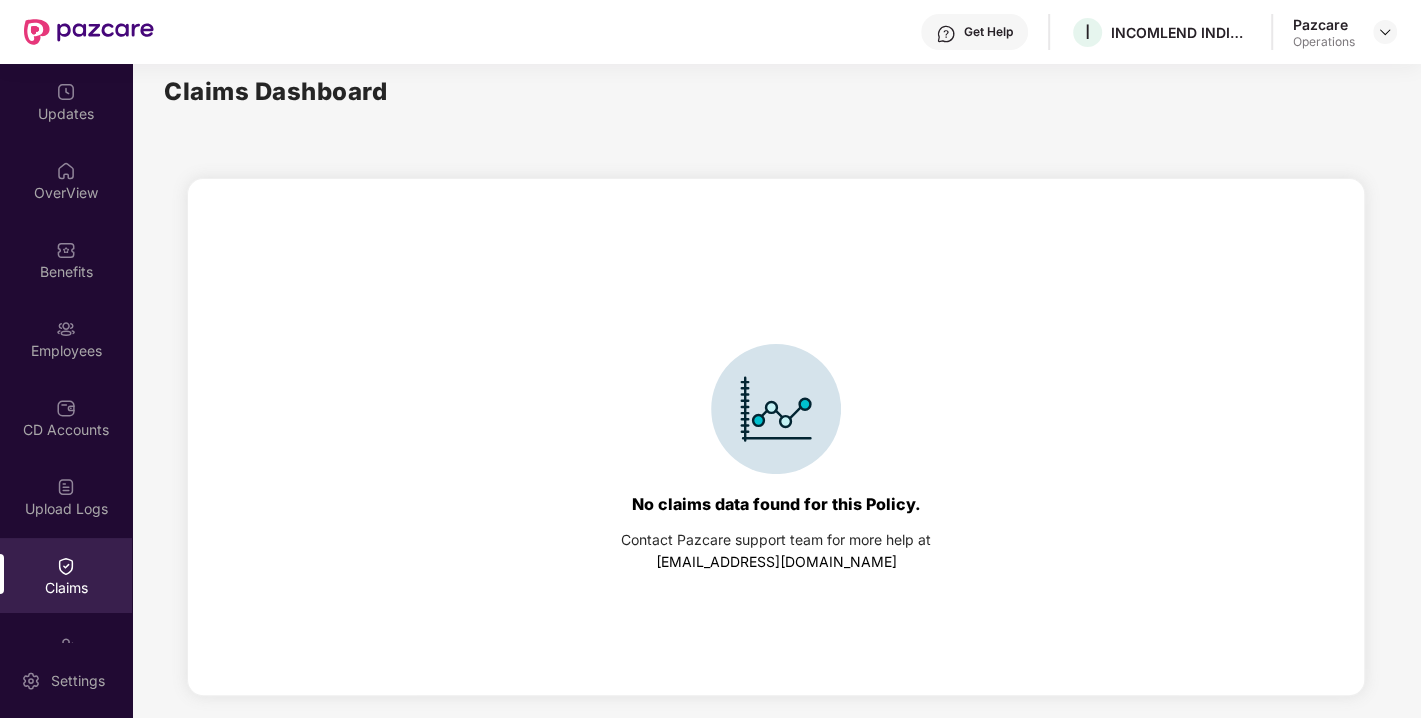 scroll, scrollTop: 131, scrollLeft: 0, axis: vertical 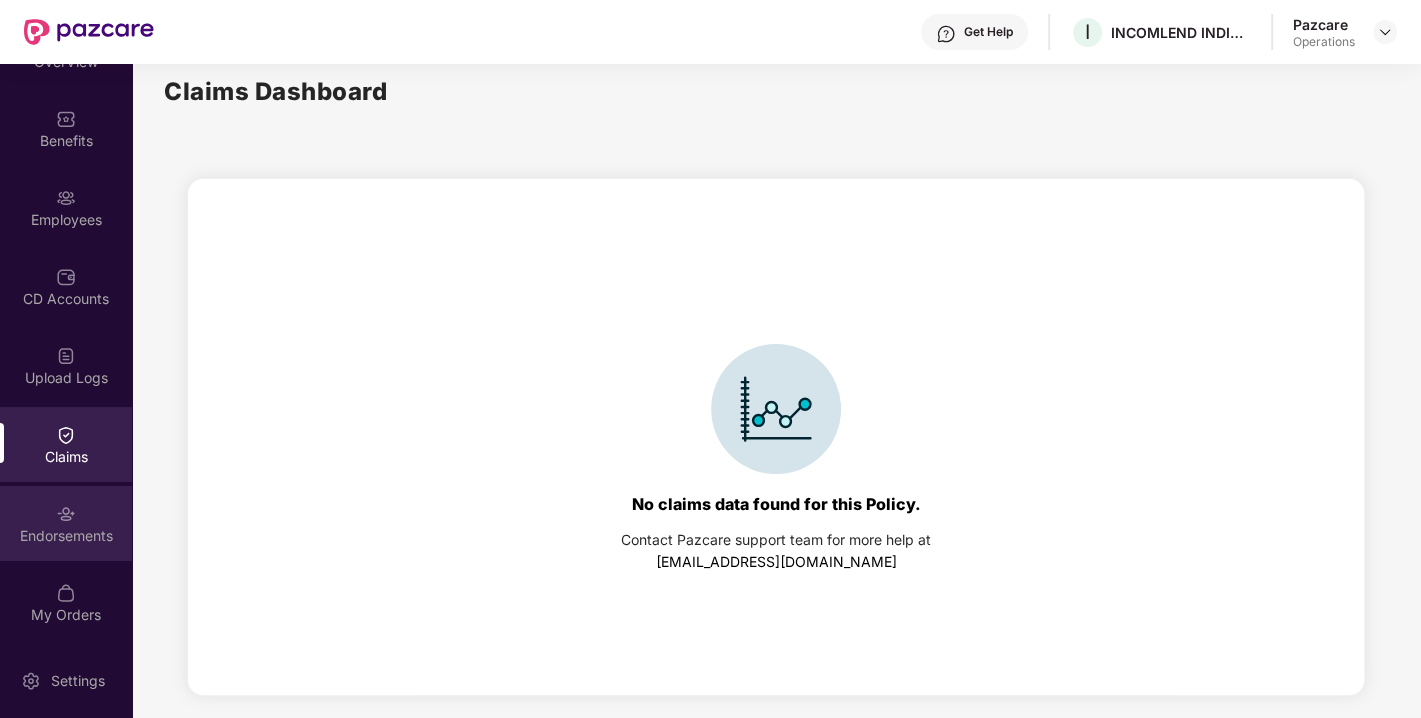 click on "Endorsements" at bounding box center [66, 536] 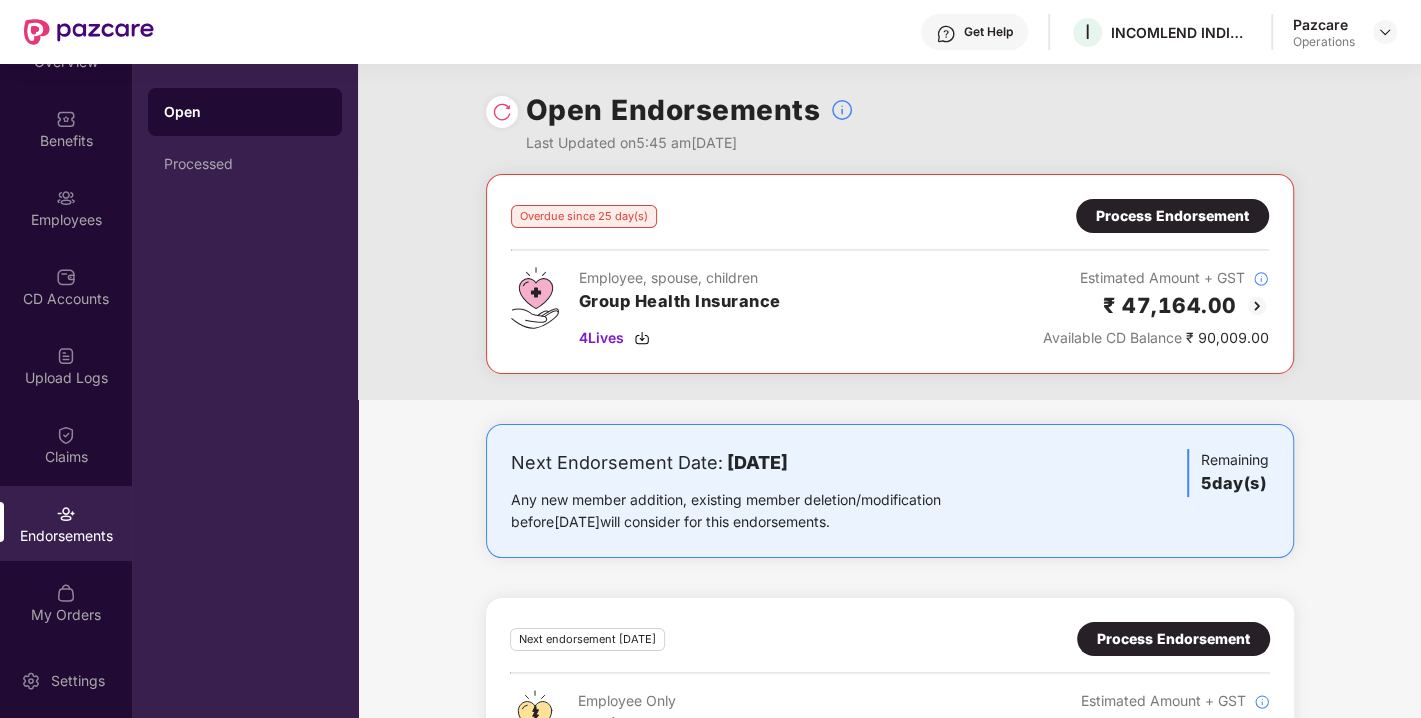 click on "Process Endorsement" at bounding box center (1172, 216) 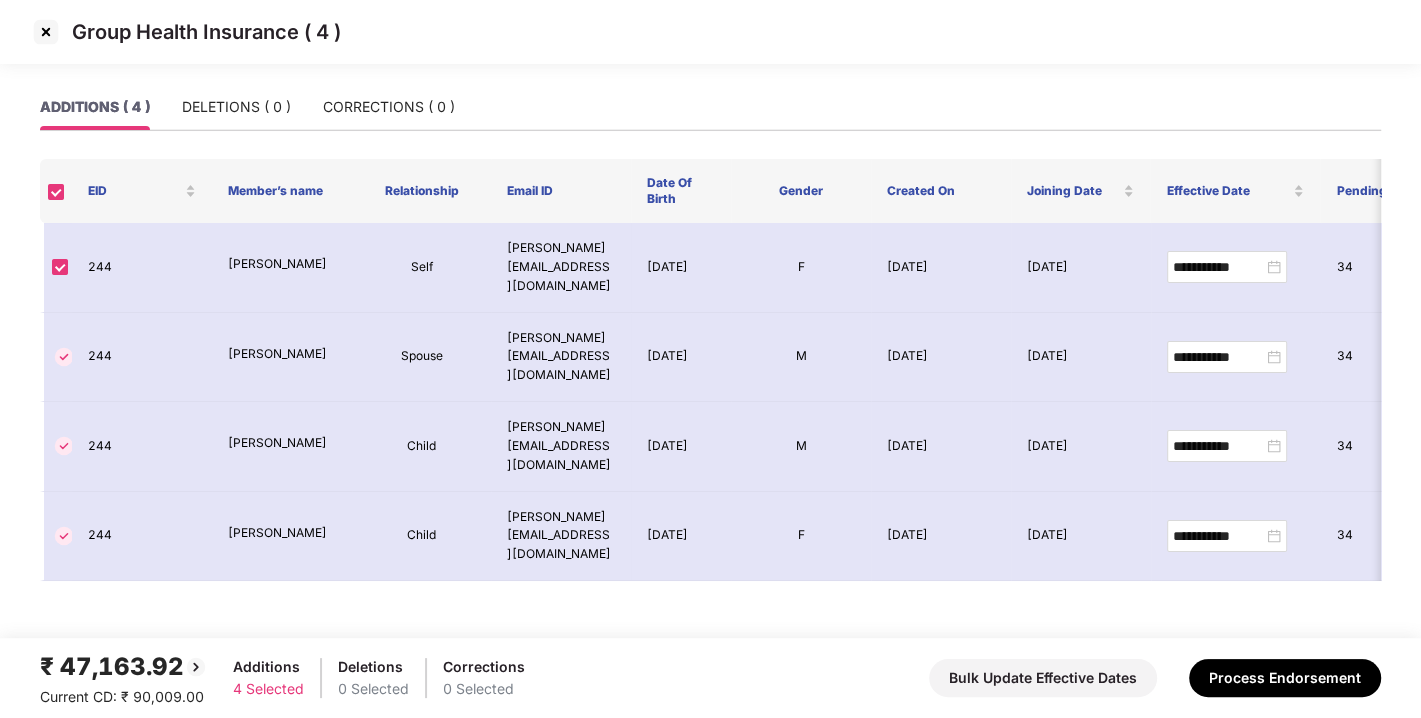 click at bounding box center (46, 32) 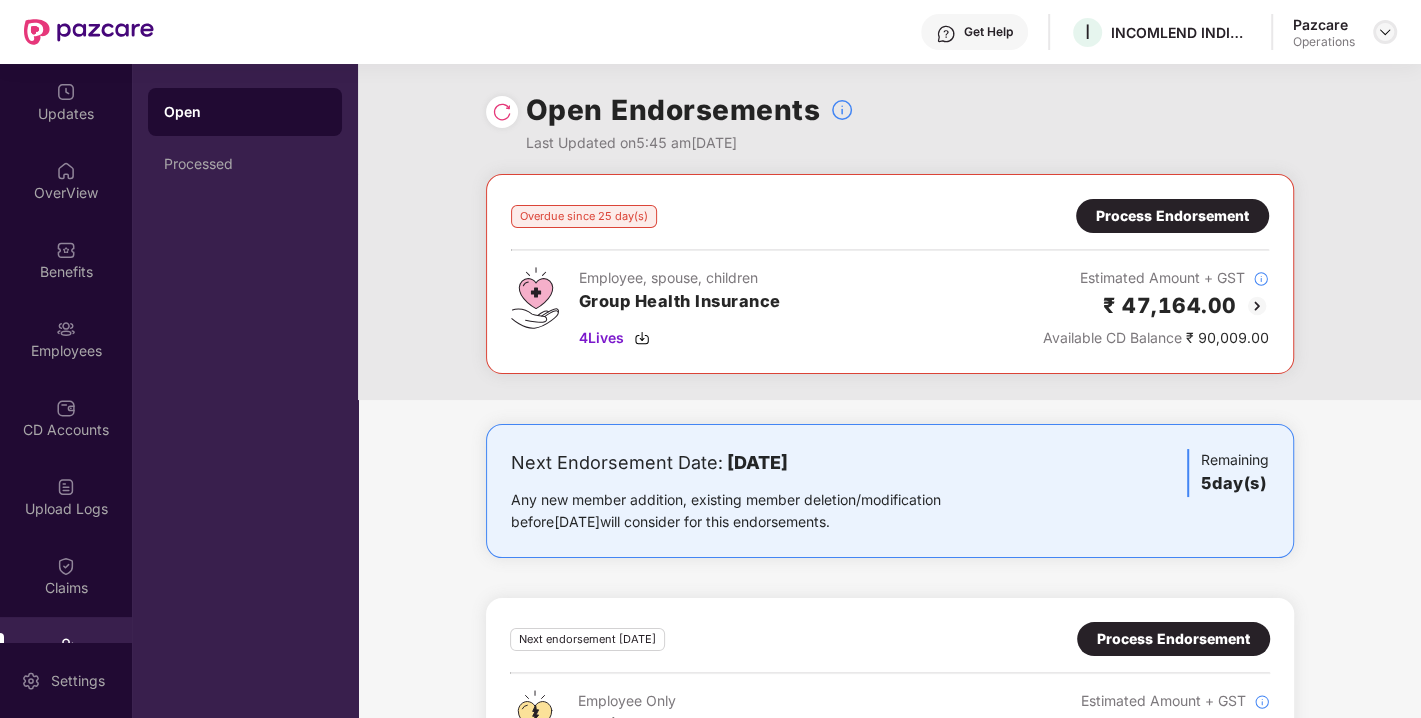 click at bounding box center [1385, 32] 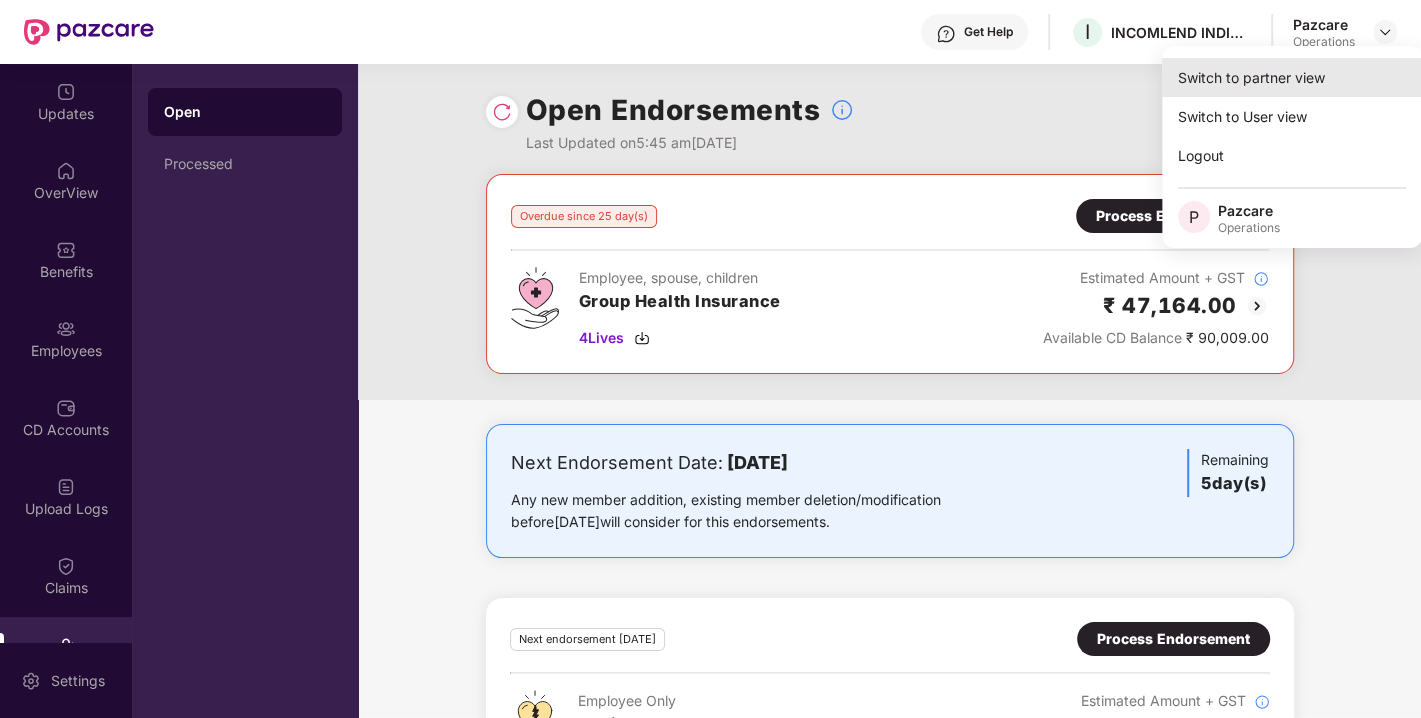click on "Switch to partner view" at bounding box center (1292, 77) 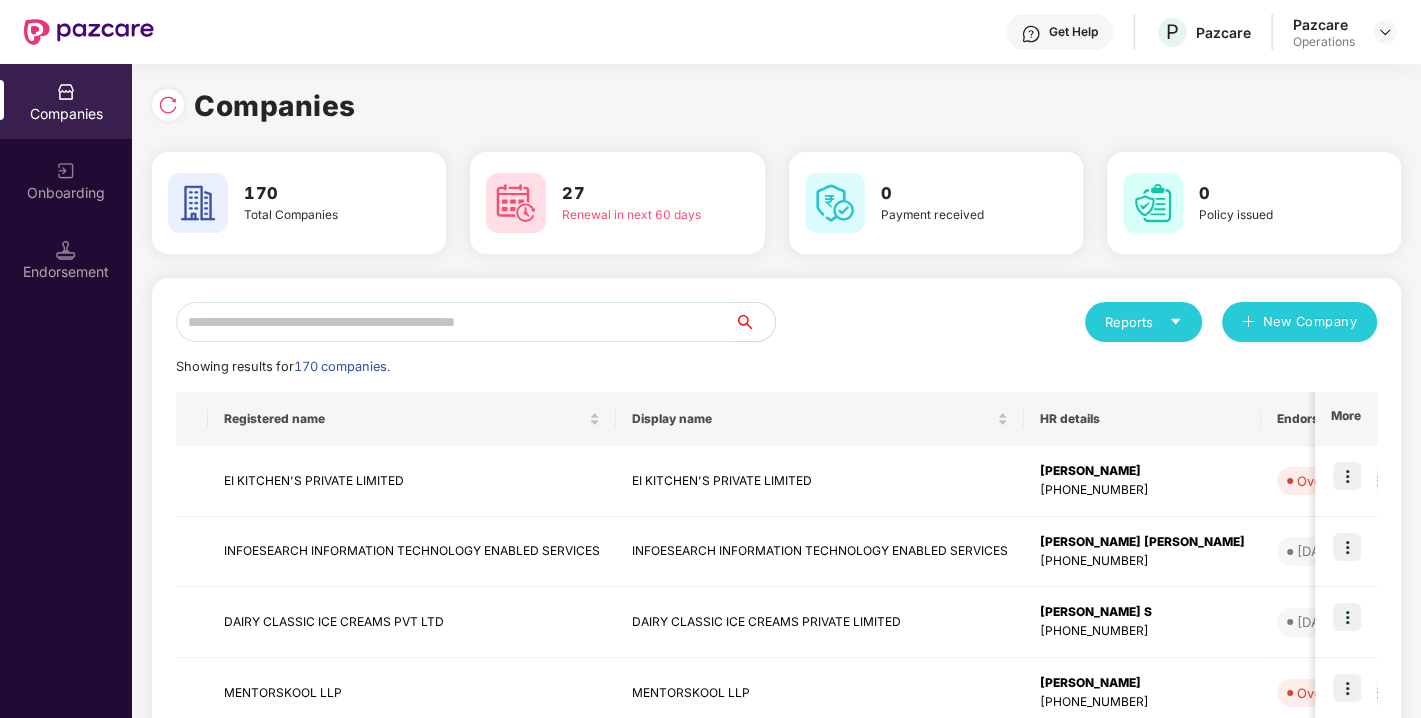 click at bounding box center (455, 322) 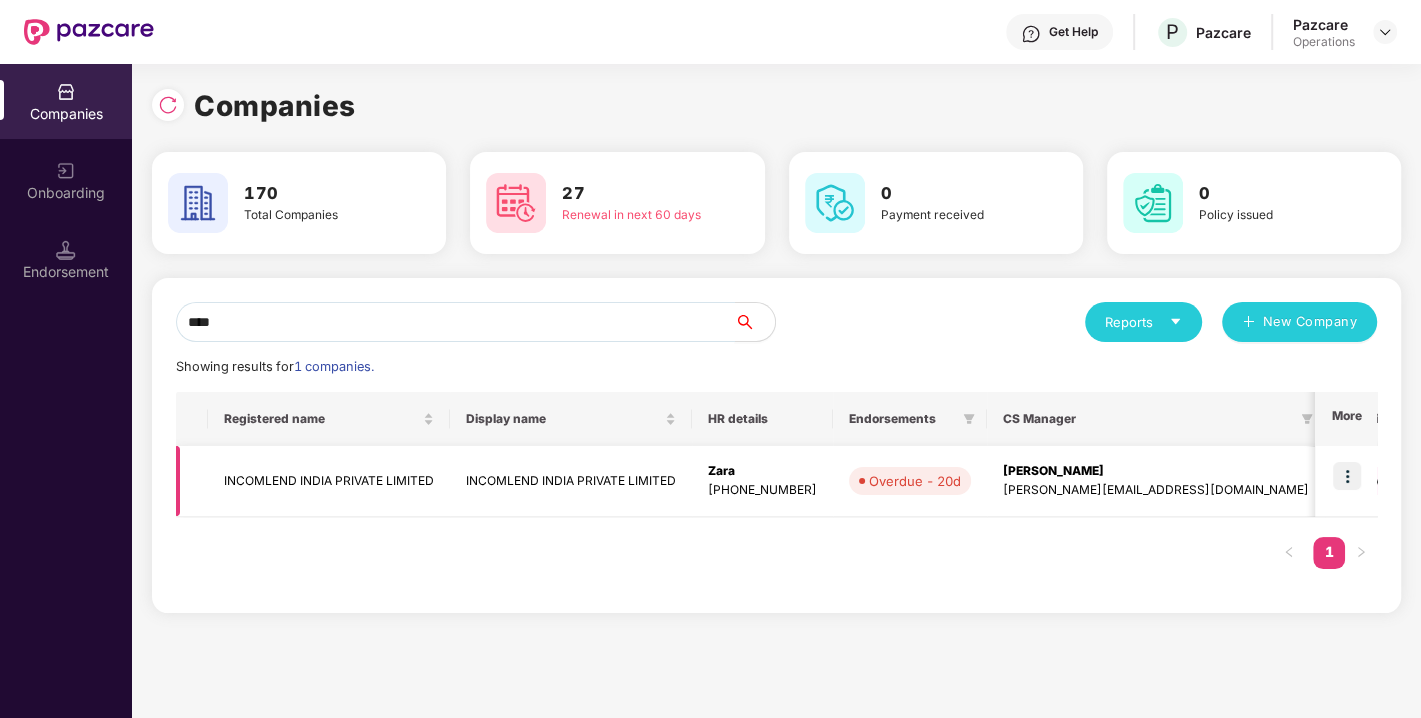 type on "****" 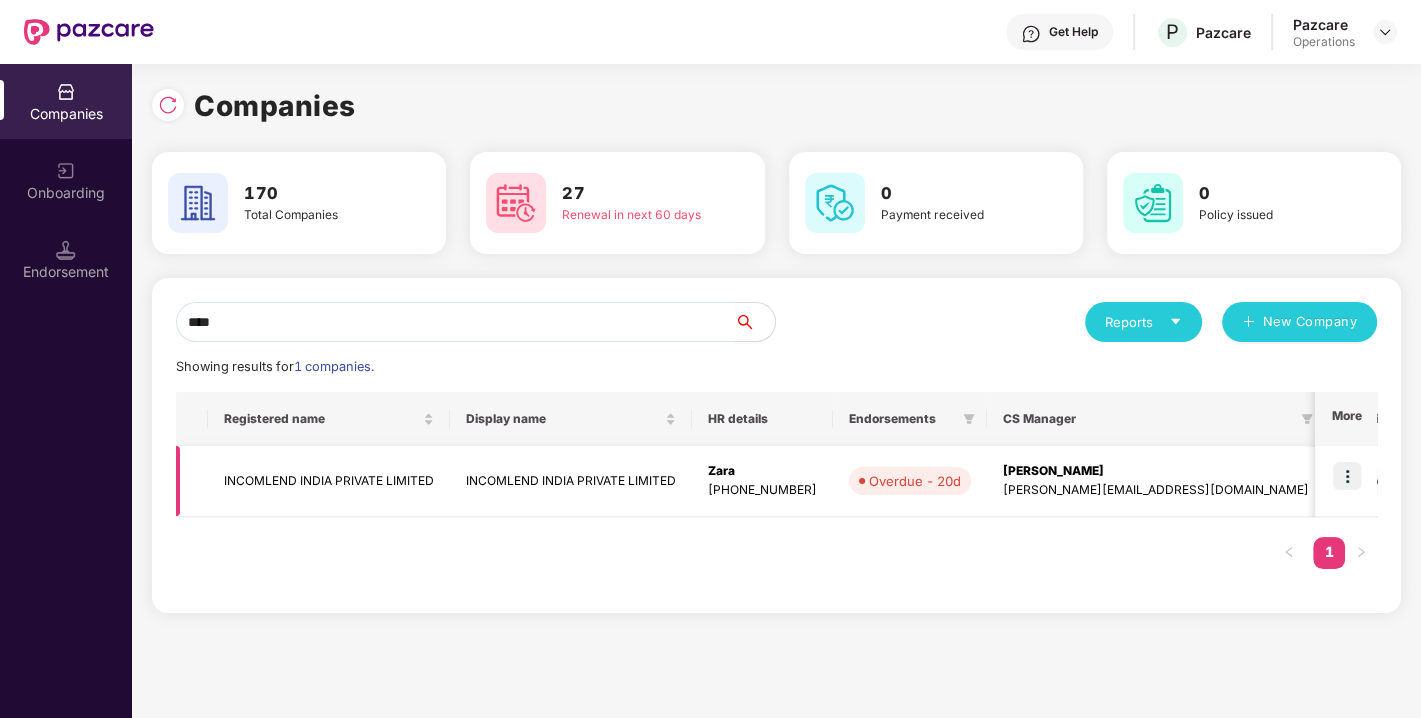 click on "INCOMLEND INDIA PRIVATE LIMITED" at bounding box center [329, 481] 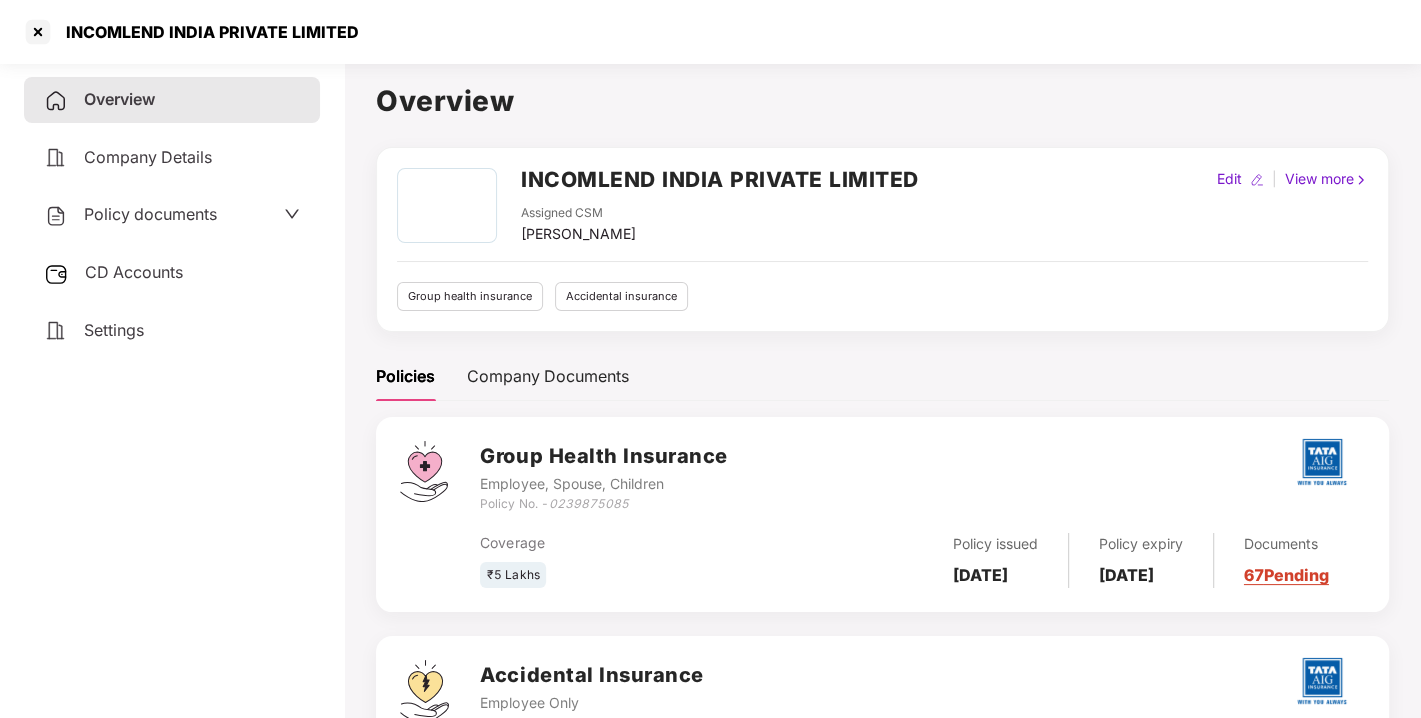 click on "Policy documents" at bounding box center (172, 215) 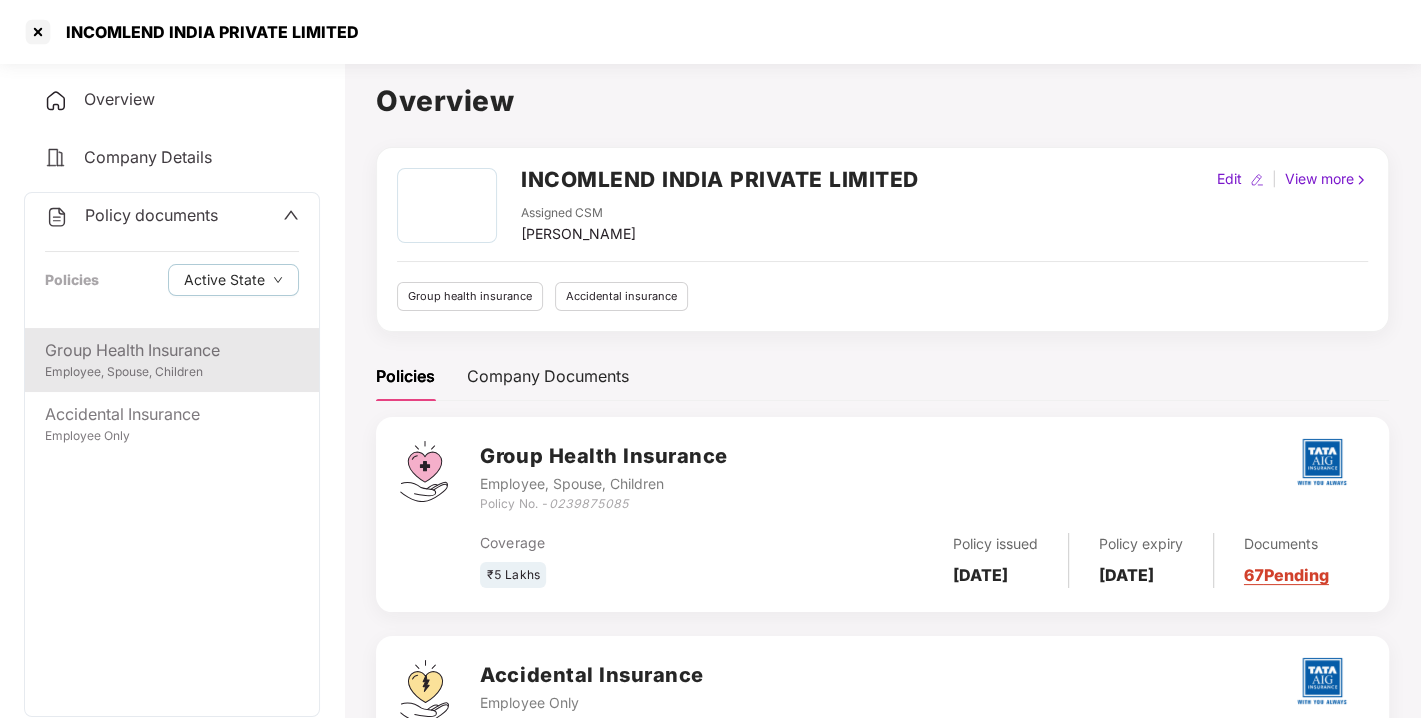 click on "Group Health Insurance" at bounding box center [172, 350] 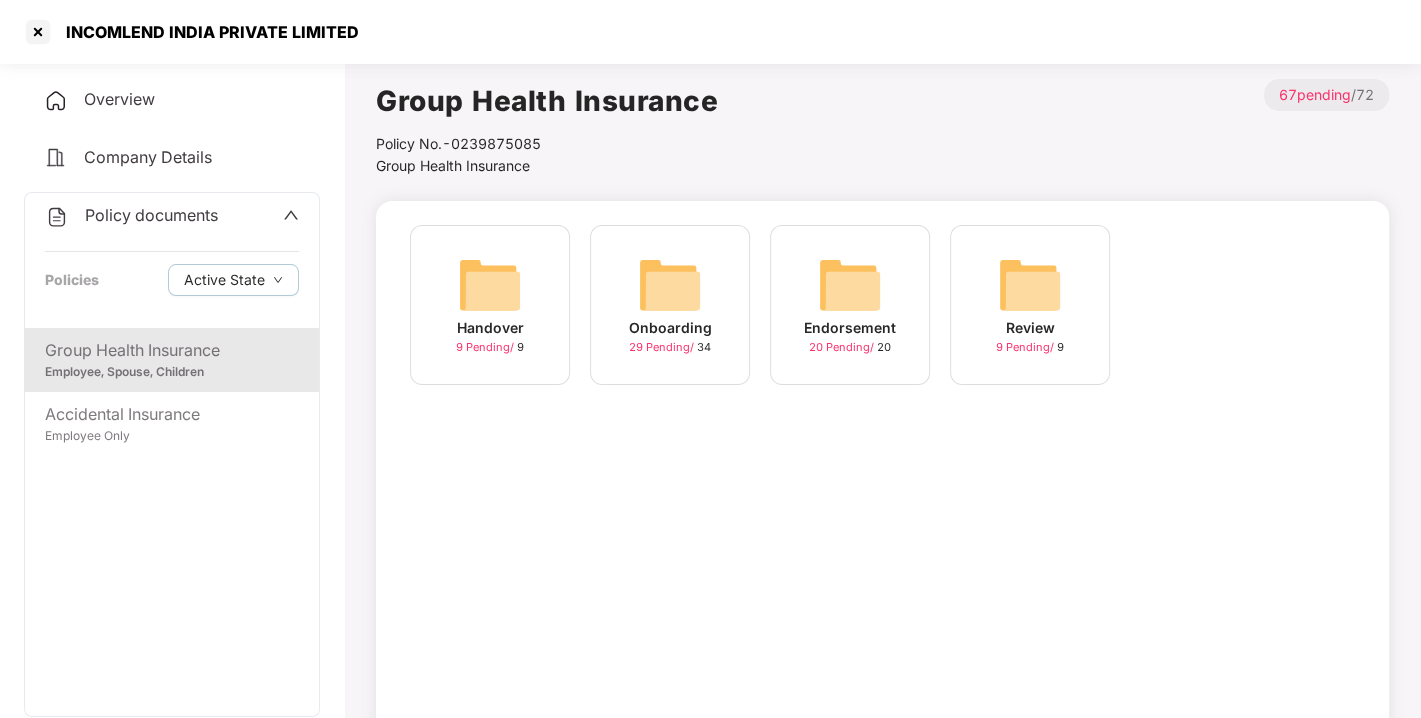 click at bounding box center (850, 285) 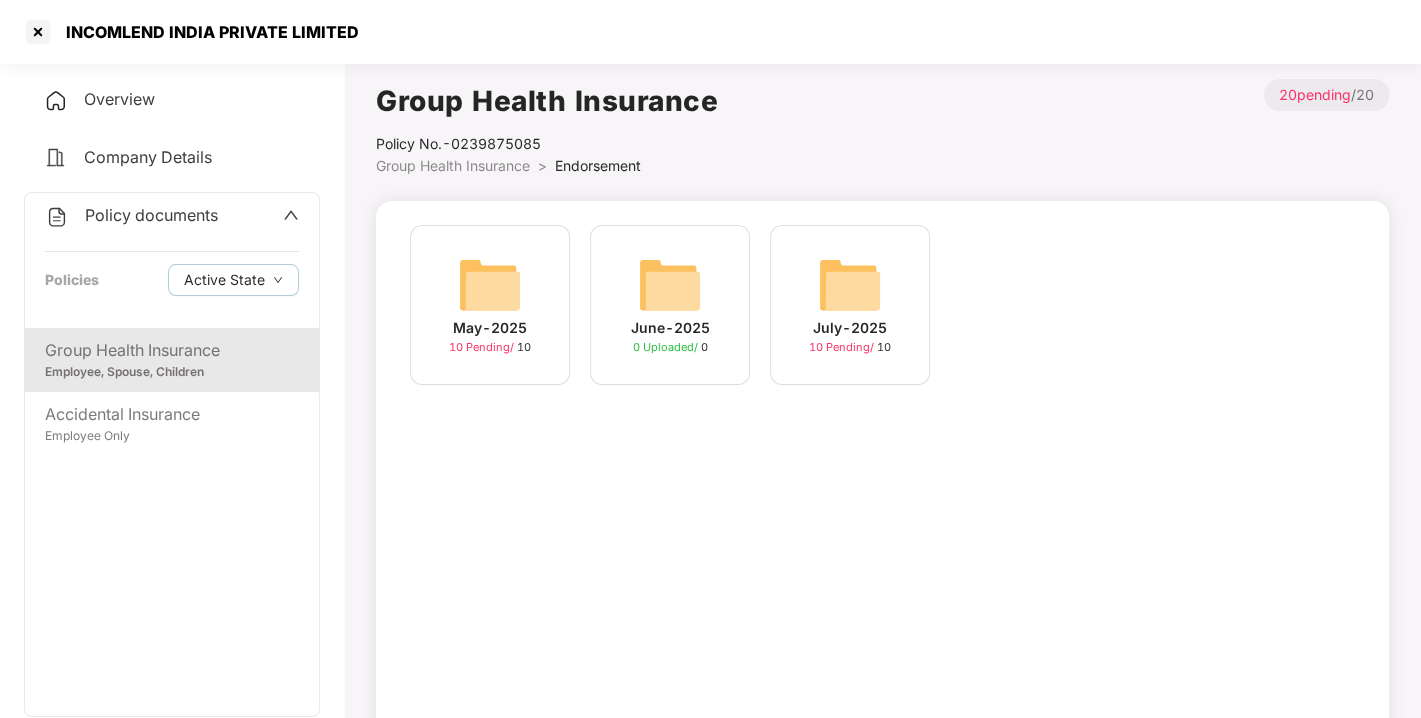 click at bounding box center [850, 285] 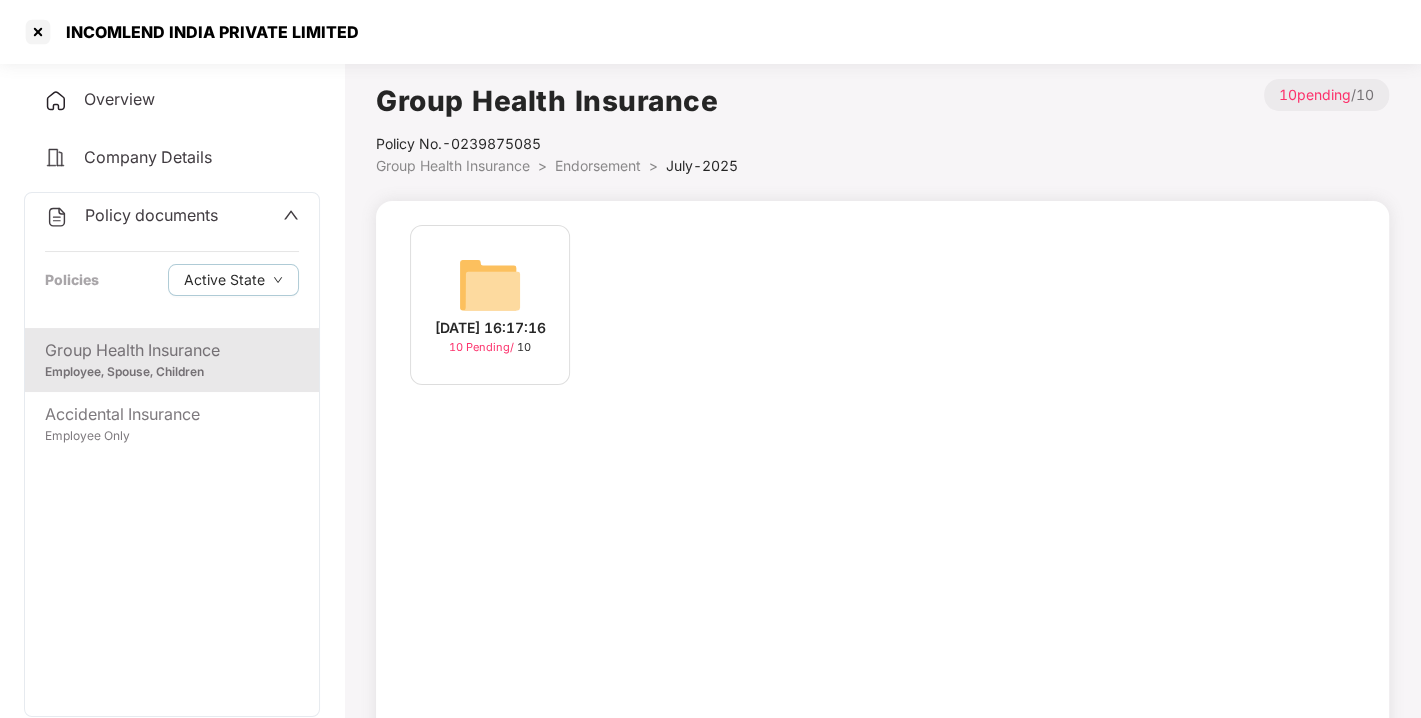 click at bounding box center (490, 285) 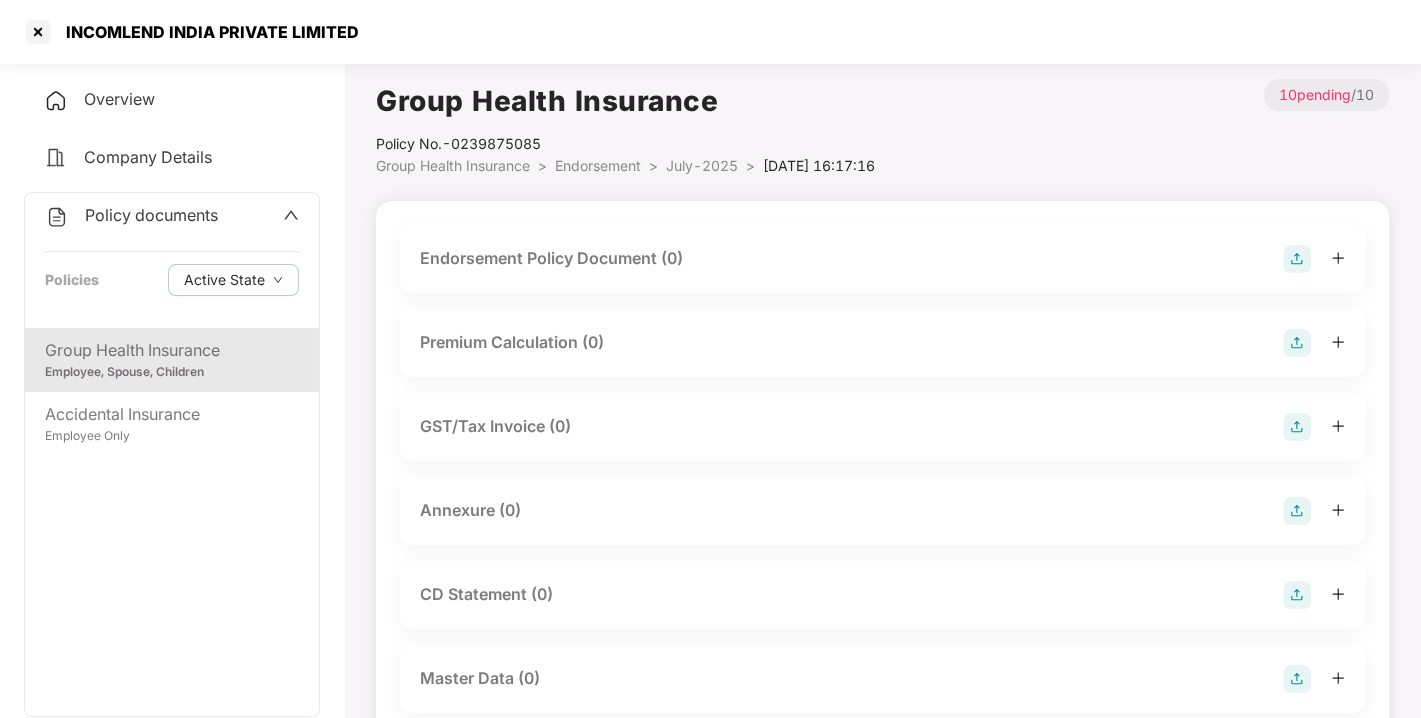 click at bounding box center [1297, 259] 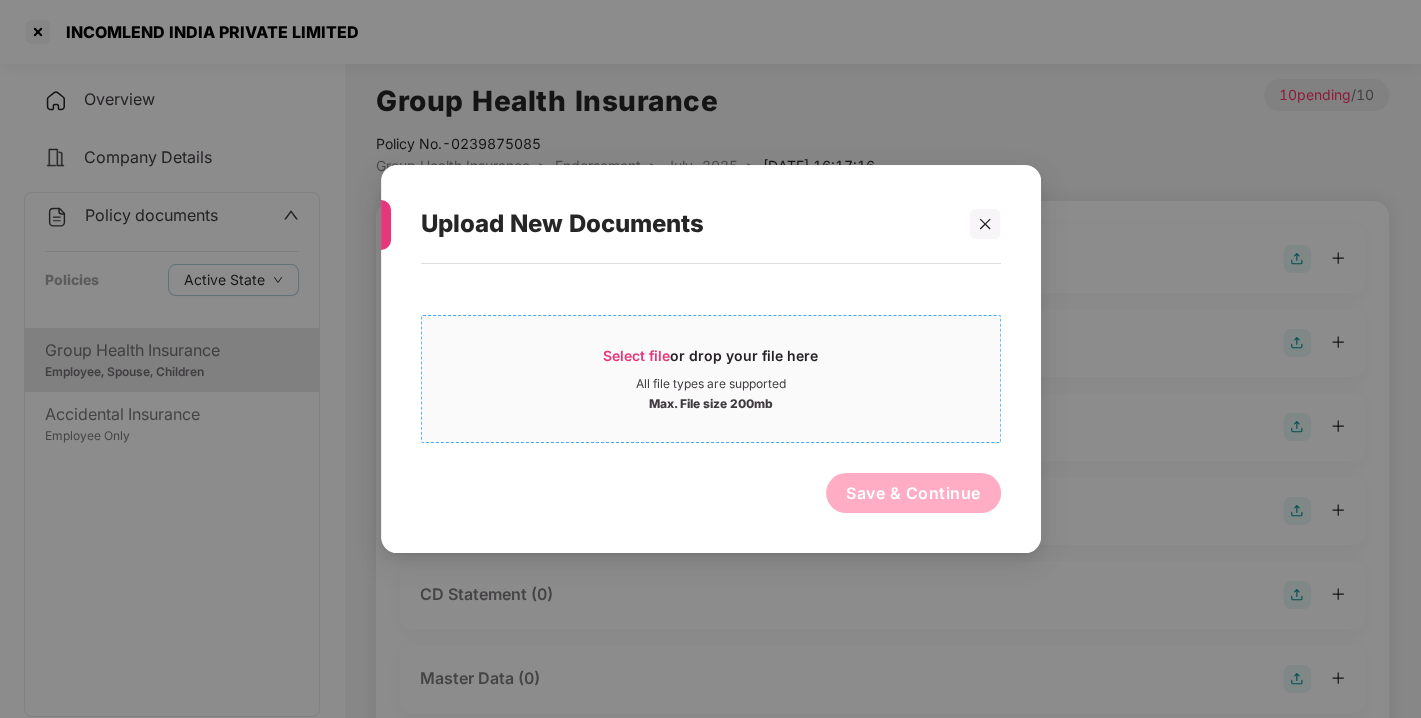 click on "Select file  or drop your file here All file types are supported Max. File size 200mb" at bounding box center (711, 379) 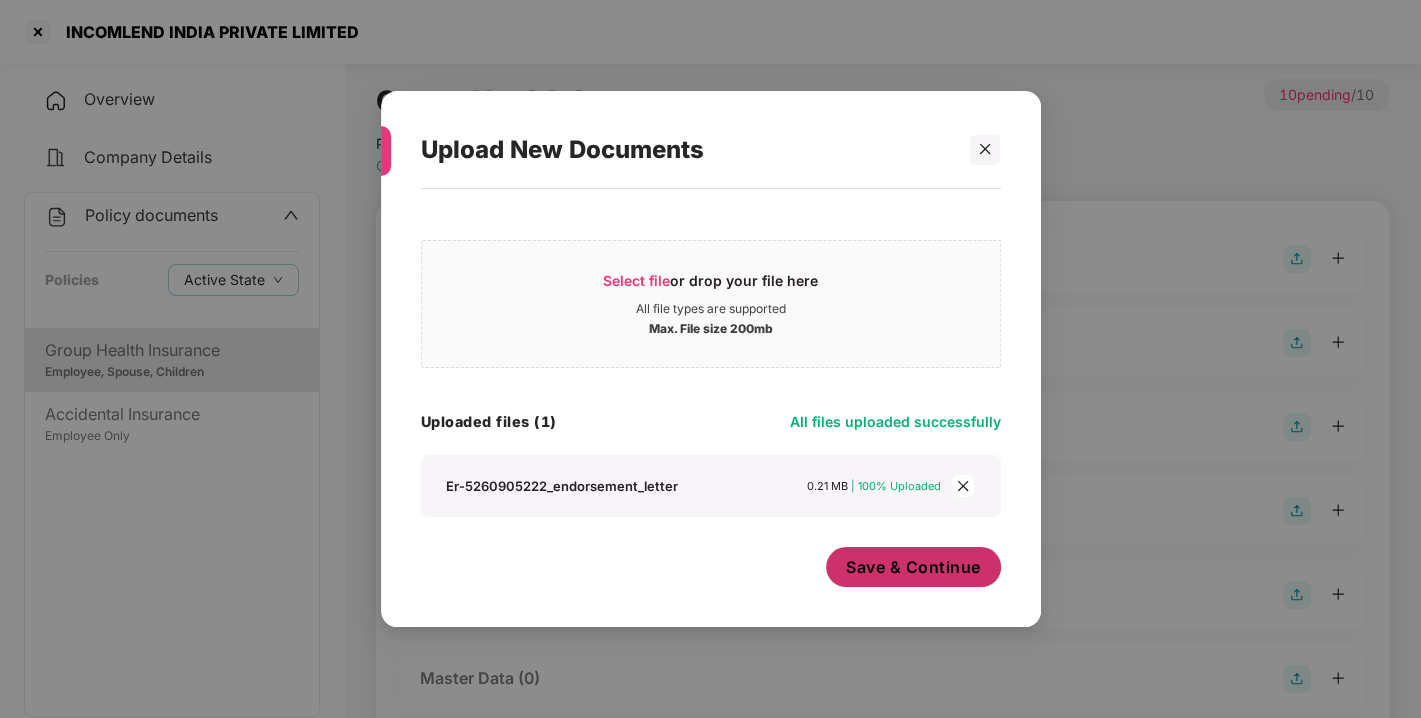 click on "Save & Continue" at bounding box center [913, 567] 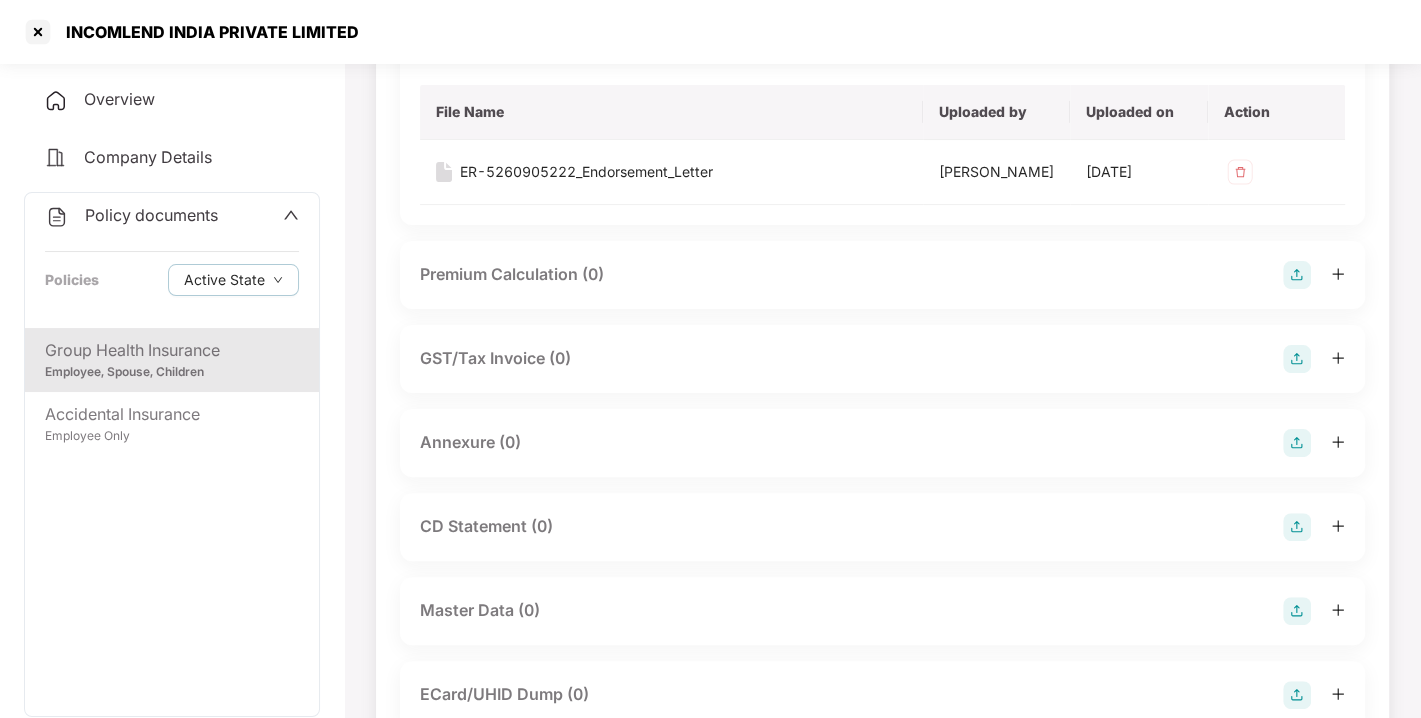 scroll, scrollTop: 235, scrollLeft: 0, axis: vertical 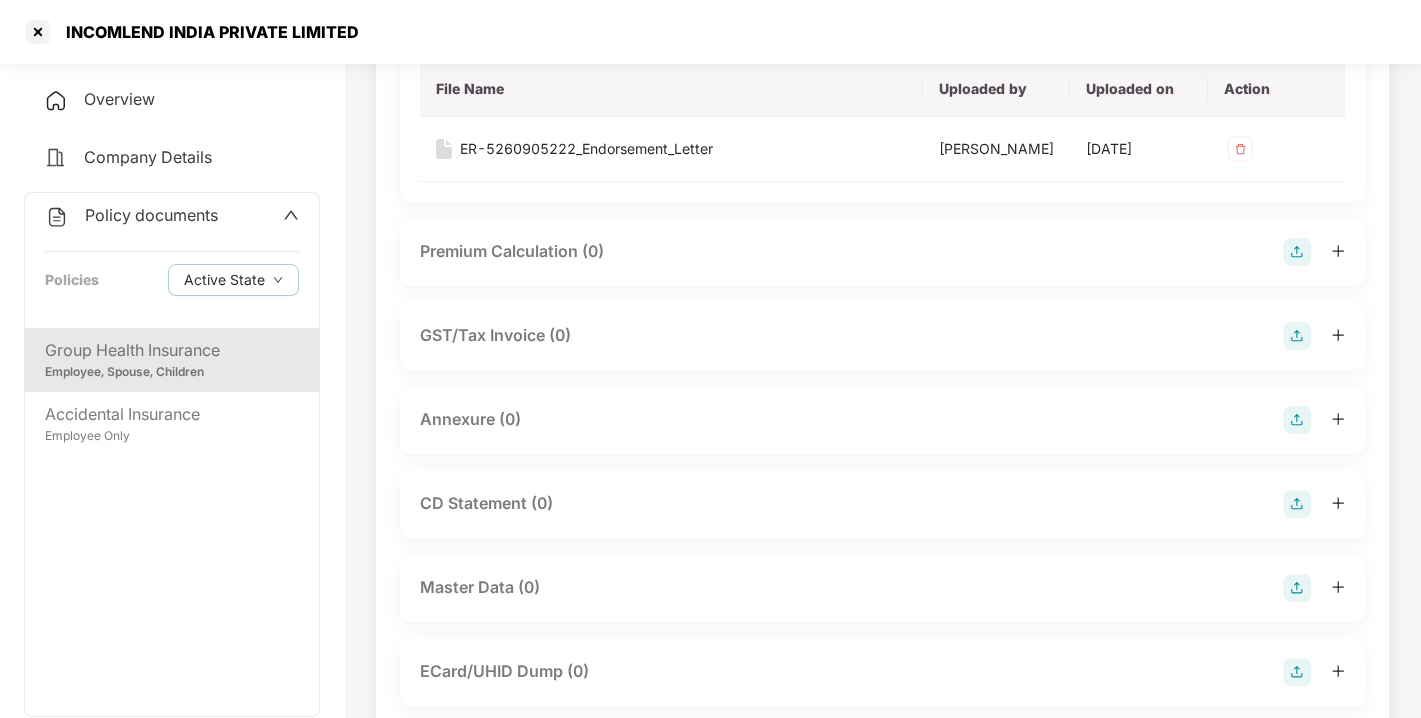 click at bounding box center [1297, 420] 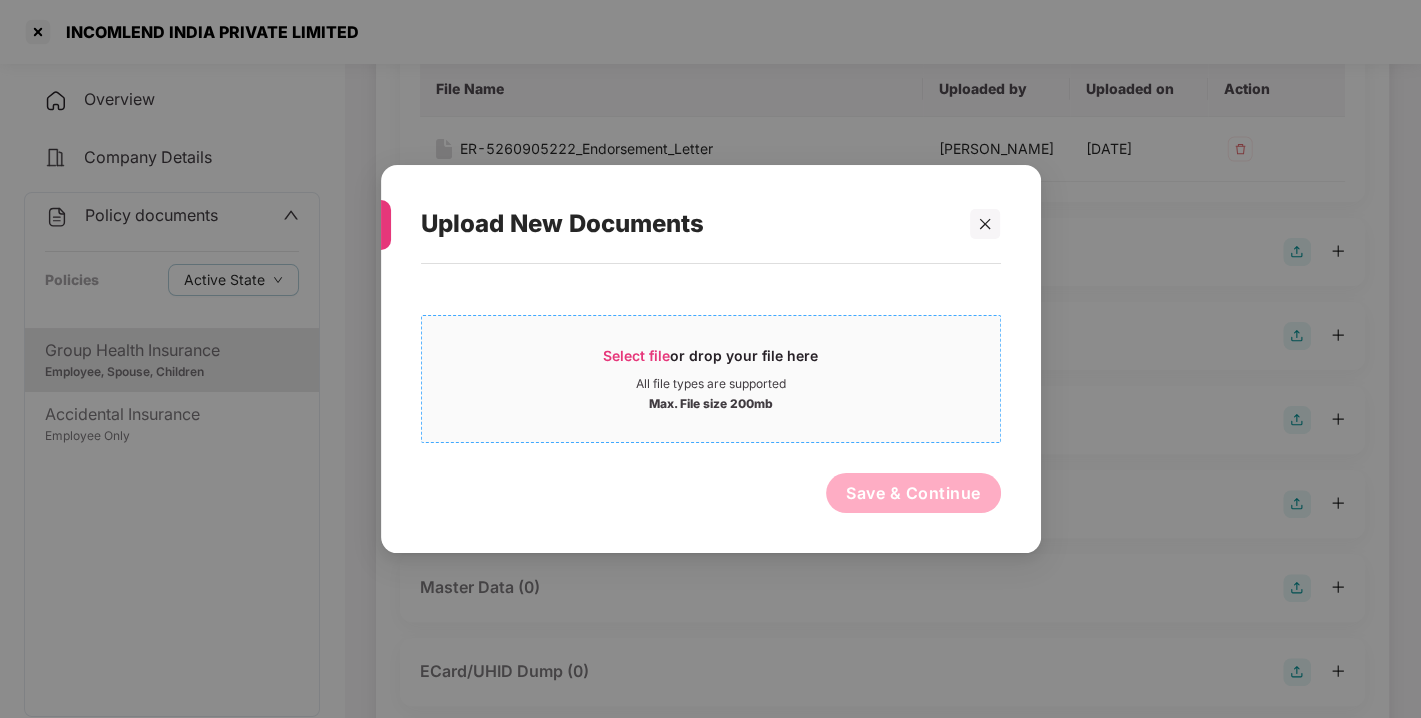 click on "Select file" at bounding box center (636, 355) 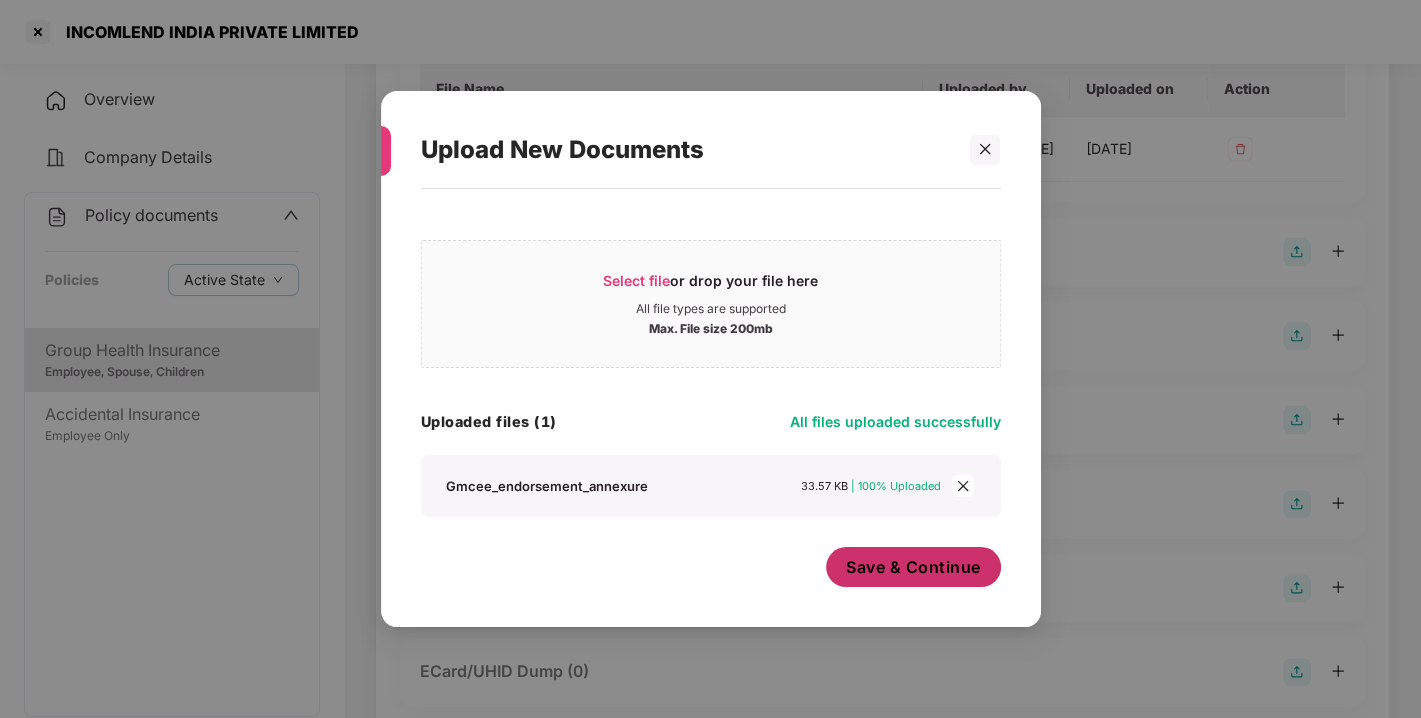click on "Save & Continue" at bounding box center (913, 567) 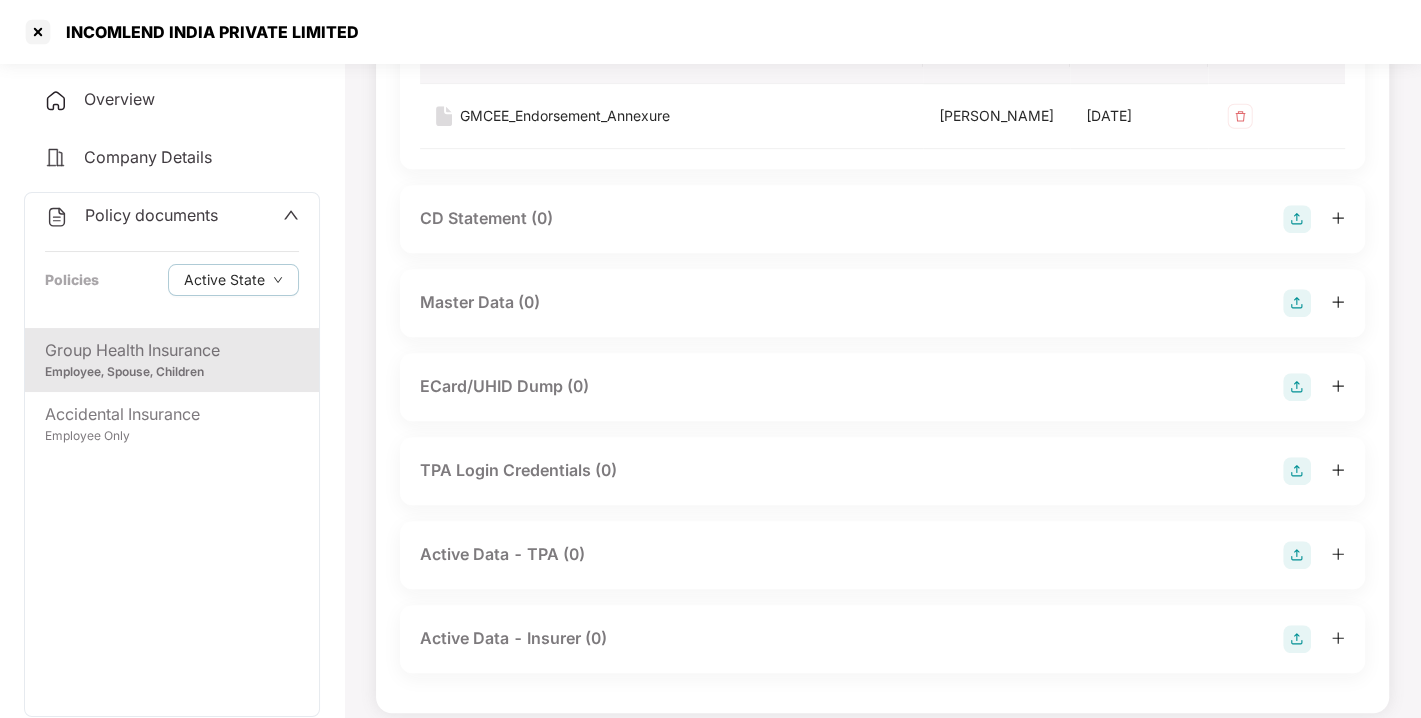 scroll, scrollTop: 748, scrollLeft: 0, axis: vertical 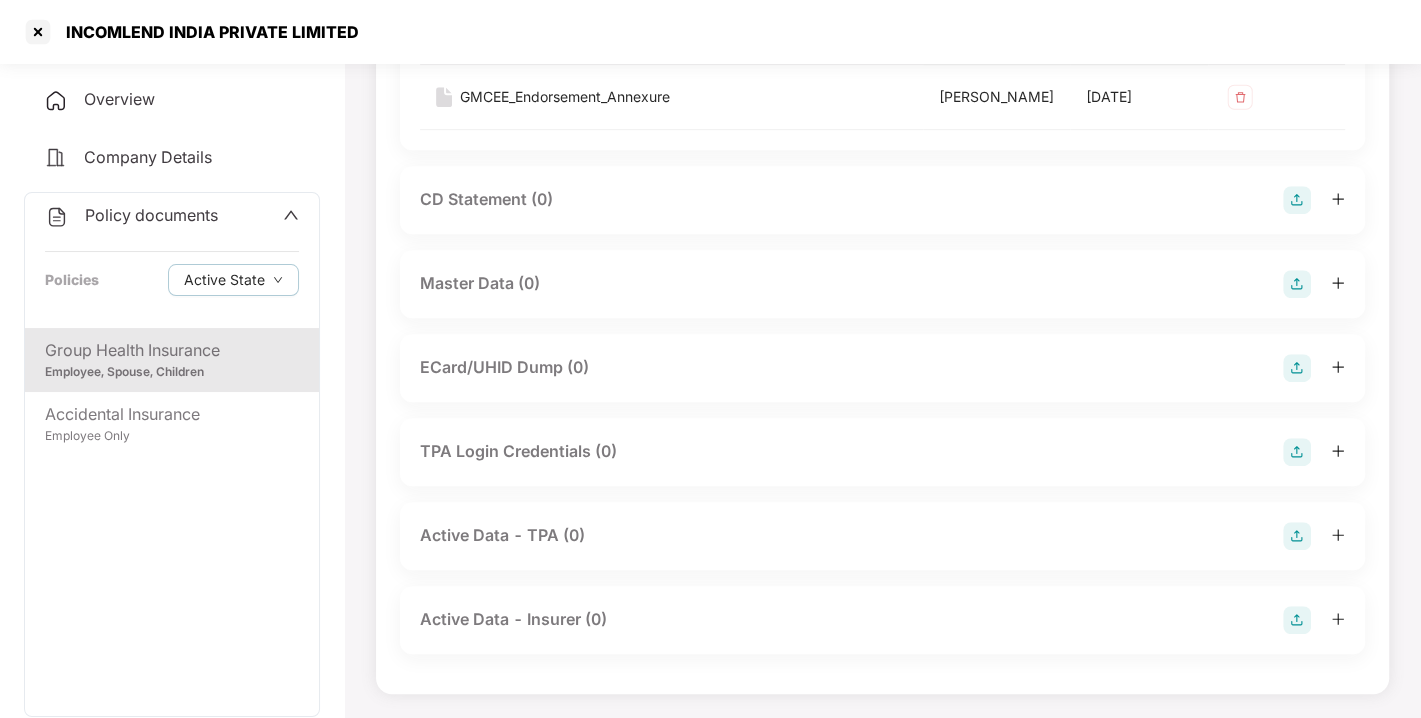 click at bounding box center (1297, 284) 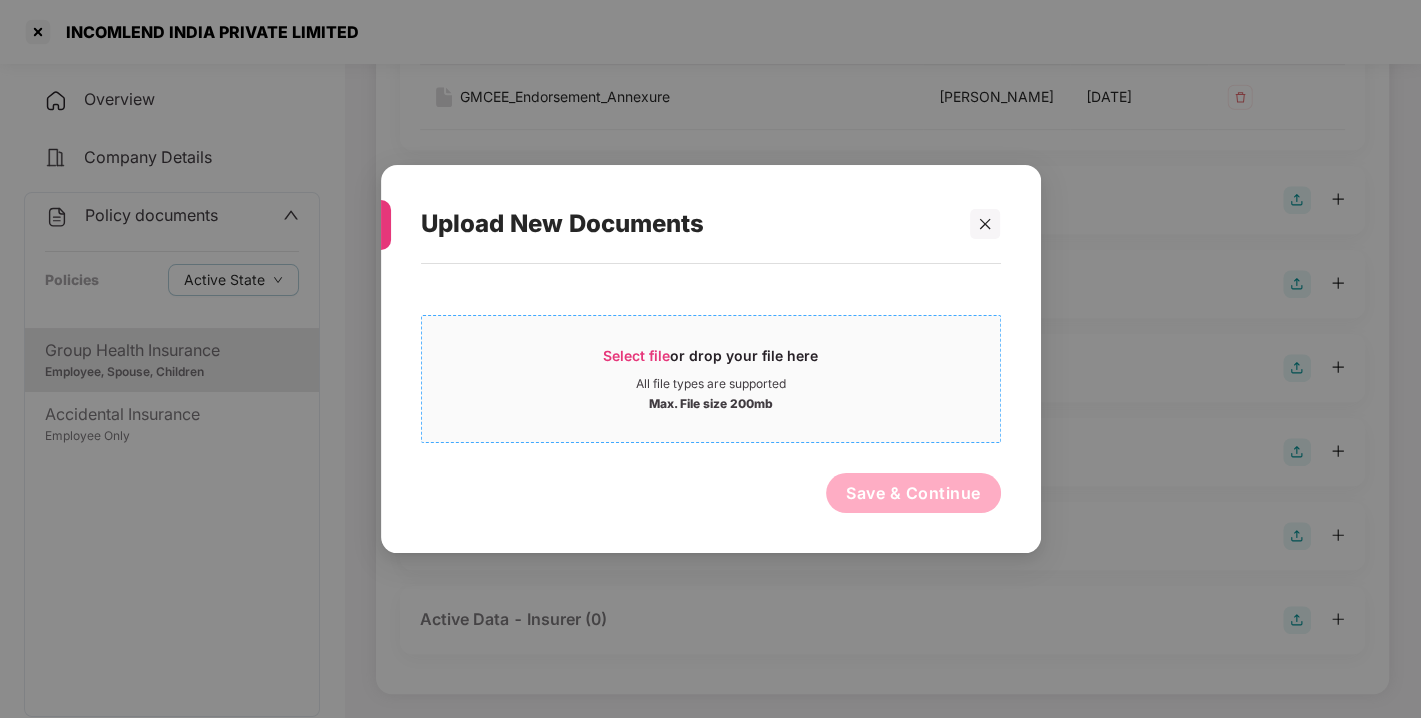 click on "Select file" at bounding box center [636, 355] 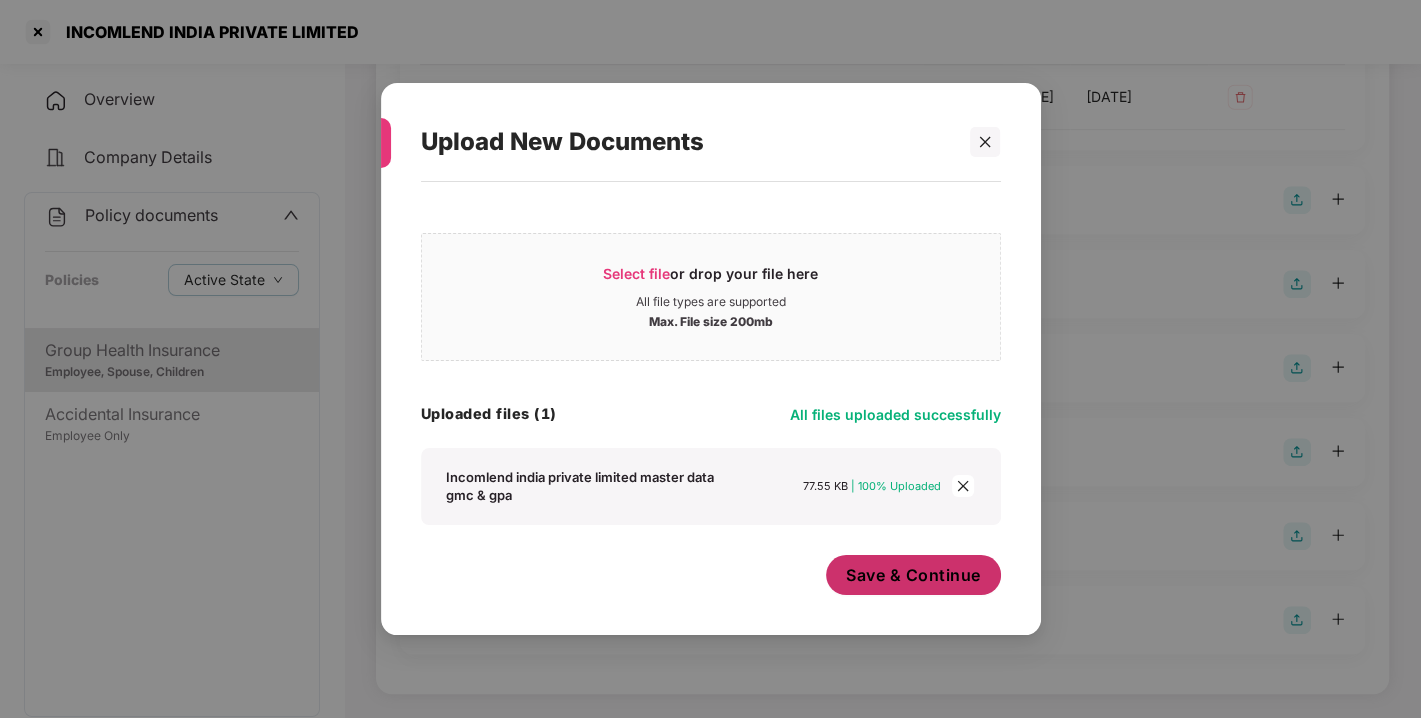 click on "Save & Continue" at bounding box center [913, 575] 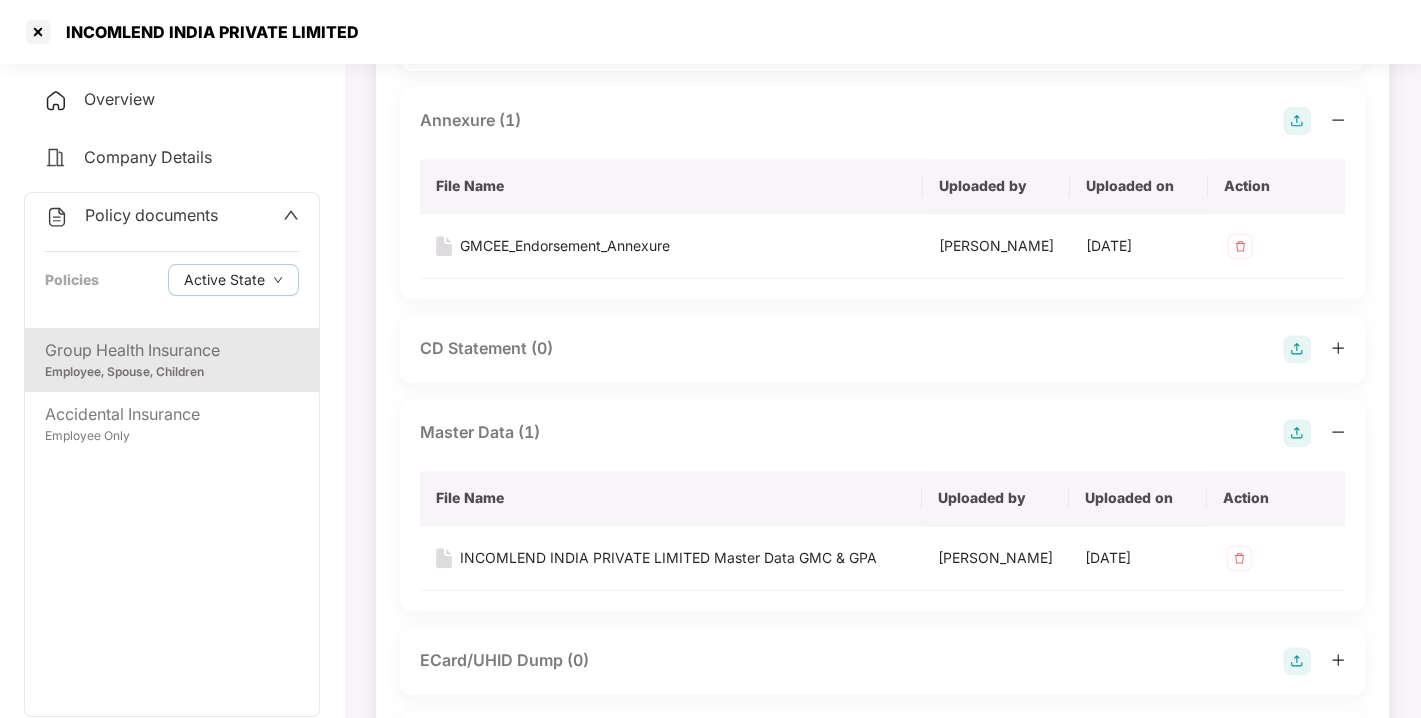 scroll, scrollTop: 0, scrollLeft: 0, axis: both 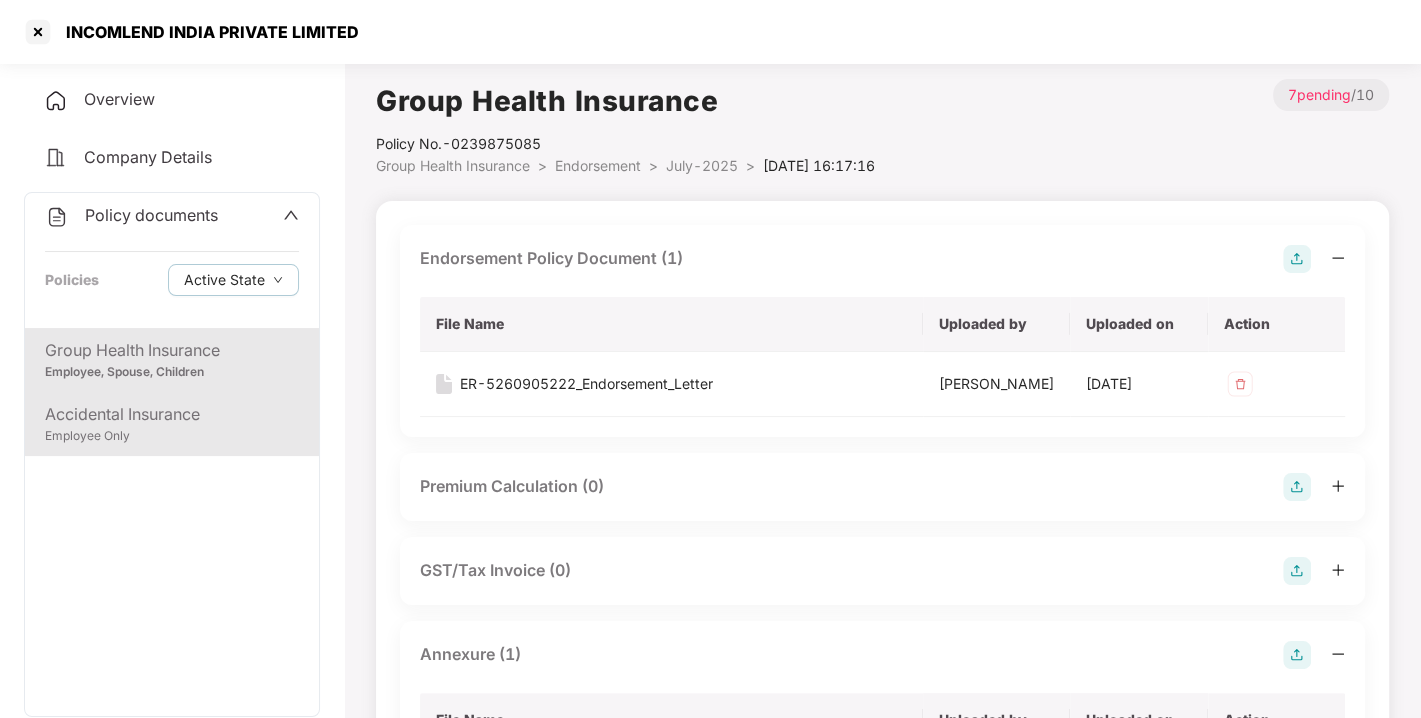 click on "Accidental Insurance" at bounding box center (172, 414) 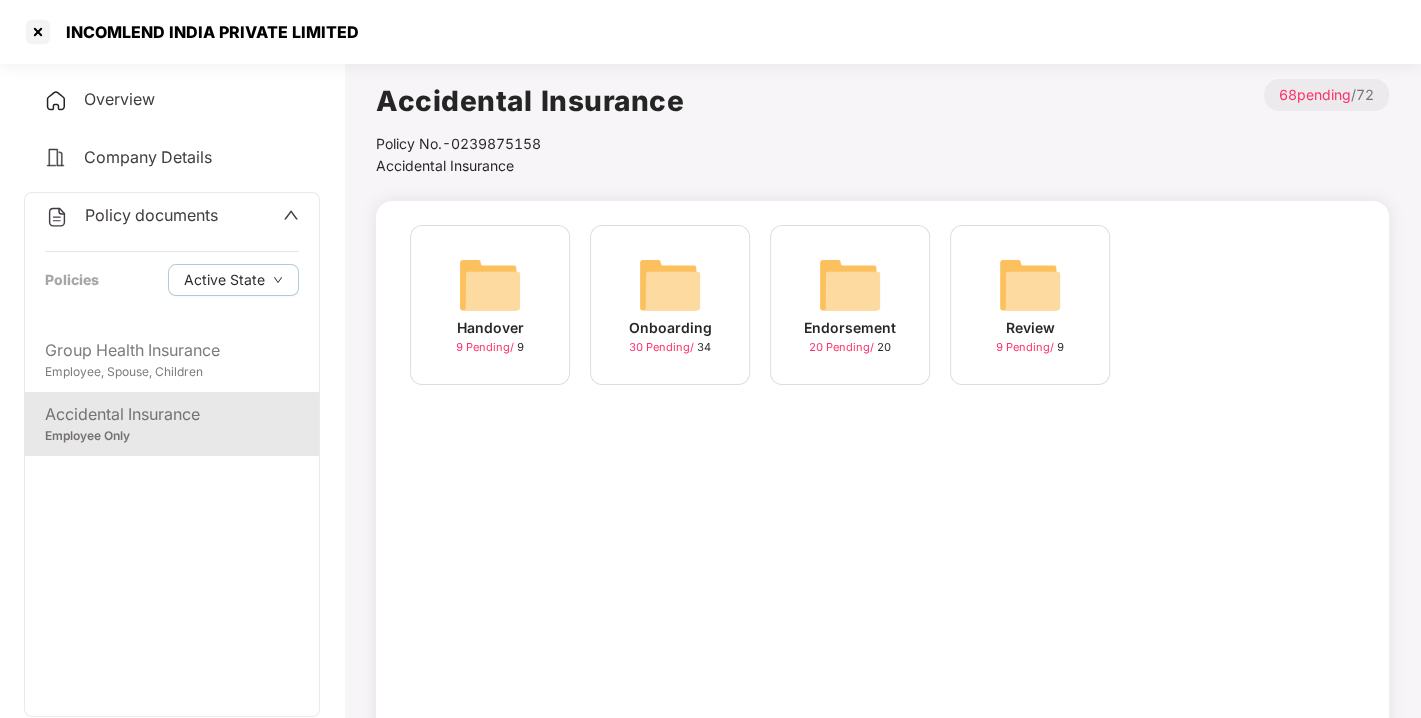 click at bounding box center (850, 285) 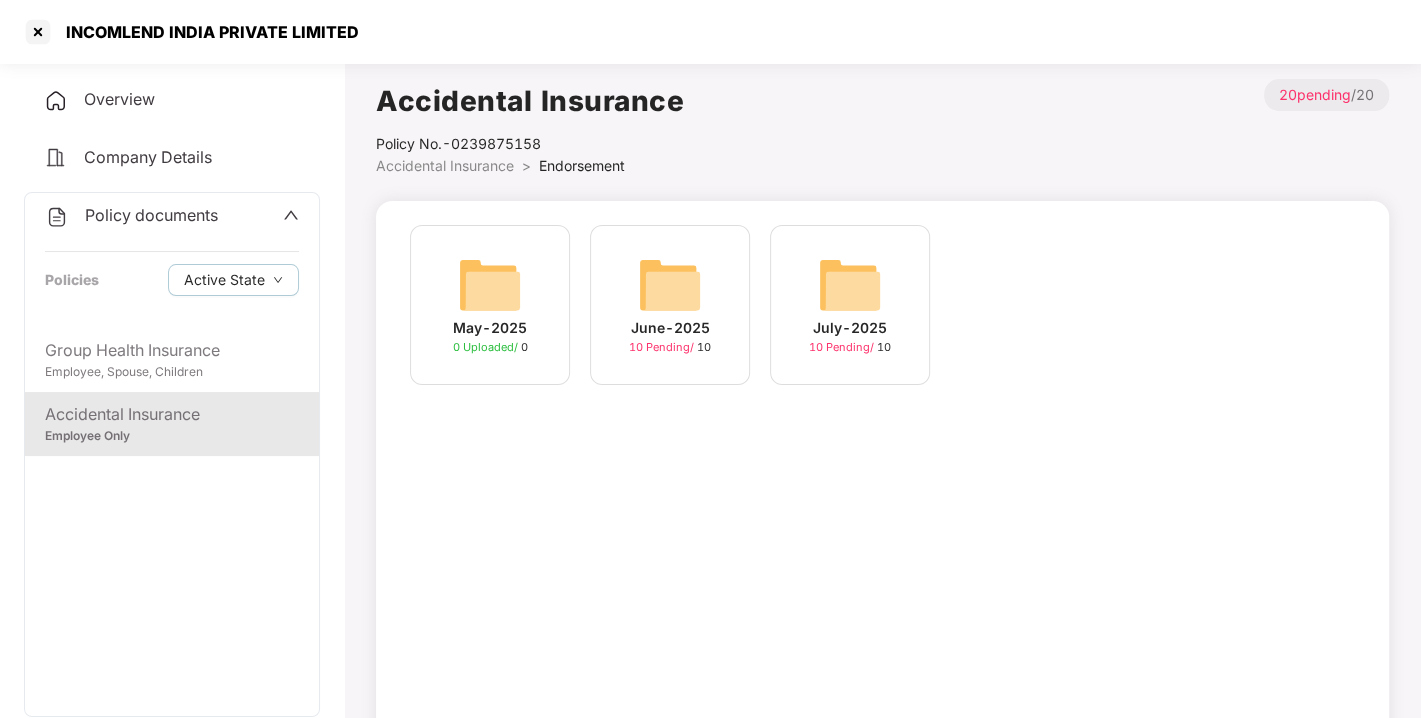click at bounding box center (850, 285) 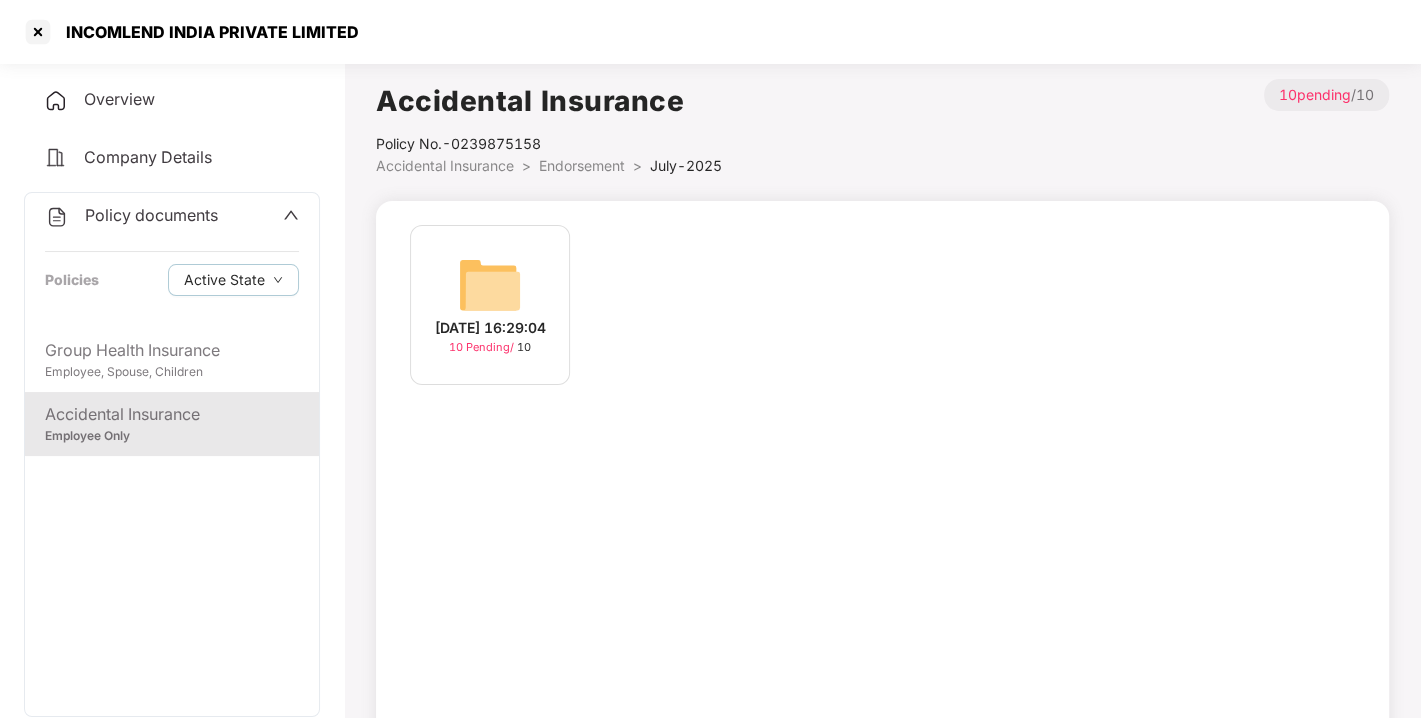 click at bounding box center [490, 285] 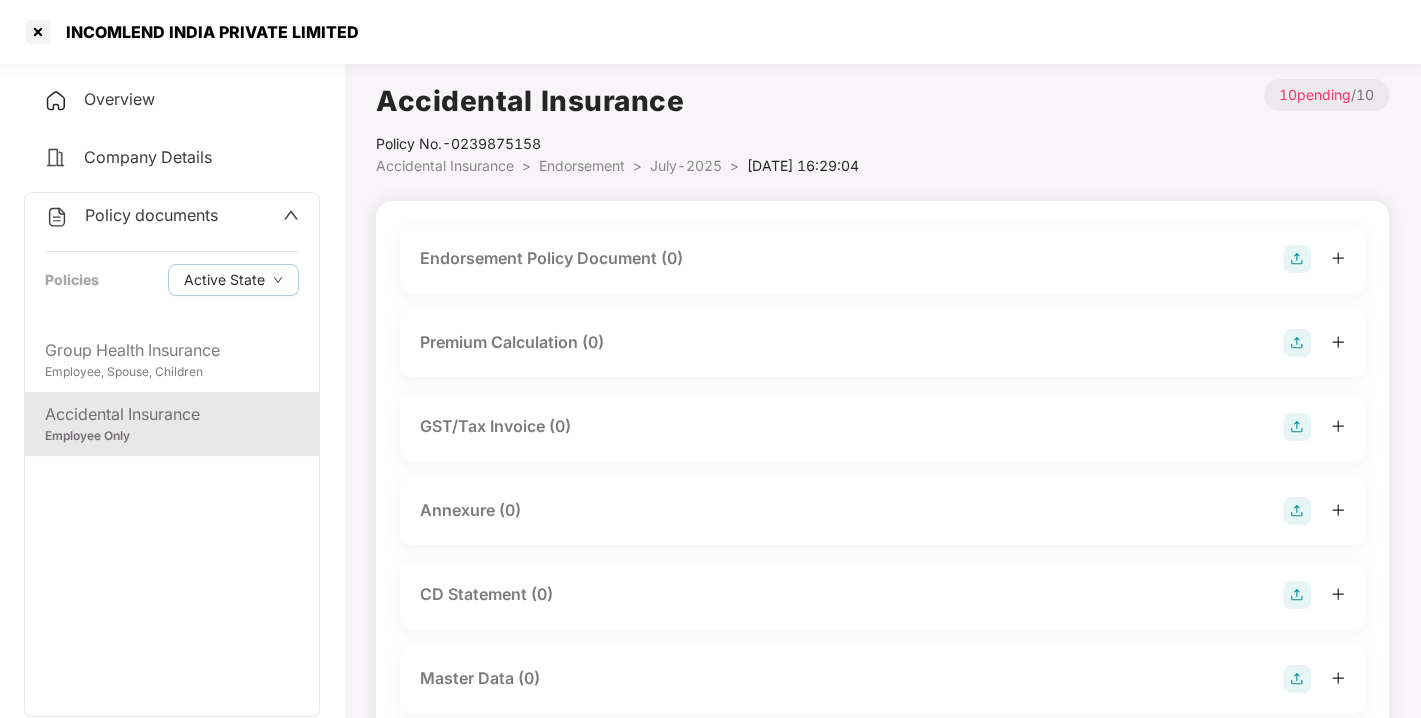 click at bounding box center (1297, 259) 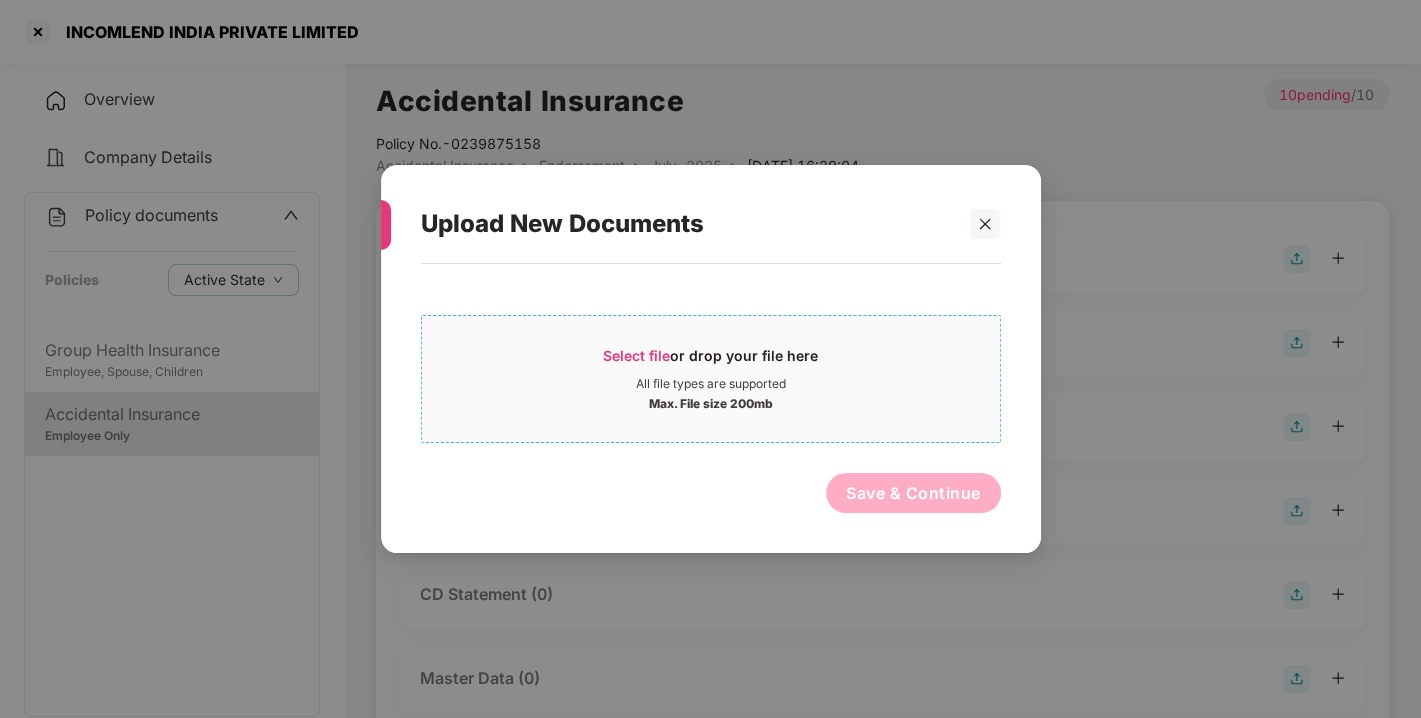 click on "Select file  or drop your file here All file types are supported Max. File size 200mb" at bounding box center (711, 379) 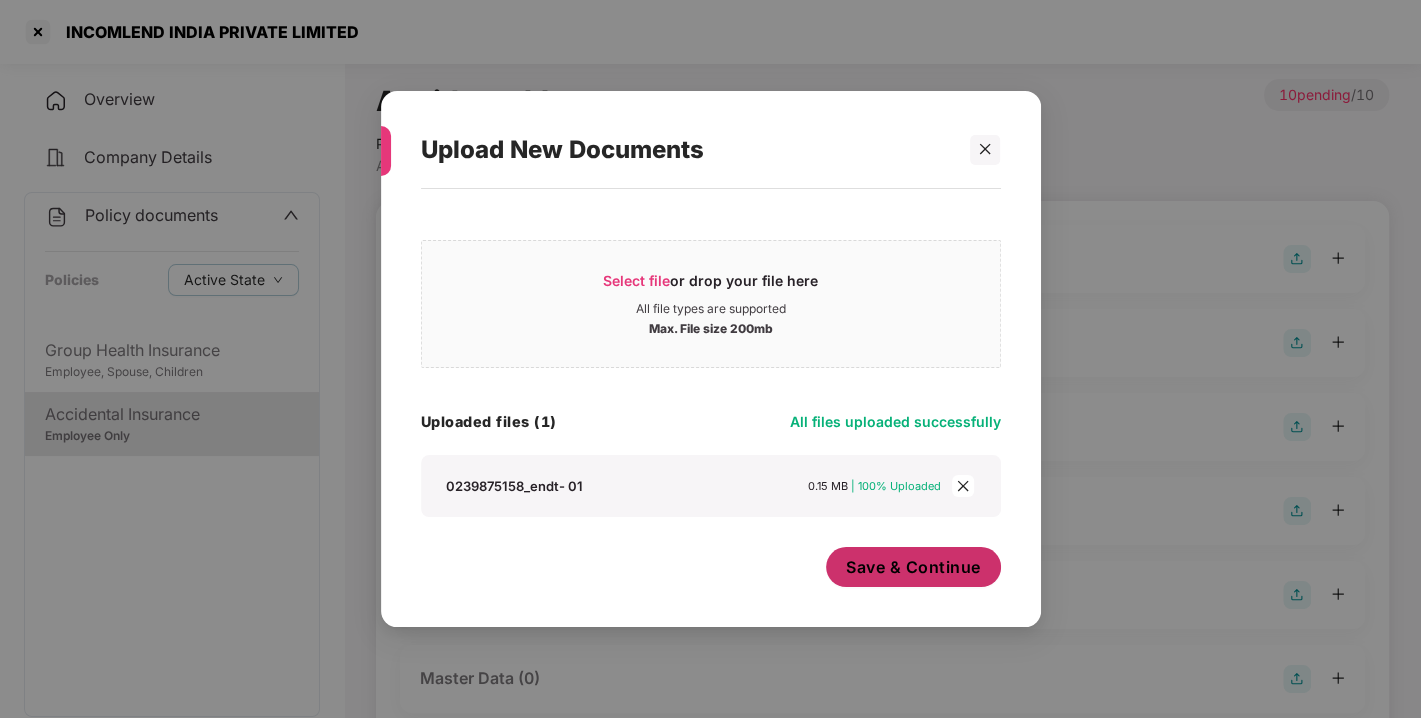 click on "Save & Continue" at bounding box center [913, 567] 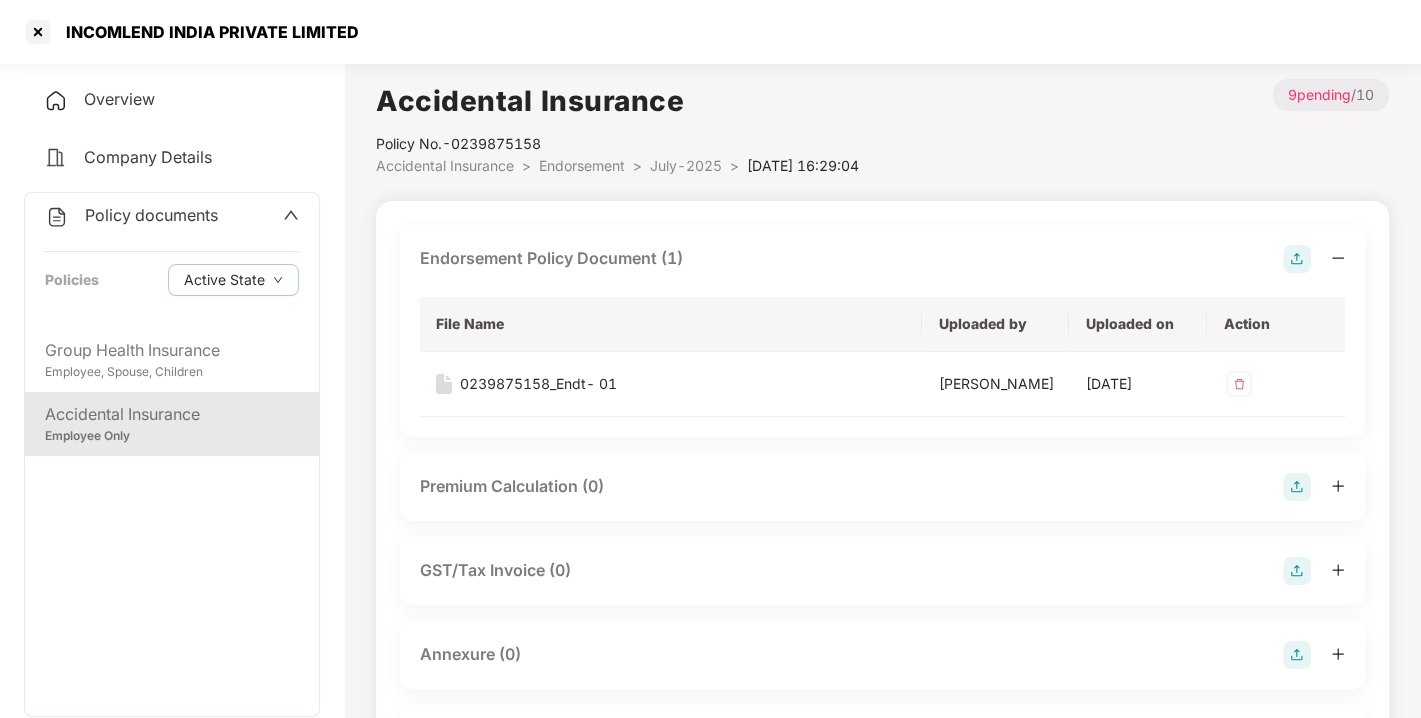 click at bounding box center [1297, 259] 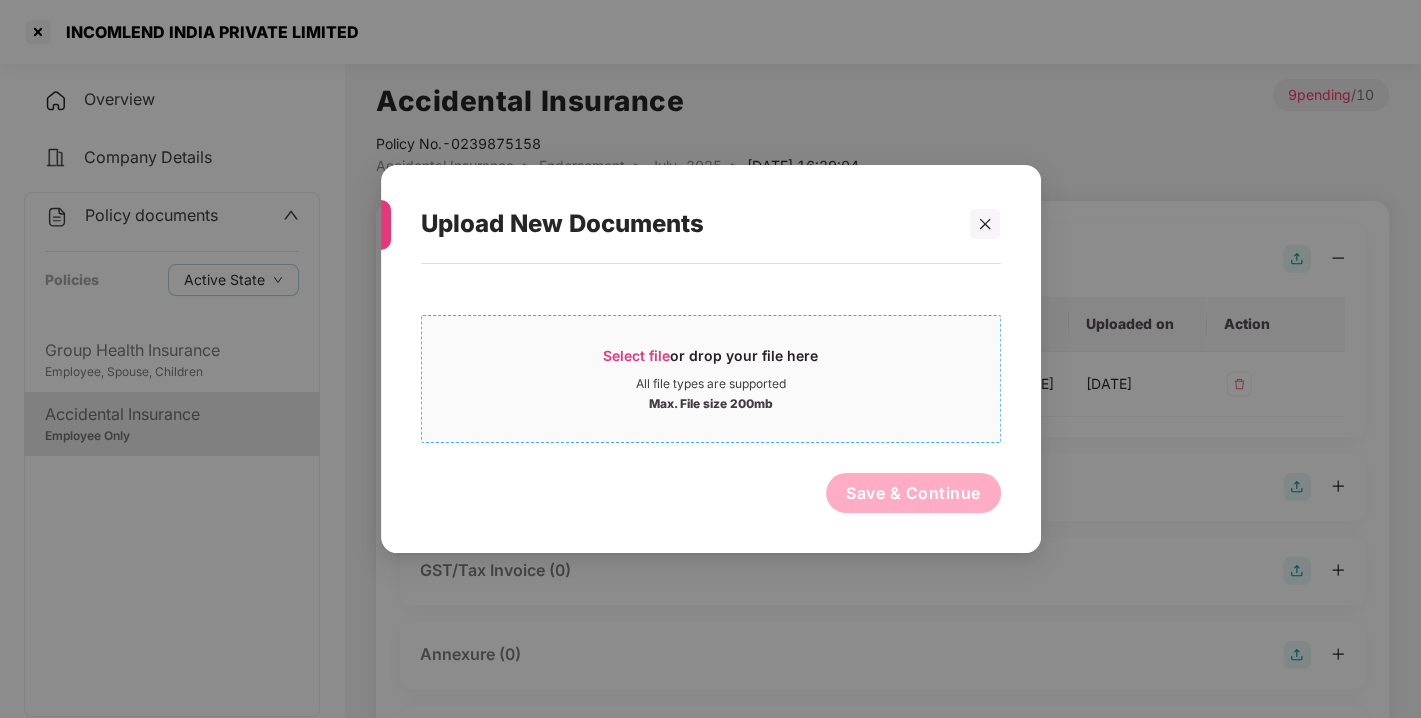 click on "Select file  or drop your file here All file types are supported Max. File size 200mb" at bounding box center (711, 379) 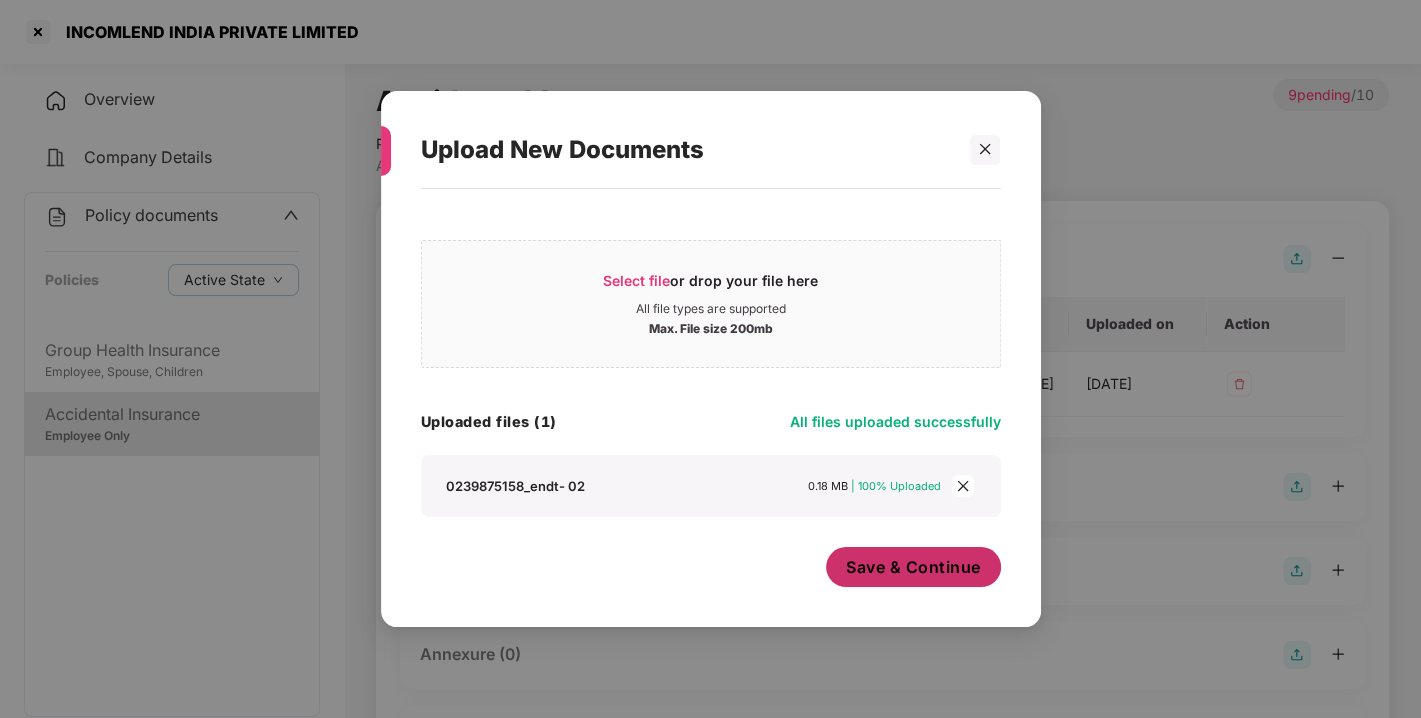 click on "Save & Continue" at bounding box center (913, 567) 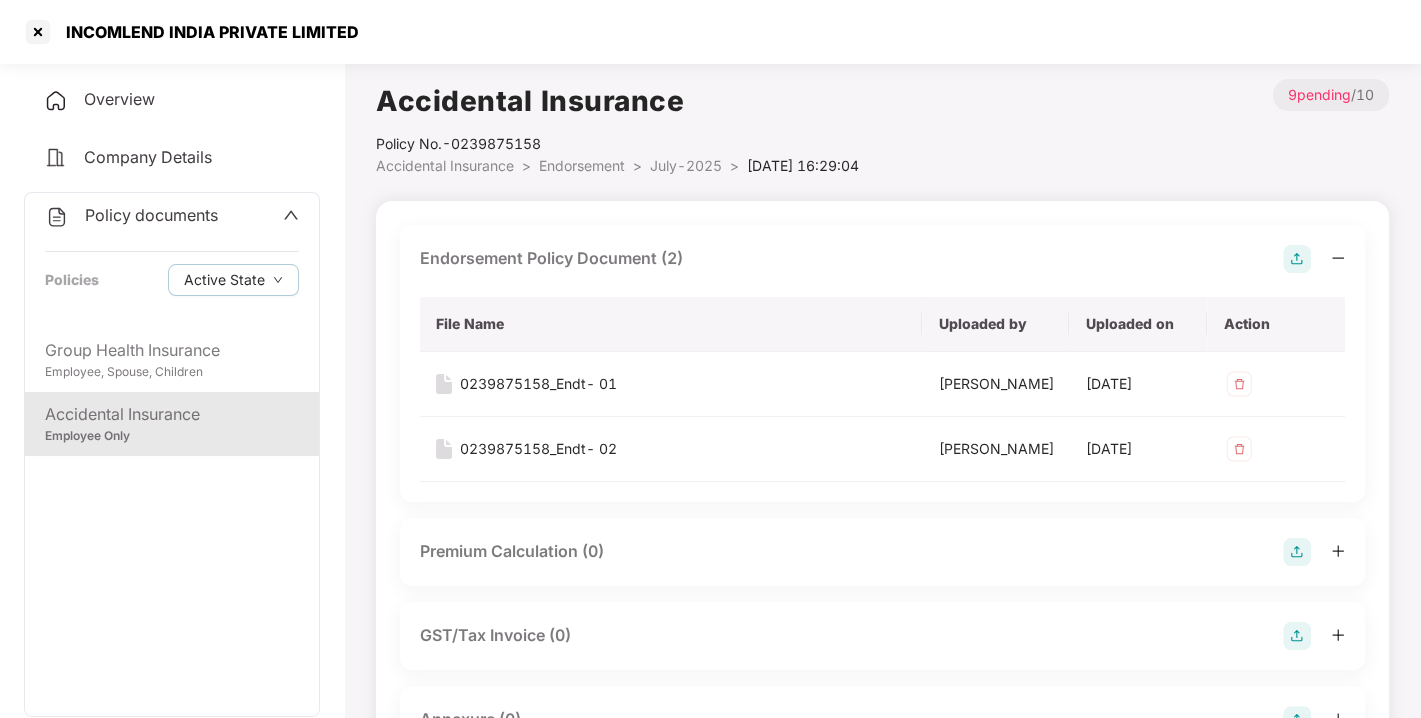 scroll, scrollTop: 294, scrollLeft: 0, axis: vertical 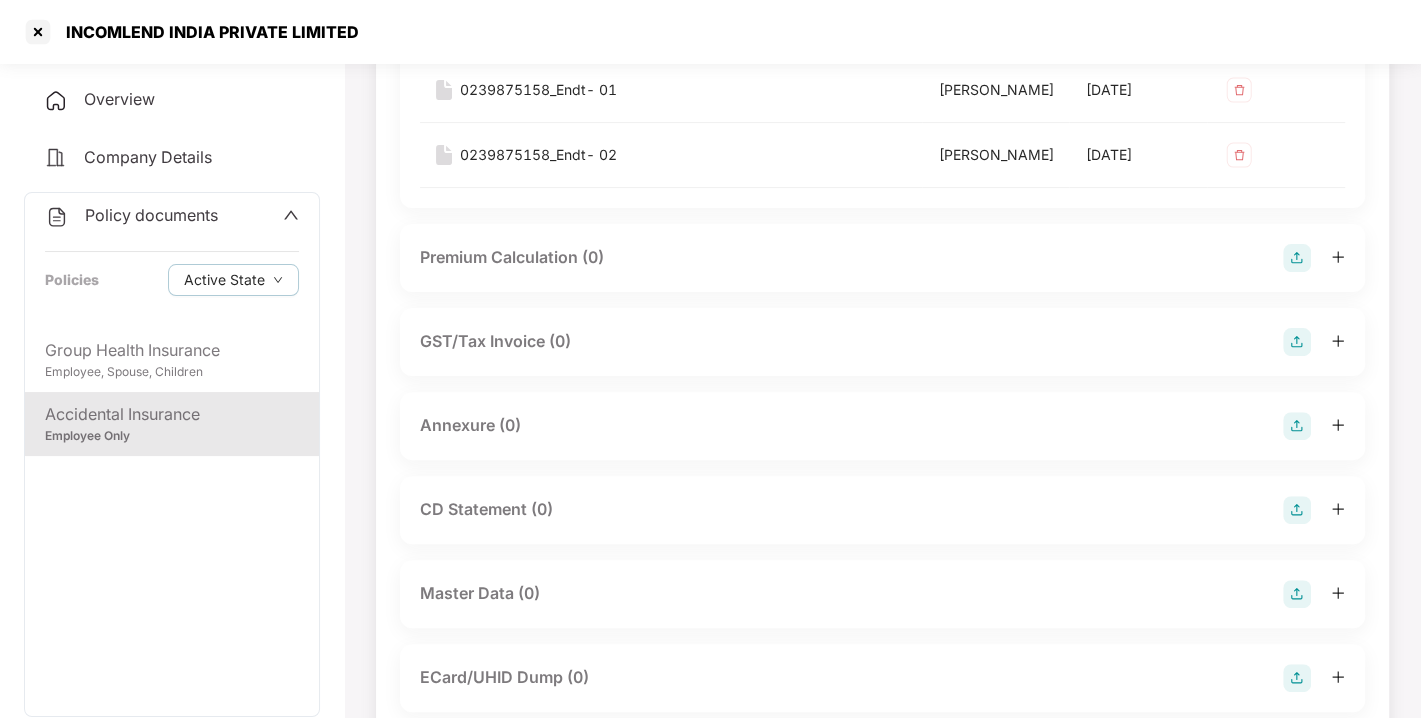 click at bounding box center (1297, 426) 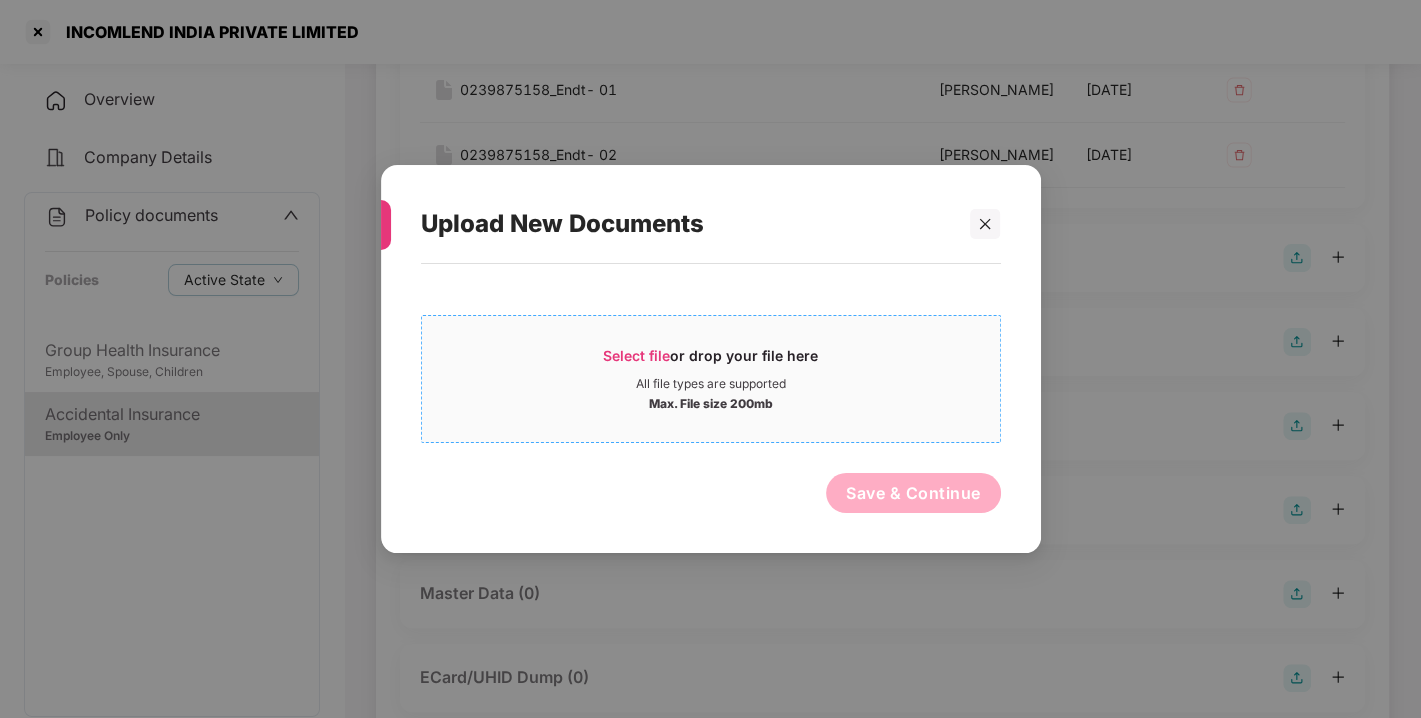 click on "Select file" at bounding box center (636, 355) 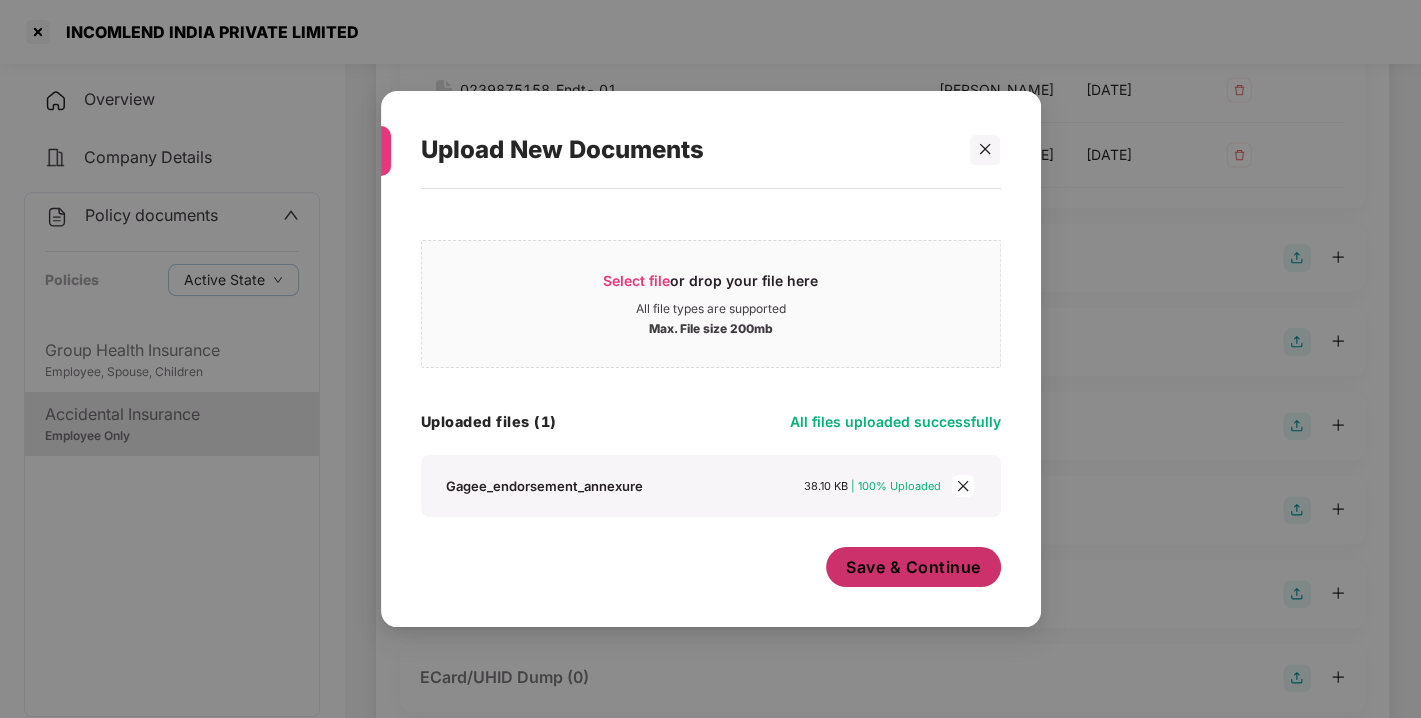 click on "Save & Continue" at bounding box center [913, 567] 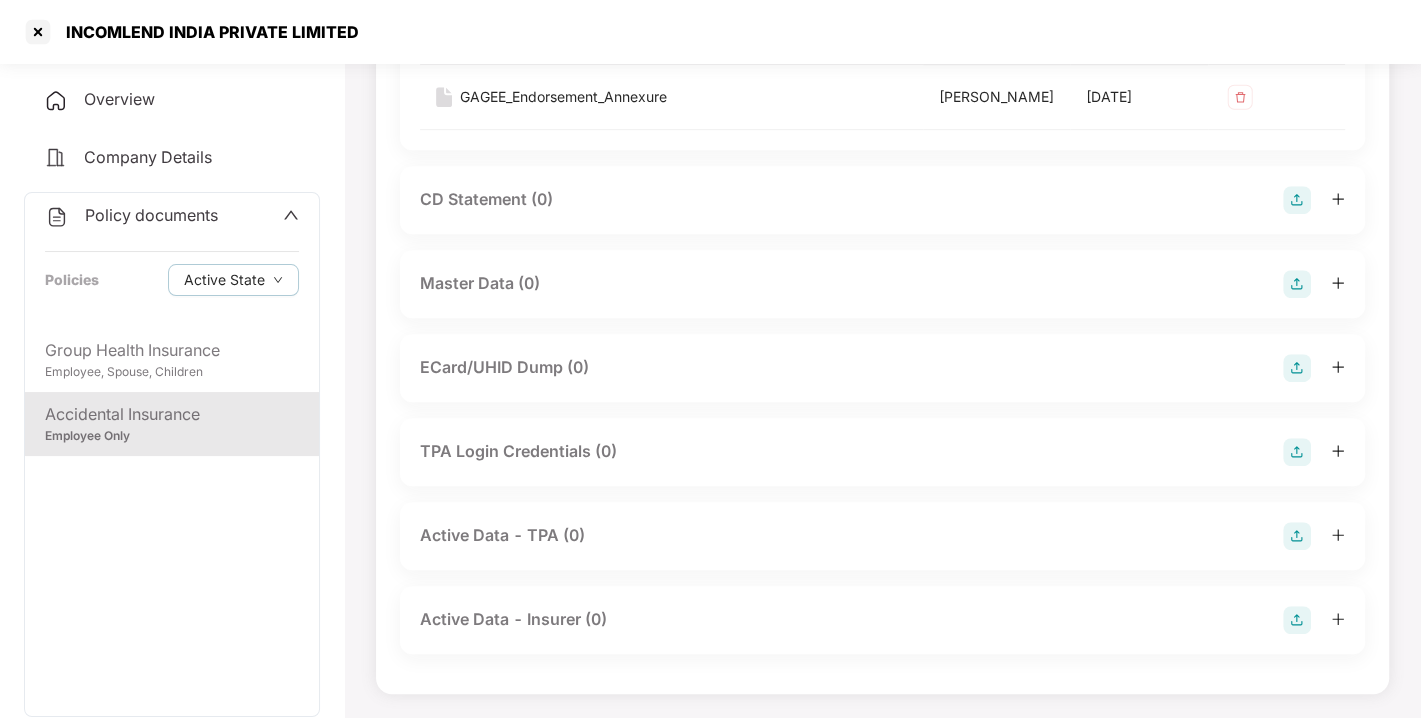scroll, scrollTop: 774, scrollLeft: 0, axis: vertical 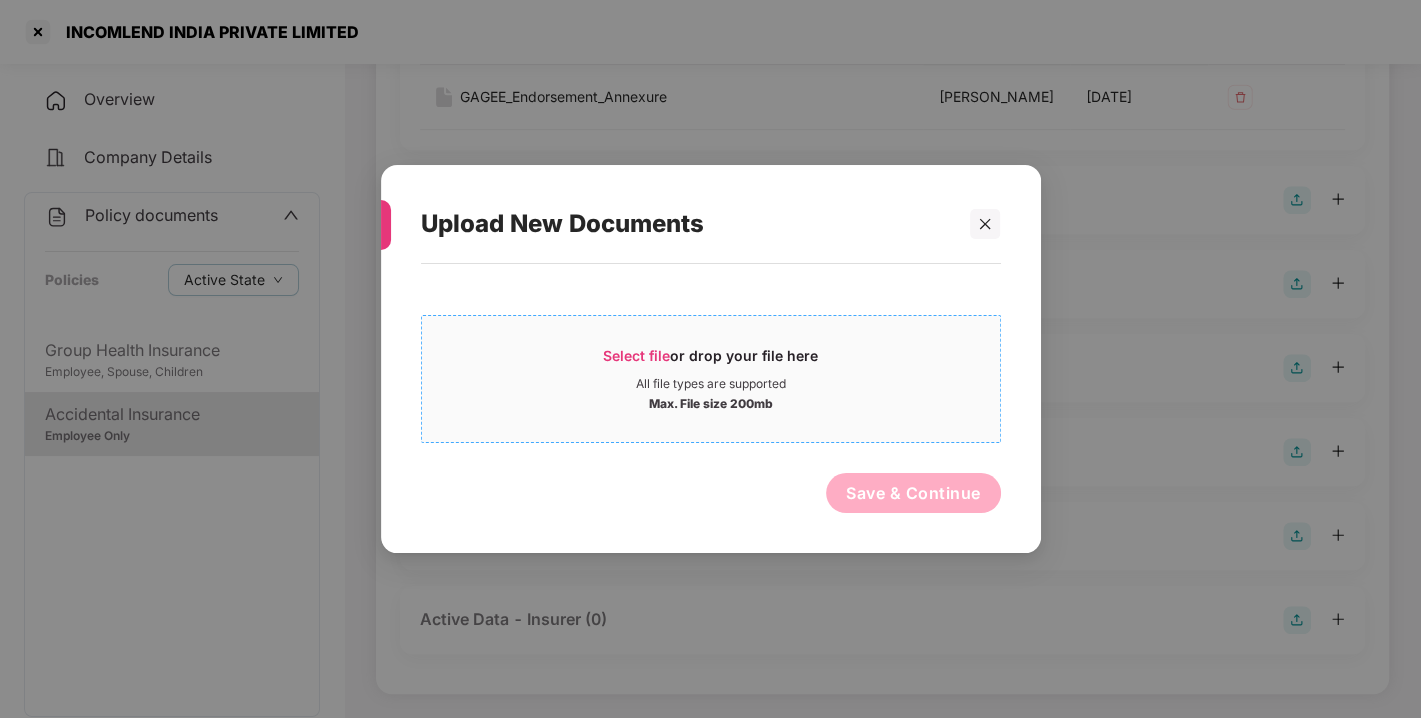 click on "Select file" at bounding box center (636, 355) 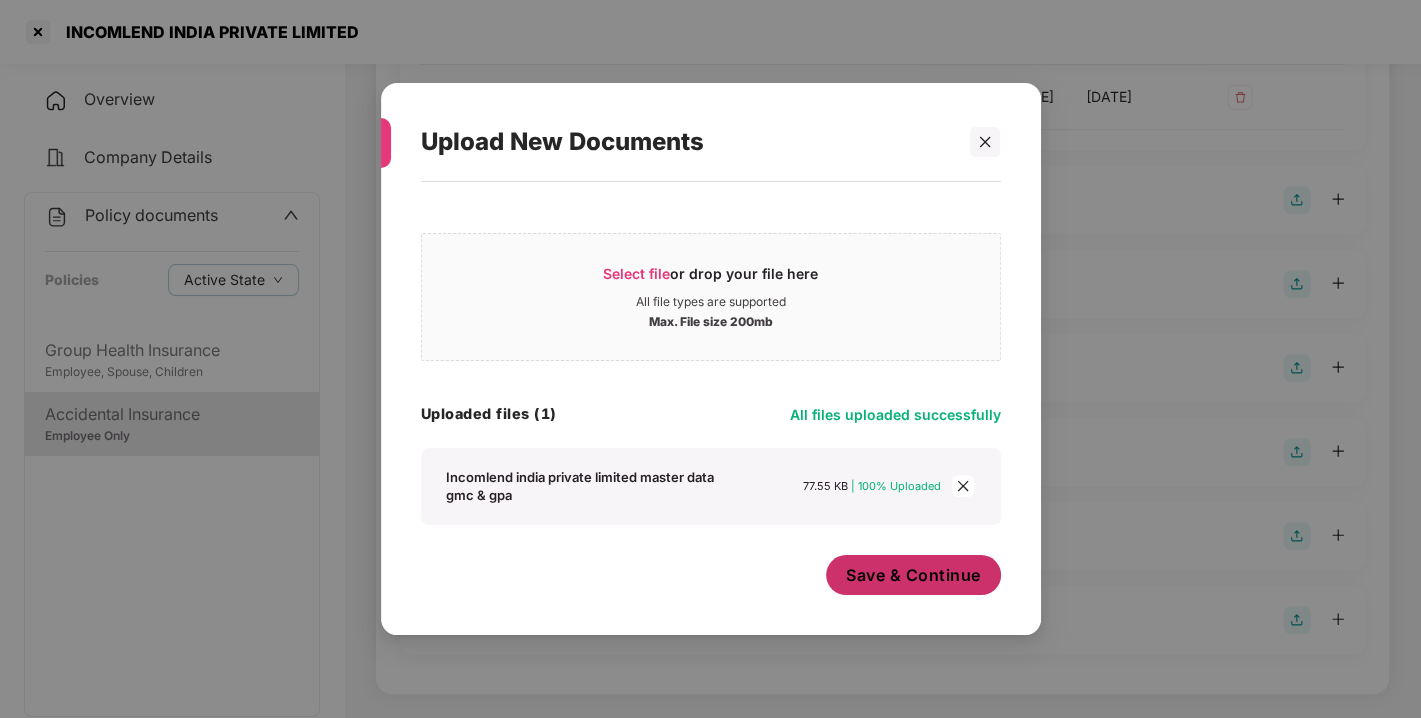 click on "Save & Continue" at bounding box center (913, 575) 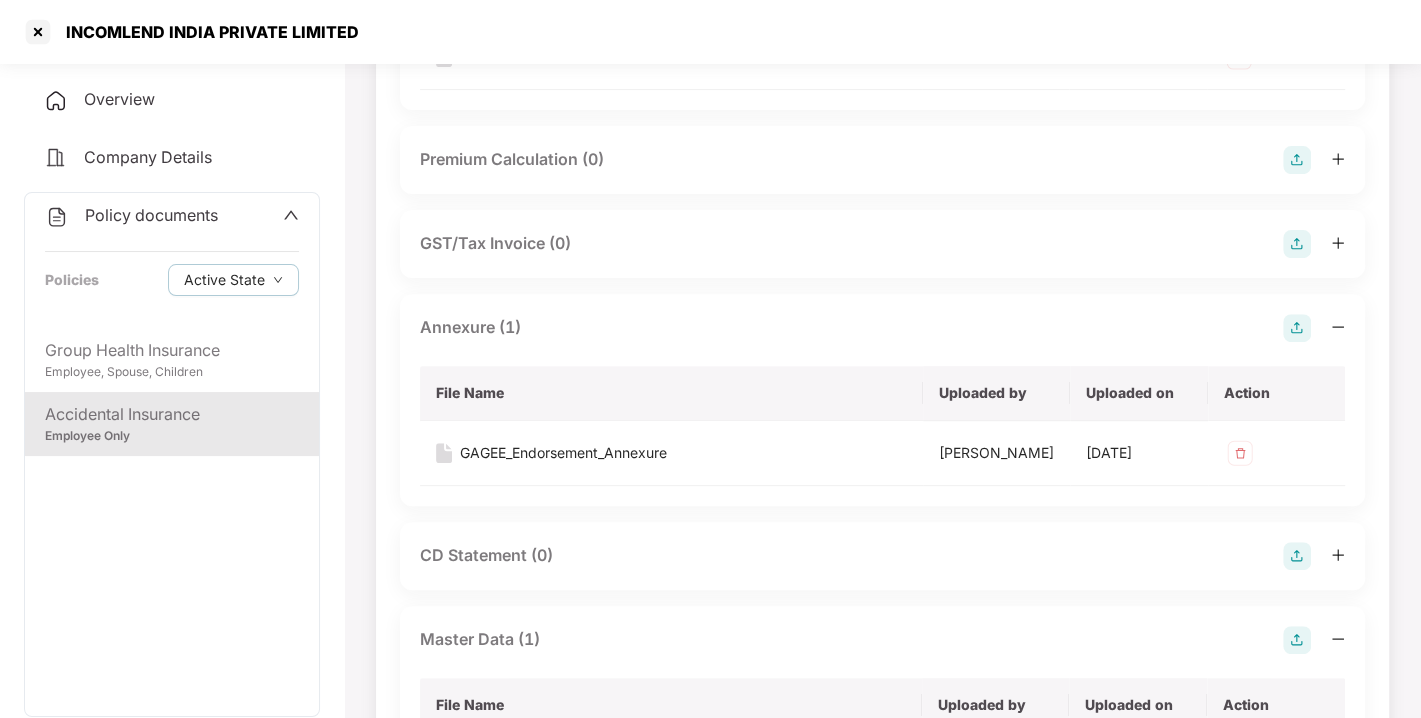 scroll, scrollTop: 0, scrollLeft: 0, axis: both 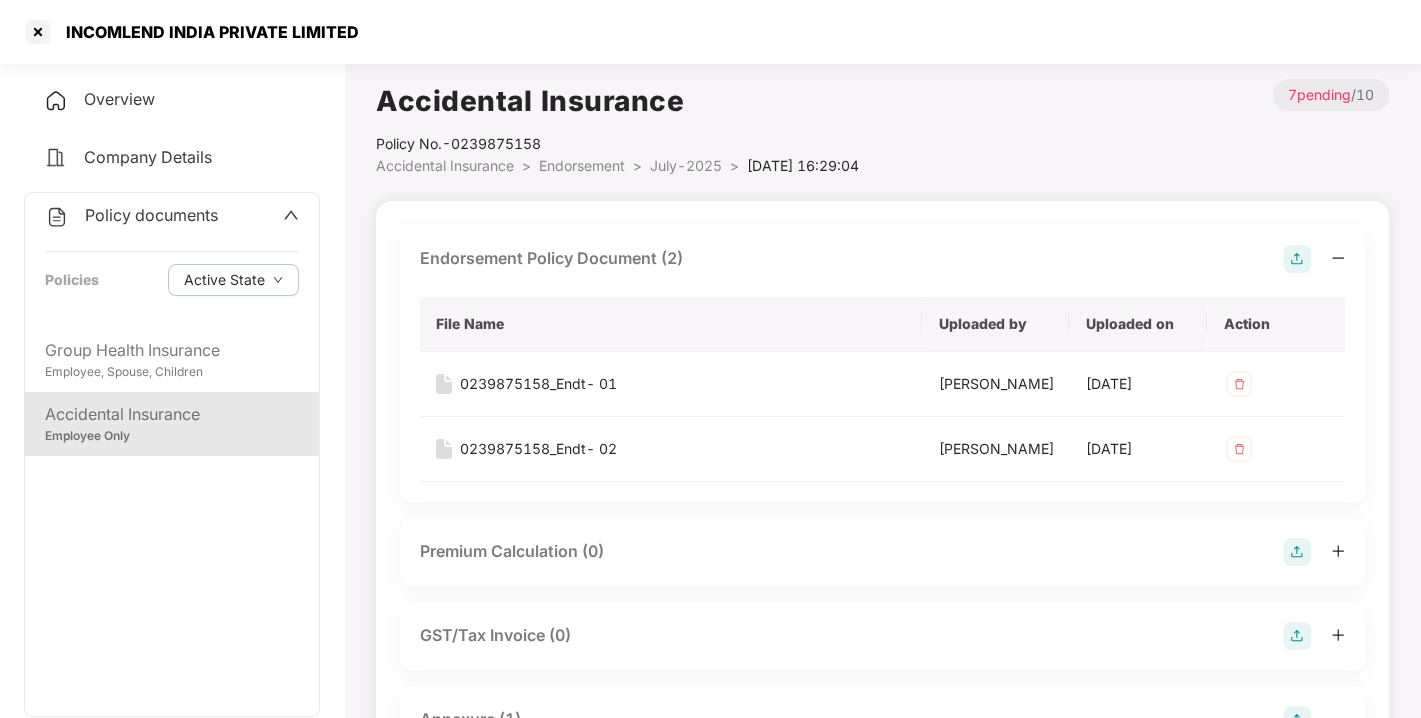 click on "Policy documents" at bounding box center [151, 215] 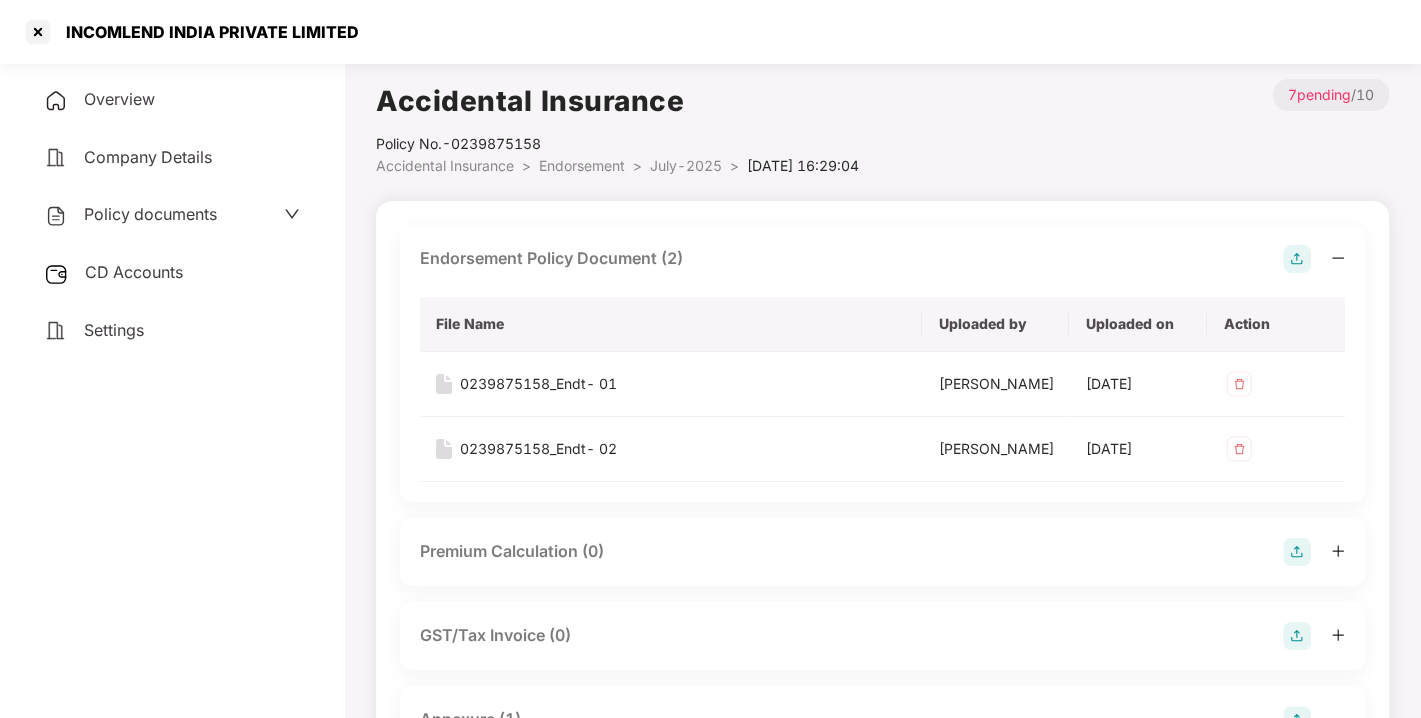 click on "CD Accounts" at bounding box center [134, 272] 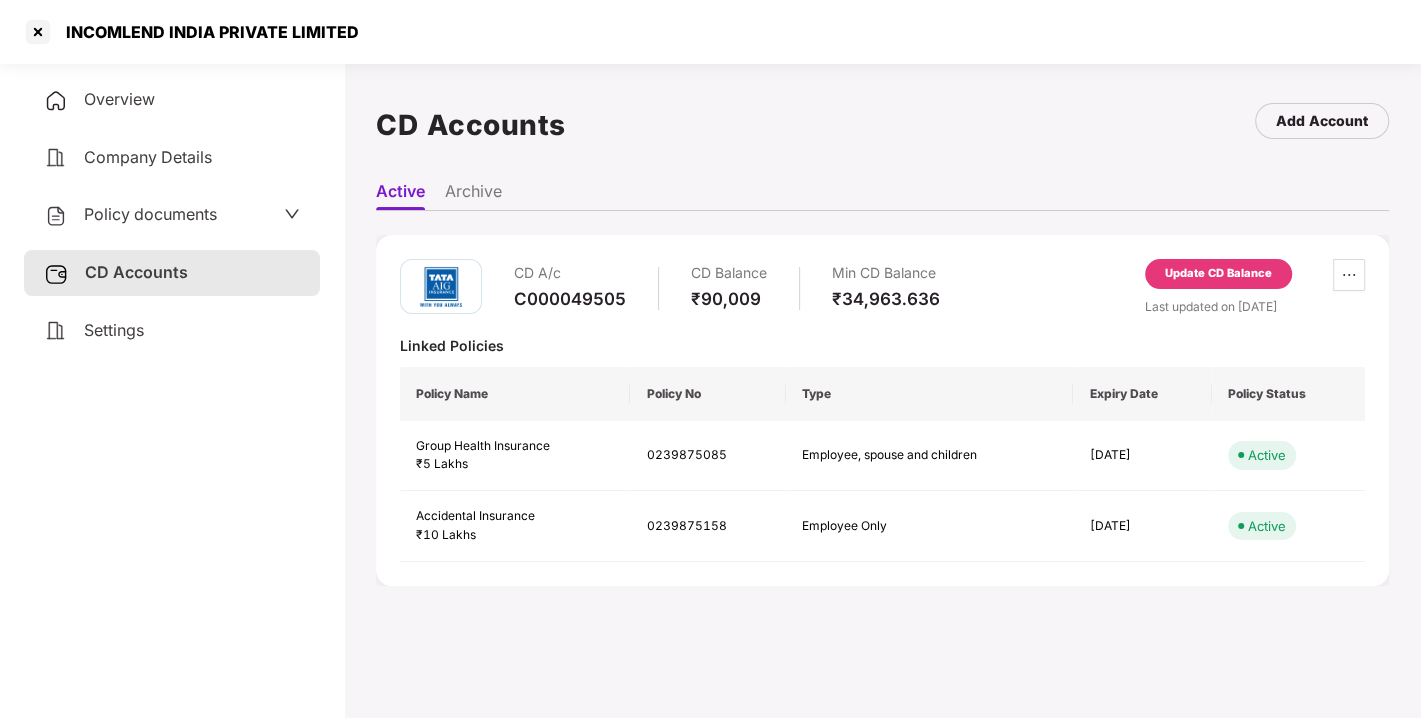 click on "Update CD Balance" at bounding box center (1218, 274) 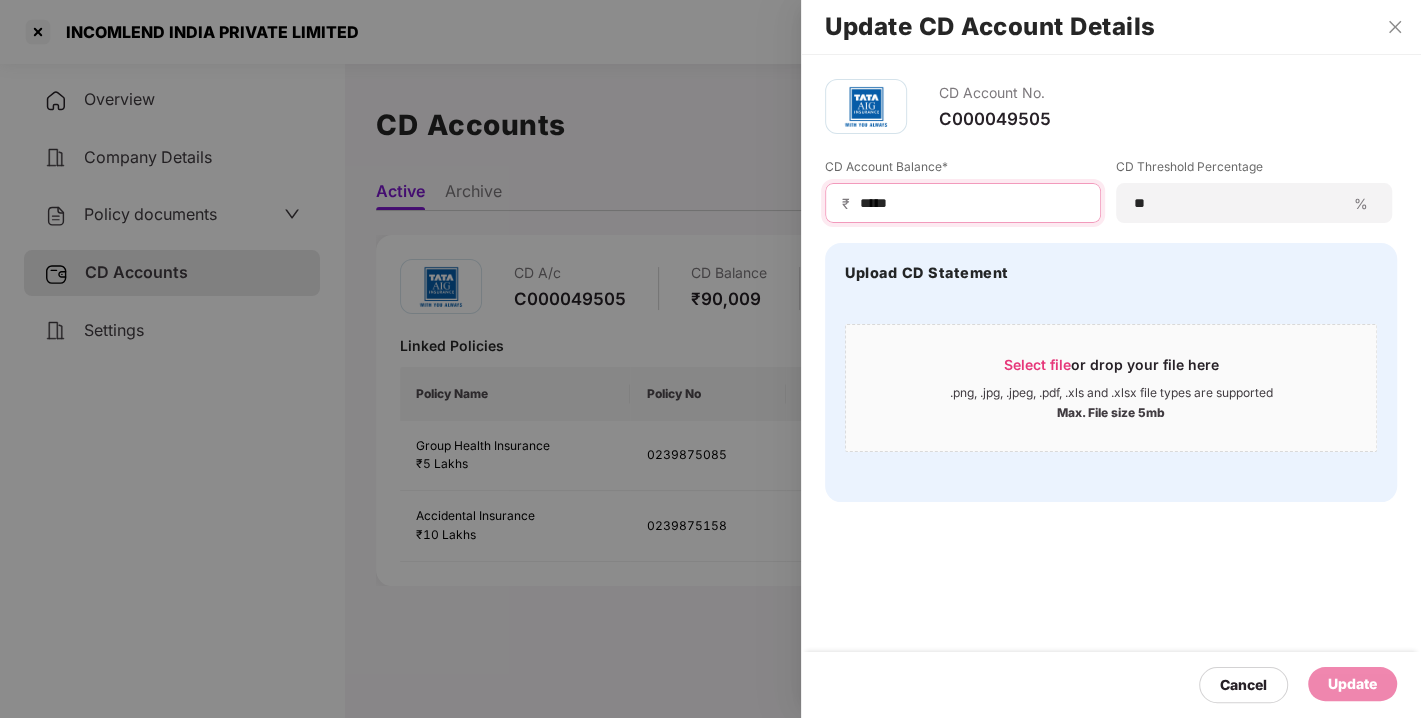 drag, startPoint x: 929, startPoint y: 197, endPoint x: 557, endPoint y: 250, distance: 375.75656 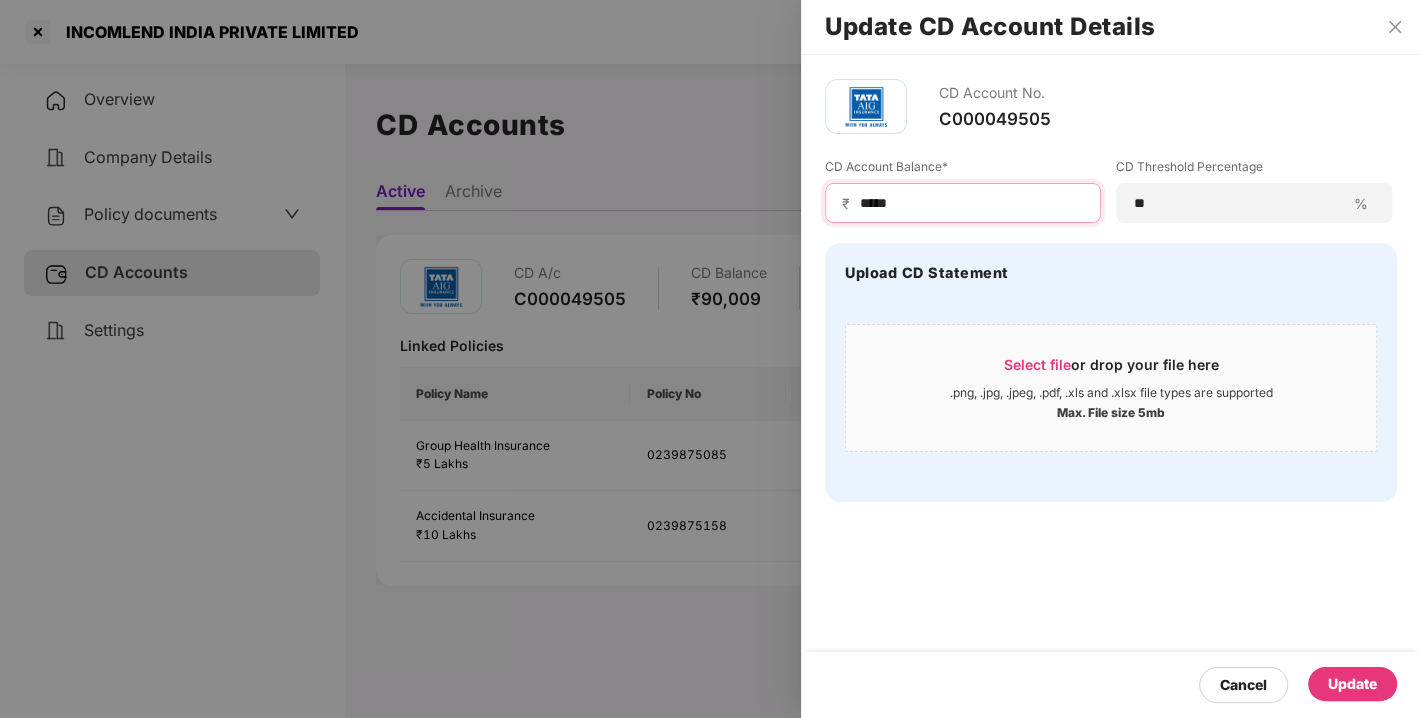 type on "*****" 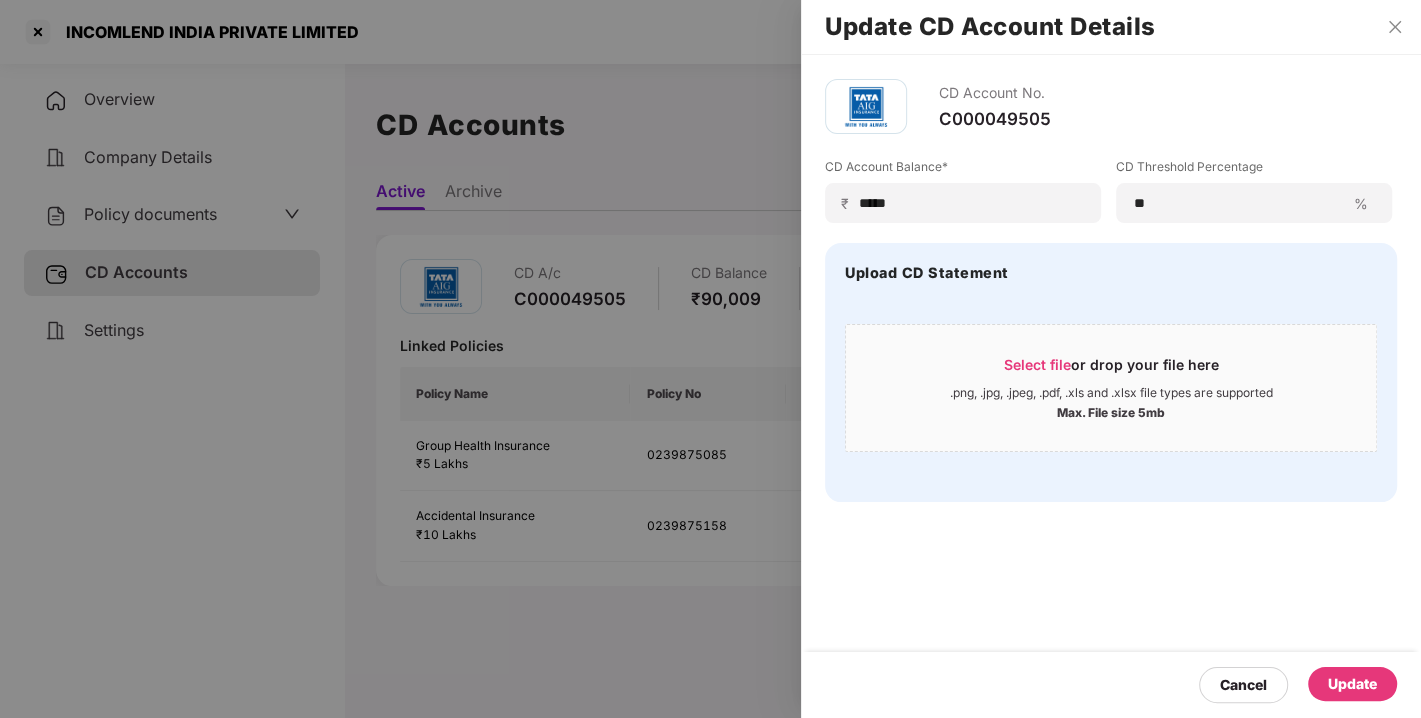 click on "Update" at bounding box center [1352, 684] 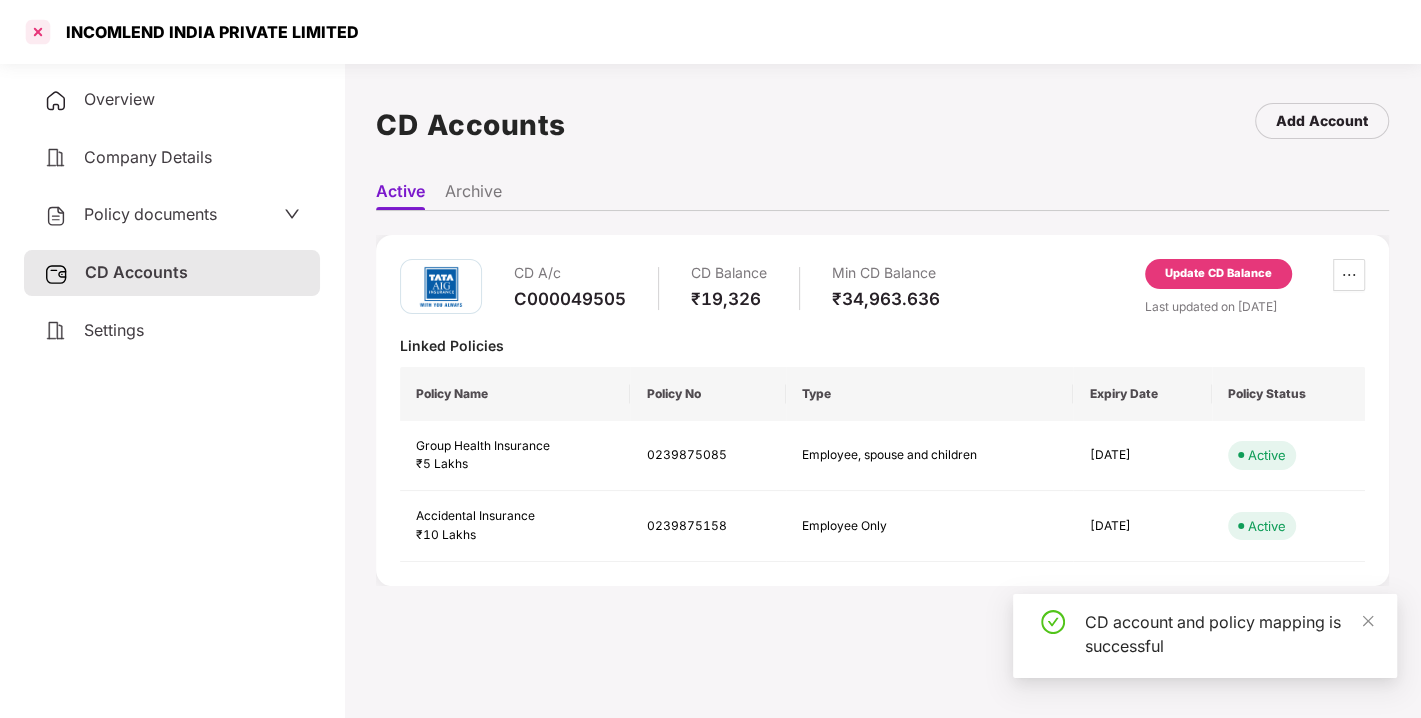 click at bounding box center [38, 32] 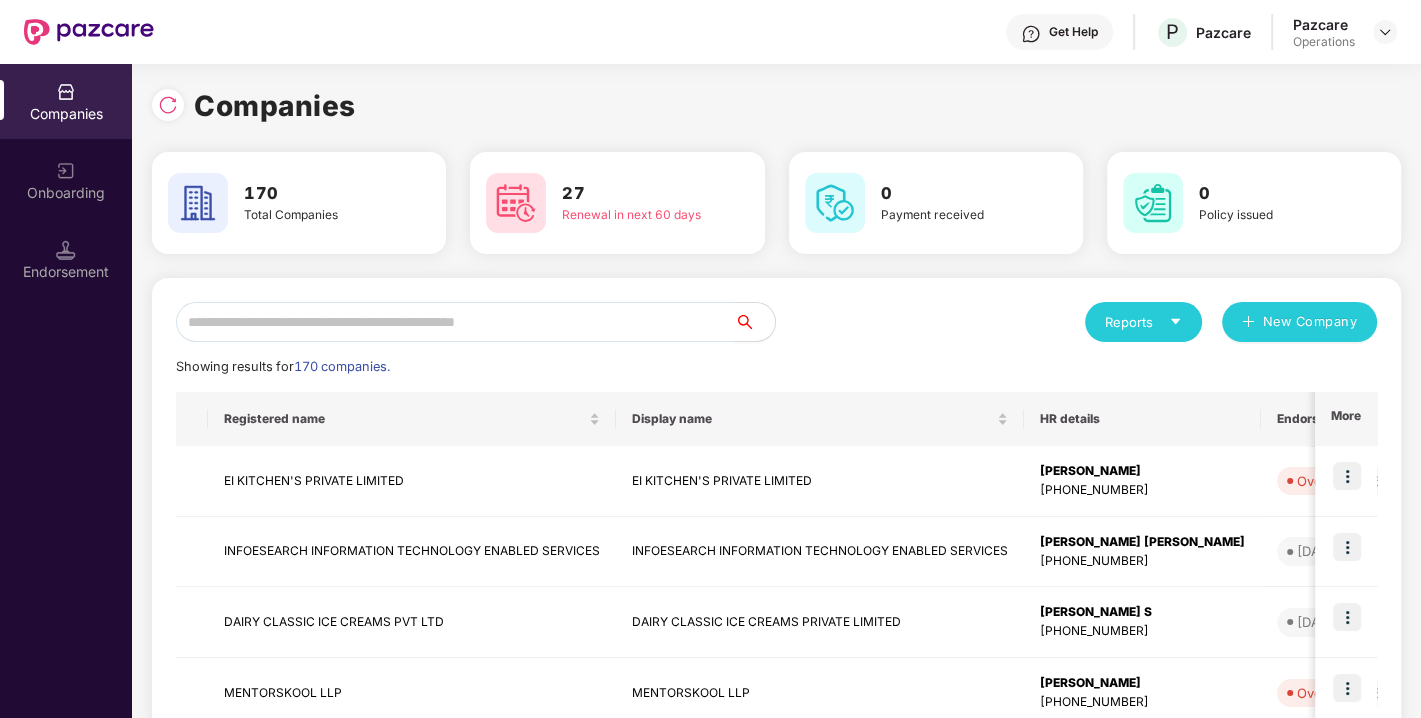 click at bounding box center [455, 322] 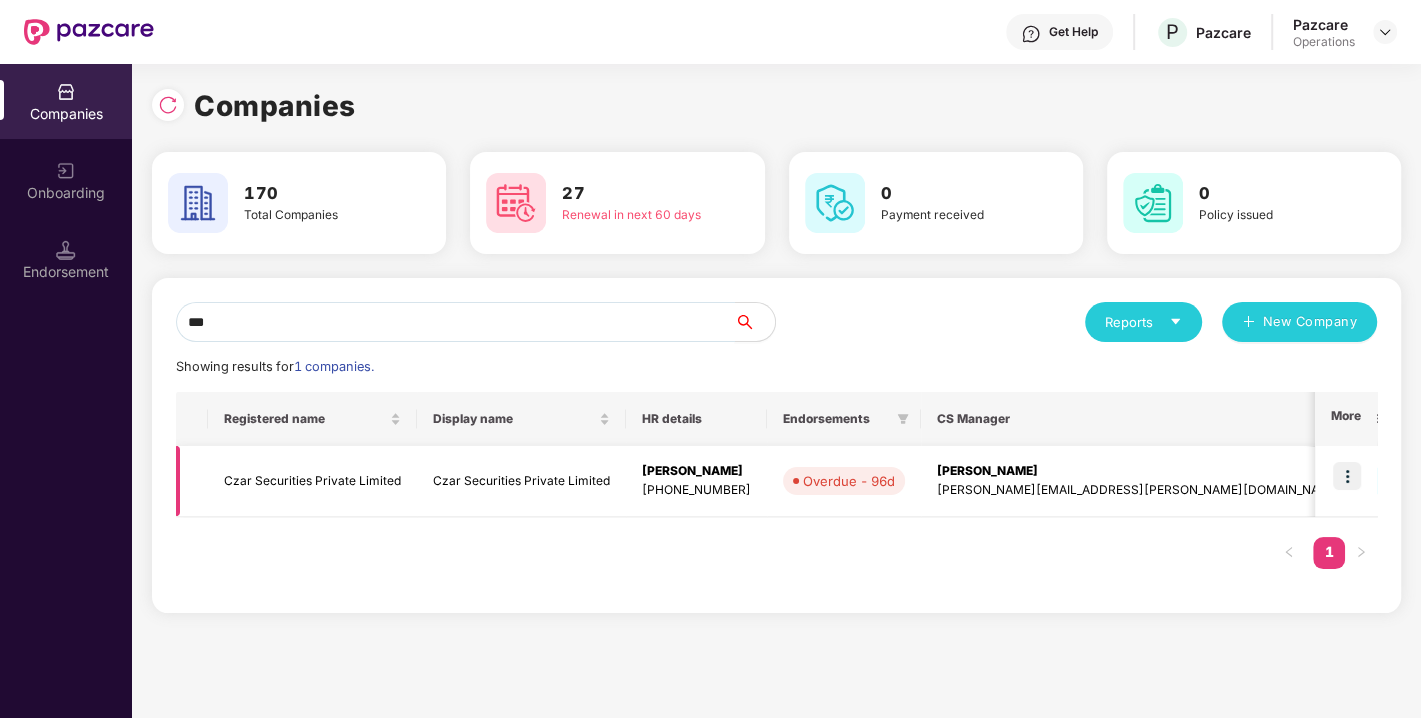 type on "***" 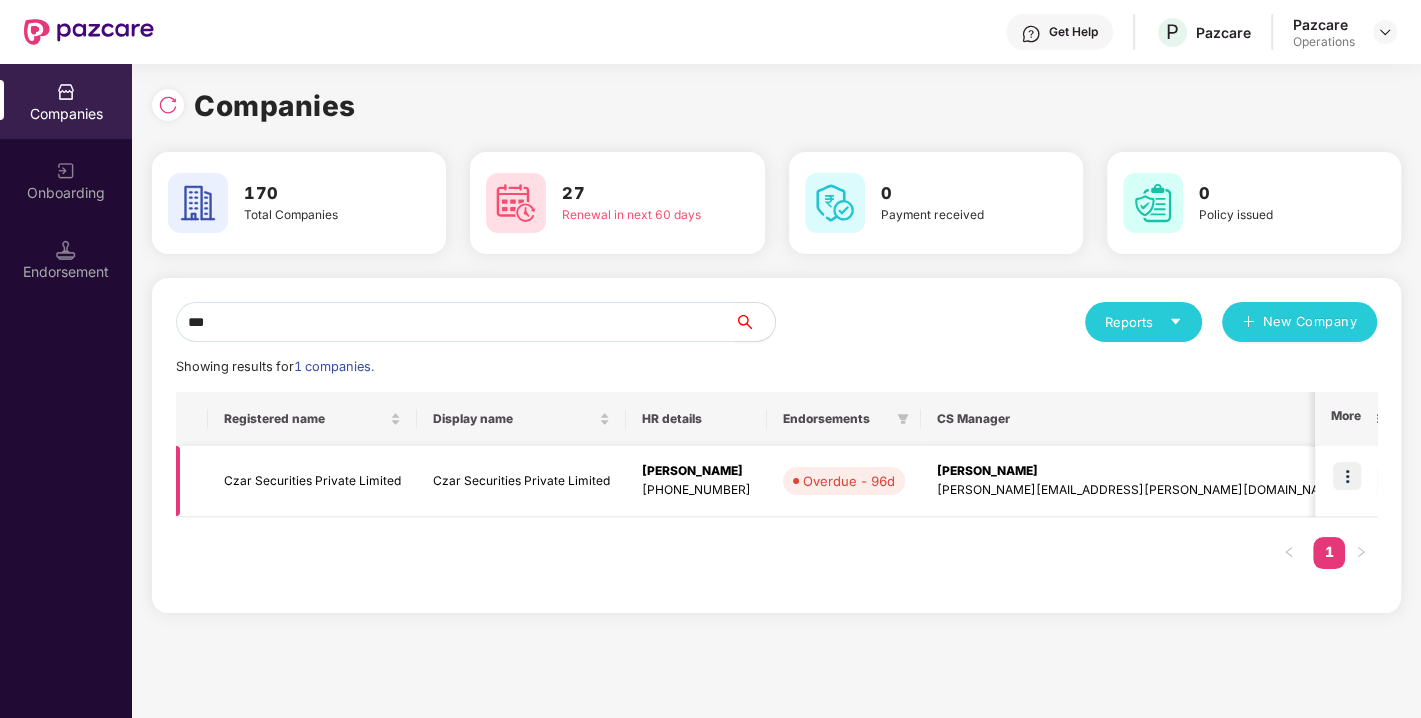 click on "Czar Securities Private Limited" at bounding box center [312, 481] 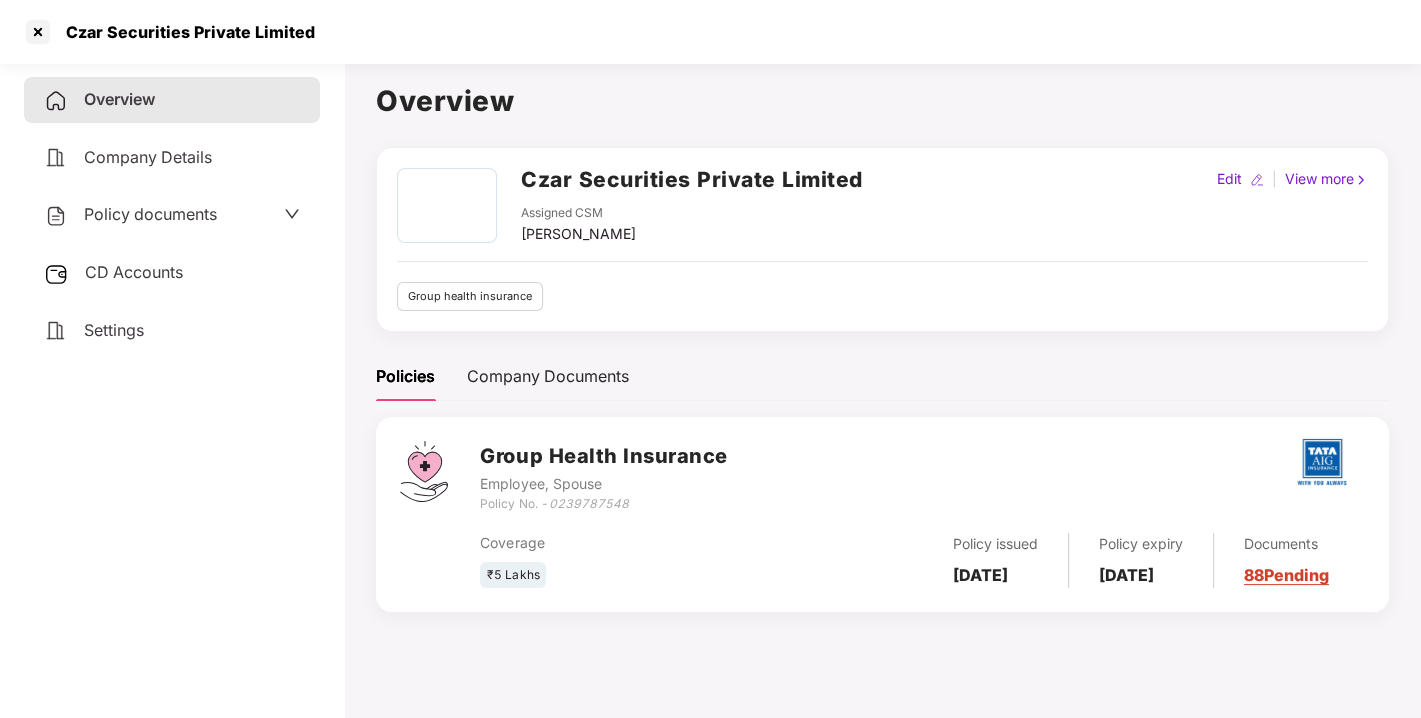 click on "Policy documents" at bounding box center [150, 214] 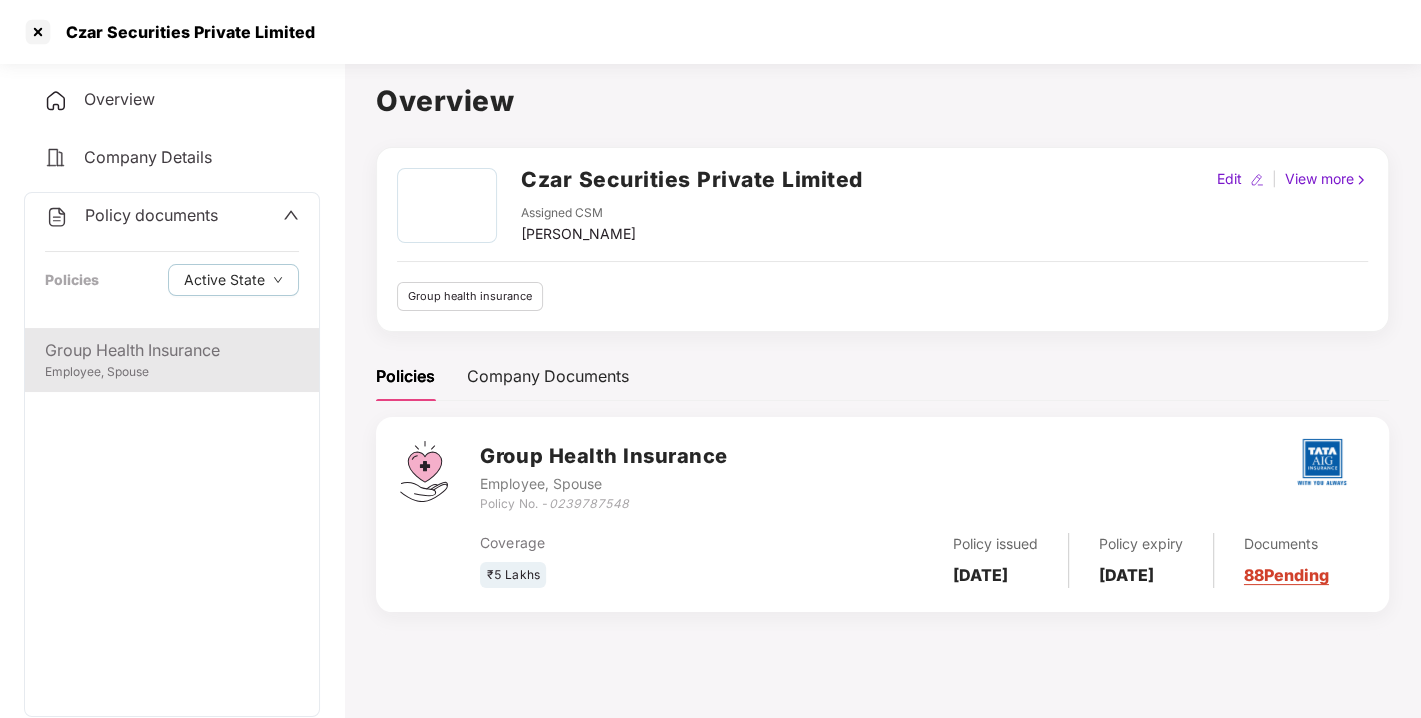 click on "Group Health Insurance Employee, Spouse" at bounding box center (172, 360) 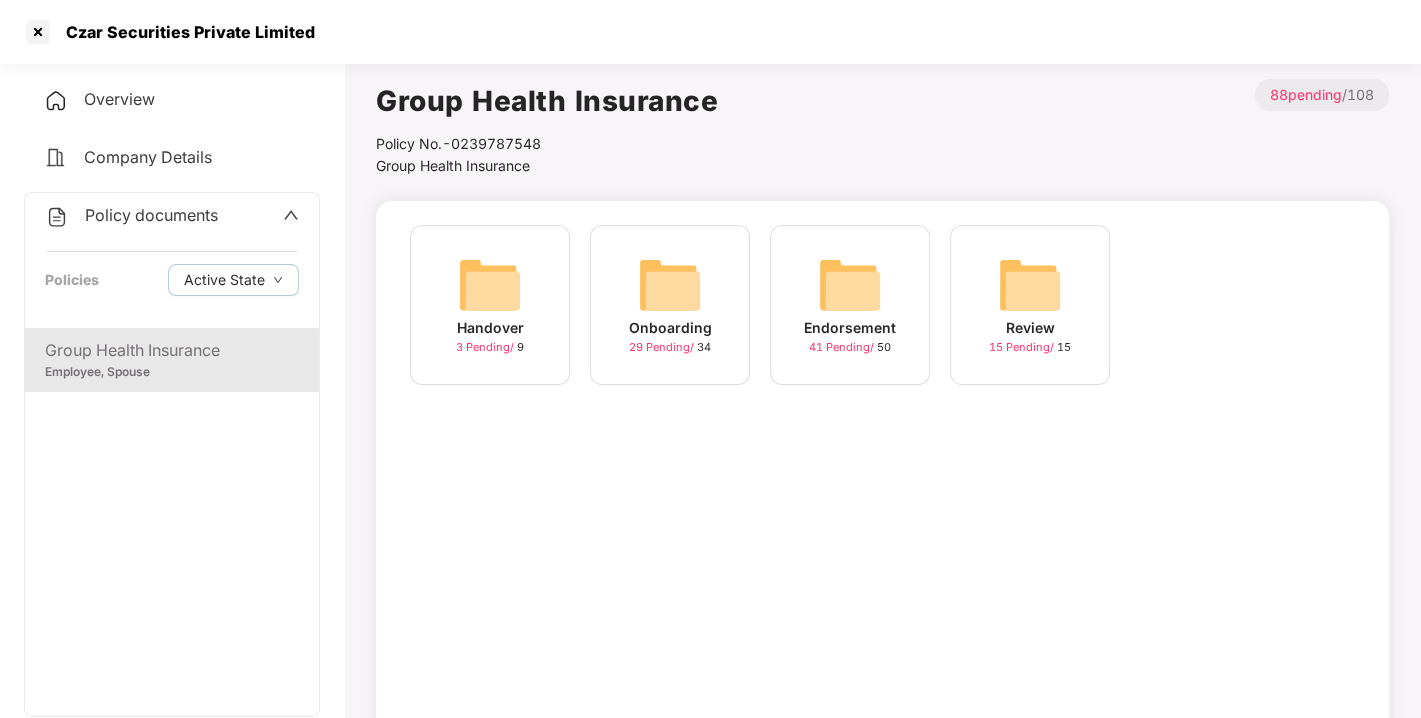 click at bounding box center (850, 285) 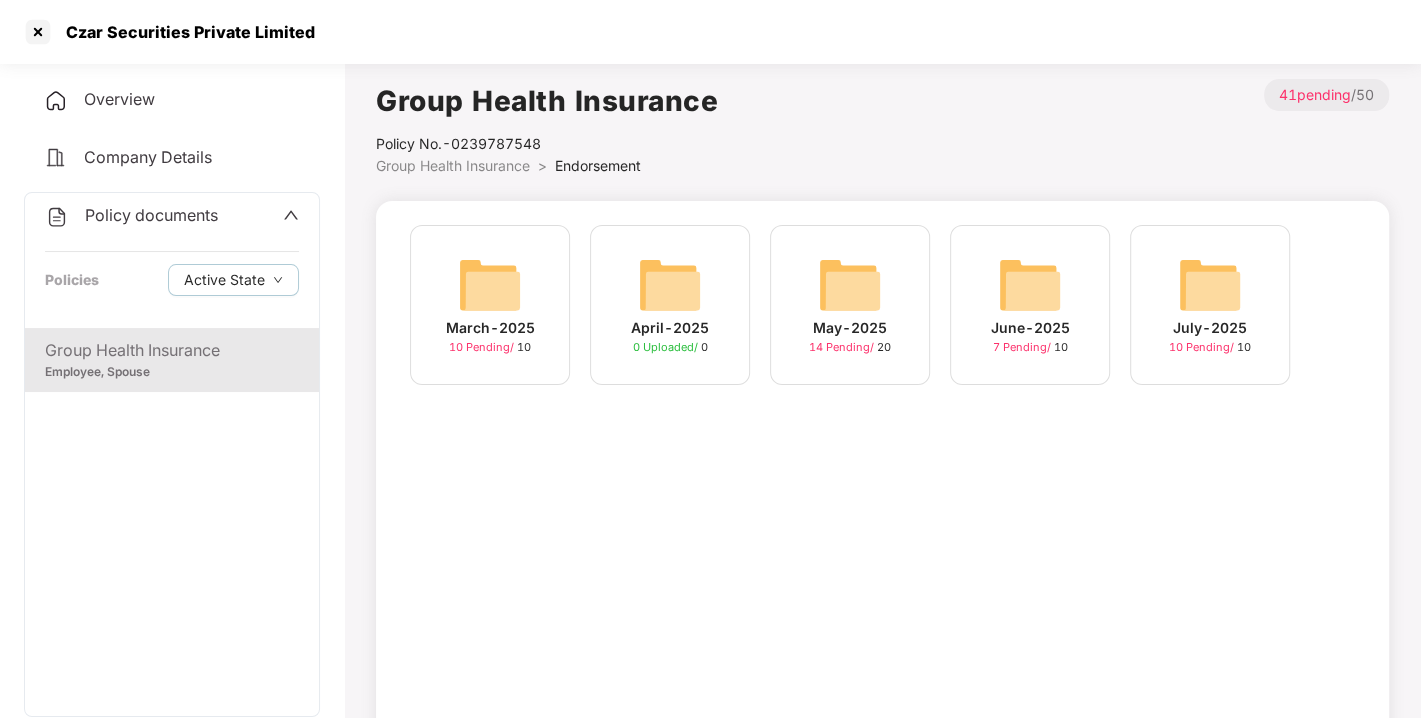 click at bounding box center (1210, 285) 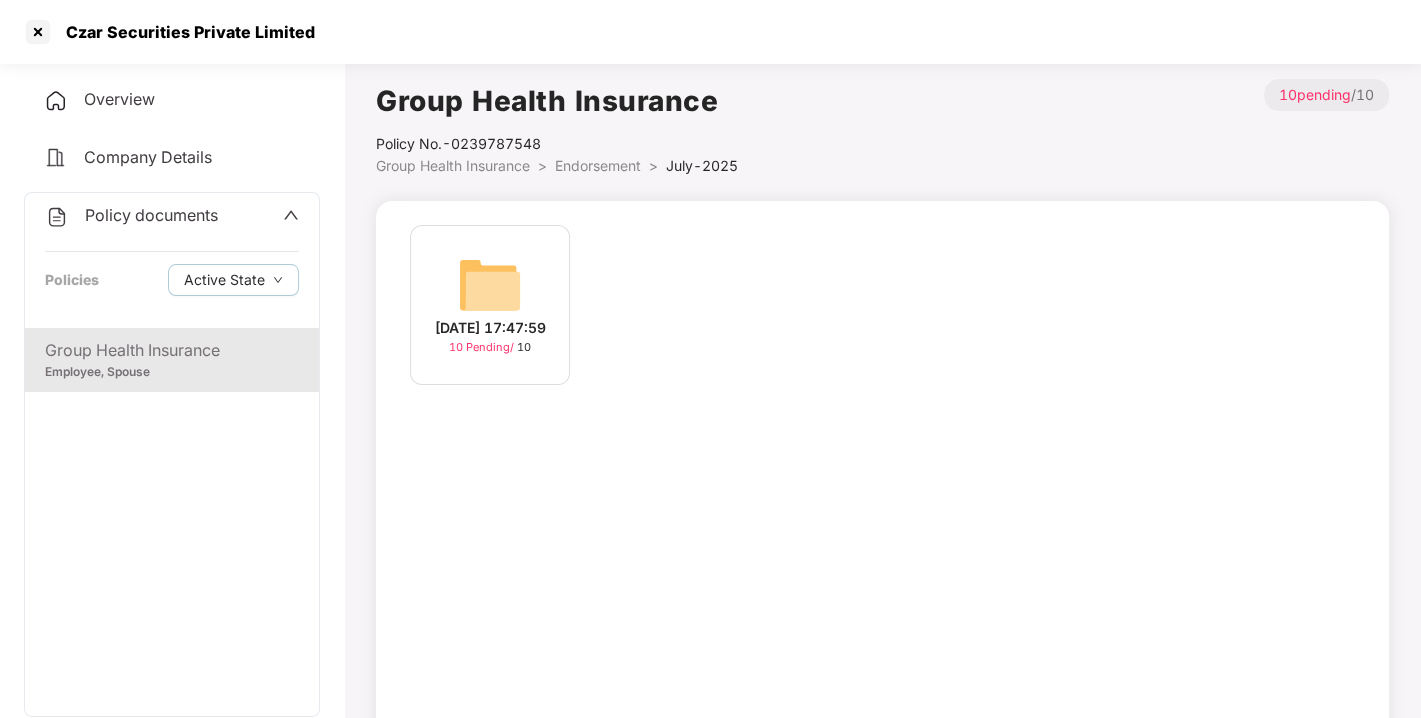 click on "[DATE] 17:47:59 10 Pending  /     10" at bounding box center [490, 305] 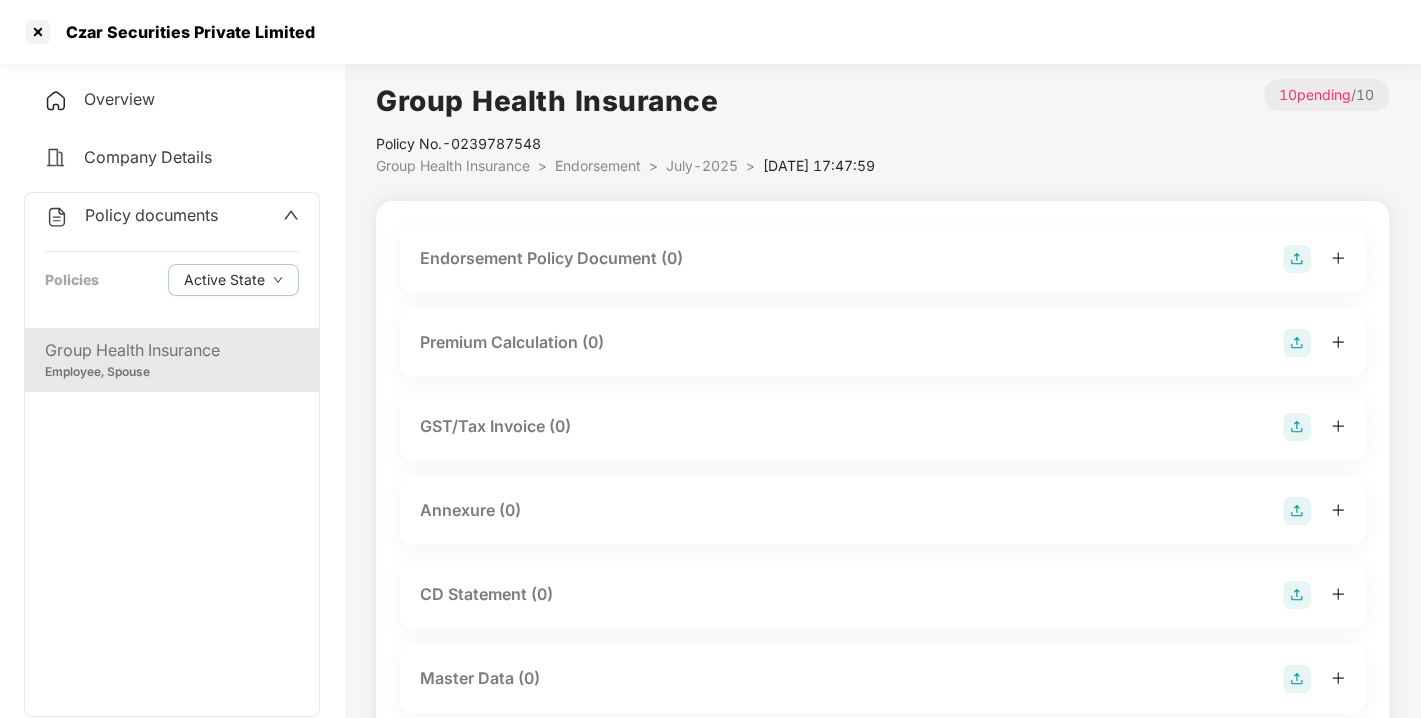 click at bounding box center (1297, 259) 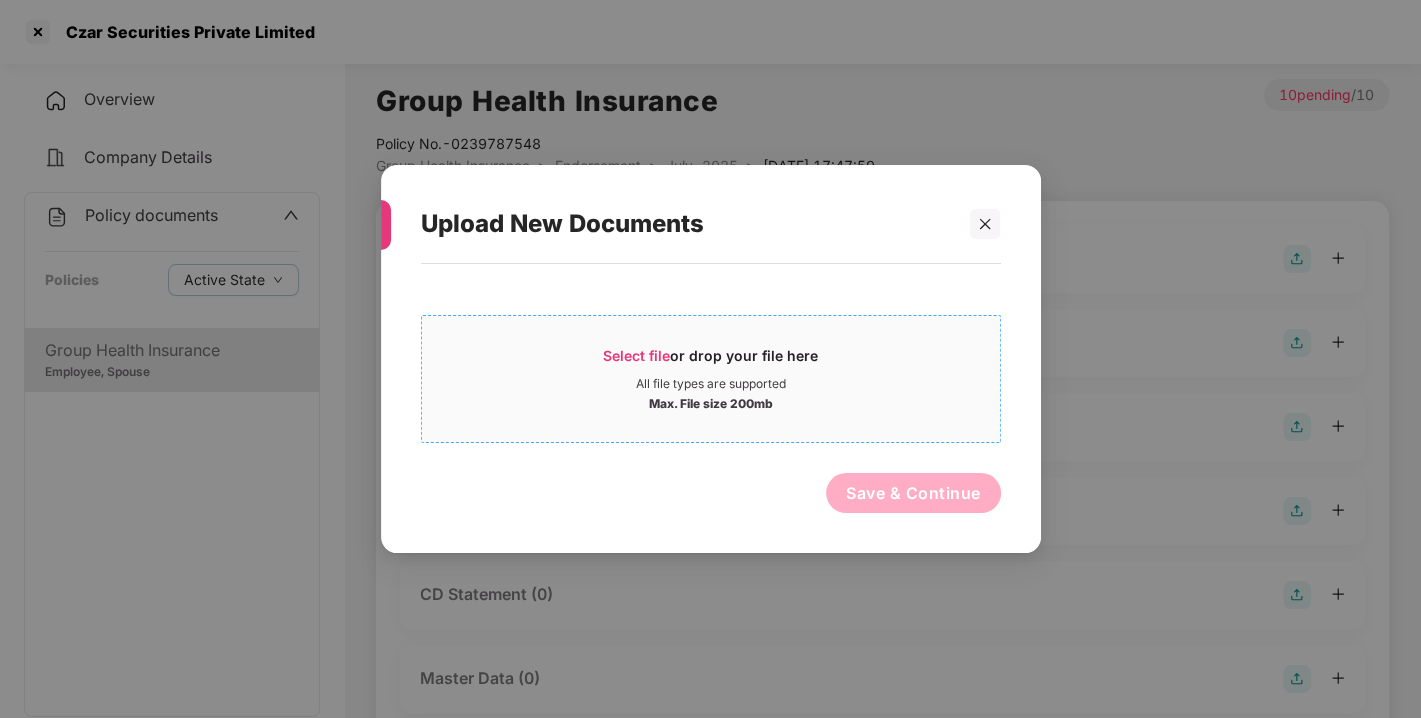 click on "Select file" at bounding box center [636, 355] 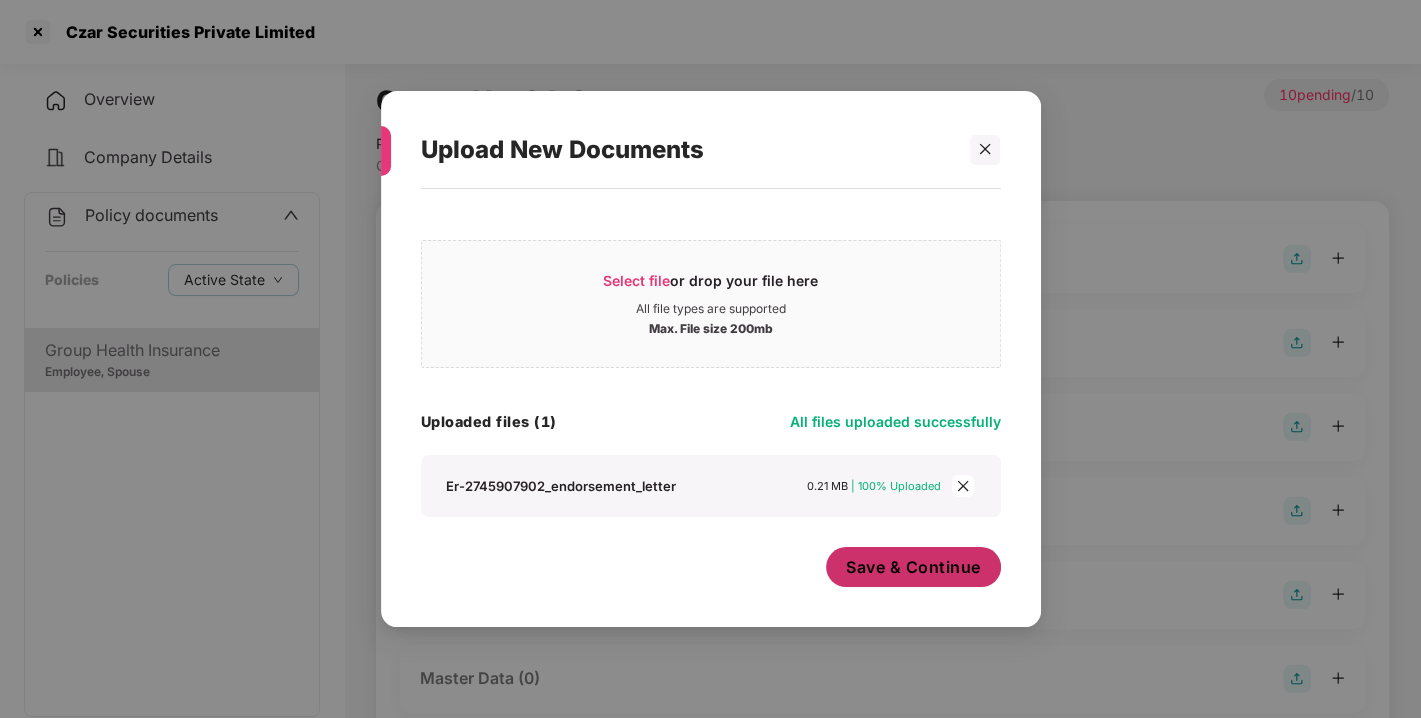 click on "Save & Continue" at bounding box center [913, 567] 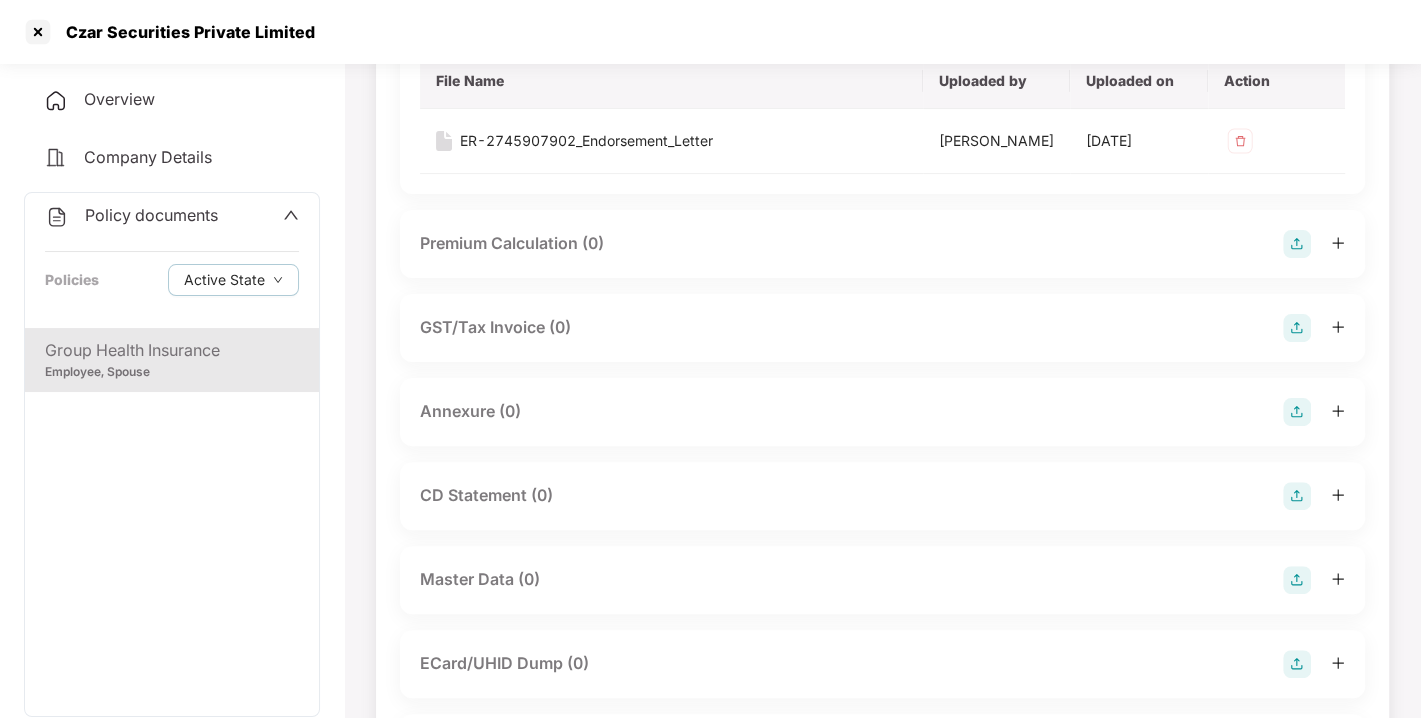 scroll, scrollTop: 248, scrollLeft: 0, axis: vertical 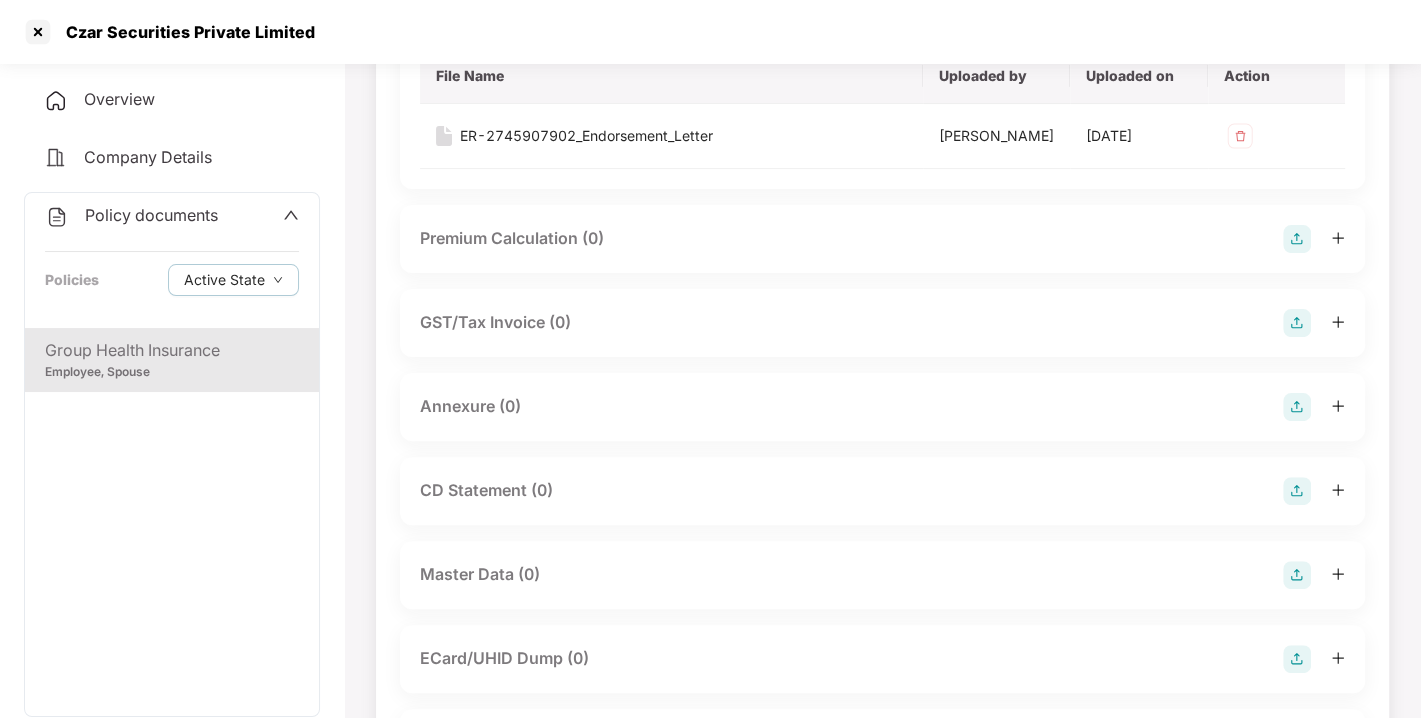 click at bounding box center (1297, 407) 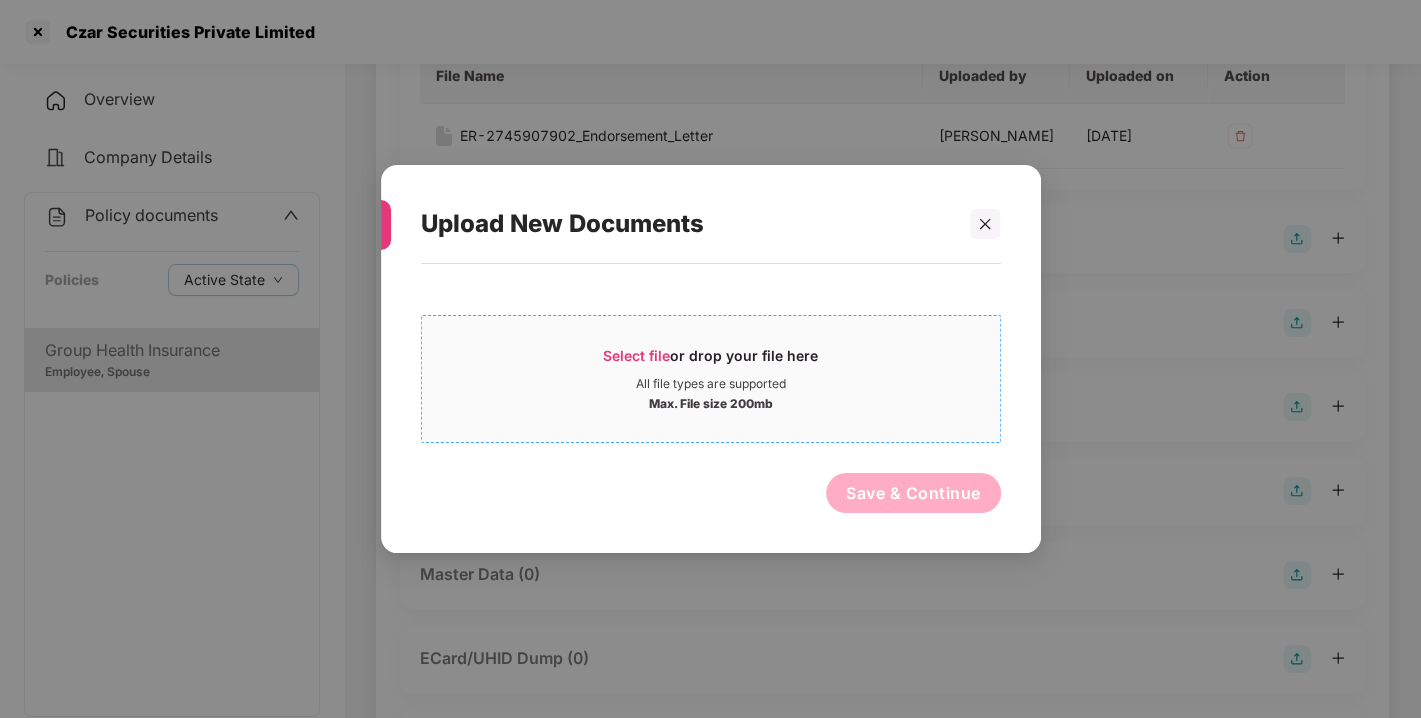 click on "Select file" at bounding box center [636, 355] 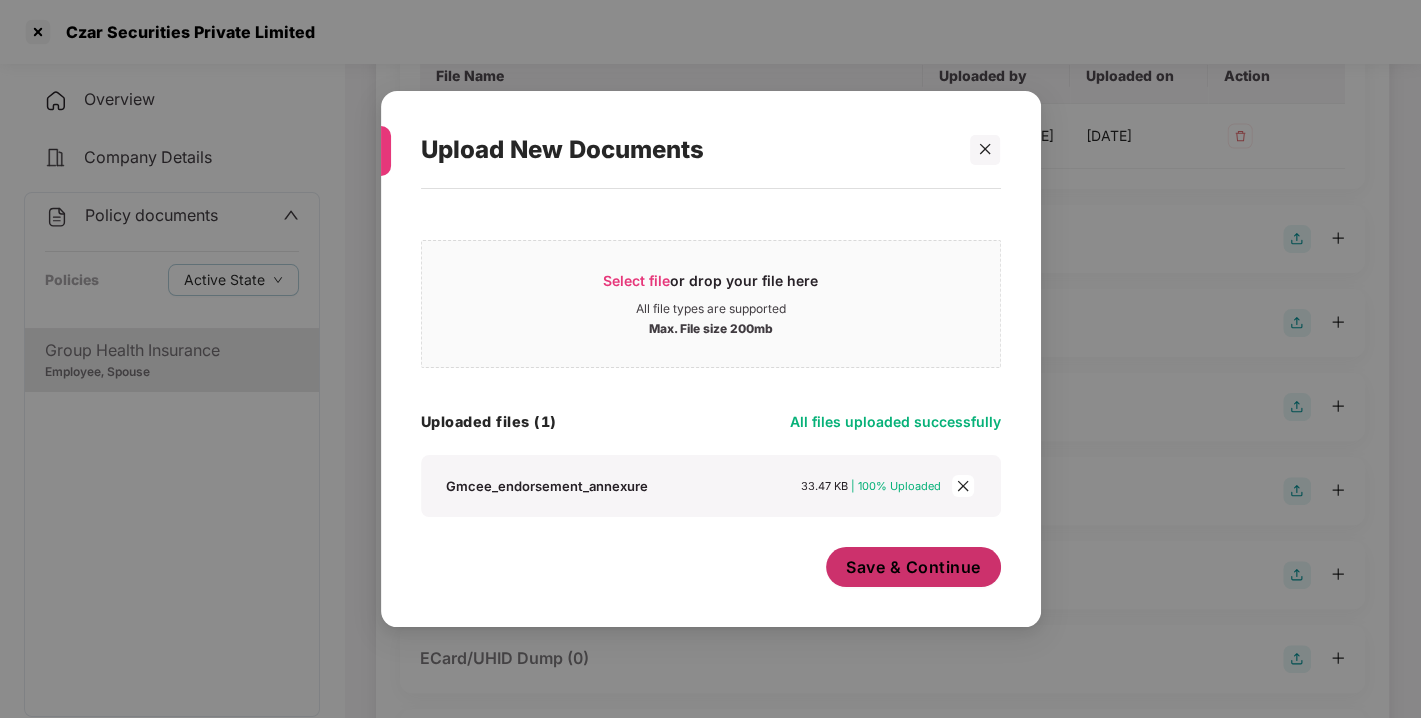 click on "Save & Continue" at bounding box center [913, 567] 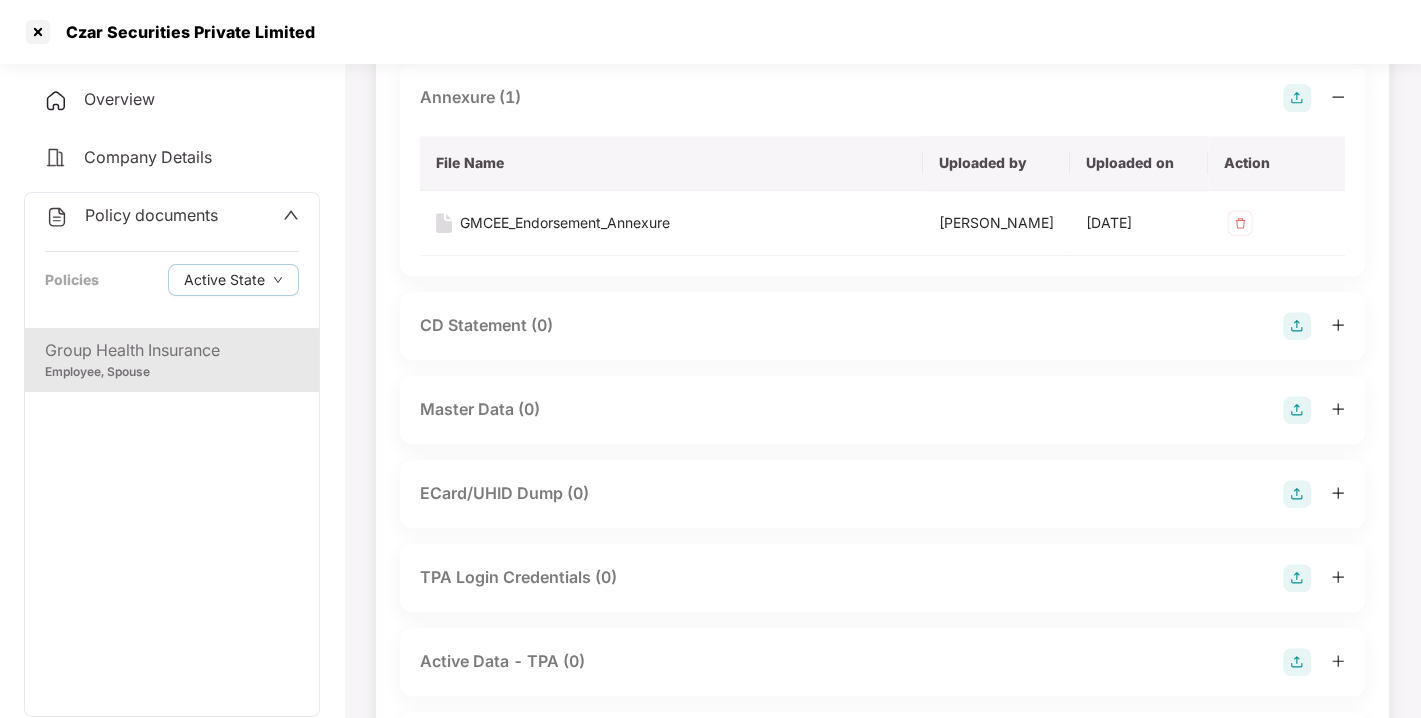 scroll, scrollTop: 691, scrollLeft: 0, axis: vertical 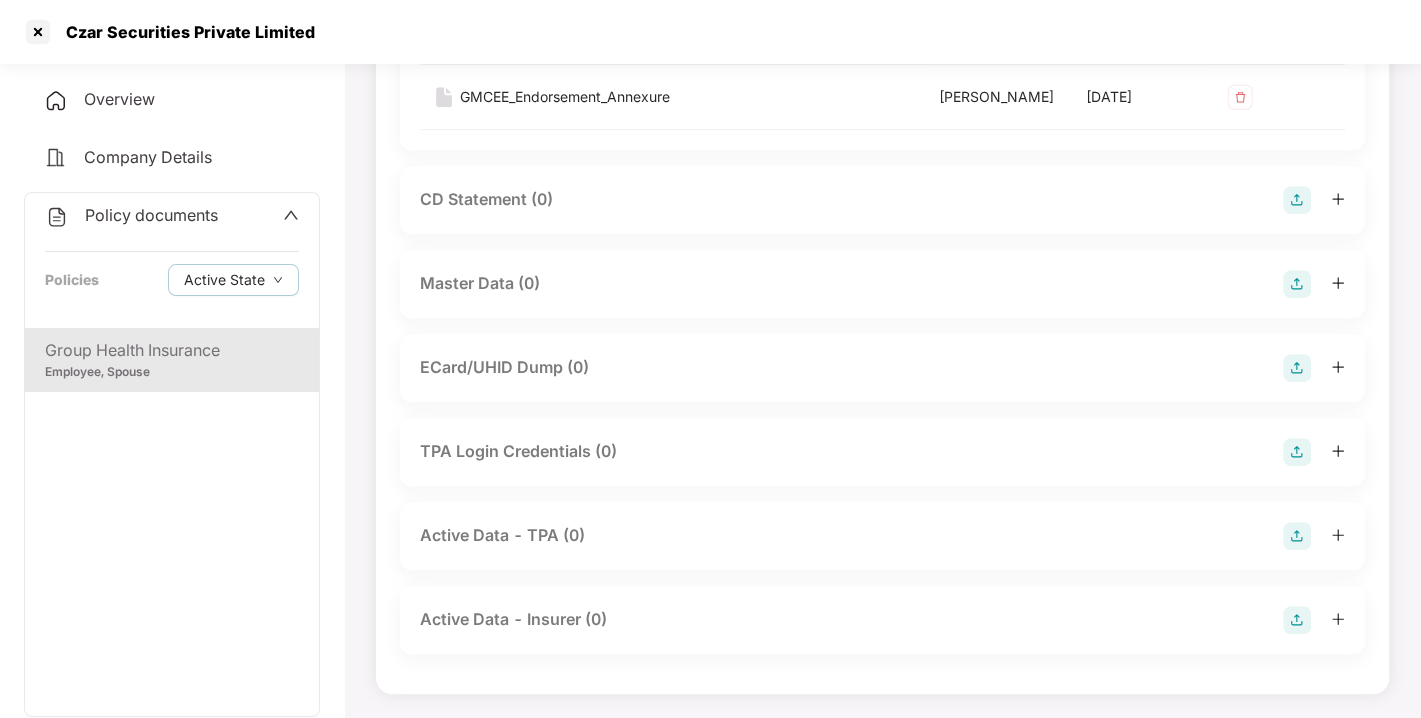 click at bounding box center [1297, 284] 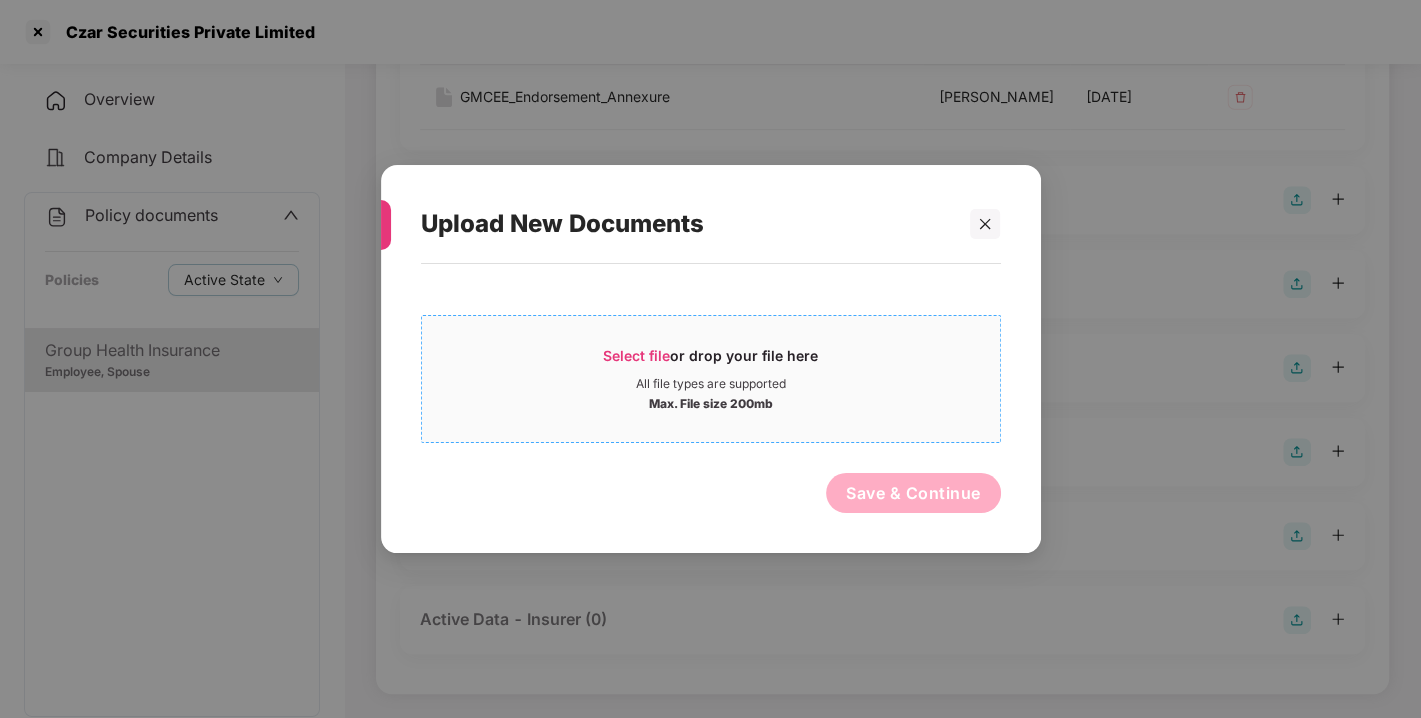 click on "Select file  or drop your file here All file types are supported Max. File size 200mb" at bounding box center (711, 379) 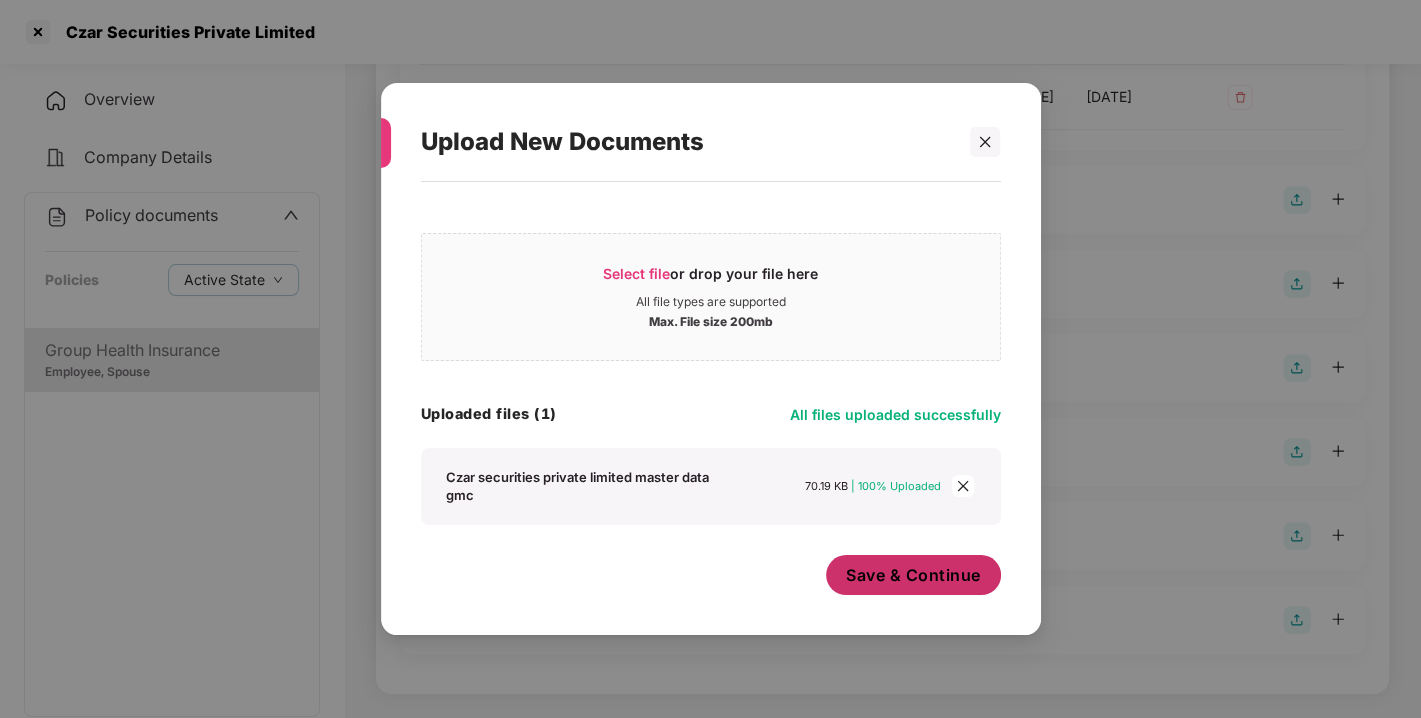 click on "Save & Continue" at bounding box center (913, 575) 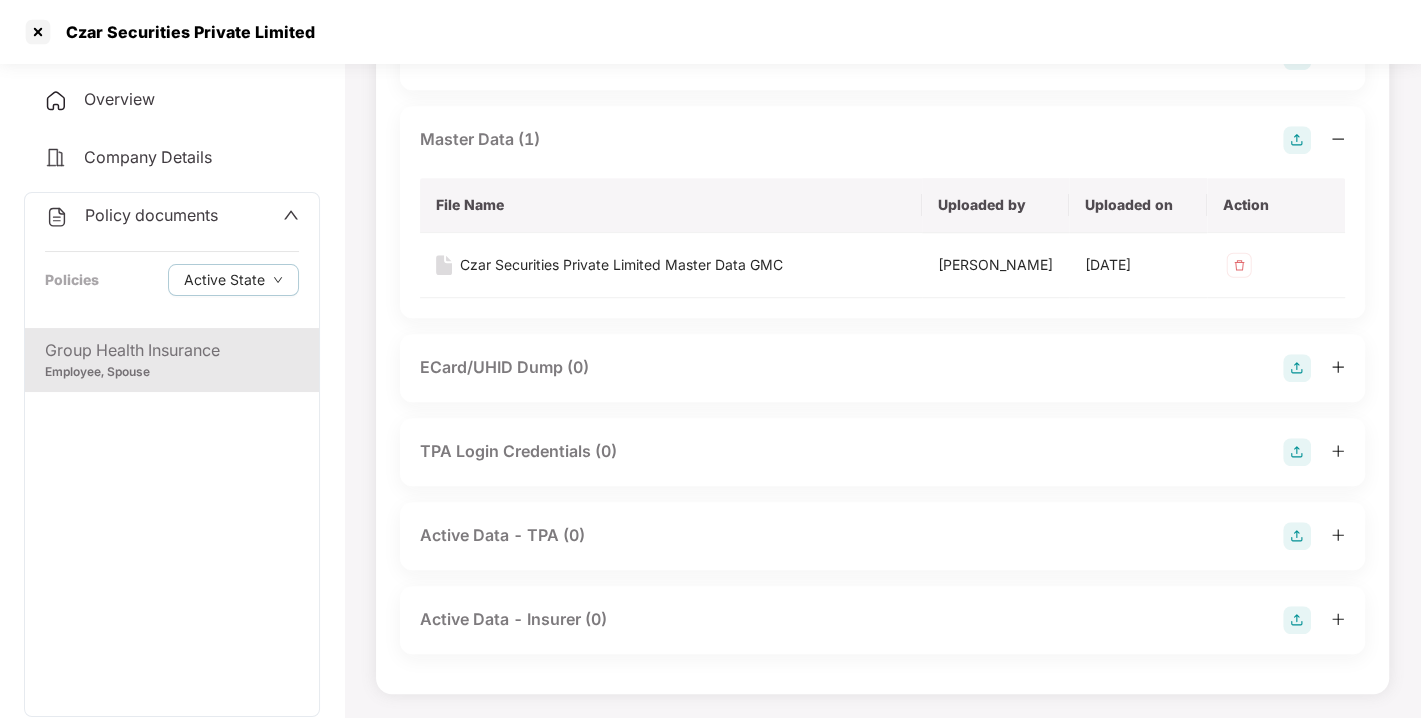 scroll, scrollTop: 0, scrollLeft: 0, axis: both 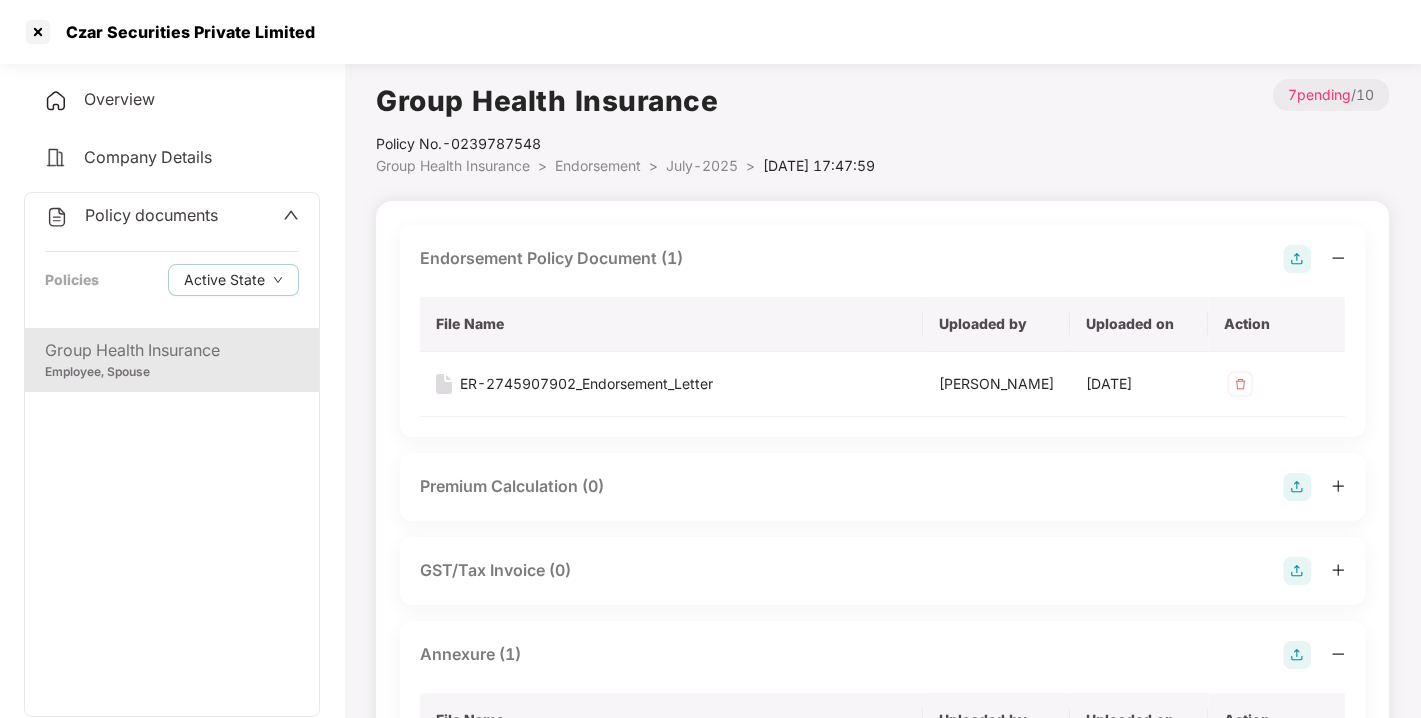 click on "Policy documents" at bounding box center (151, 215) 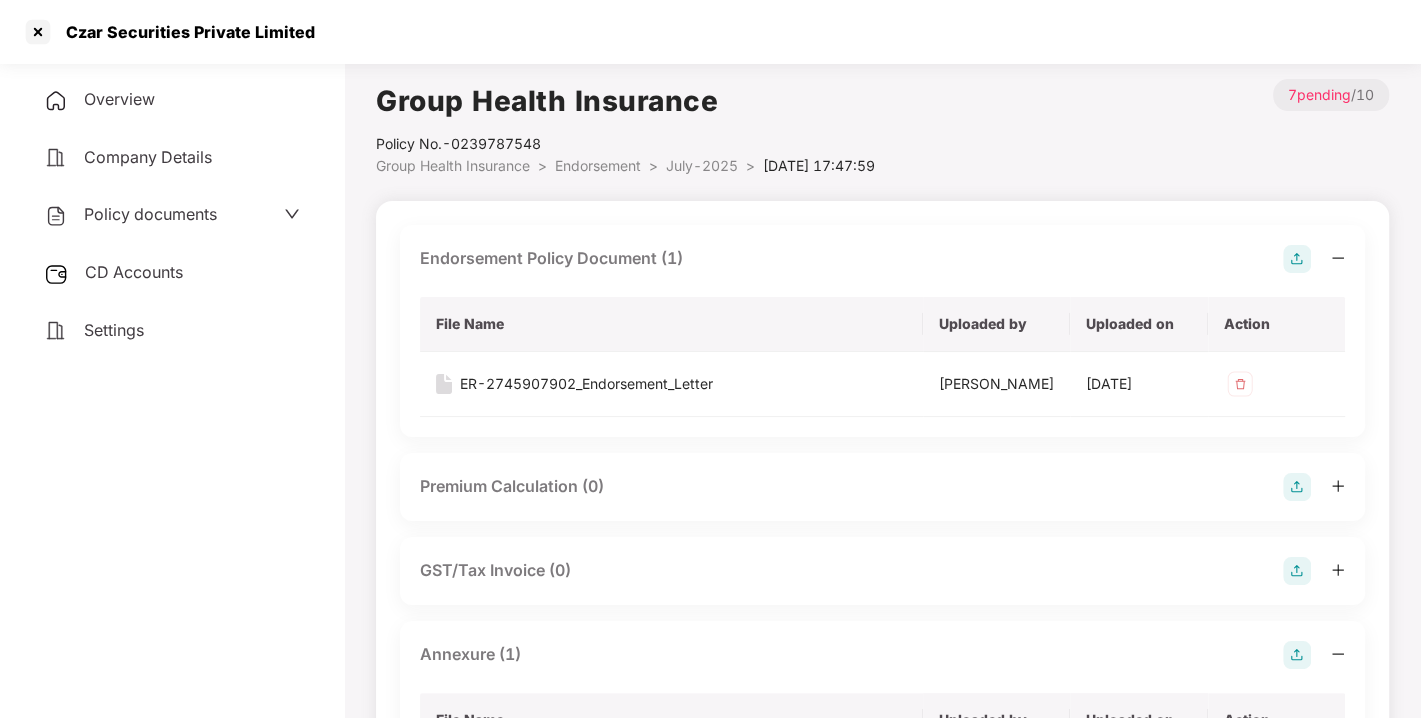 click on "CD Accounts" at bounding box center [134, 272] 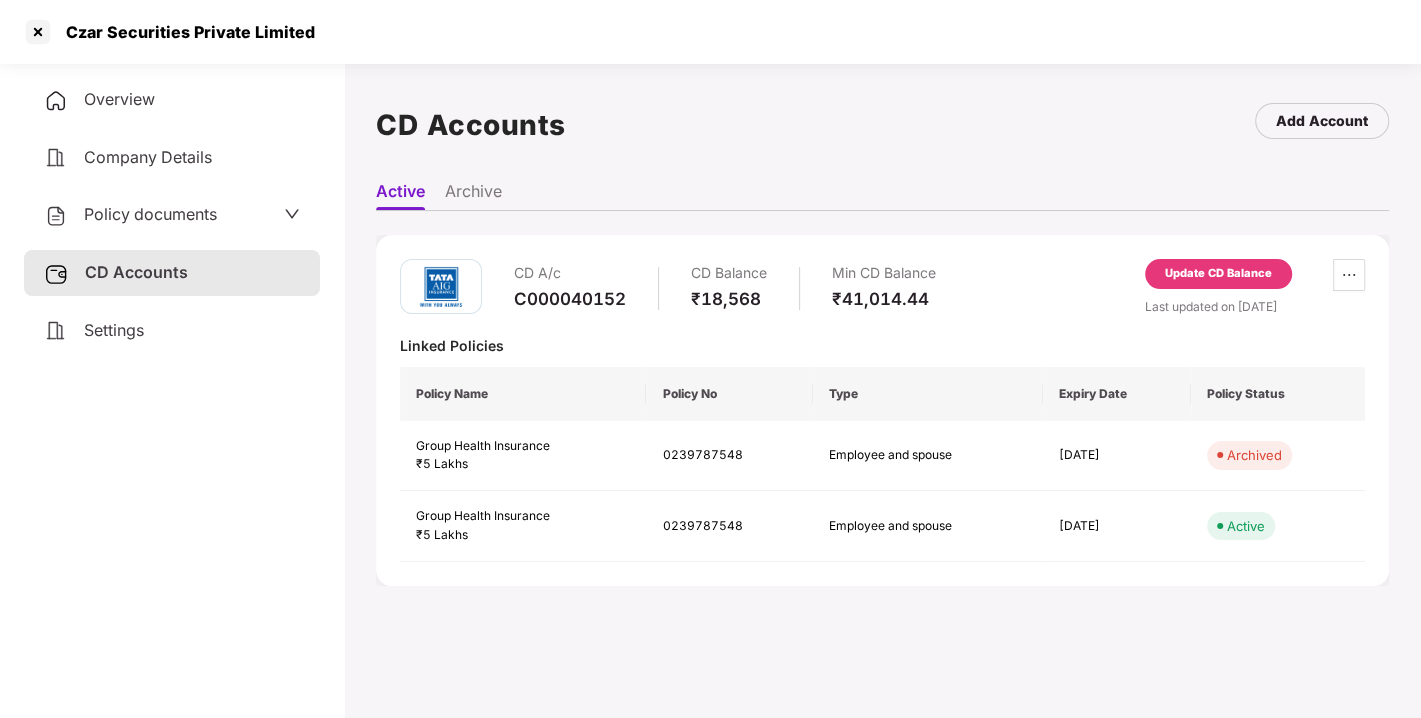 click on "Update CD Balance" at bounding box center [1218, 274] 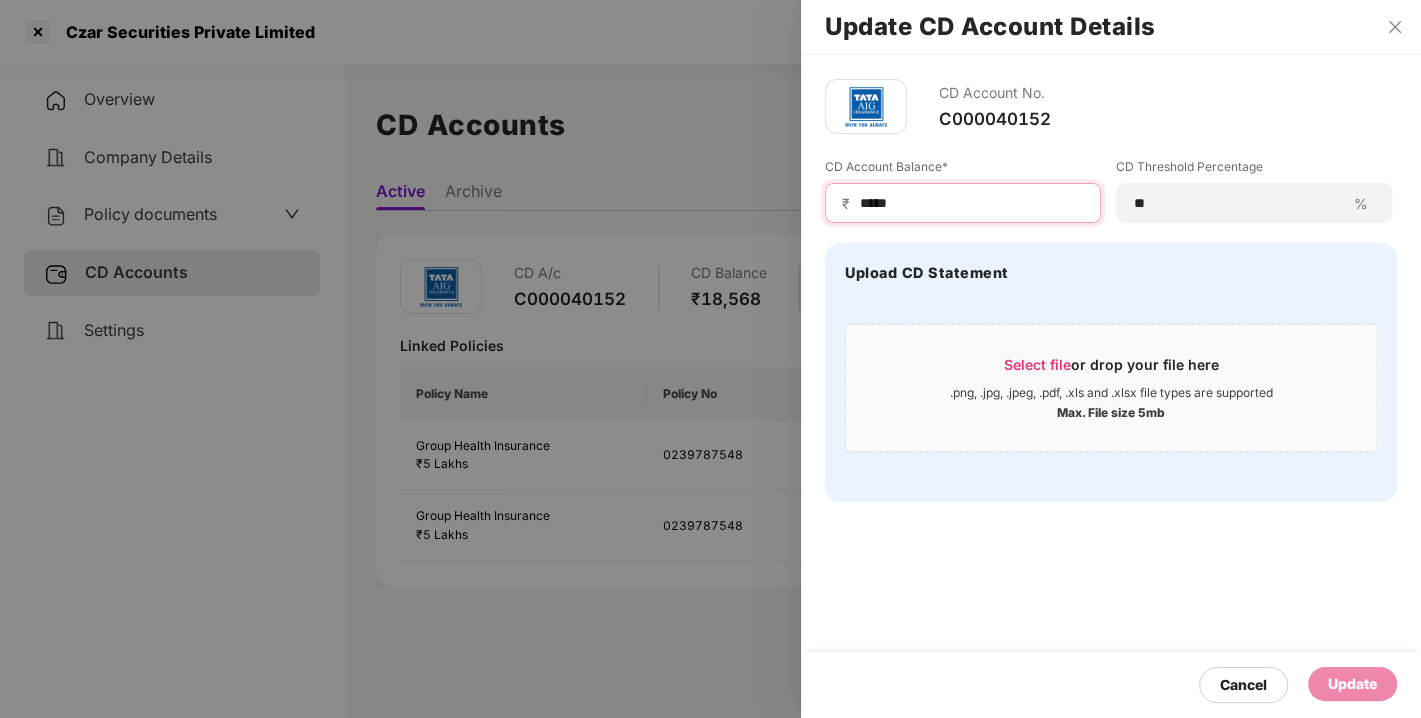 drag, startPoint x: 907, startPoint y: 204, endPoint x: 697, endPoint y: 234, distance: 212.13203 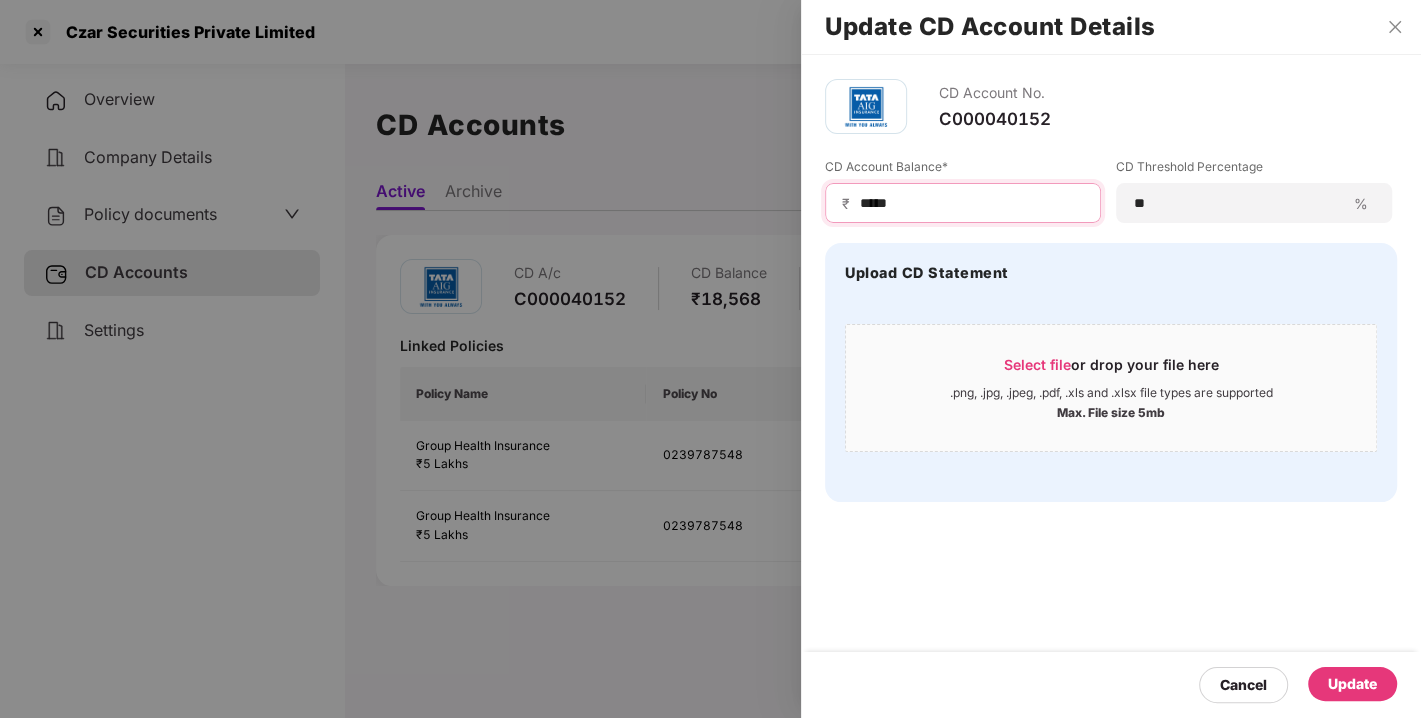 type on "*****" 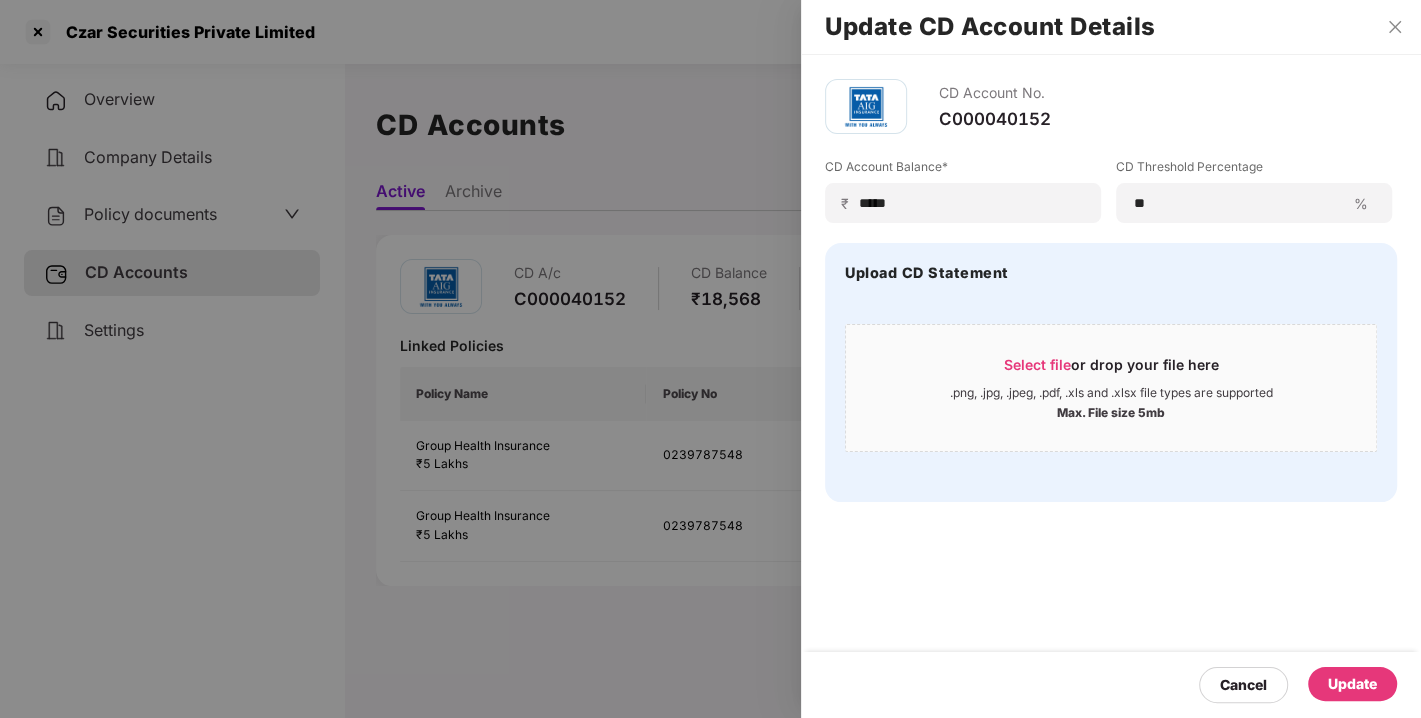 click on "Update" at bounding box center (1352, 684) 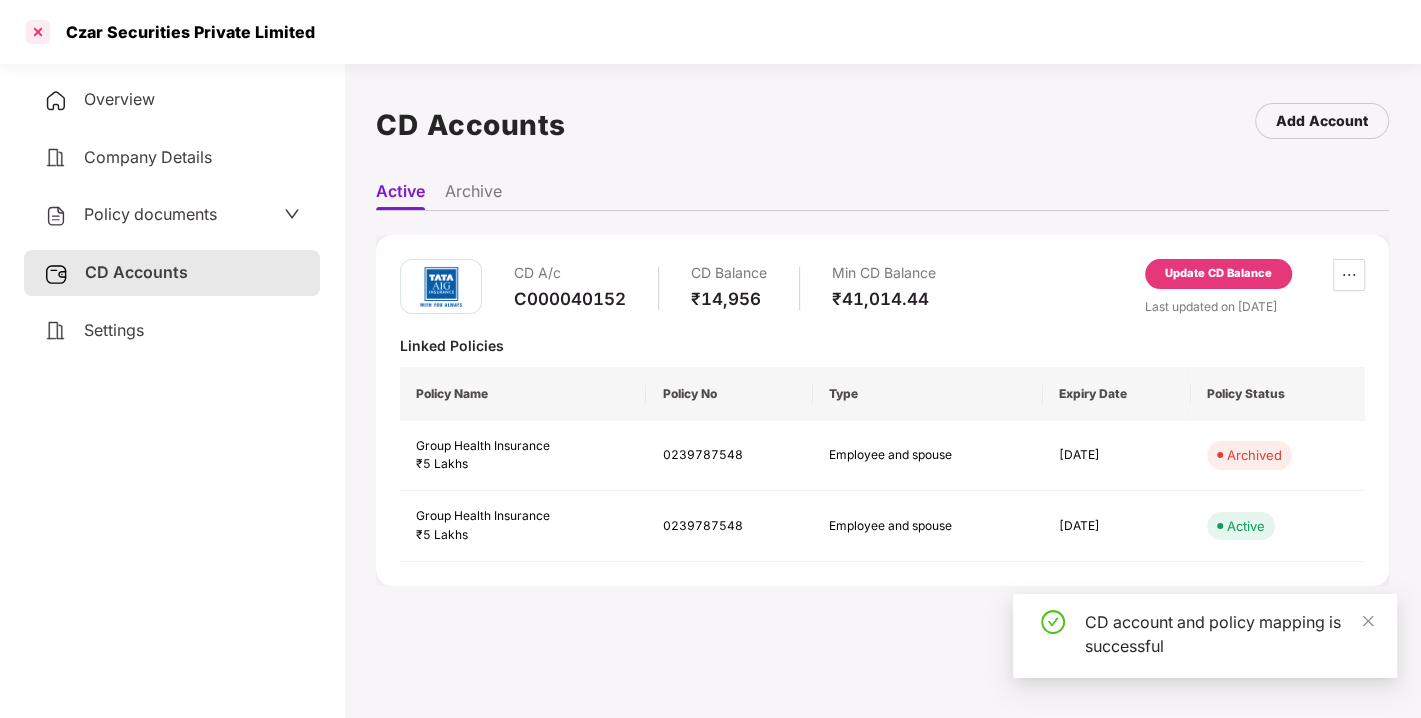 click at bounding box center (38, 32) 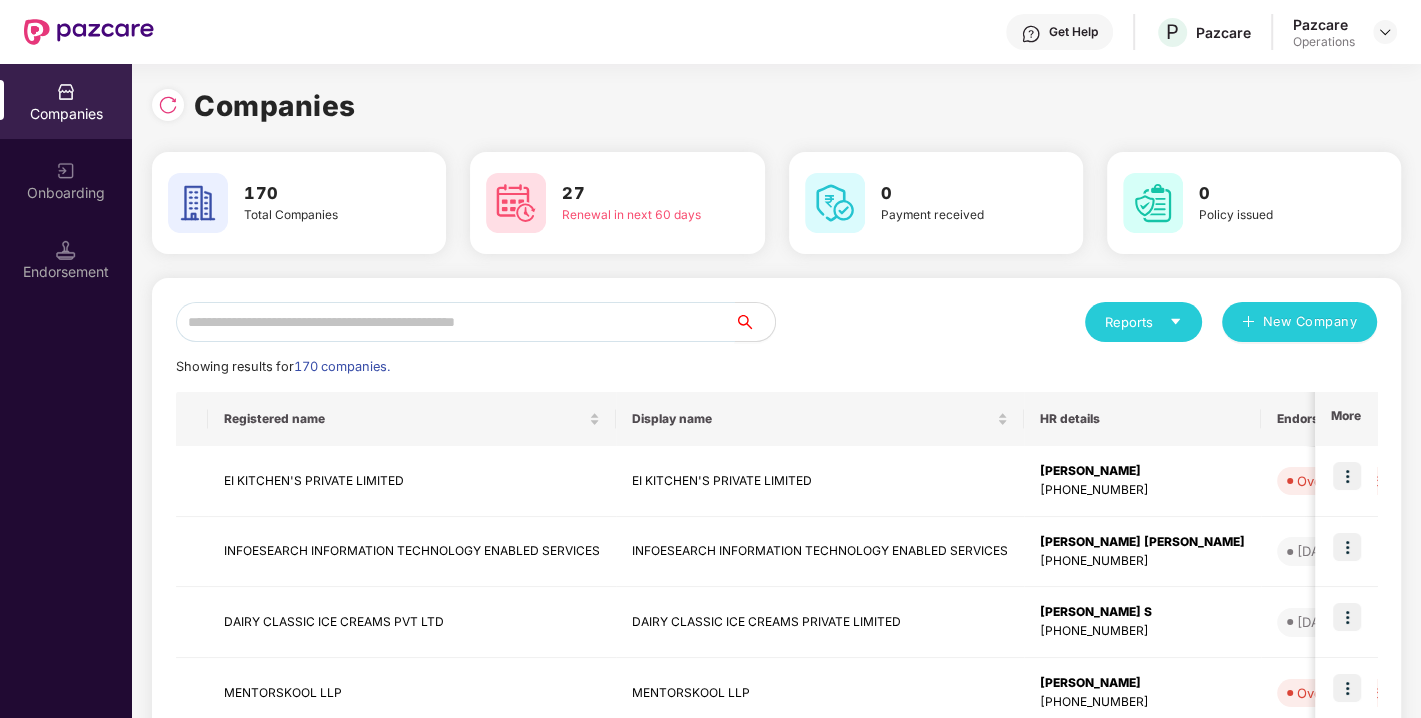click at bounding box center (455, 322) 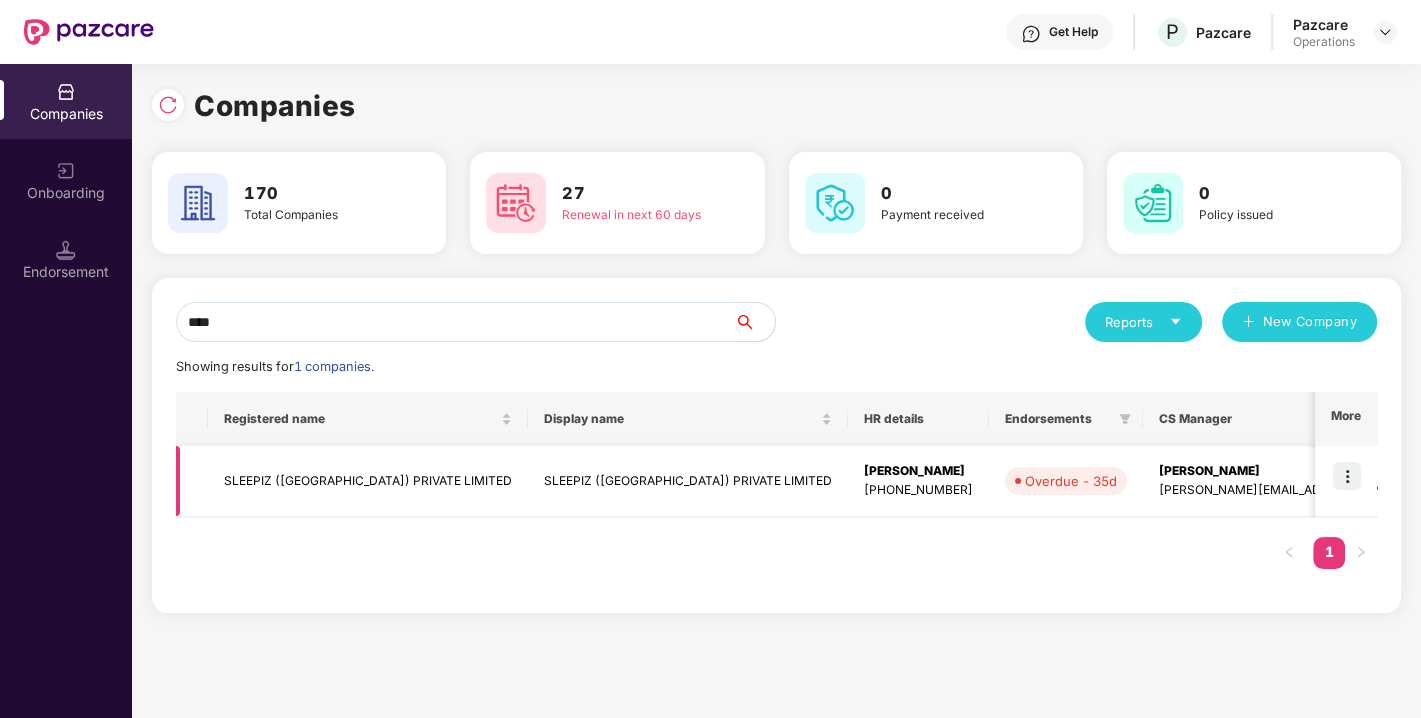 type on "****" 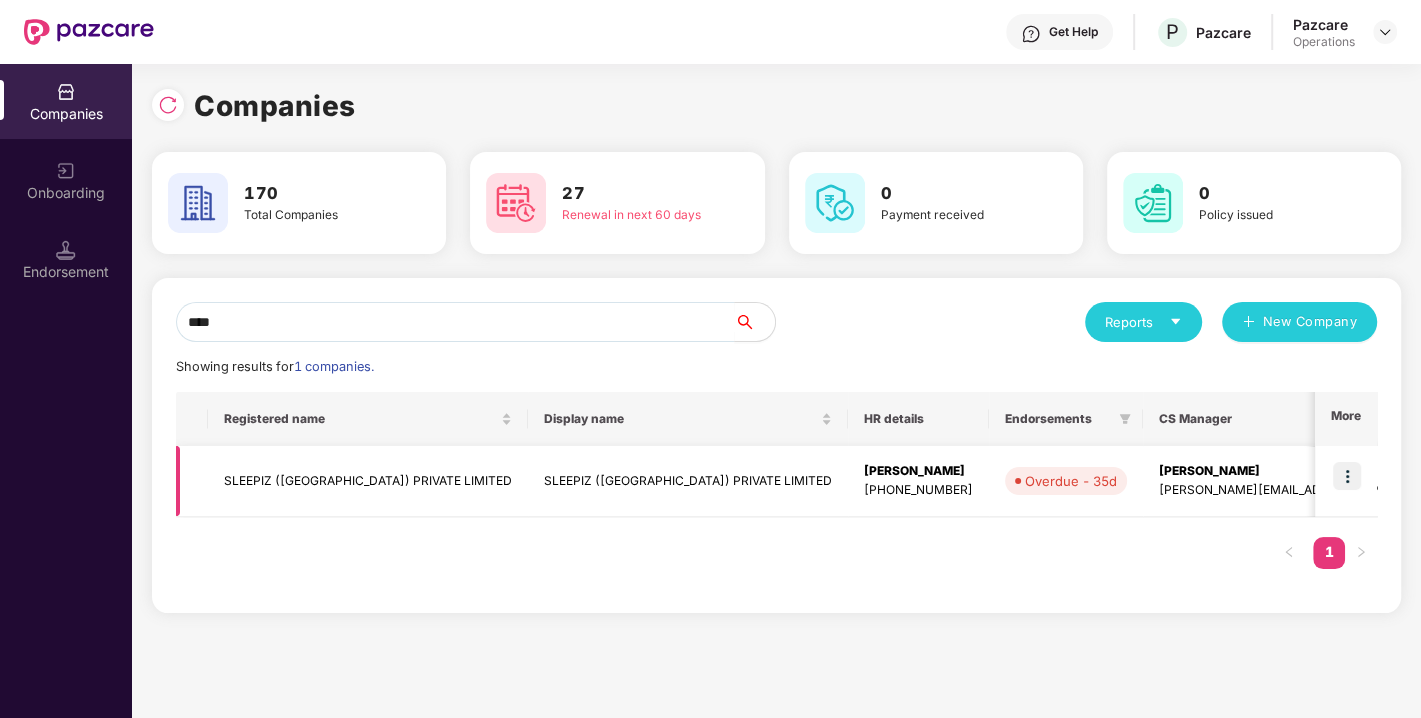 click on "SLEEPIZ ([GEOGRAPHIC_DATA]) PRIVATE LIMITED" at bounding box center [368, 481] 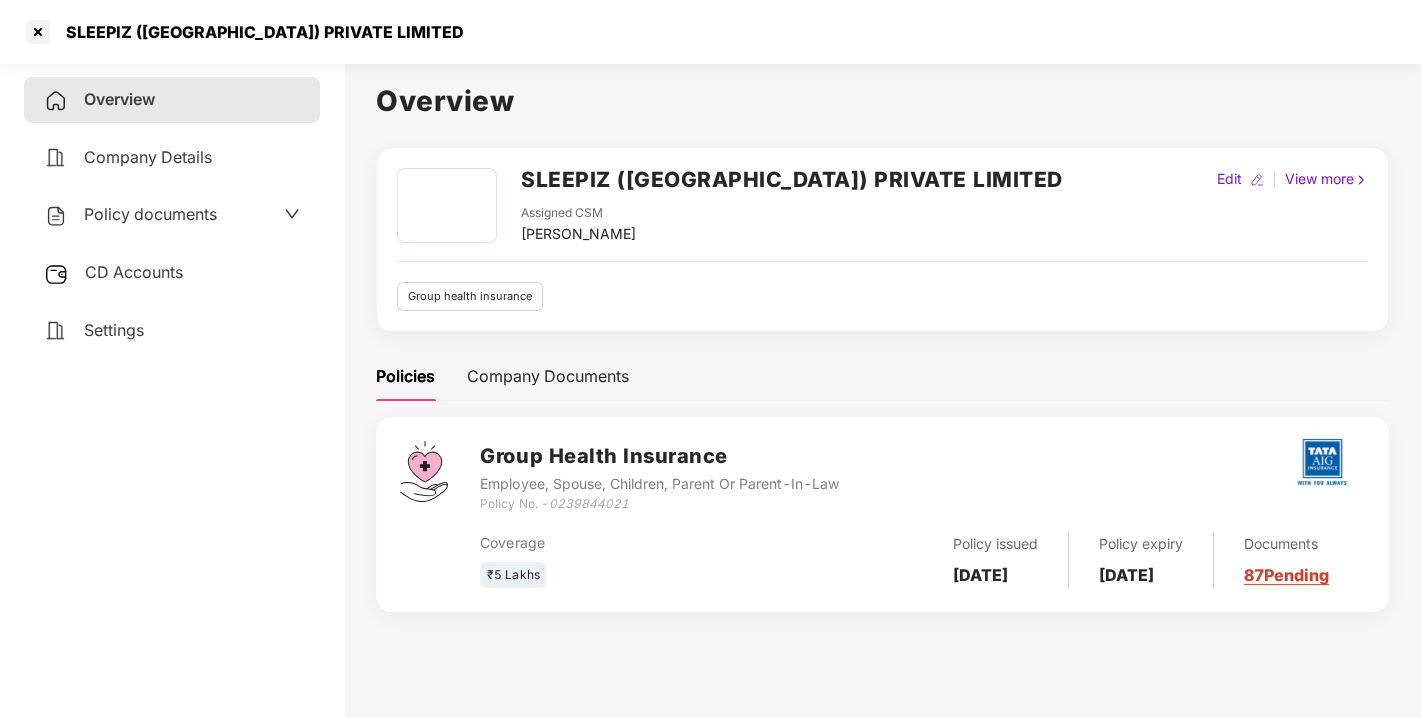 click on "Policy documents" at bounding box center [150, 214] 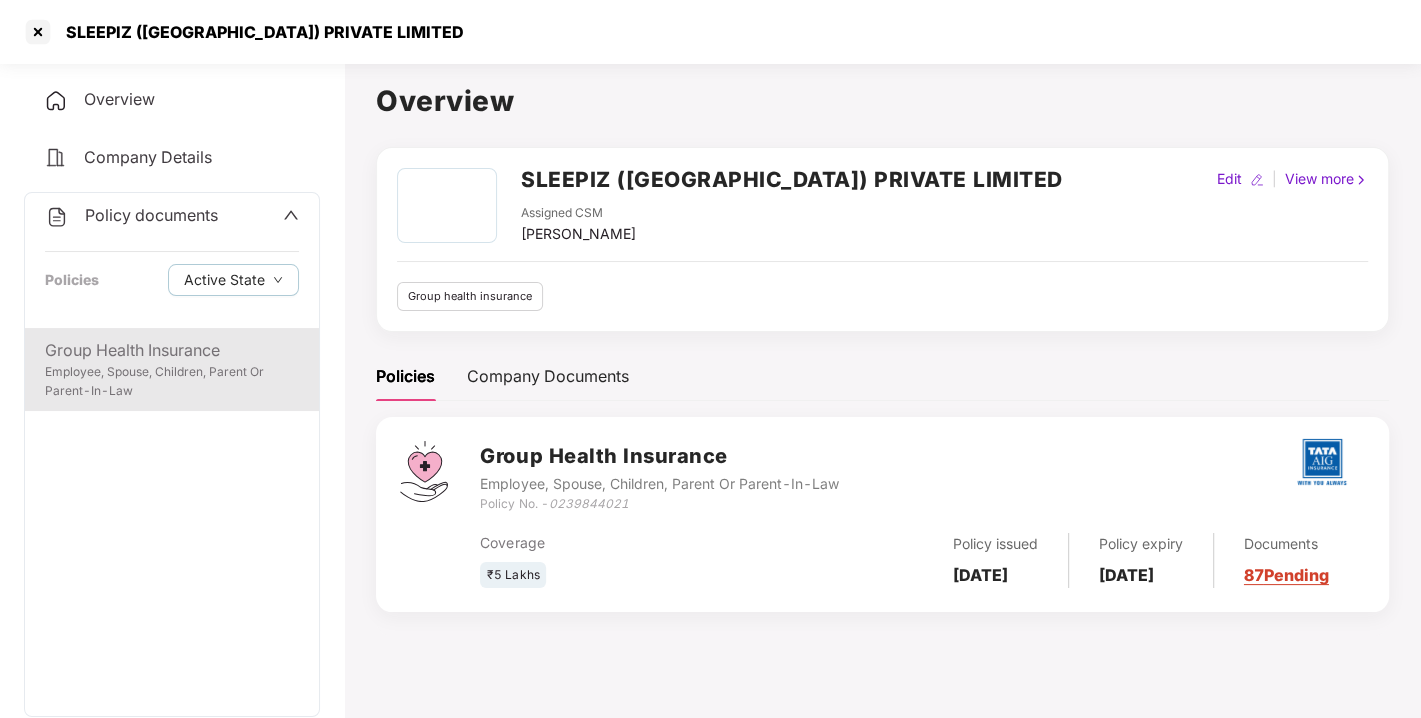 click on "Employee, Spouse, Children, Parent Or Parent-In-Law" at bounding box center (172, 382) 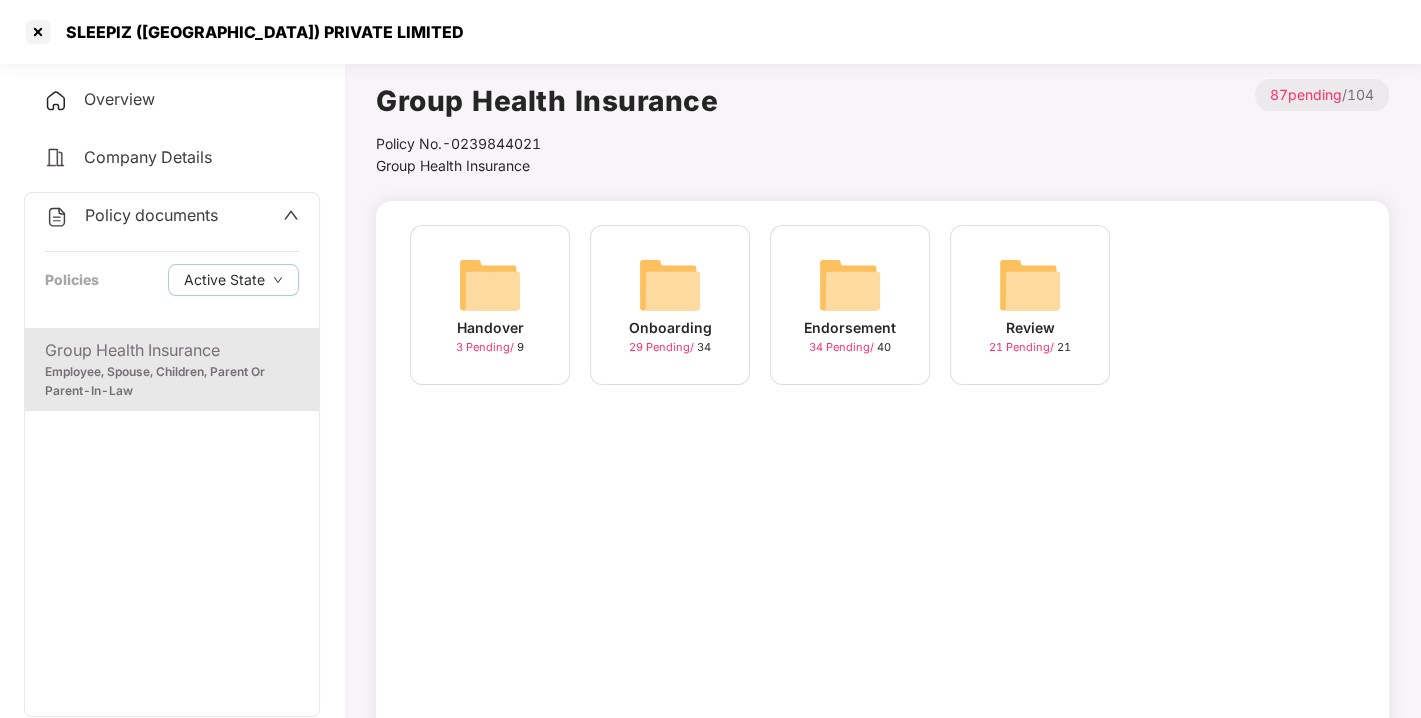 click at bounding box center [850, 285] 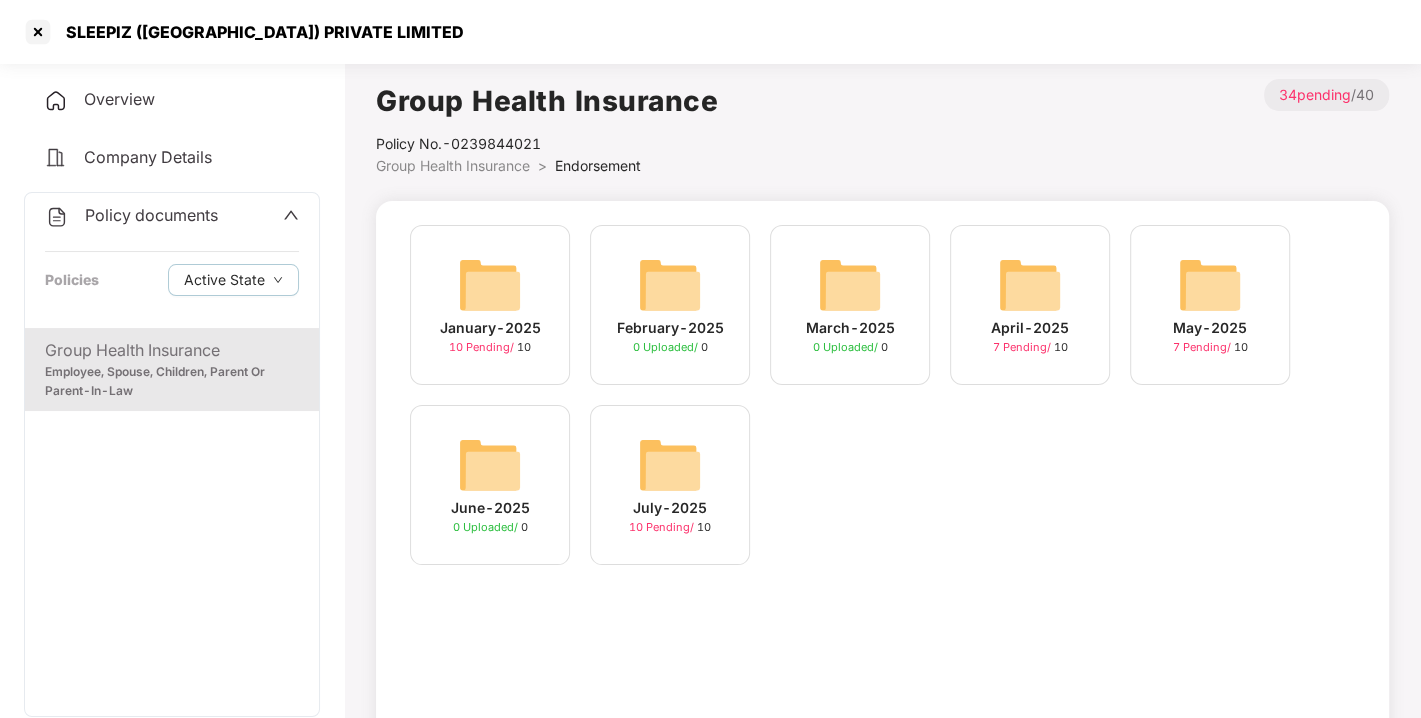 click at bounding box center [670, 465] 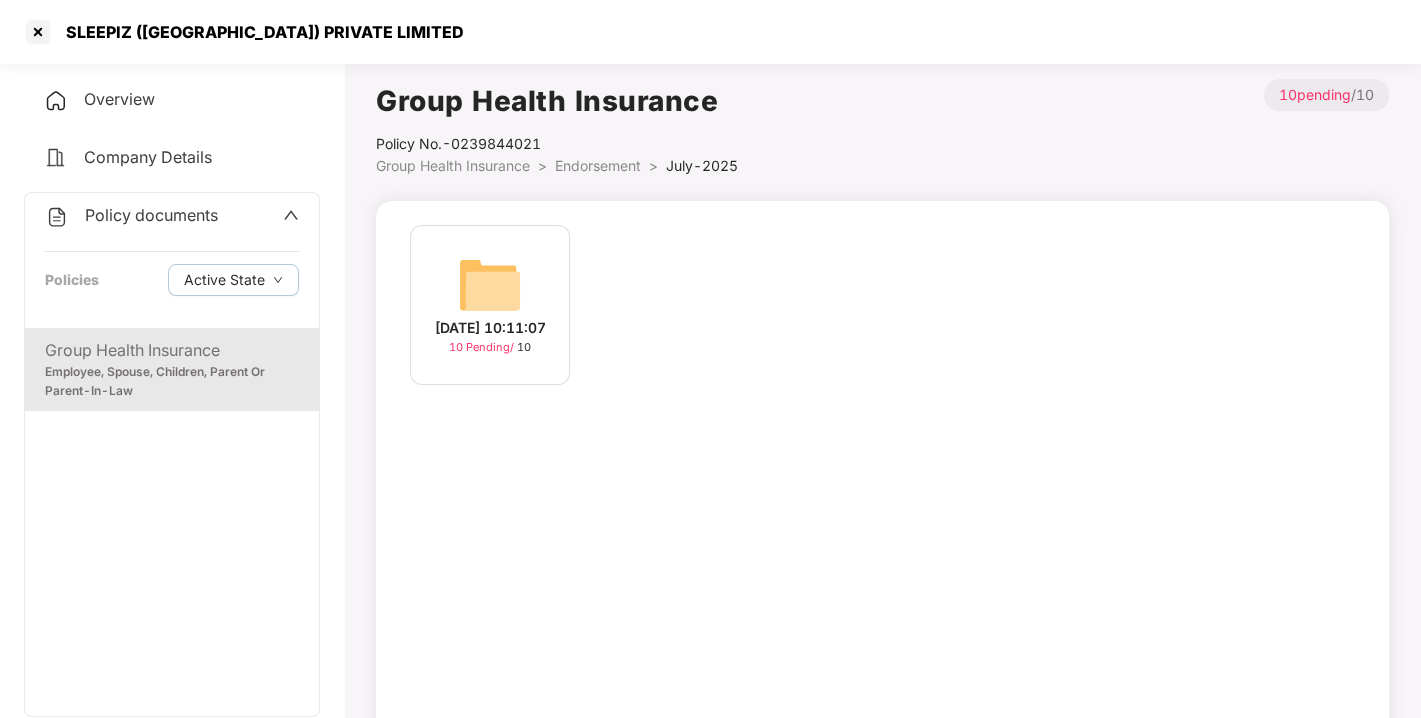 click at bounding box center (490, 285) 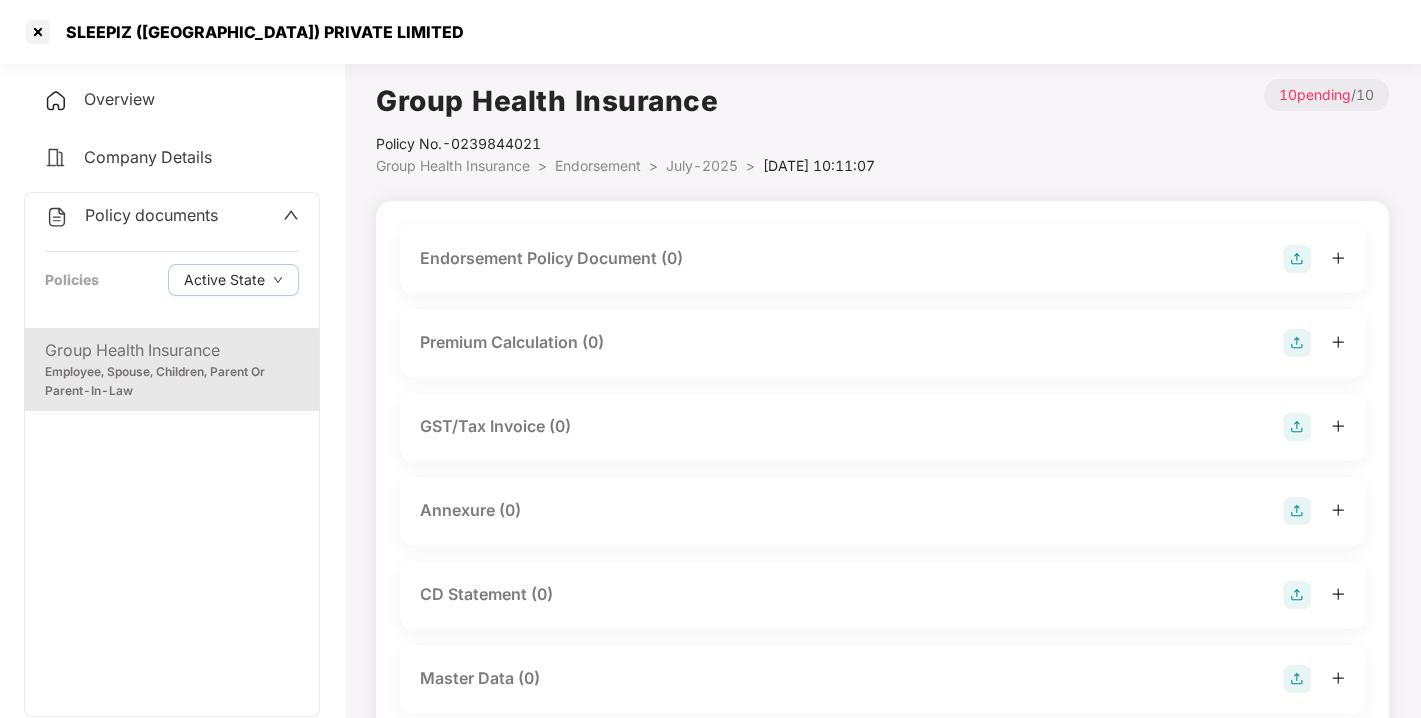 click at bounding box center (1297, 259) 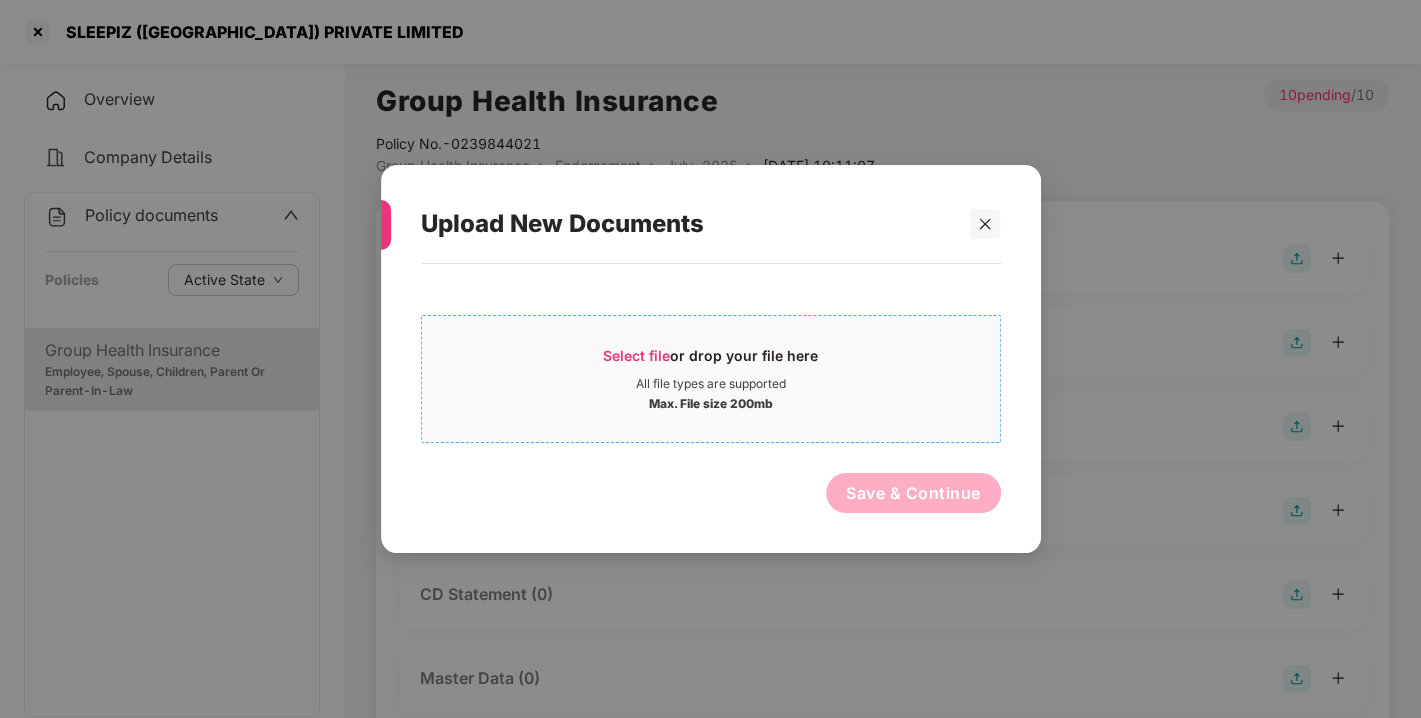 click on "Select file" at bounding box center [636, 355] 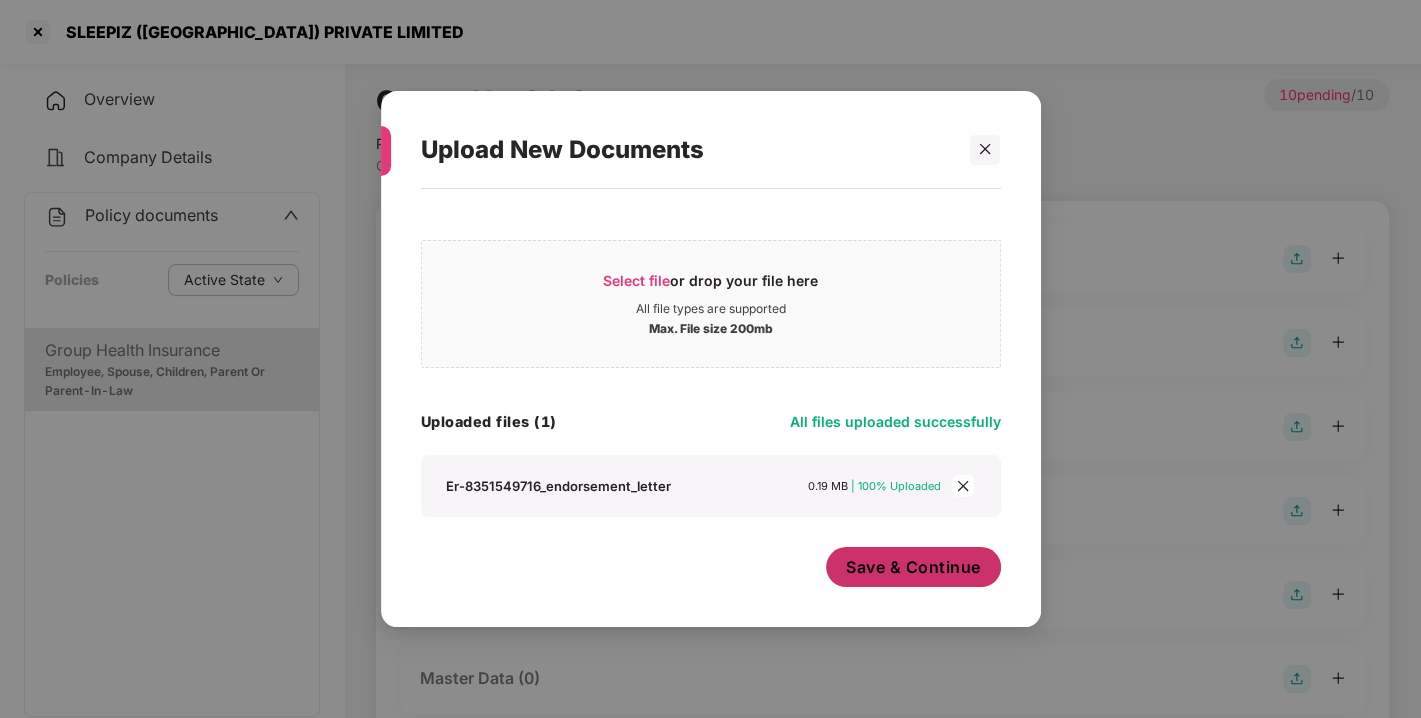 click on "Save & Continue" at bounding box center [913, 567] 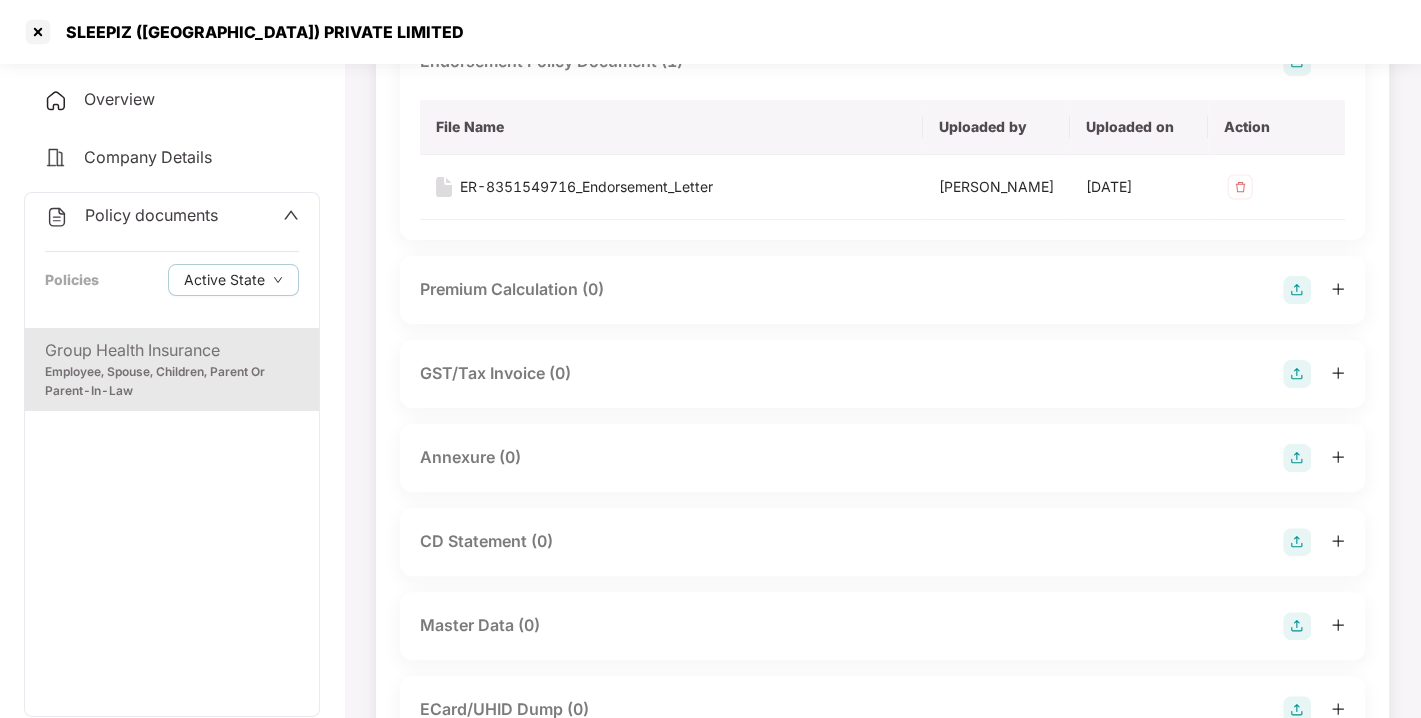 scroll, scrollTop: 201, scrollLeft: 0, axis: vertical 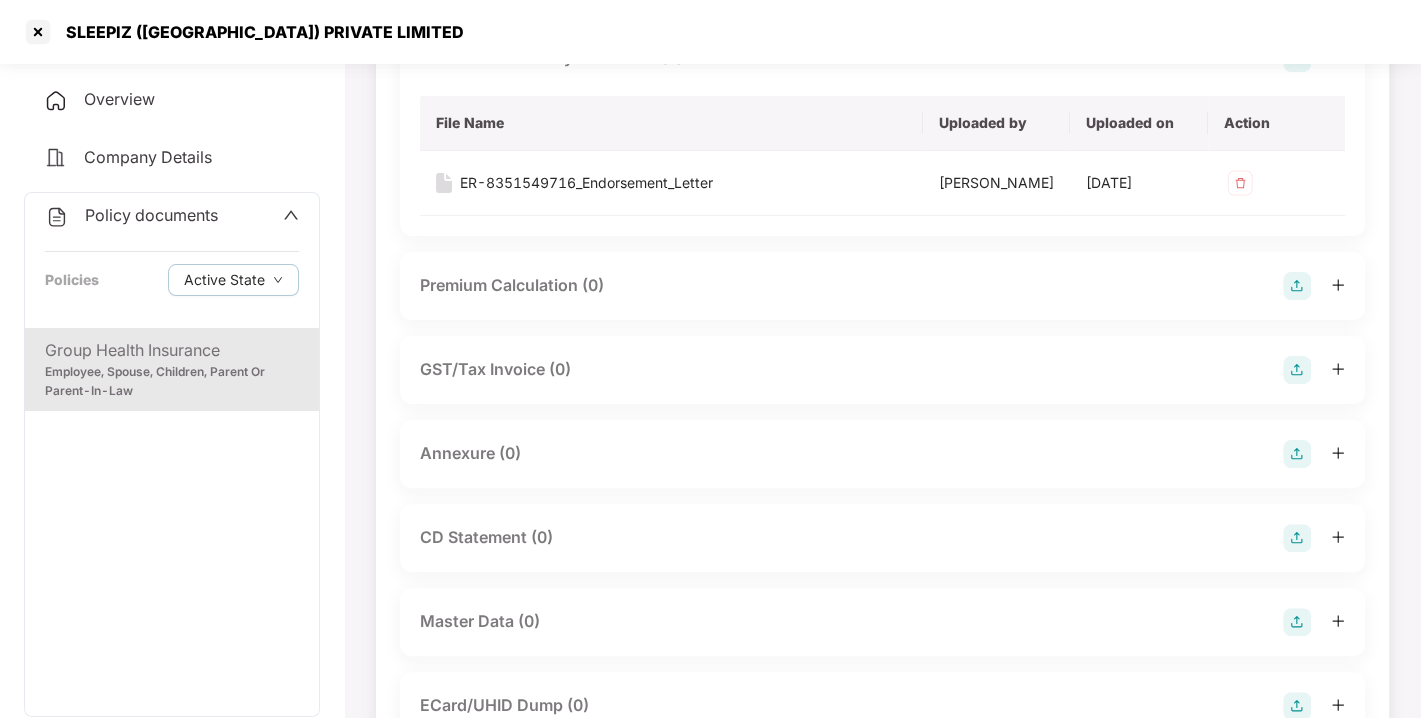 click at bounding box center (1297, 454) 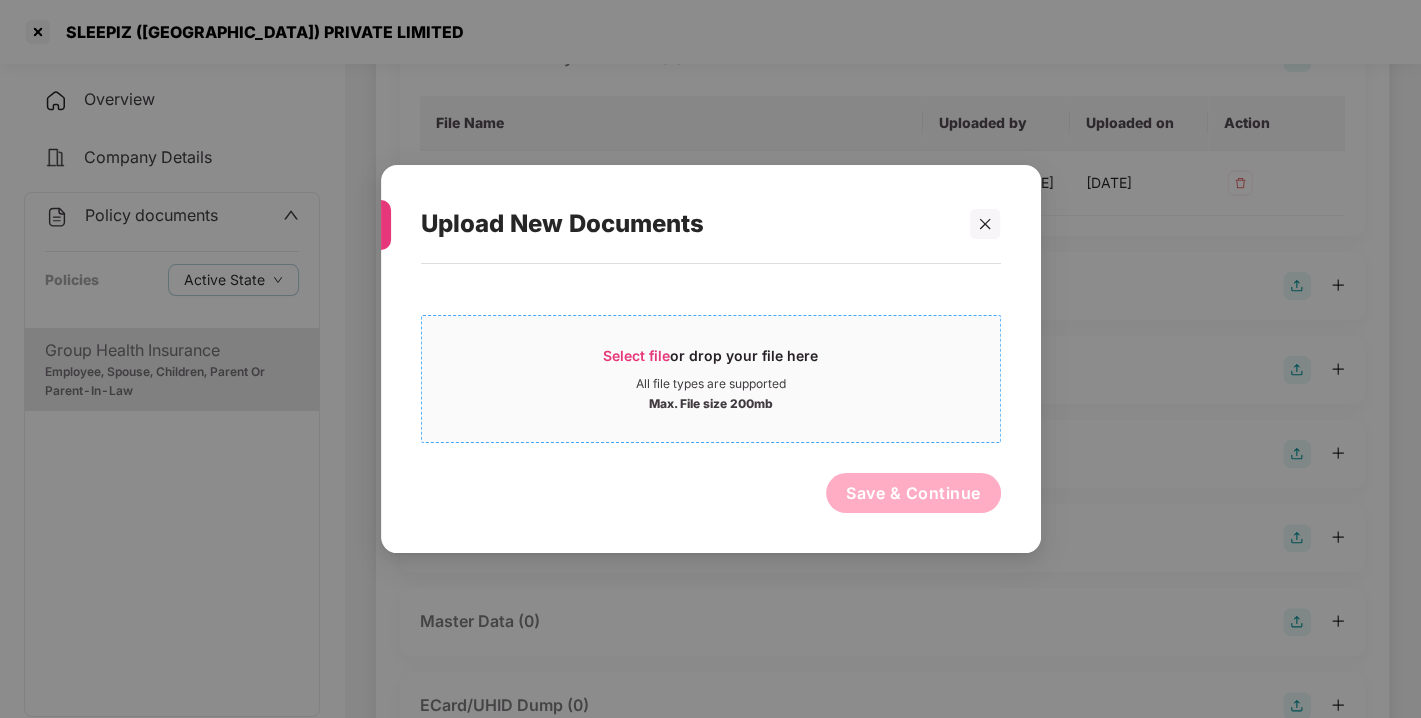 click on "Select file  or drop your file here" at bounding box center (710, 361) 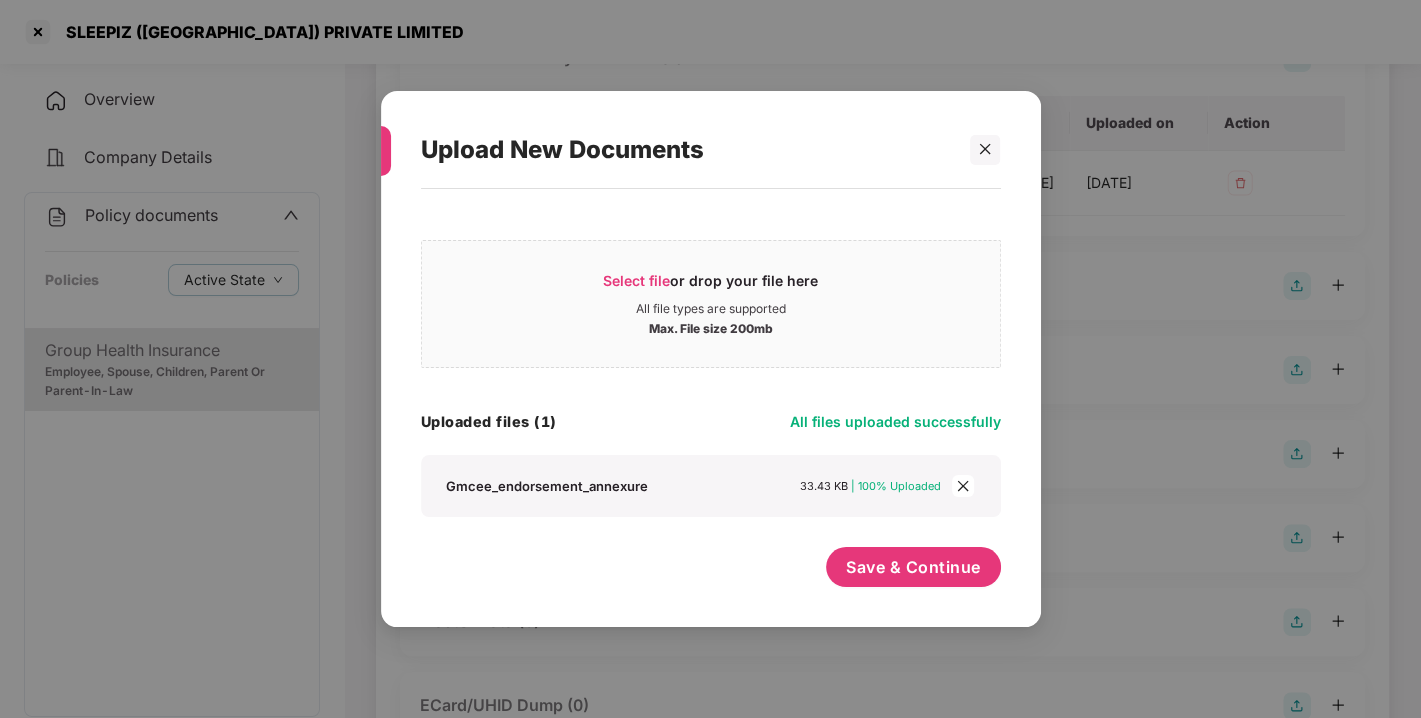 click on "Select file  or drop your file here All file types are supported Max. File size 200mb GMCEE_Endorsement_Annexure.xlsx Uploaded files (1) All files uploaded successfully Gmcee_endorsement_annexure 33.43 KB    | 100% Uploaded  Save & Continue" at bounding box center [711, 398] 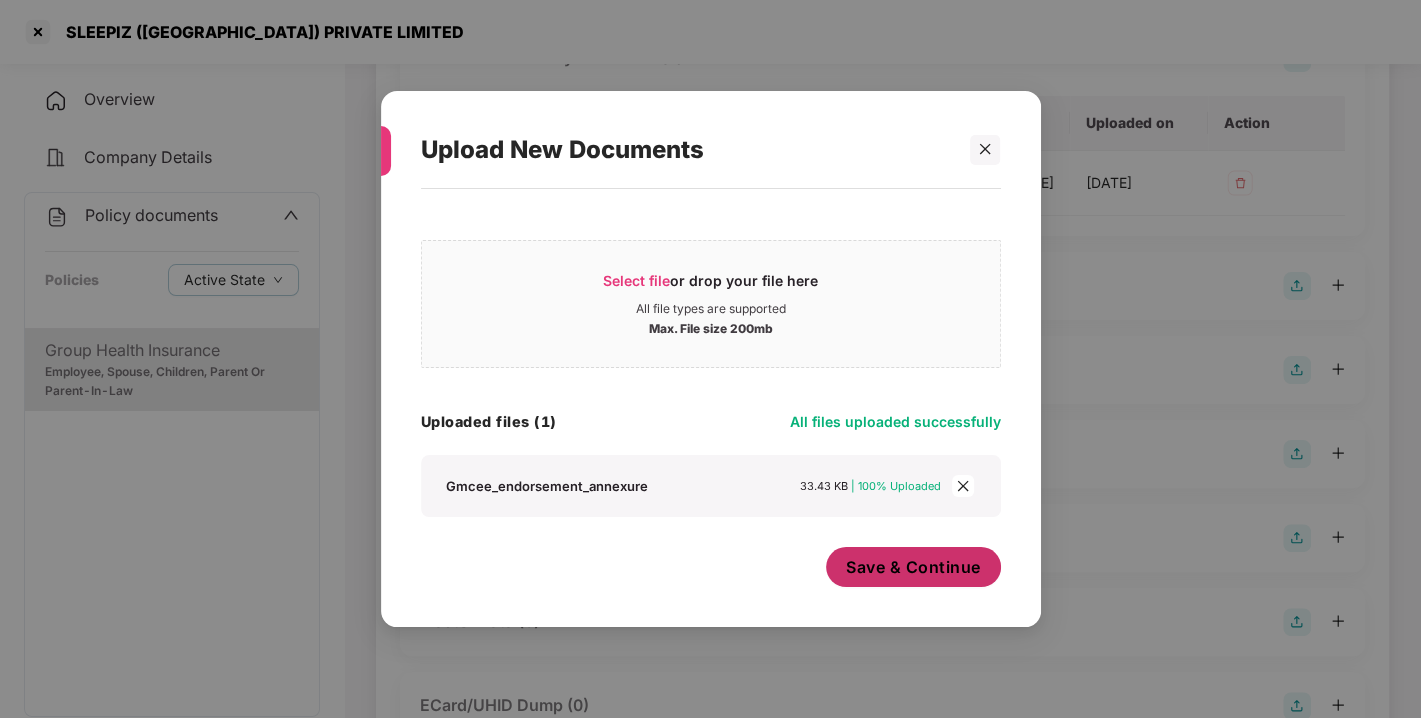 click on "Save & Continue" at bounding box center [913, 567] 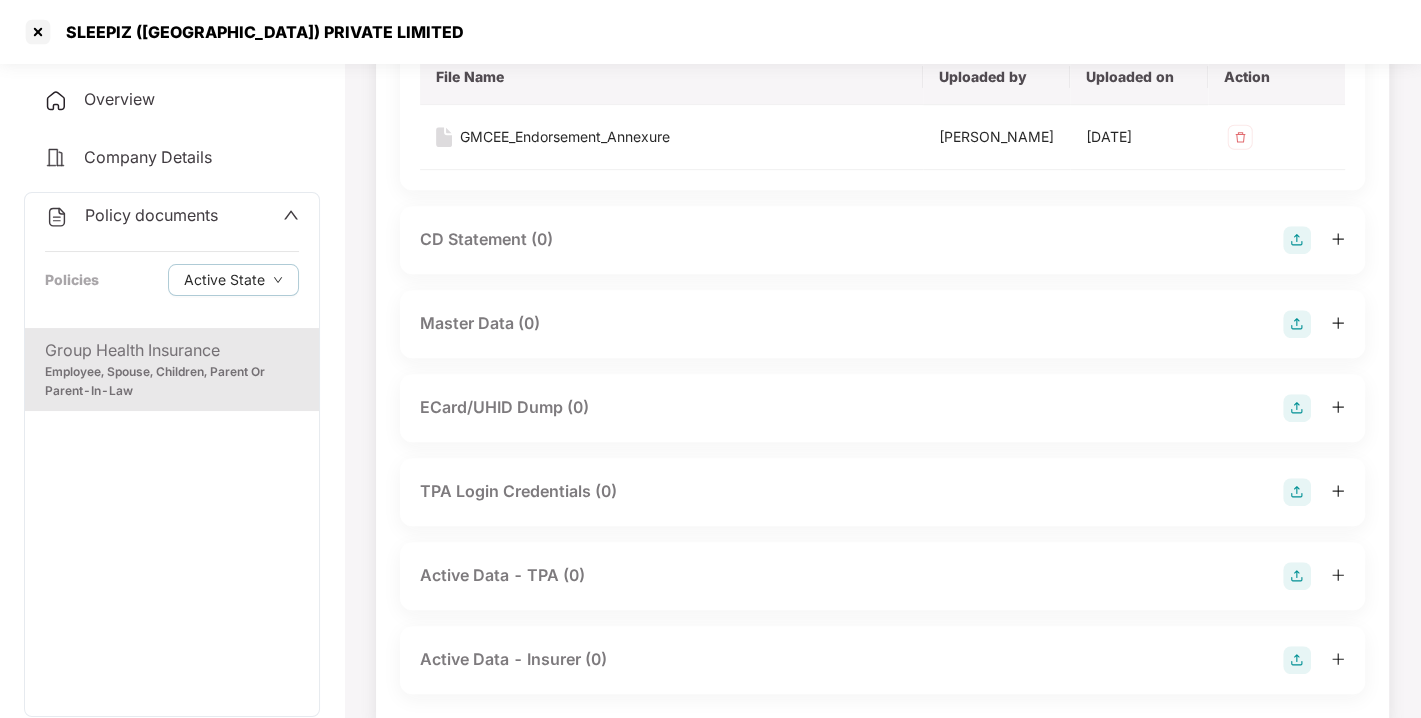 scroll, scrollTop: 644, scrollLeft: 0, axis: vertical 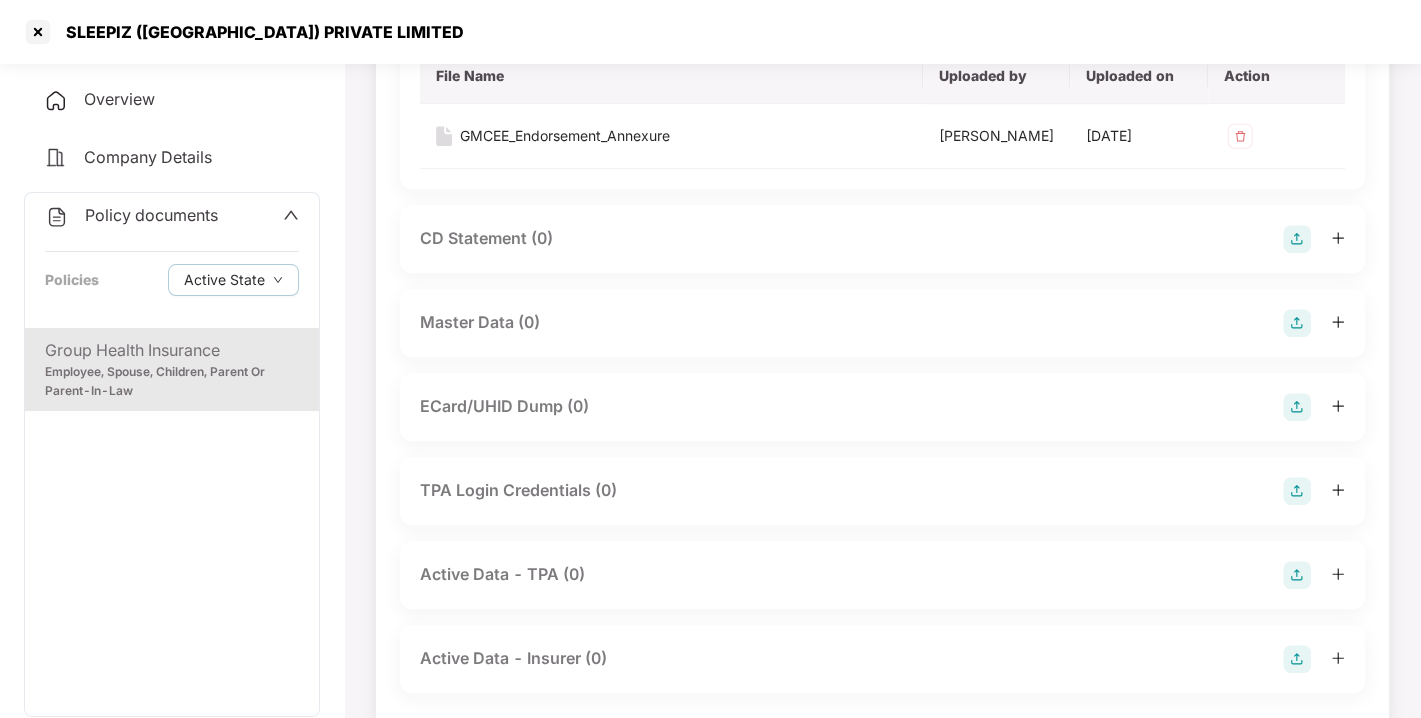 click at bounding box center [1297, 323] 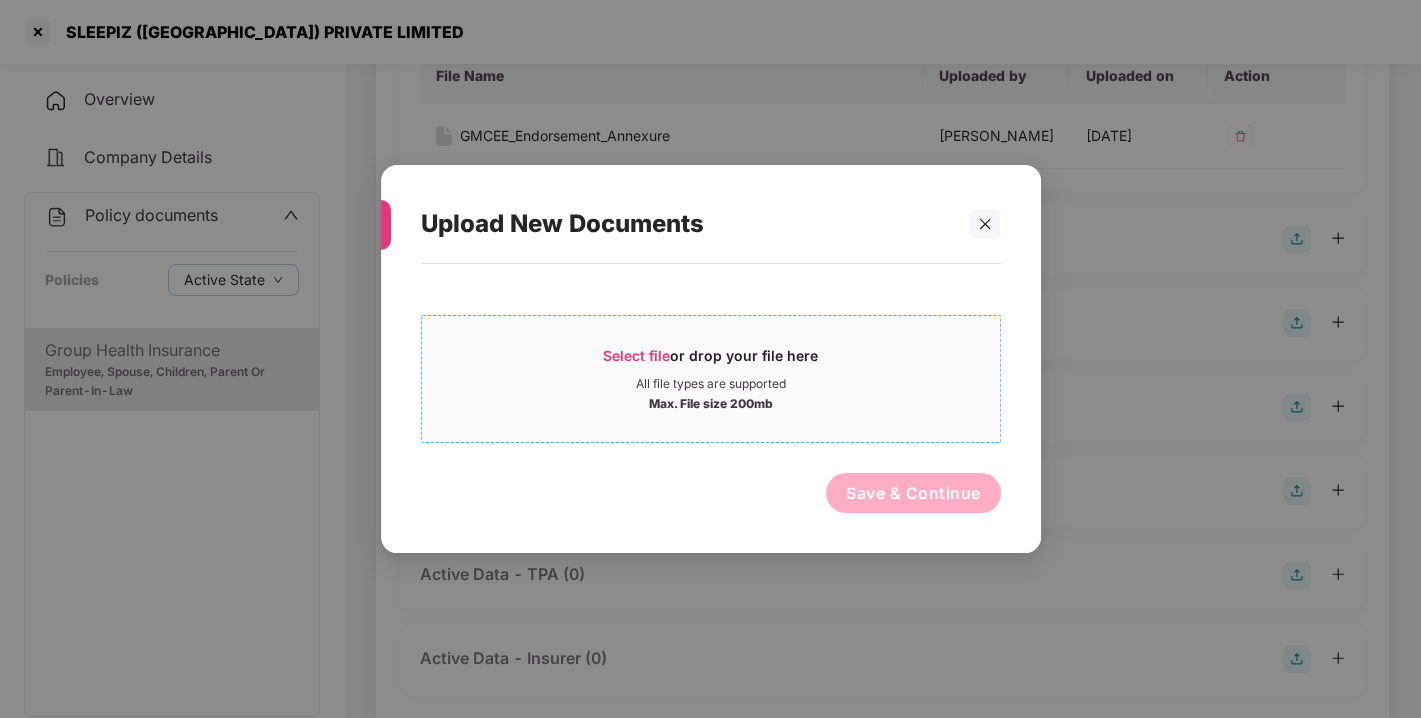 click on "Select file" at bounding box center (636, 355) 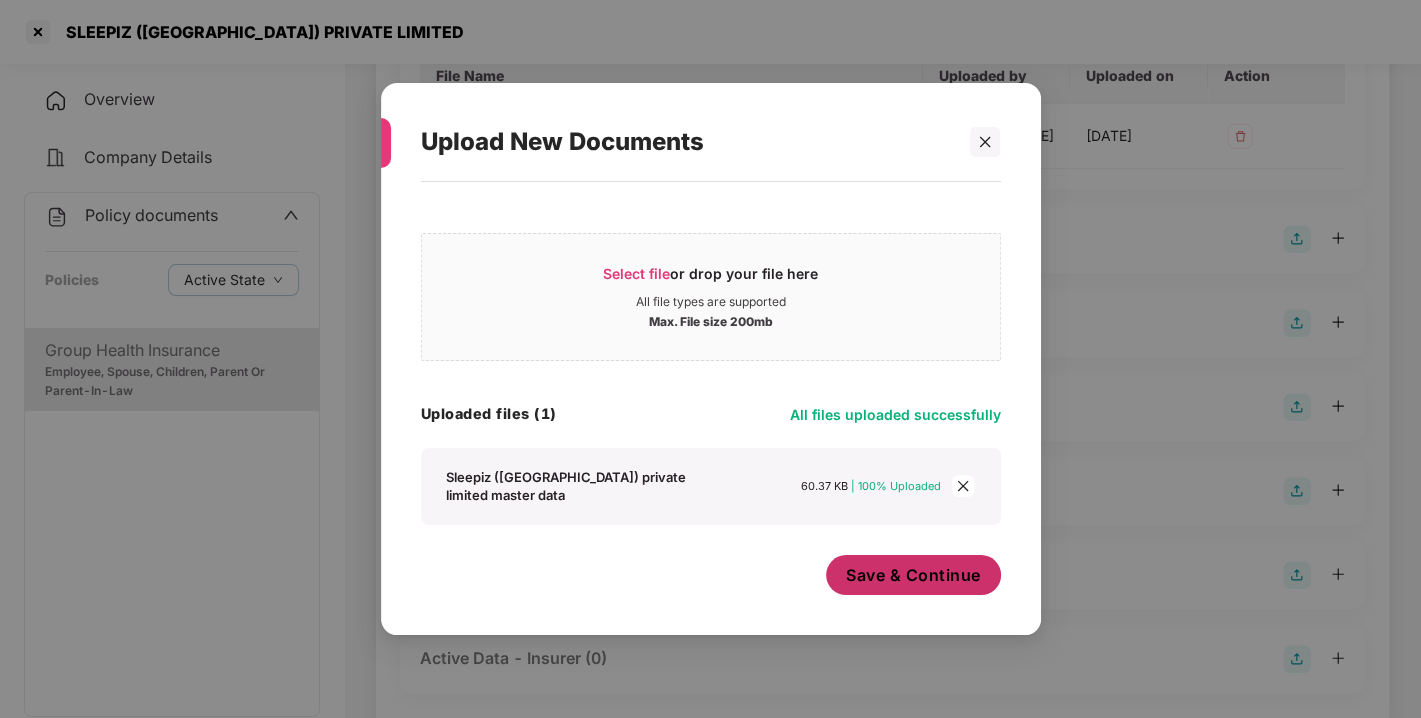 click on "Save & Continue" at bounding box center (913, 575) 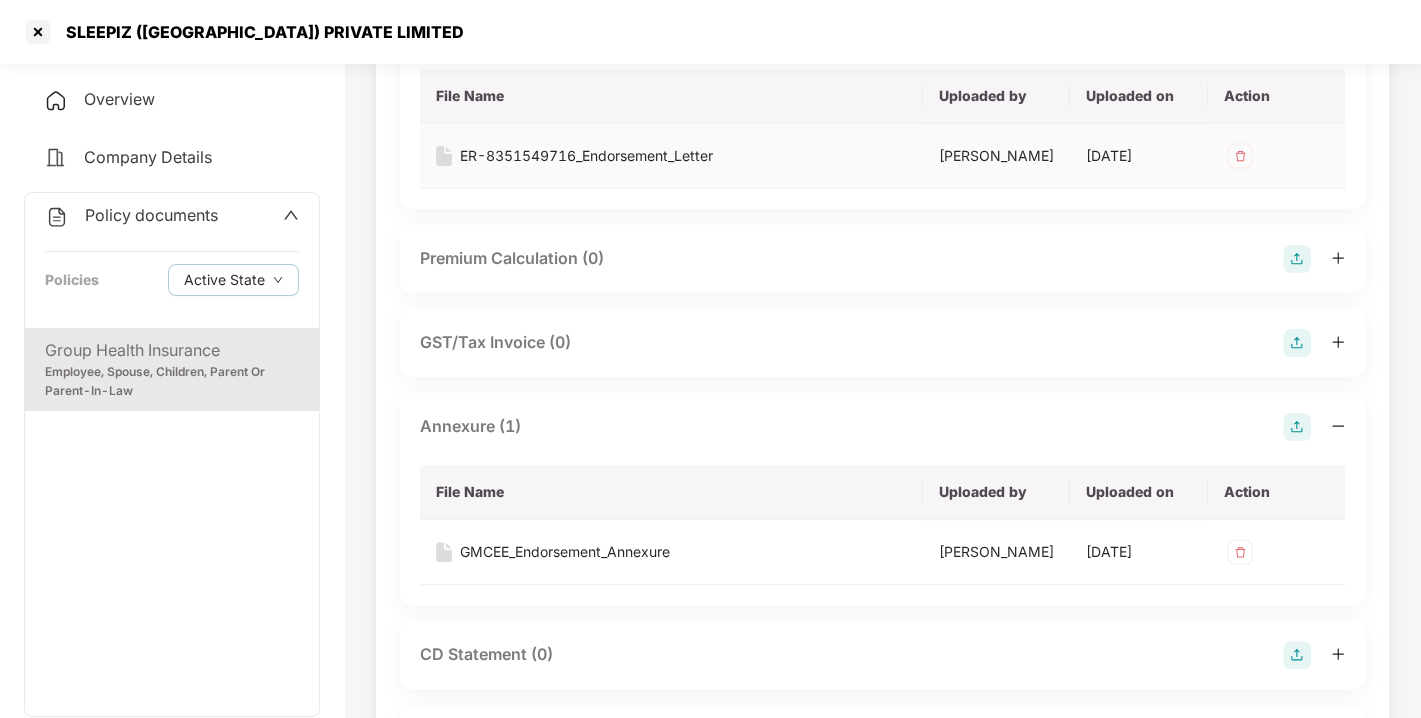 scroll, scrollTop: 0, scrollLeft: 0, axis: both 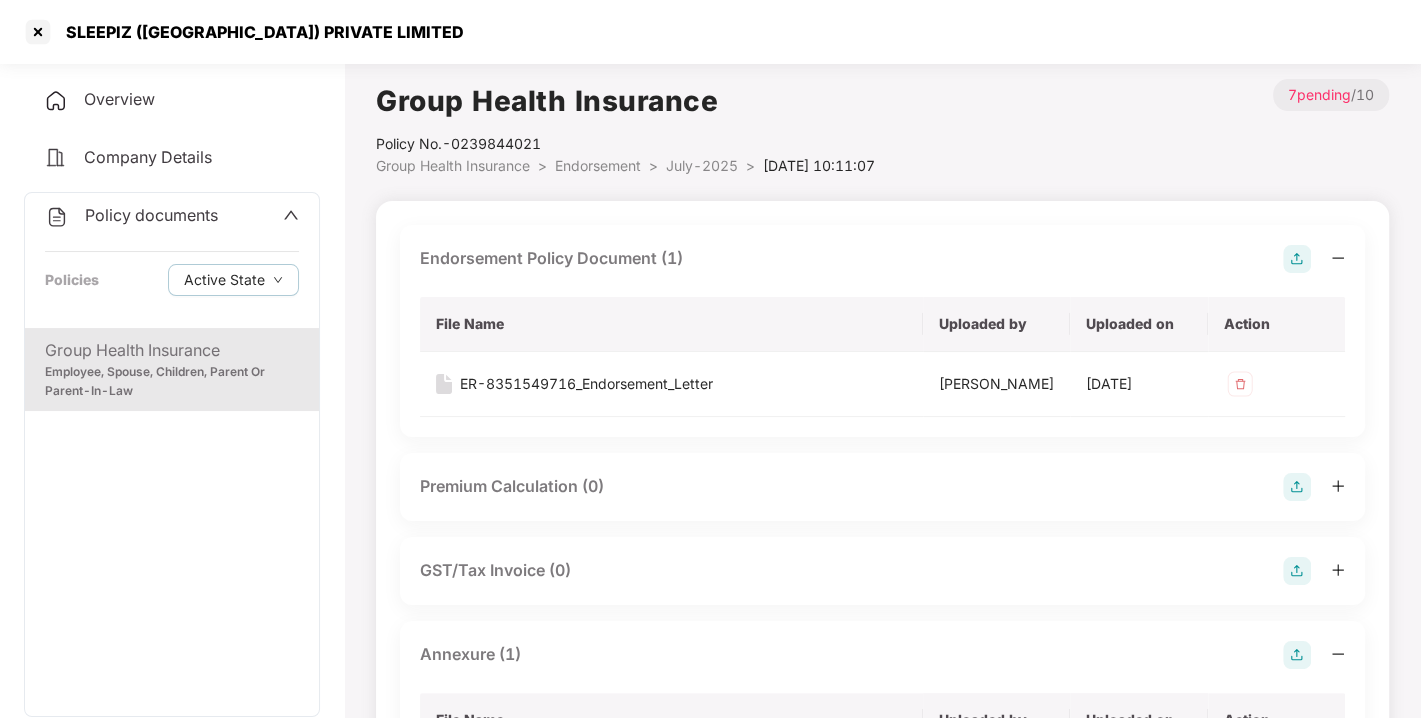 click on "Policy documents" at bounding box center (151, 215) 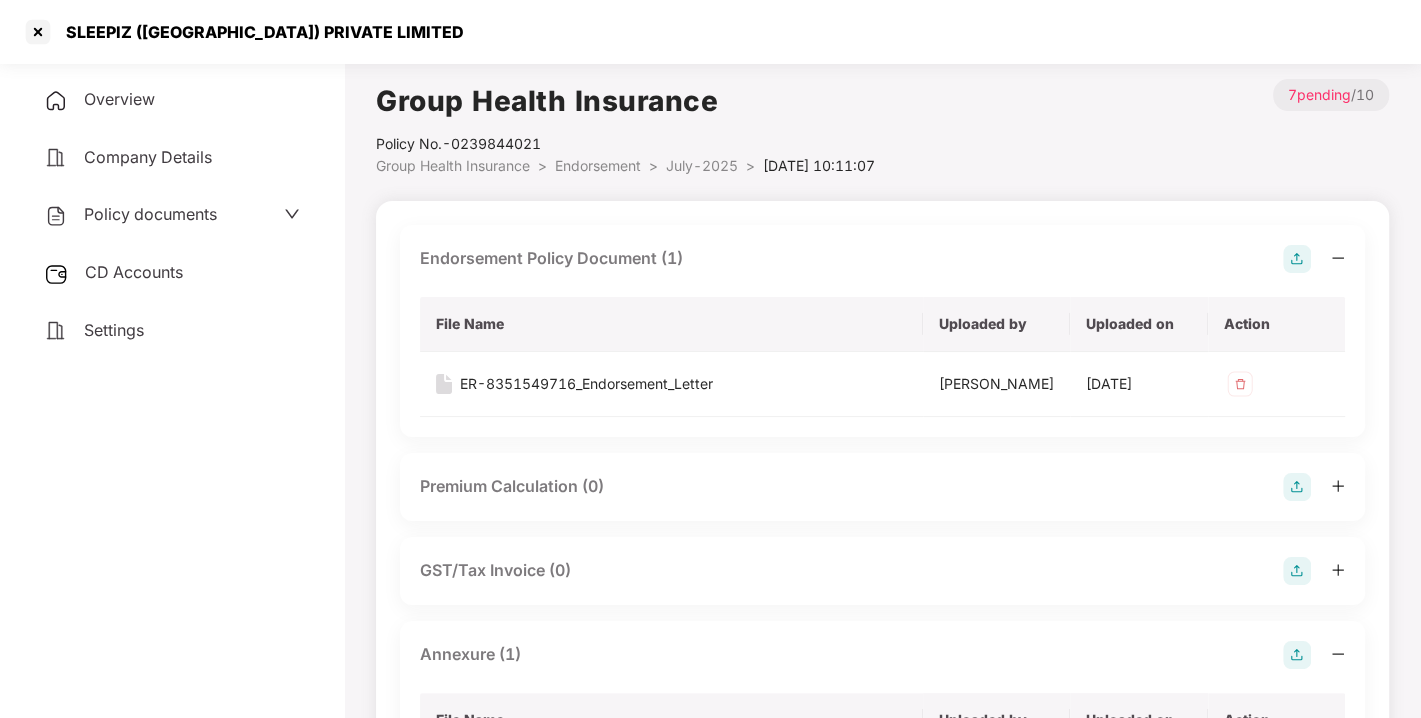 click on "CD Accounts" at bounding box center (172, 273) 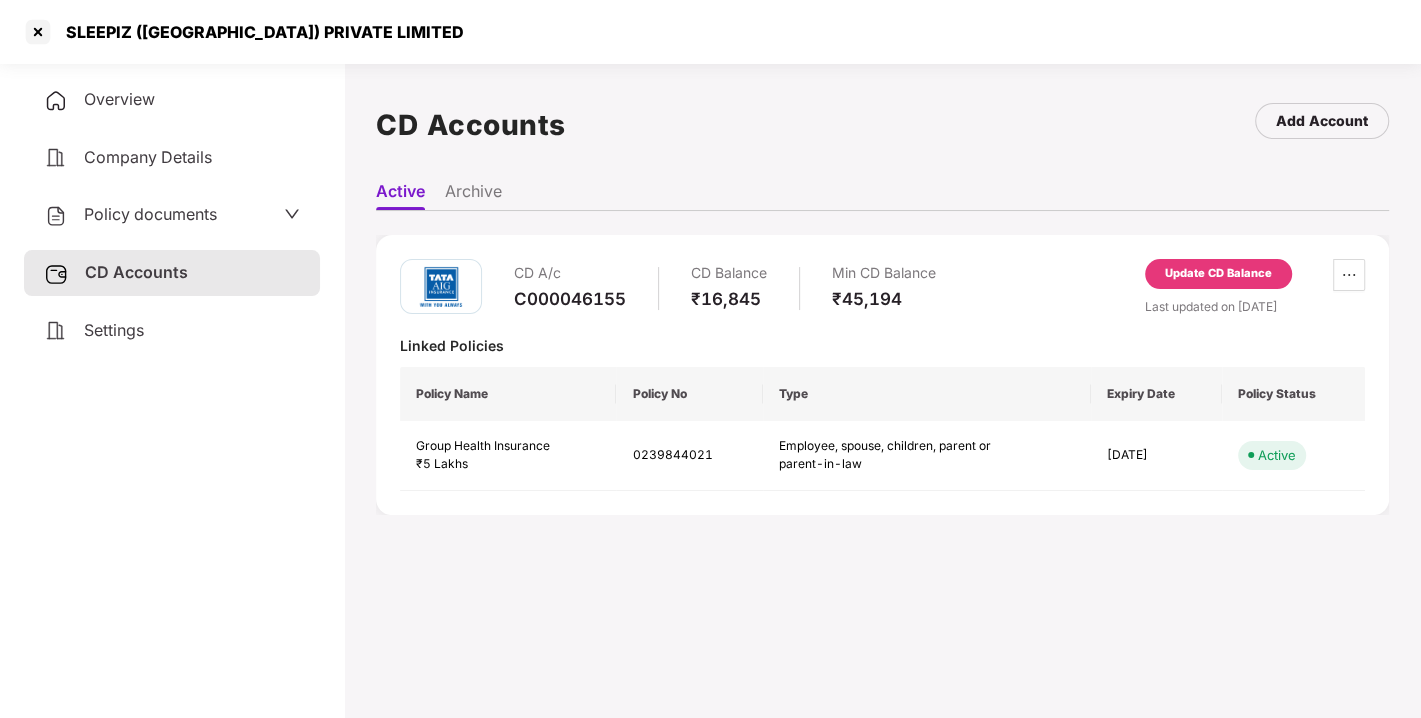 click on "Update CD Balance" at bounding box center [1218, 274] 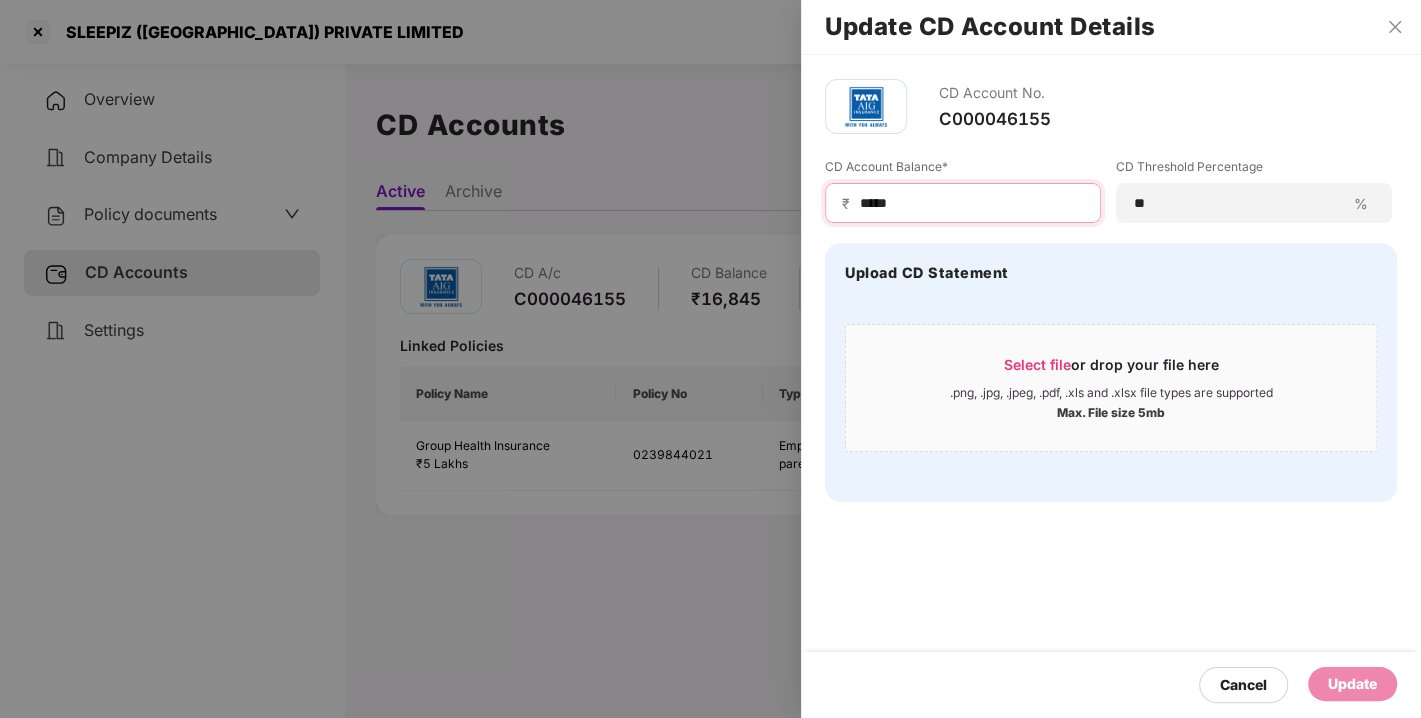 drag, startPoint x: 930, startPoint y: 202, endPoint x: 623, endPoint y: 240, distance: 309.34286 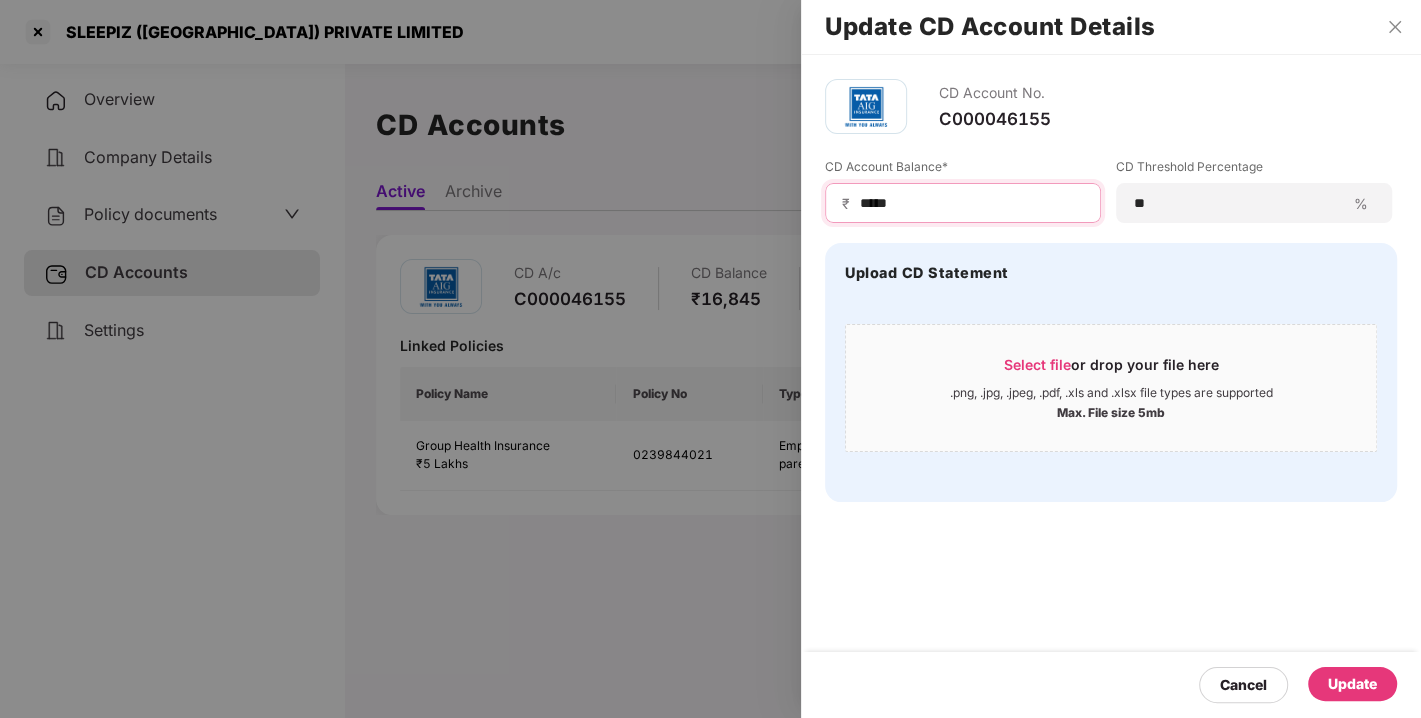 type on "*****" 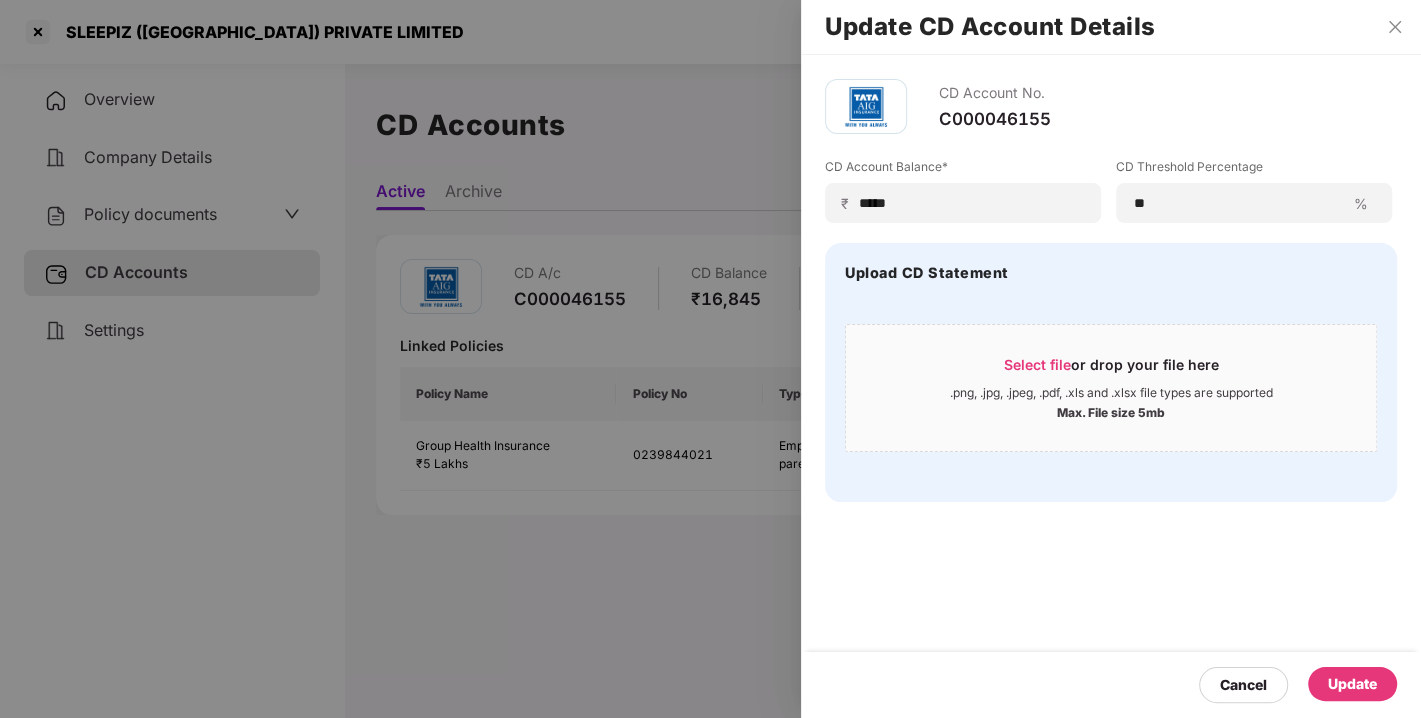 click on "Update" at bounding box center (1352, 684) 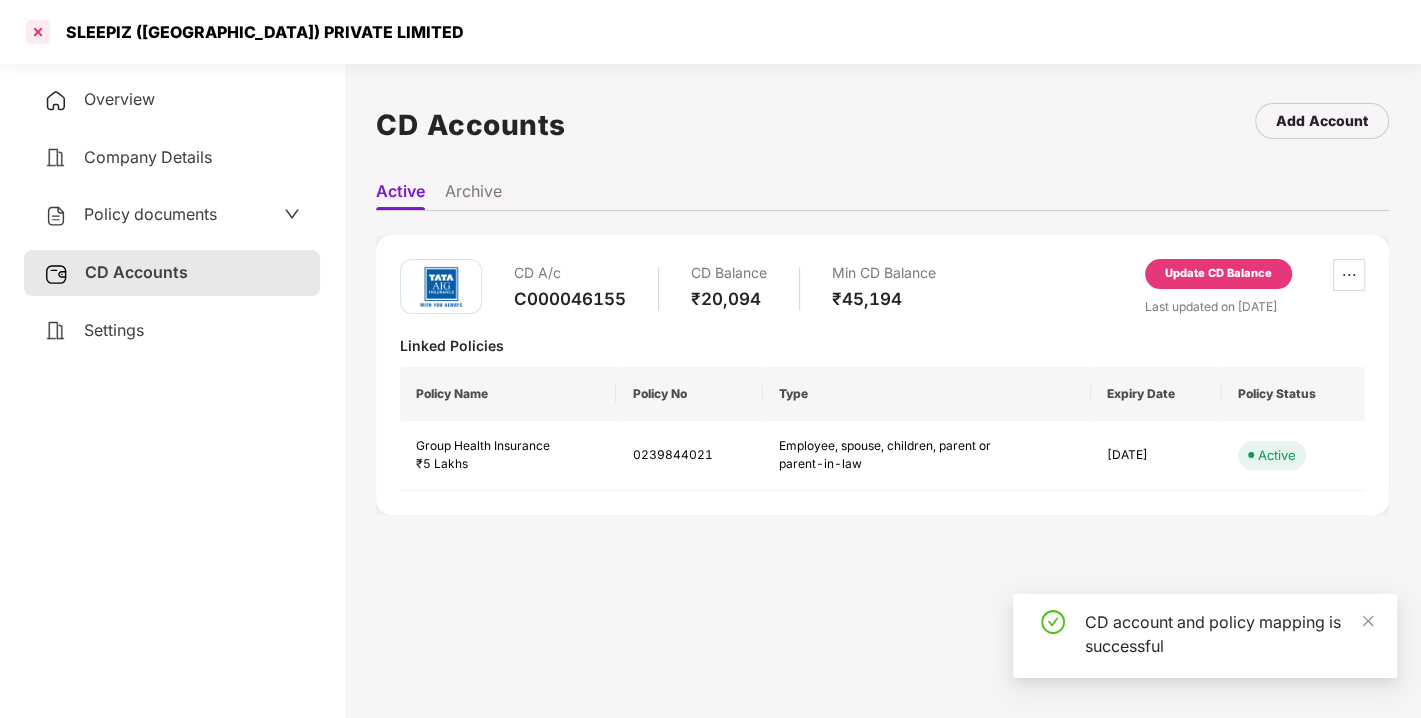 click at bounding box center (38, 32) 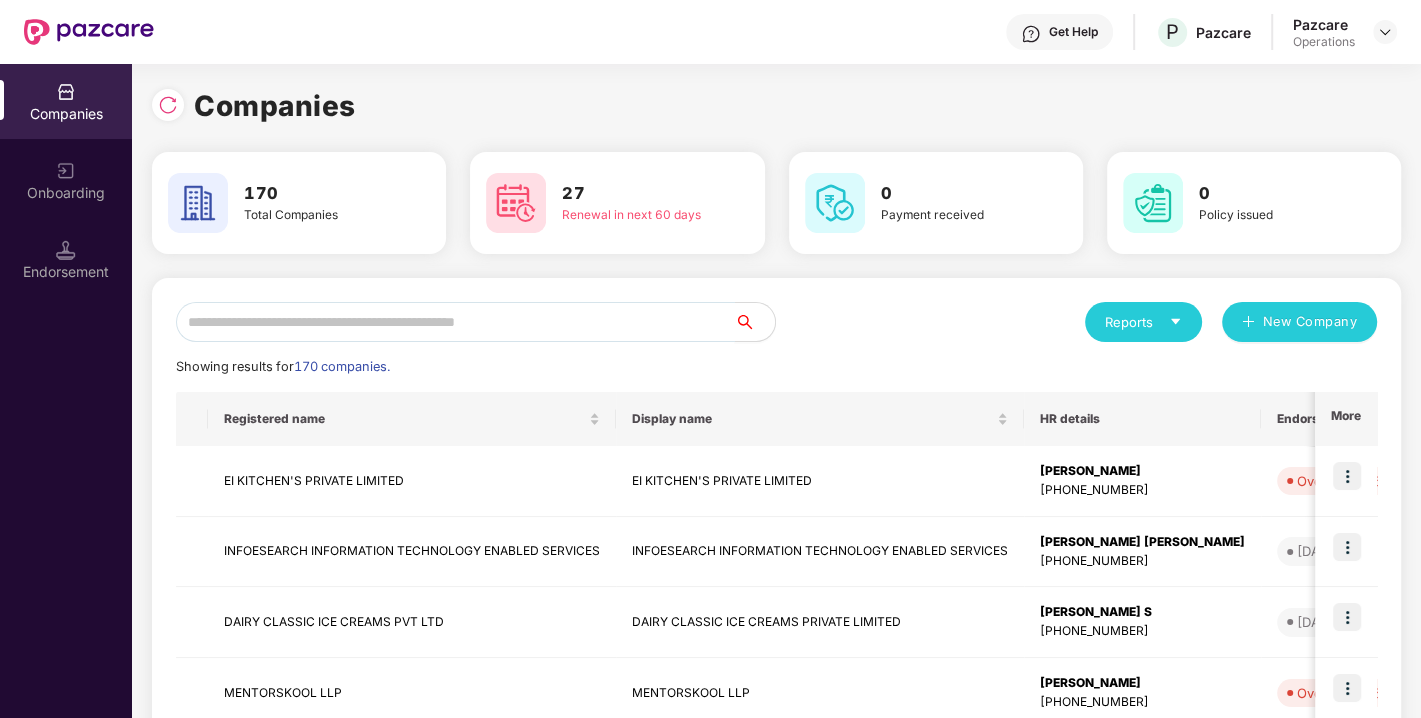 click at bounding box center (455, 322) 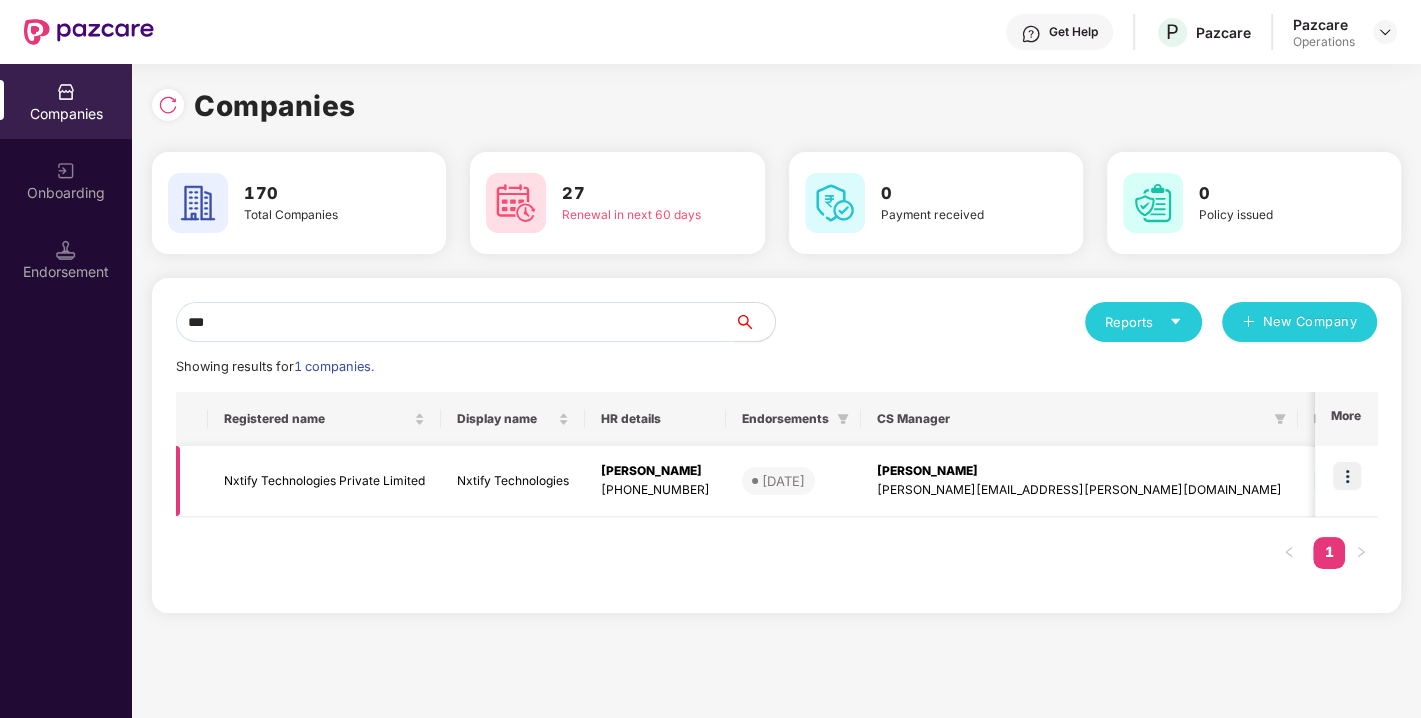 type on "***" 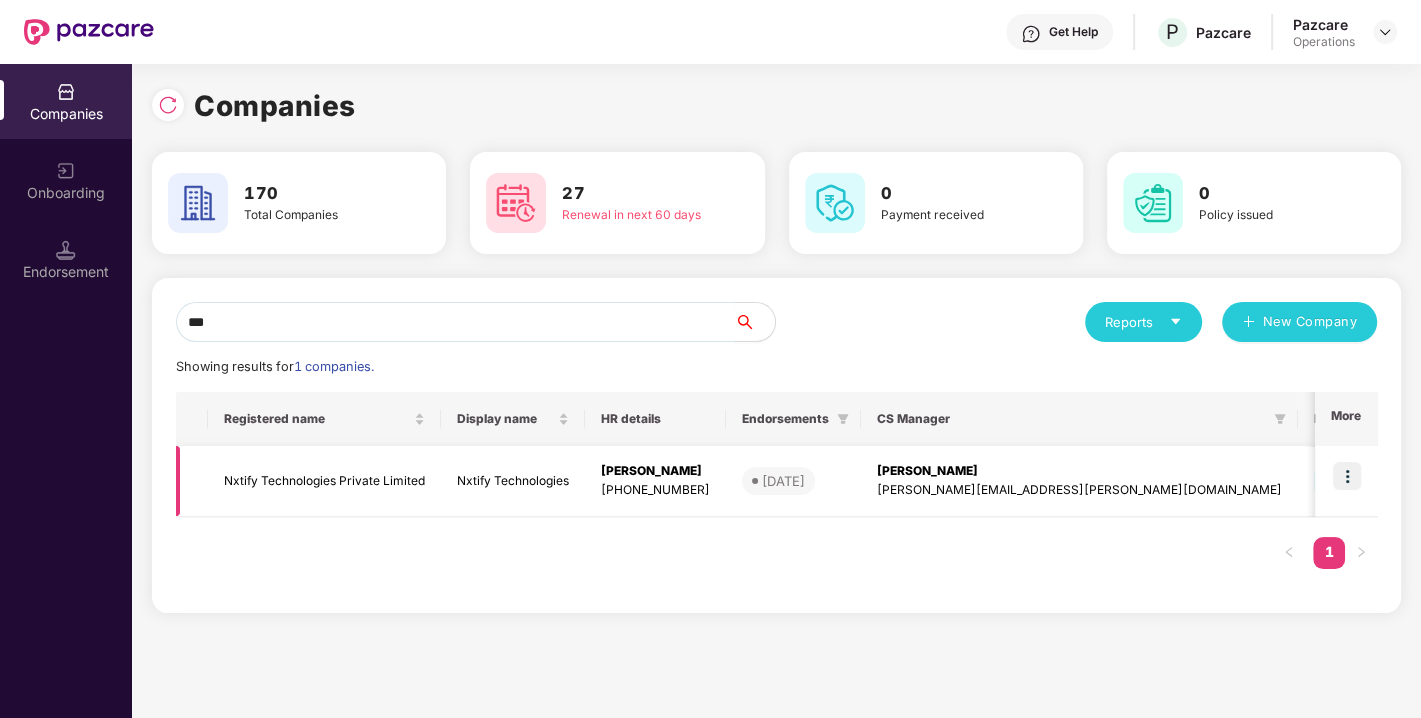 click on "Nxtify Technologies Private Limited" at bounding box center (324, 481) 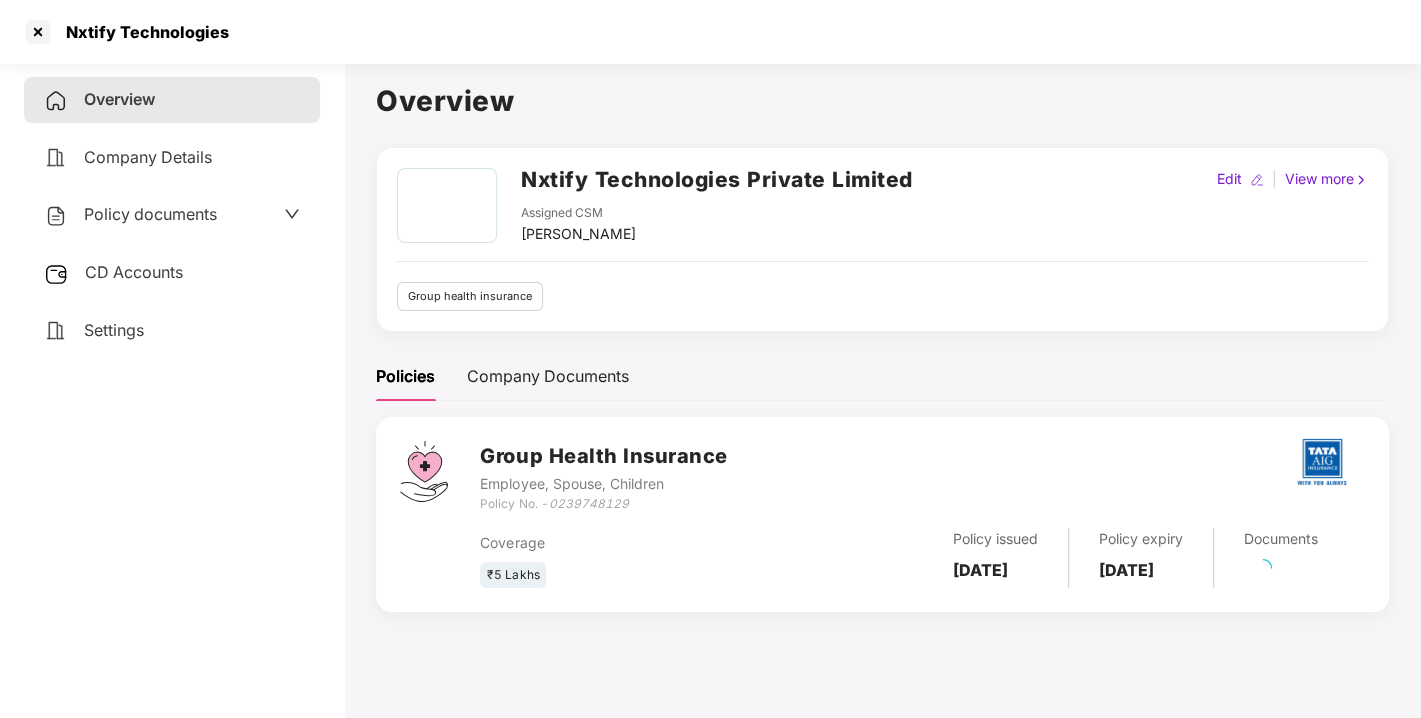 click on "Policy documents" at bounding box center (130, 215) 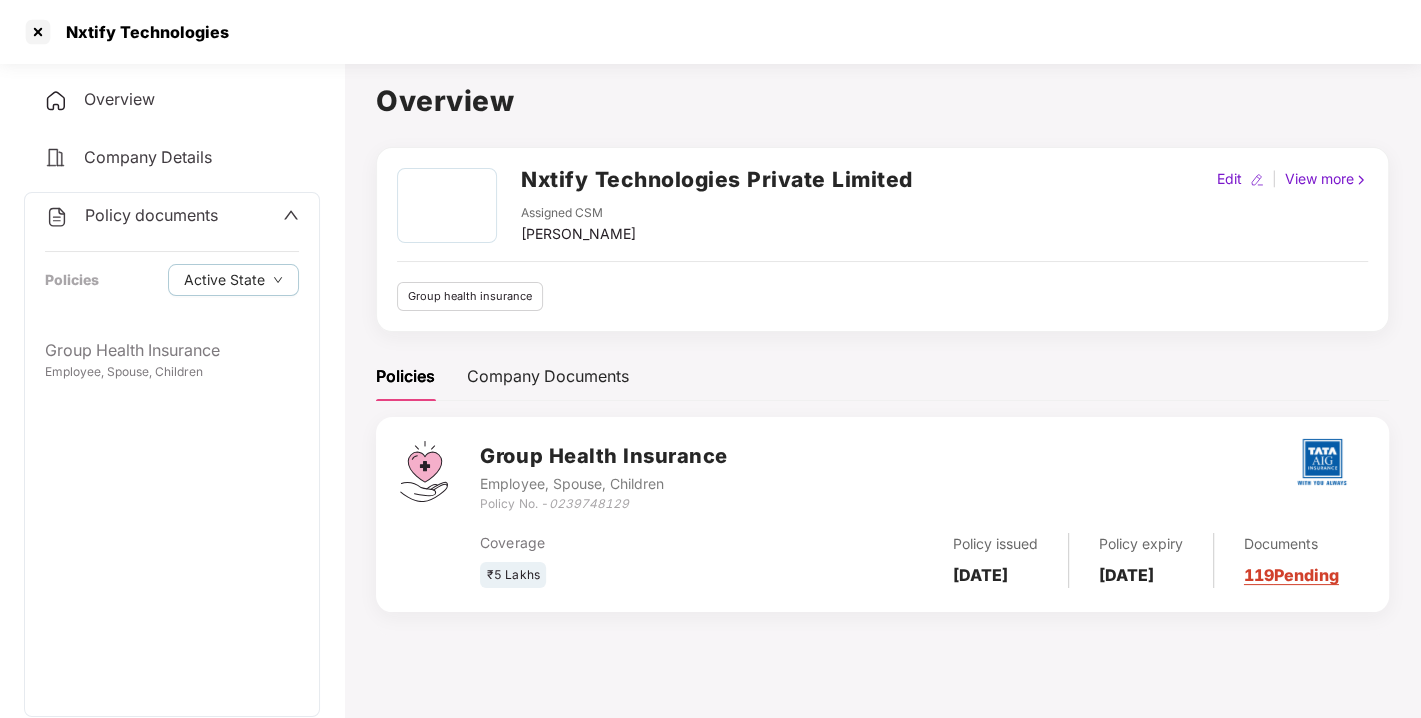 click on "Policy documents Policies Active State" at bounding box center (172, 260) 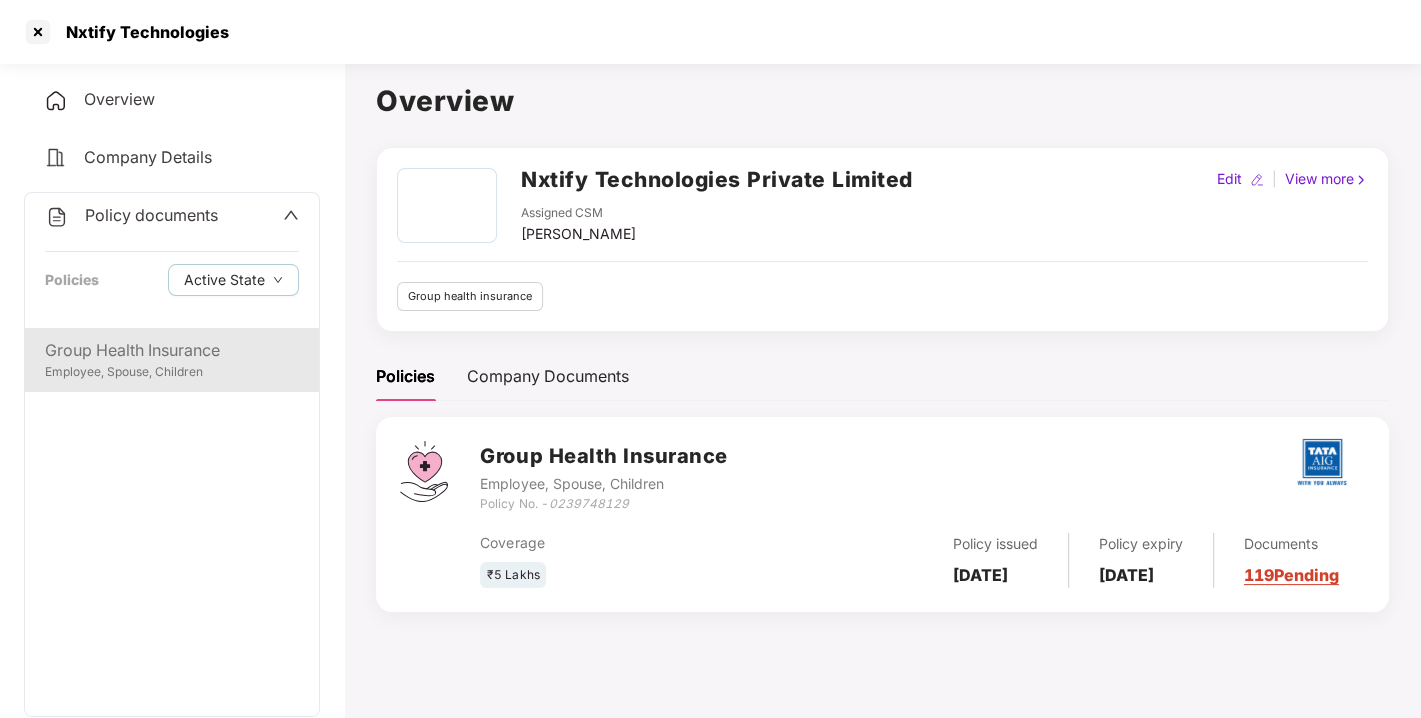 click on "Group Health Insurance" at bounding box center [172, 350] 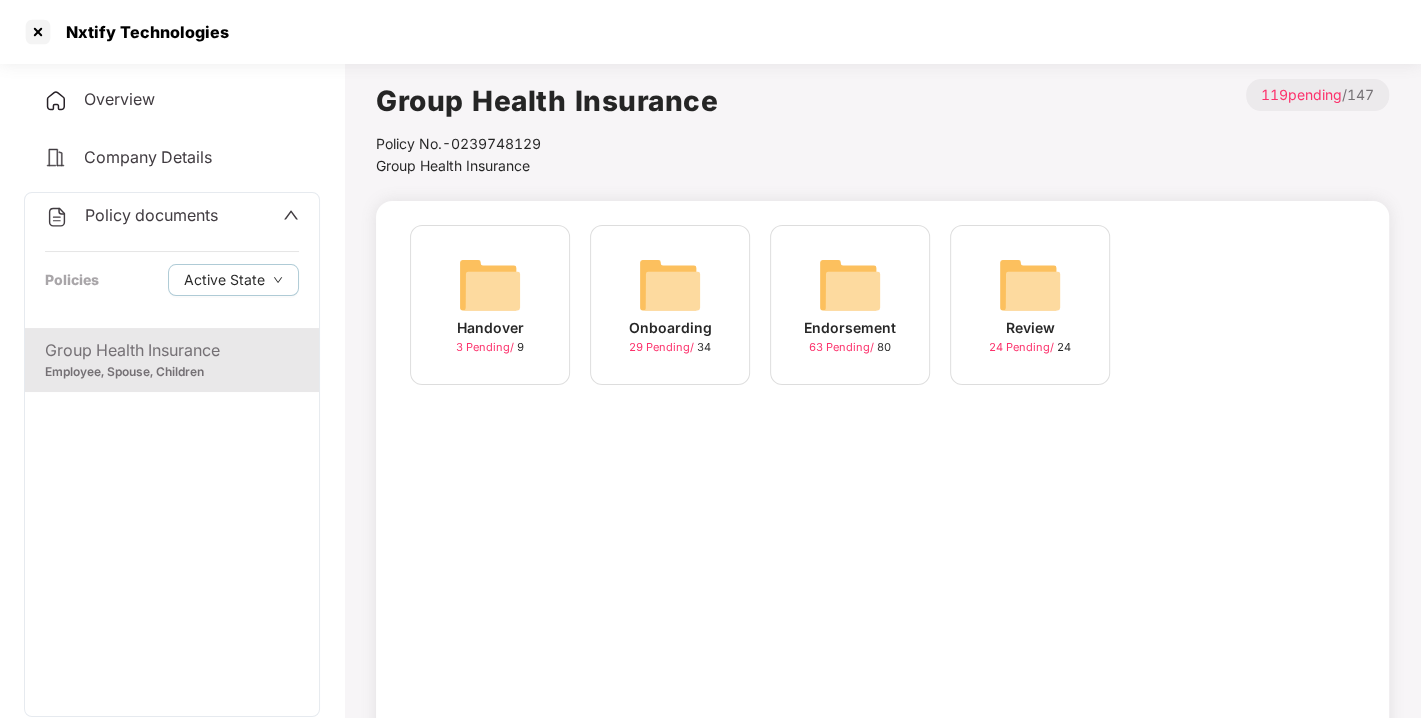 click at bounding box center [850, 285] 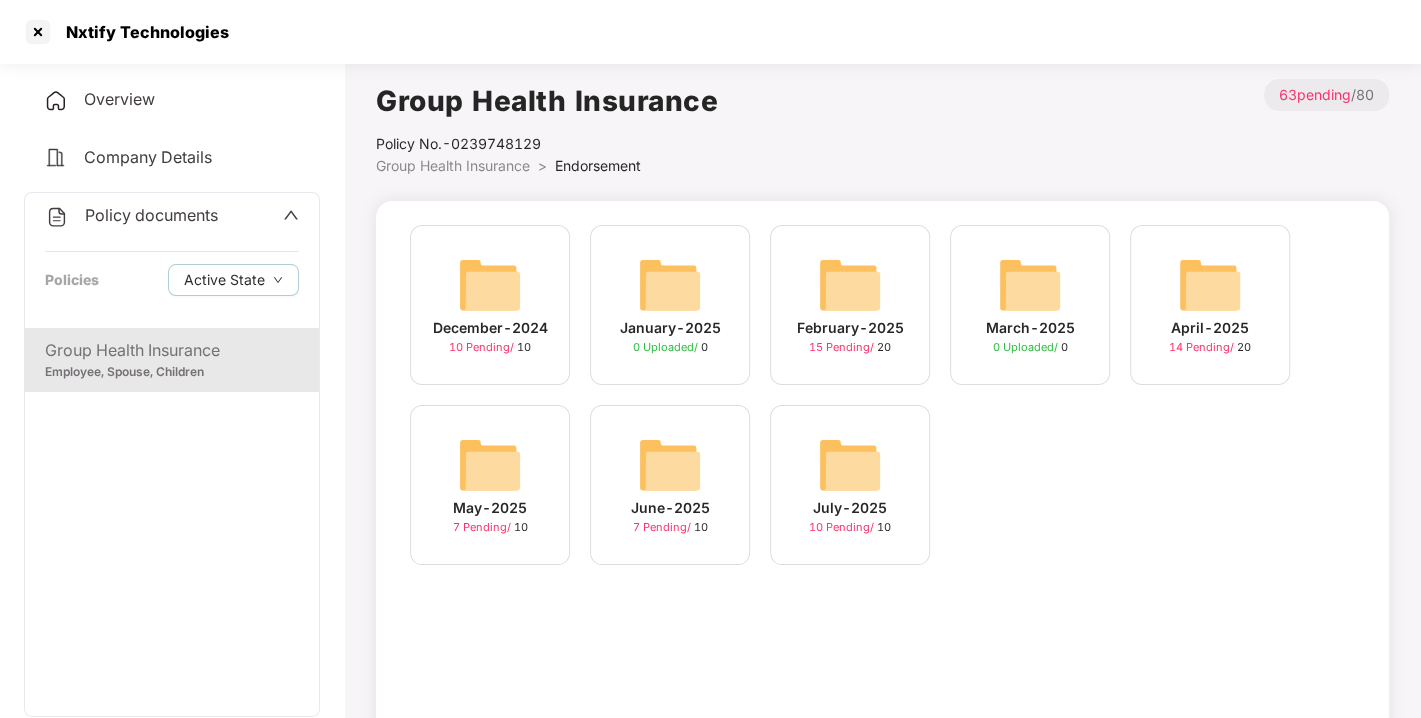 click at bounding box center (850, 465) 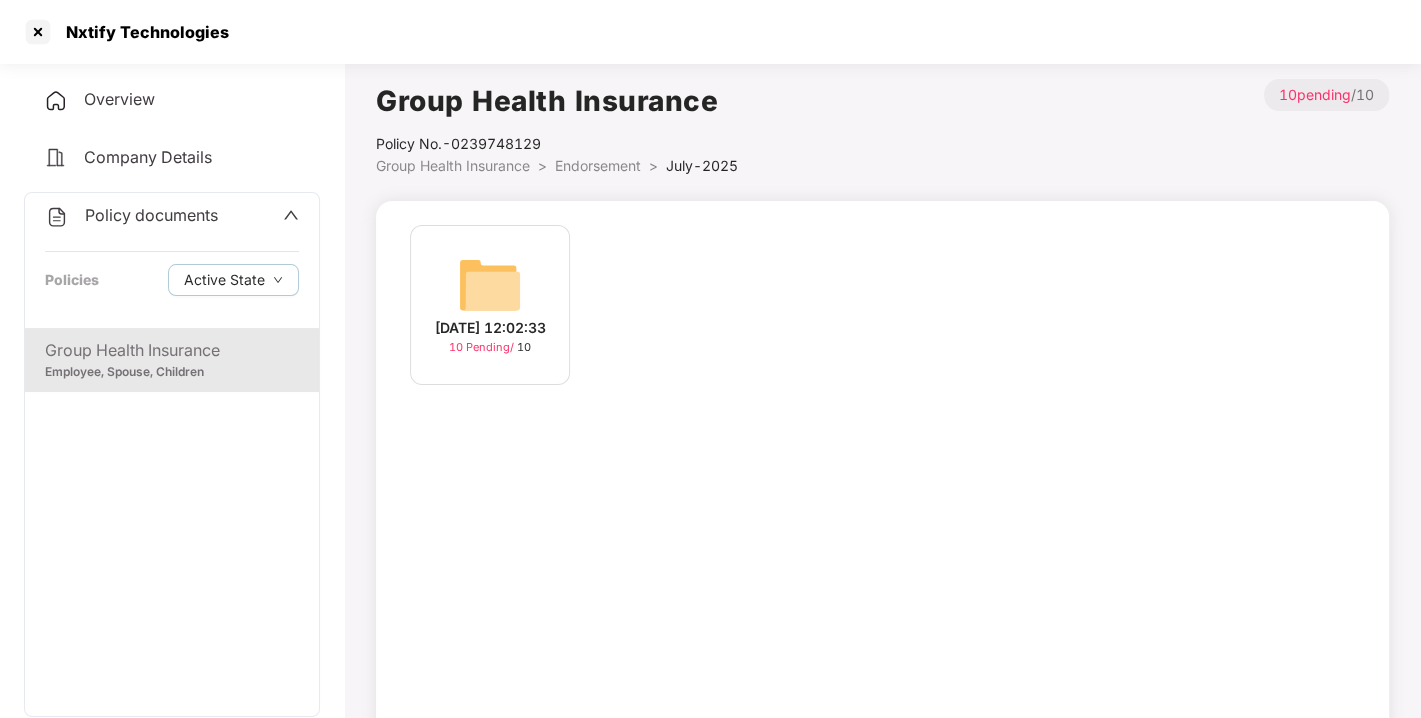 click at bounding box center [490, 285] 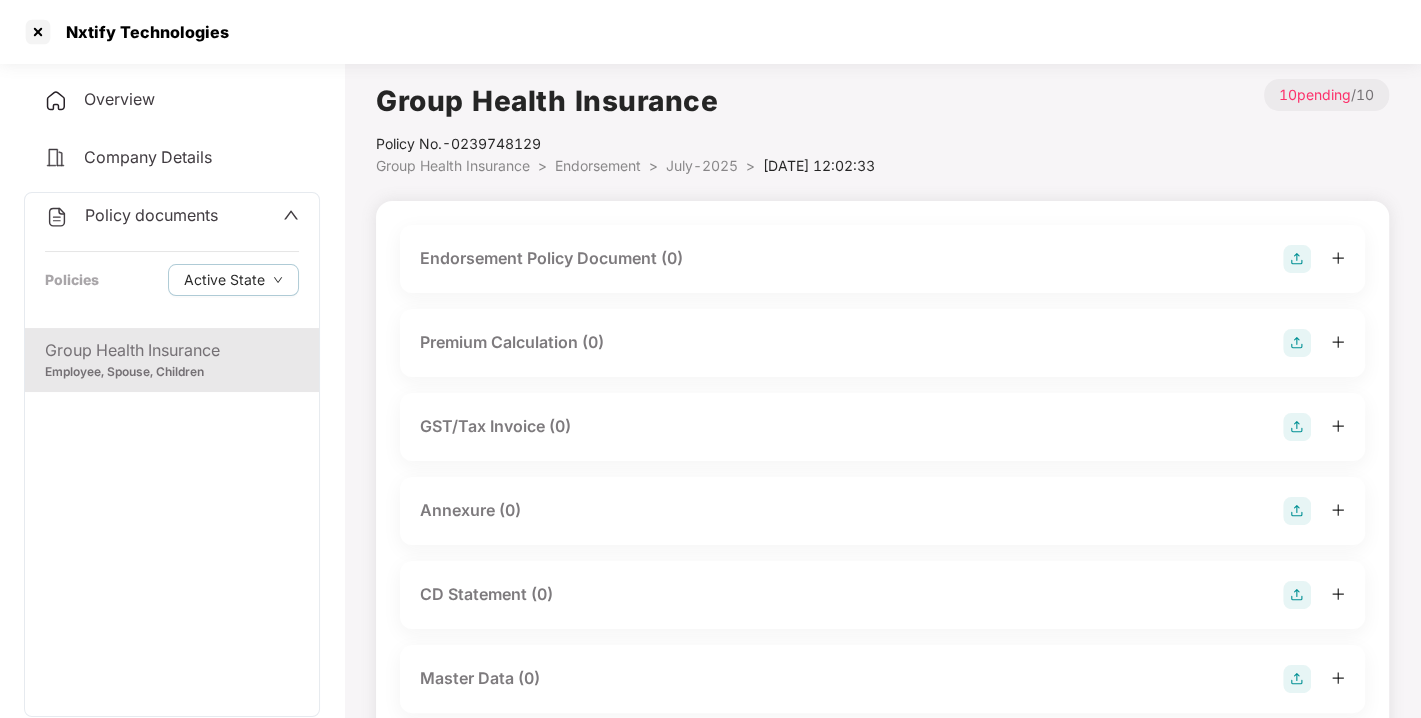 click at bounding box center (1297, 259) 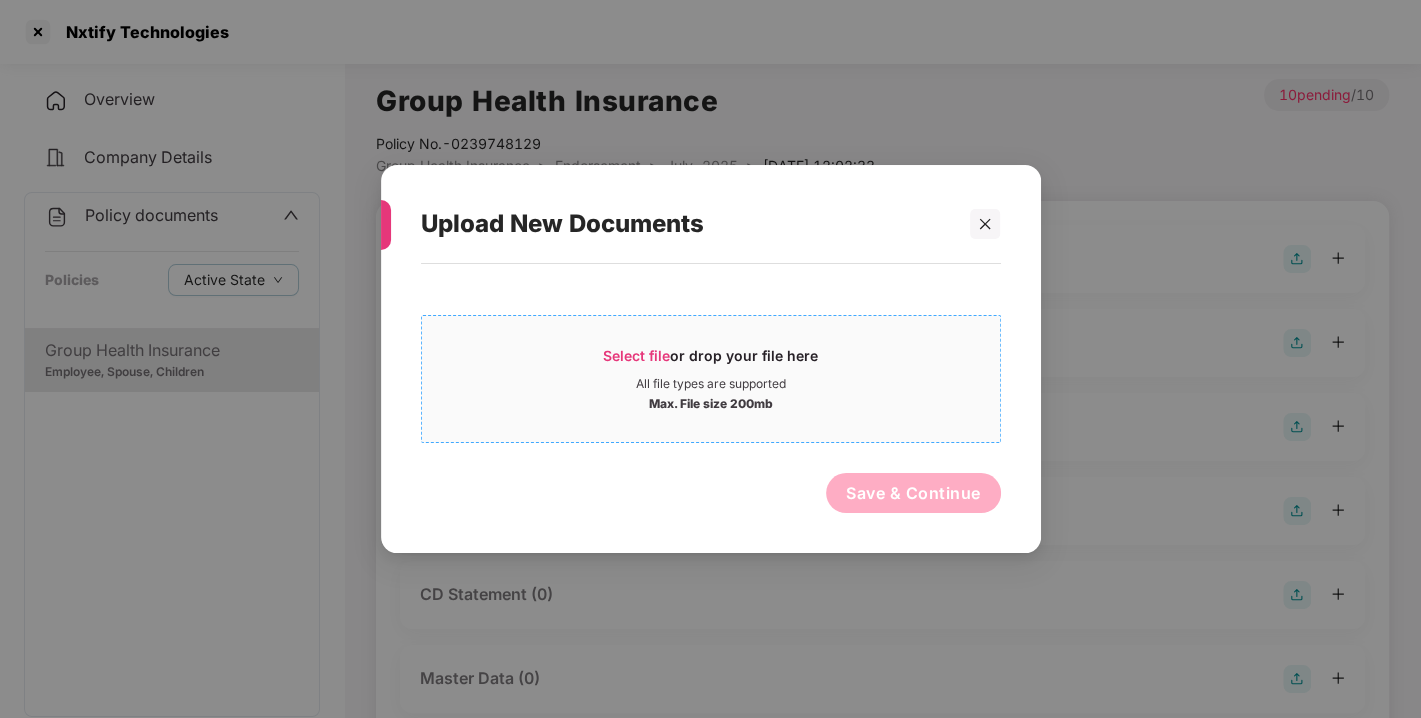 click on "Select file" at bounding box center [636, 355] 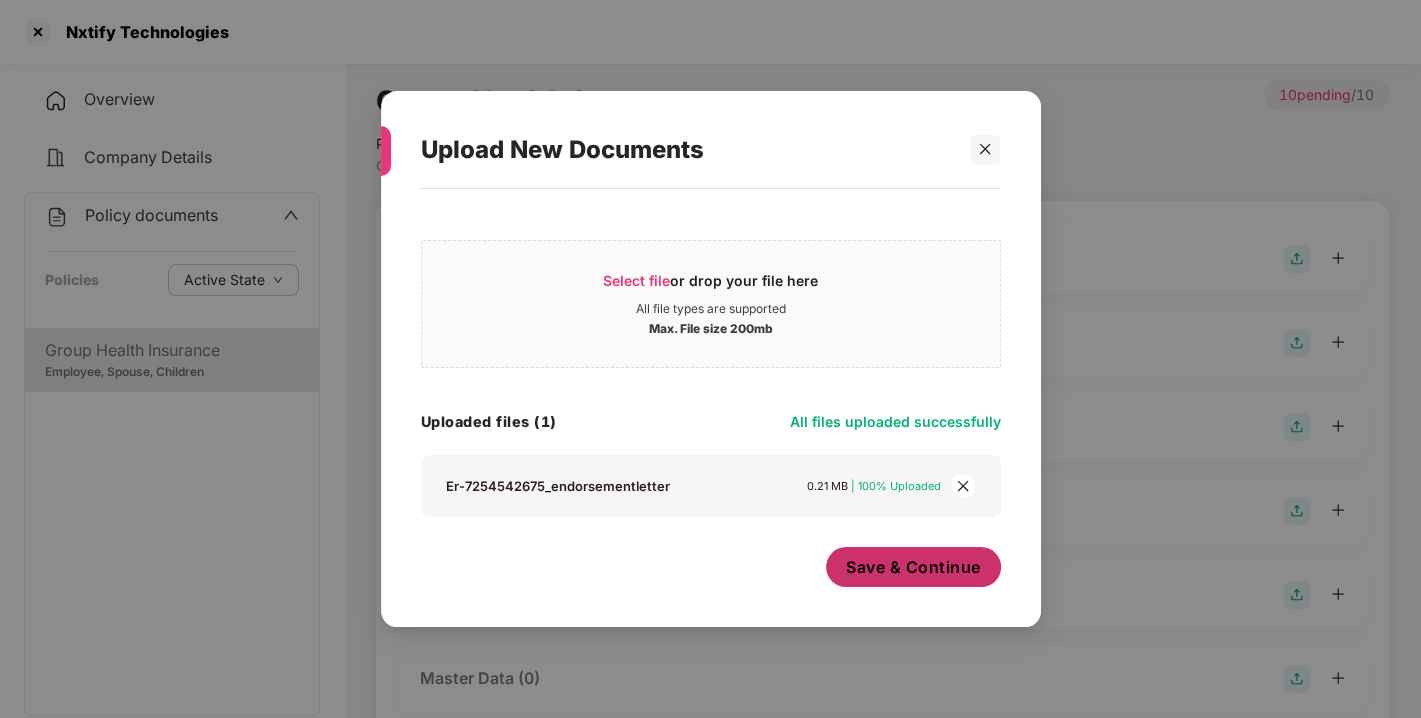 click on "Save & Continue" at bounding box center [913, 567] 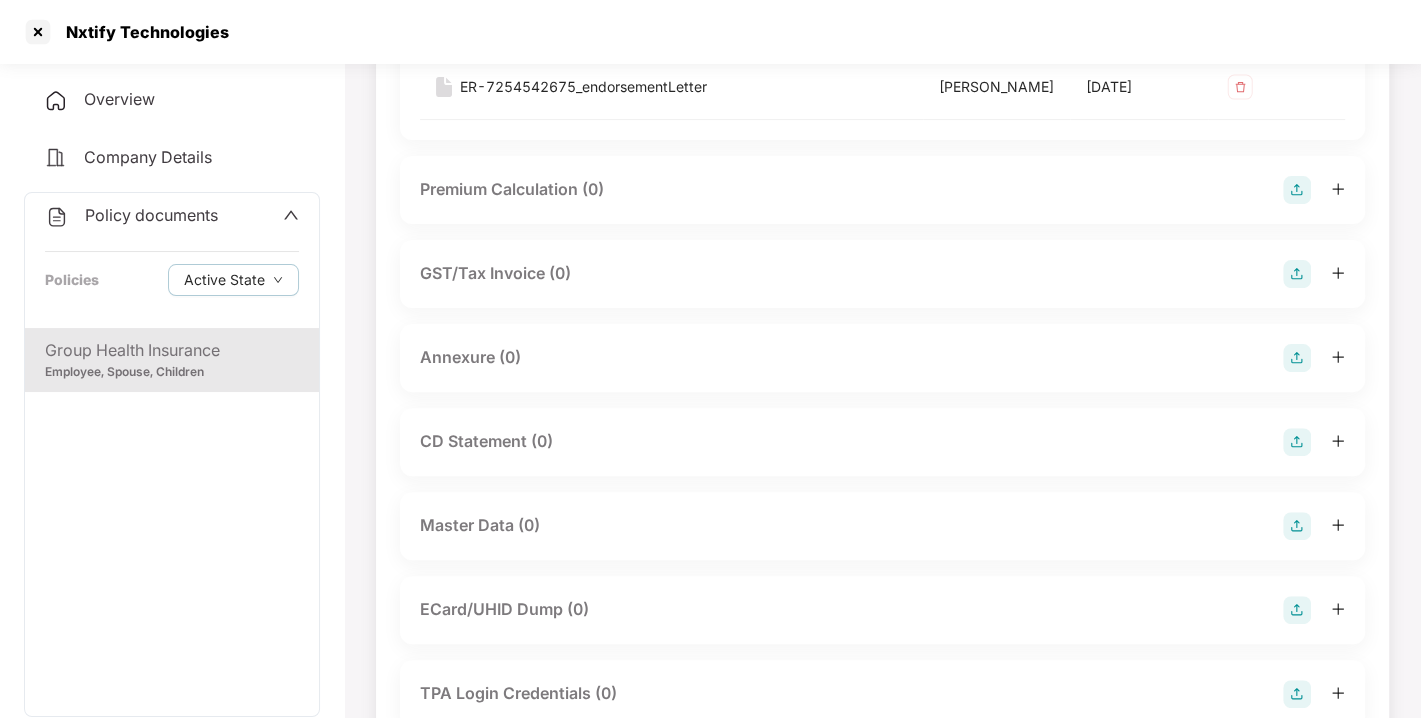 scroll, scrollTop: 297, scrollLeft: 0, axis: vertical 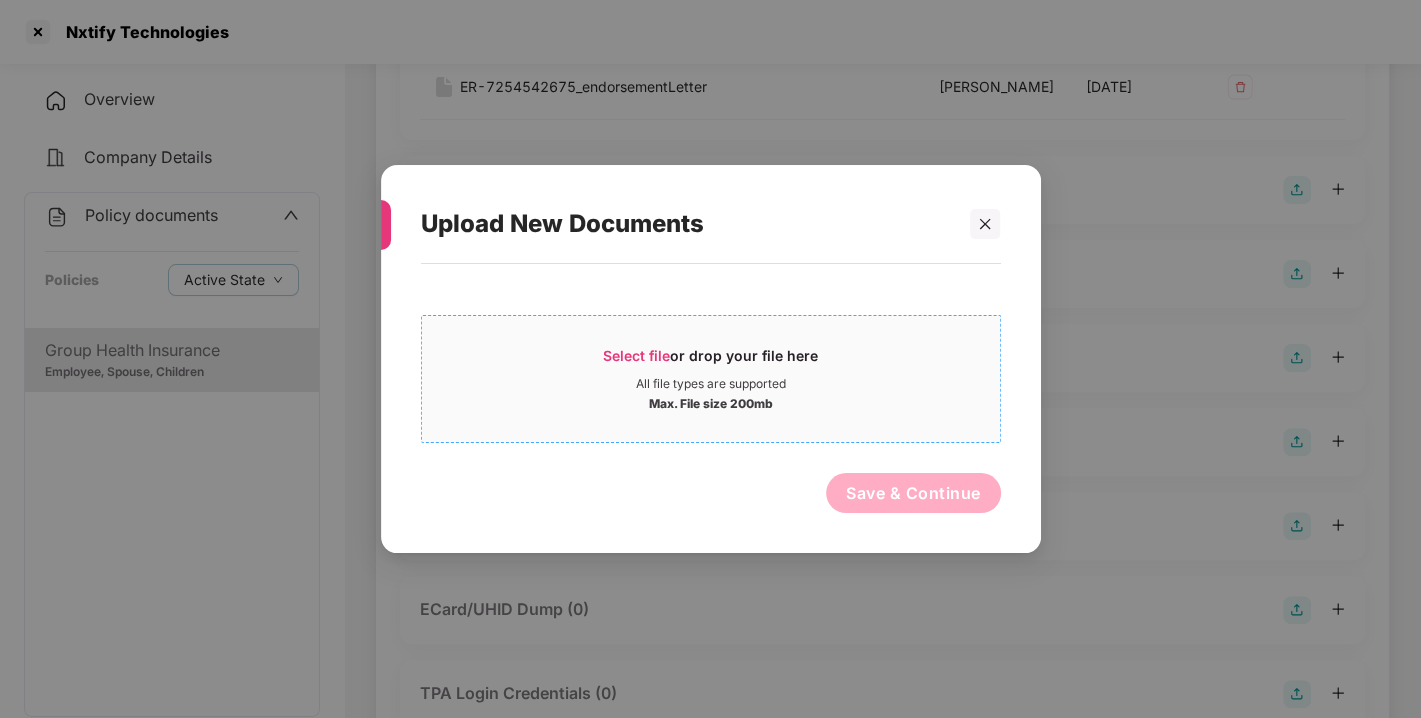 click on "Select file" at bounding box center [636, 355] 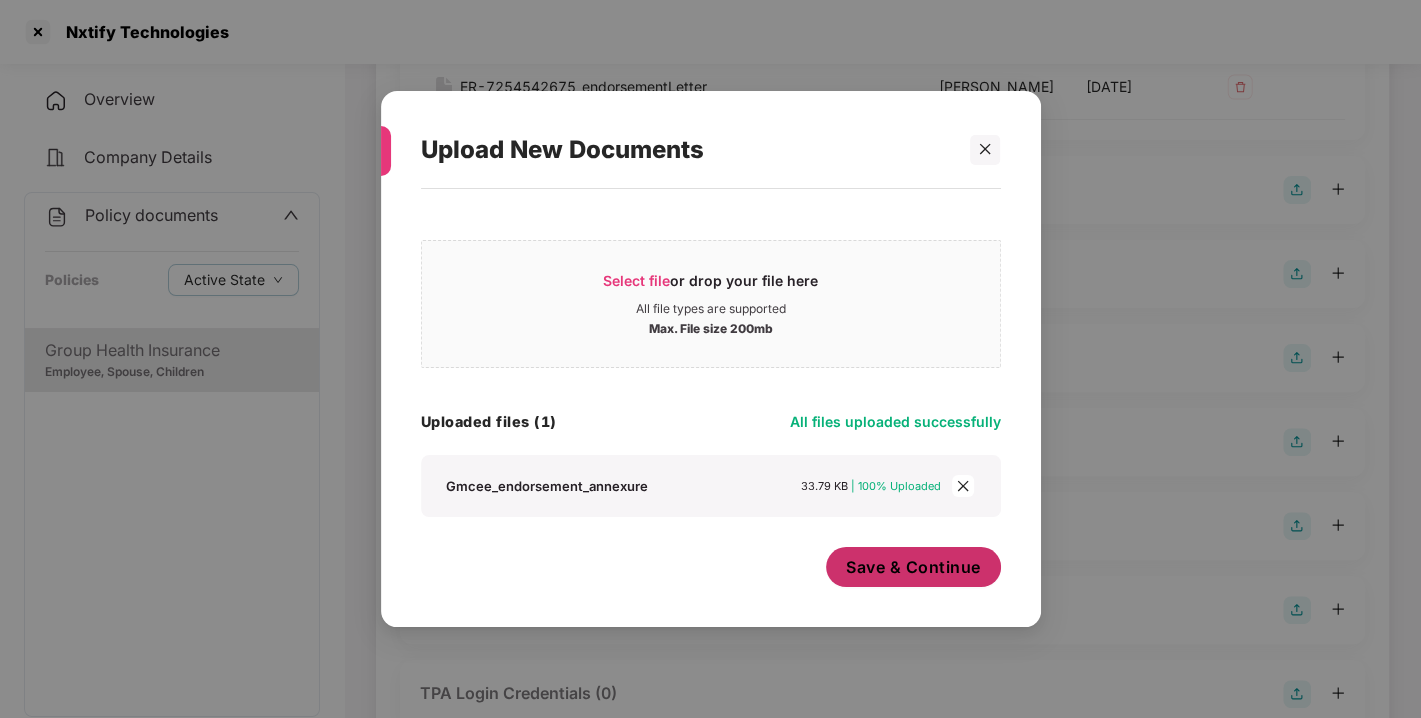 click on "Save & Continue" at bounding box center [913, 567] 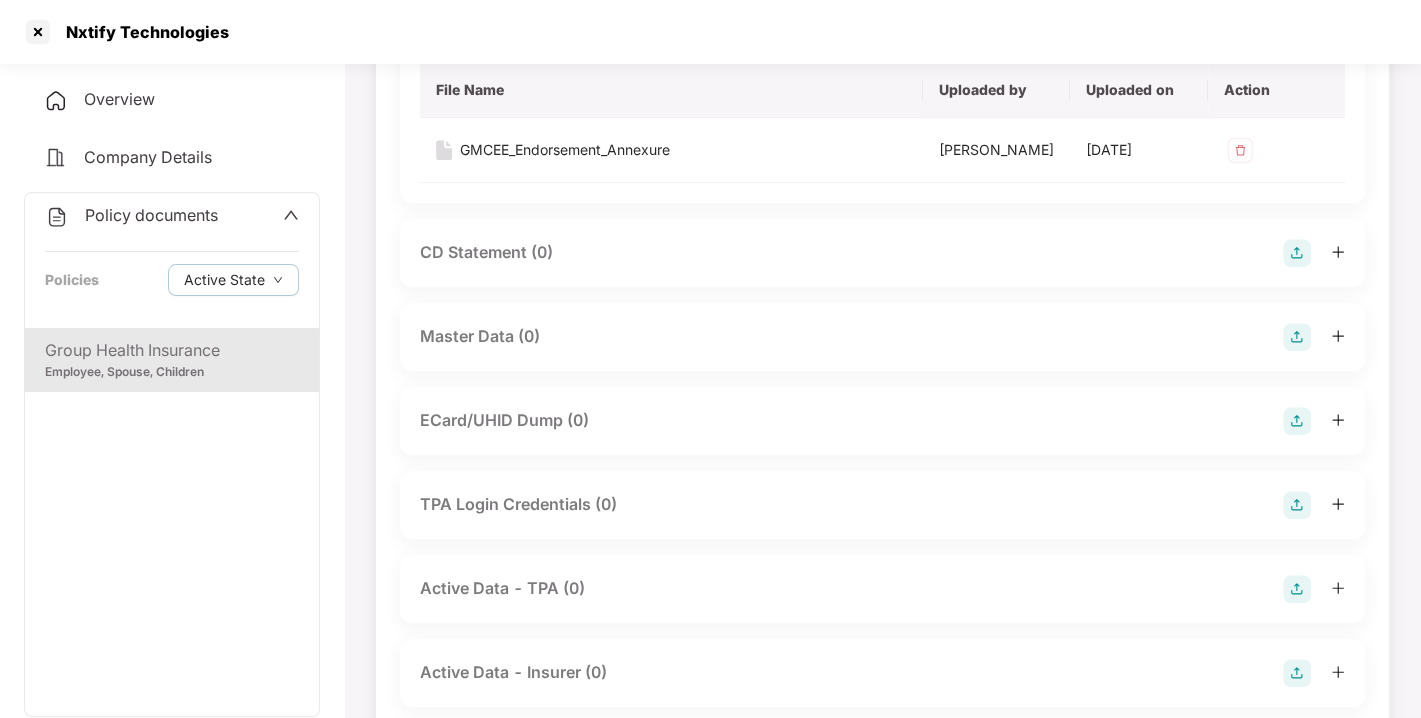 scroll, scrollTop: 635, scrollLeft: 0, axis: vertical 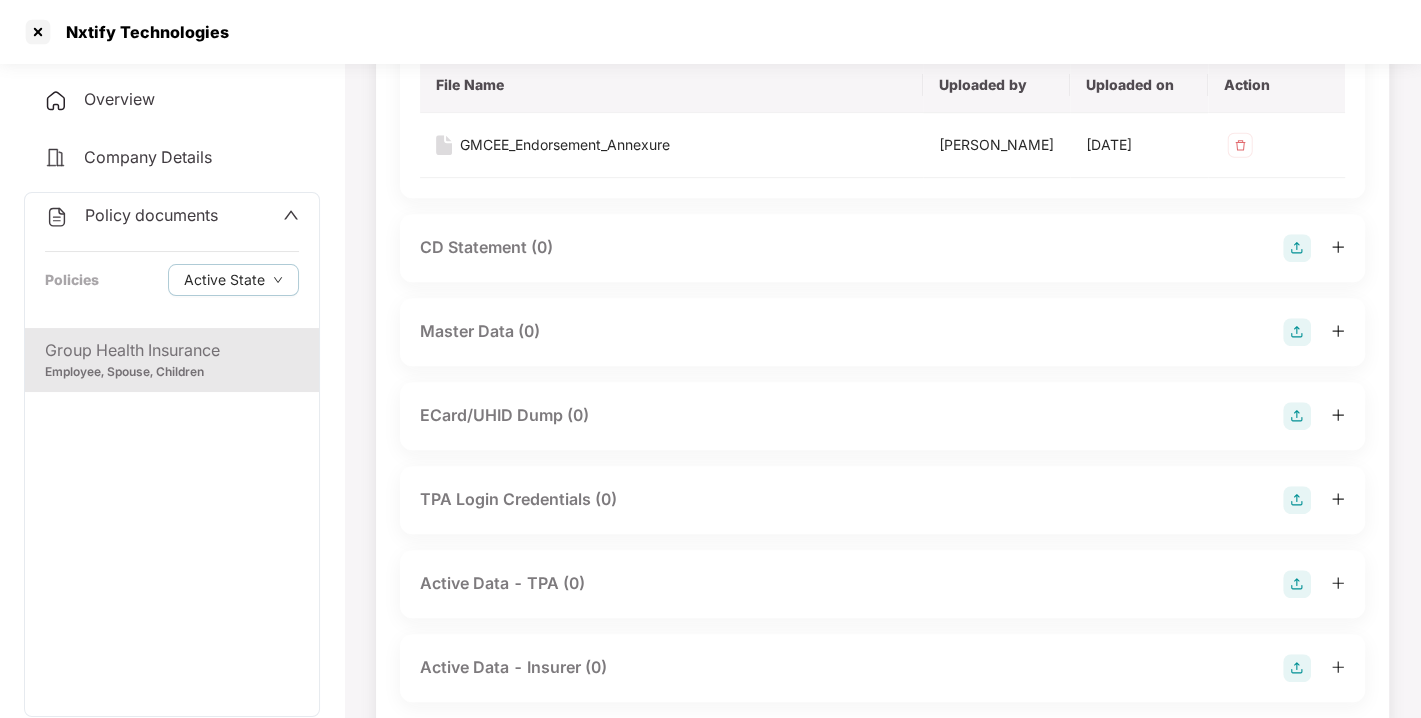 click at bounding box center (1297, 332) 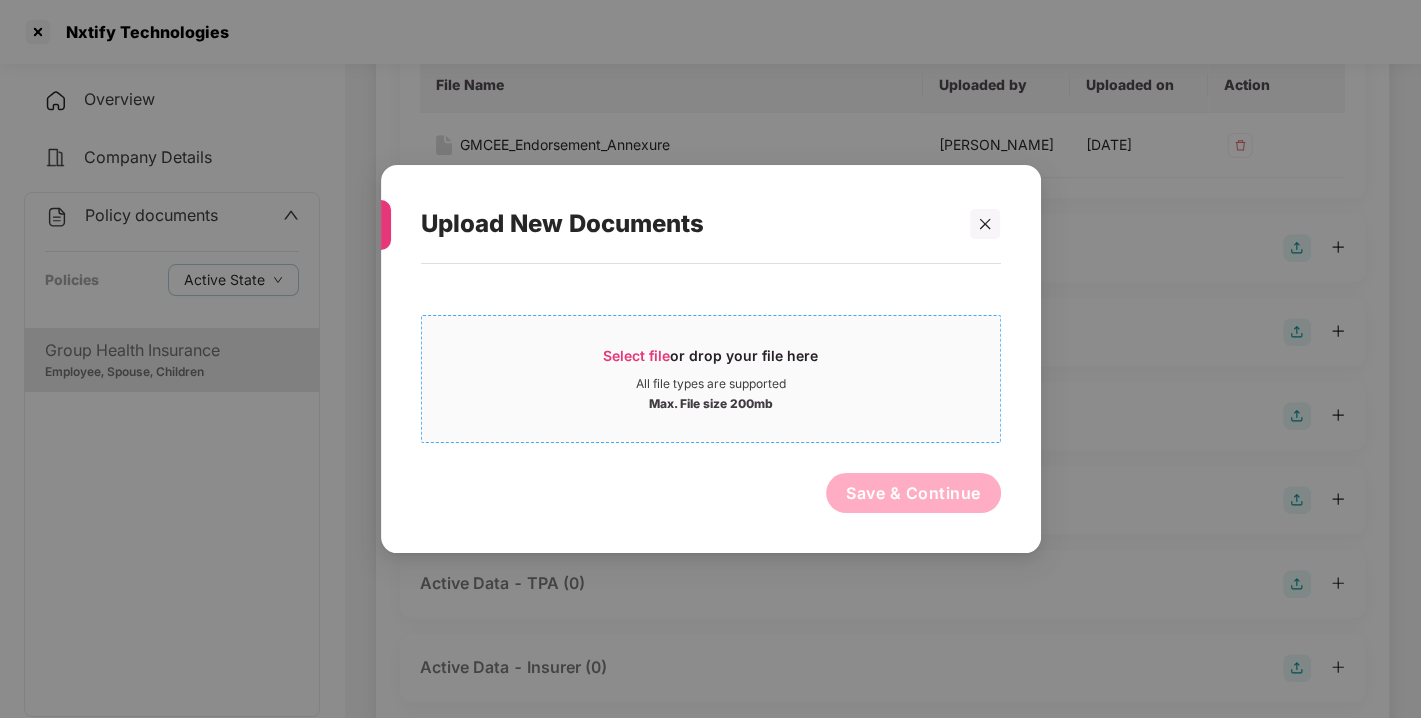 click on "Select file" at bounding box center [636, 355] 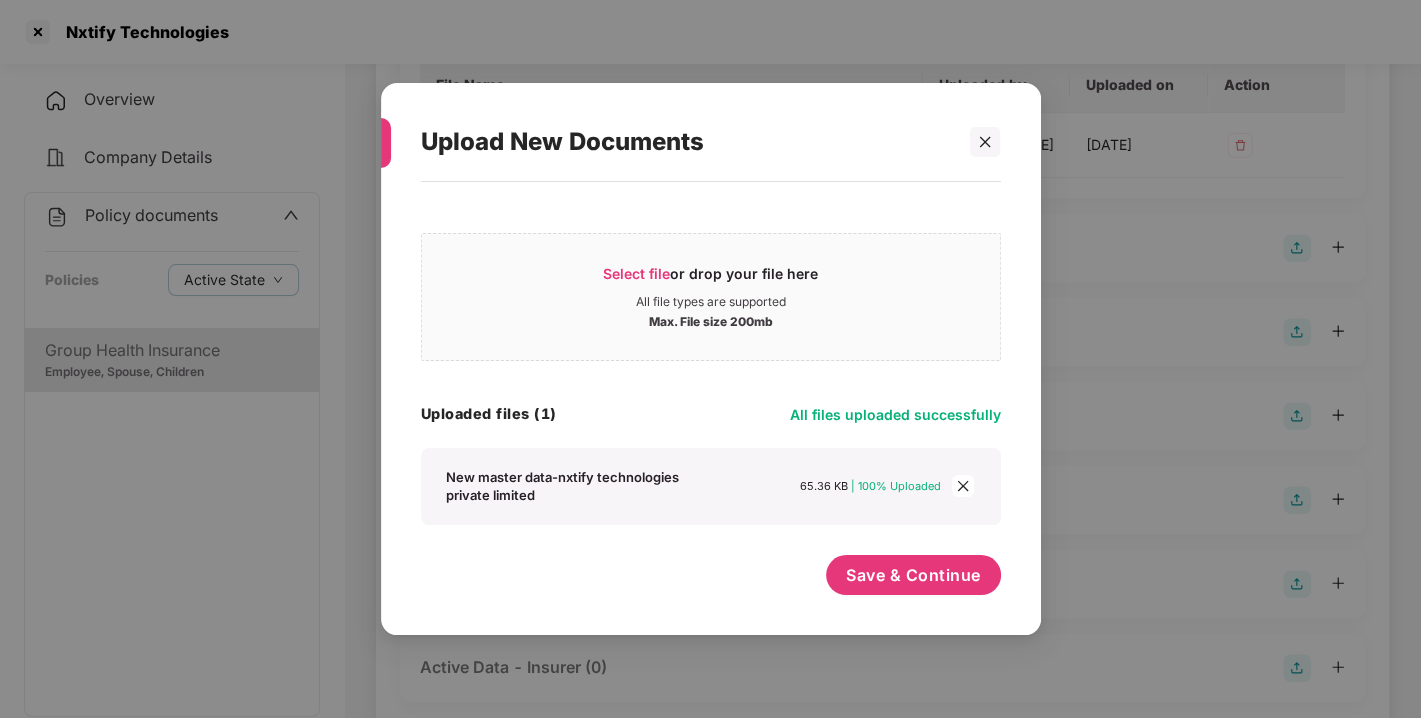 click on "Select file  or drop your file here All file types are supported Max. File size 200mb New Master data-NXTIFY TECHNOLOGIES PRIVATE LIMITED.xlsx Uploaded files (1) All files uploaded successfully New master data-nxtify technologies private limited 65.36 KB    | 100% Uploaded  Save & Continue" at bounding box center [711, 398] 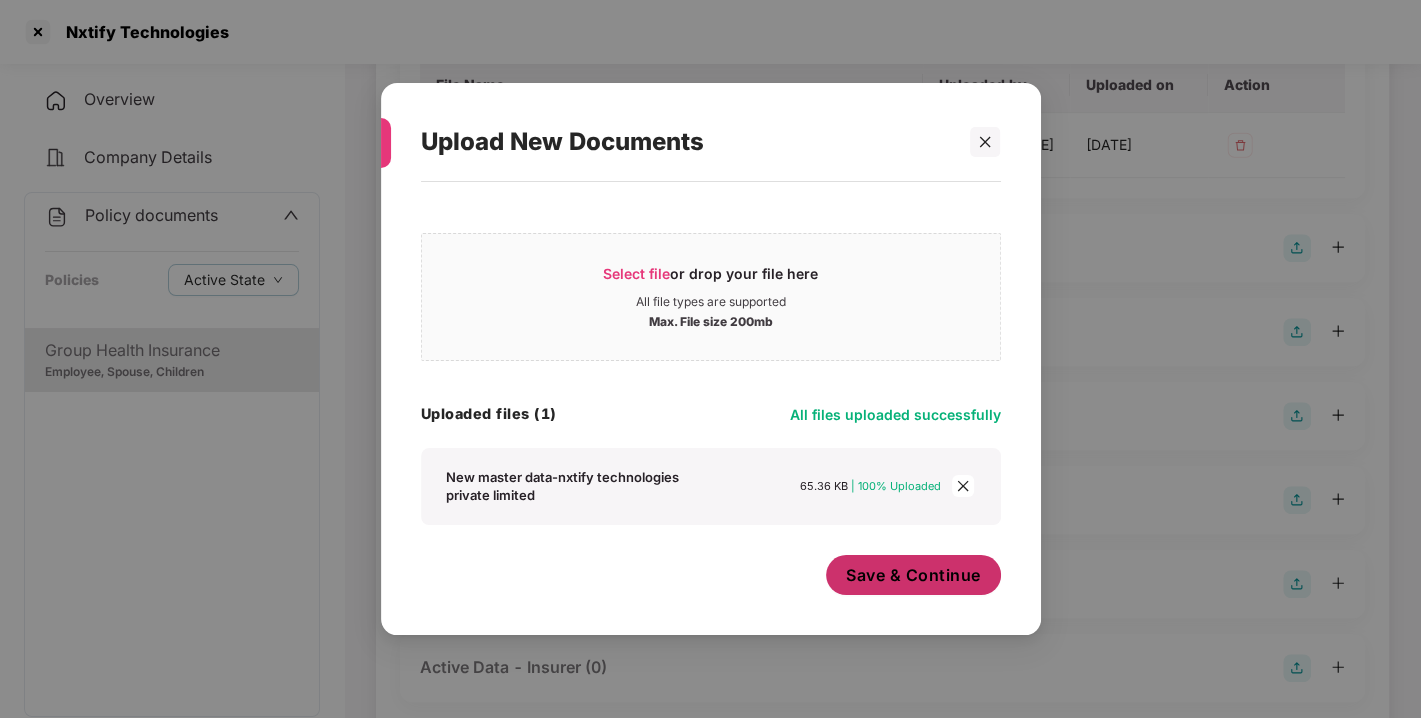 click on "Save & Continue" at bounding box center (913, 575) 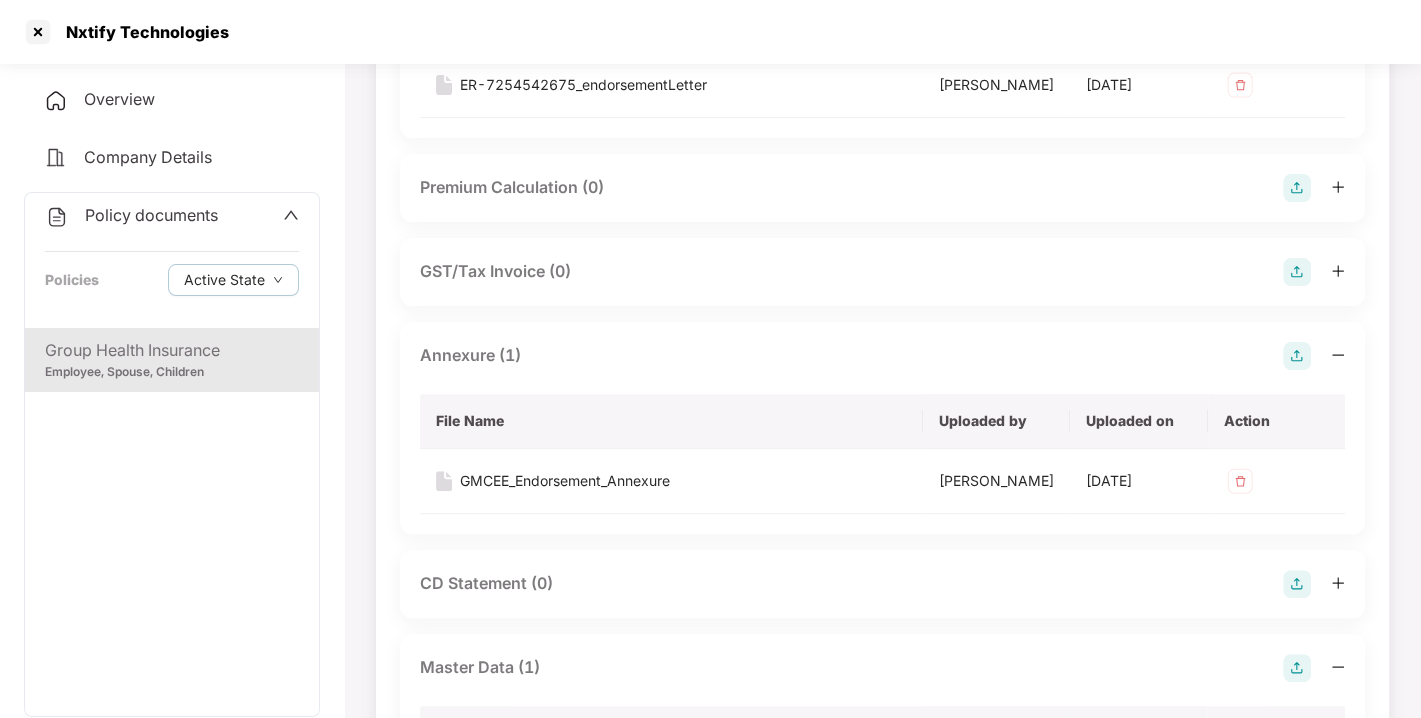 scroll, scrollTop: 0, scrollLeft: 0, axis: both 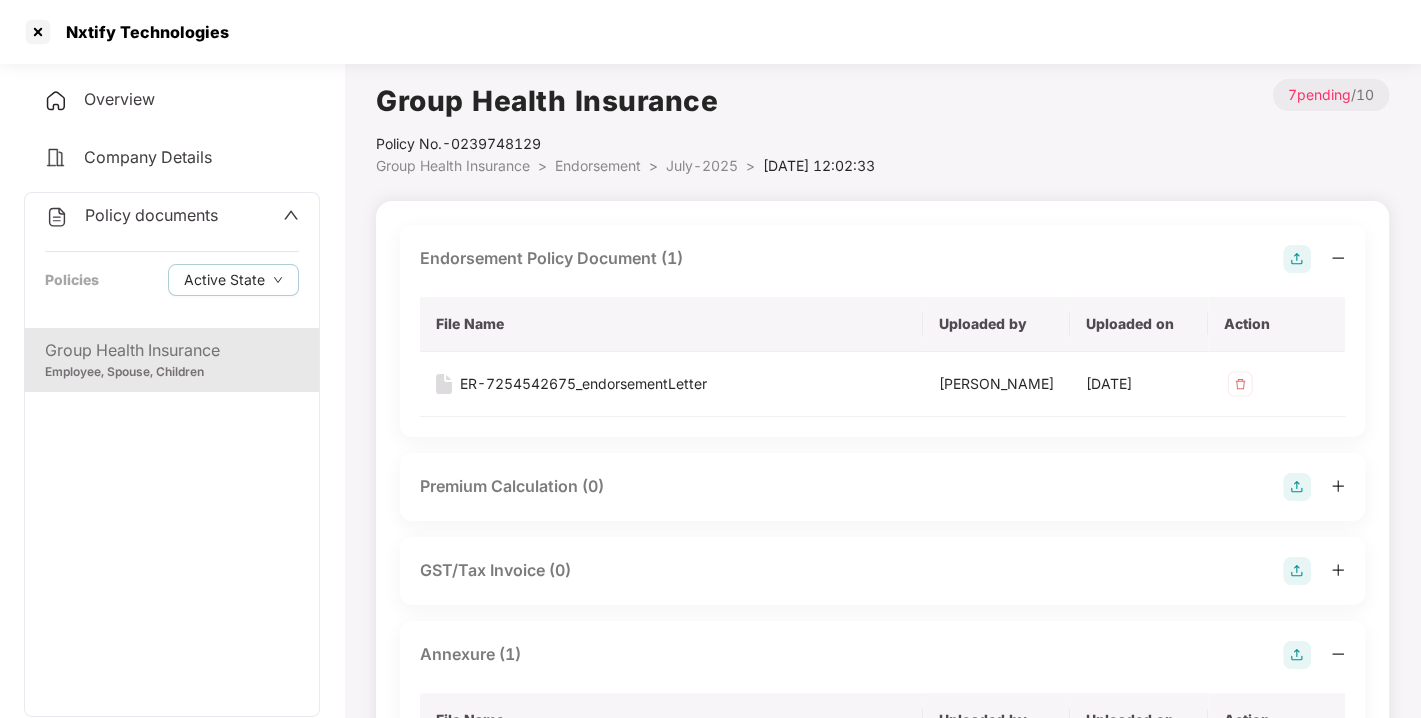 click on "Policy documents" at bounding box center [151, 215] 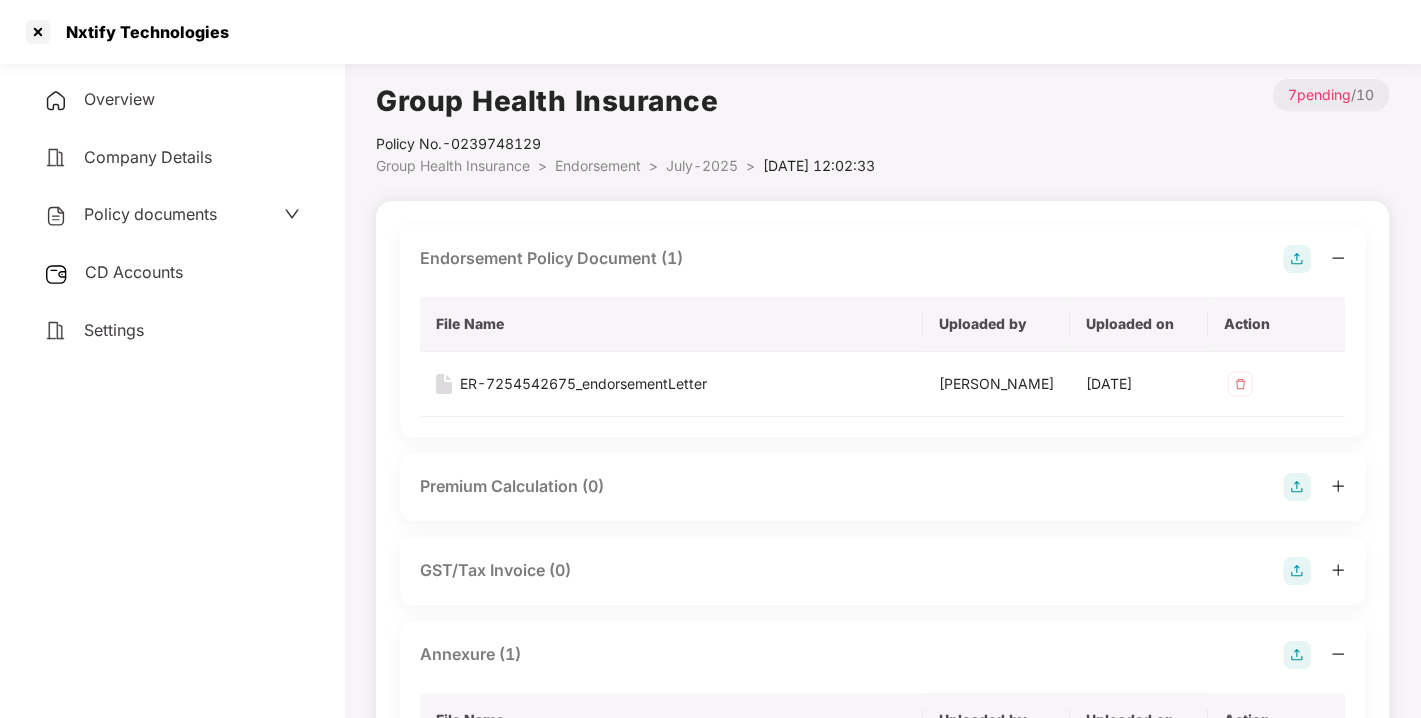 click on "CD Accounts" at bounding box center (134, 272) 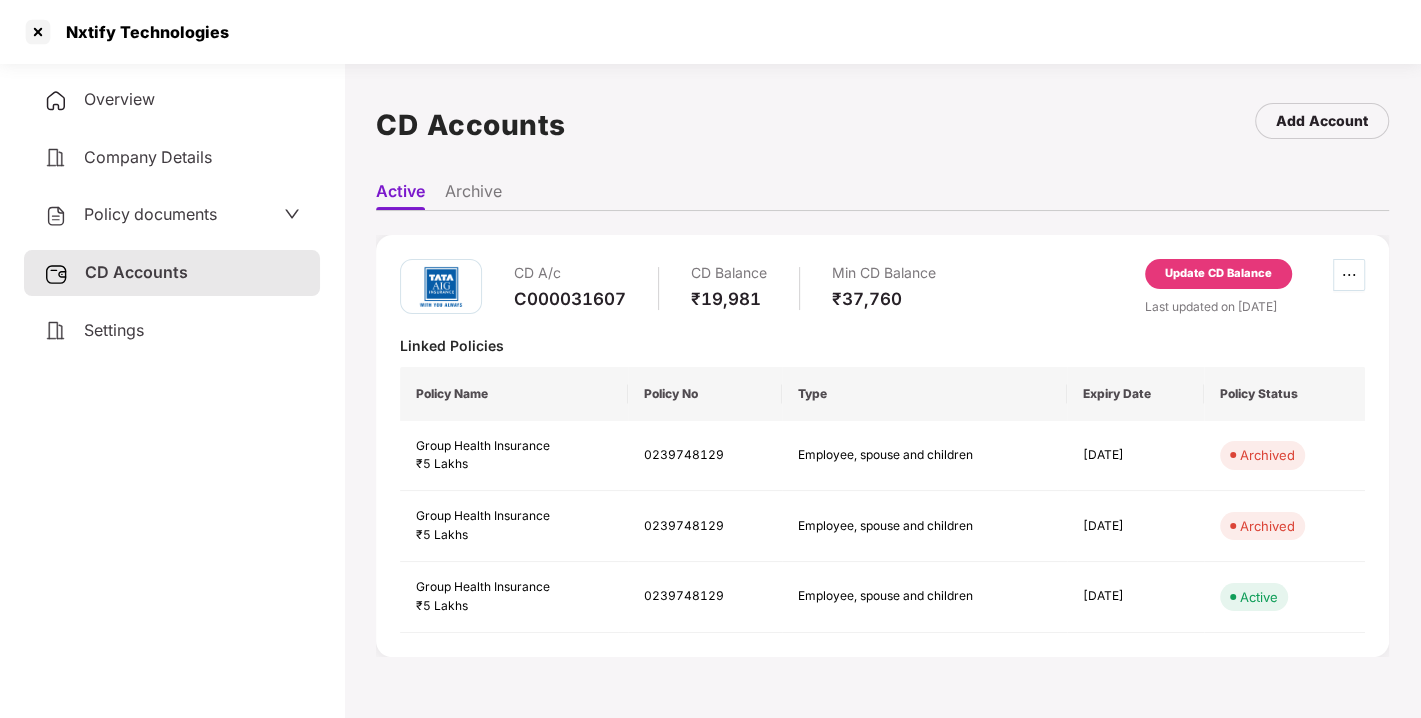 type 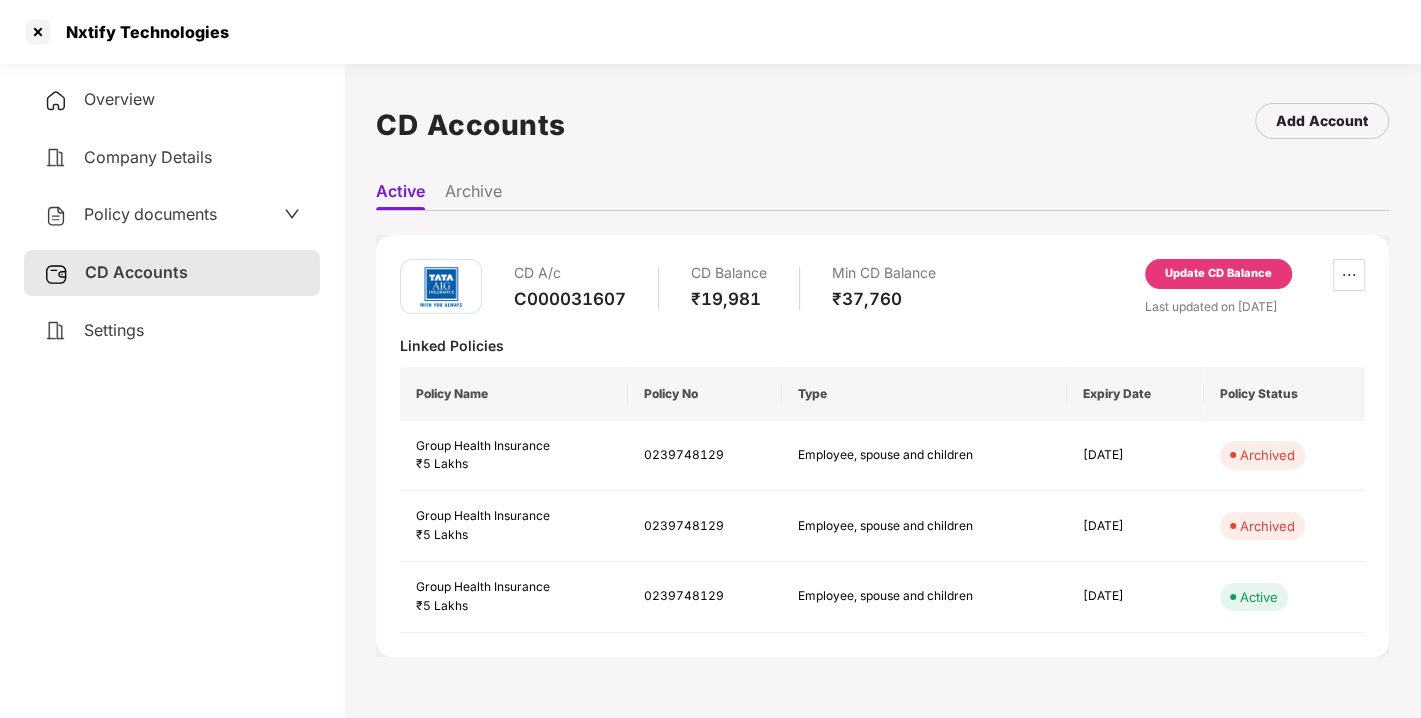 click on "Update CD Balance" at bounding box center [1218, 274] 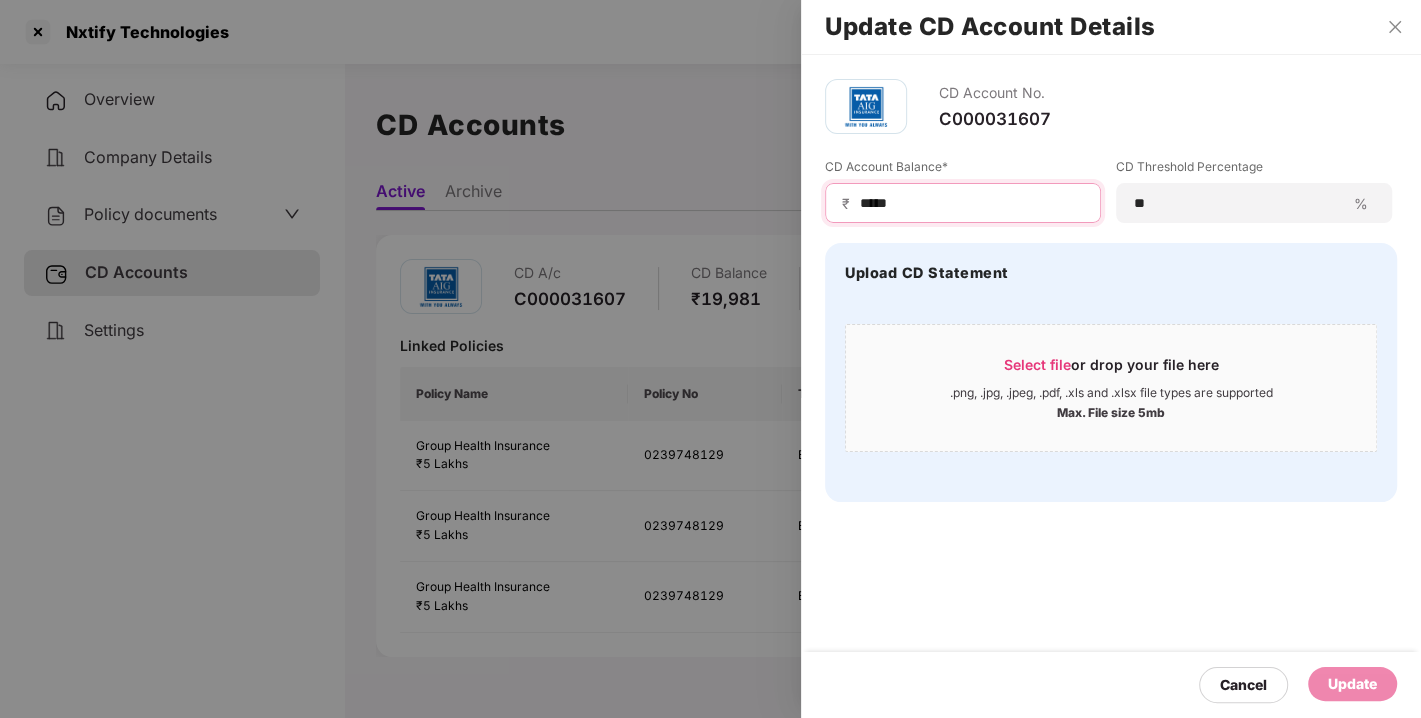 drag, startPoint x: 911, startPoint y: 203, endPoint x: 580, endPoint y: 211, distance: 331.09665 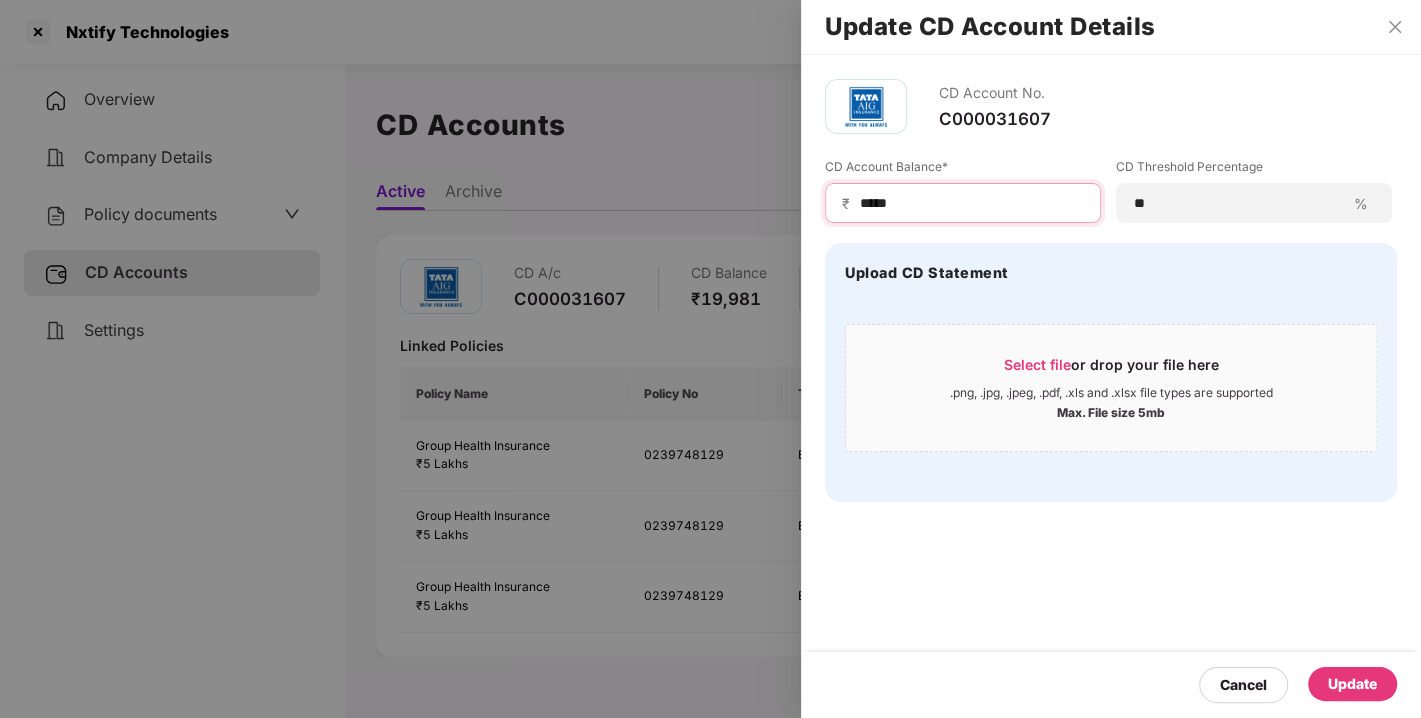 type on "*****" 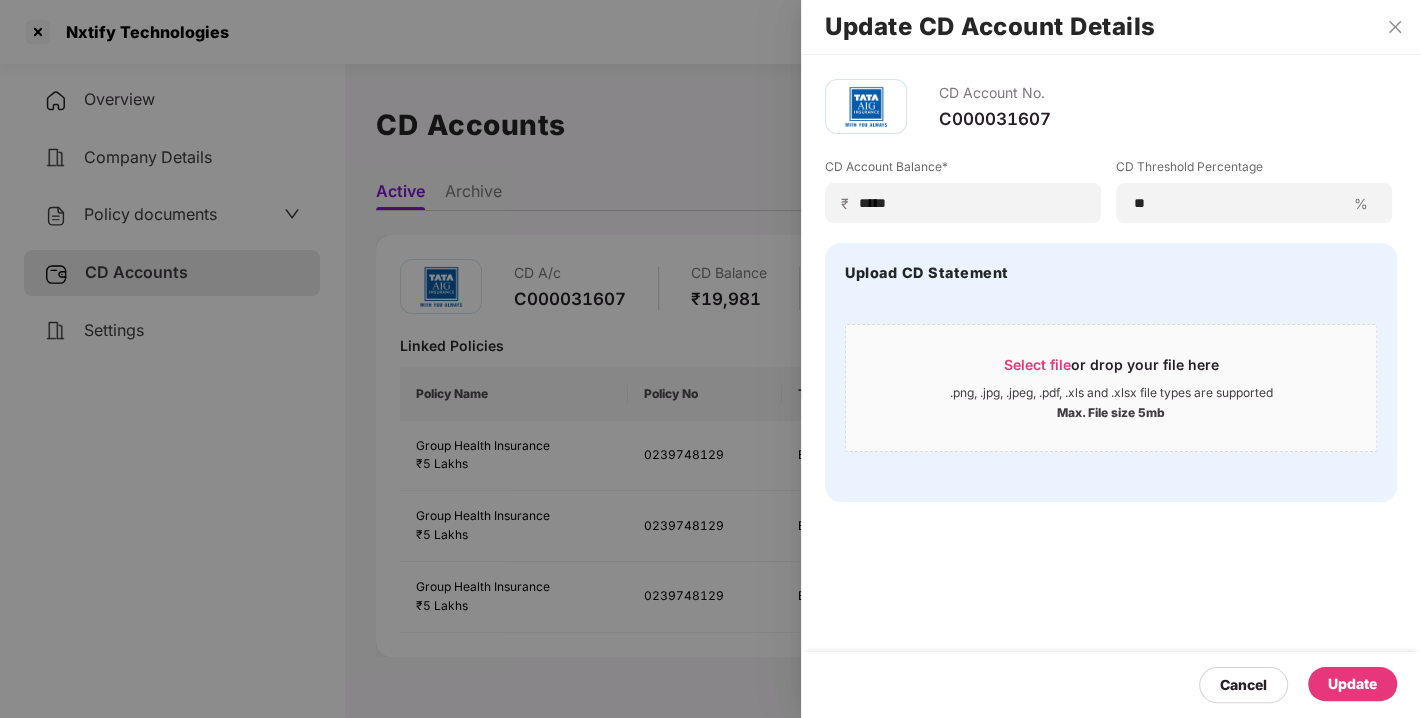 click on "Update" at bounding box center [1352, 684] 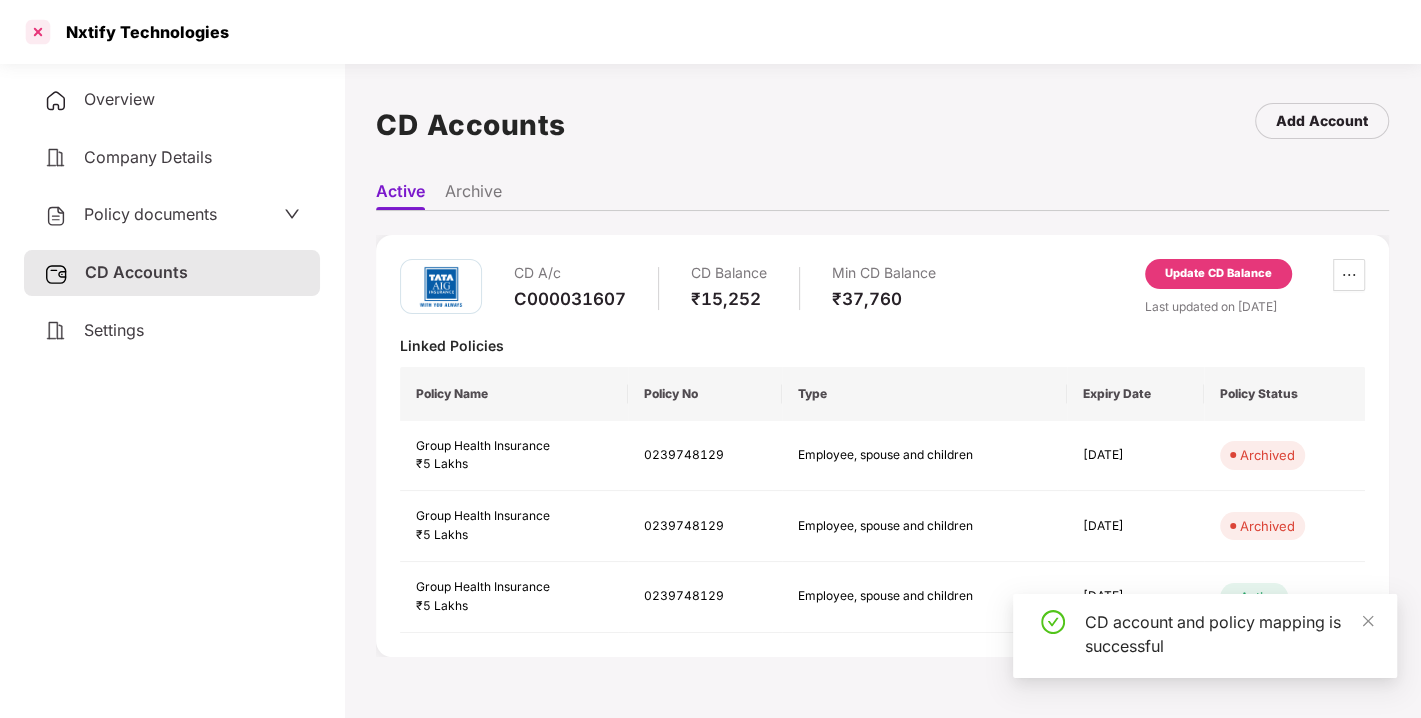 click at bounding box center [38, 32] 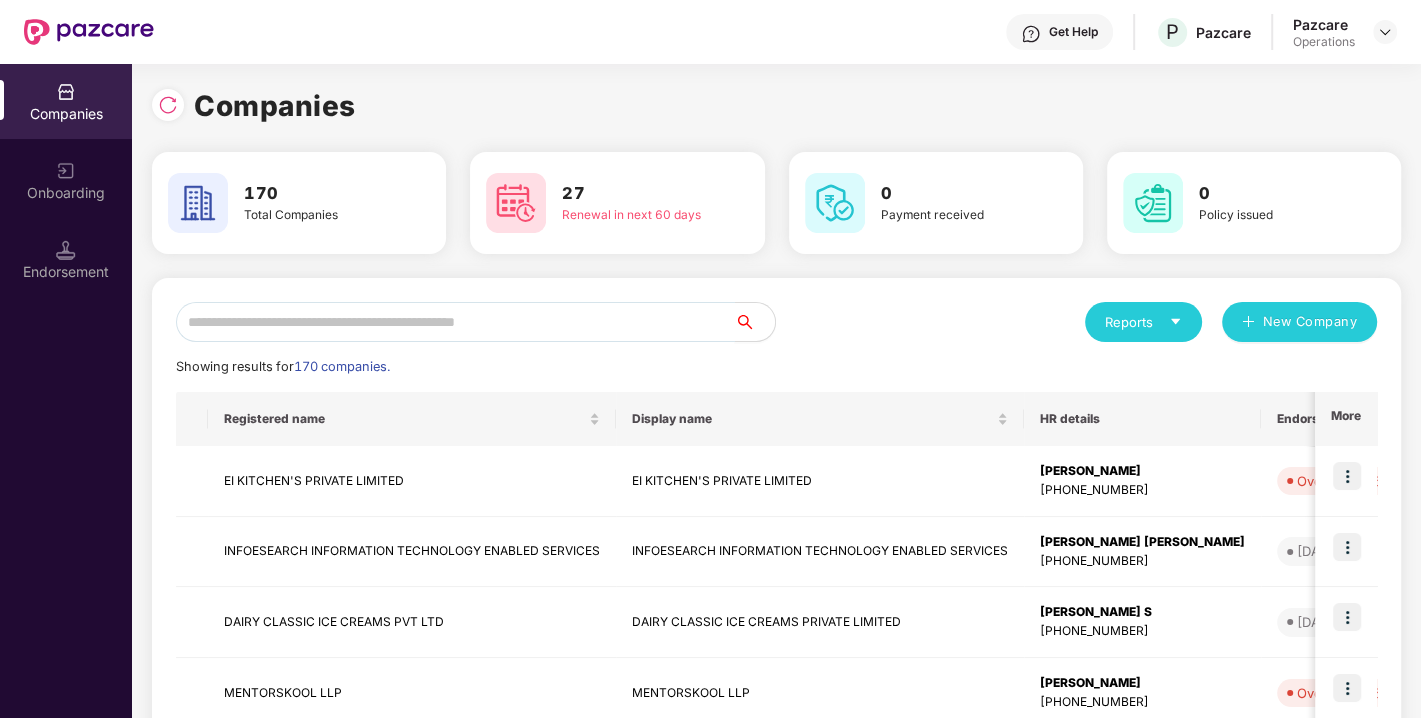 click at bounding box center [455, 322] 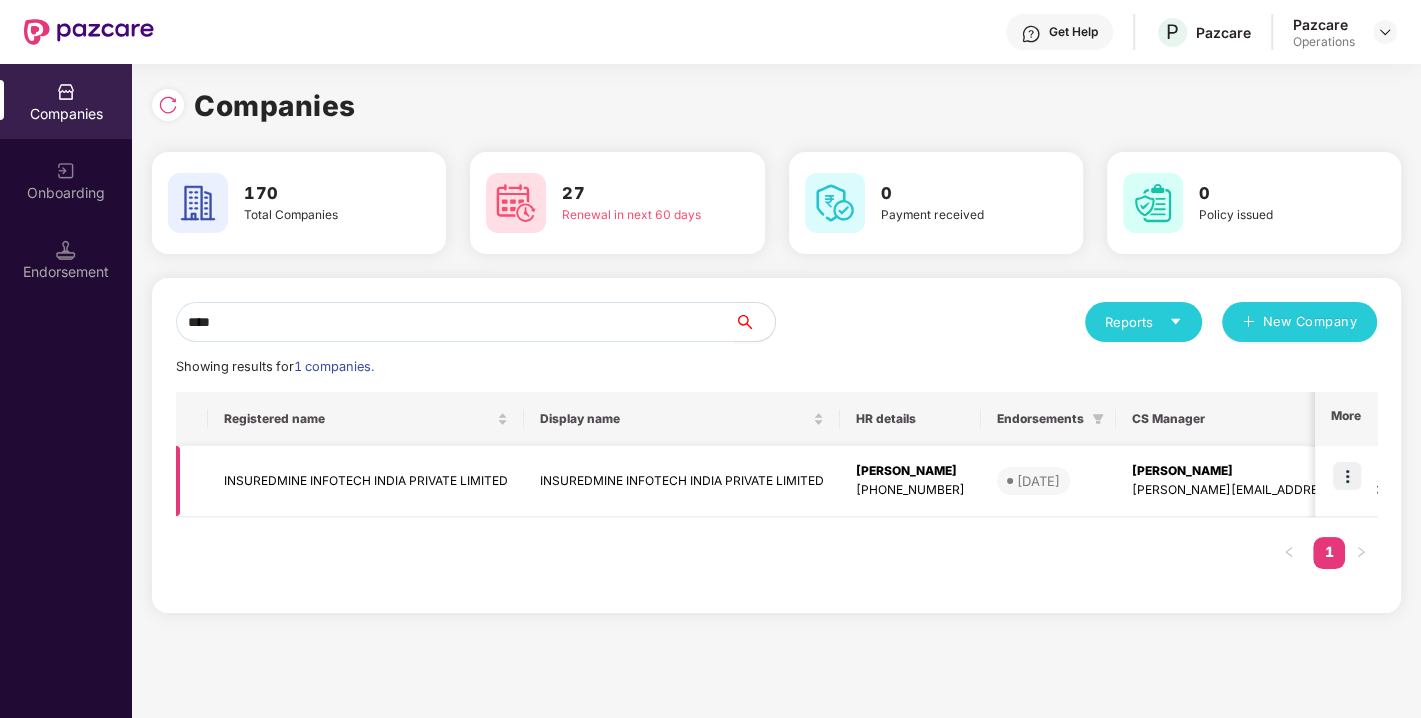 type on "****" 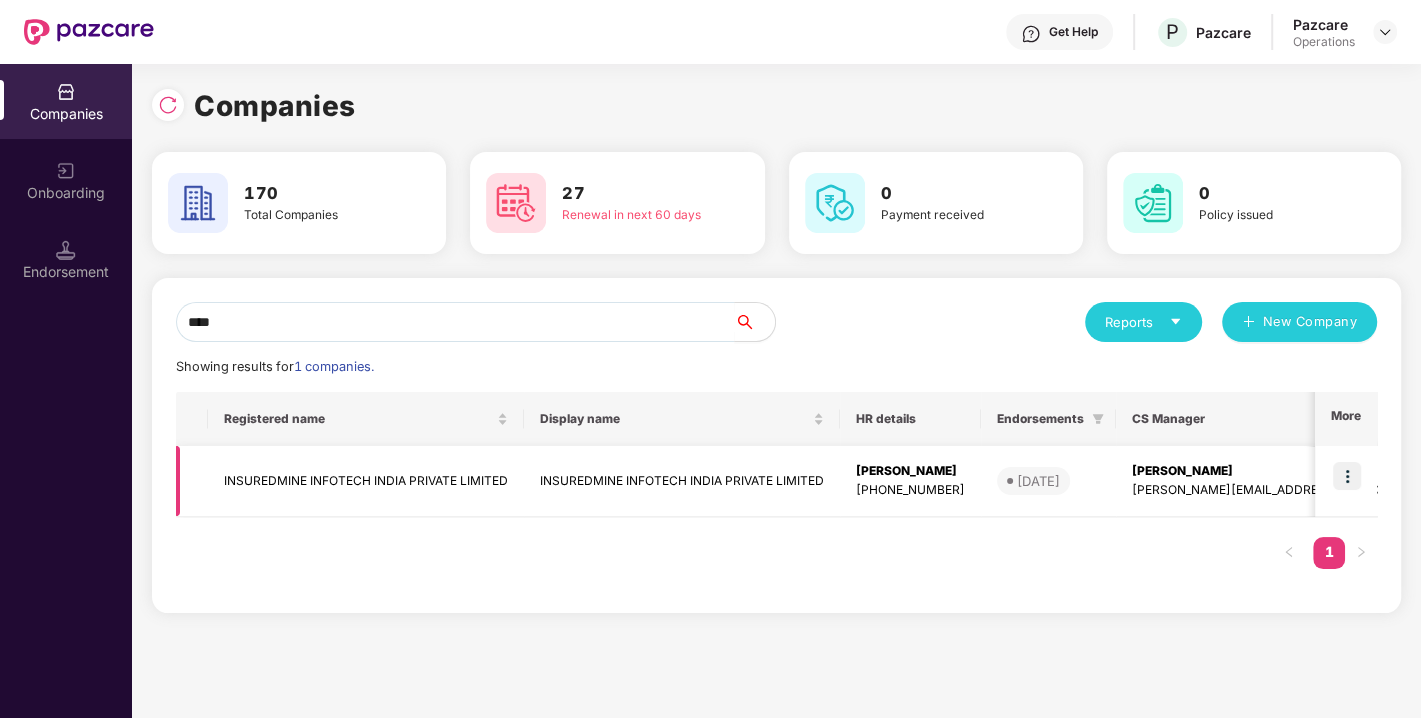 click on "INSUREDMINE INFOTECH INDIA PRIVATE LIMITED" at bounding box center (366, 481) 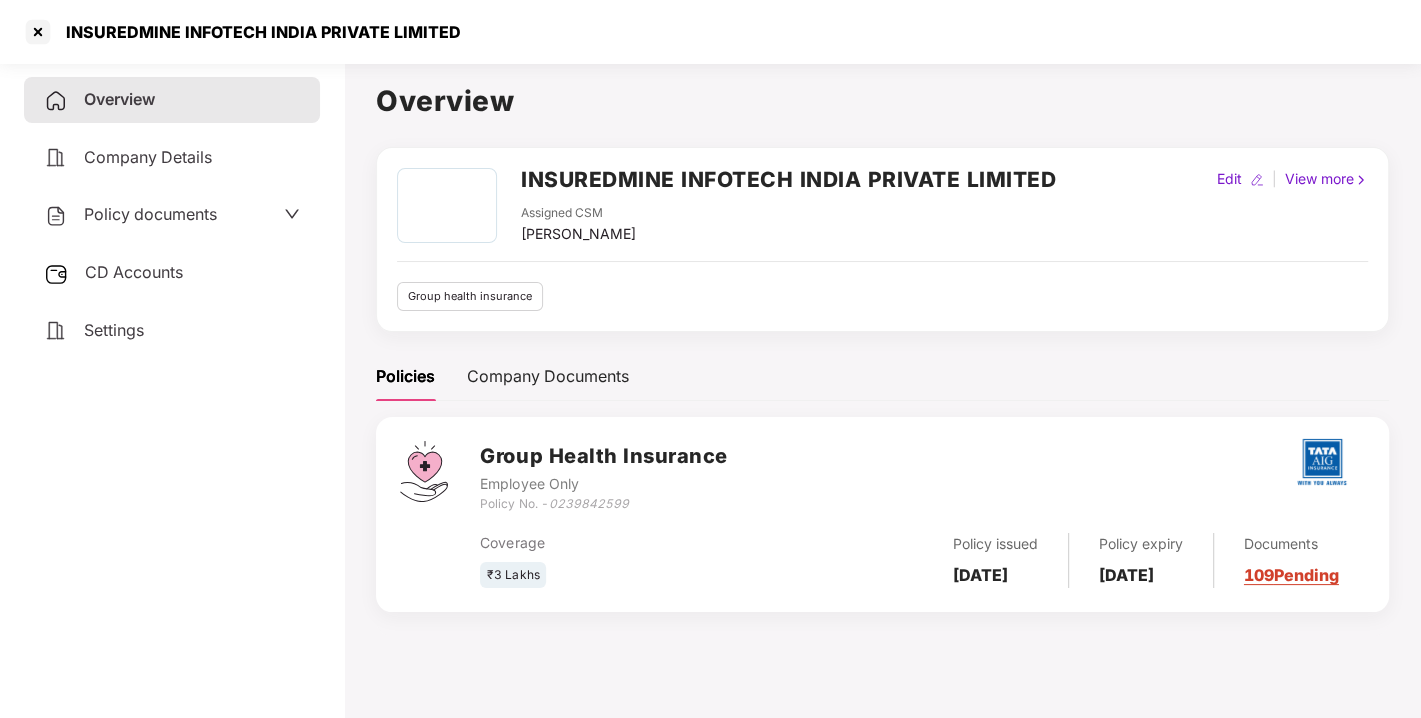 click on "Policy documents" at bounding box center (150, 214) 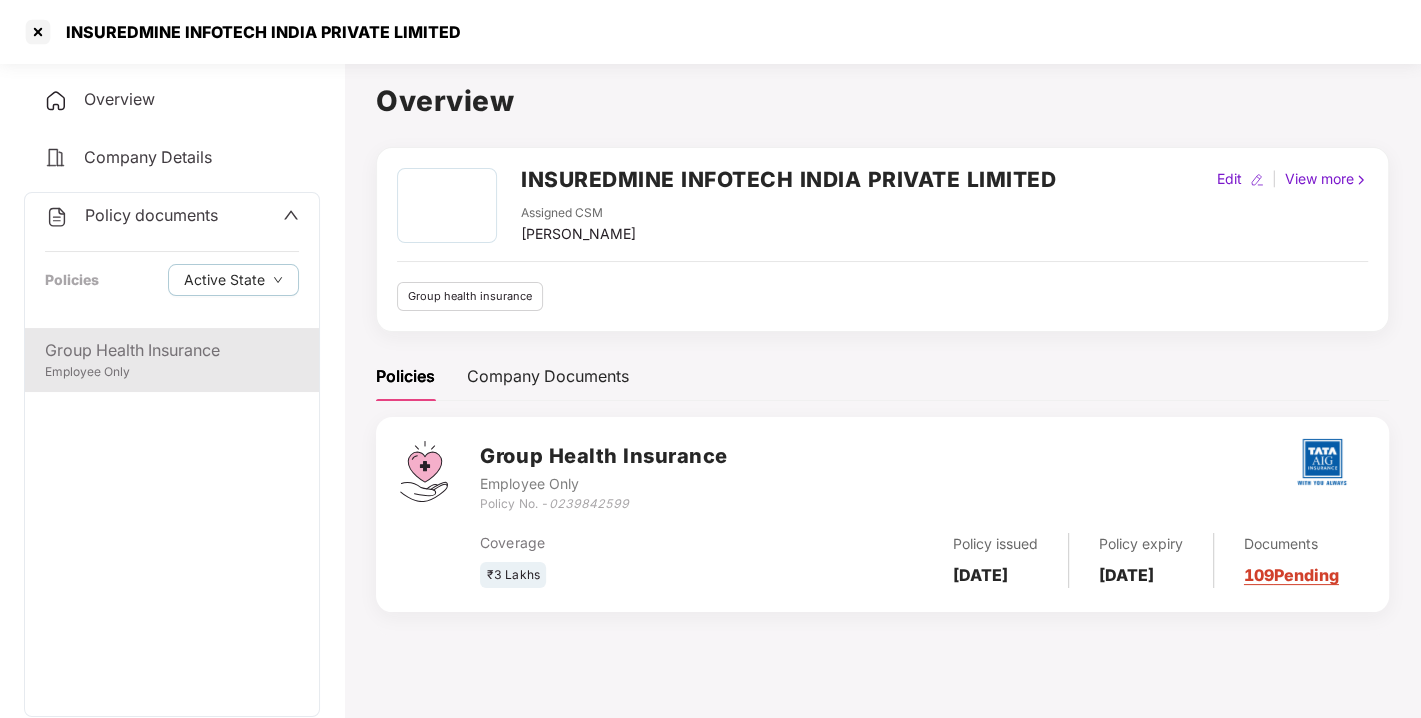 click on "Group Health Insurance" at bounding box center (172, 350) 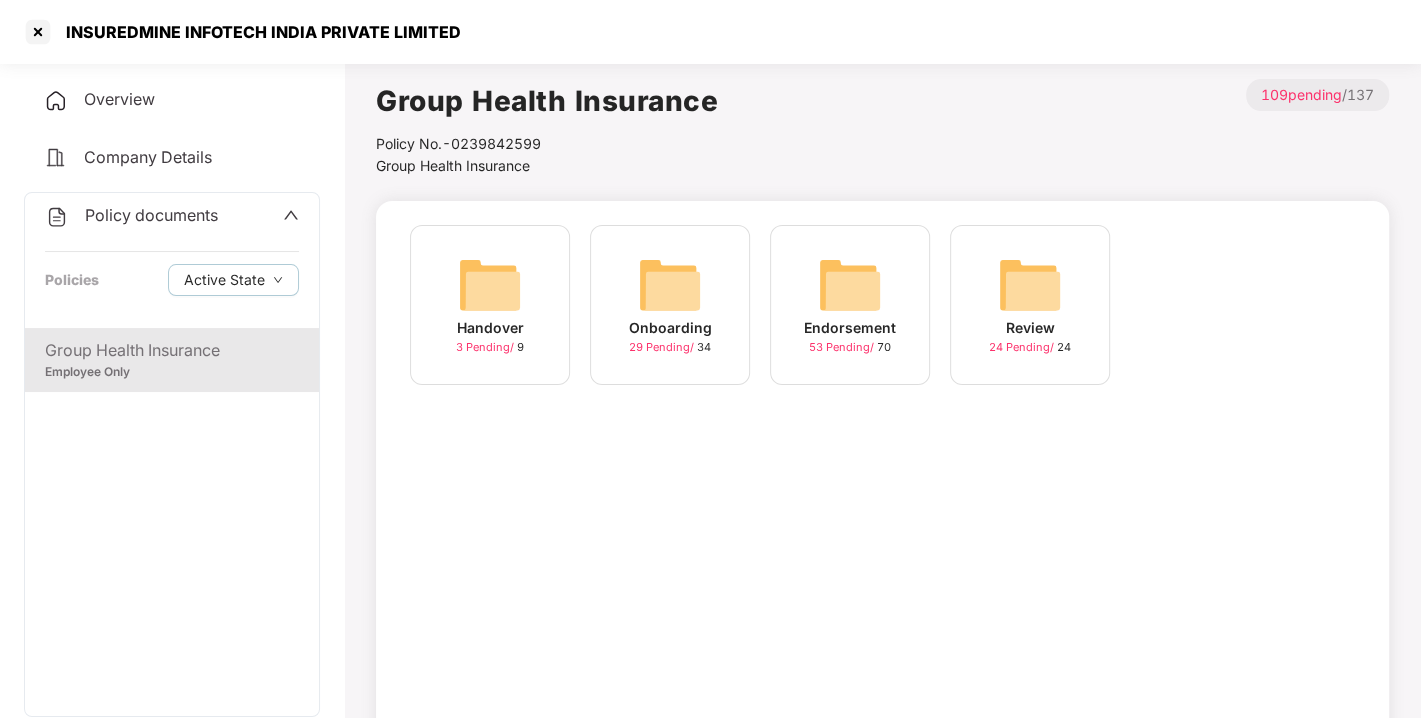 click at bounding box center [850, 285] 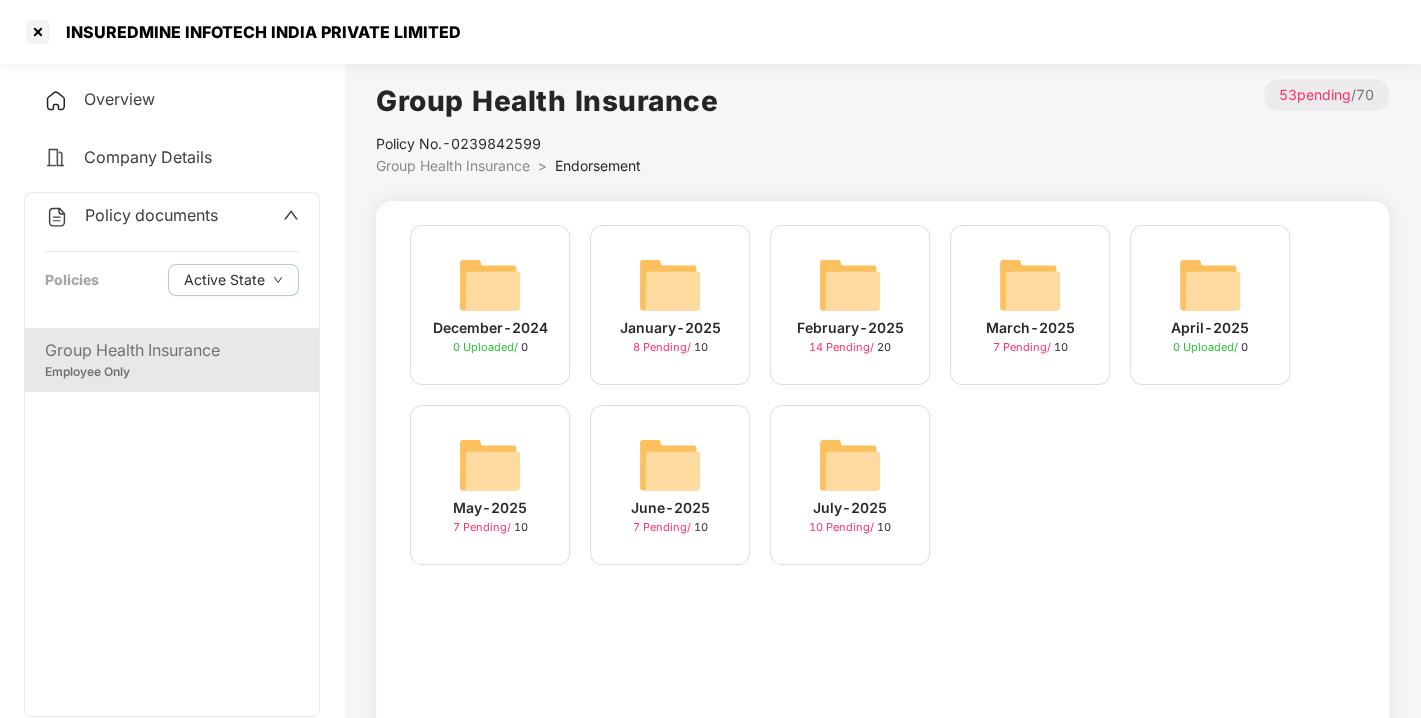 click at bounding box center (850, 465) 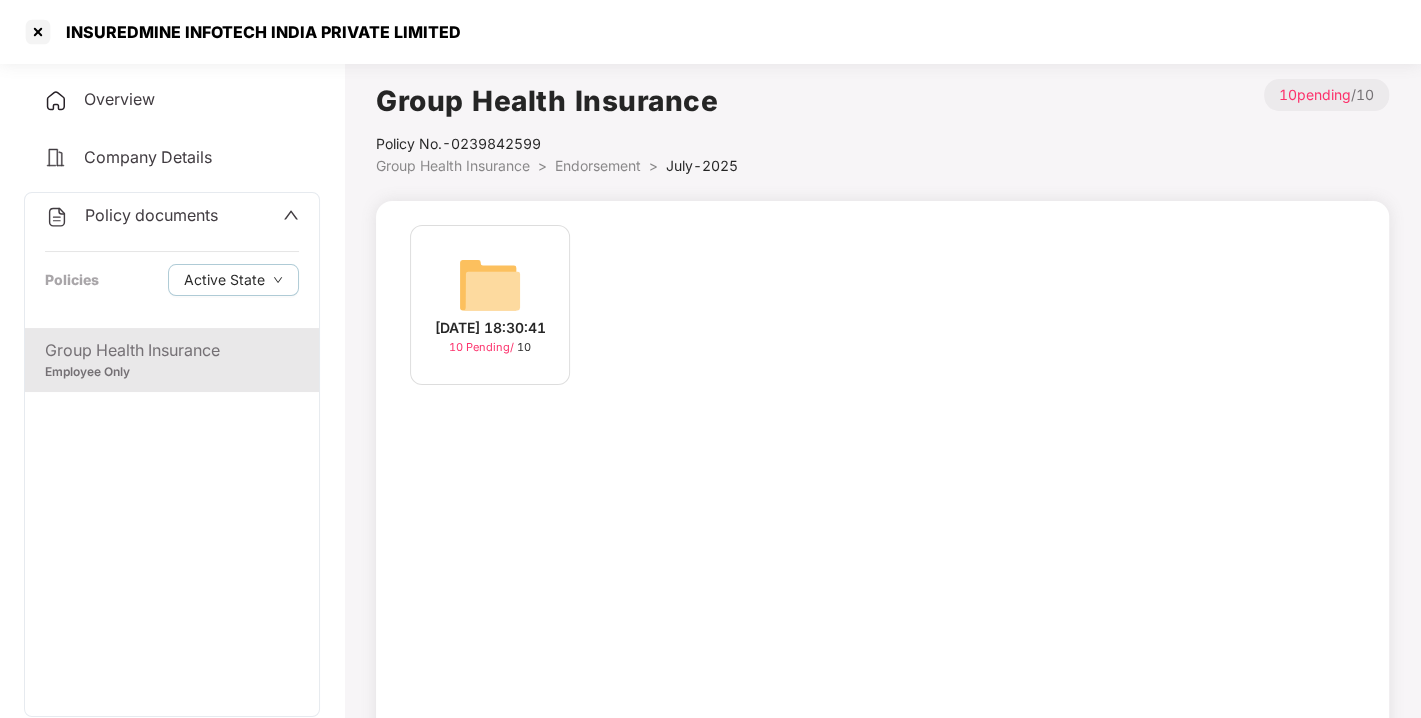 click at bounding box center (490, 285) 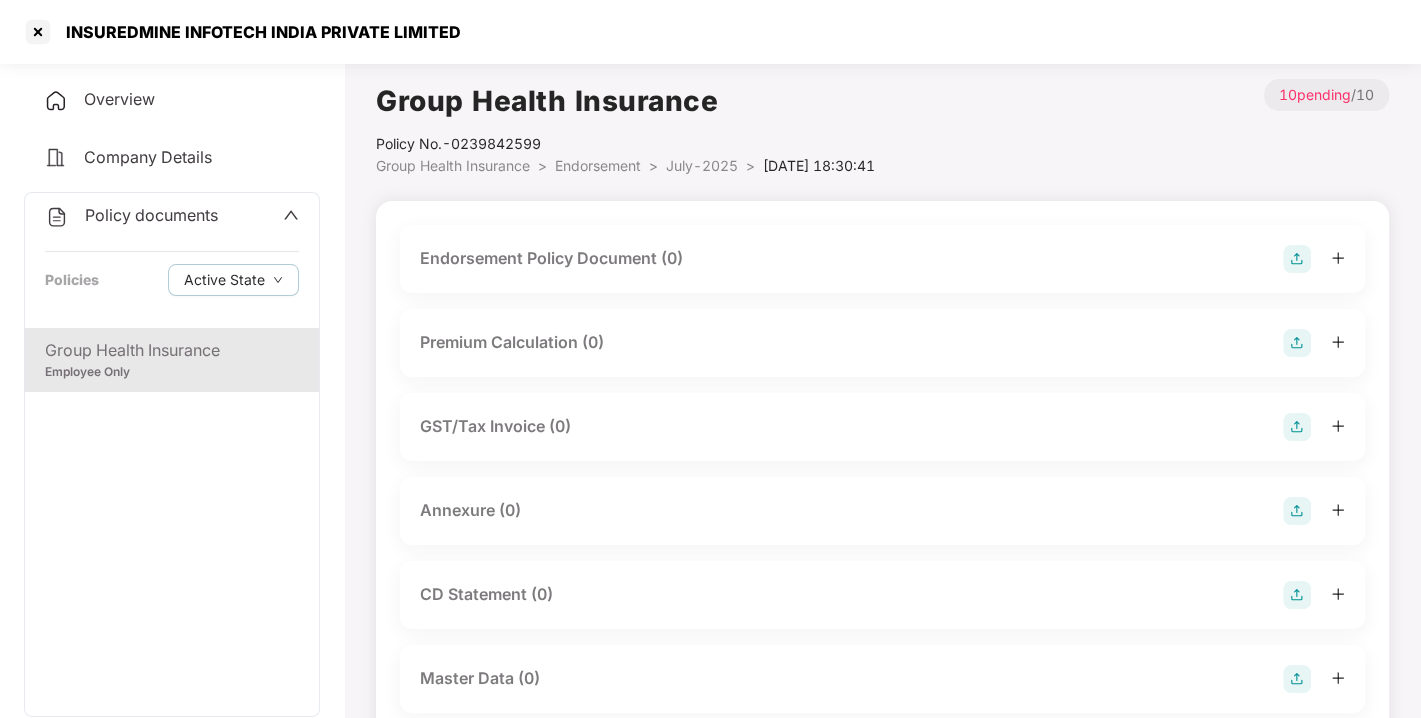 click at bounding box center [1297, 259] 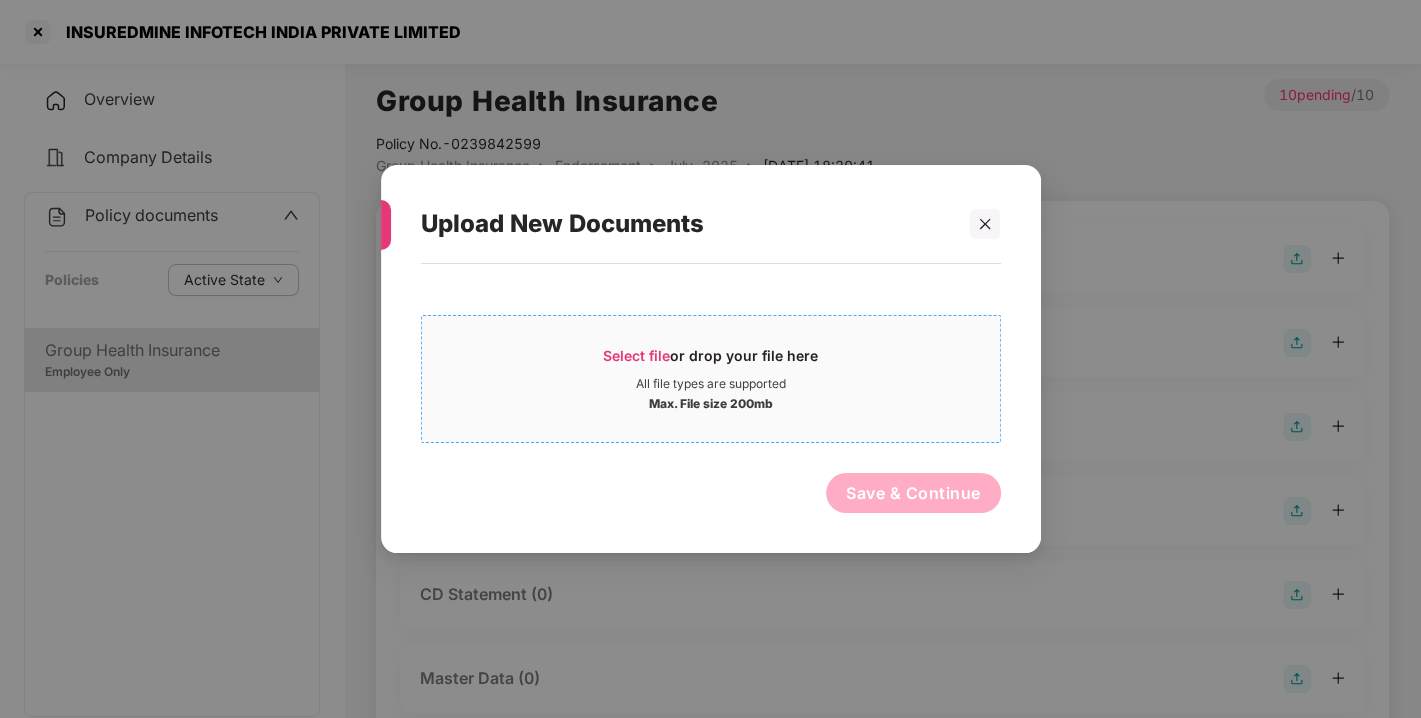click on "Select file" at bounding box center [636, 355] 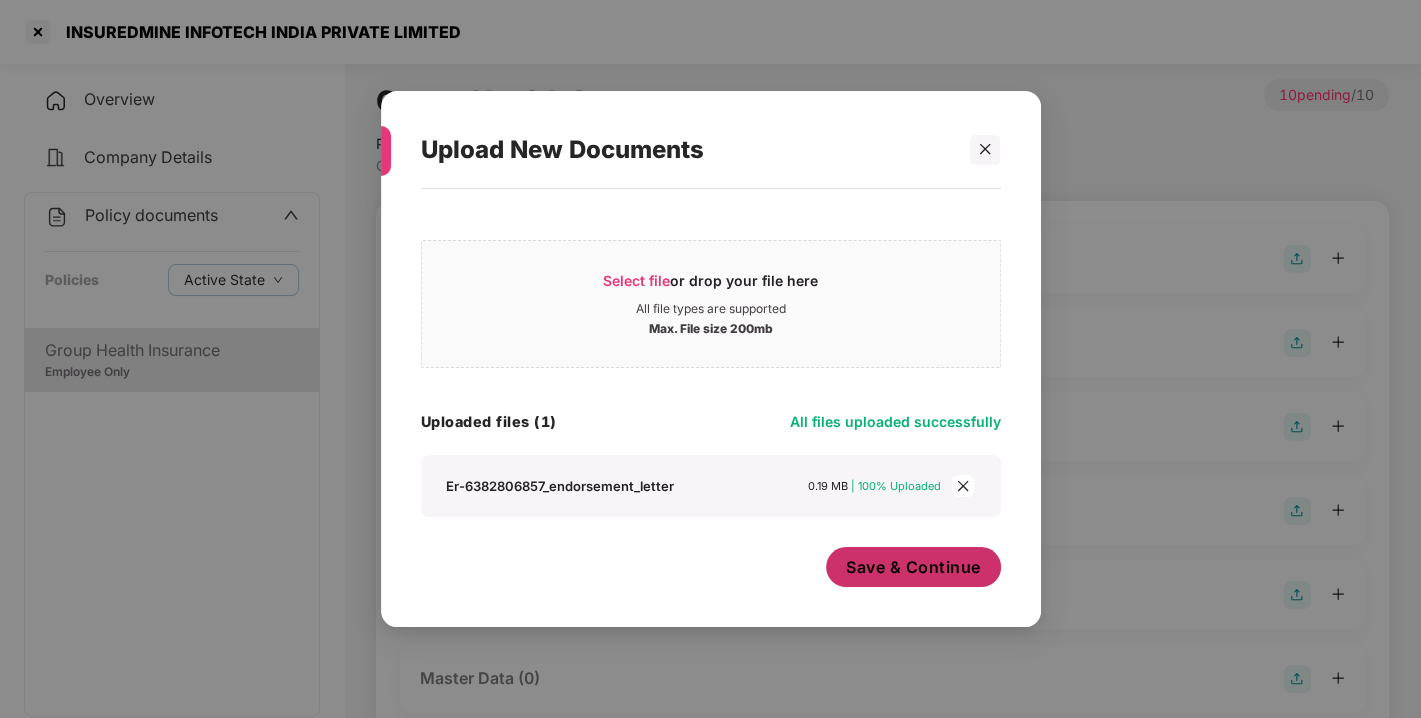 click on "Save & Continue" at bounding box center (913, 567) 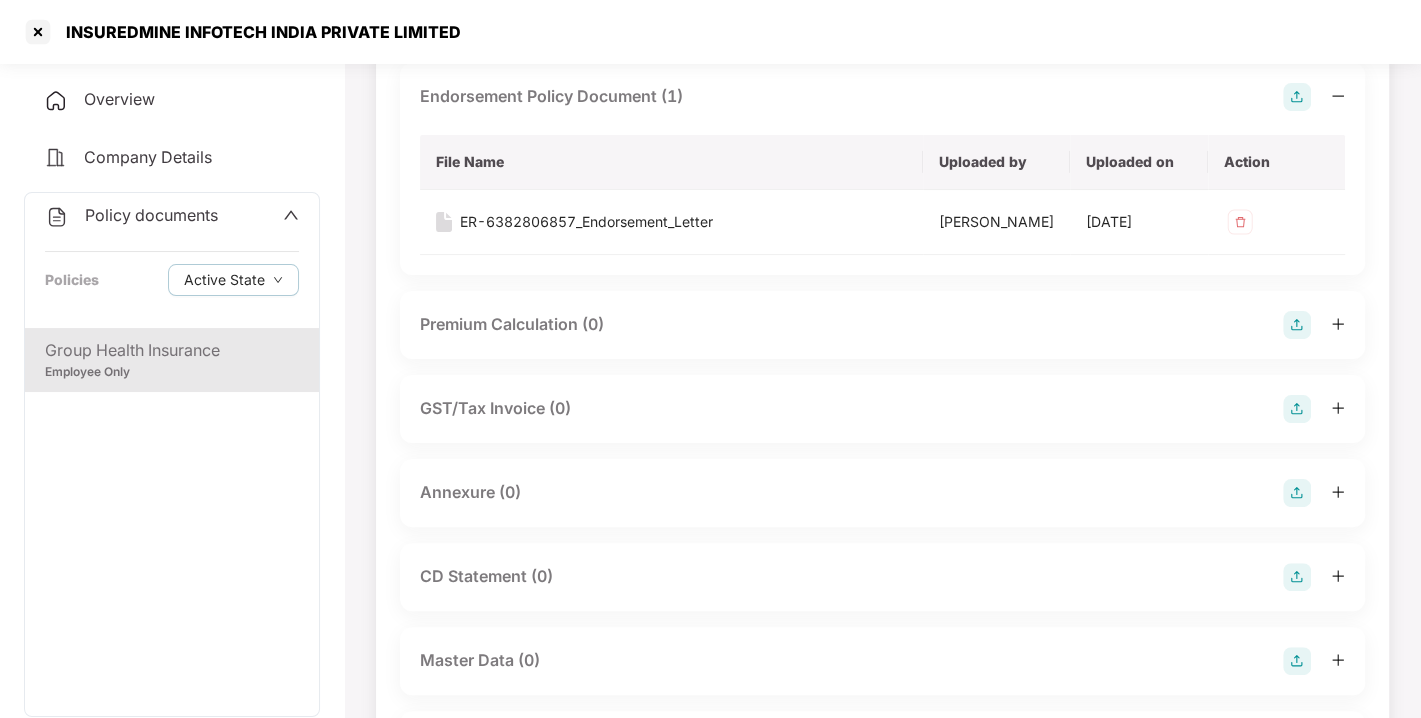 scroll, scrollTop: 199, scrollLeft: 0, axis: vertical 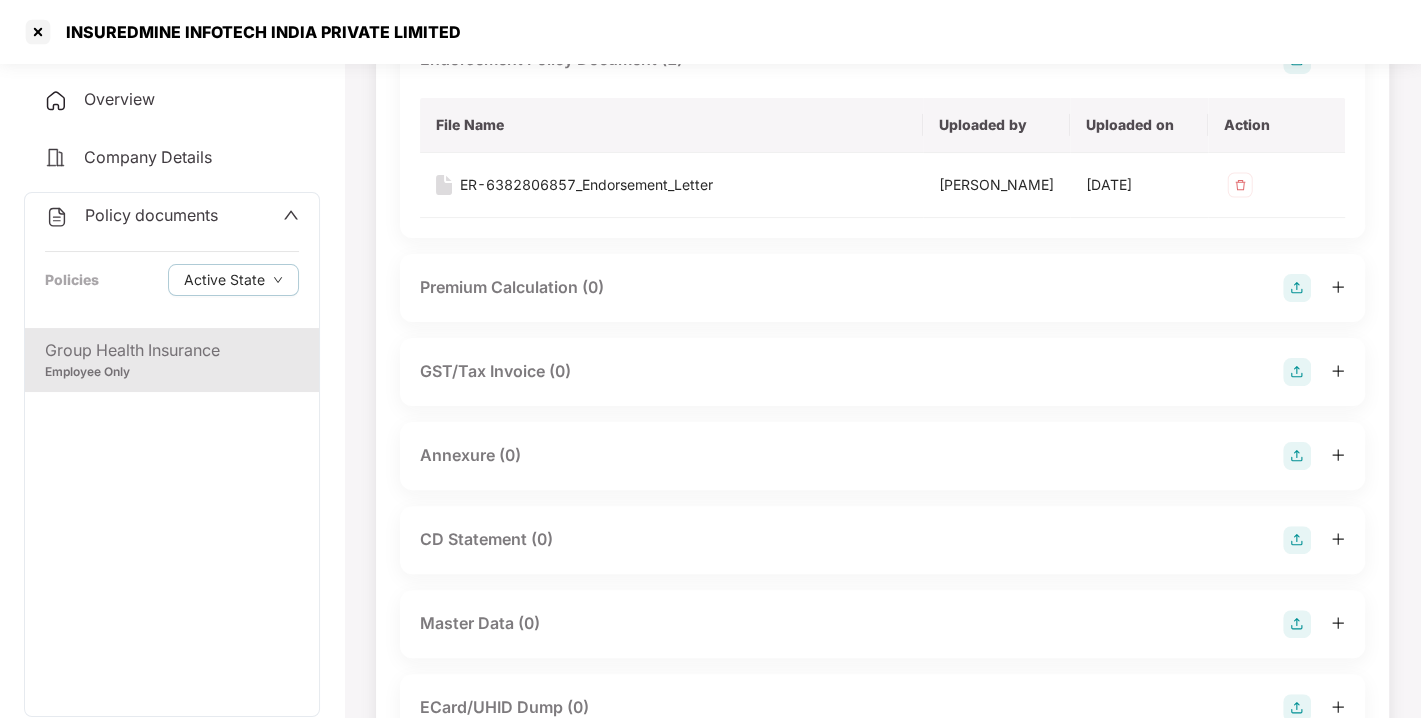 click at bounding box center (1297, 456) 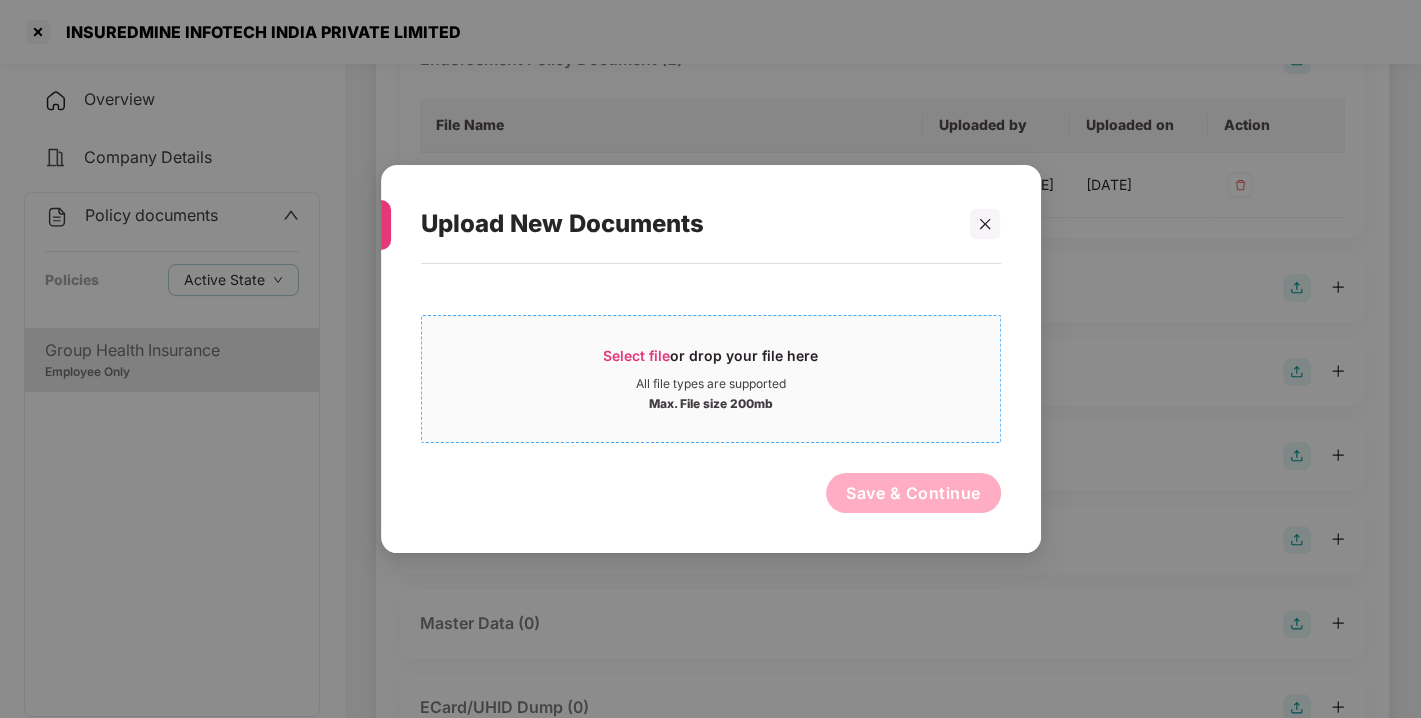 click on "Select file  or drop your file here All file types are supported Max. File size 200mb" at bounding box center [711, 379] 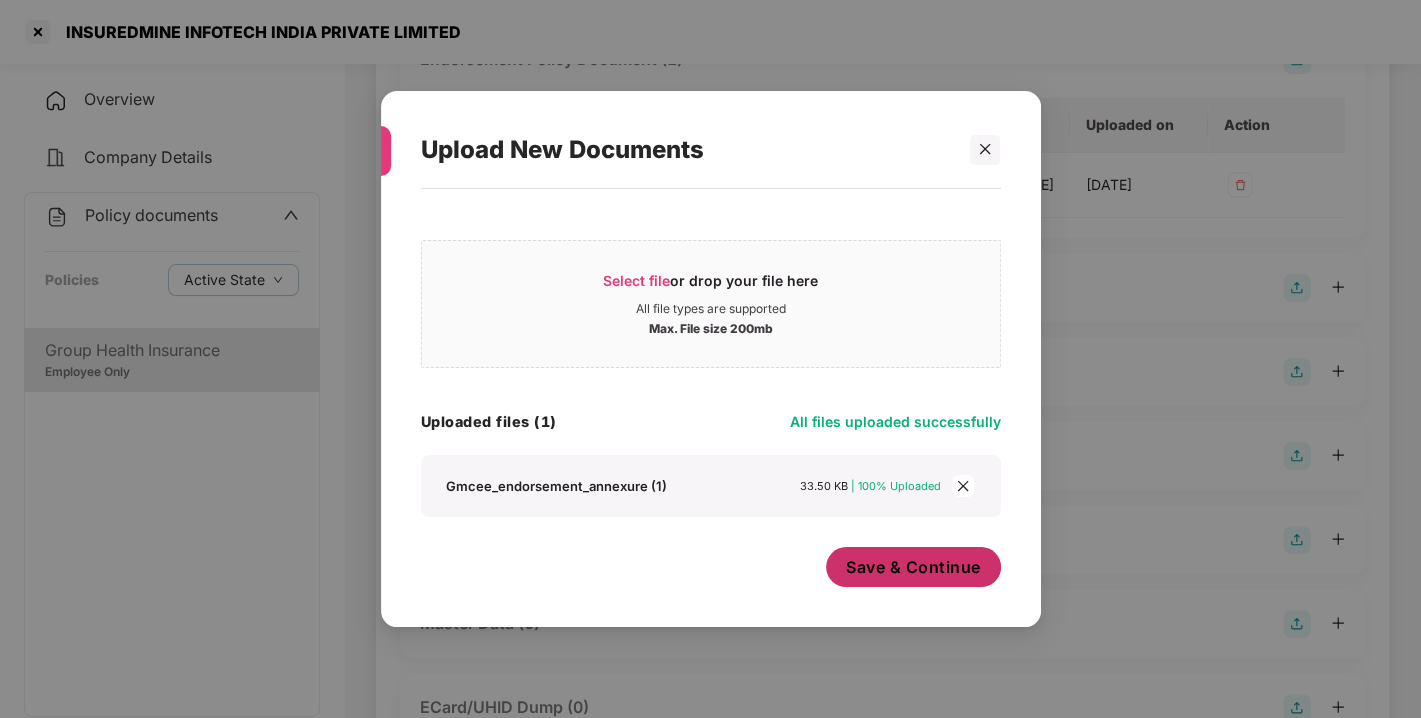 click on "Save & Continue" at bounding box center (913, 567) 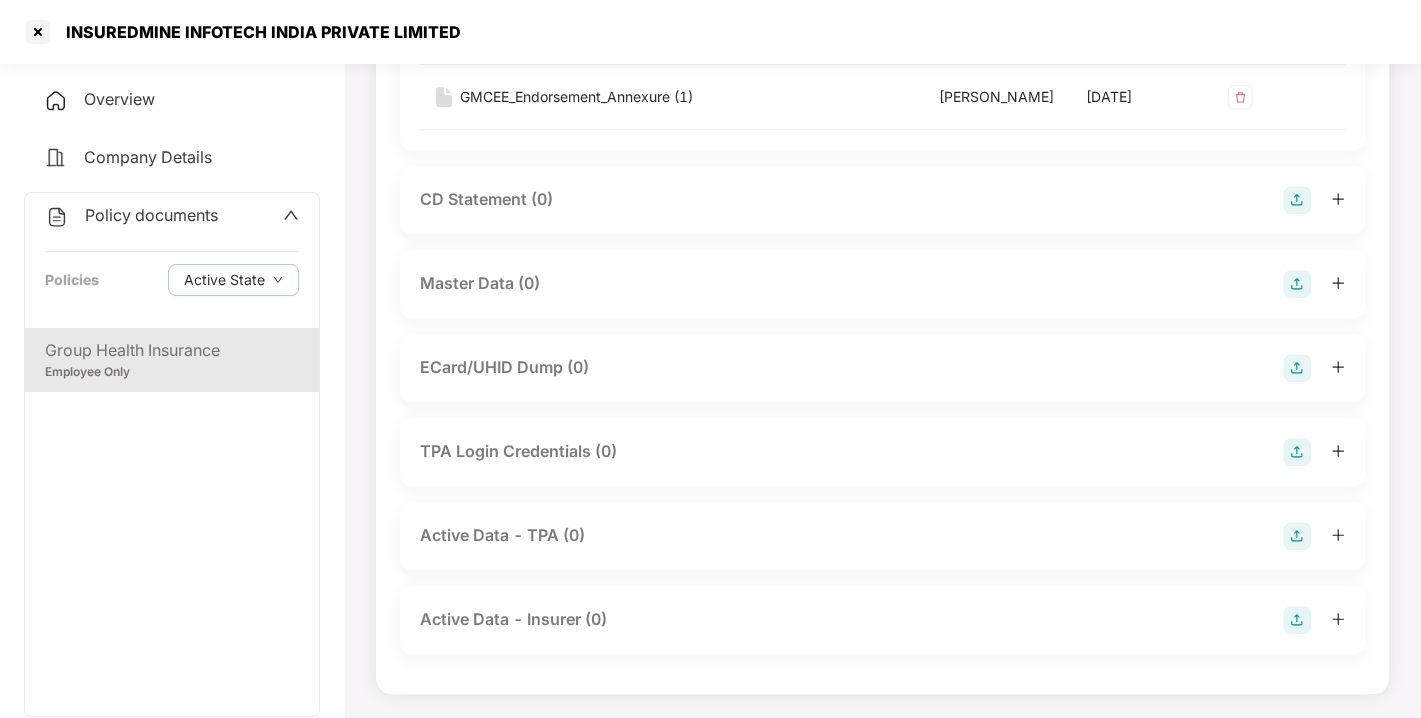 scroll, scrollTop: 697, scrollLeft: 0, axis: vertical 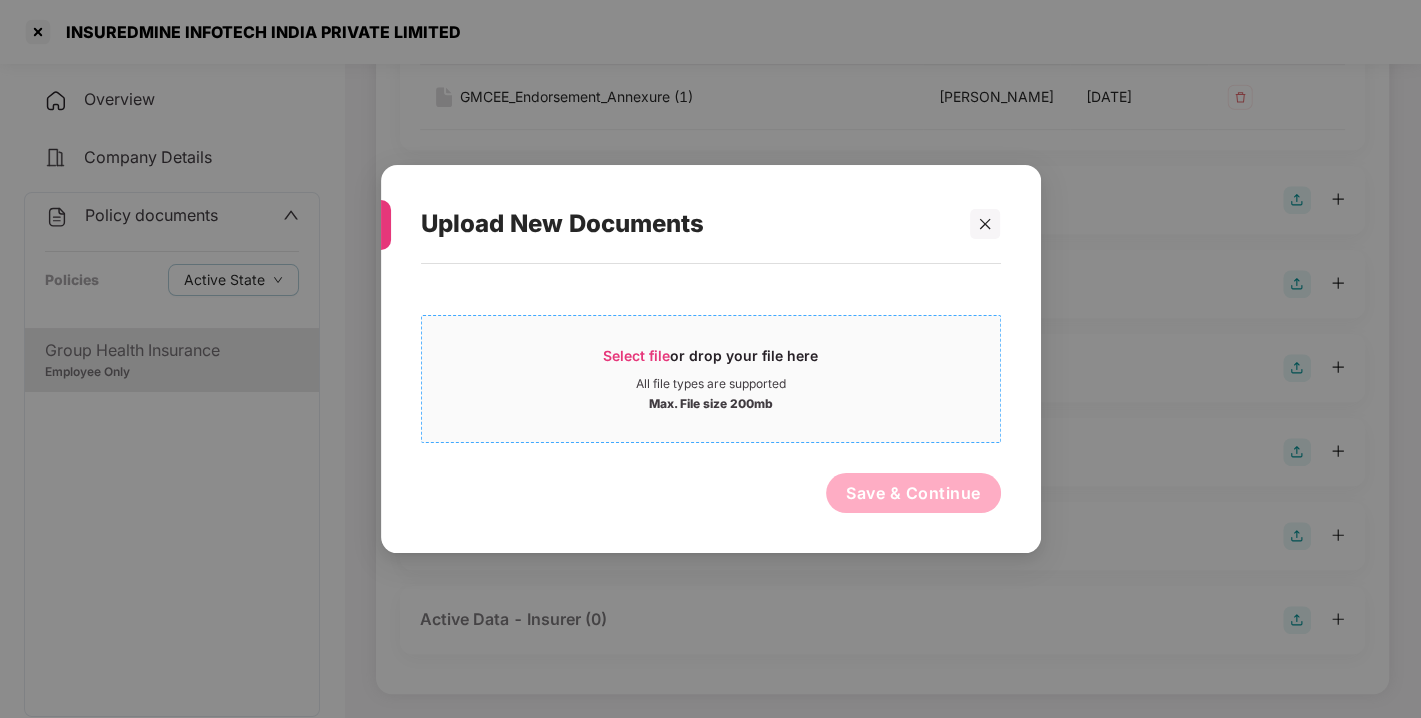 click on "Select file" at bounding box center (636, 355) 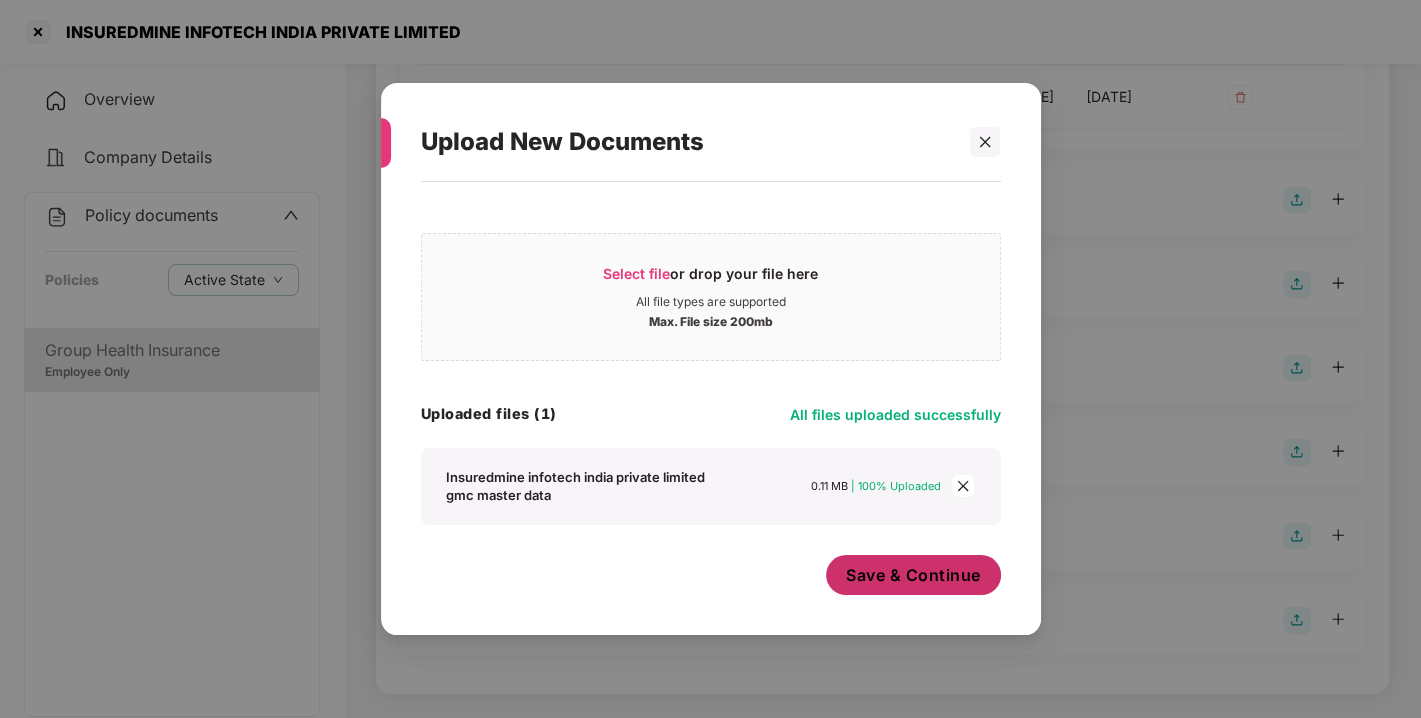 click on "Save & Continue" at bounding box center (913, 575) 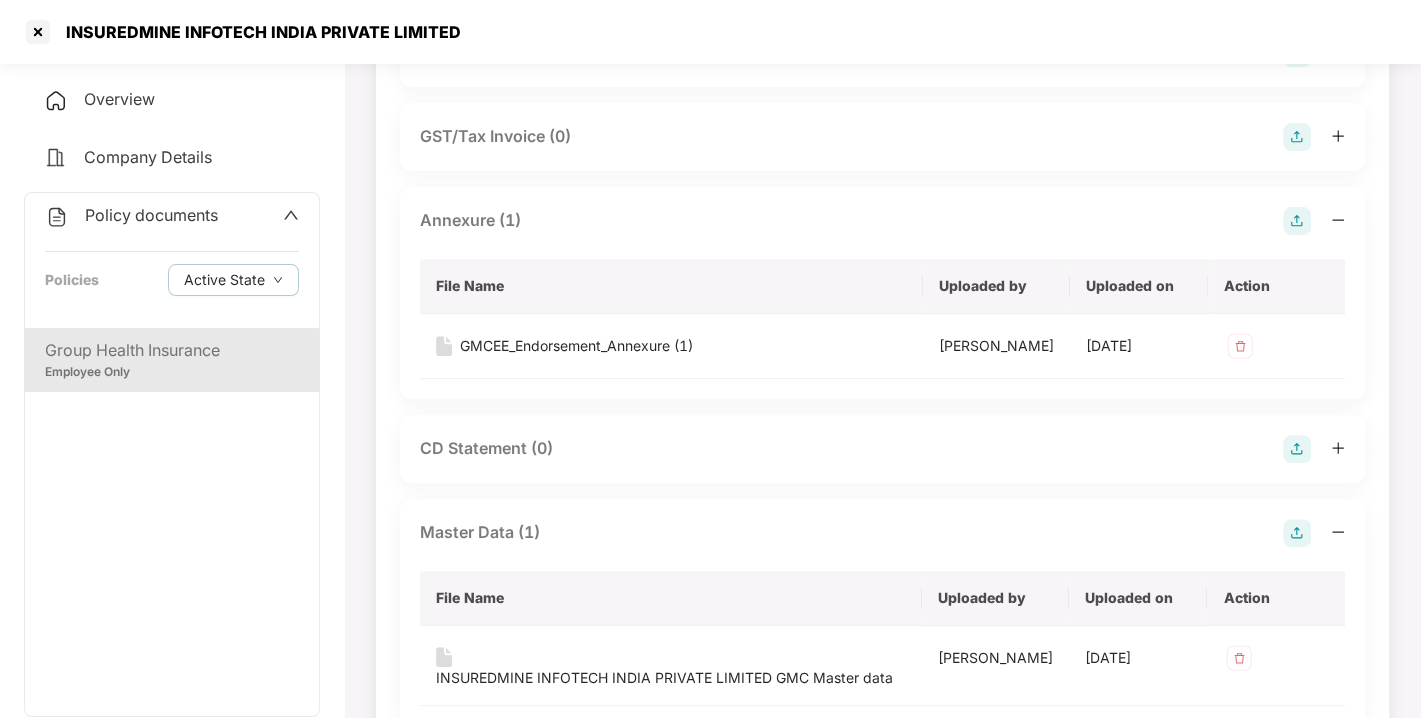 scroll, scrollTop: 0, scrollLeft: 0, axis: both 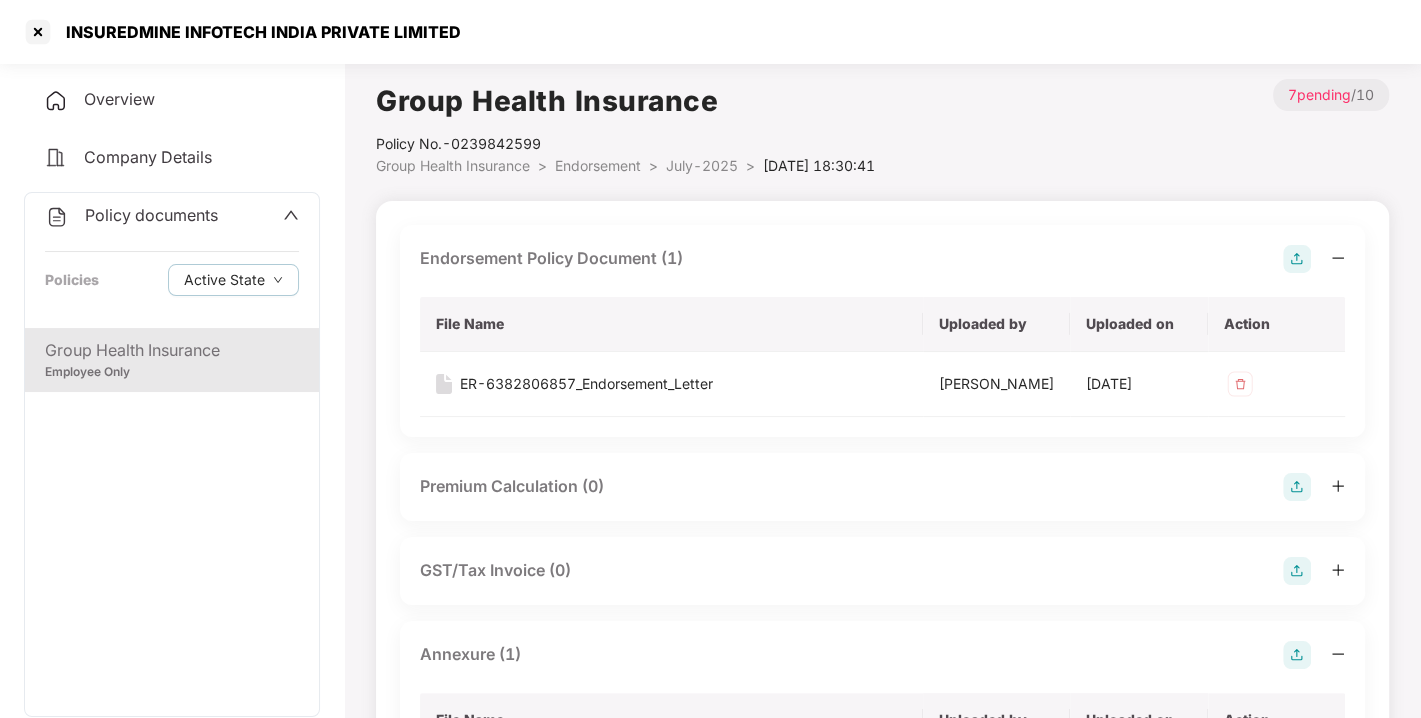 click on "Endorsement" at bounding box center [598, 165] 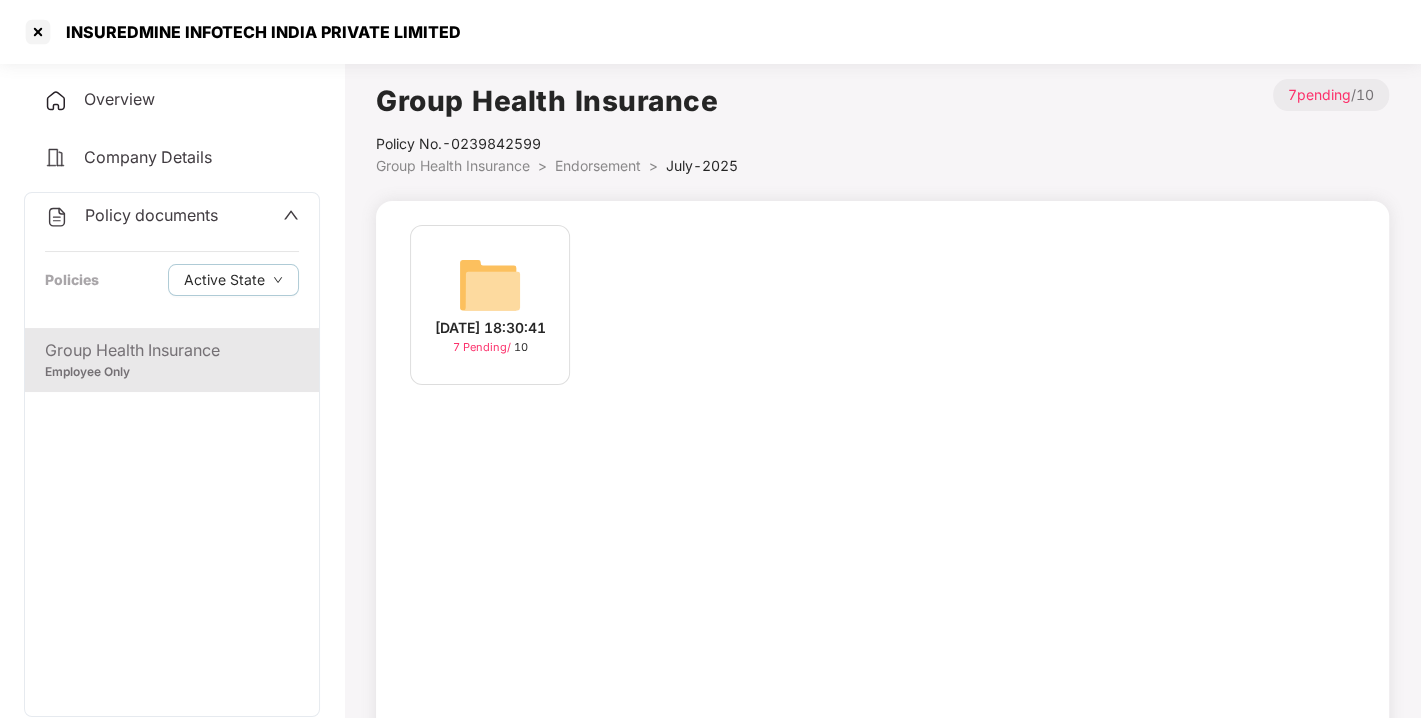click on "Endorsement" at bounding box center [598, 165] 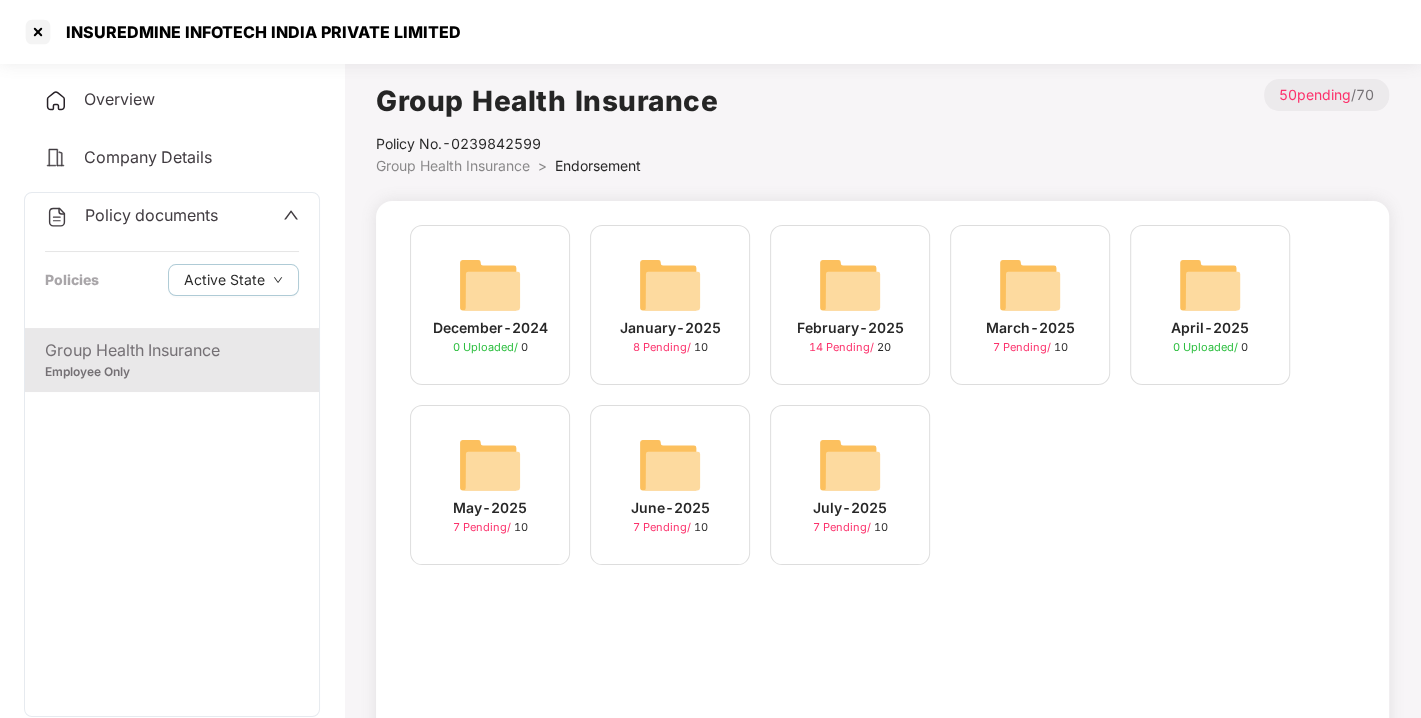 click on "Policy documents" at bounding box center [151, 215] 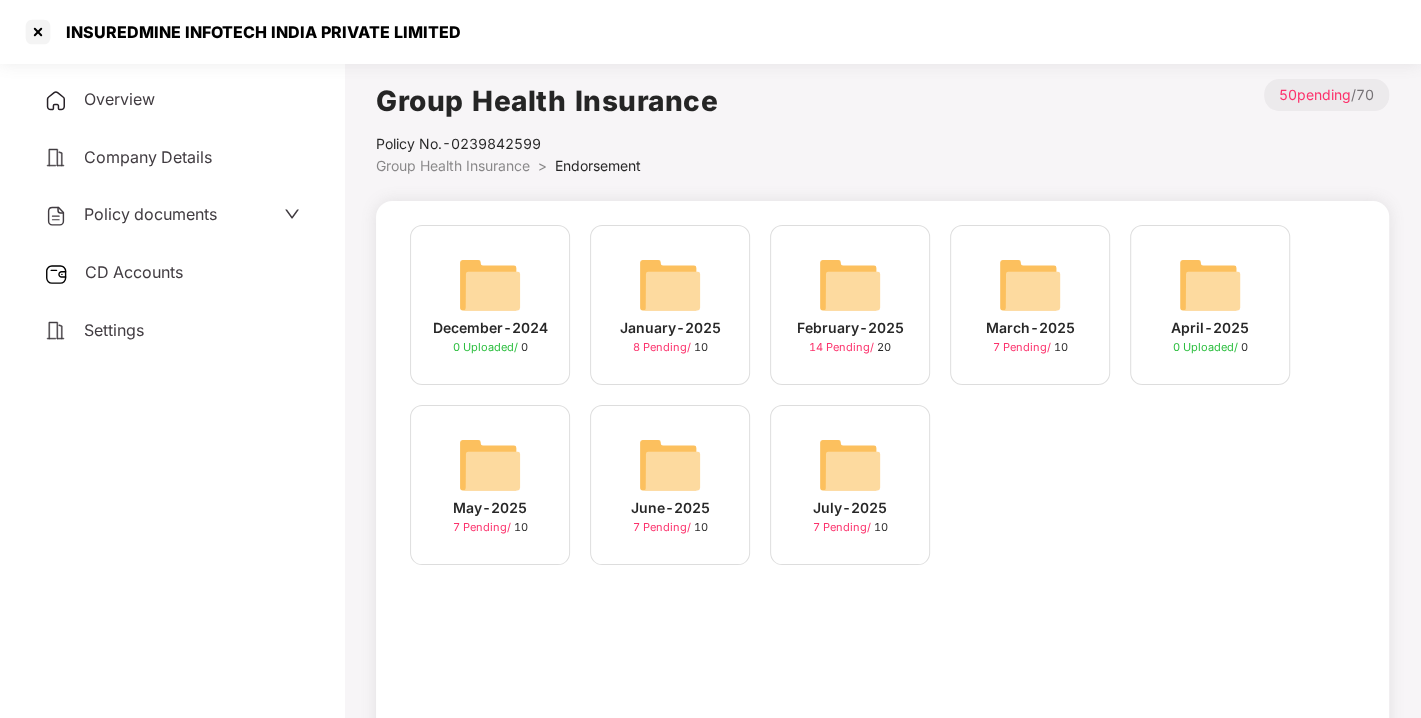 click on "CD Accounts" at bounding box center [134, 272] 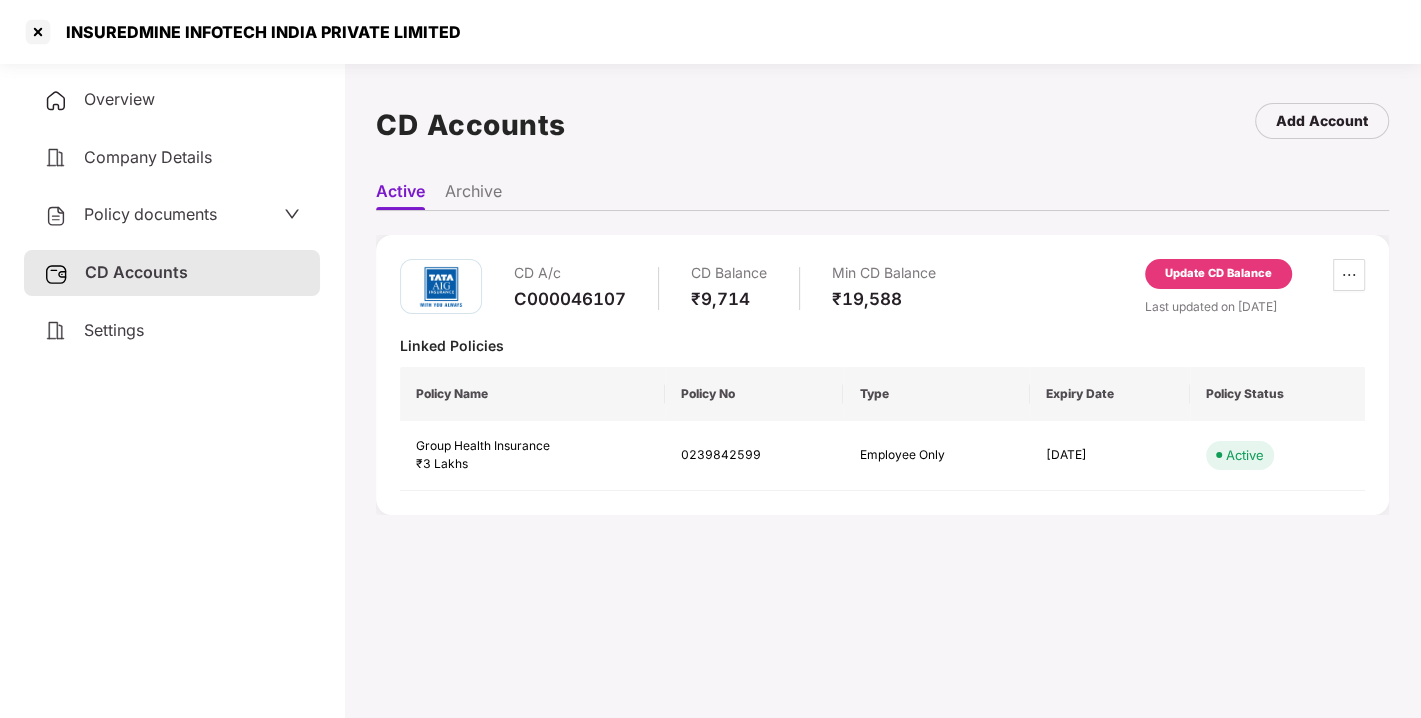 click on "Update CD Balance" at bounding box center (1218, 274) 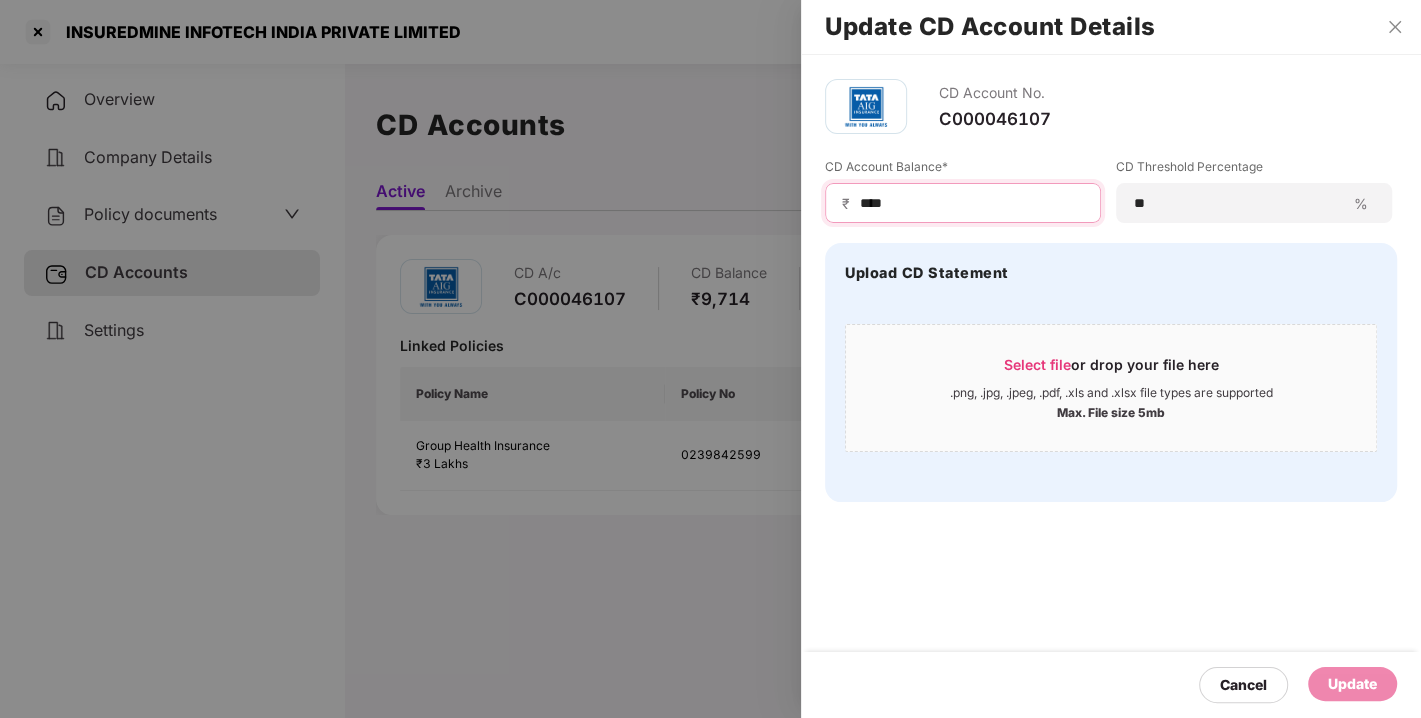 drag, startPoint x: 886, startPoint y: 200, endPoint x: 805, endPoint y: 205, distance: 81.154175 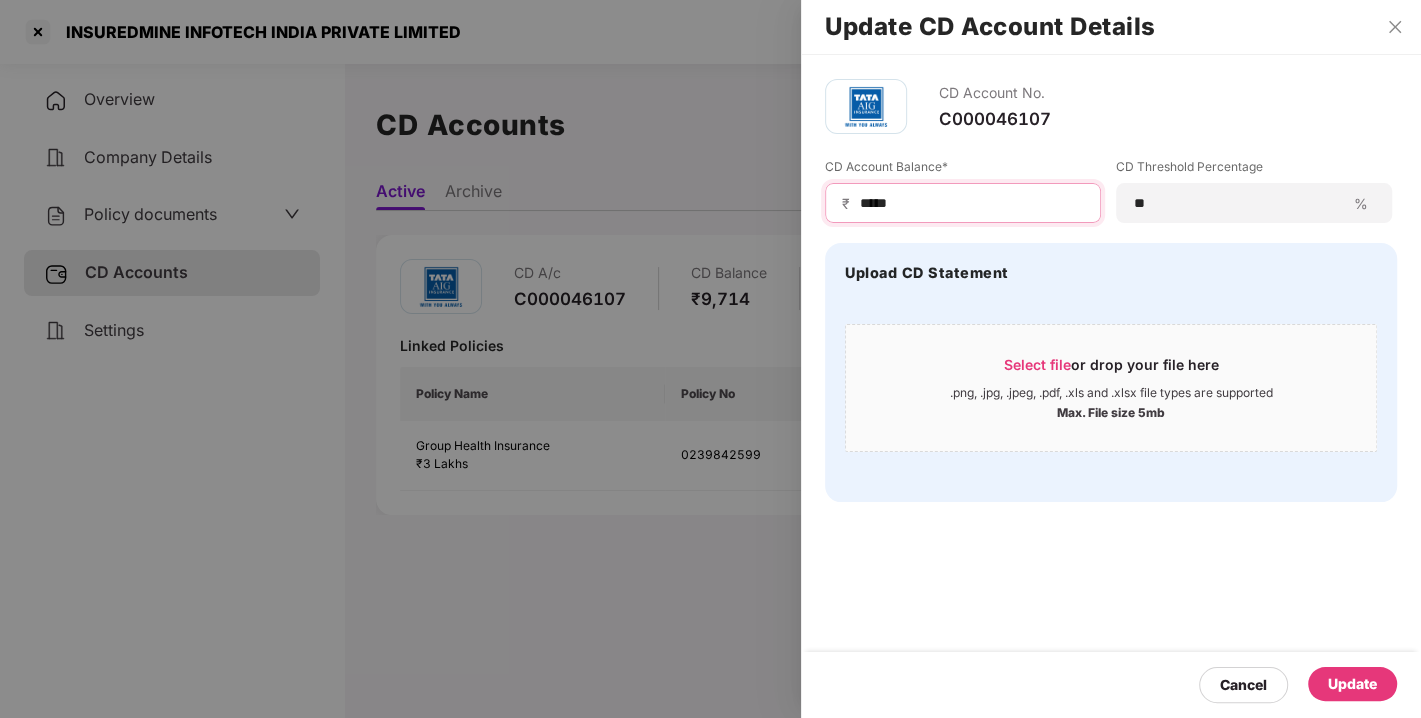 type on "*****" 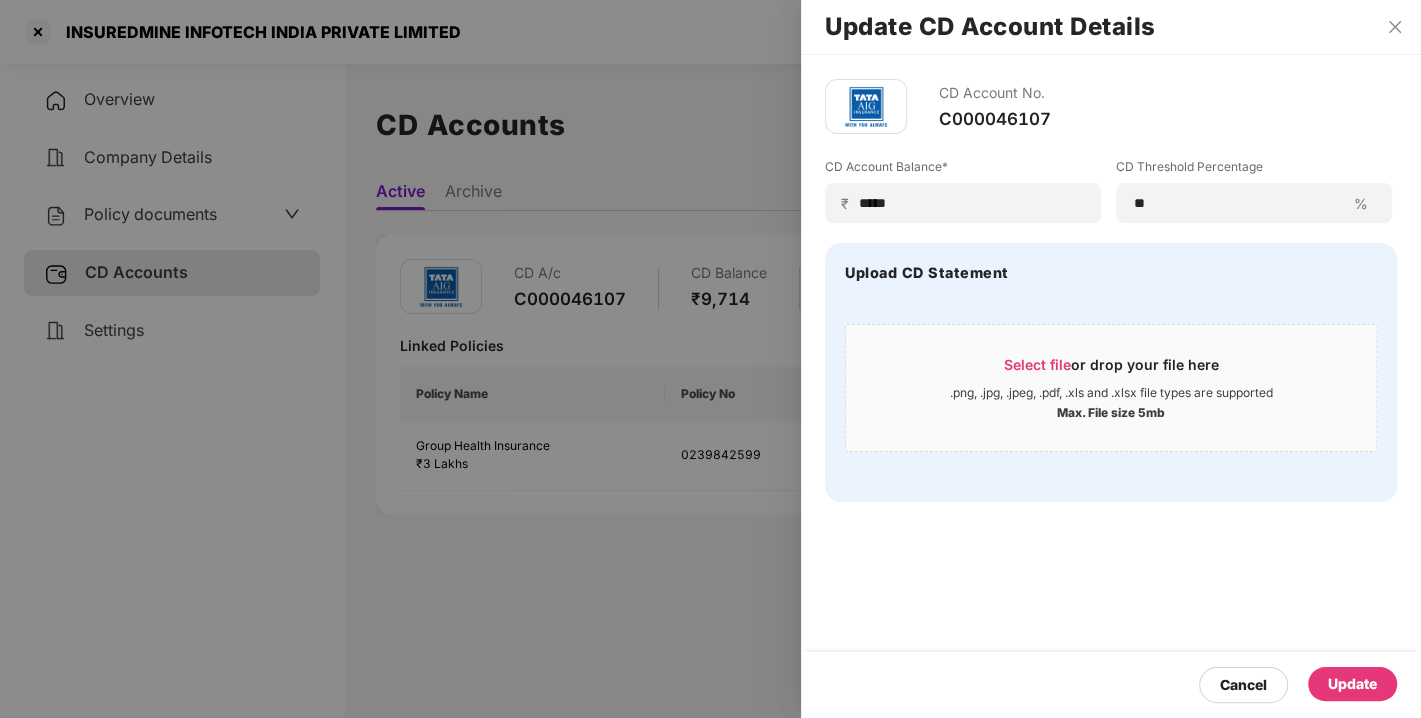 click on "Update" at bounding box center (1352, 684) 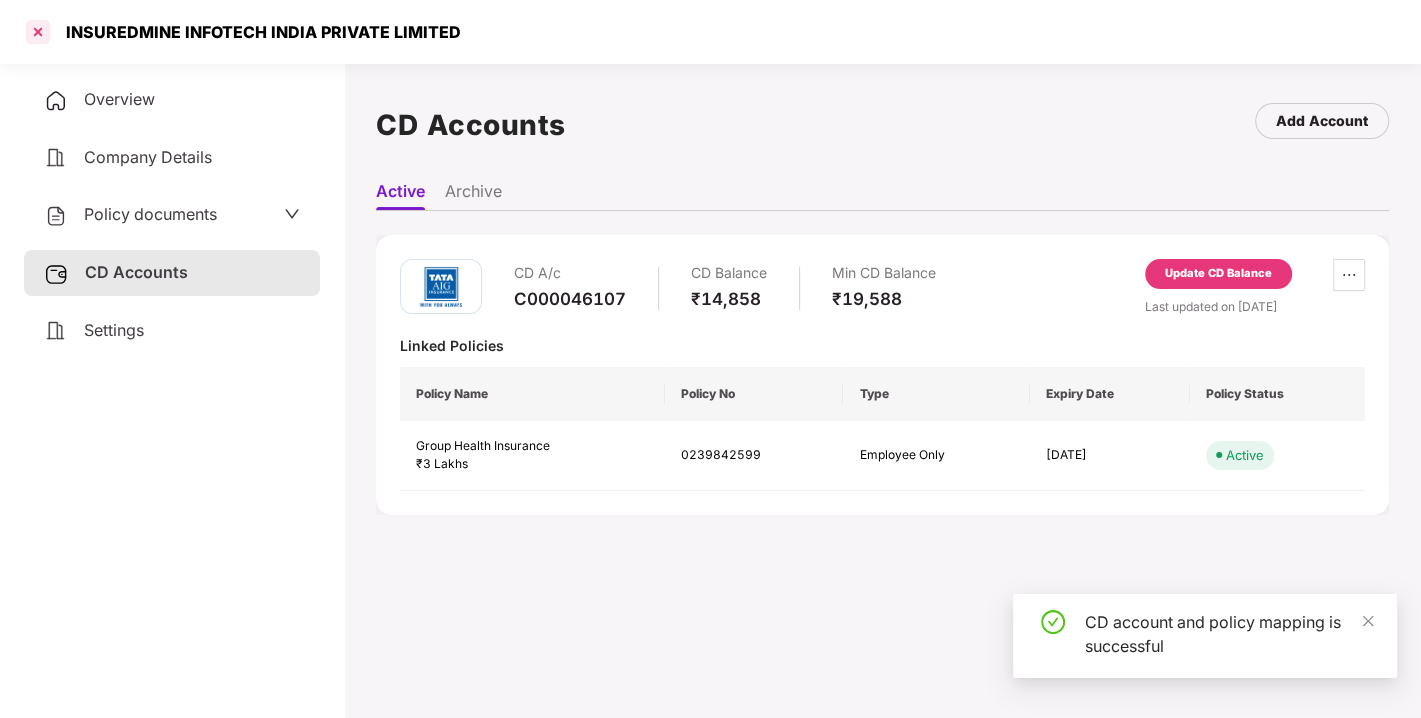 click at bounding box center [38, 32] 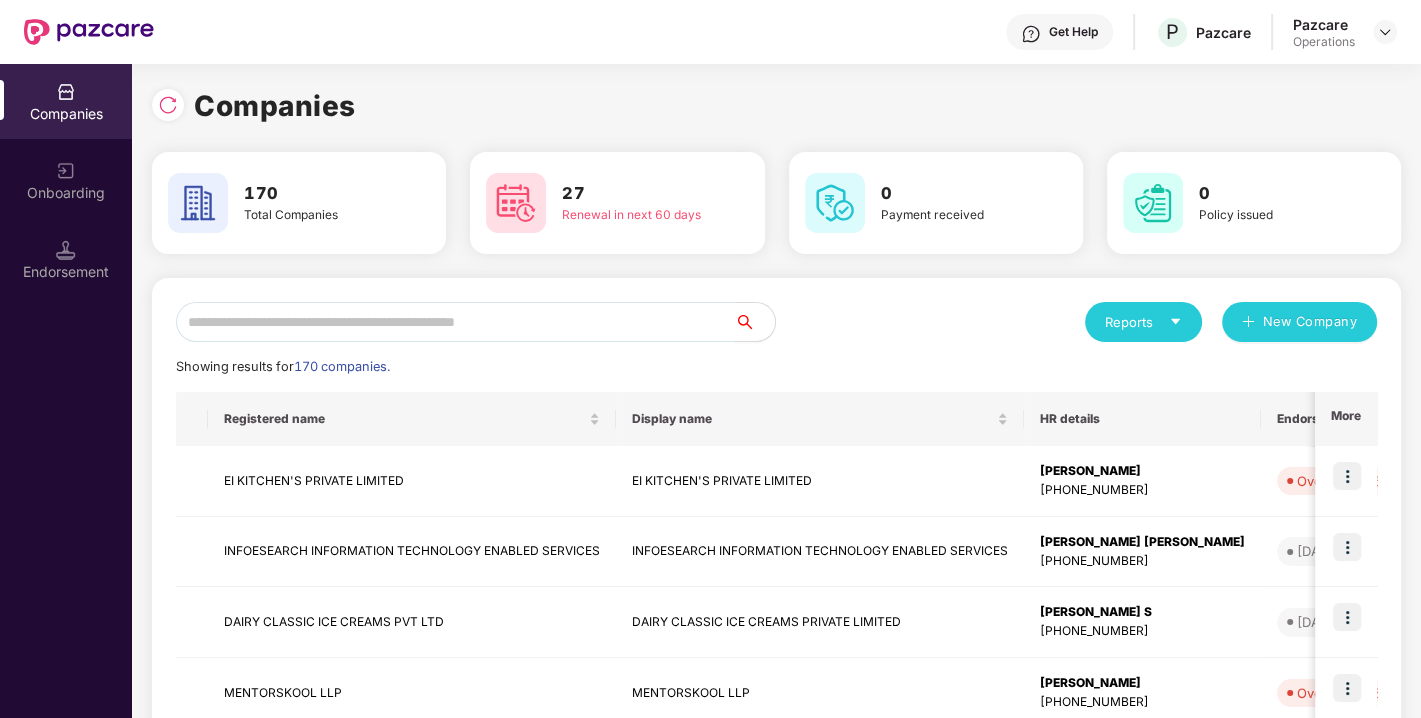 click at bounding box center [455, 322] 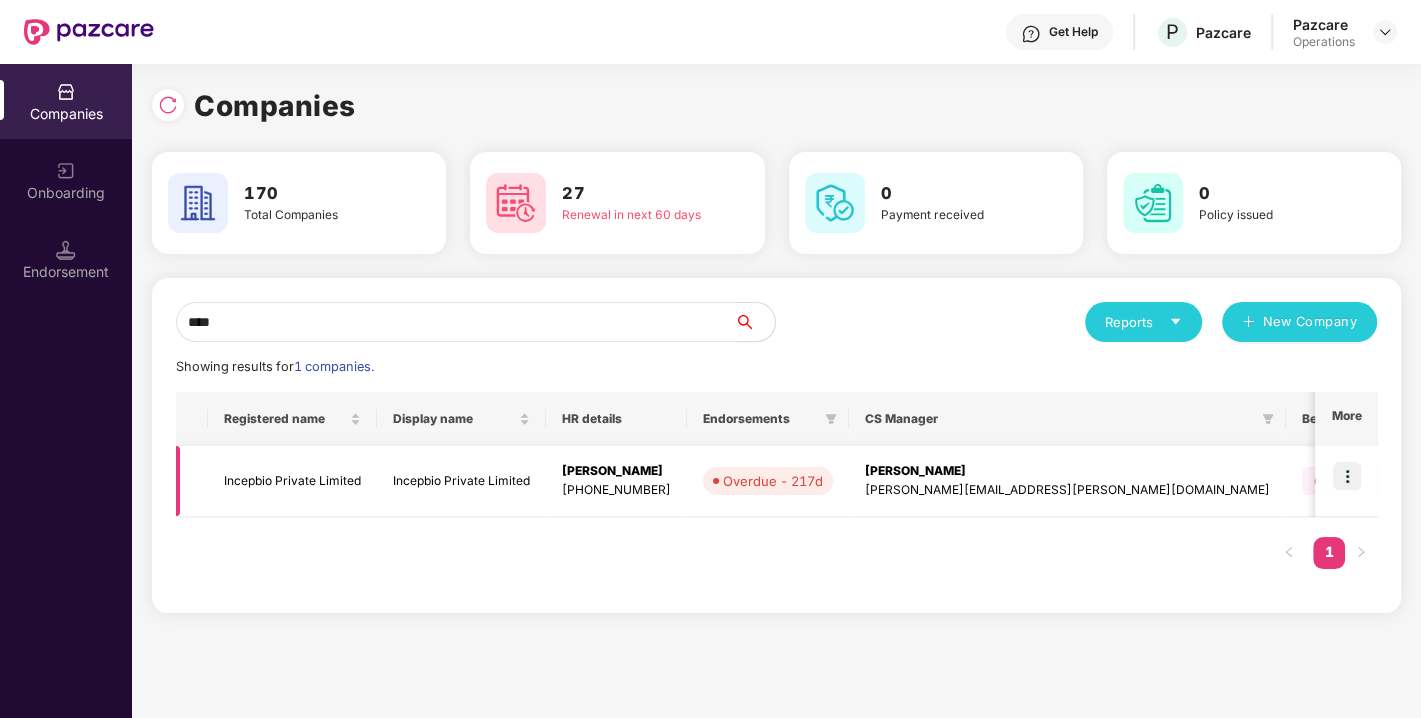 type on "****" 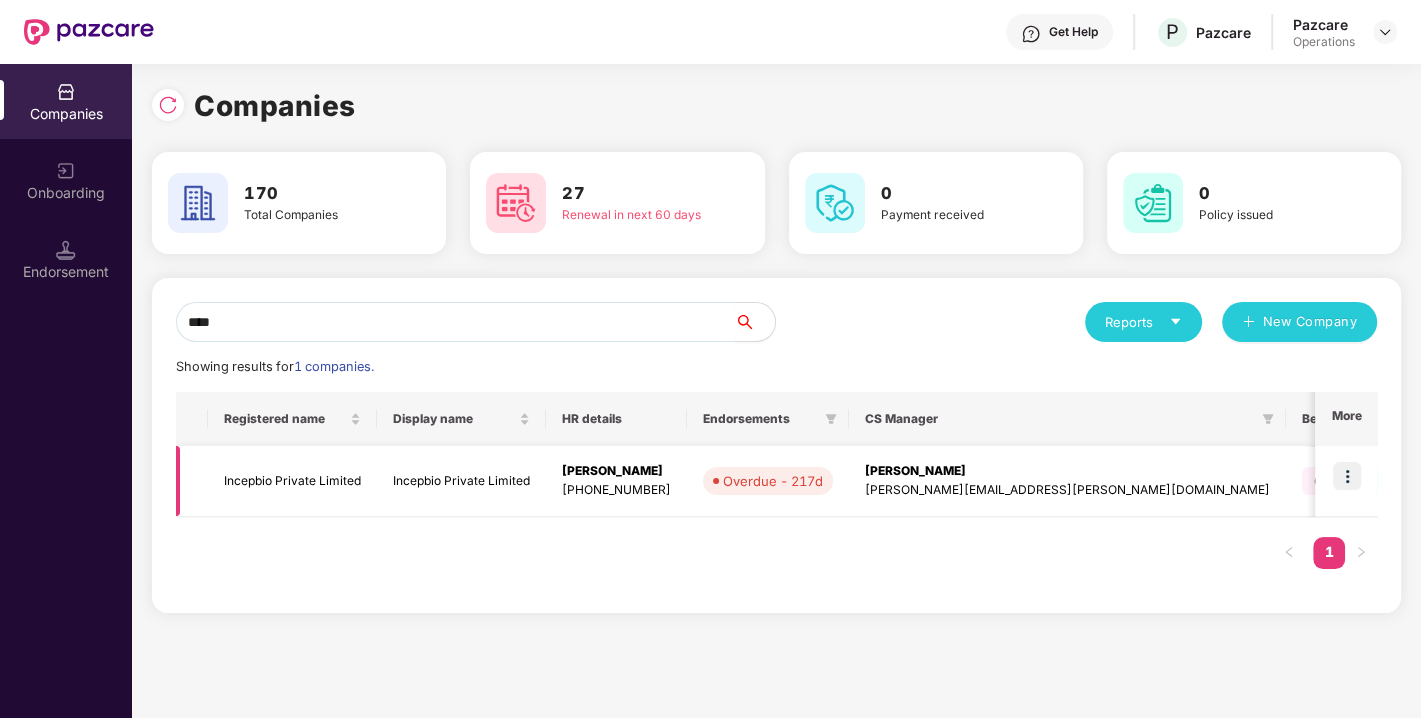 click on "Incepbio Private Limited" at bounding box center [292, 481] 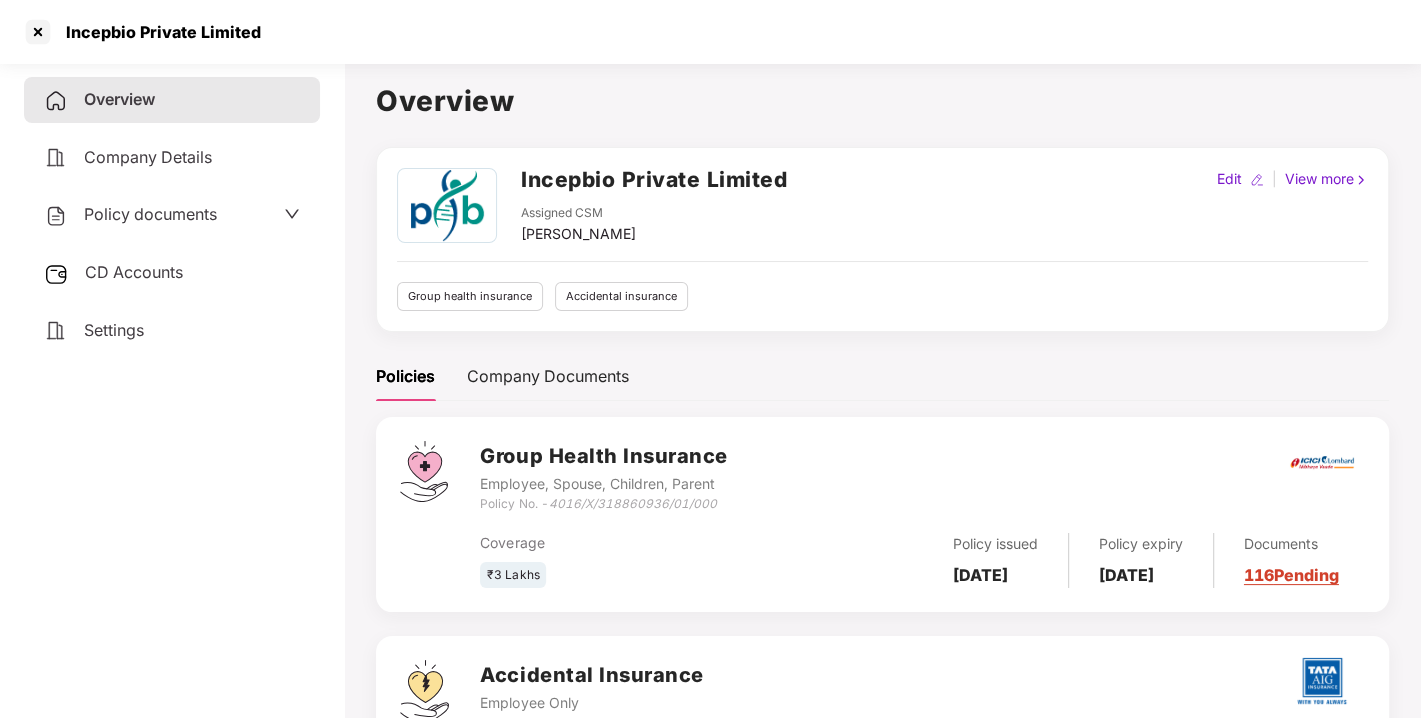 click on "Policy documents" at bounding box center (150, 214) 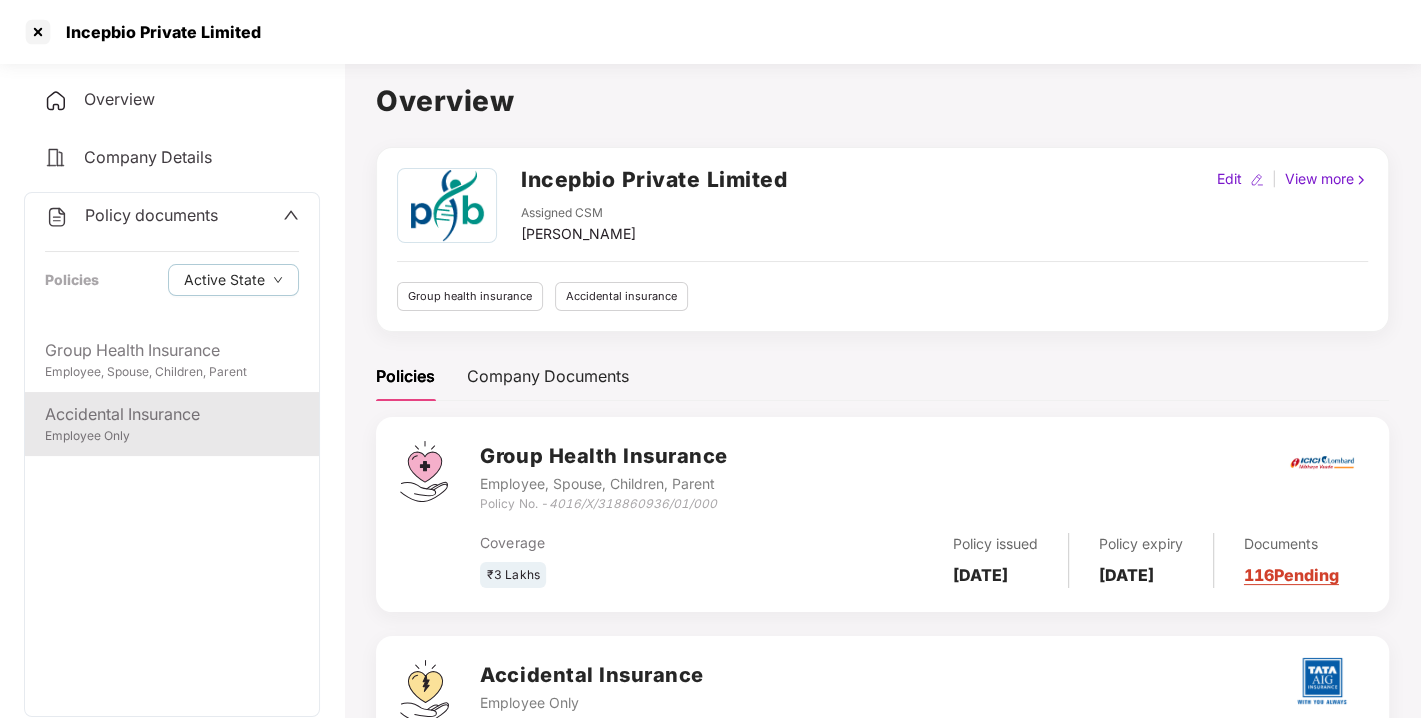 click on "Accidental Insurance" at bounding box center [172, 414] 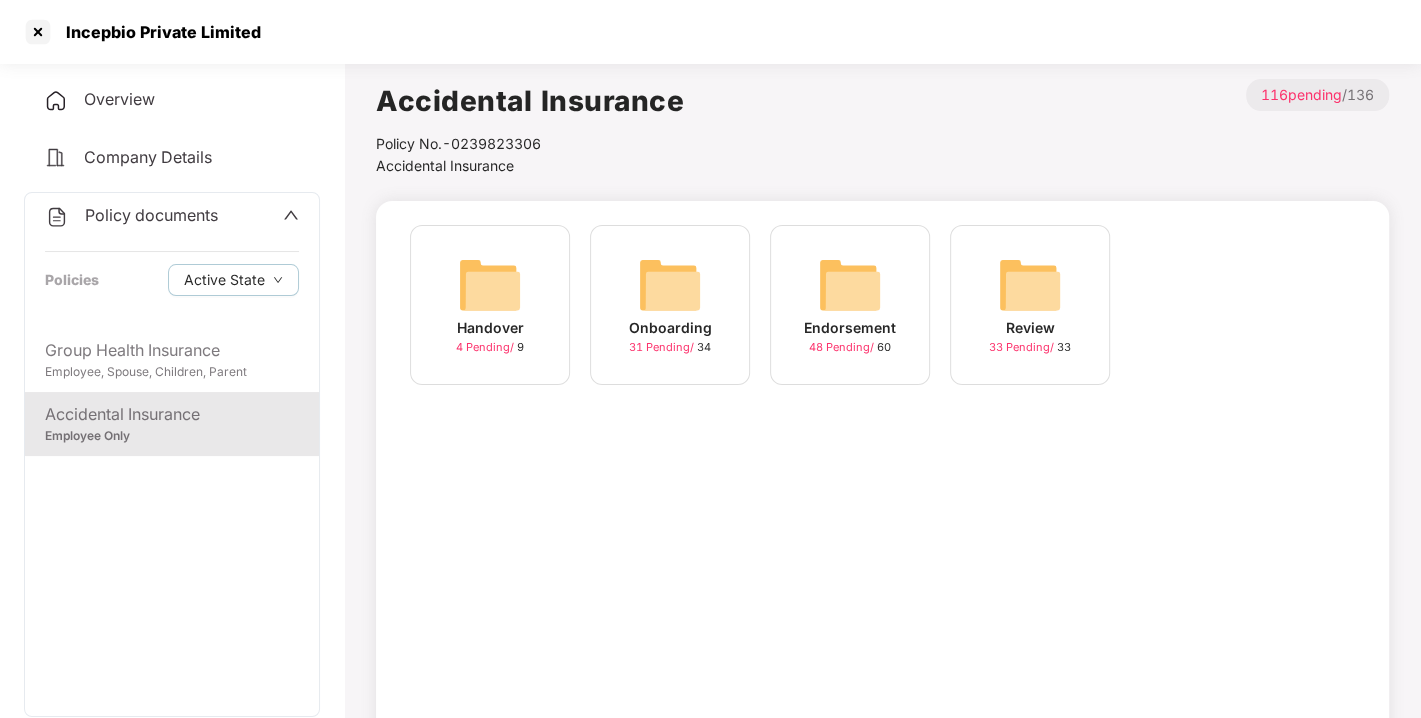 click at bounding box center [850, 285] 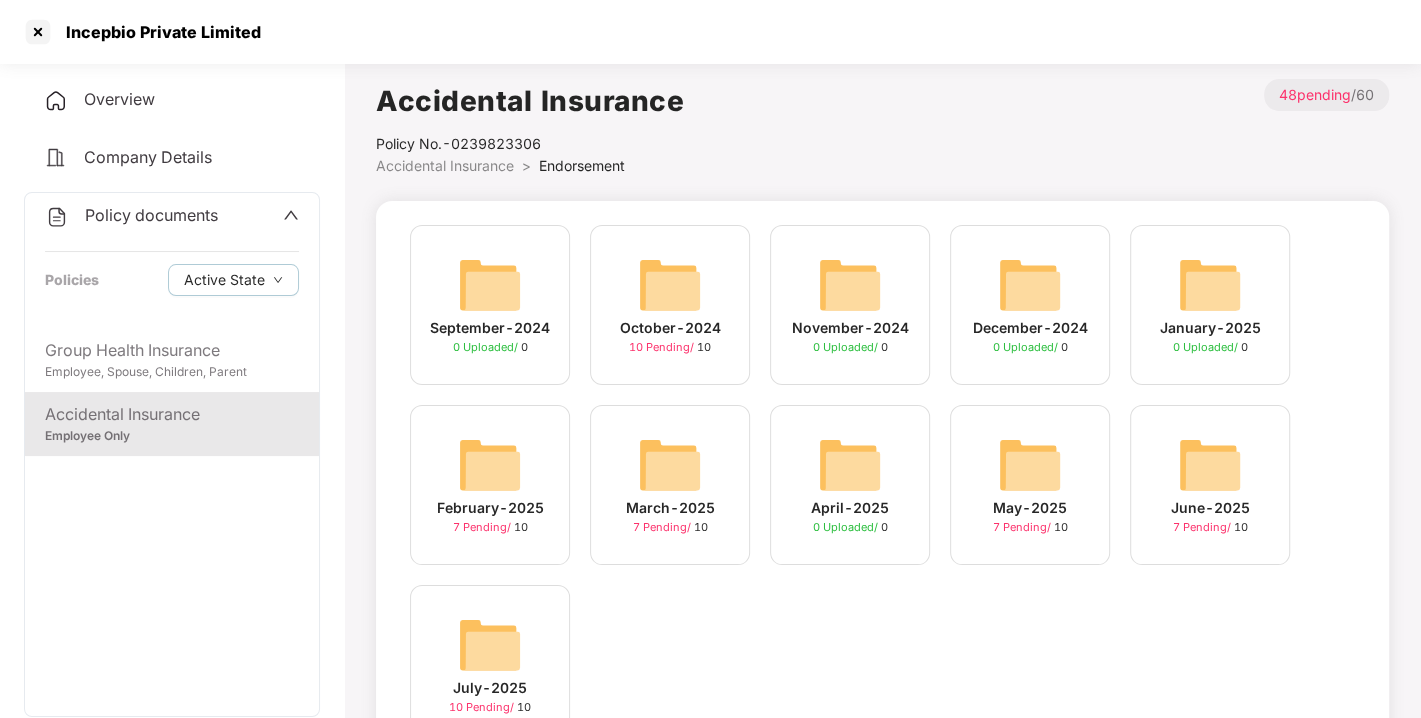scroll, scrollTop: 94, scrollLeft: 0, axis: vertical 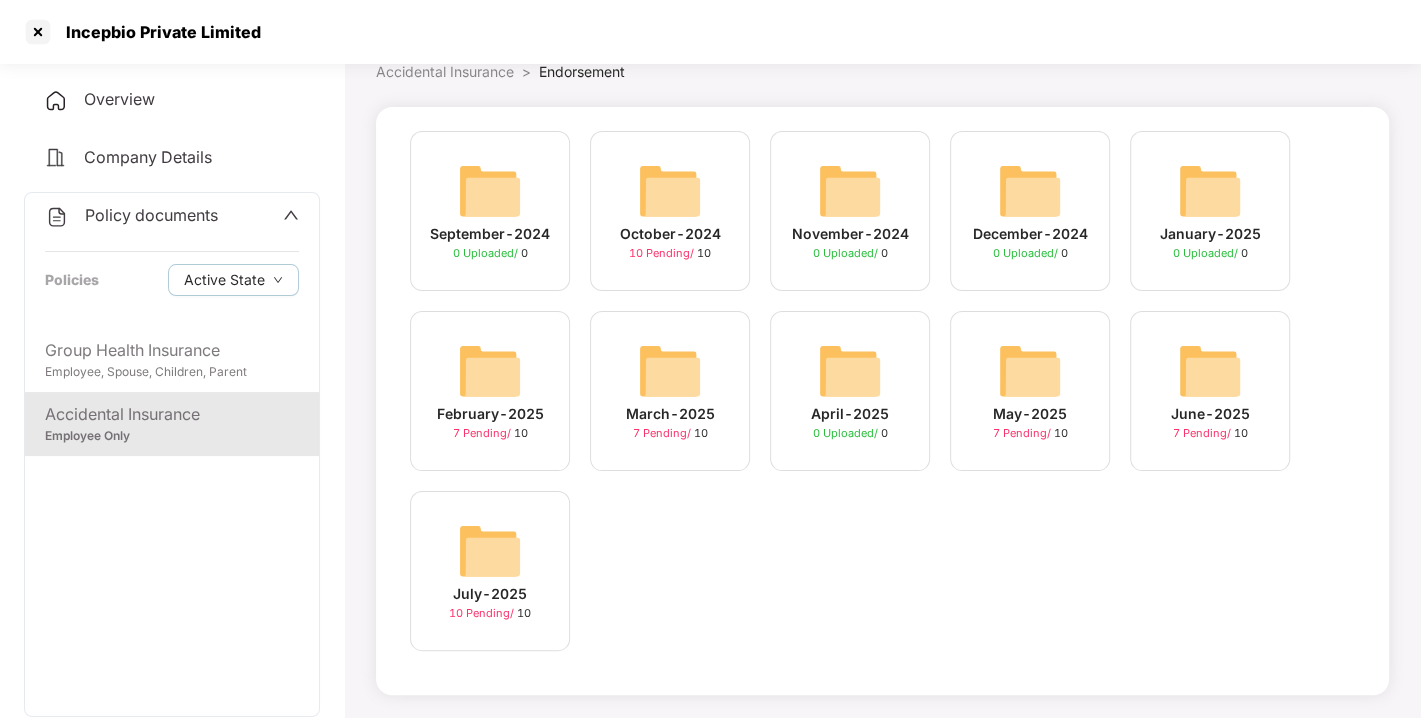 click at bounding box center [490, 551] 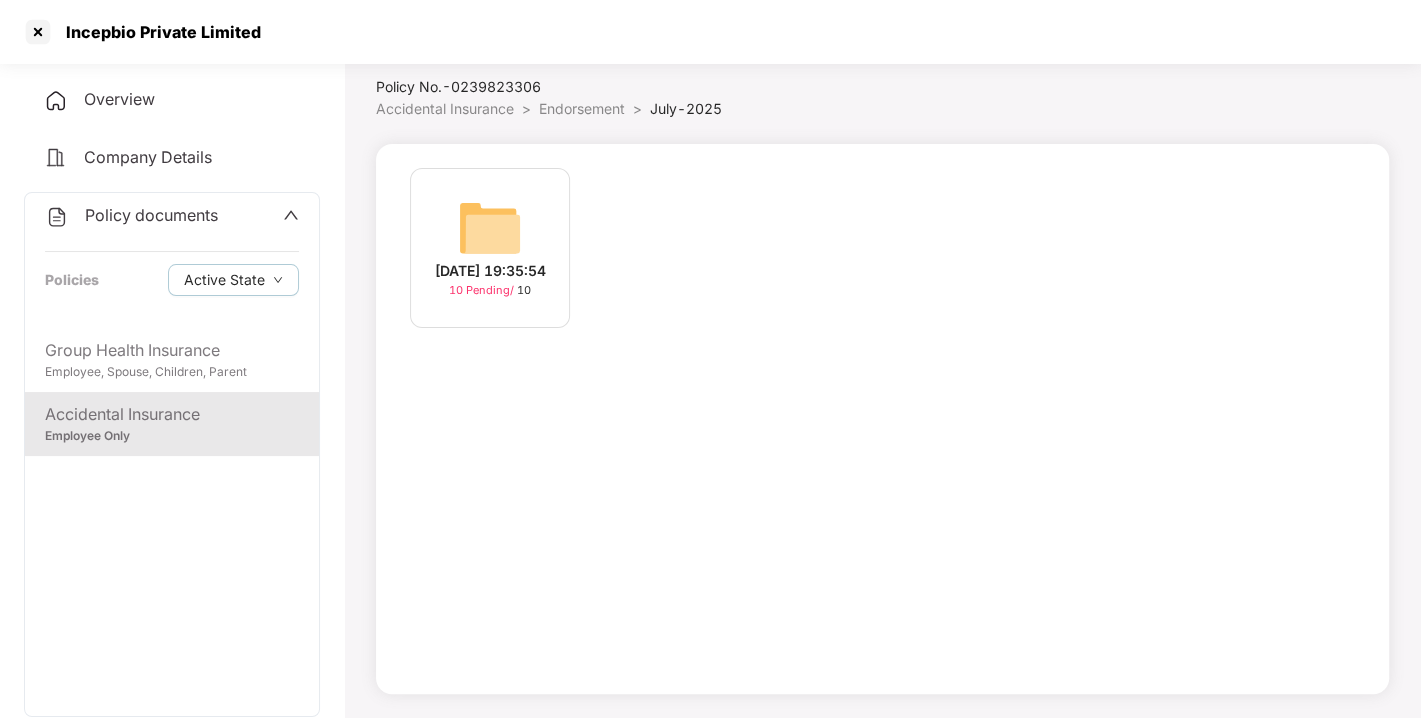 click on "[DATE] 19:35:54 10 Pending  /     10" at bounding box center (490, 248) 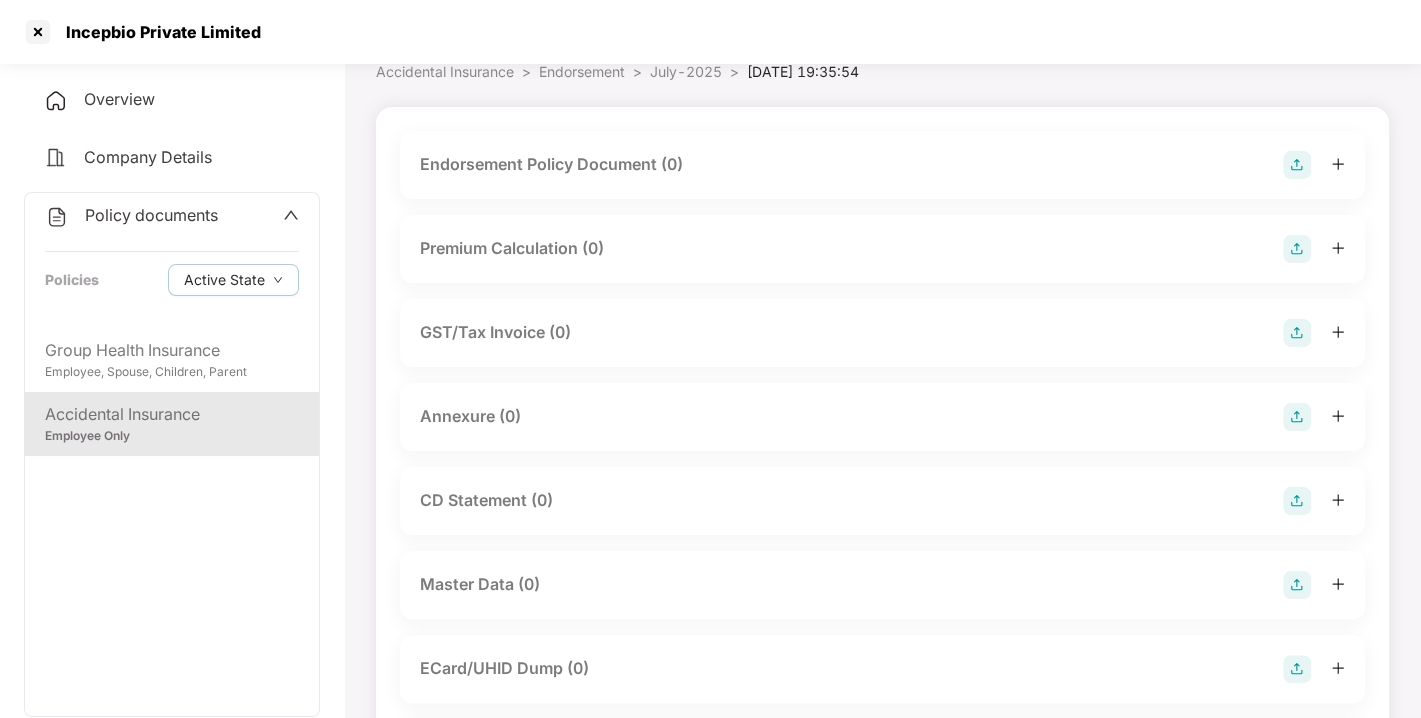 click at bounding box center [1297, 165] 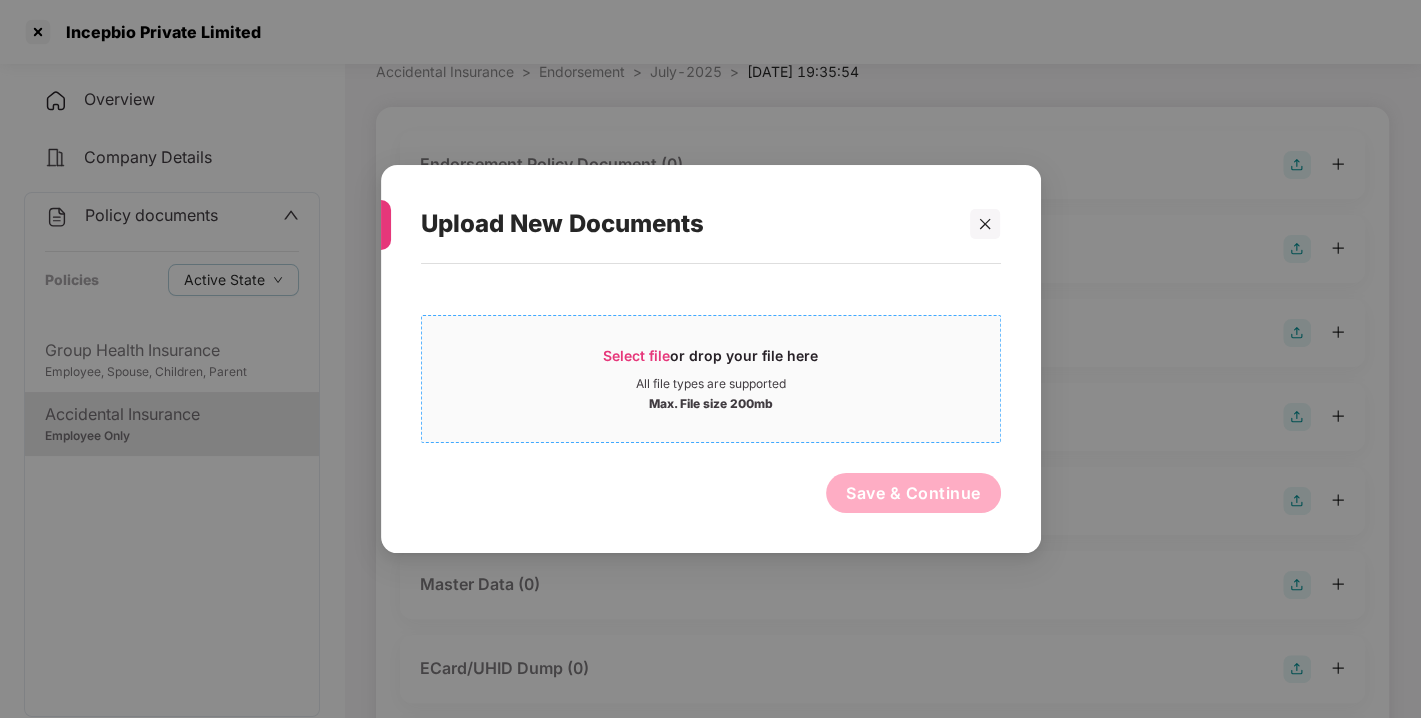 click on "Select file" at bounding box center [636, 355] 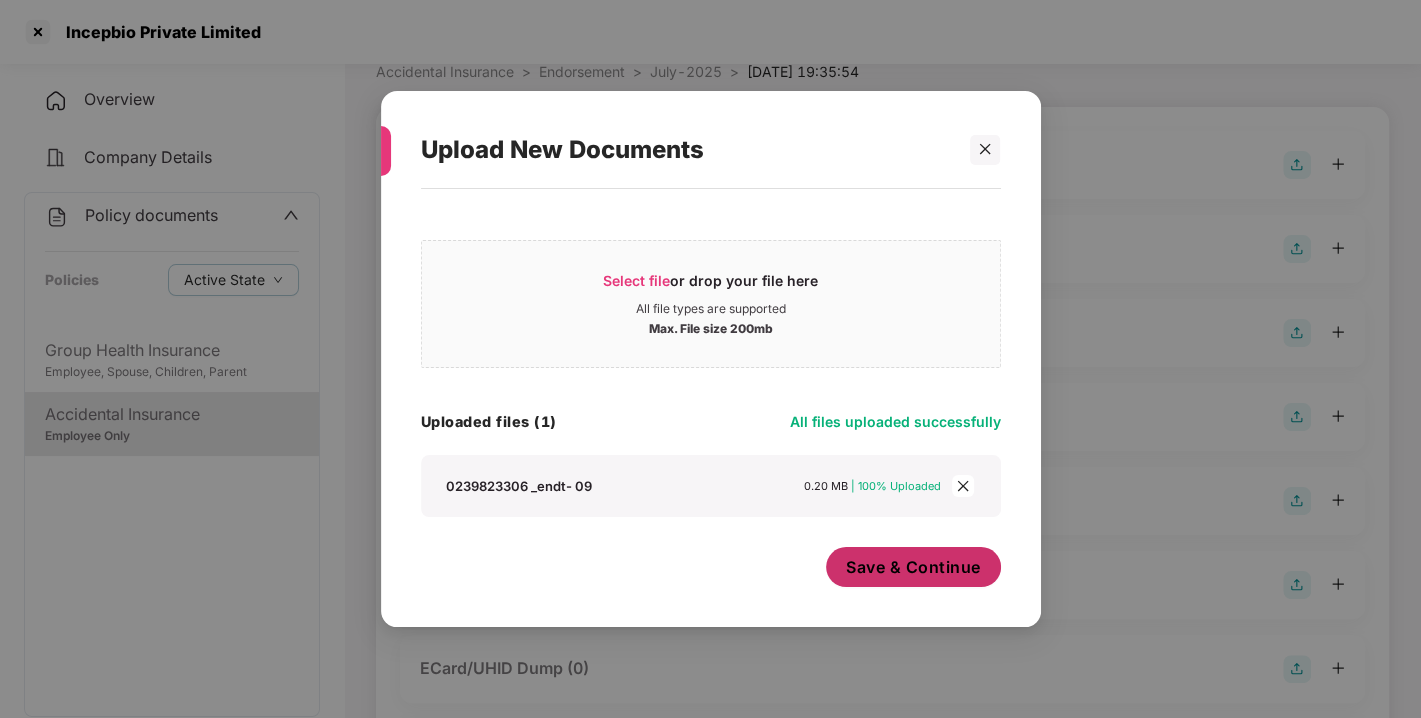 click on "Save & Continue" at bounding box center [913, 567] 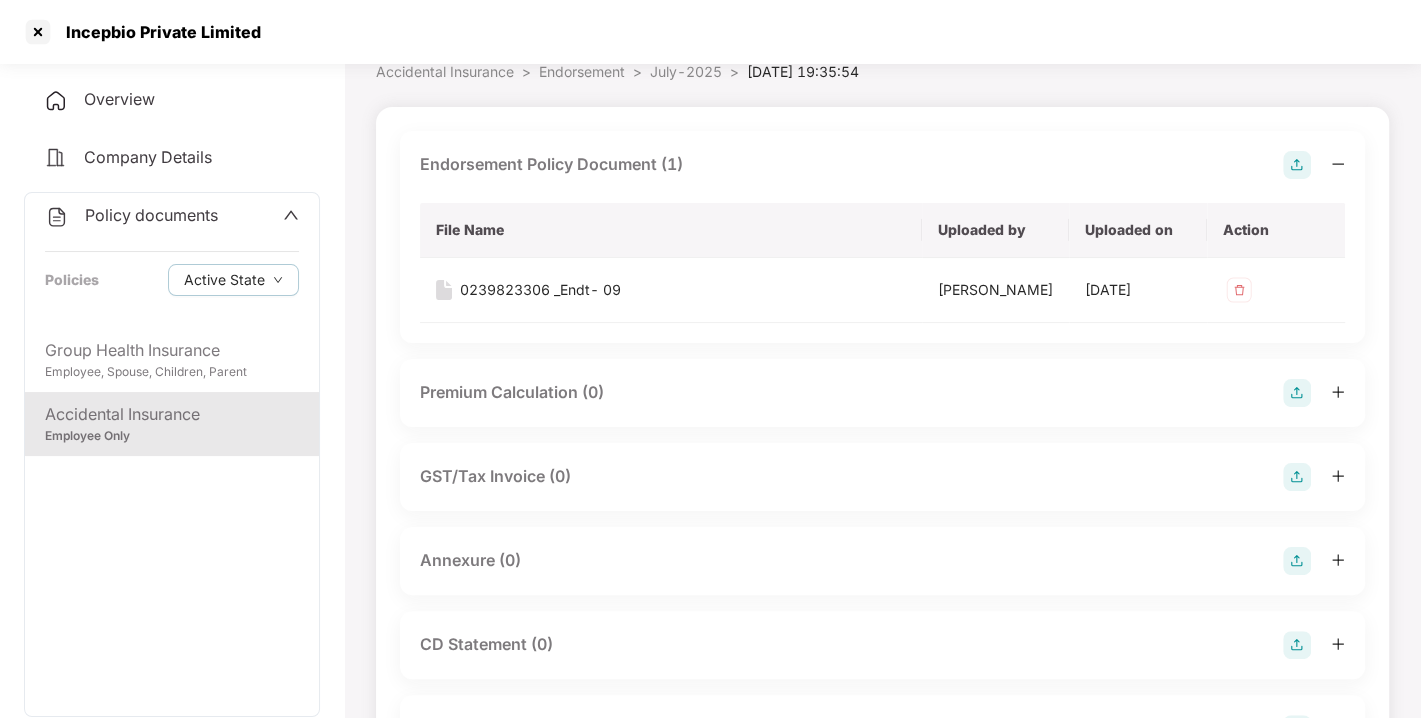 click at bounding box center (1297, 165) 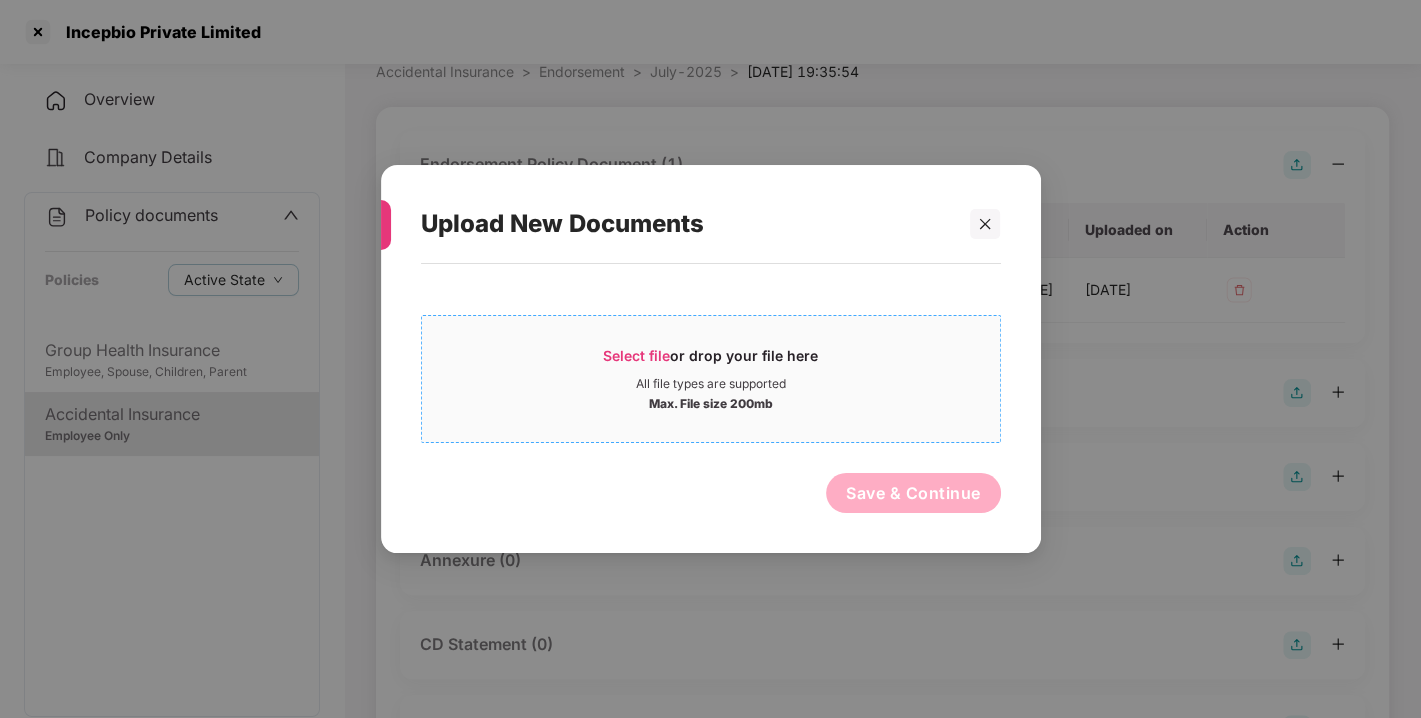 click on "Select file" at bounding box center [636, 355] 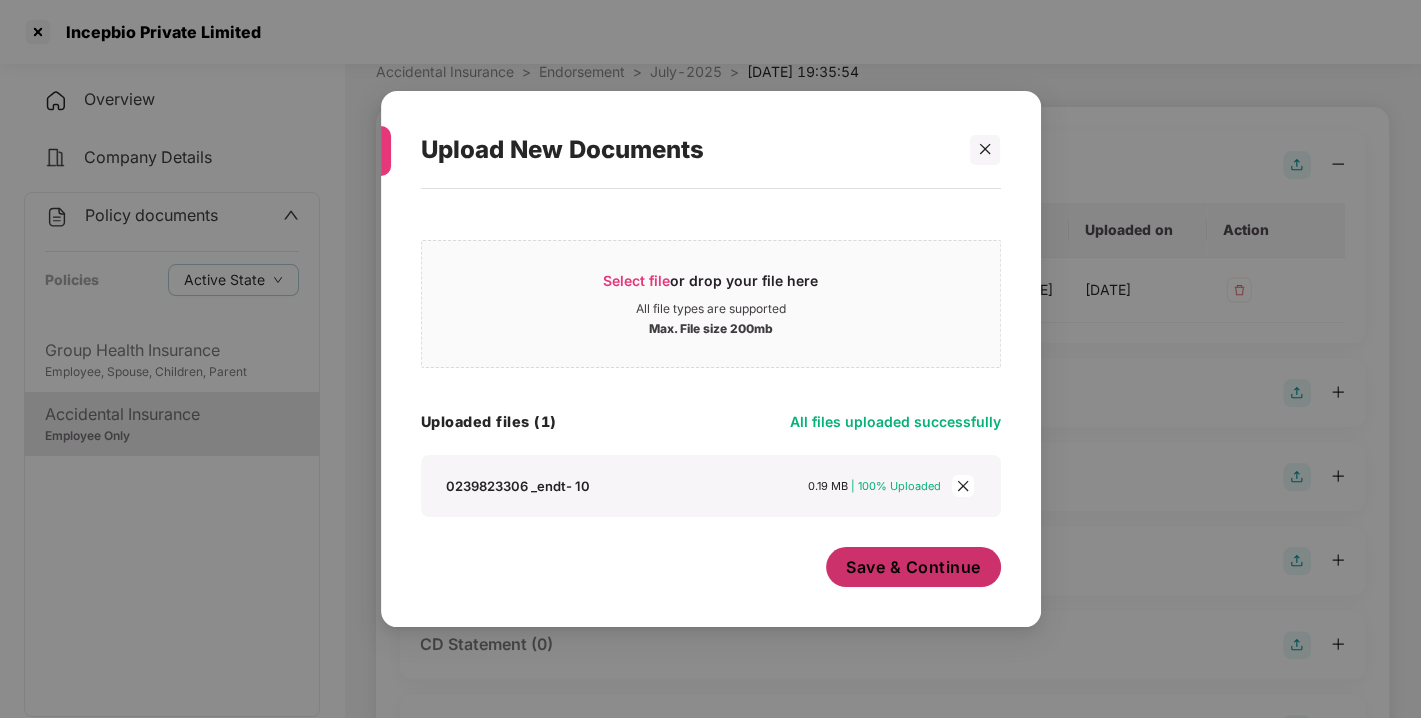 click on "Save & Continue" at bounding box center [913, 567] 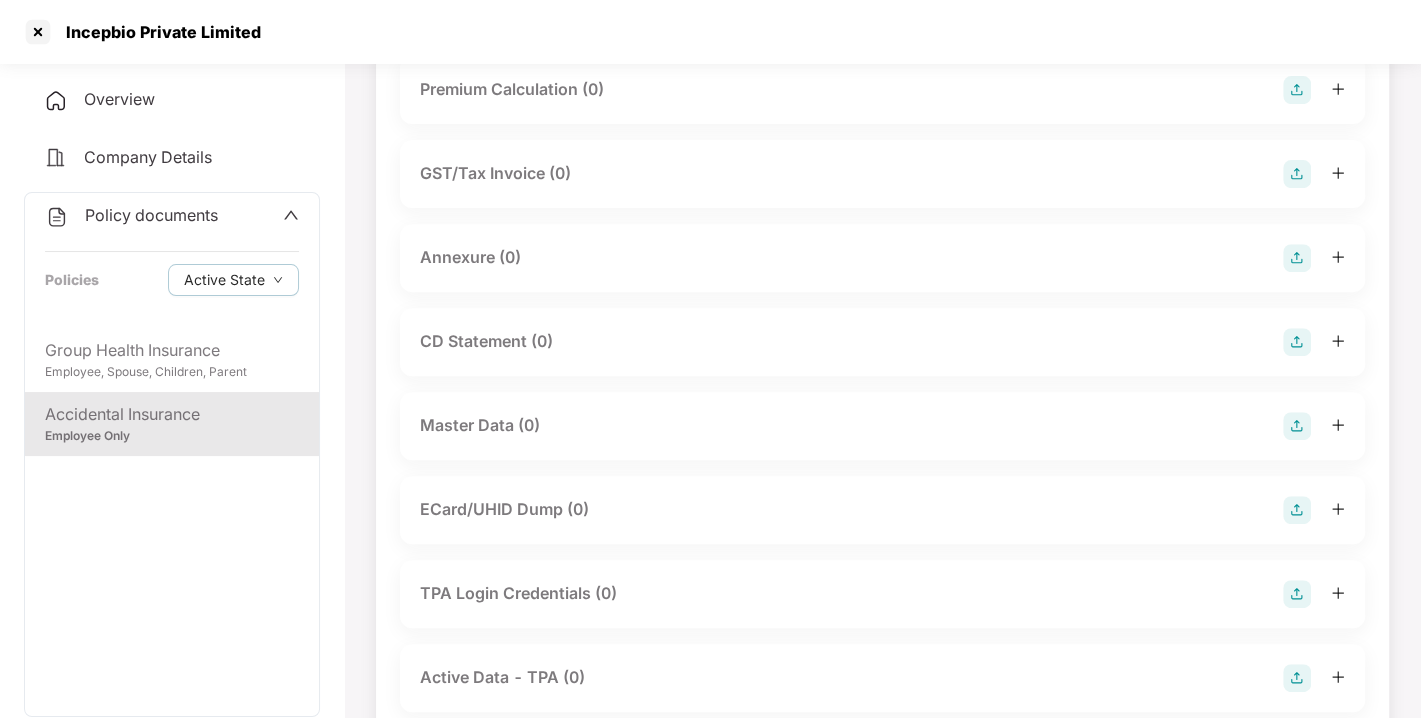 scroll, scrollTop: 465, scrollLeft: 0, axis: vertical 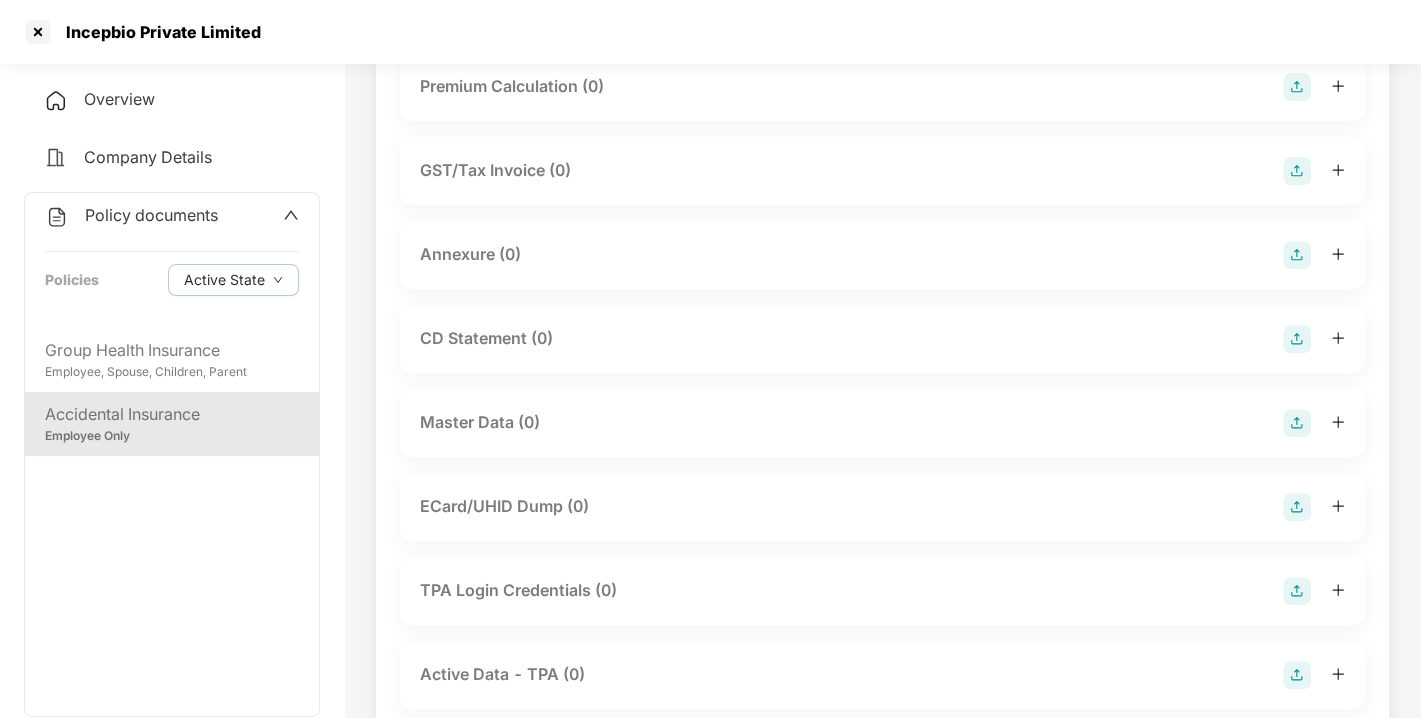 click at bounding box center (1297, 255) 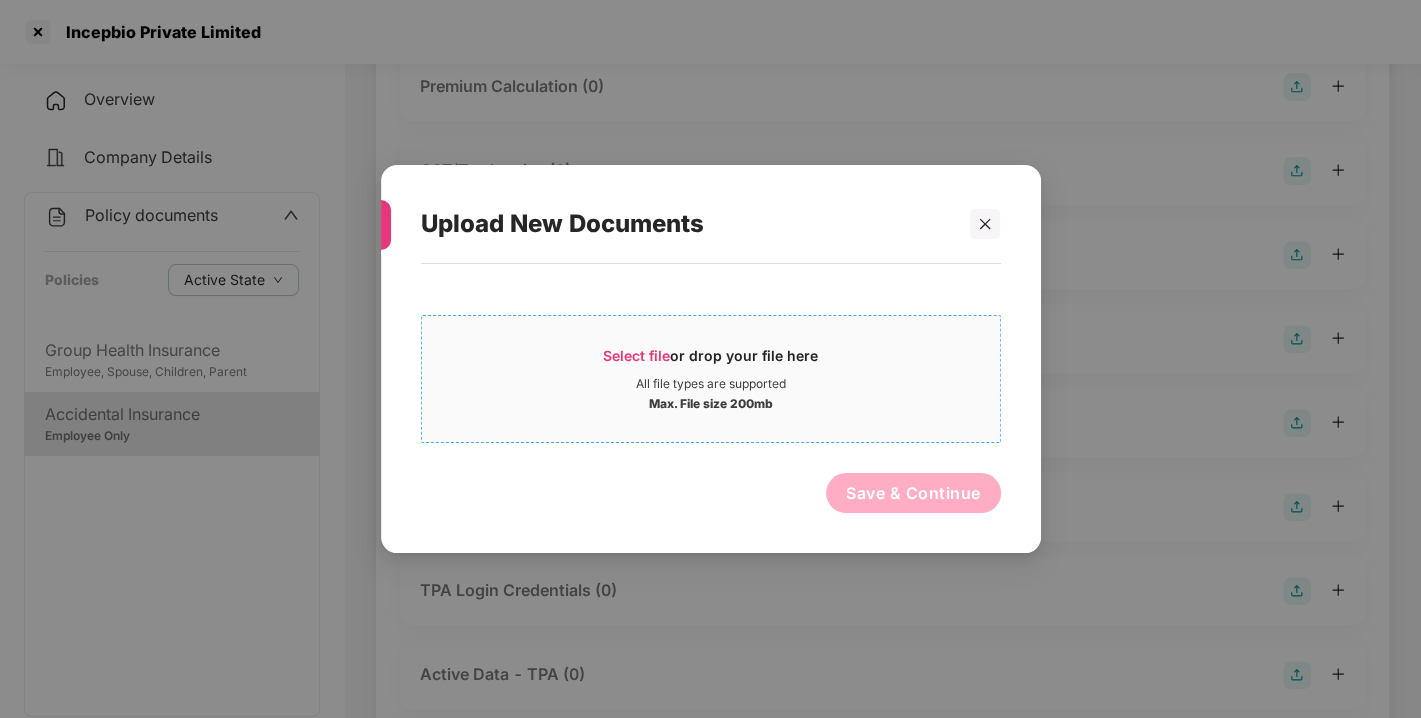 click on "Select file" at bounding box center [636, 355] 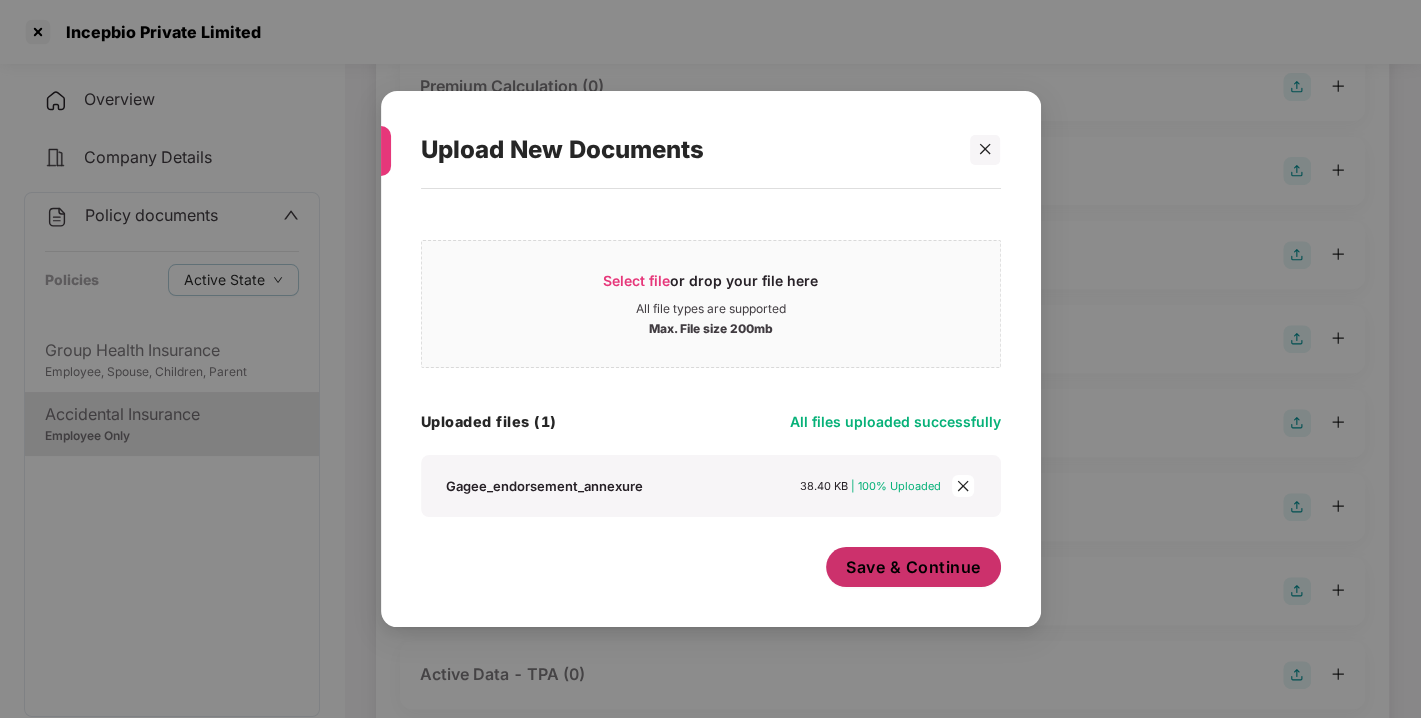 click on "Save & Continue" at bounding box center (913, 567) 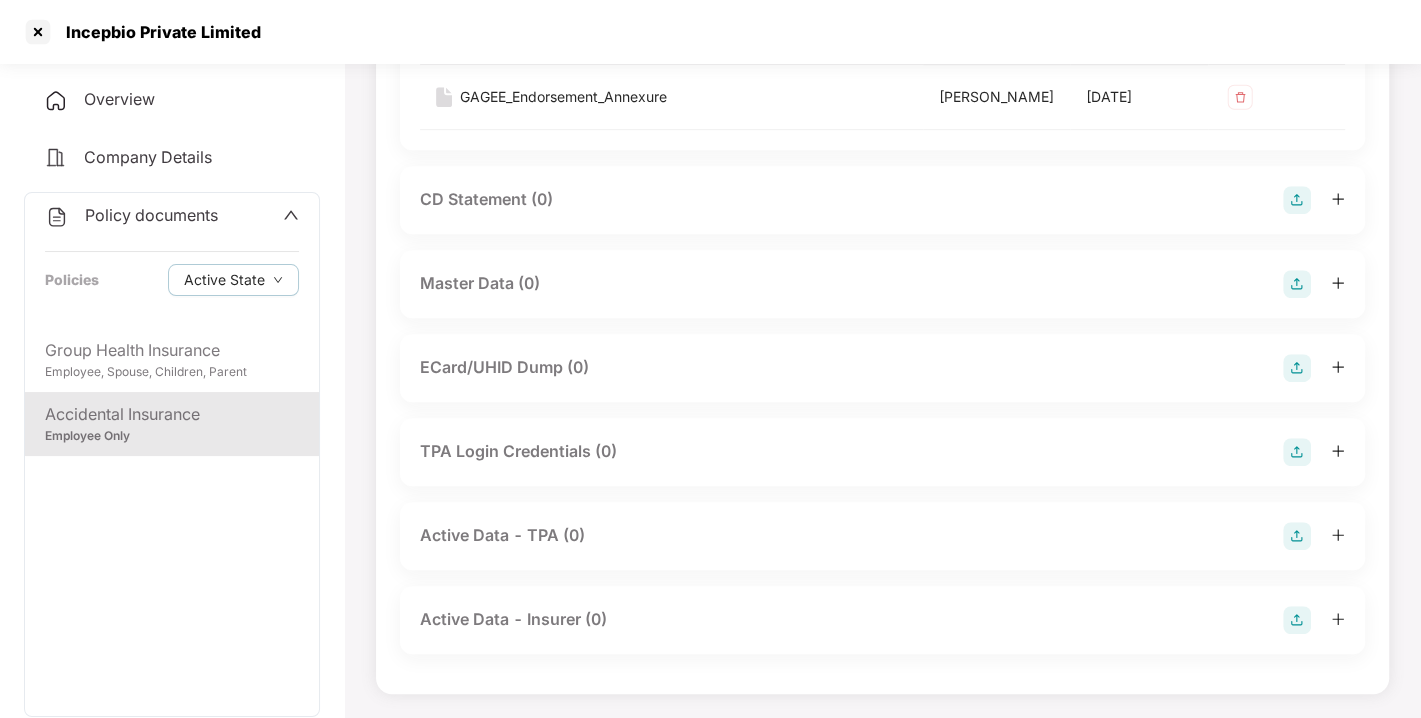 scroll, scrollTop: 754, scrollLeft: 0, axis: vertical 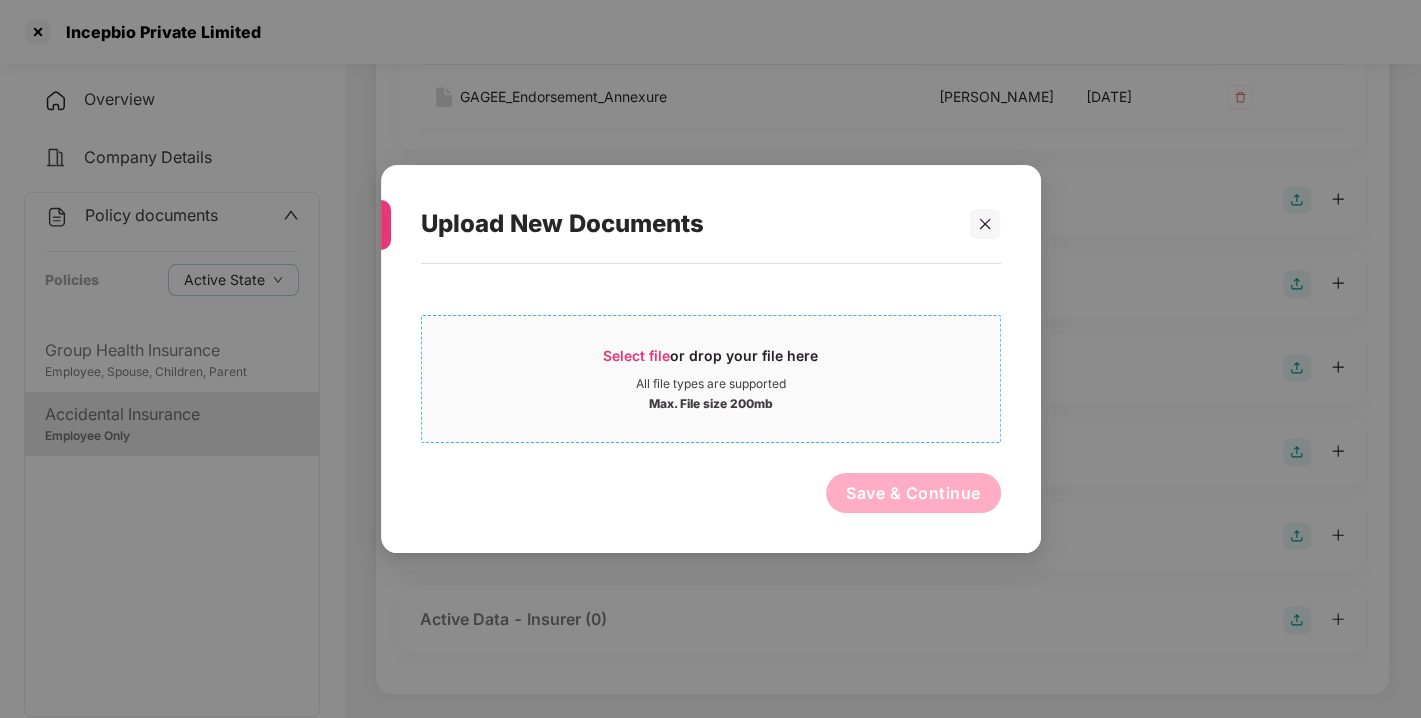 click on "Select file" at bounding box center (636, 355) 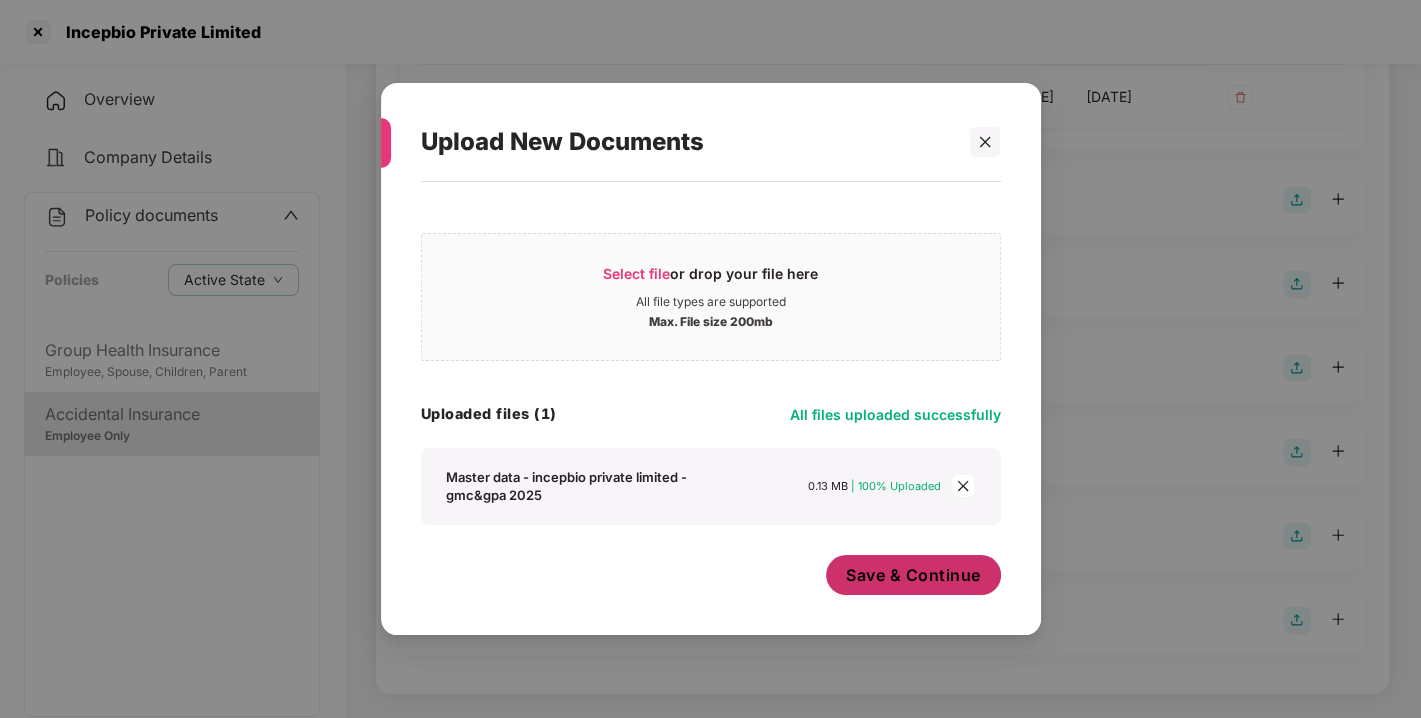 click on "Save & Continue" at bounding box center (913, 575) 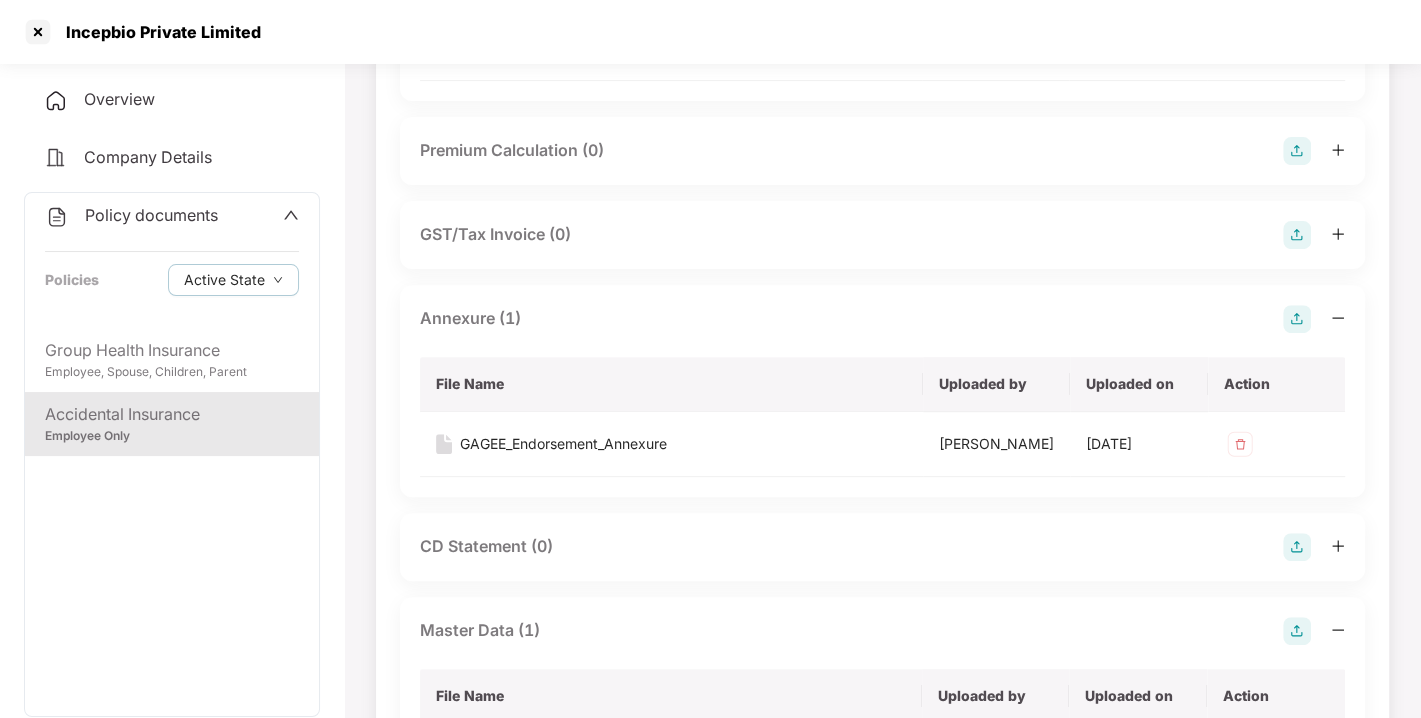 scroll, scrollTop: 0, scrollLeft: 0, axis: both 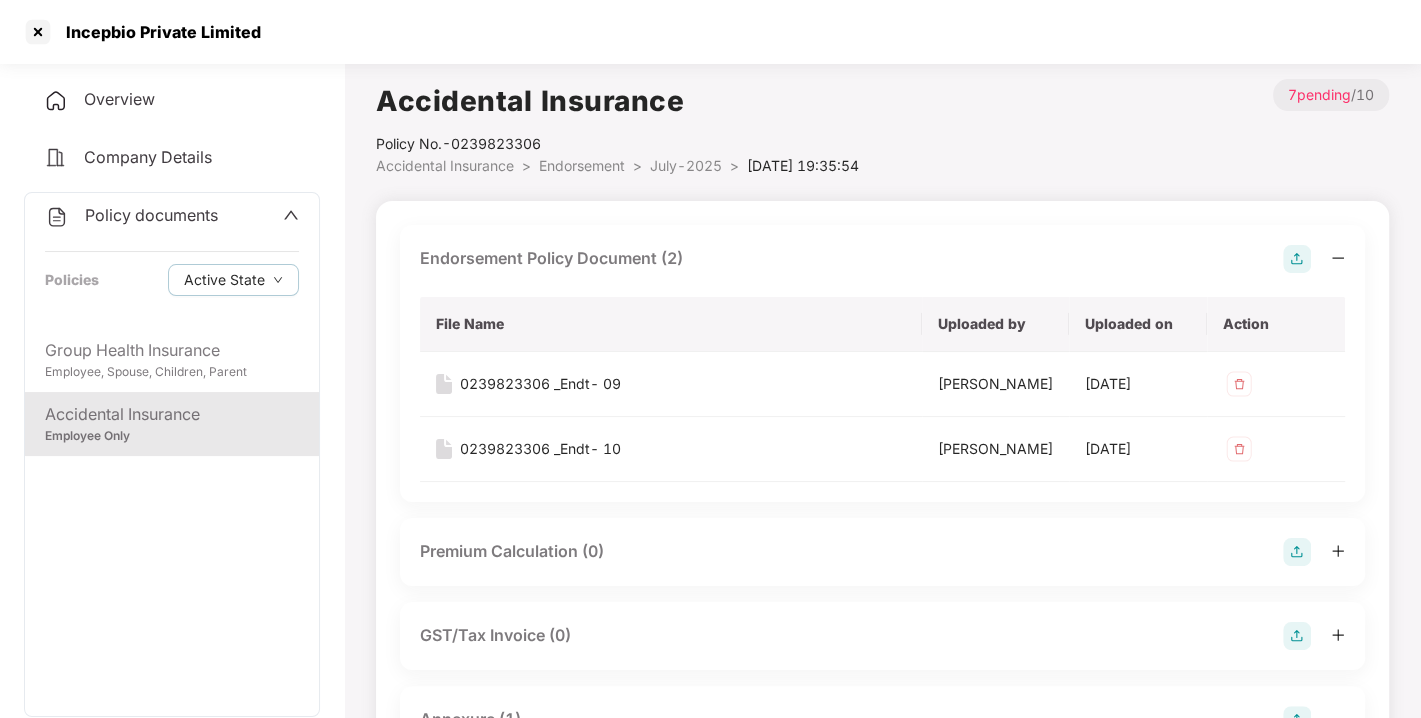 click on "Policy documents" at bounding box center (131, 216) 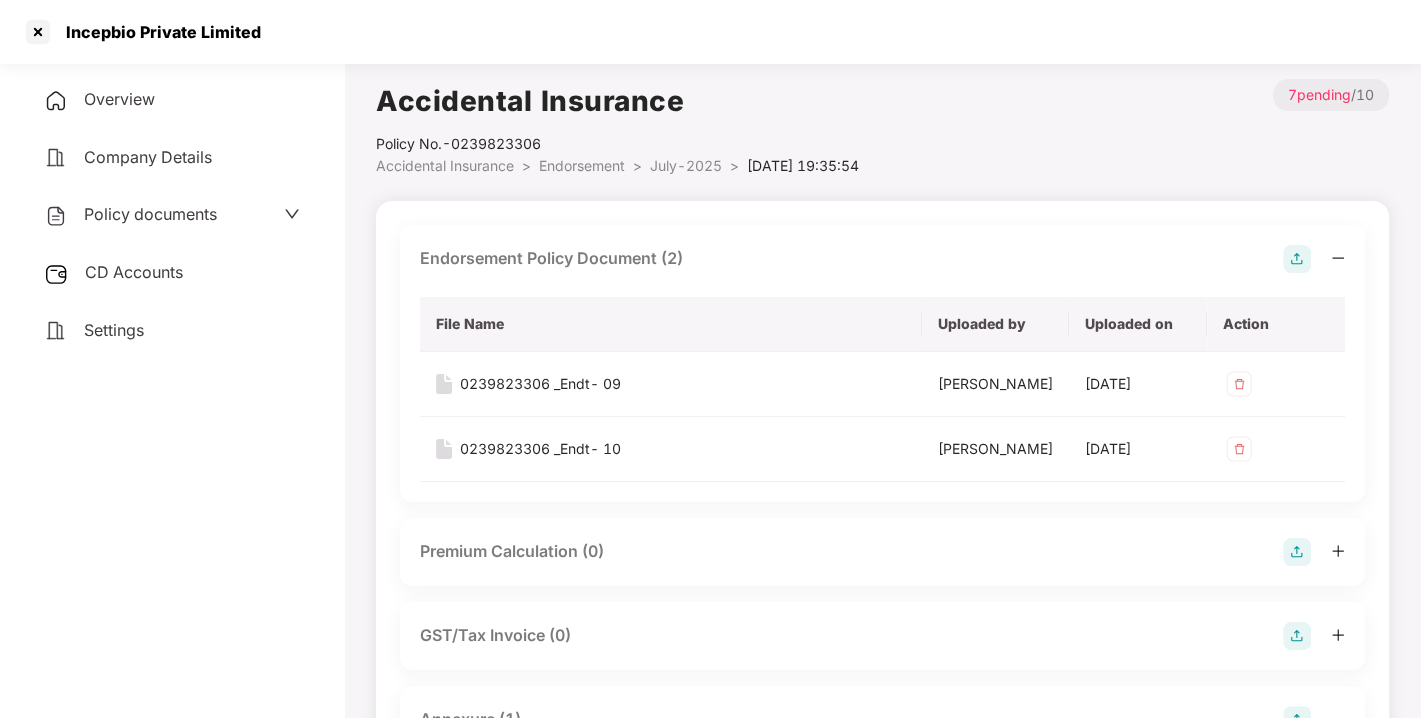 click on "CD Accounts" at bounding box center (134, 272) 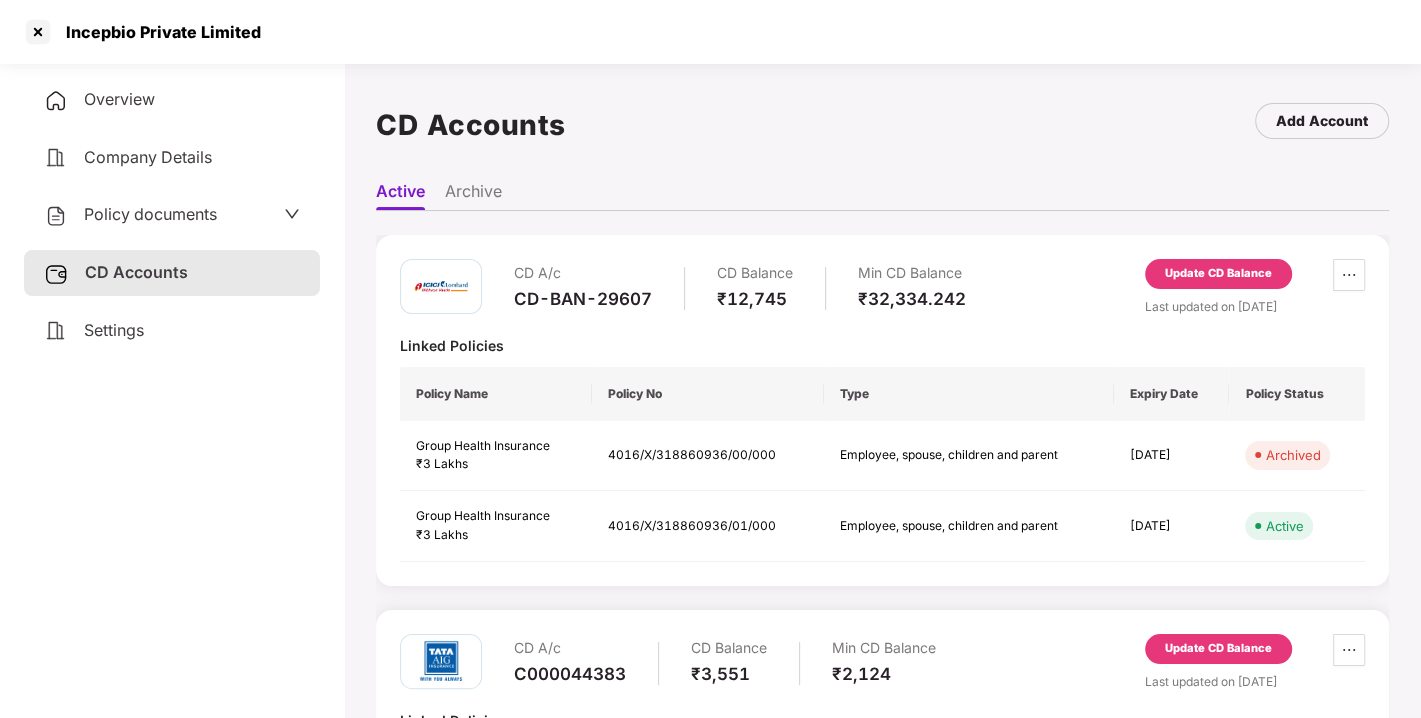 scroll, scrollTop: 188, scrollLeft: 0, axis: vertical 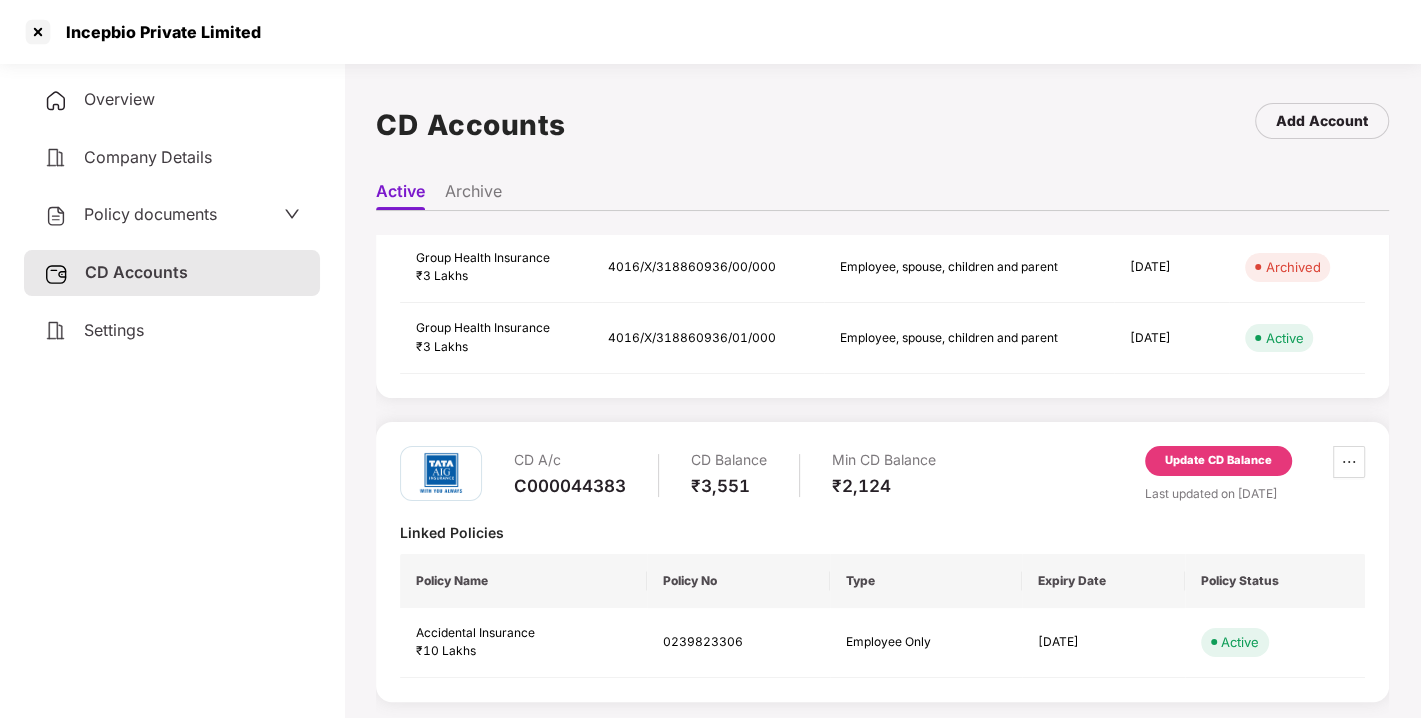 click on "Update CD Balance" at bounding box center (1218, 461) 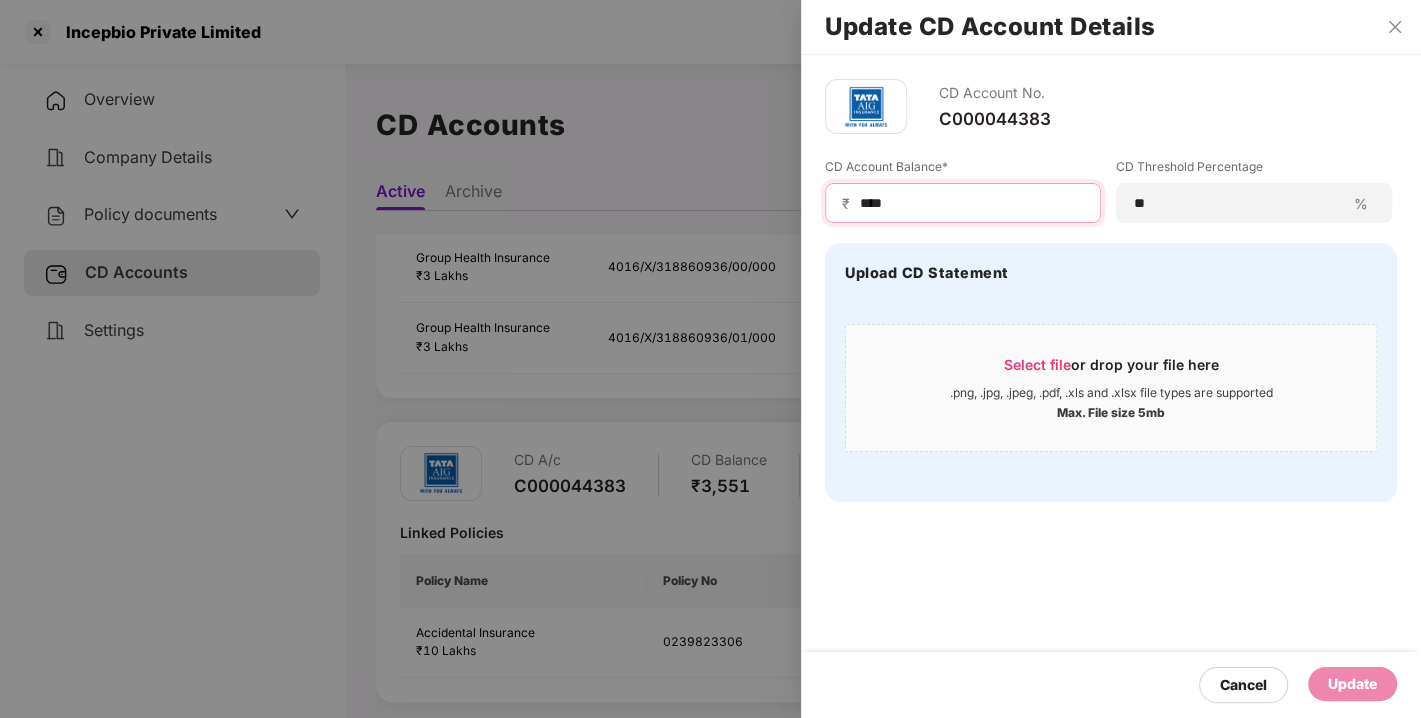drag, startPoint x: 924, startPoint y: 198, endPoint x: 666, endPoint y: 272, distance: 268.40268 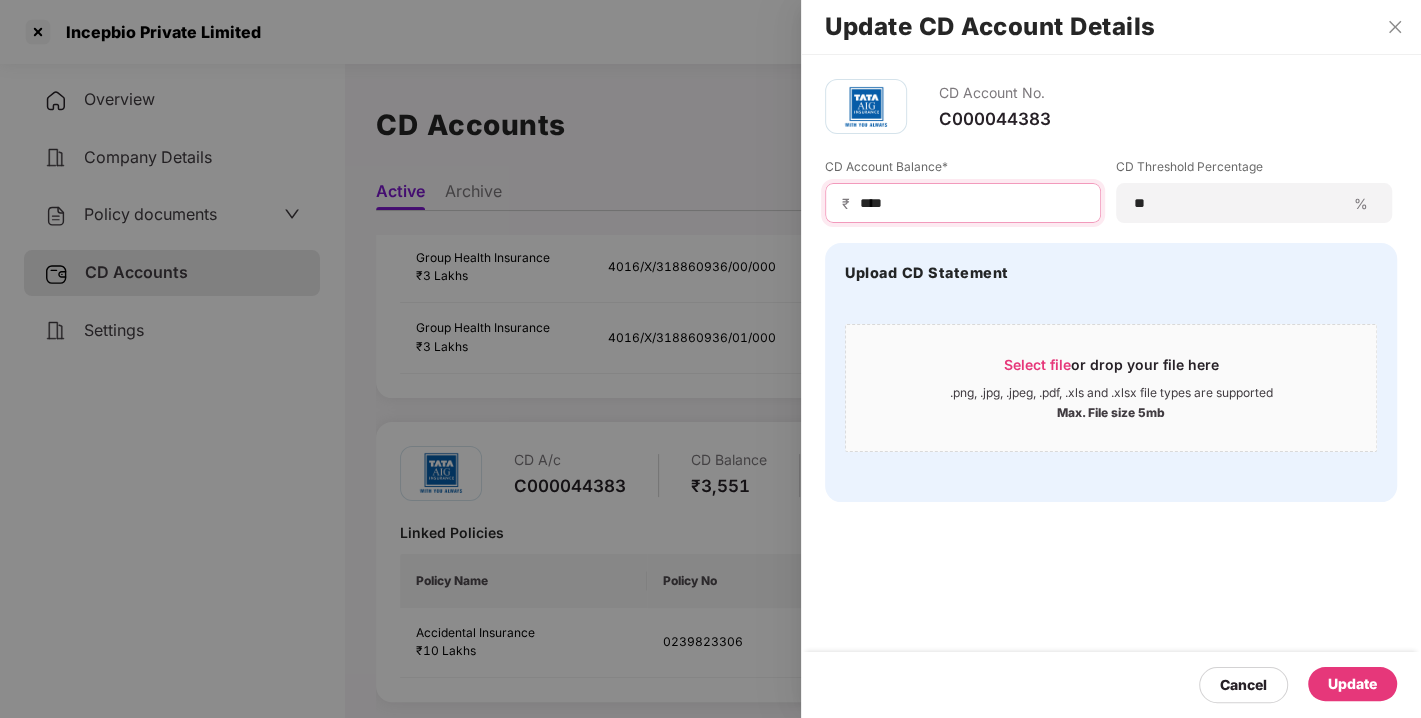 type on "****" 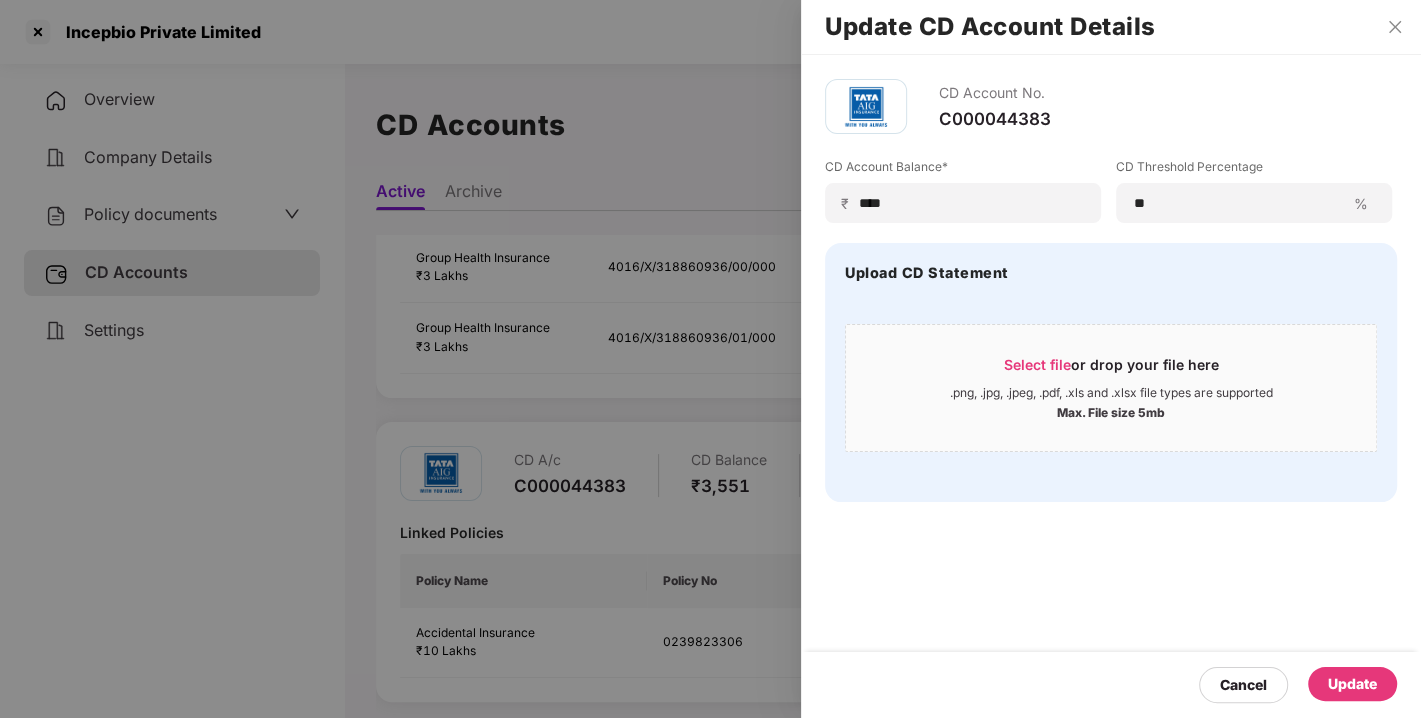 click on "Update" at bounding box center [1352, 684] 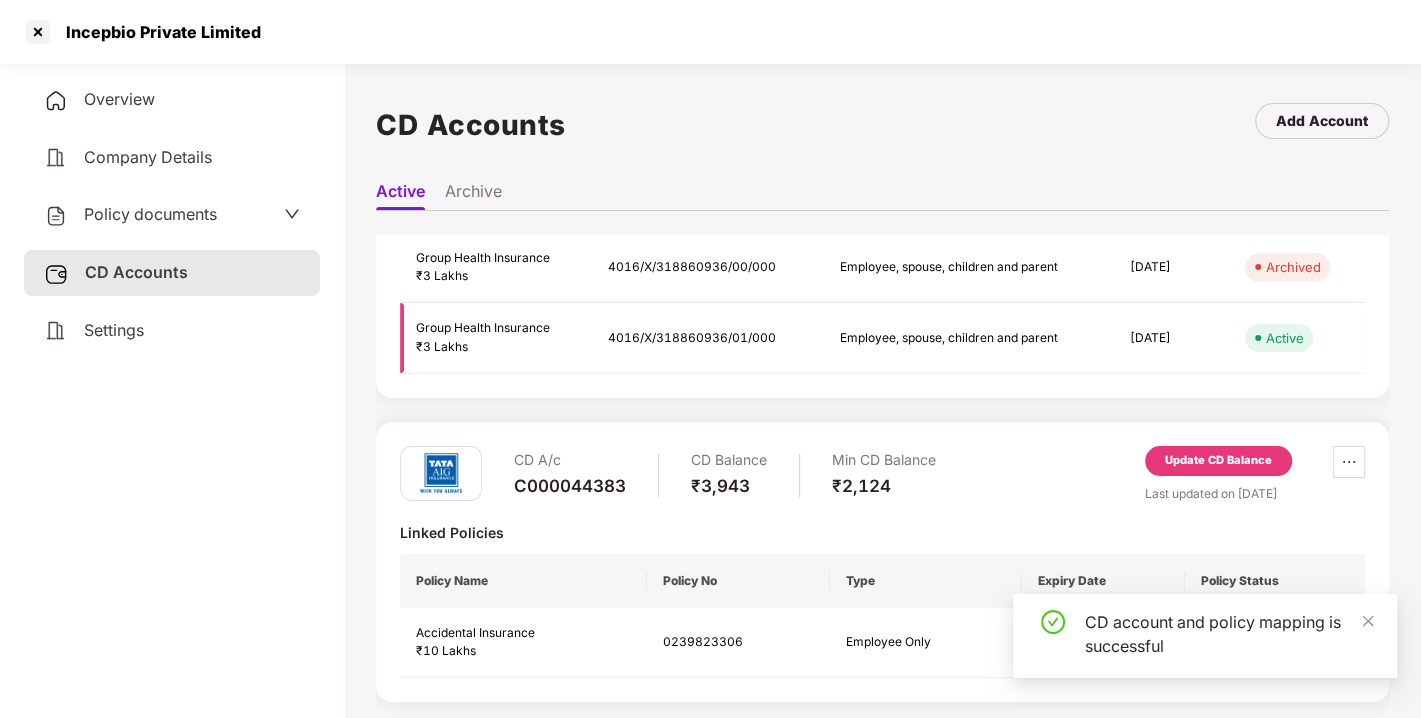scroll, scrollTop: 0, scrollLeft: 0, axis: both 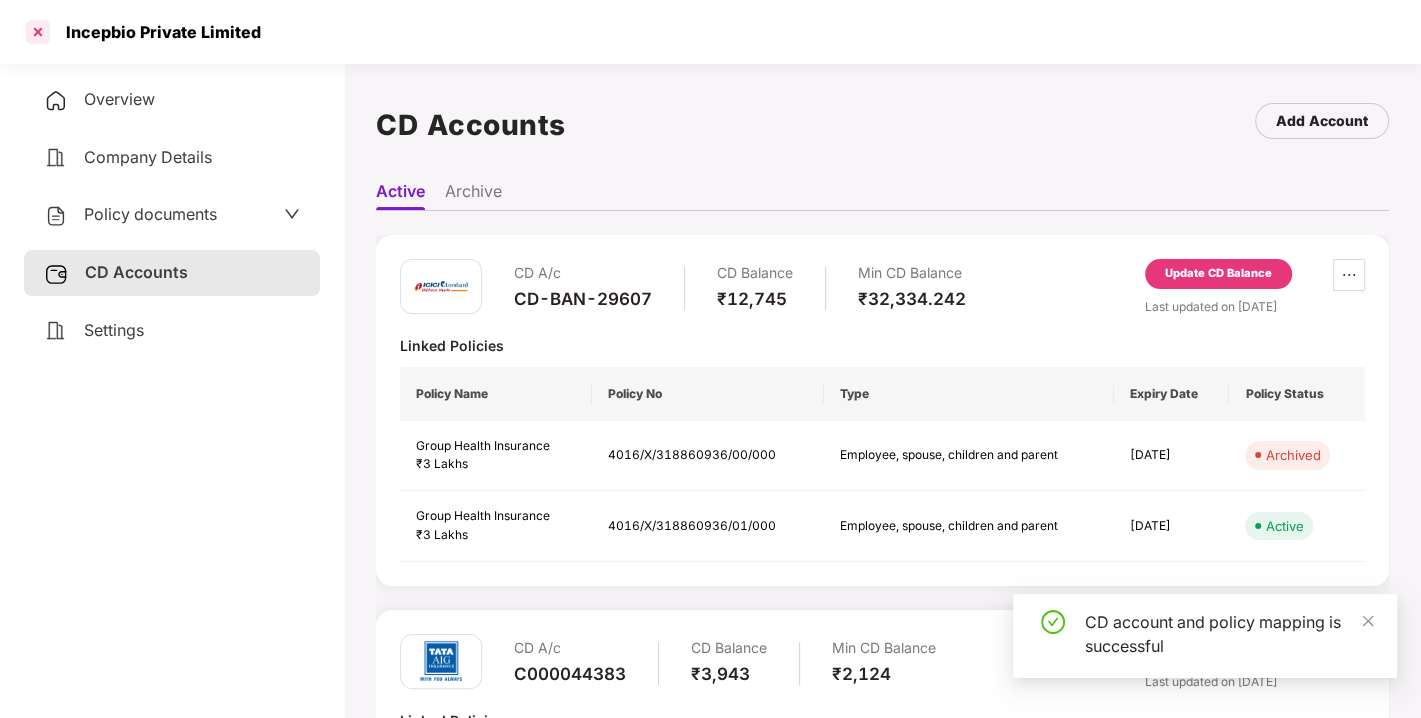 click at bounding box center (38, 32) 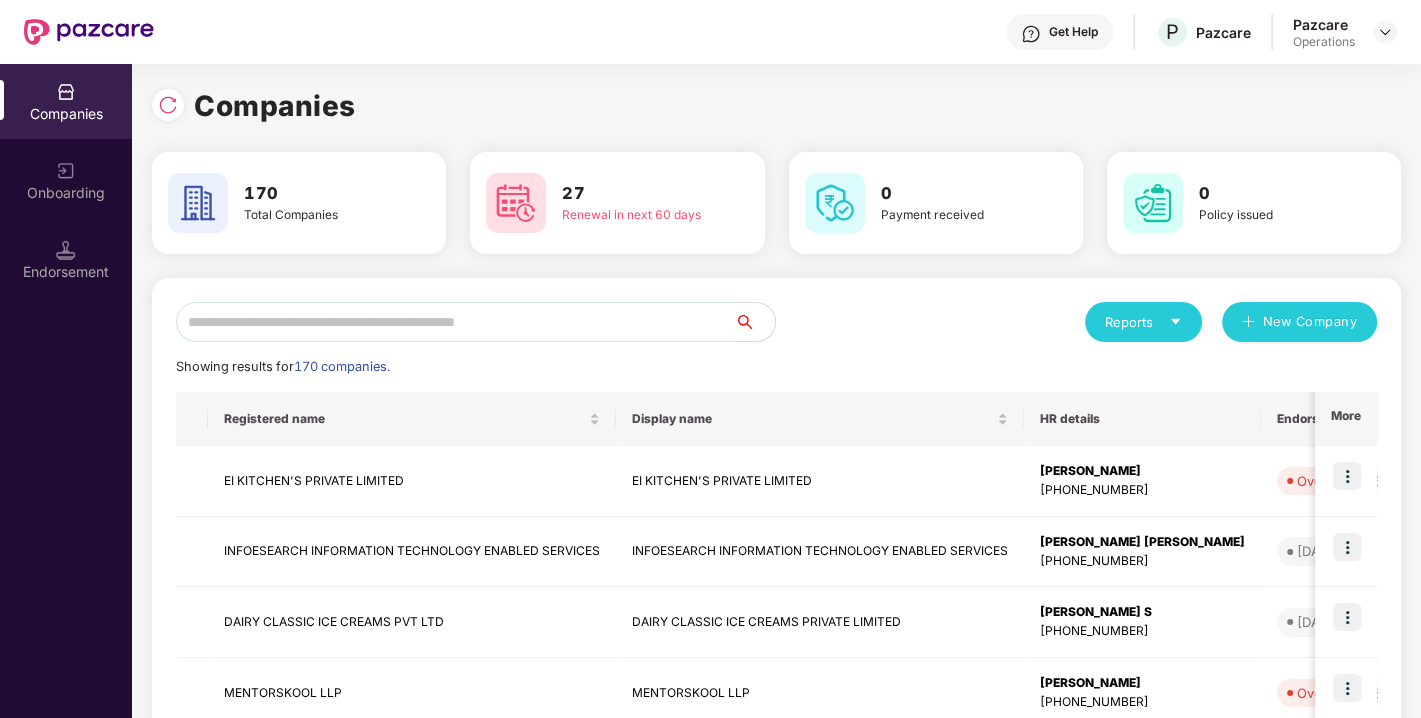 click at bounding box center (455, 322) 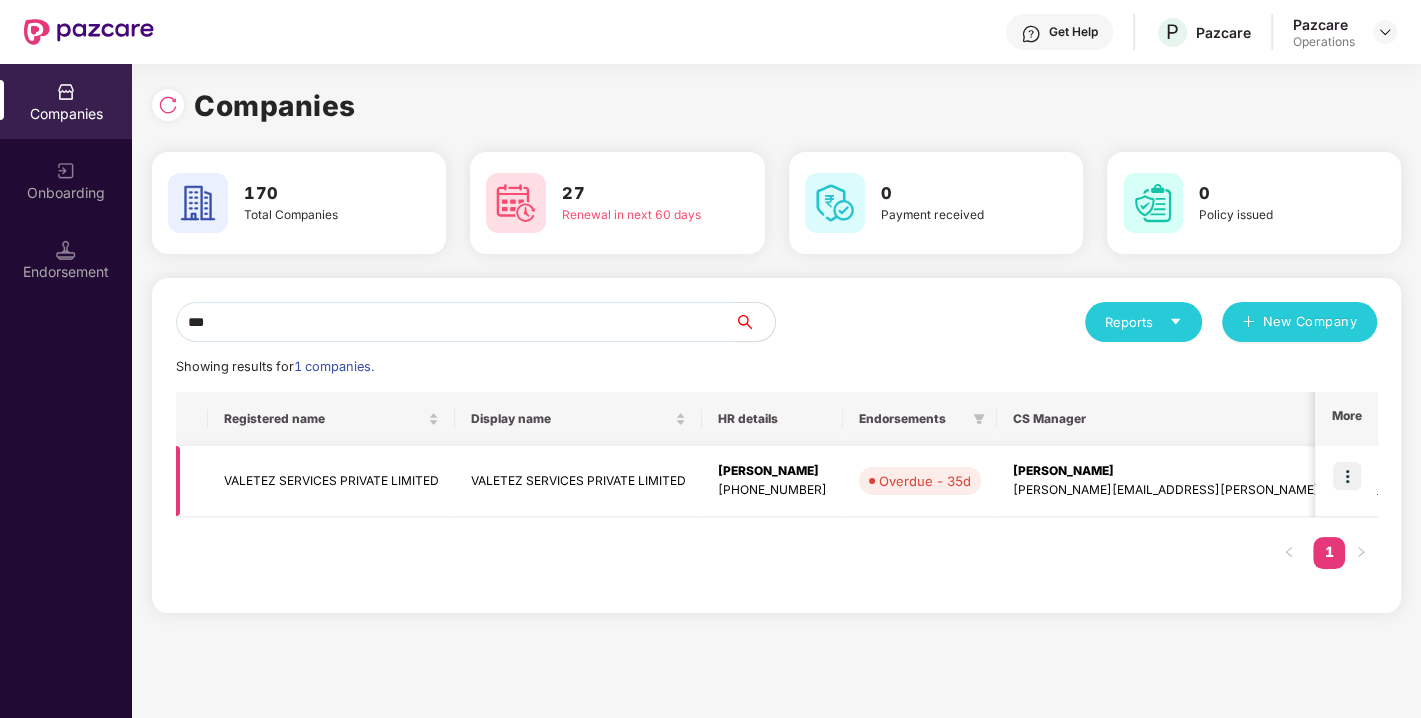 type on "***" 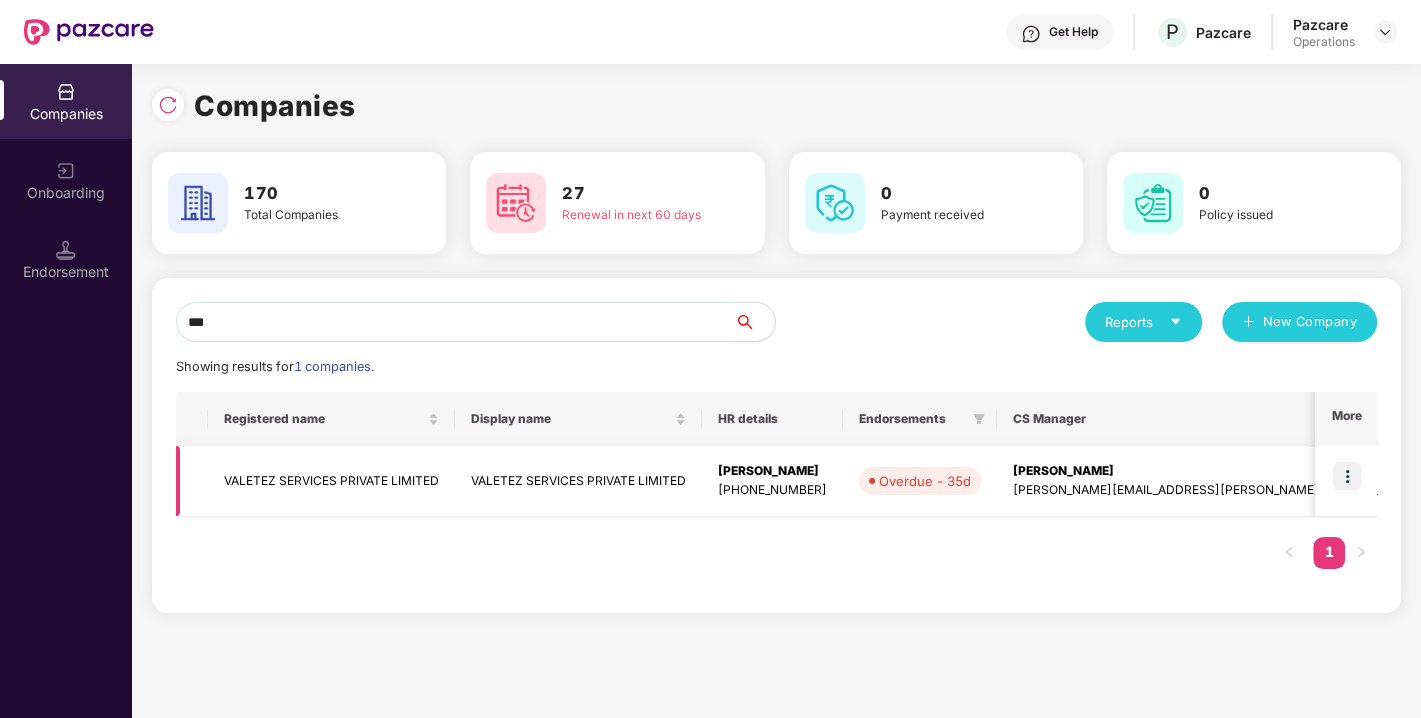 click at bounding box center (1347, 476) 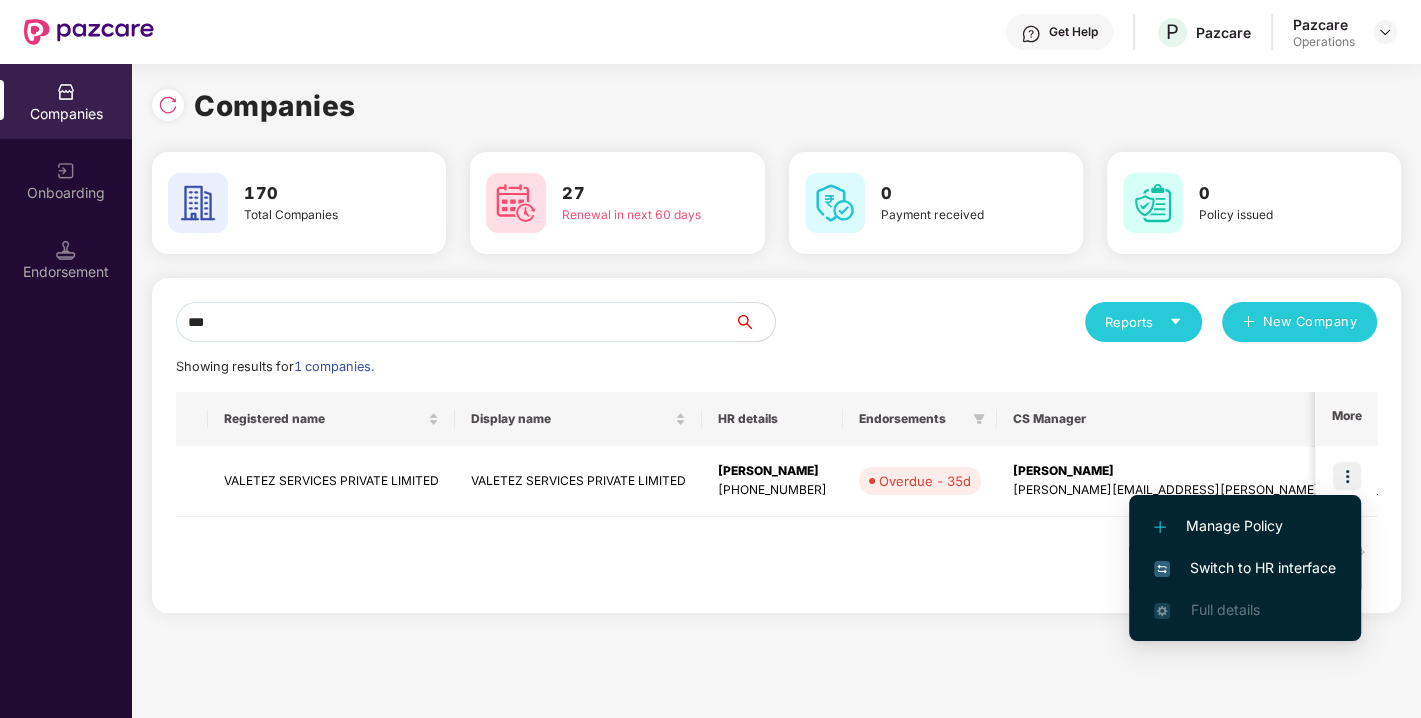 click on "Switch to HR interface" at bounding box center (1245, 568) 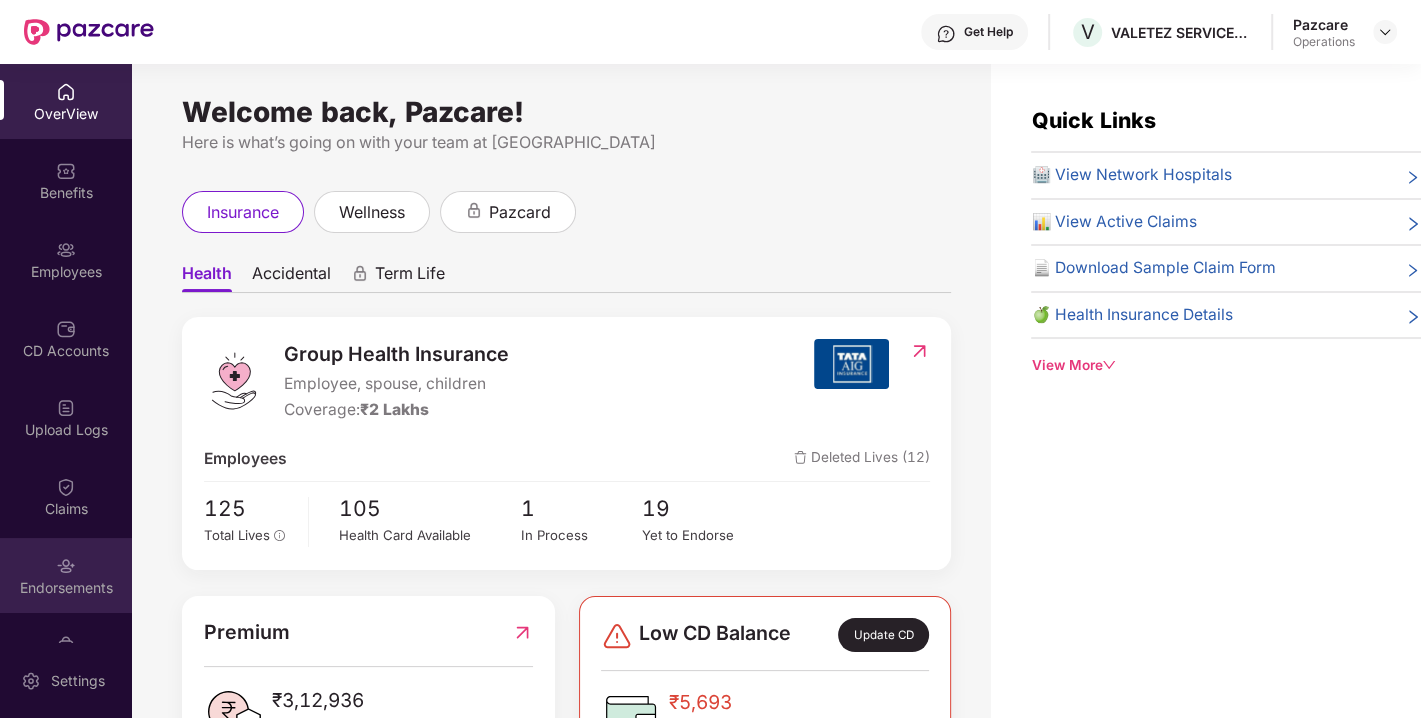 click on "Endorsements" at bounding box center (66, 575) 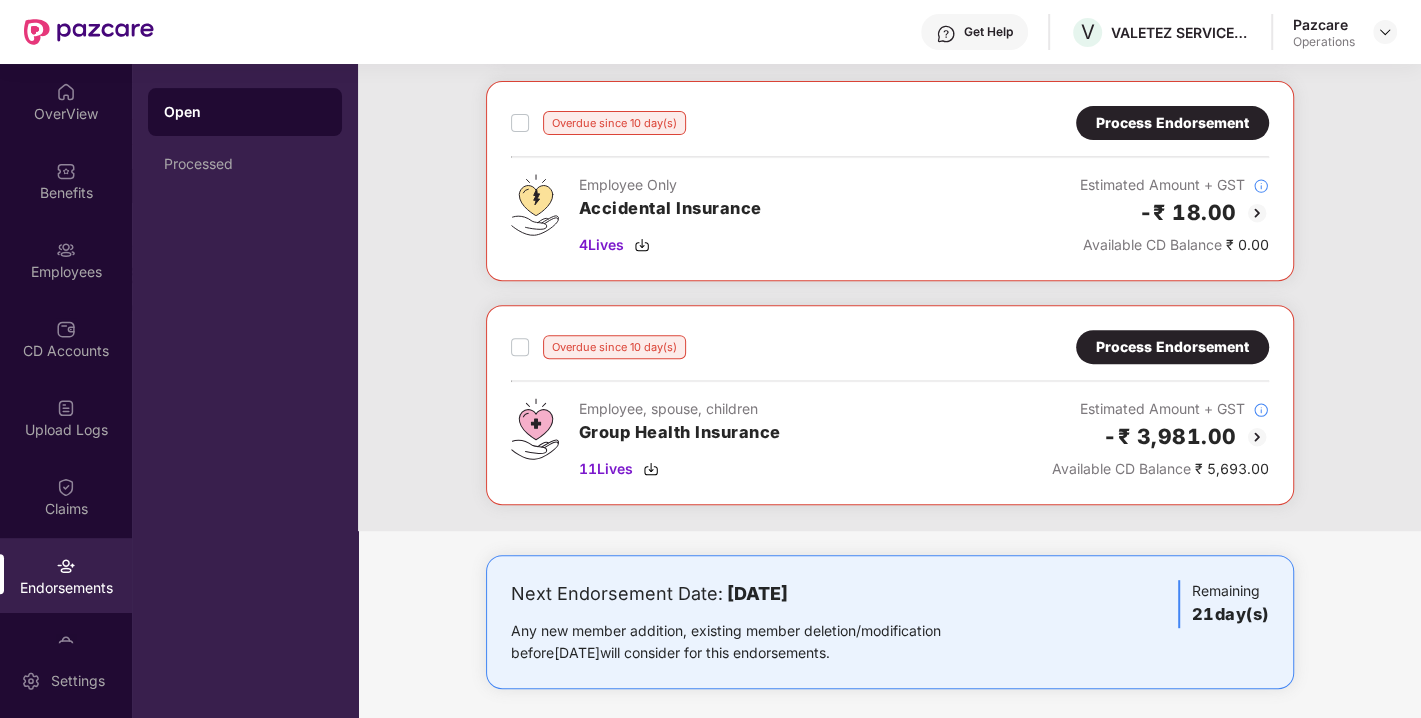 scroll, scrollTop: 542, scrollLeft: 0, axis: vertical 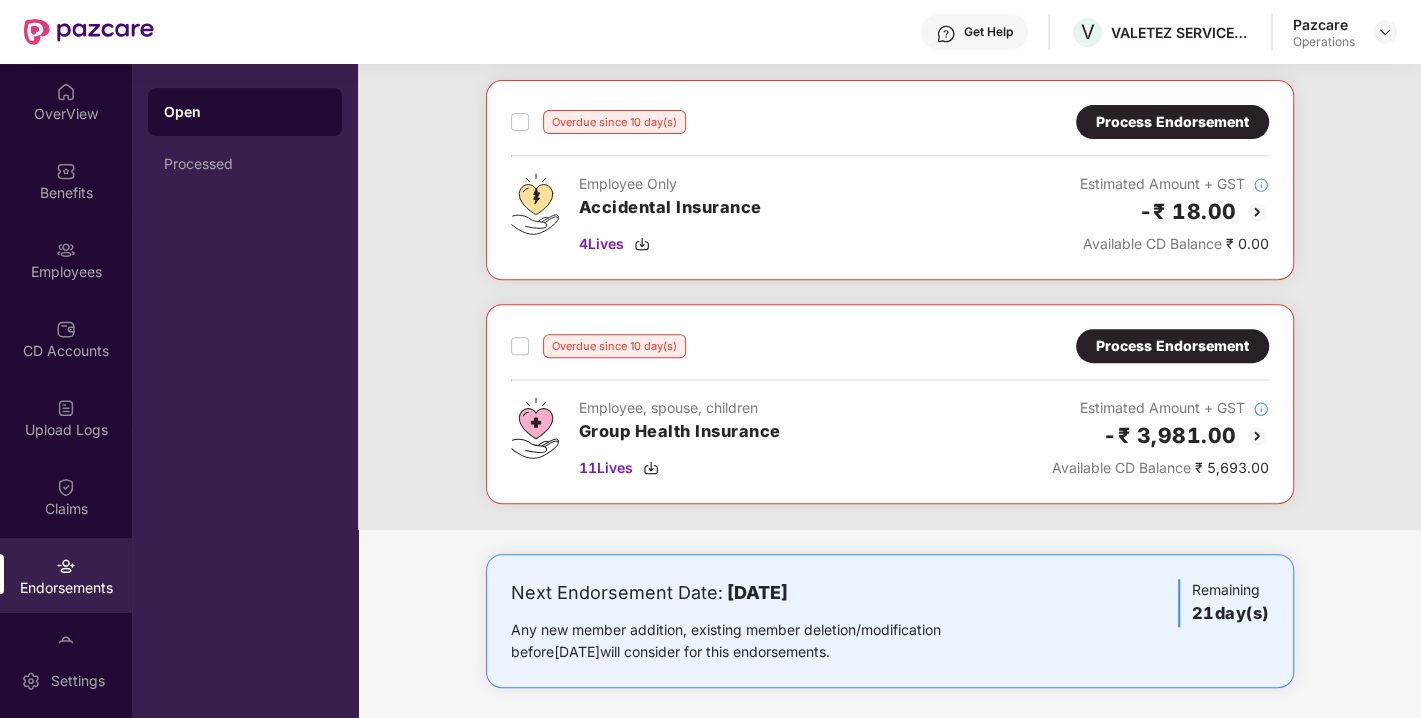 click on "Overdue since 10 day(s) Process Endorsement Employee, spouse, children Group Health Insurance   11  Lives Estimated Amount + GST -₹ 3,981.00 Available CD Balance   ₹ 5,693.00" at bounding box center [890, 404] 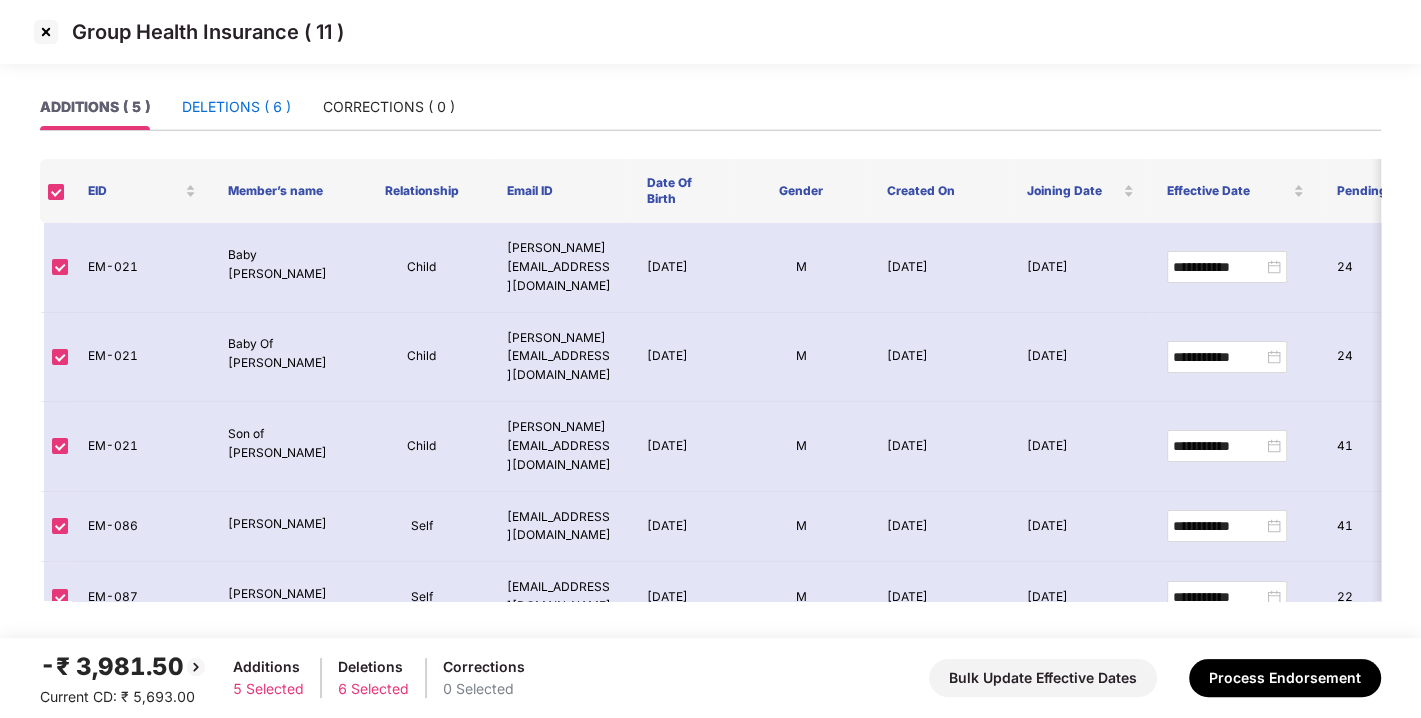 click on "DELETIONS ( 6 )" at bounding box center (236, 107) 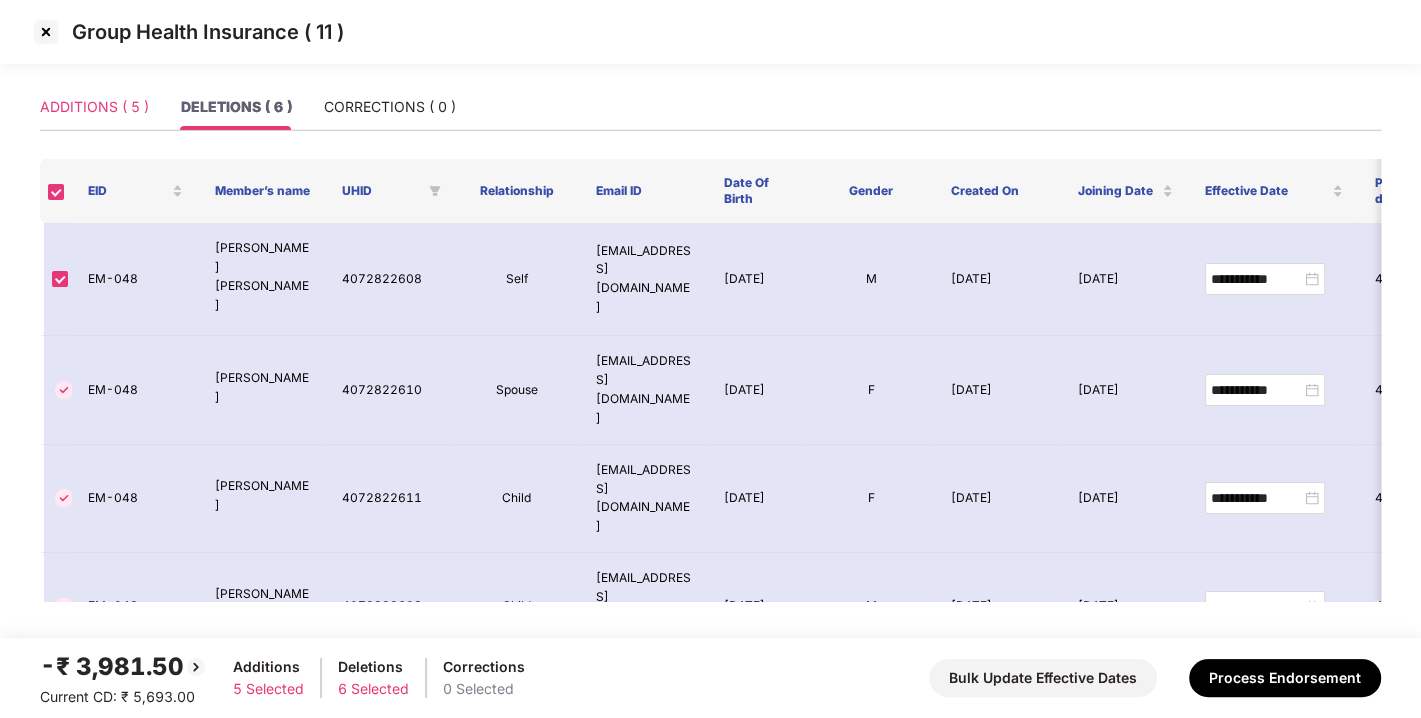 click on "ADDITIONS ( 5 )" at bounding box center (94, 107) 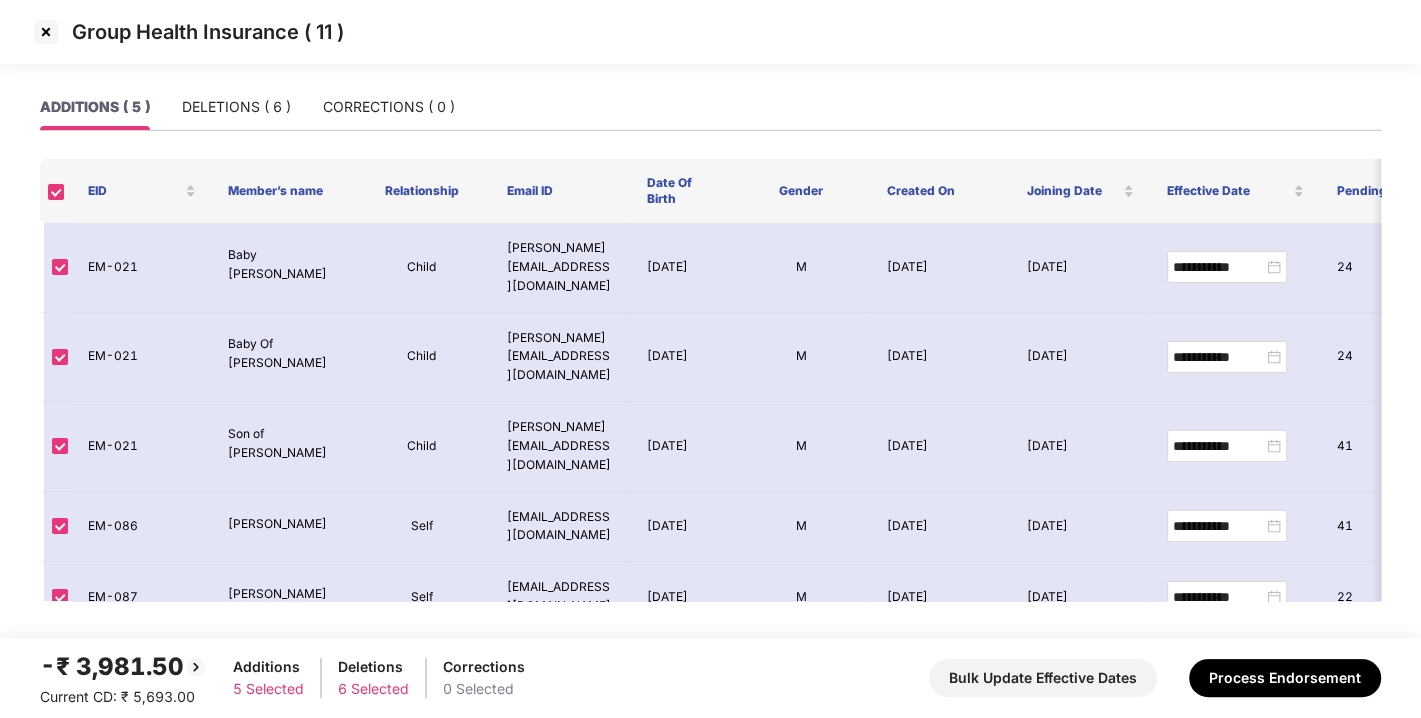 click at bounding box center (46, 32) 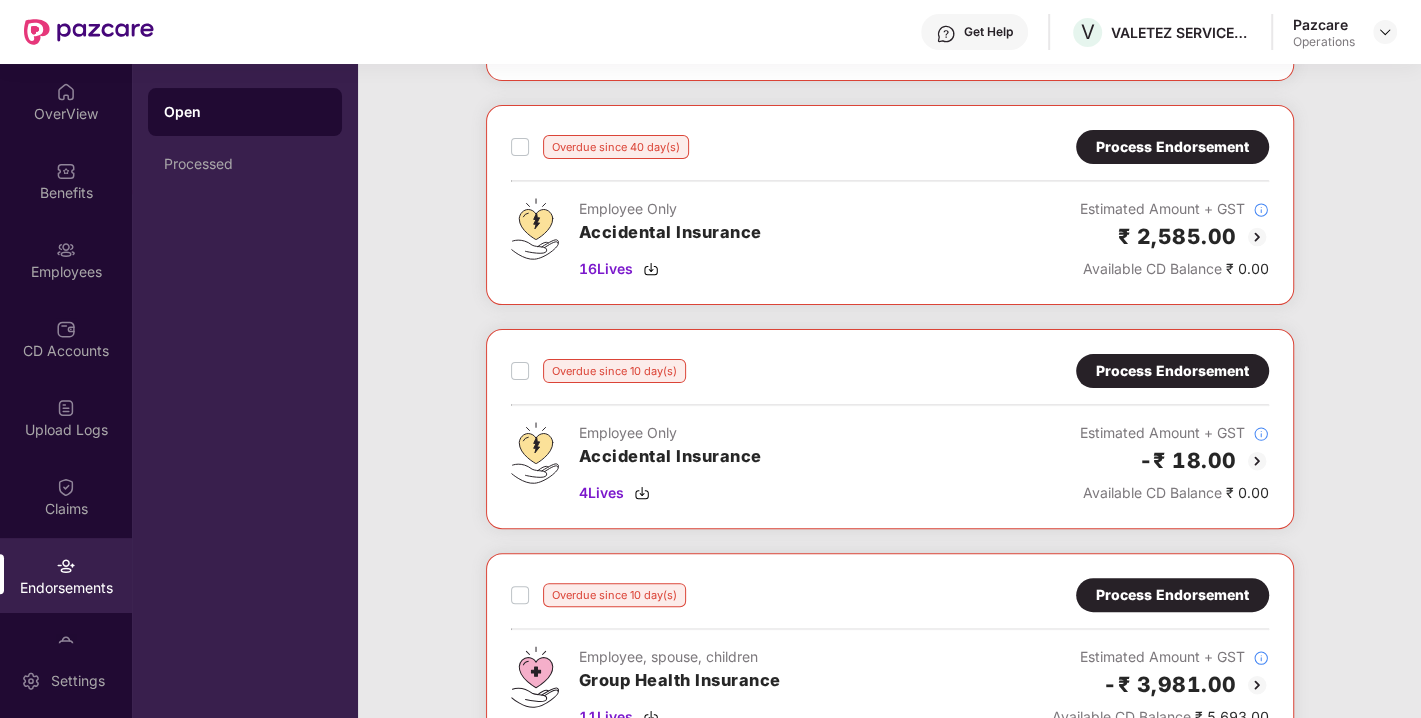 scroll, scrollTop: 0, scrollLeft: 0, axis: both 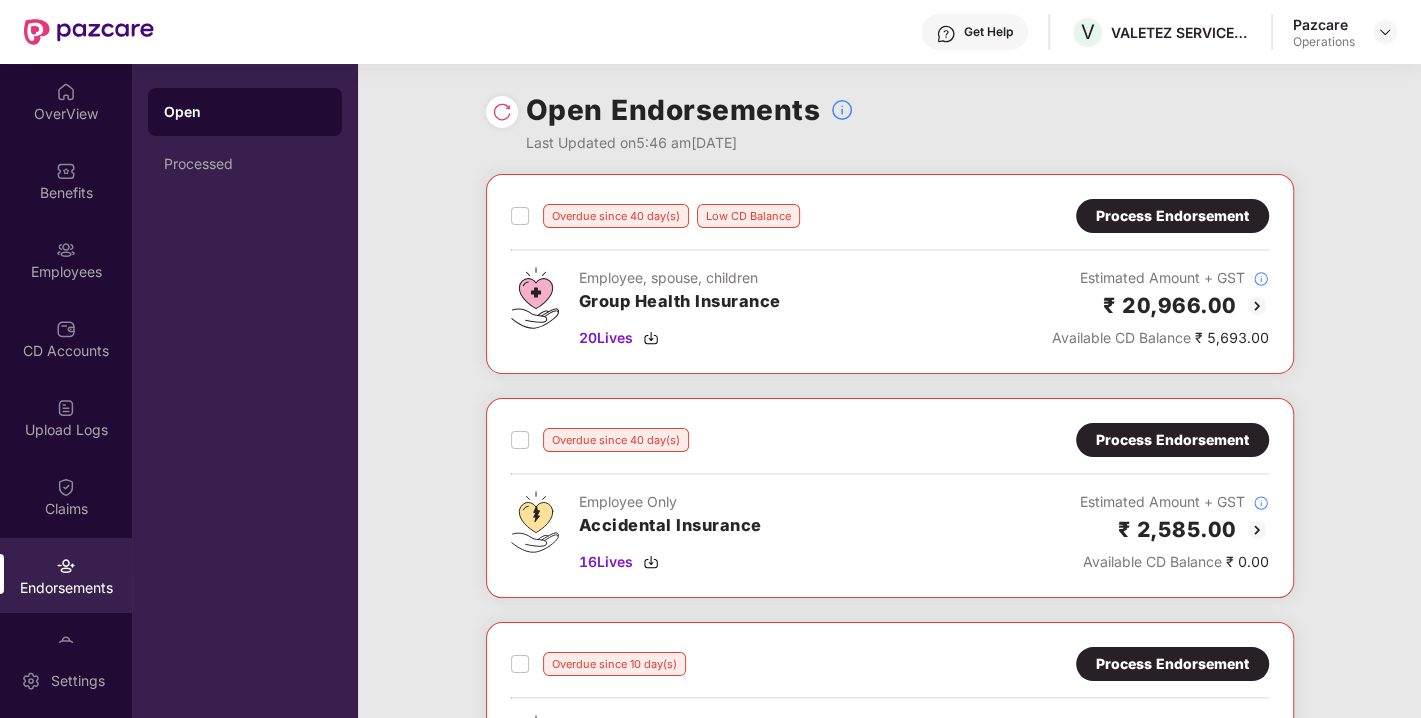 click on "Process Endorsement" at bounding box center [1172, 216] 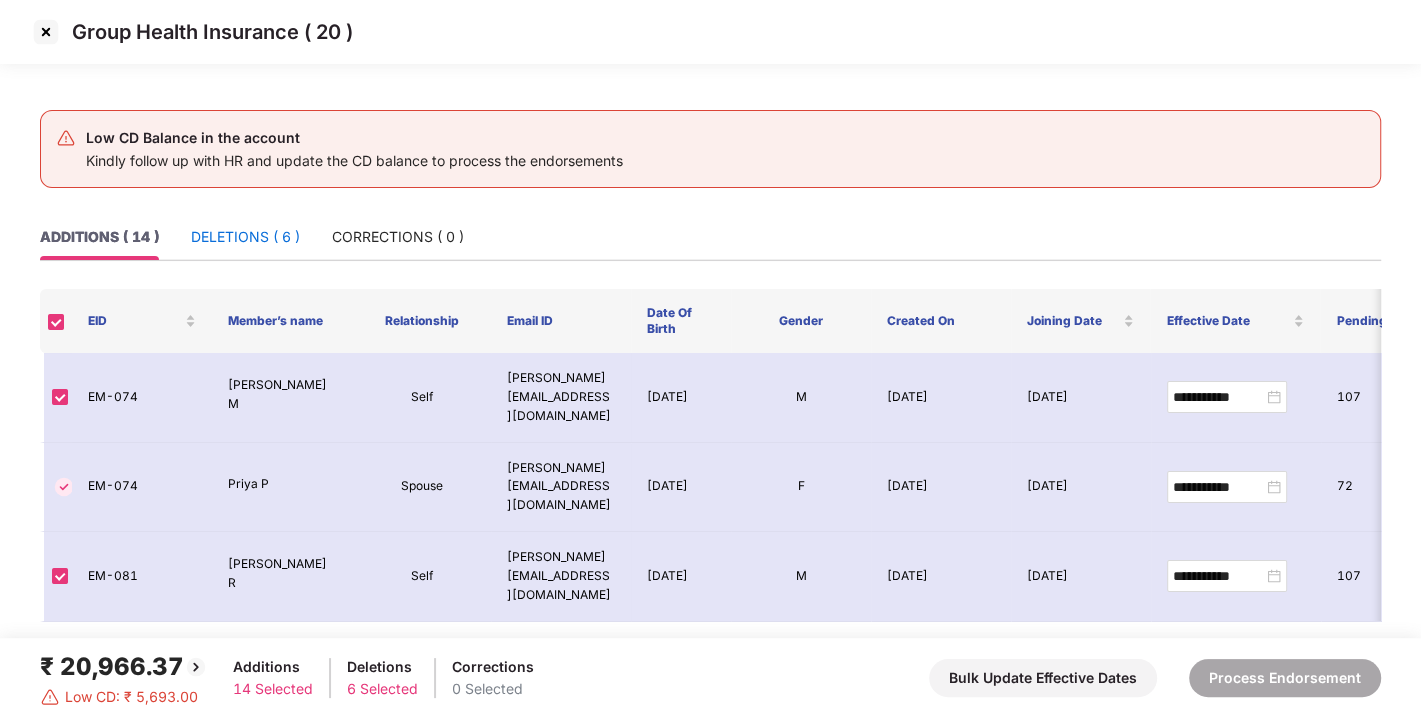 click on "DELETIONS ( 6 )" at bounding box center (245, 237) 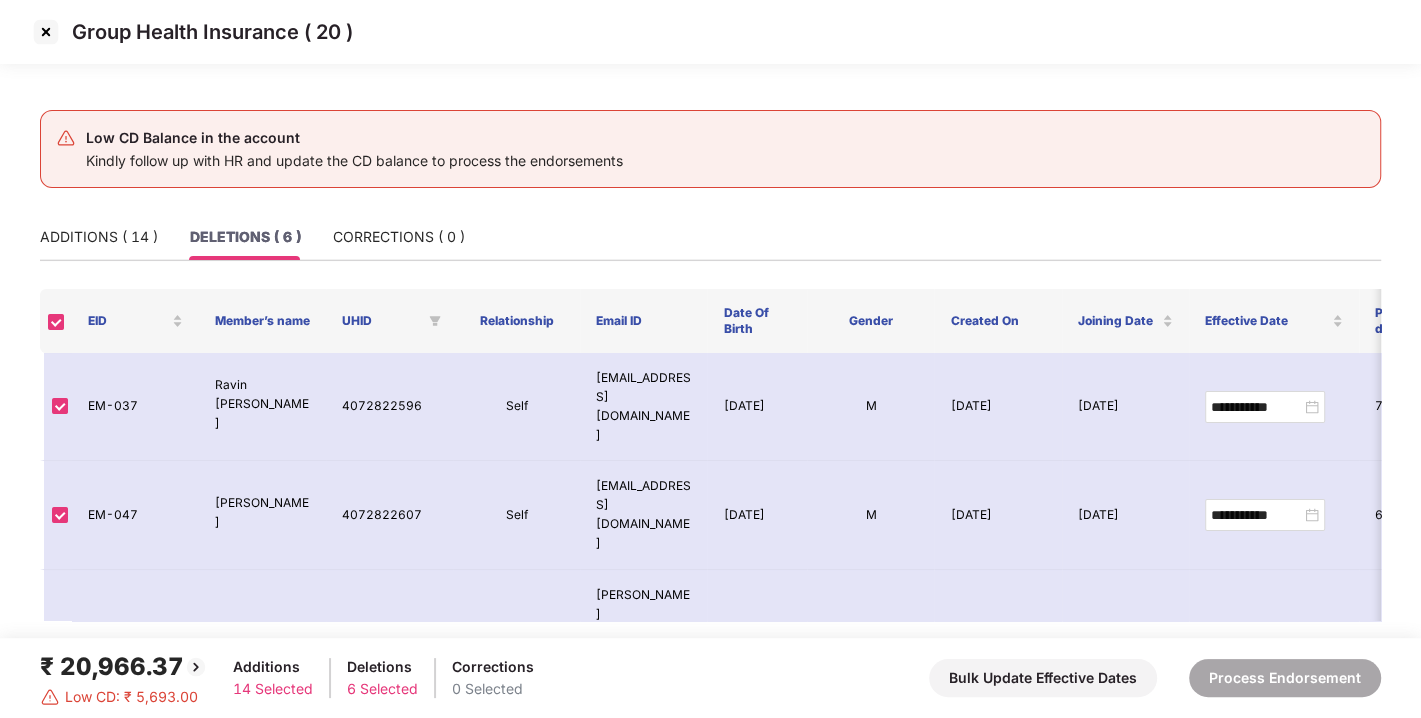 click at bounding box center (46, 32) 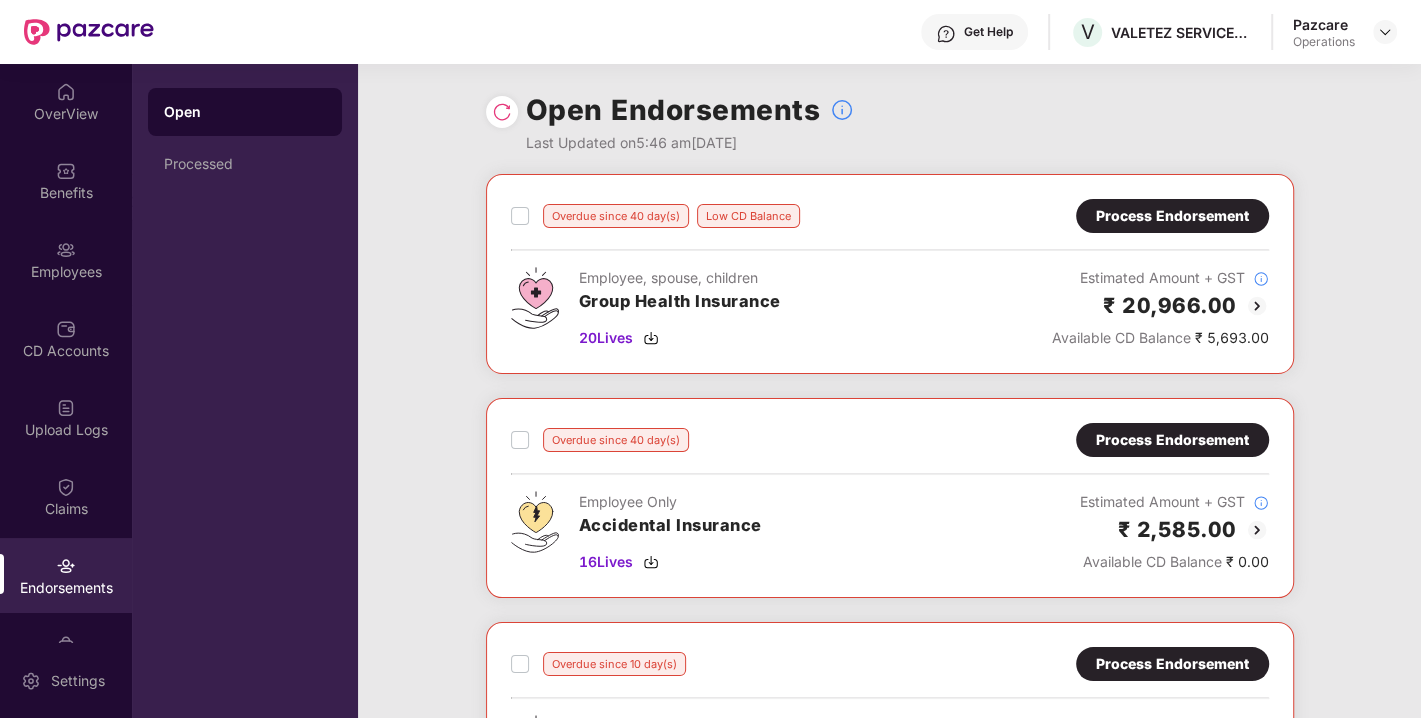 click on "Process Endorsement" at bounding box center (1172, 216) 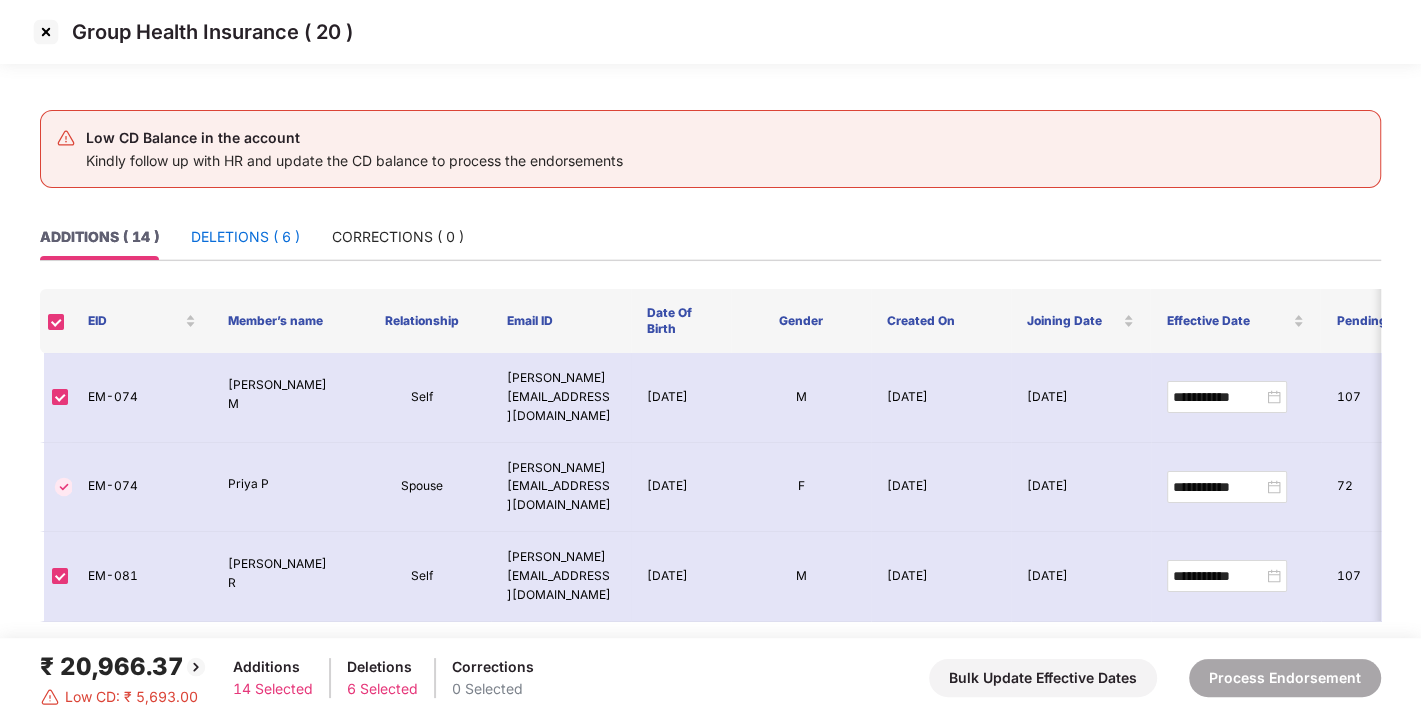 click on "DELETIONS ( 6 )" at bounding box center (245, 237) 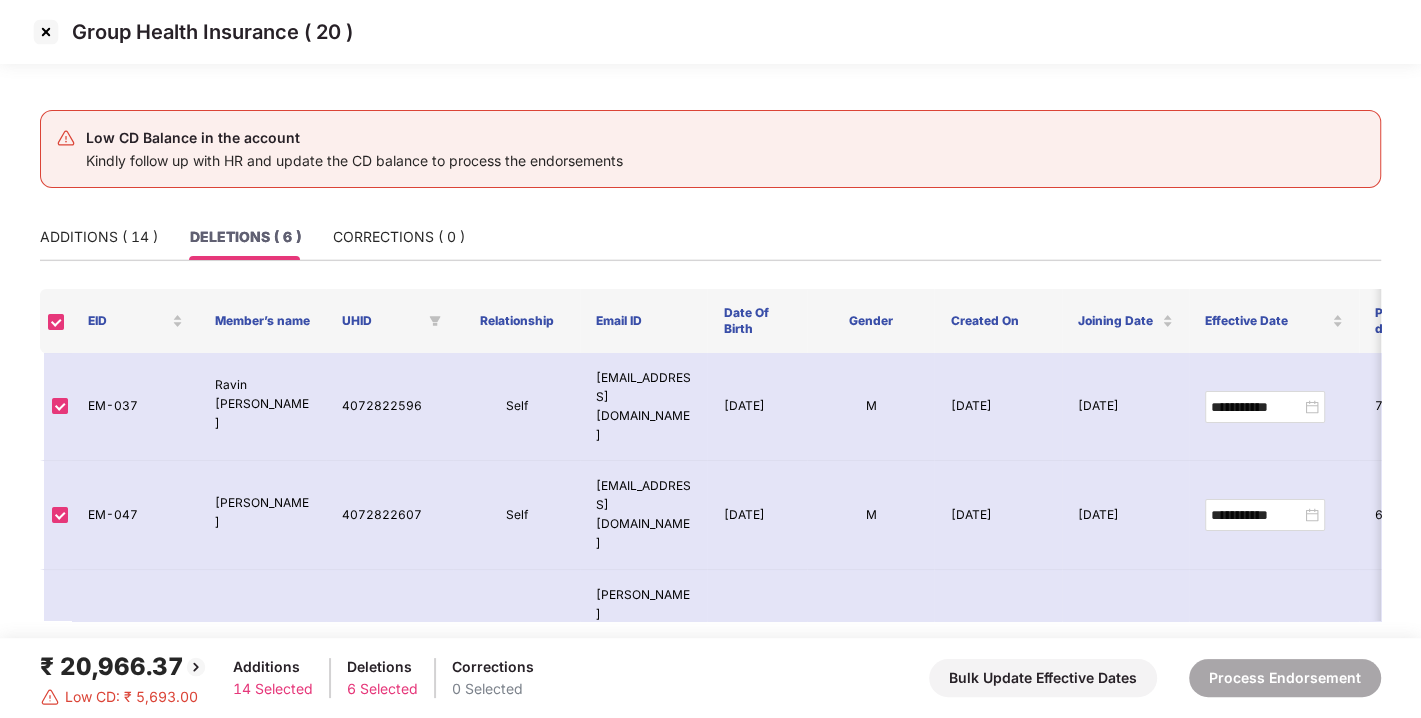 click at bounding box center [46, 32] 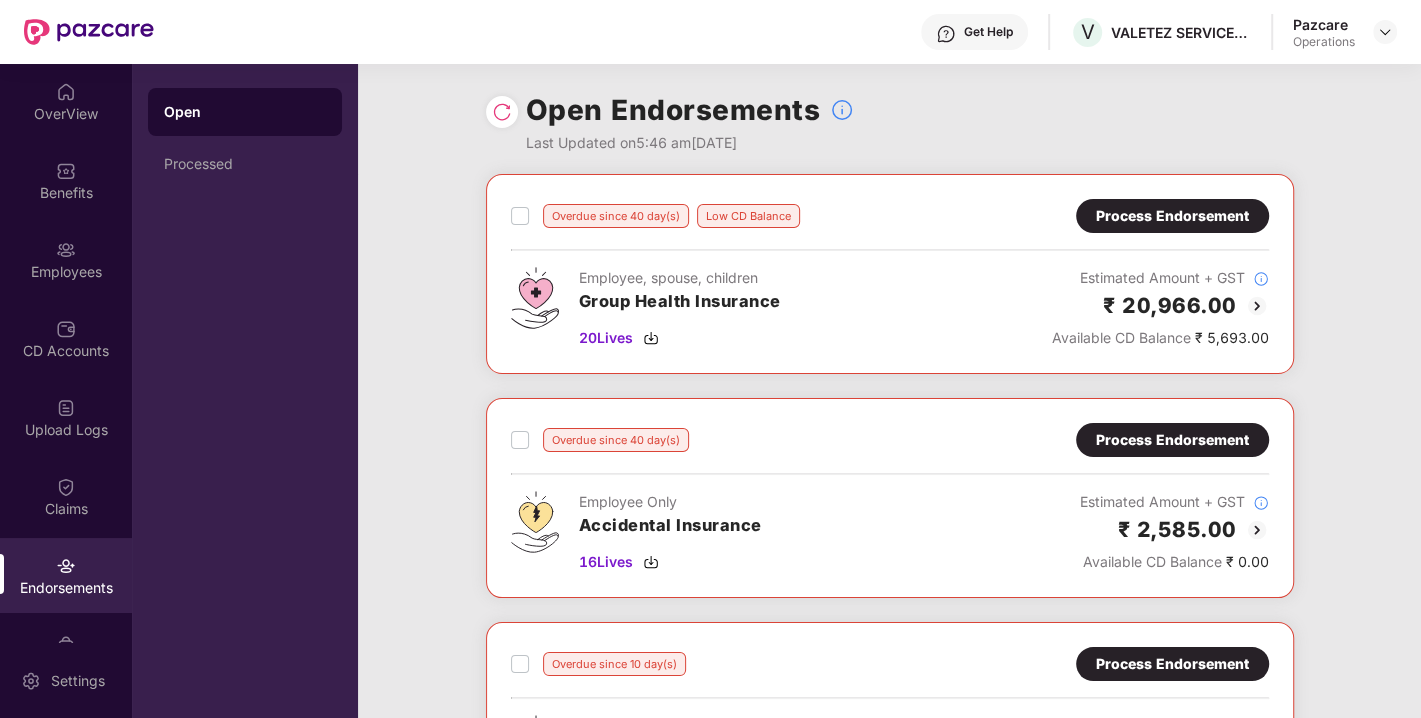 click on "Process Endorsement" at bounding box center [1172, 216] 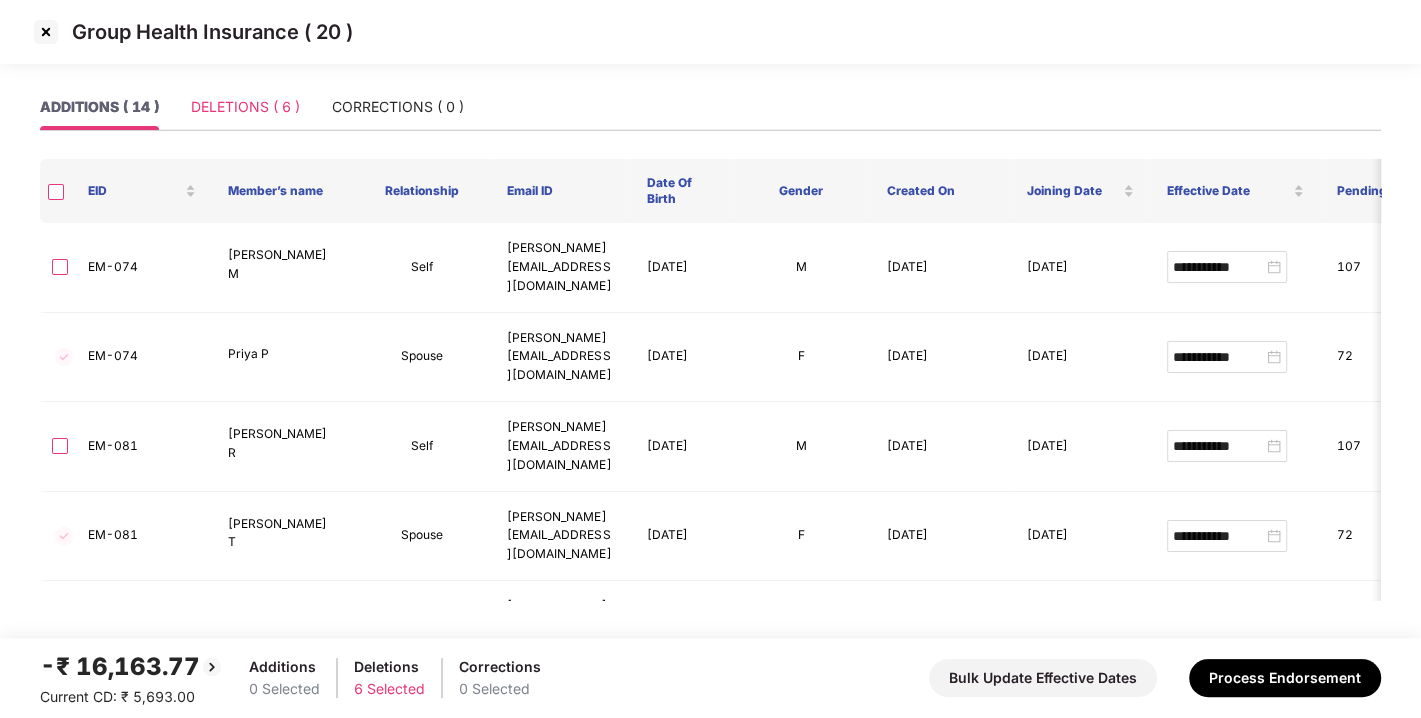 click on "DELETIONS ( 6 )" at bounding box center (245, 107) 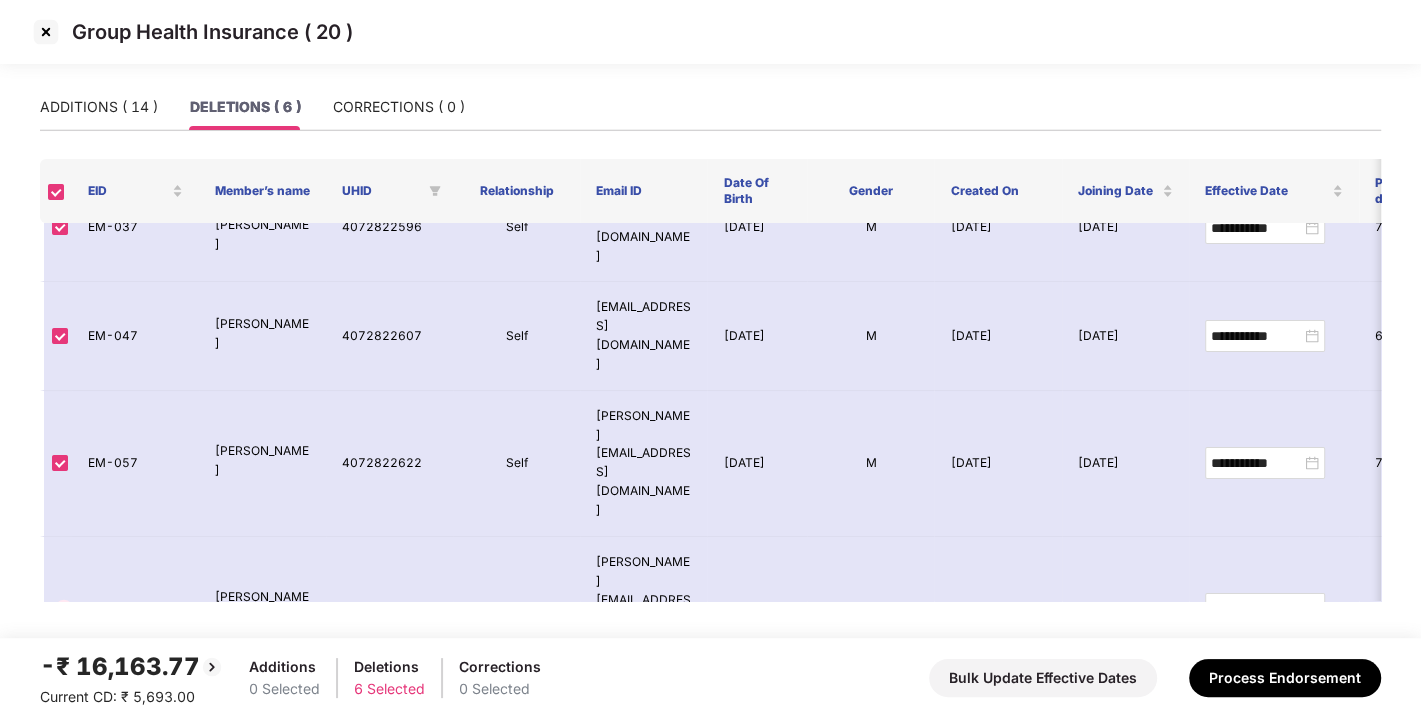 scroll, scrollTop: 0, scrollLeft: 0, axis: both 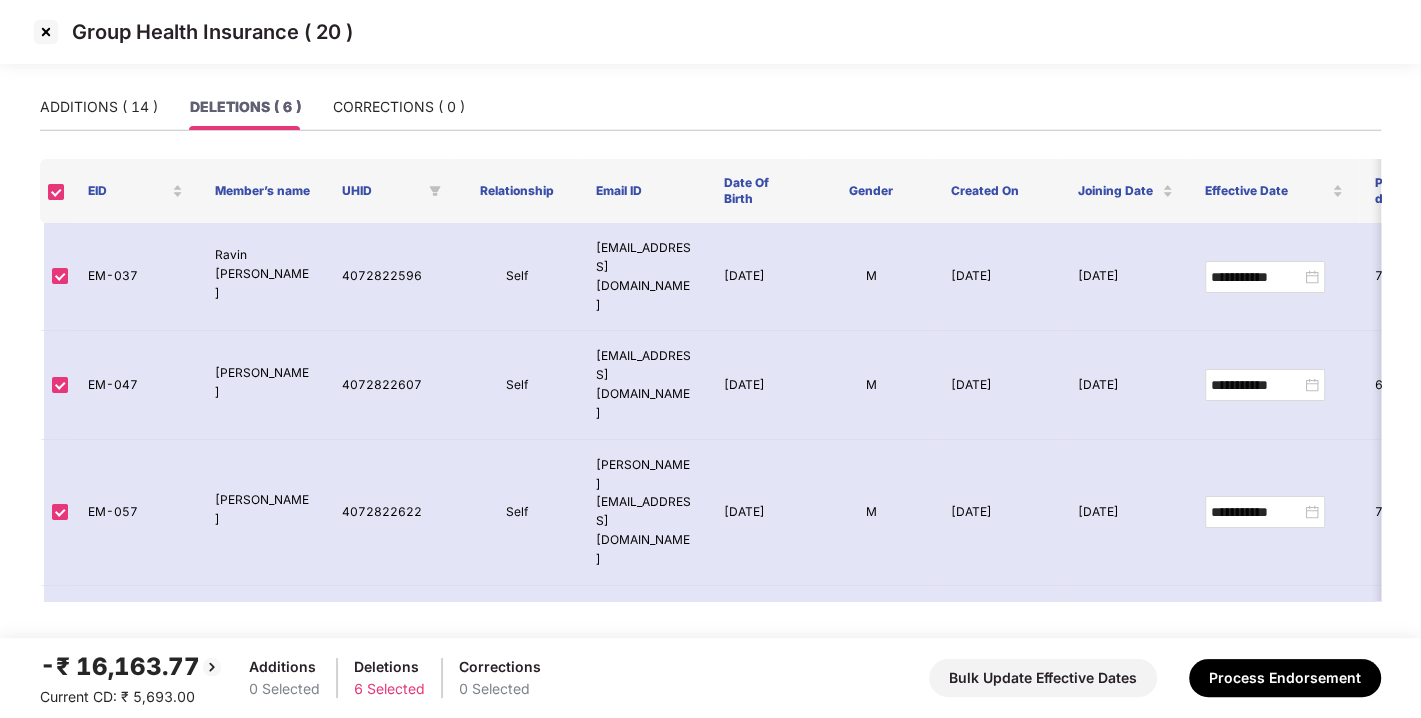 click at bounding box center (46, 32) 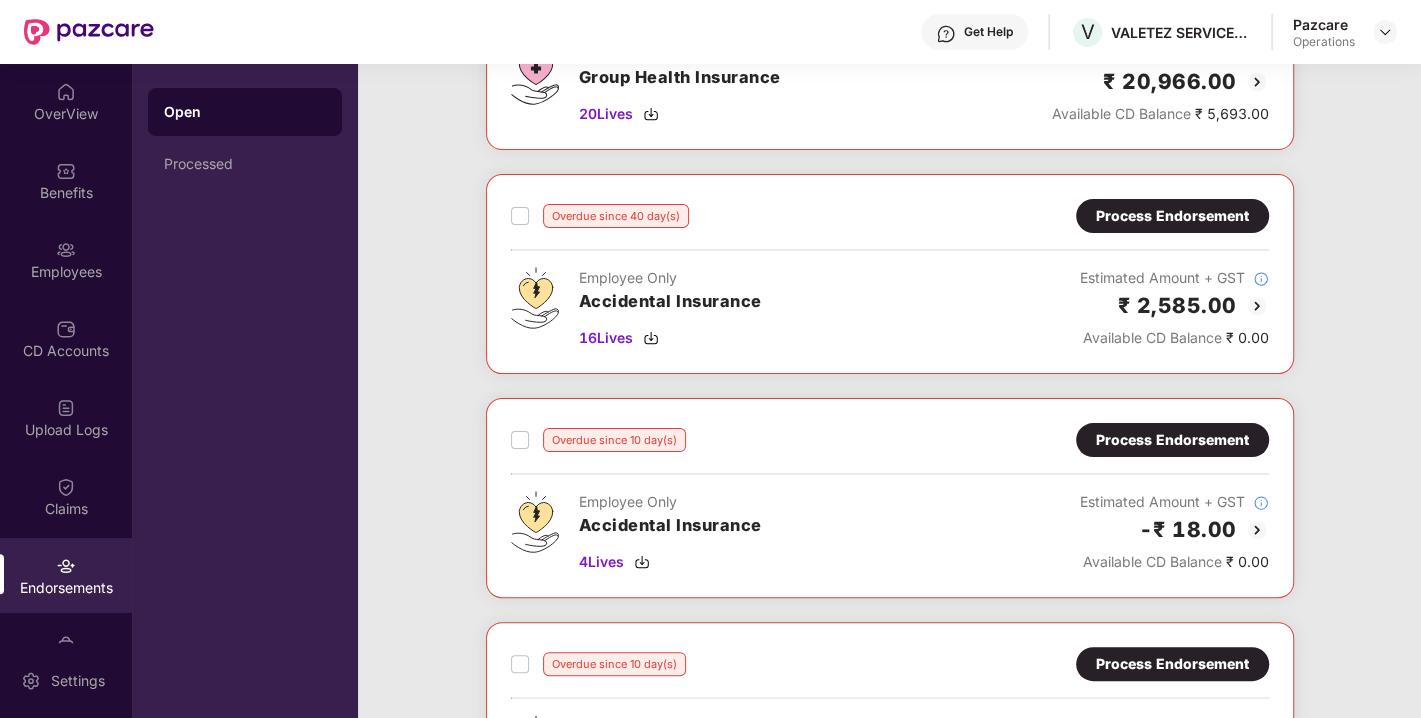 scroll, scrollTop: 0, scrollLeft: 0, axis: both 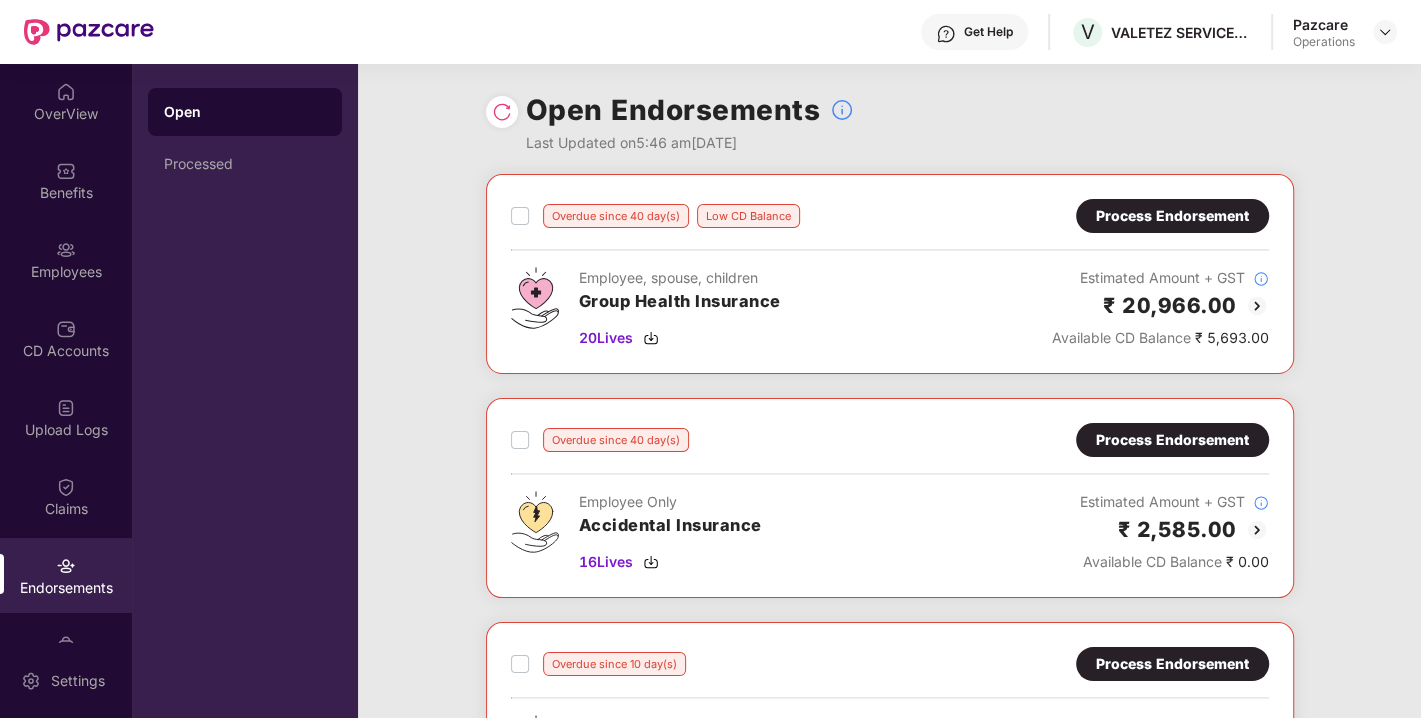 click on "Process Endorsement" at bounding box center (1172, 216) 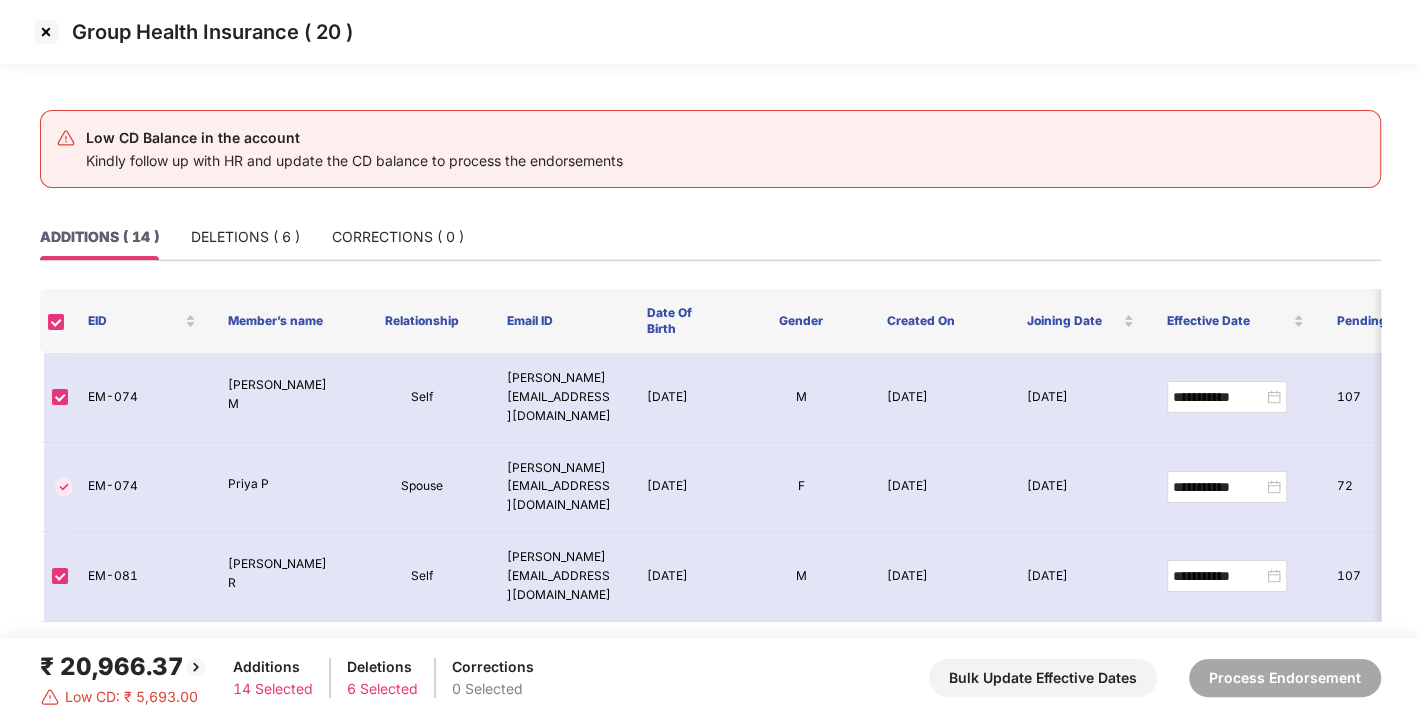 click at bounding box center [46, 32] 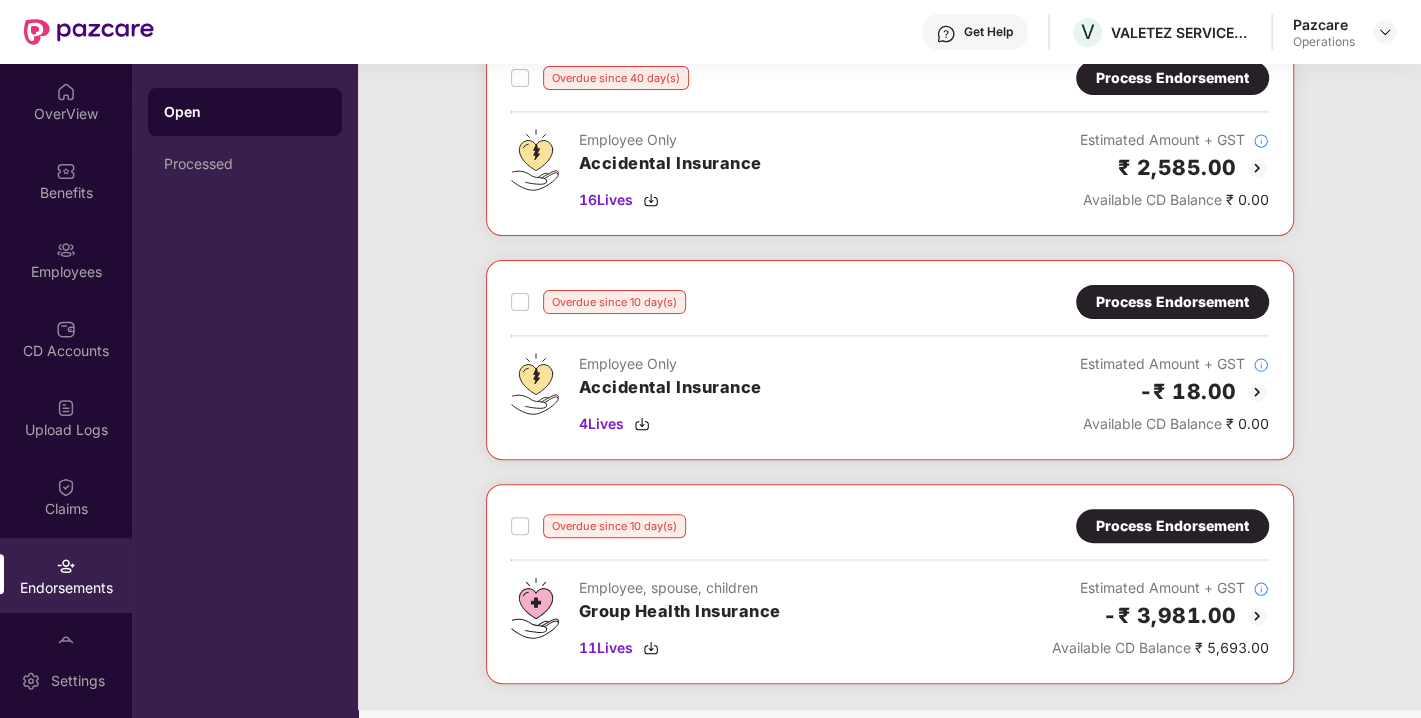 scroll, scrollTop: 528, scrollLeft: 0, axis: vertical 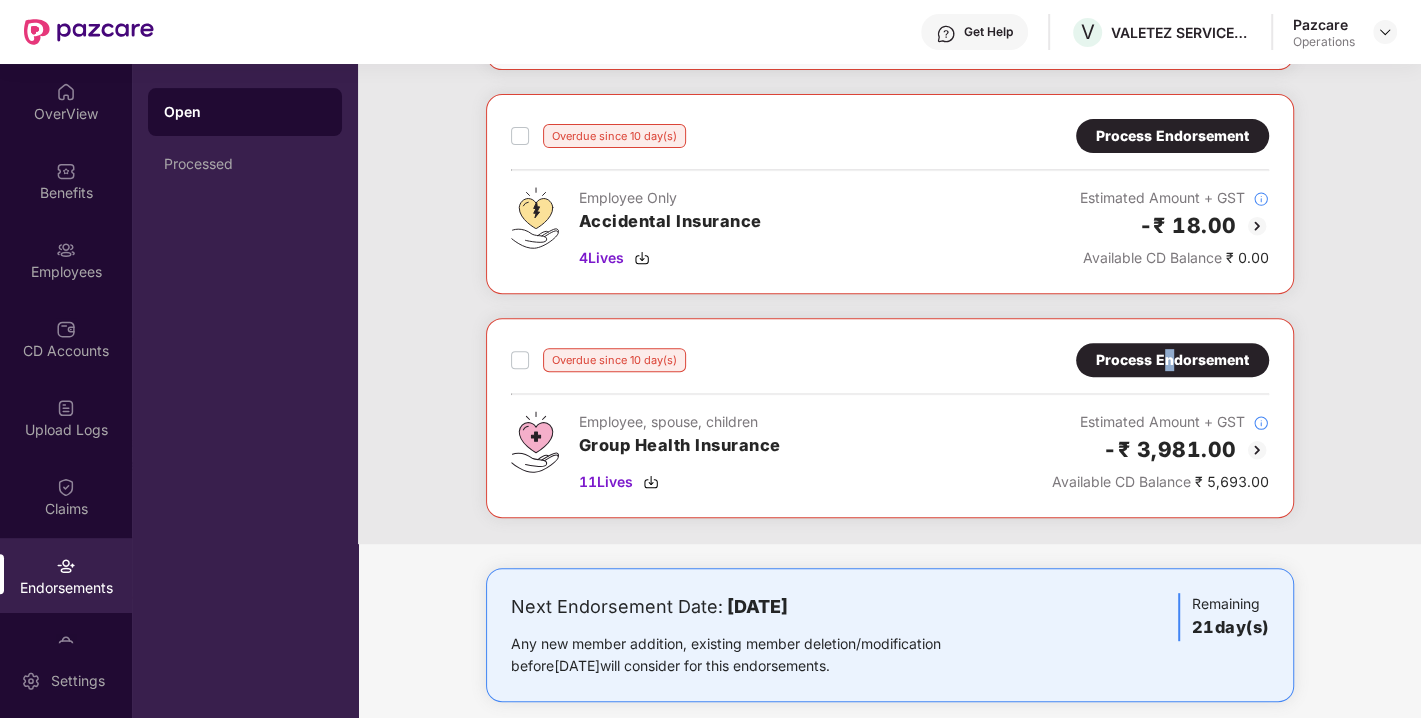 drag, startPoint x: 1168, startPoint y: 336, endPoint x: 1158, endPoint y: 355, distance: 21.470911 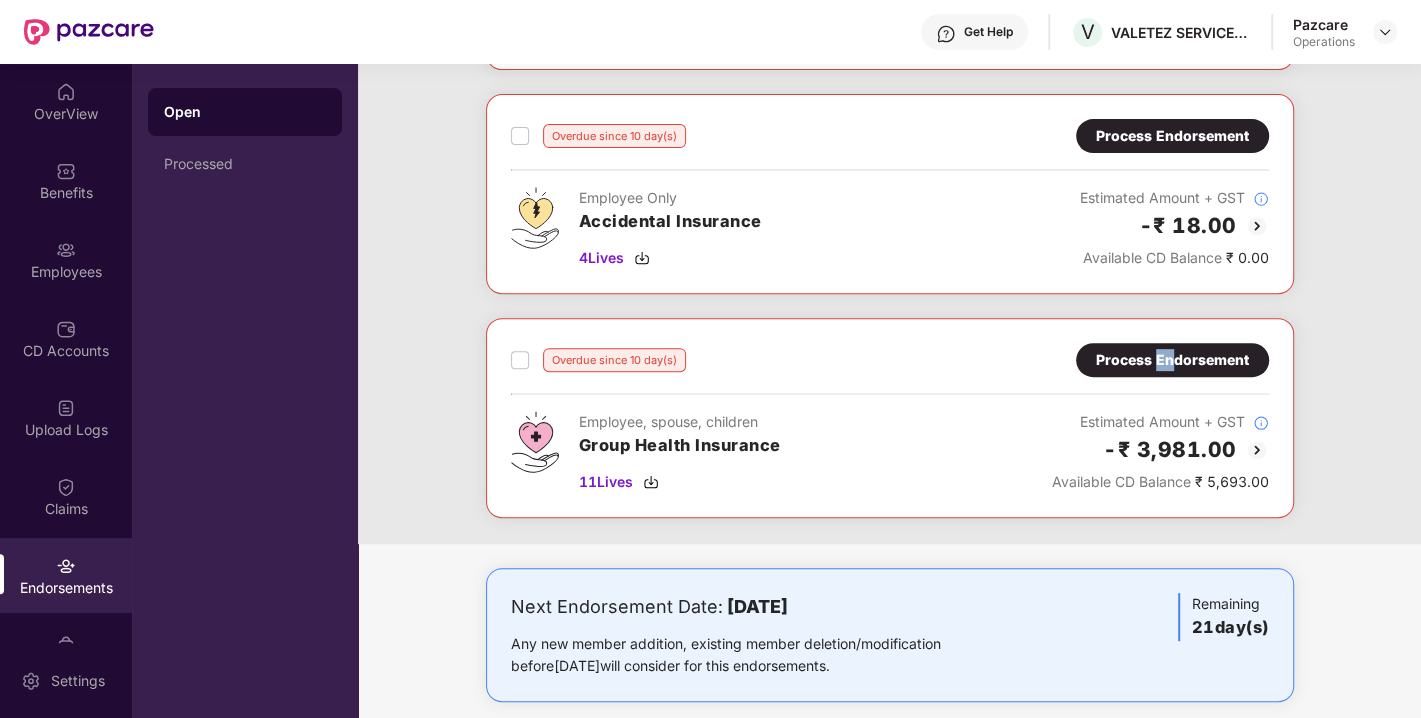 click on "Process Endorsement" at bounding box center (1172, 360) 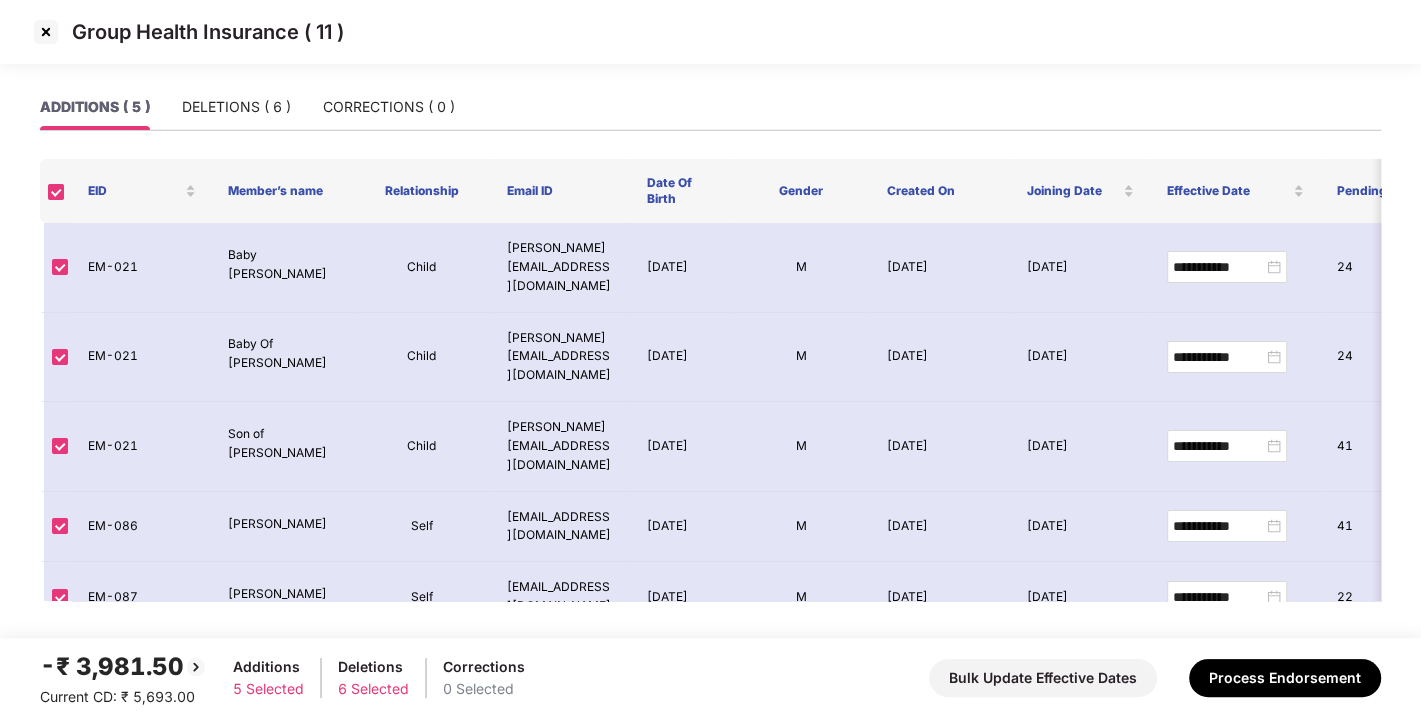 click at bounding box center (46, 32) 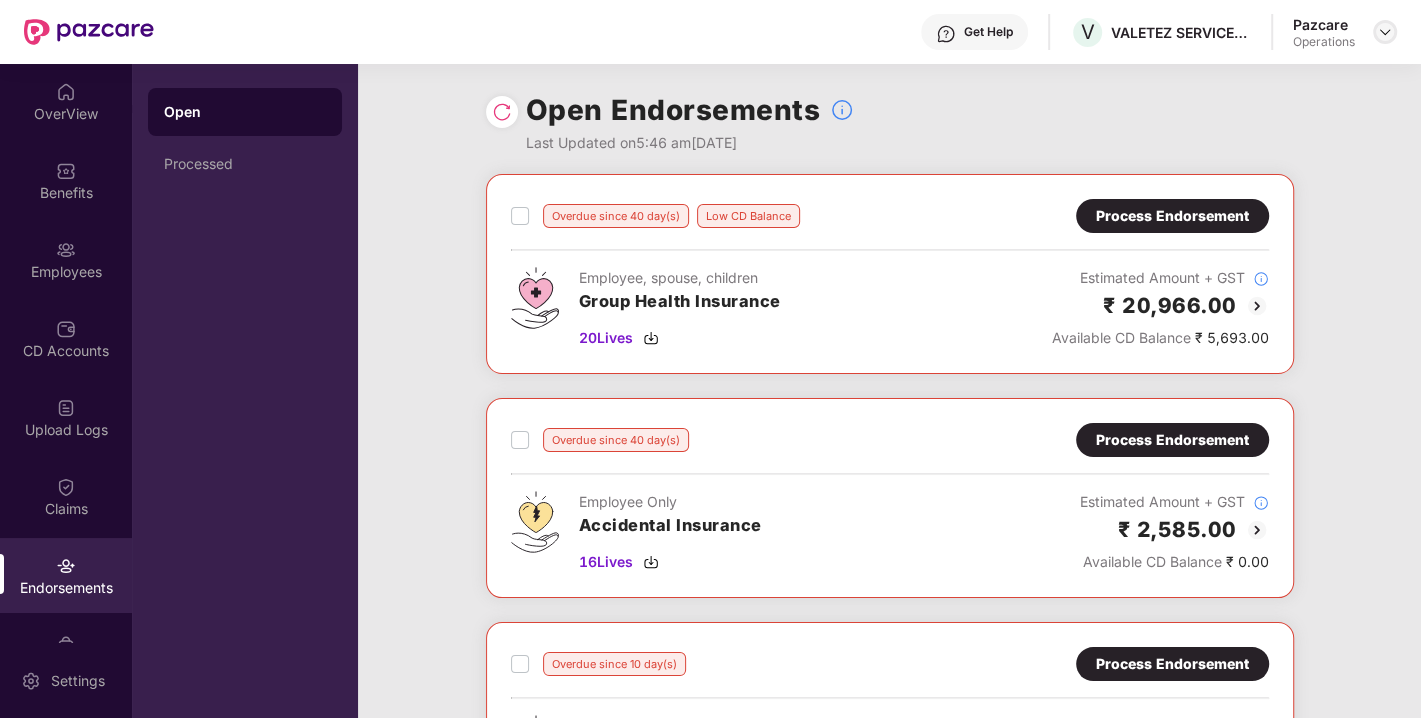 click at bounding box center (1385, 32) 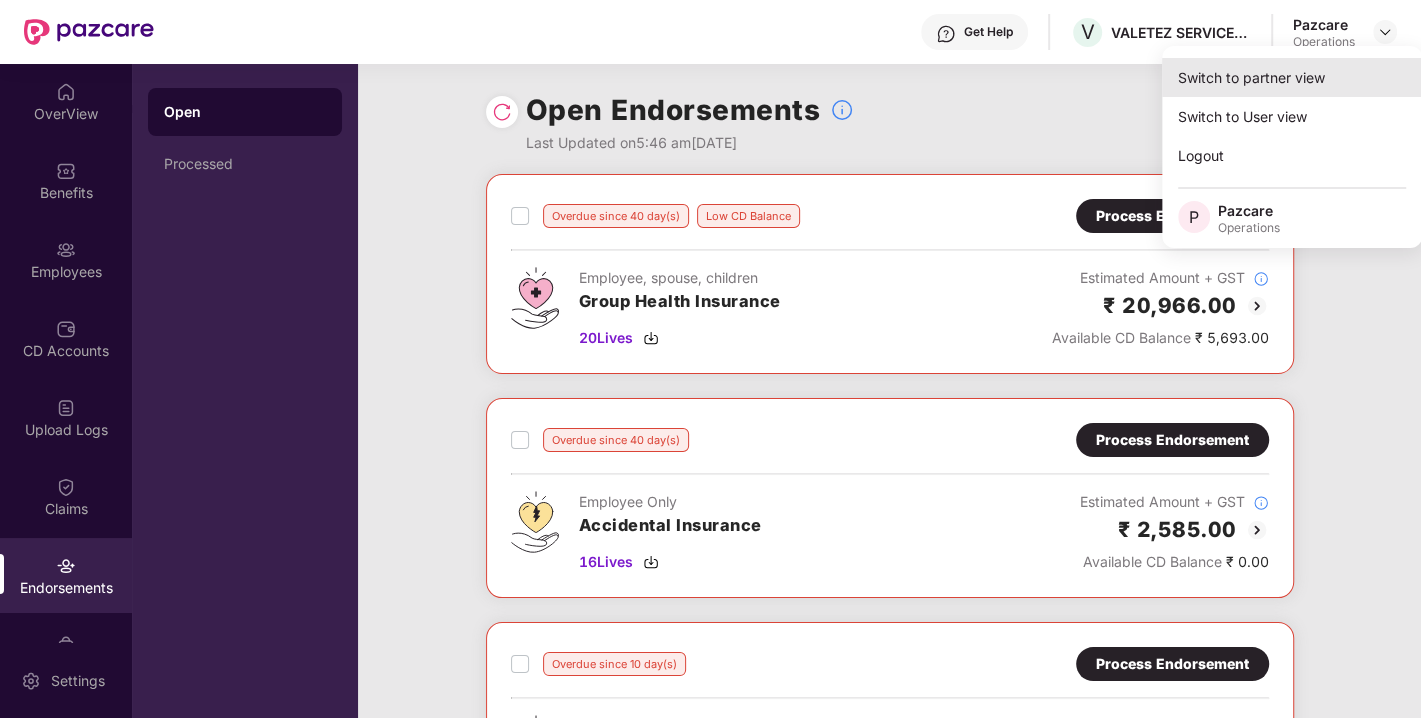 click on "Switch to partner view" at bounding box center [1292, 77] 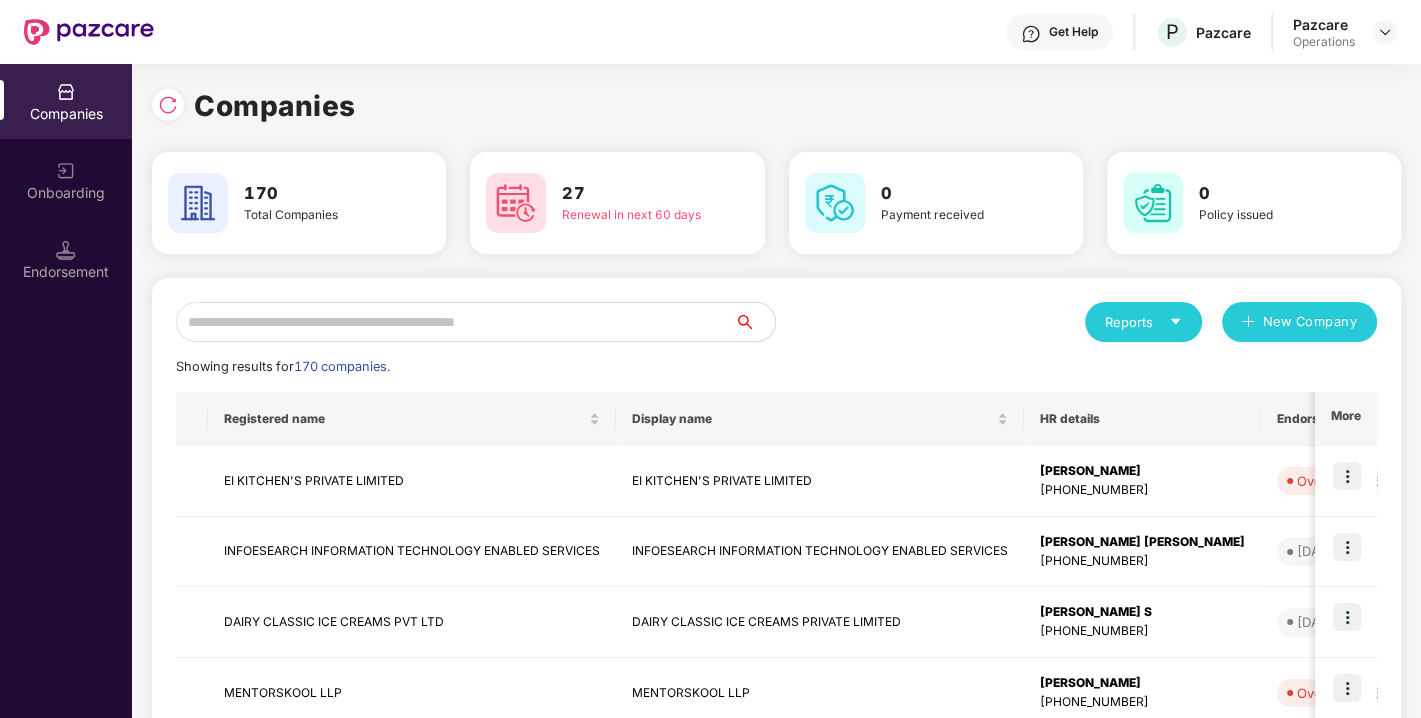 click at bounding box center [455, 322] 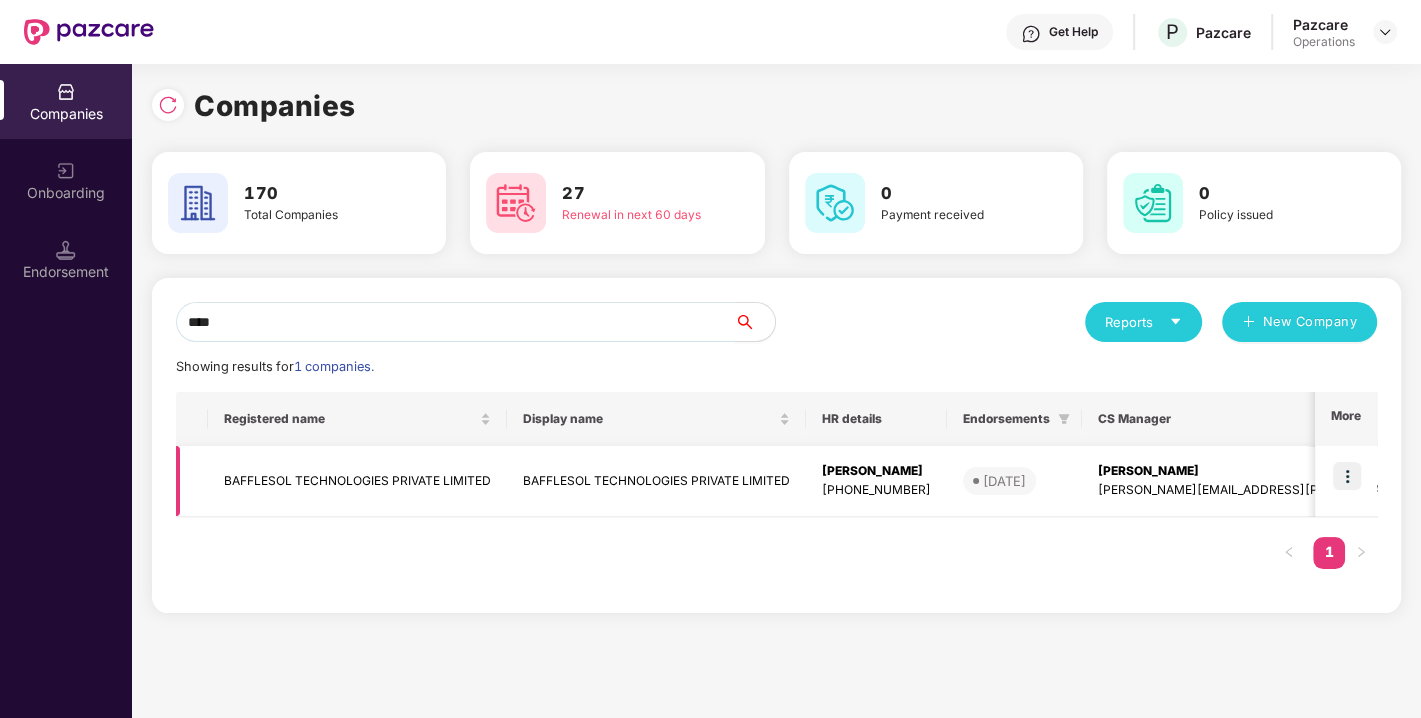 type on "****" 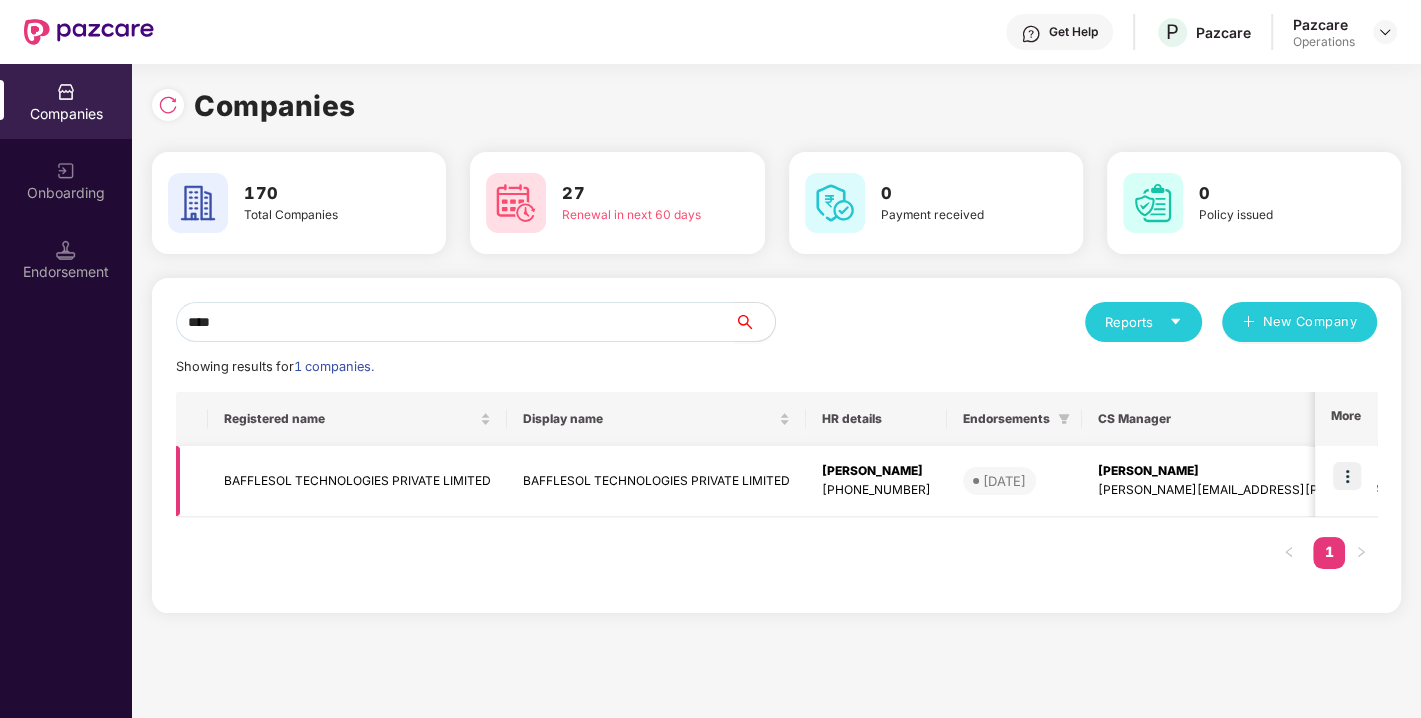 click at bounding box center (1347, 476) 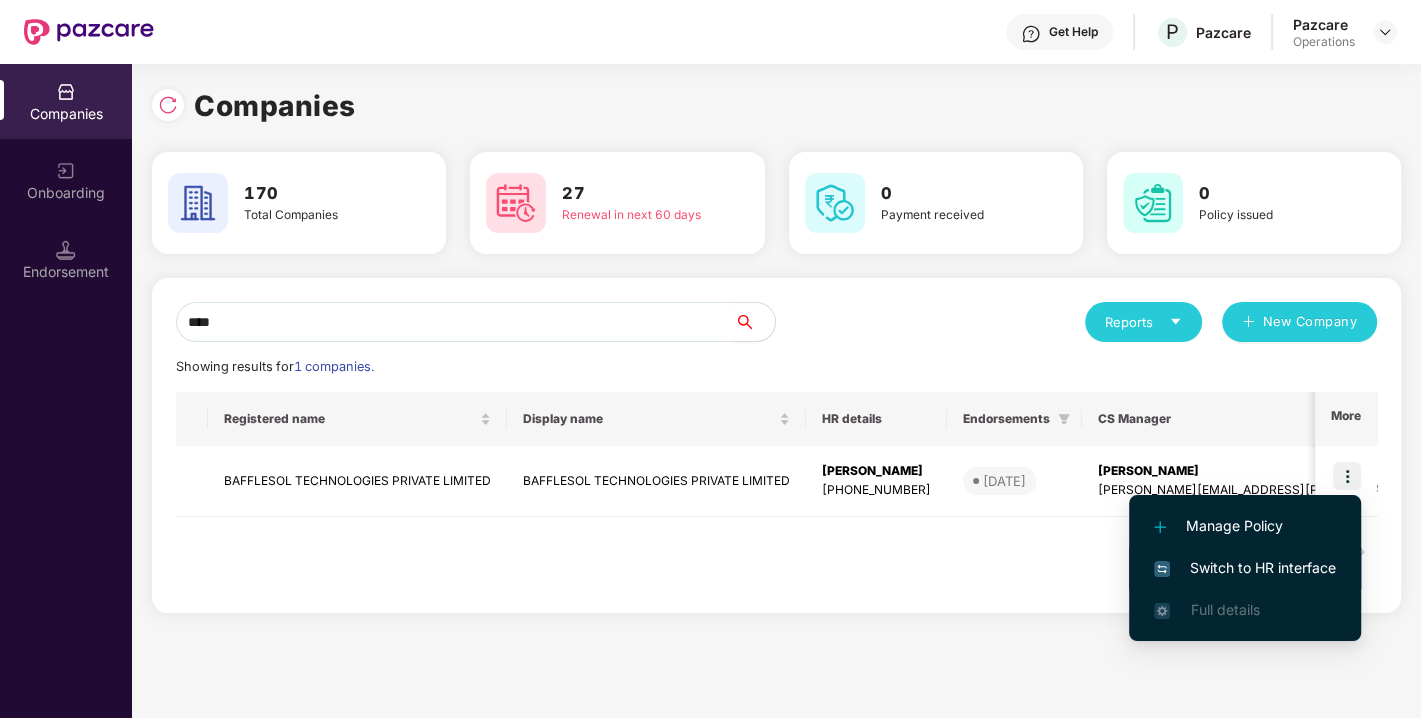 click on "Switch to HR interface" at bounding box center (1245, 568) 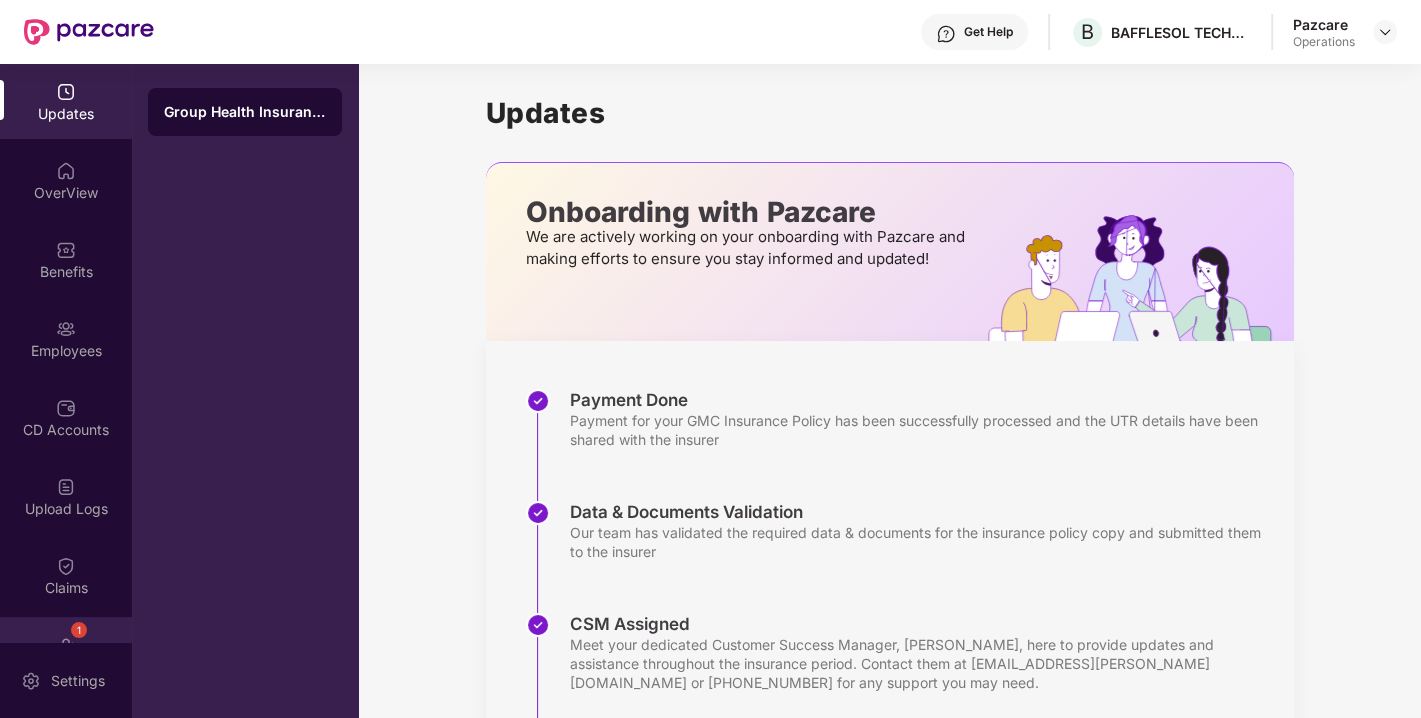 click on "1 Endorsements" at bounding box center [66, 654] 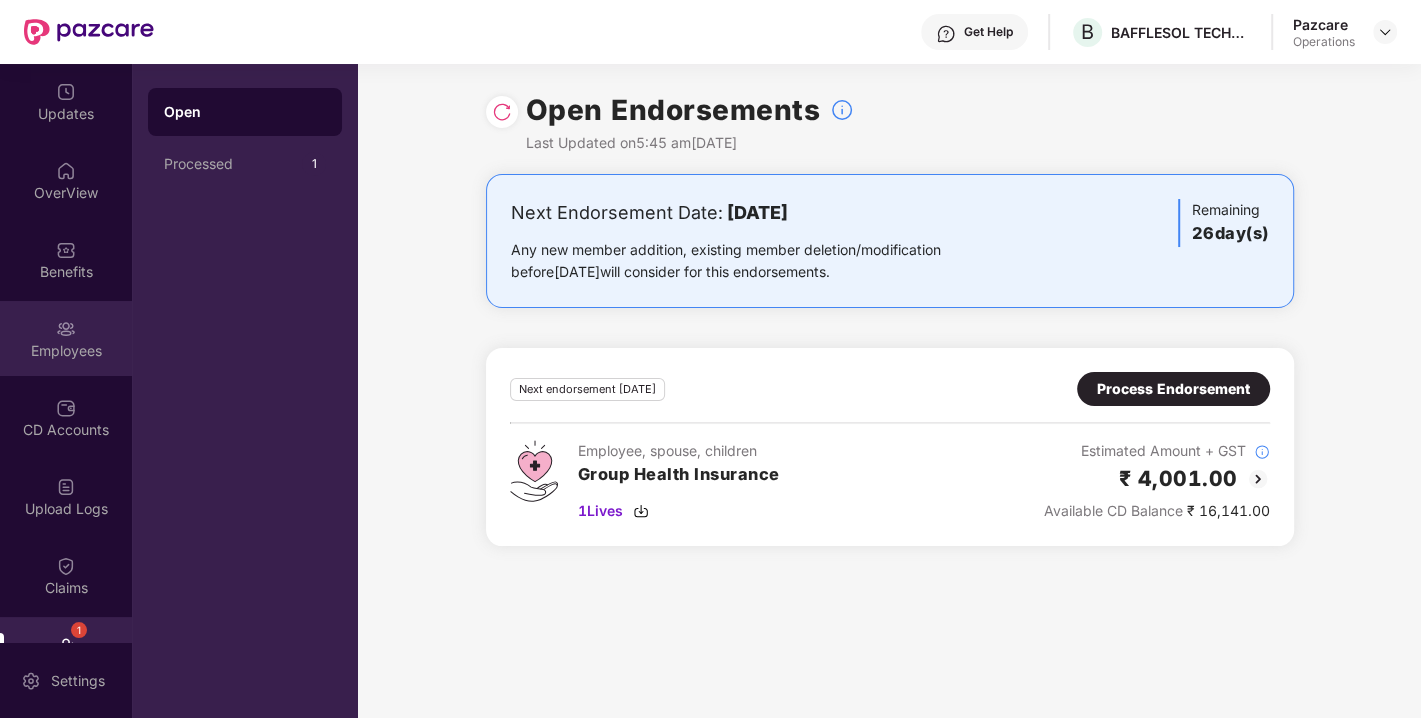 click at bounding box center (66, 329) 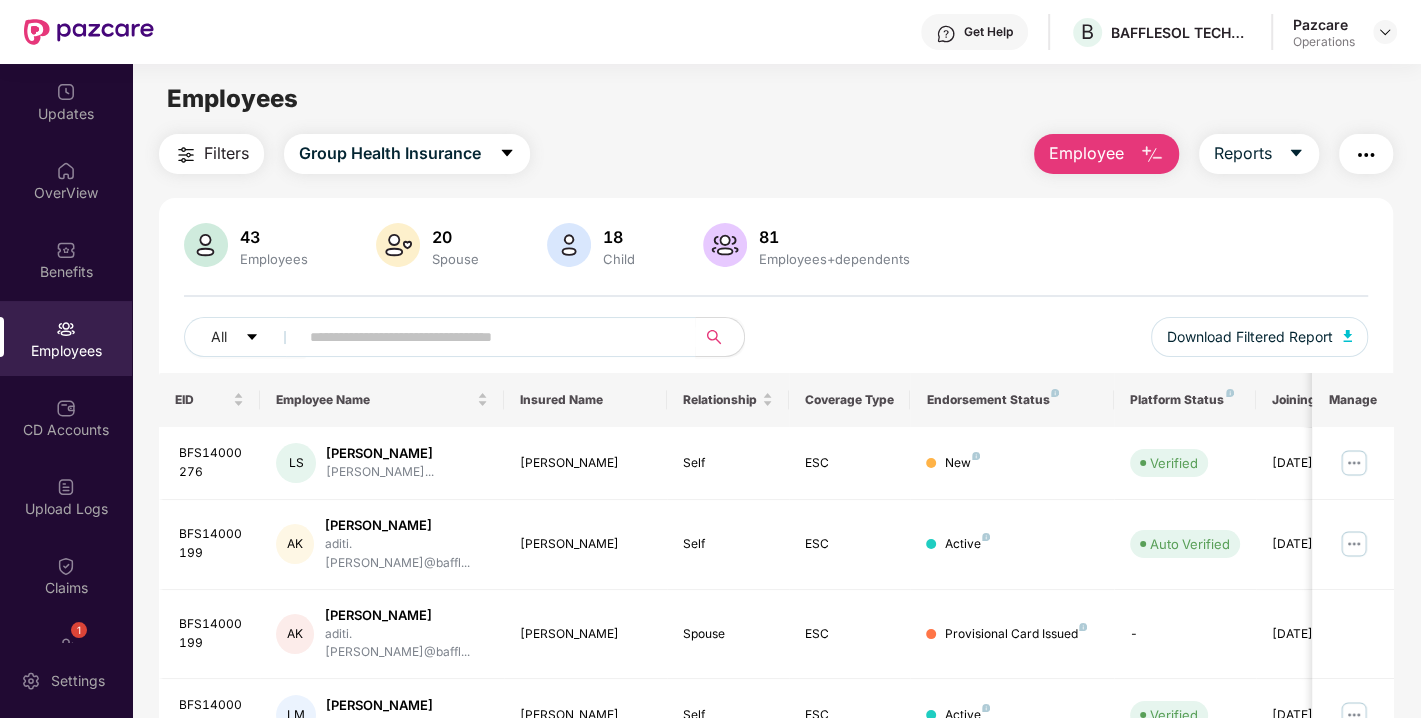 click on "Filters" at bounding box center (226, 153) 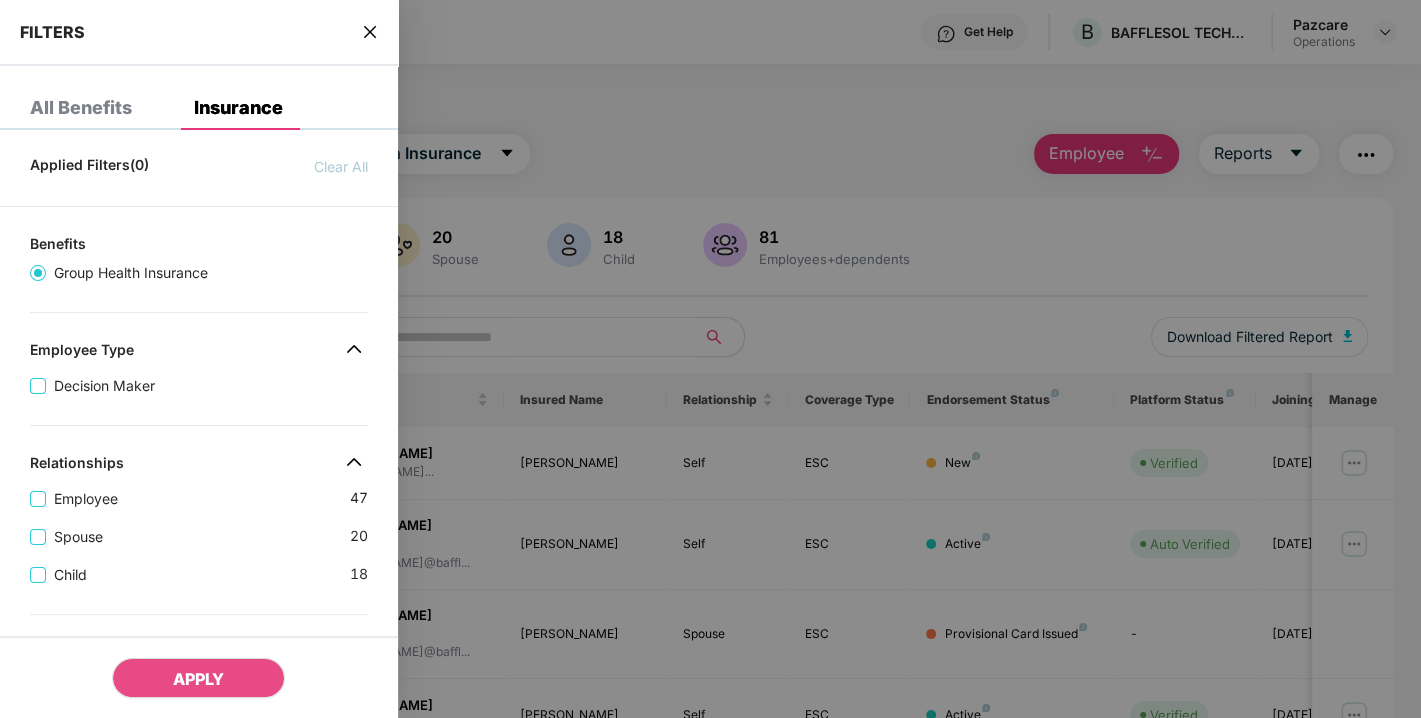 click at bounding box center (710, 359) 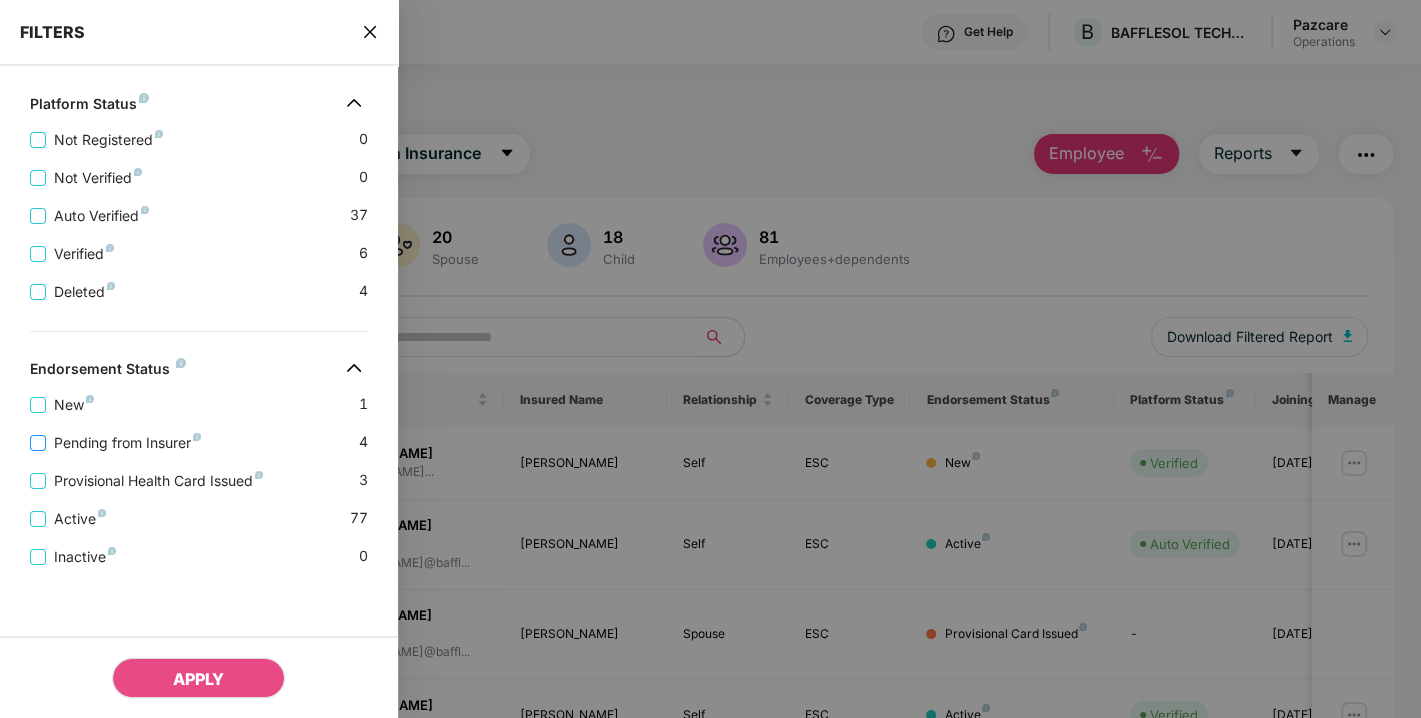 click on "Pending from Insurer" at bounding box center [127, 443] 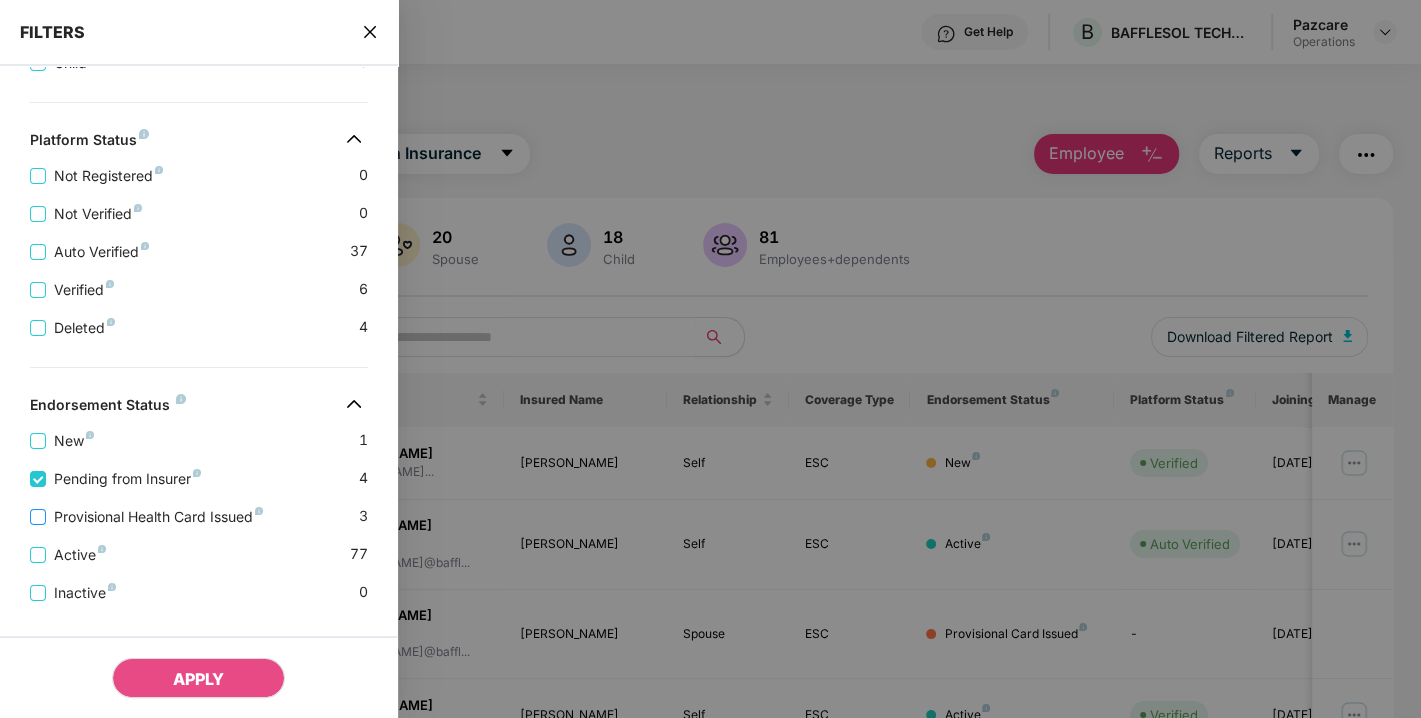 click on "Provisional Health Card Issued" at bounding box center (158, 517) 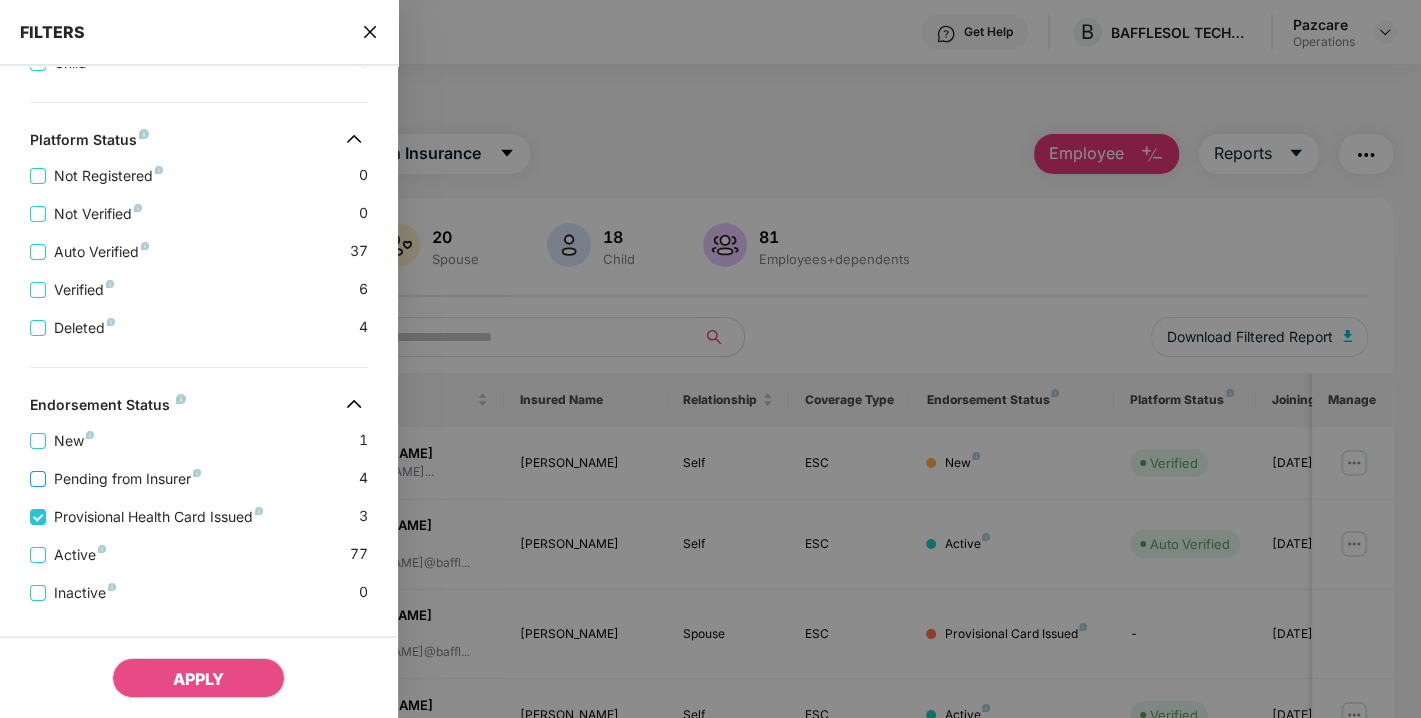 click on "Pending from Insurer" at bounding box center (127, 479) 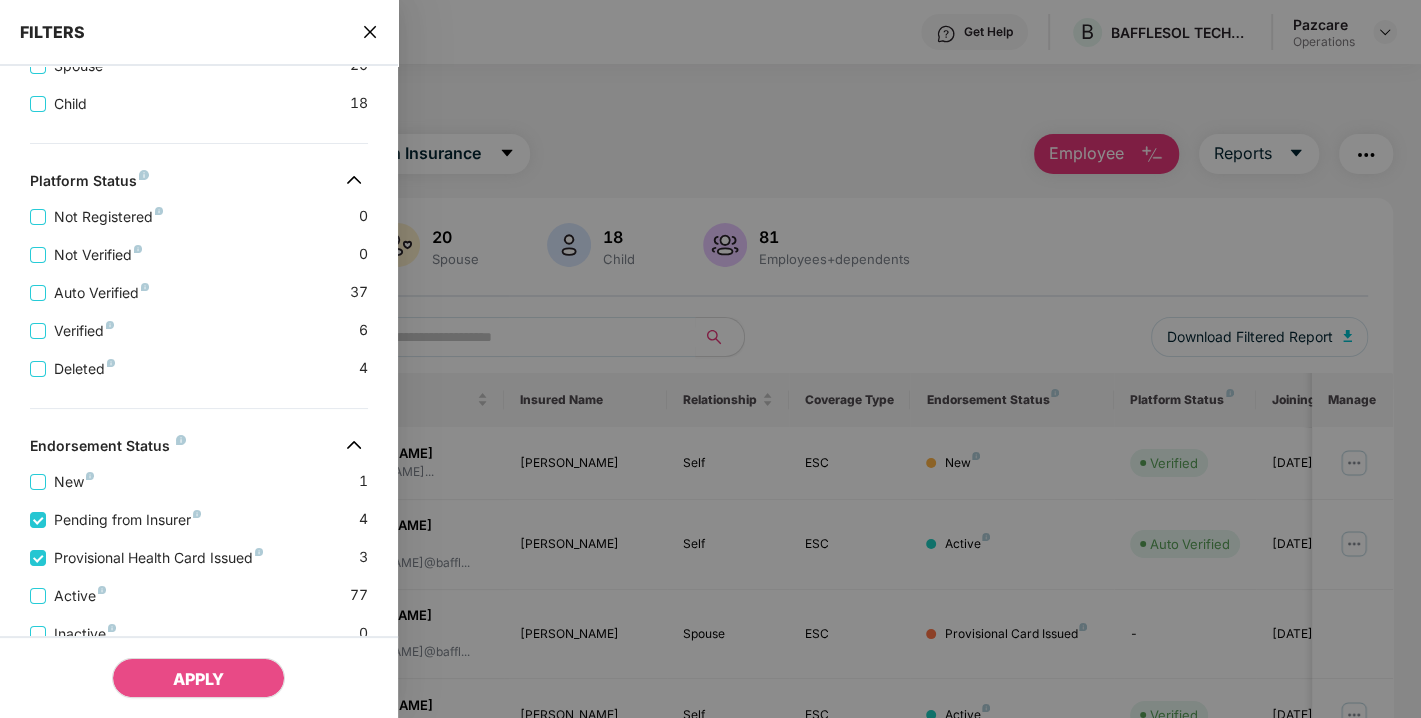 click on "APPLY" at bounding box center (199, 677) 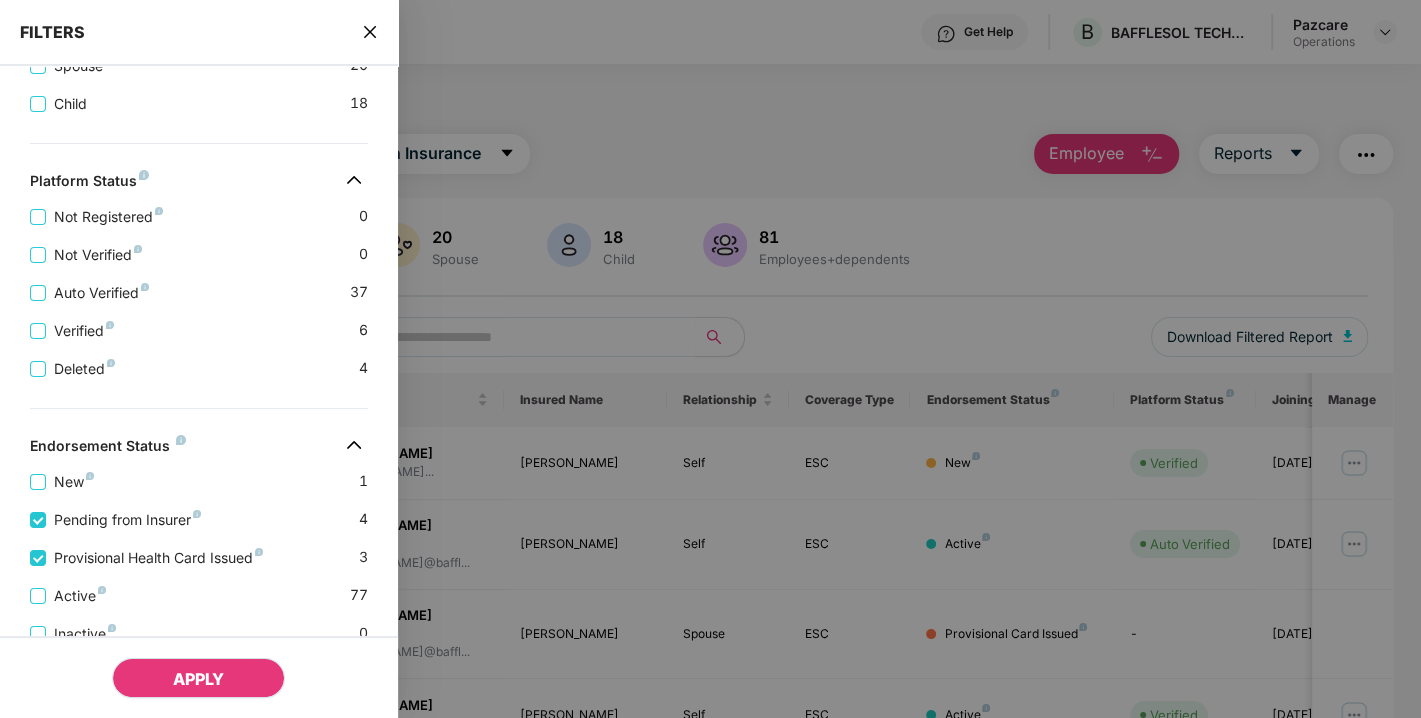 click on "APPLY" at bounding box center (198, 679) 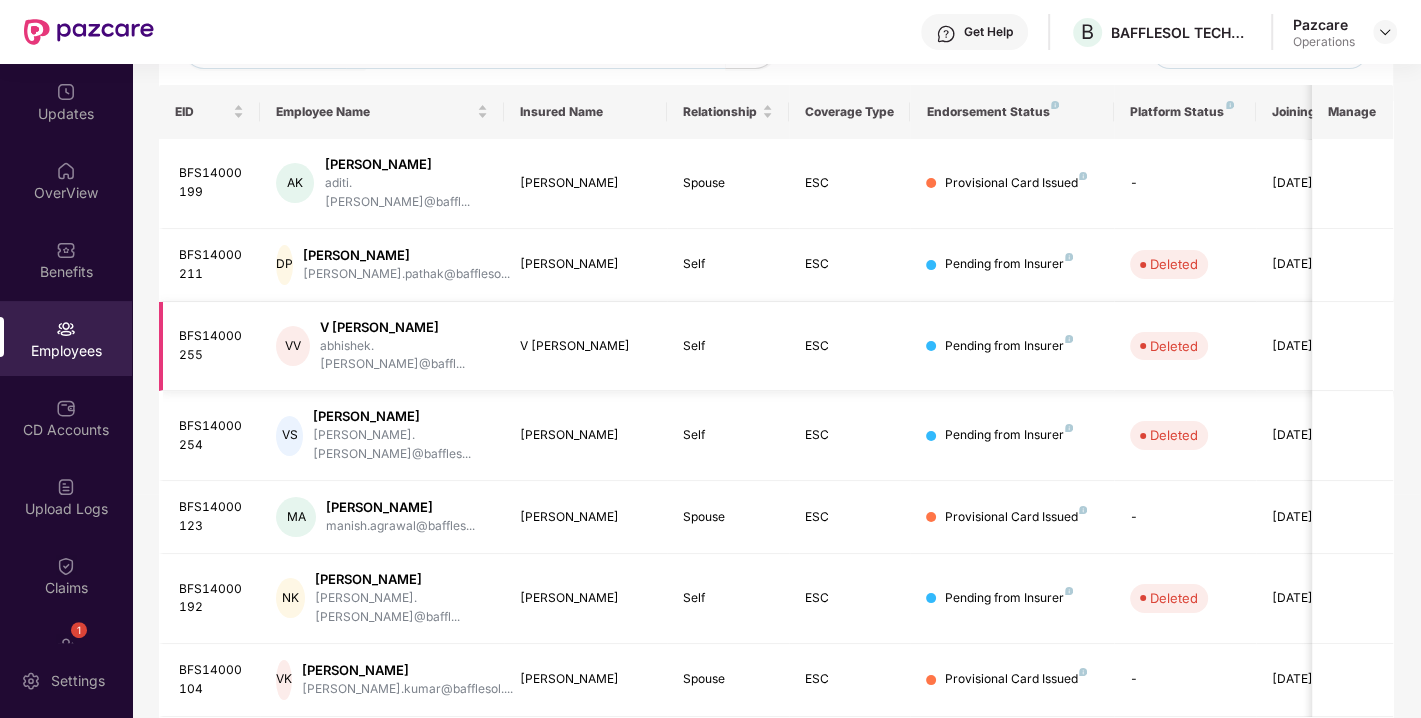 scroll, scrollTop: 0, scrollLeft: 0, axis: both 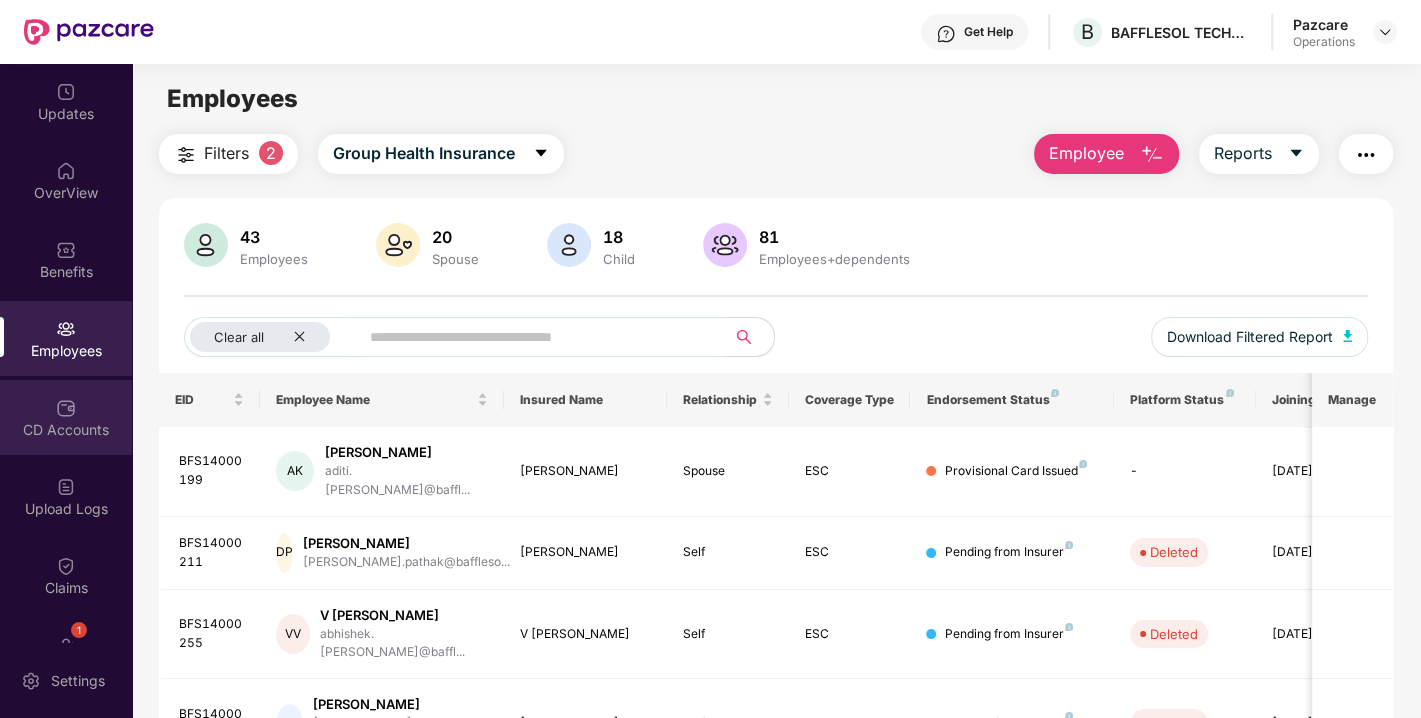 click at bounding box center (66, 408) 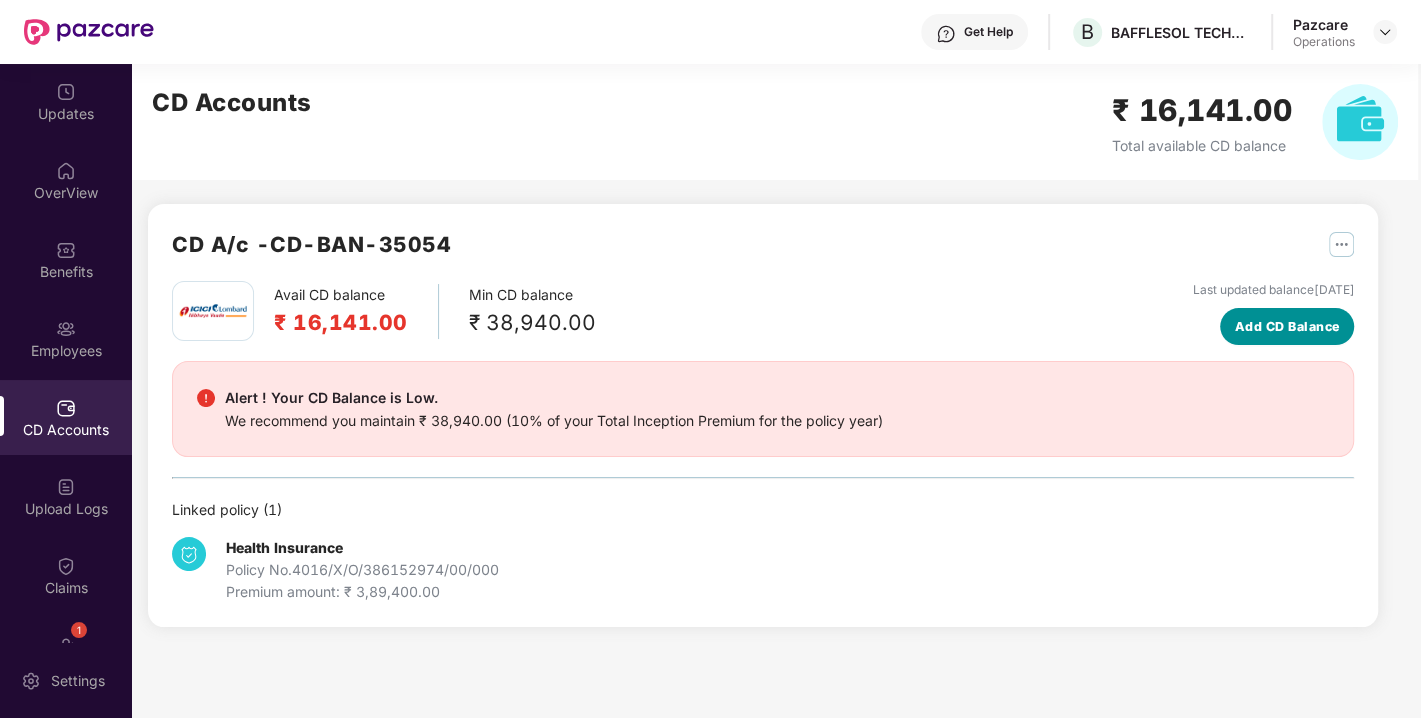 click on "Add CD Balance" at bounding box center (1287, 327) 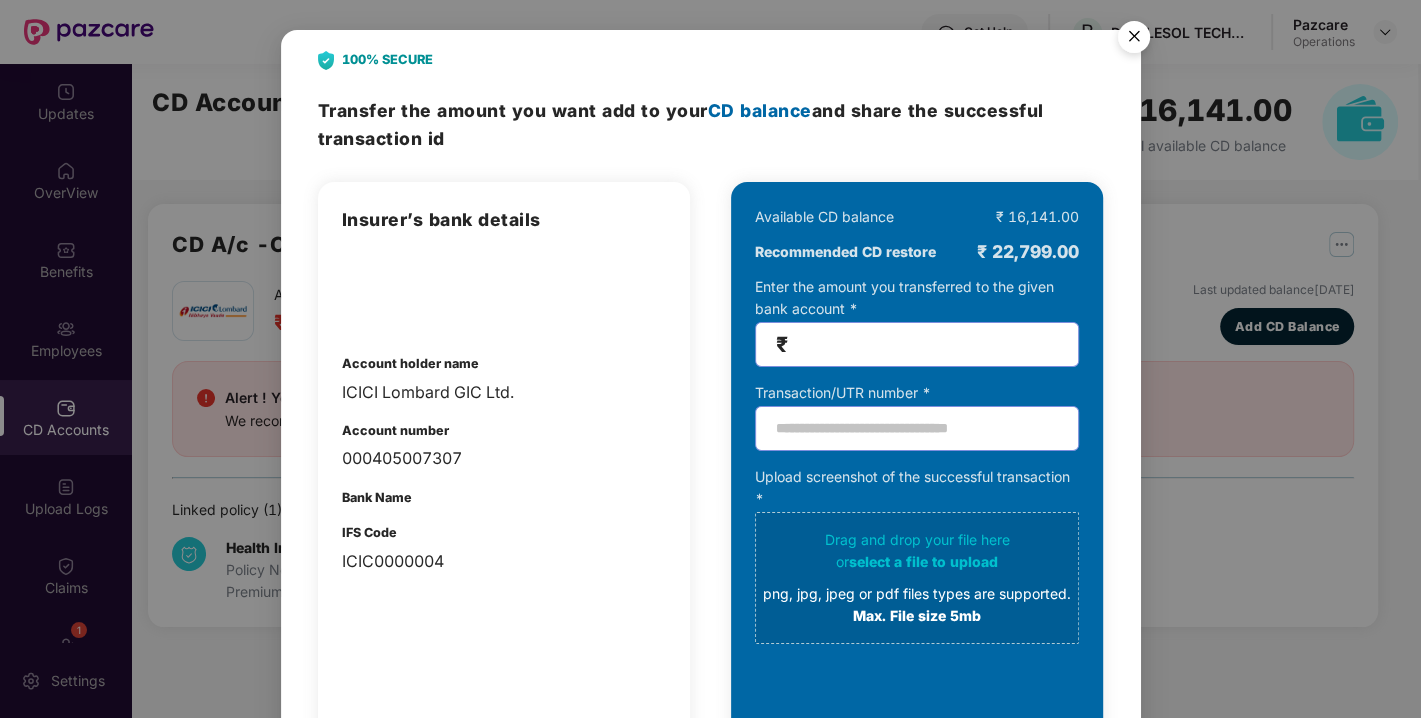 click at bounding box center (1134, 40) 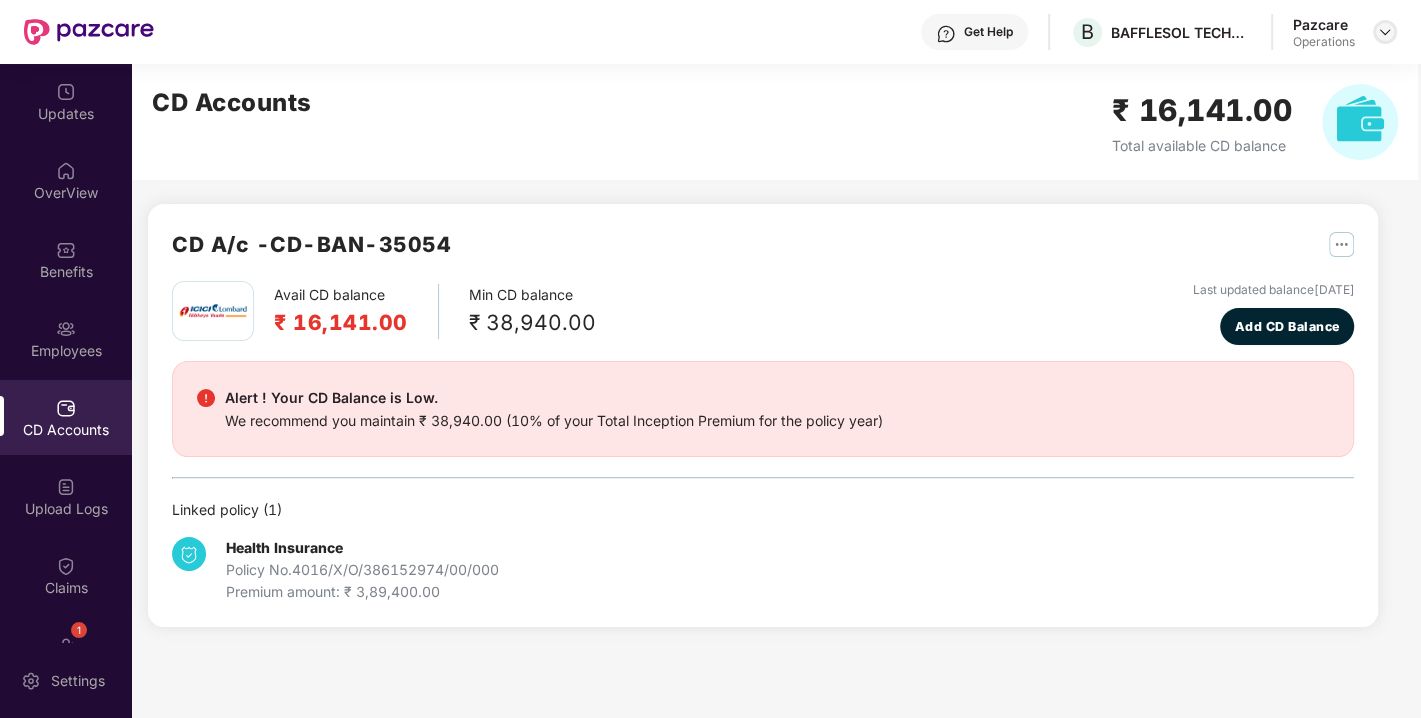 click at bounding box center [1385, 32] 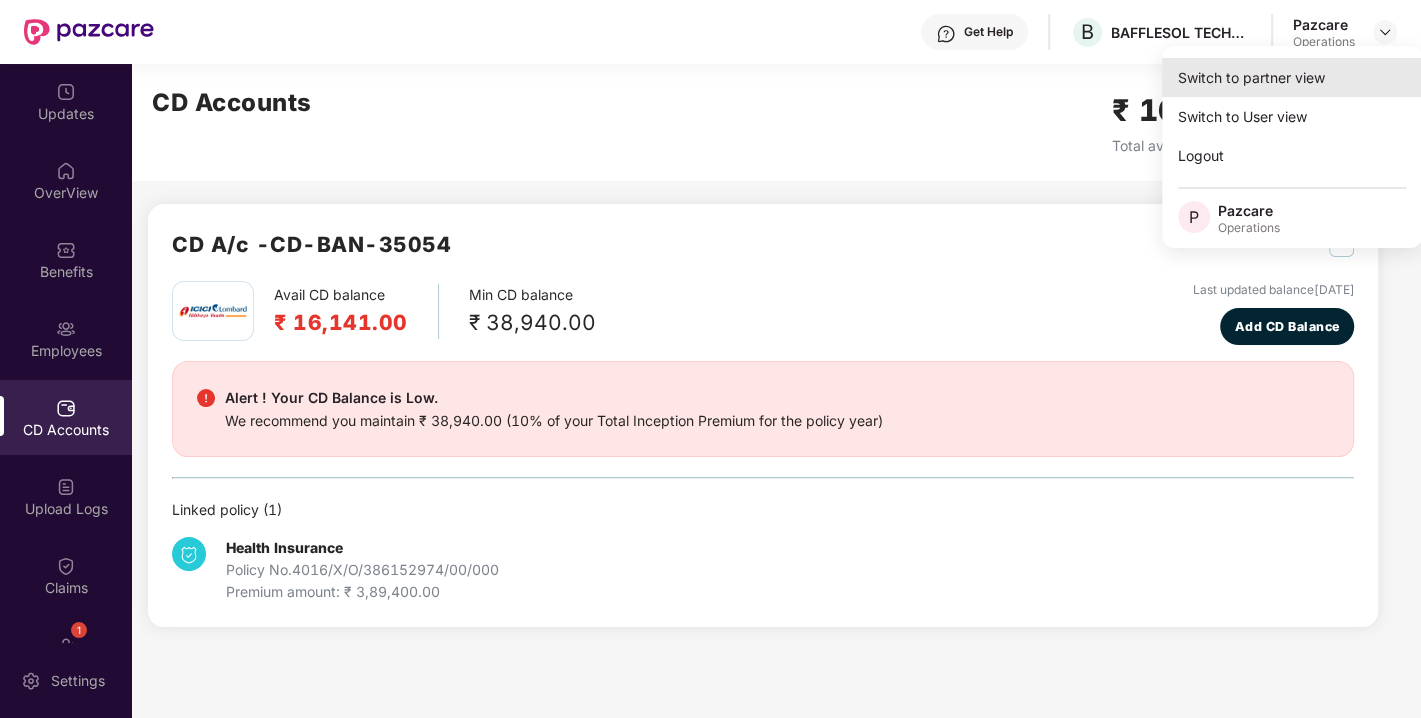 click on "Switch to partner view" at bounding box center (1292, 77) 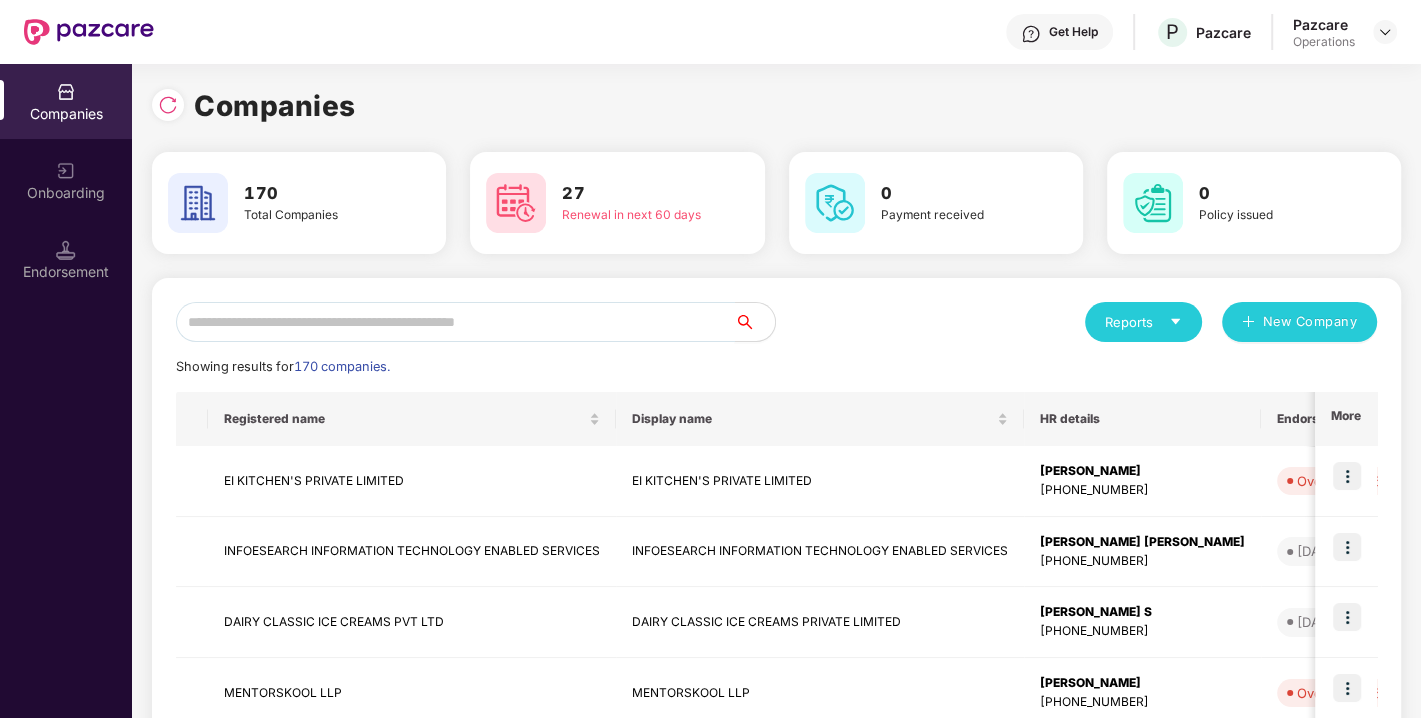 click at bounding box center (455, 322) 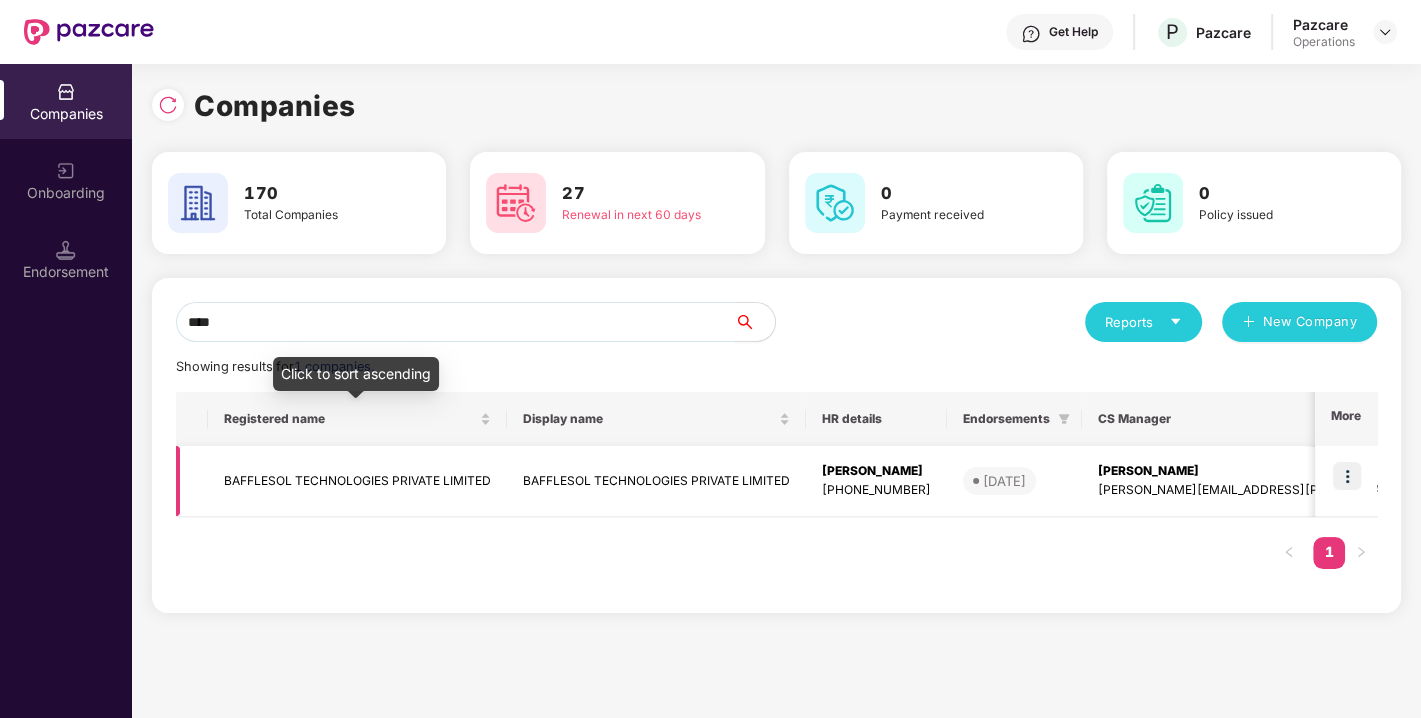 type on "****" 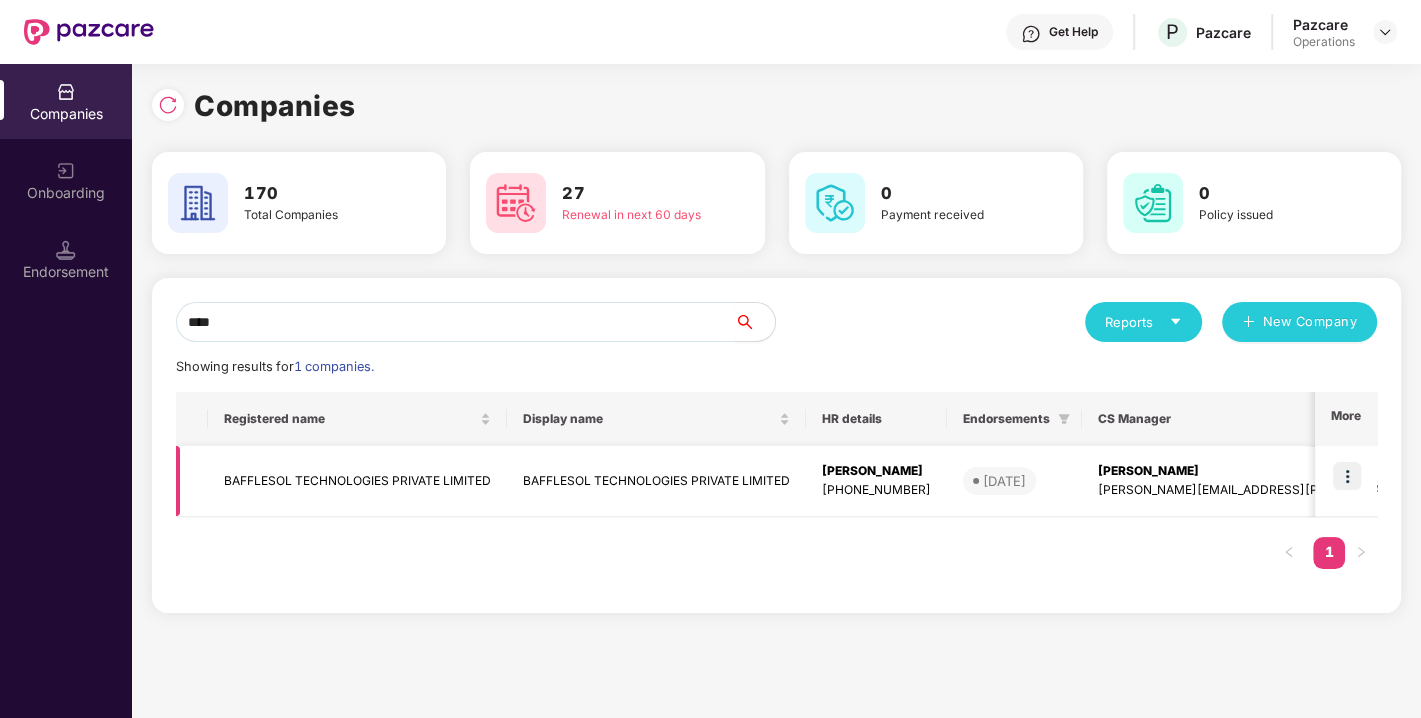 click on "BAFFLESOL TECHNOLOGIES PRIVATE LIMITED" at bounding box center (357, 481) 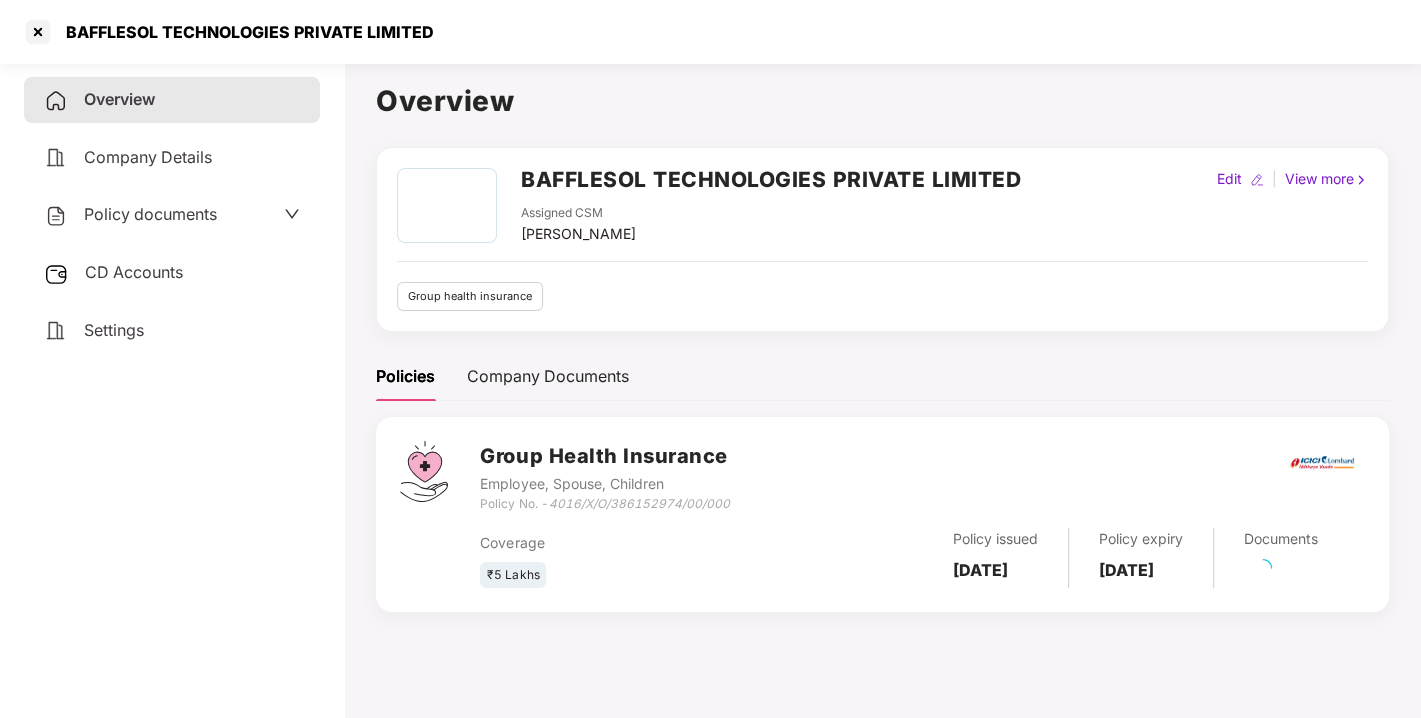 click on "CD Accounts" at bounding box center (134, 272) 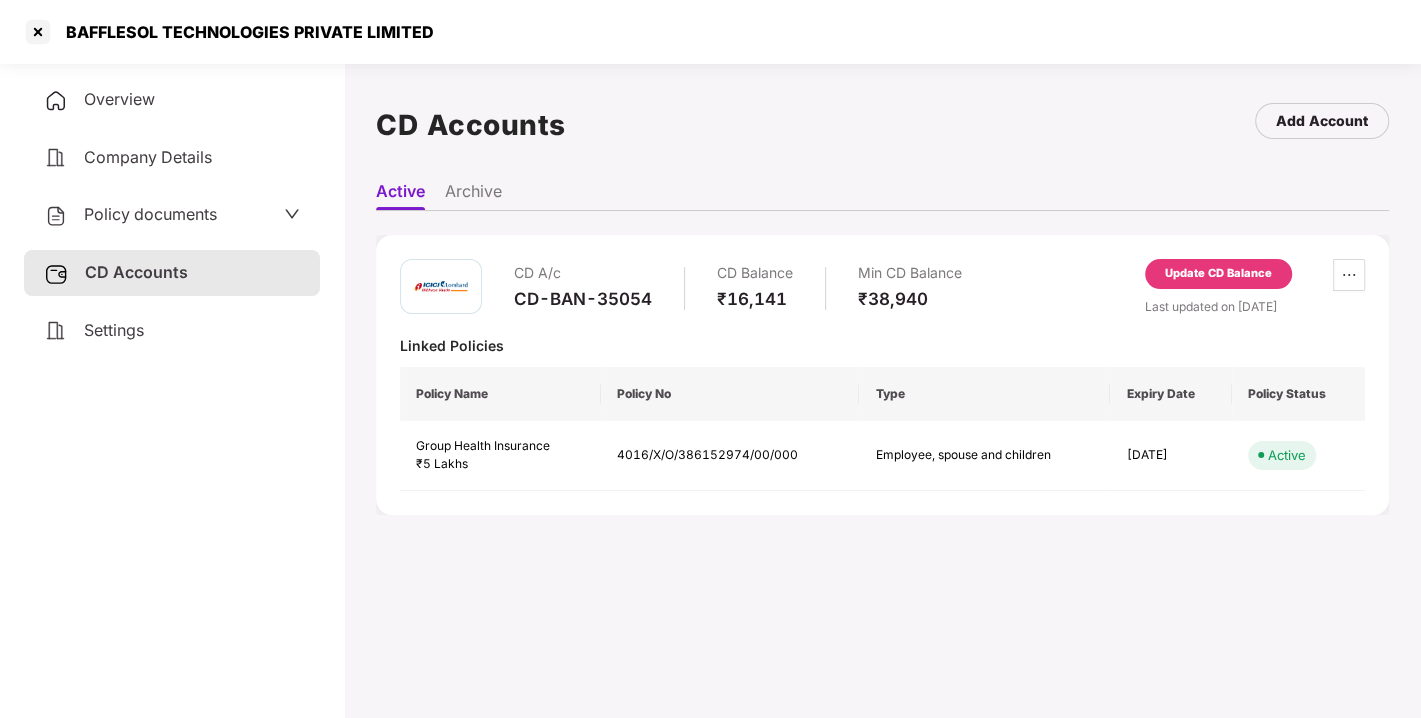 click on "Update CD Balance" at bounding box center [1218, 274] 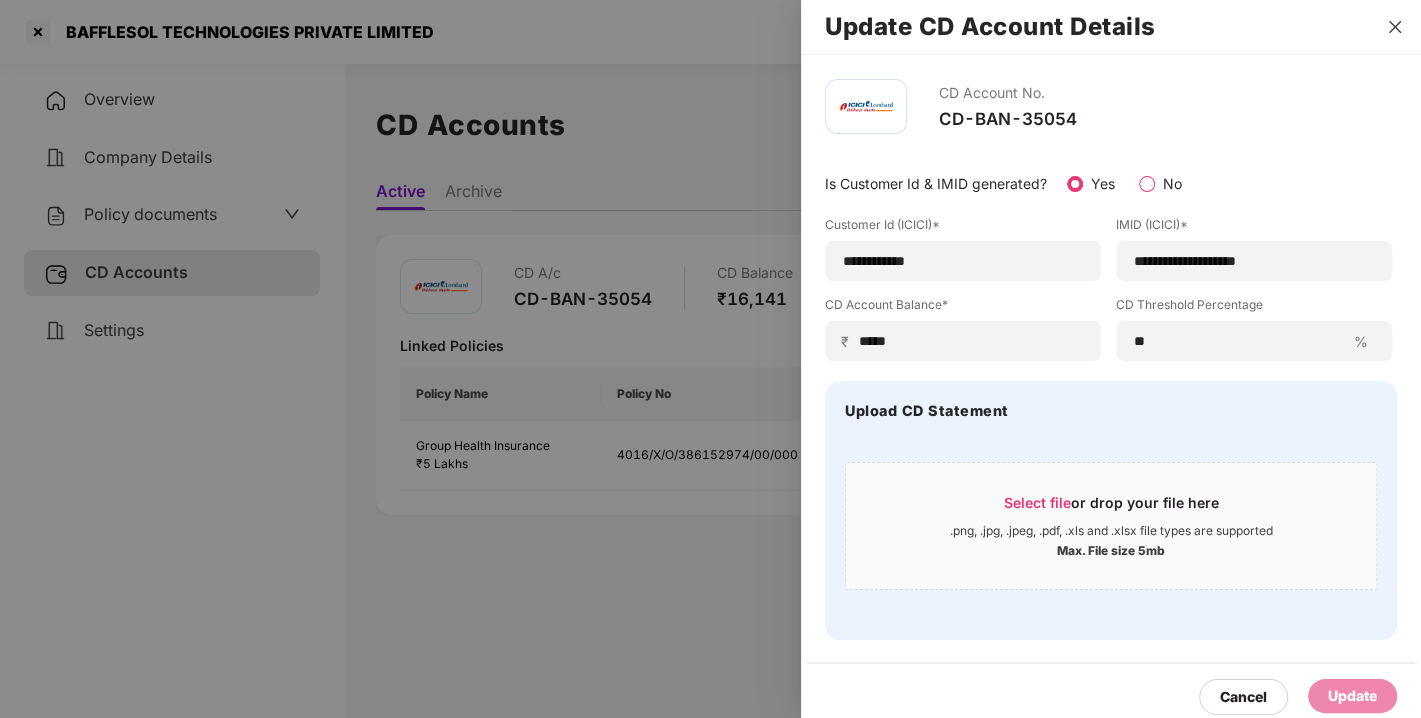 click 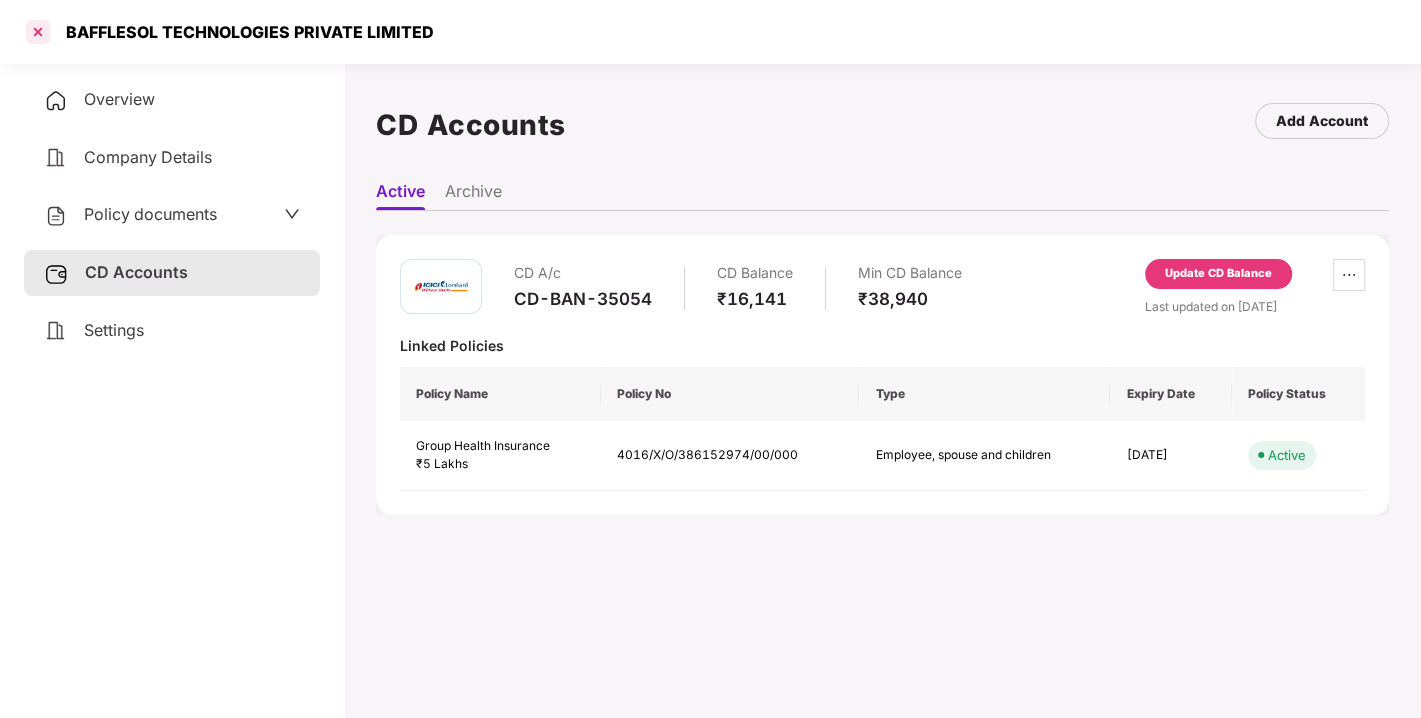 click at bounding box center (38, 32) 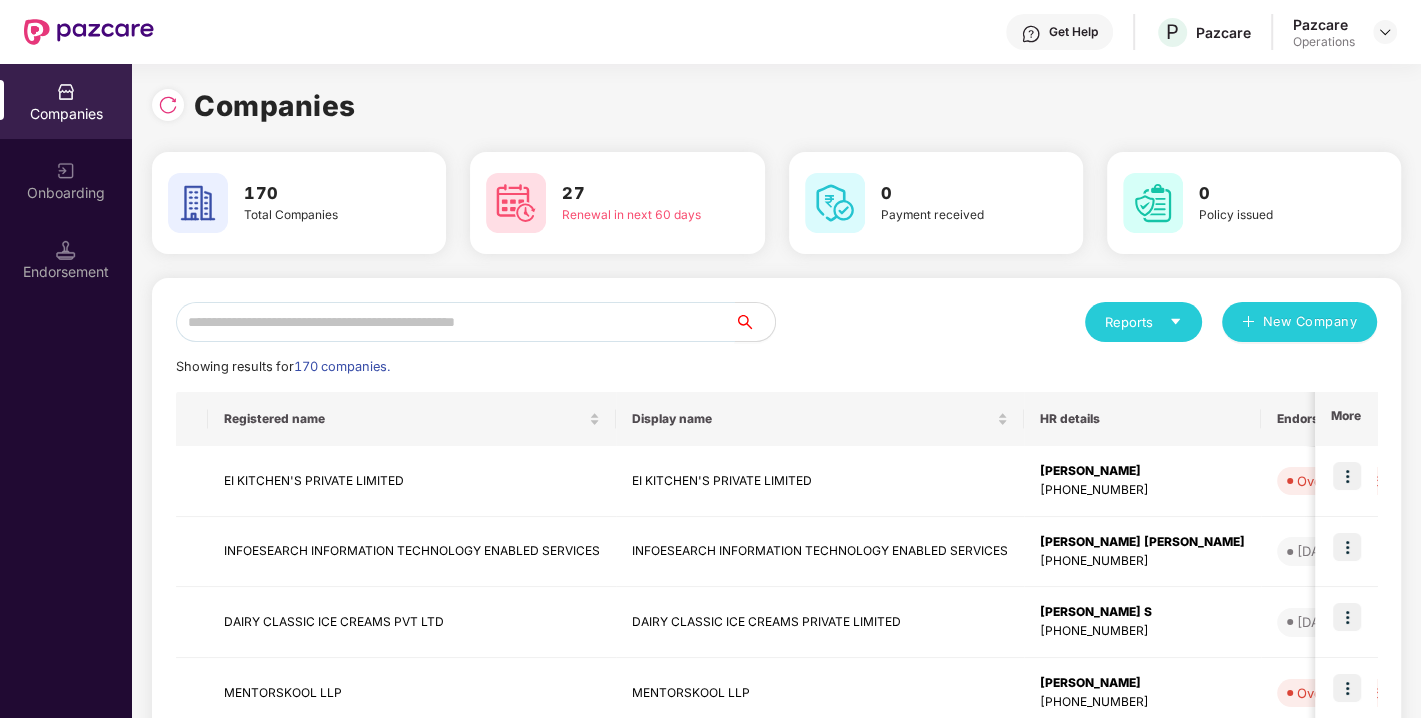 click at bounding box center [455, 322] 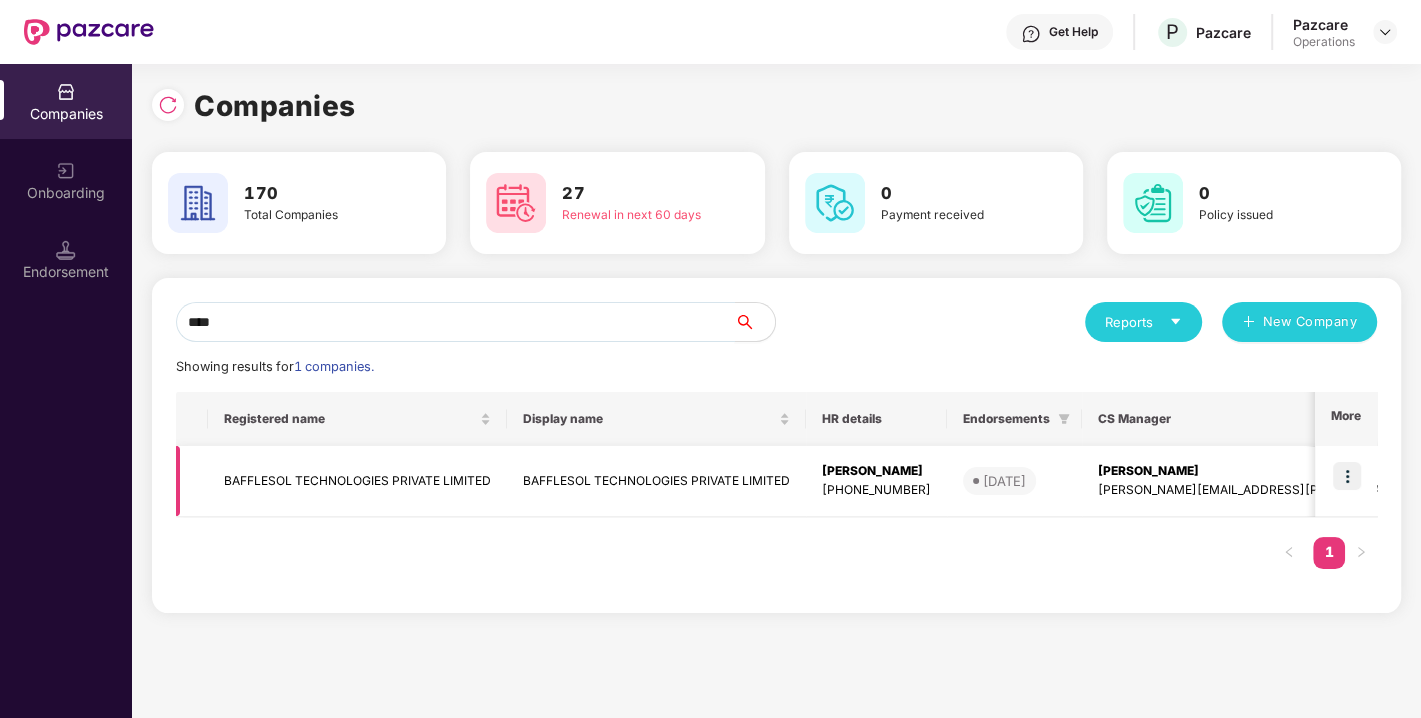 type on "****" 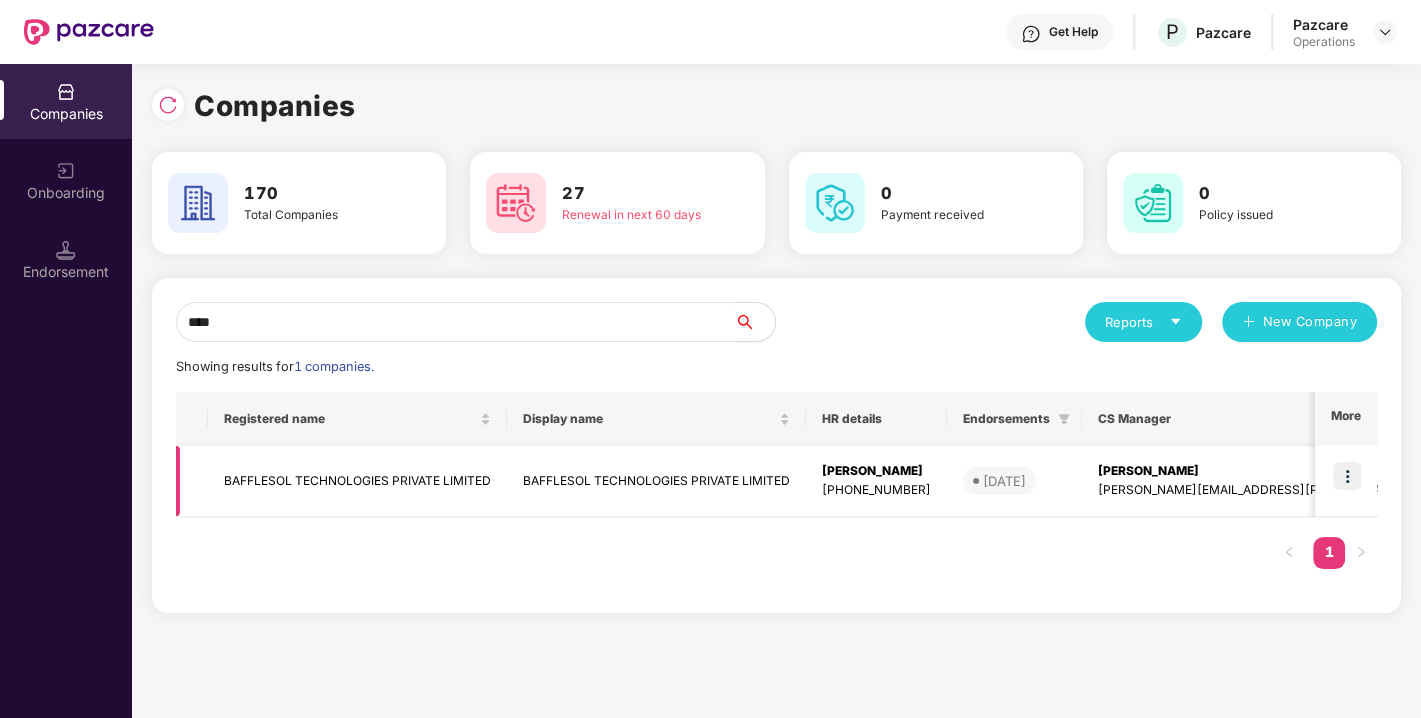 click at bounding box center [1347, 476] 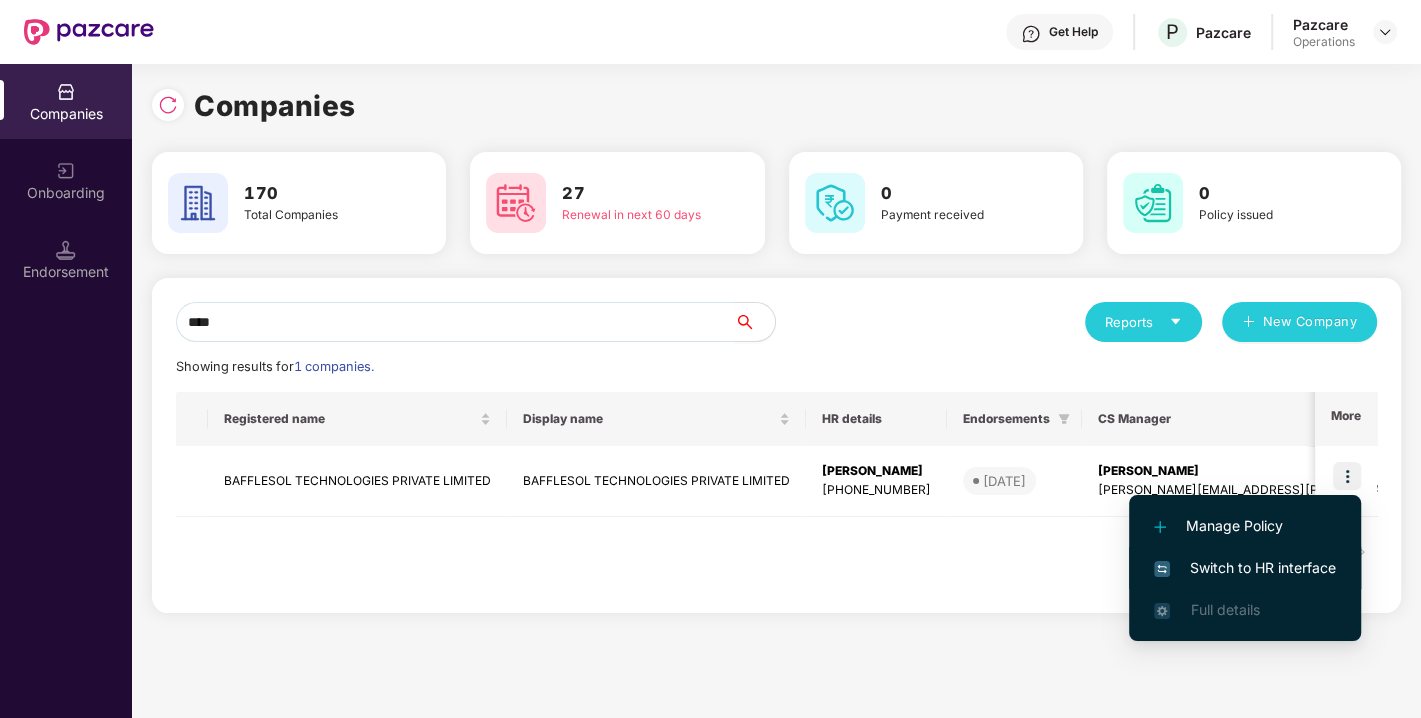 click on "Switch to HR interface" at bounding box center (1245, 568) 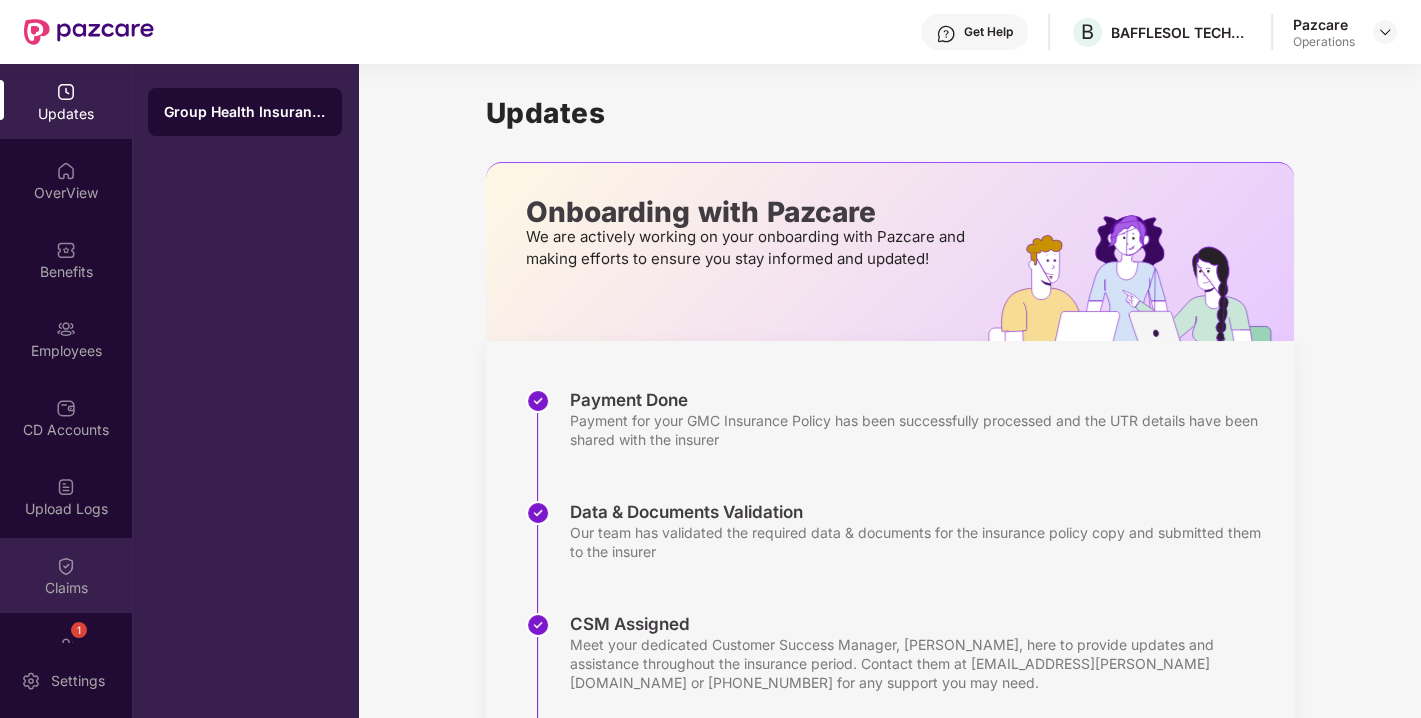 scroll, scrollTop: 131, scrollLeft: 0, axis: vertical 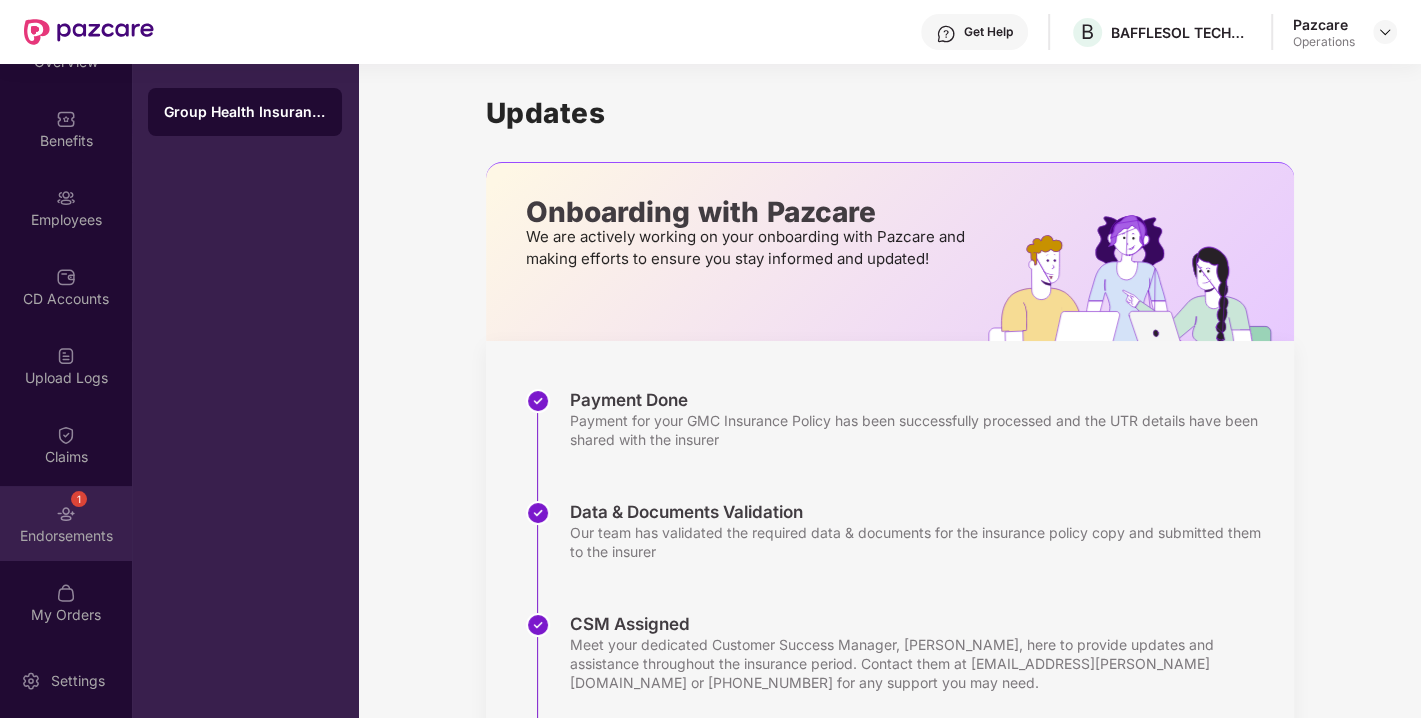click on "1 Endorsements" at bounding box center (66, 523) 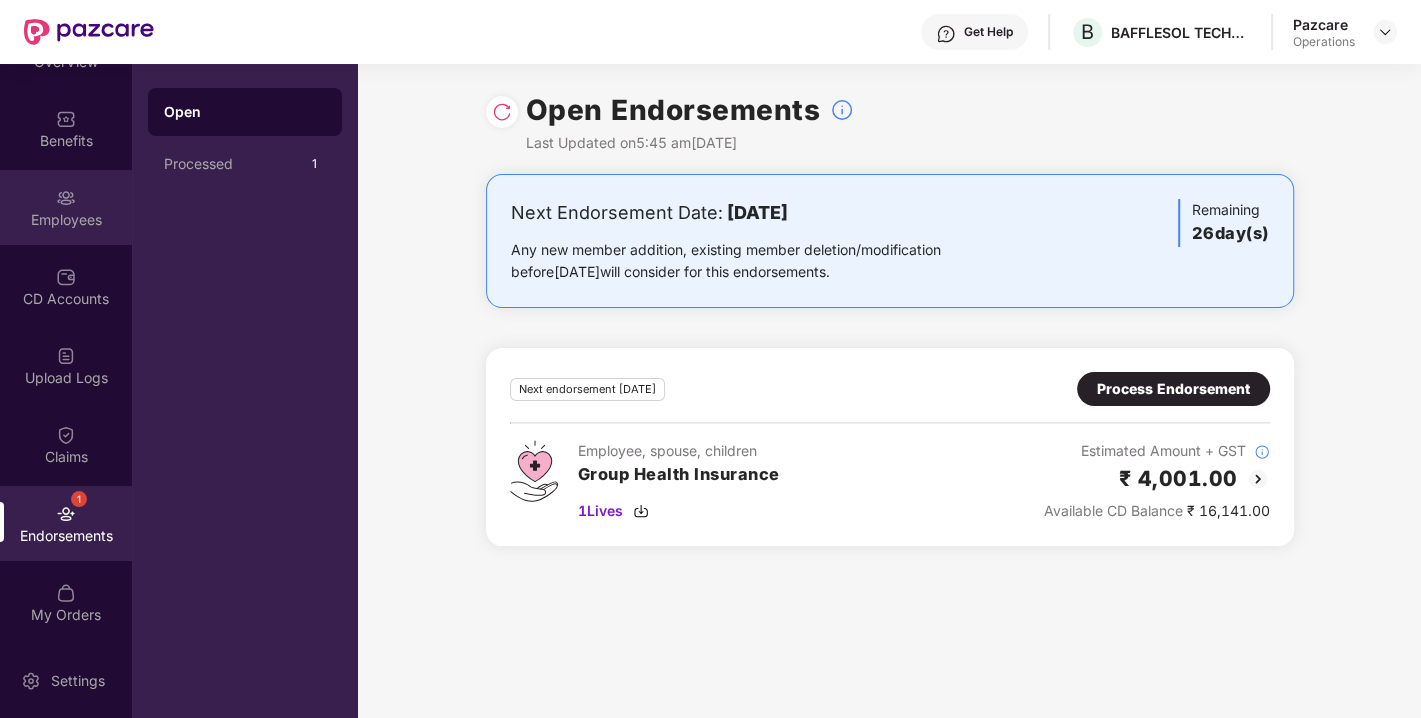 click on "Employees" at bounding box center (66, 207) 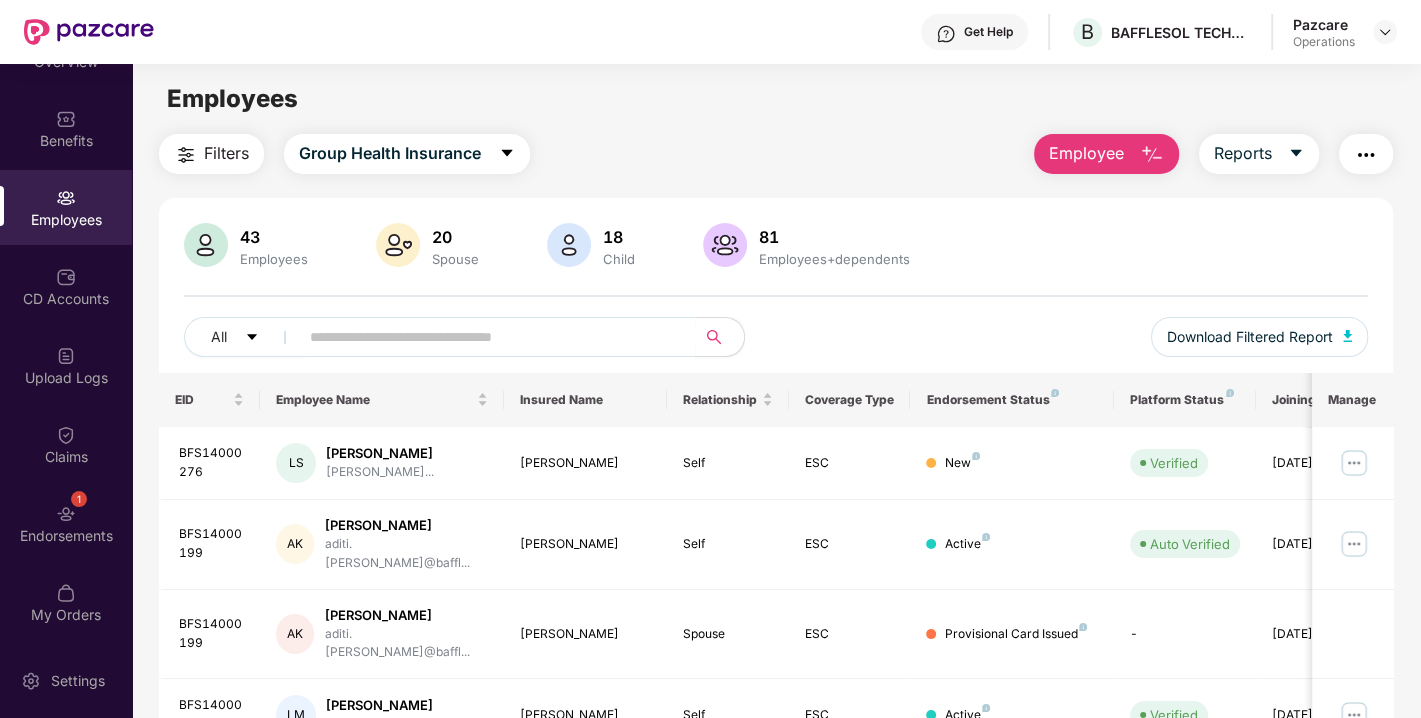 click on "Filters" at bounding box center [226, 153] 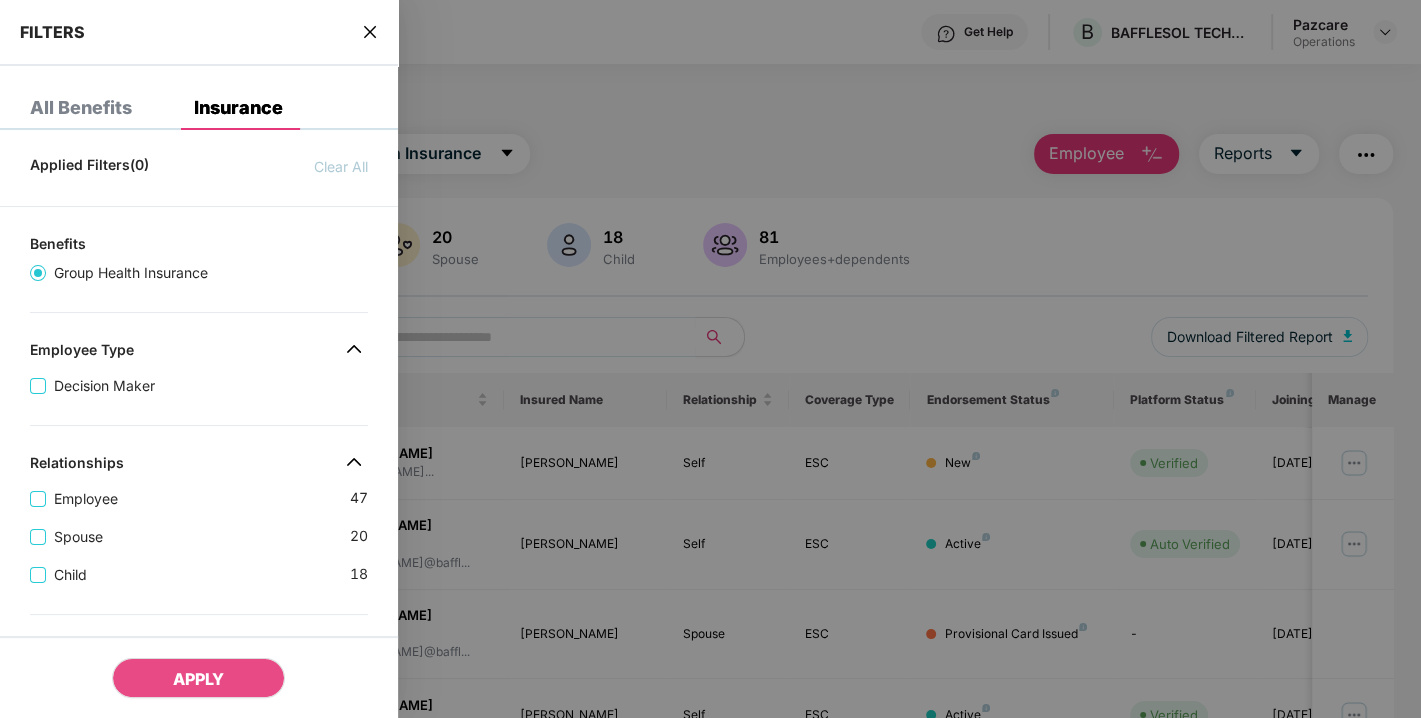 scroll, scrollTop: 553, scrollLeft: 0, axis: vertical 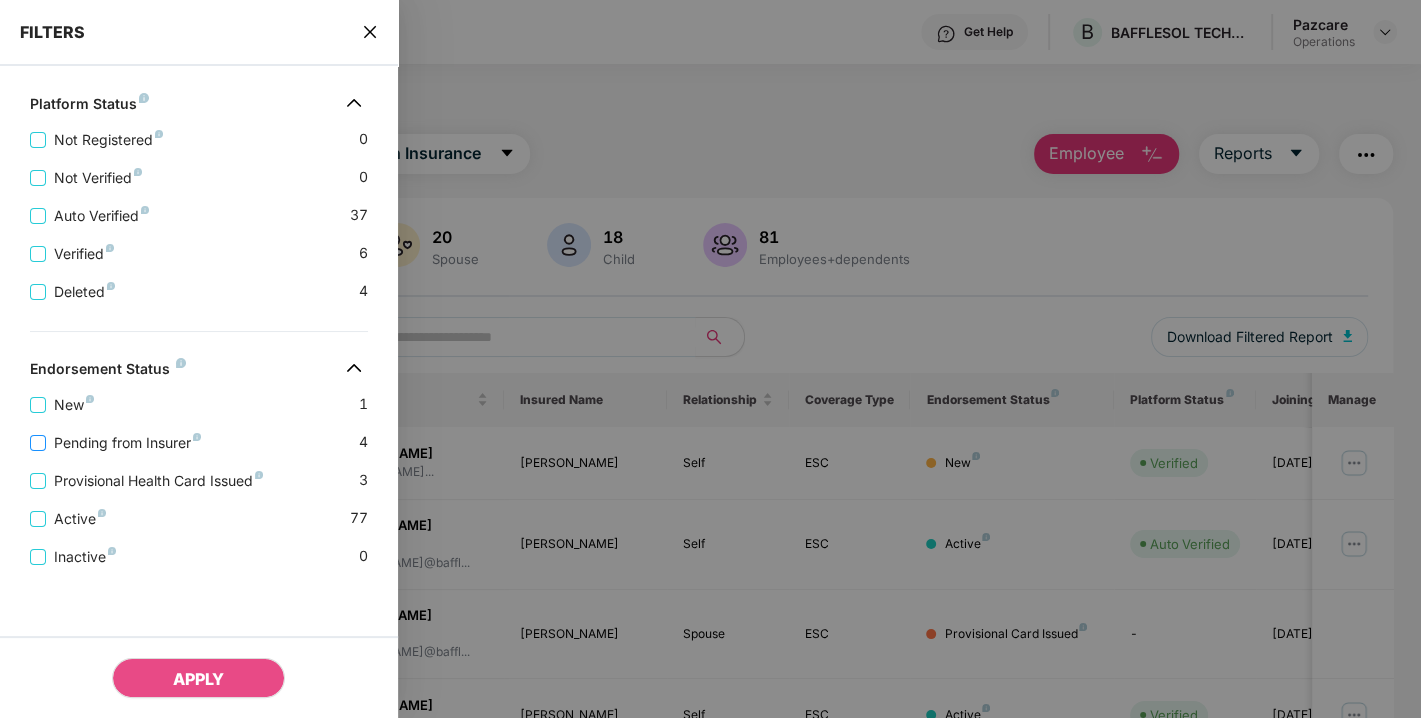 click on "Pending from Insurer" at bounding box center (127, 443) 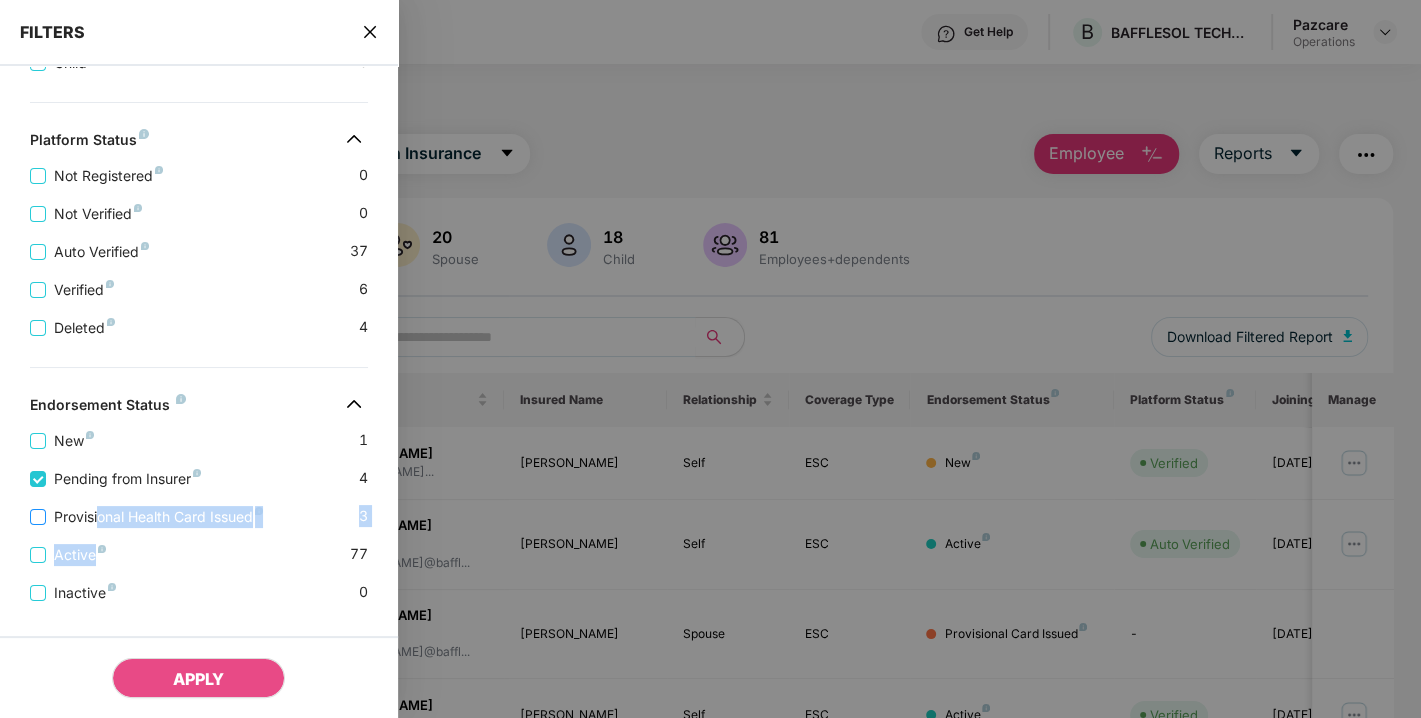 drag, startPoint x: 147, startPoint y: 533, endPoint x: 100, endPoint y: 515, distance: 50.32892 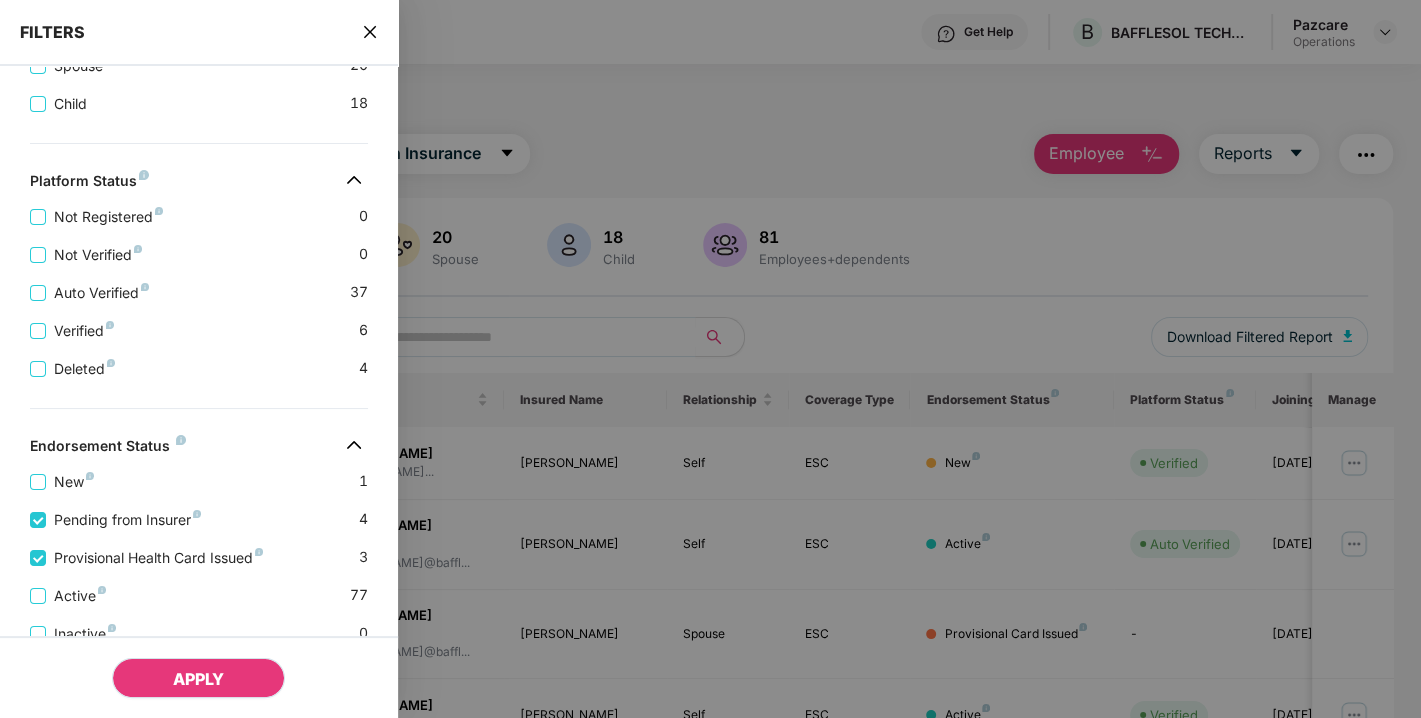 click on "APPLY" at bounding box center [198, 678] 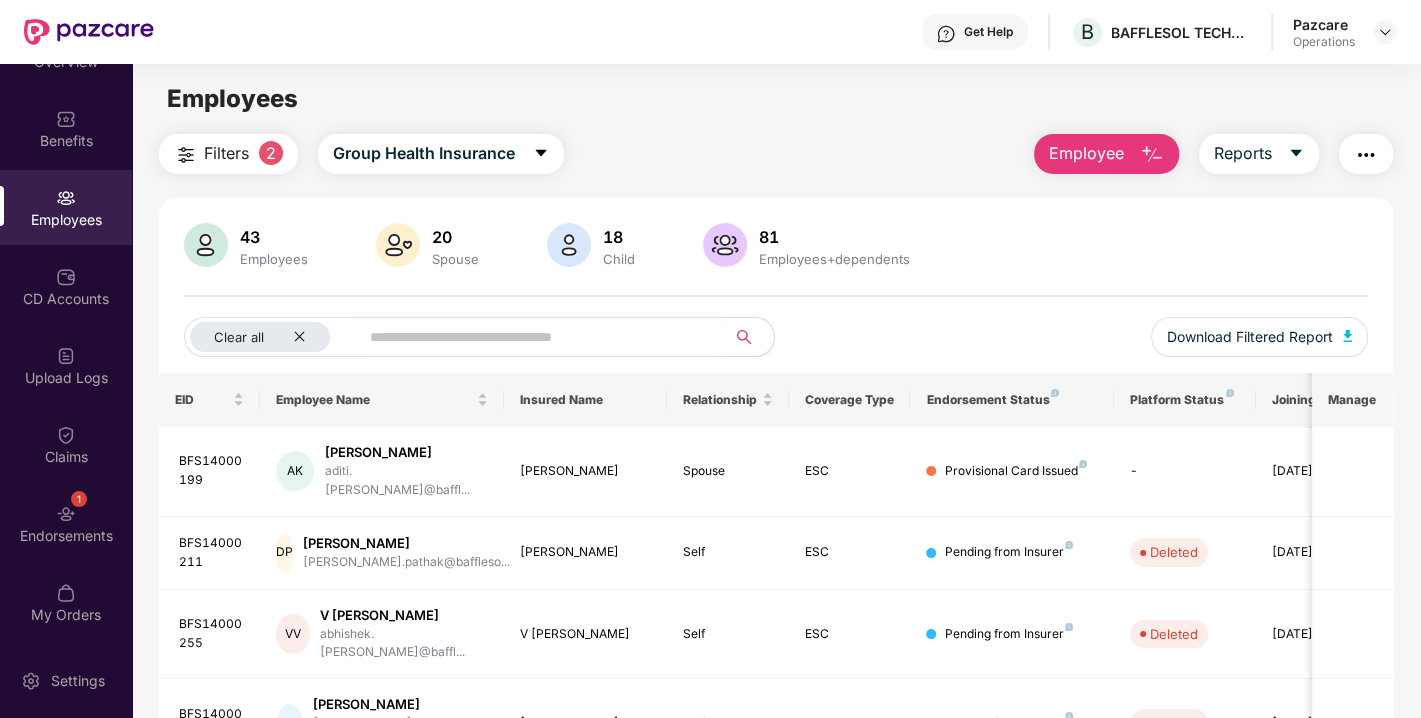 click at bounding box center (1366, 155) 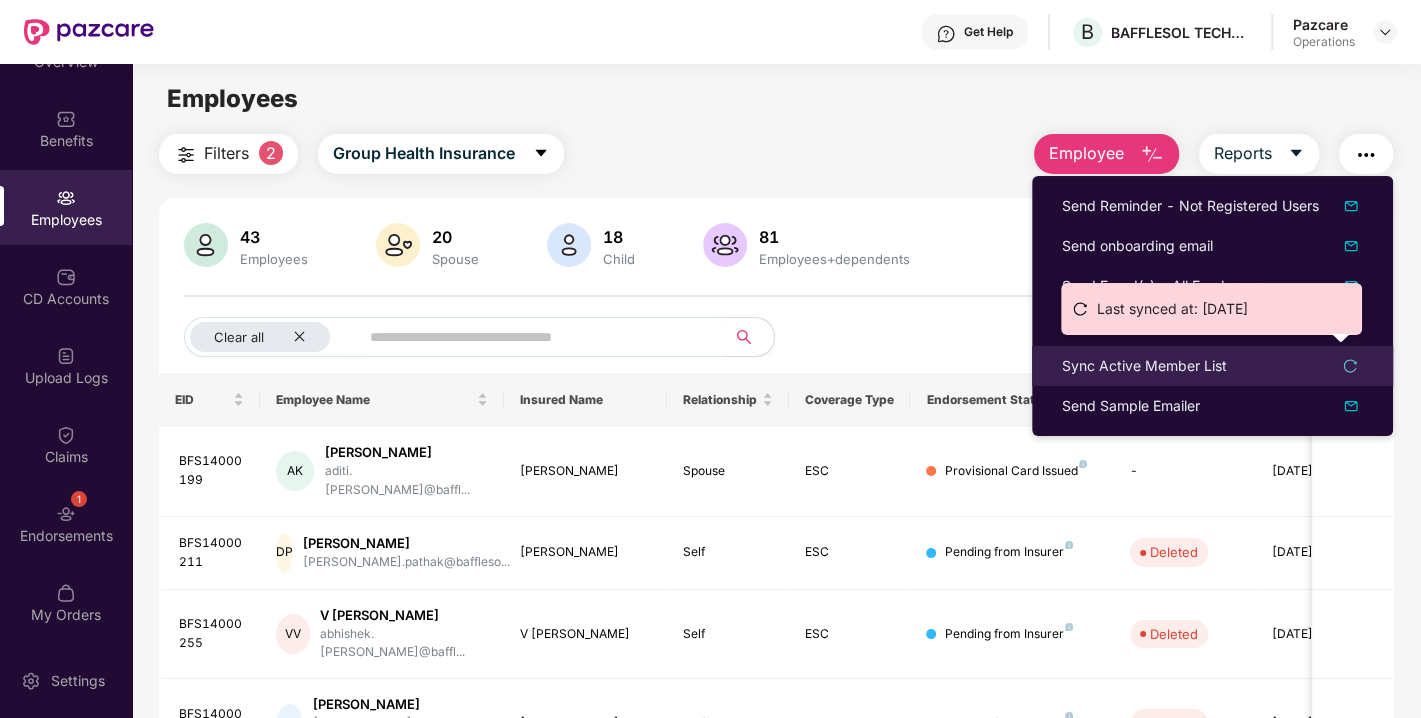 click on "Sync Active Member List" at bounding box center (1144, 366) 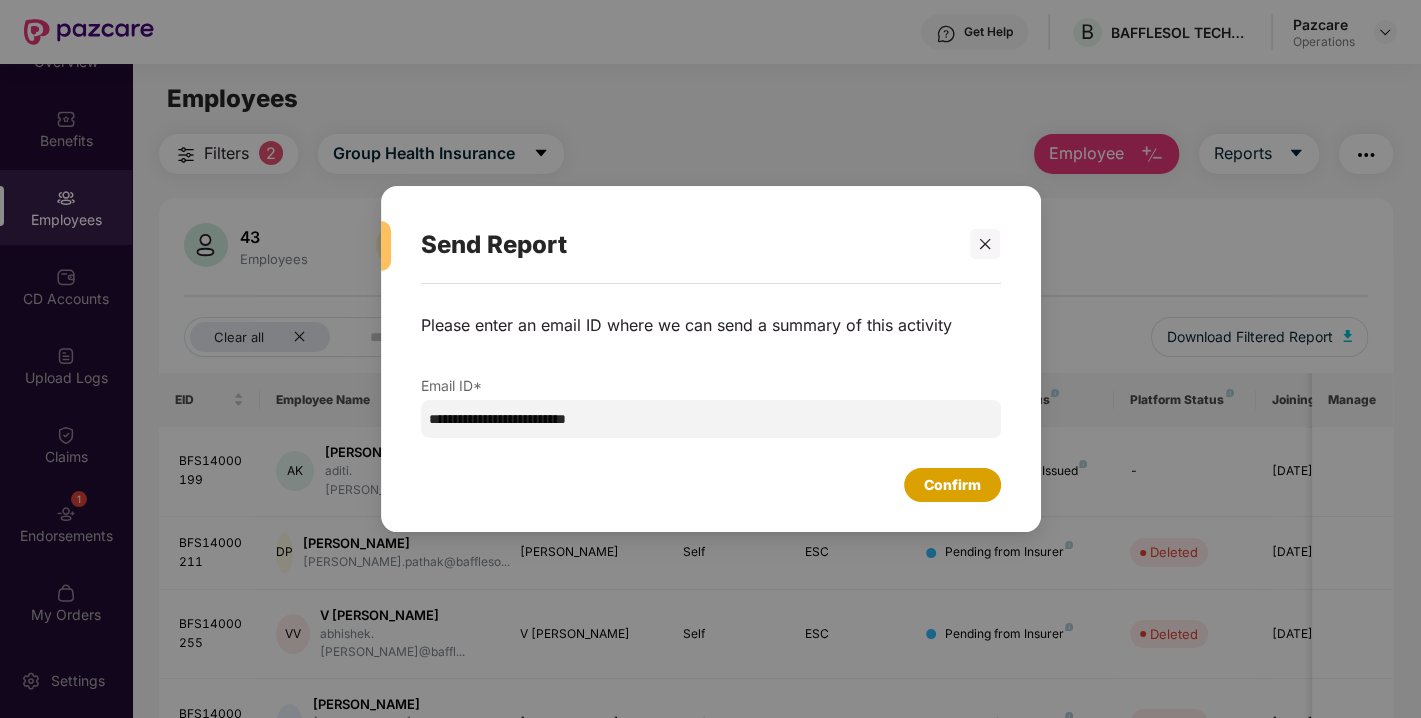 click on "Confirm" at bounding box center [952, 485] 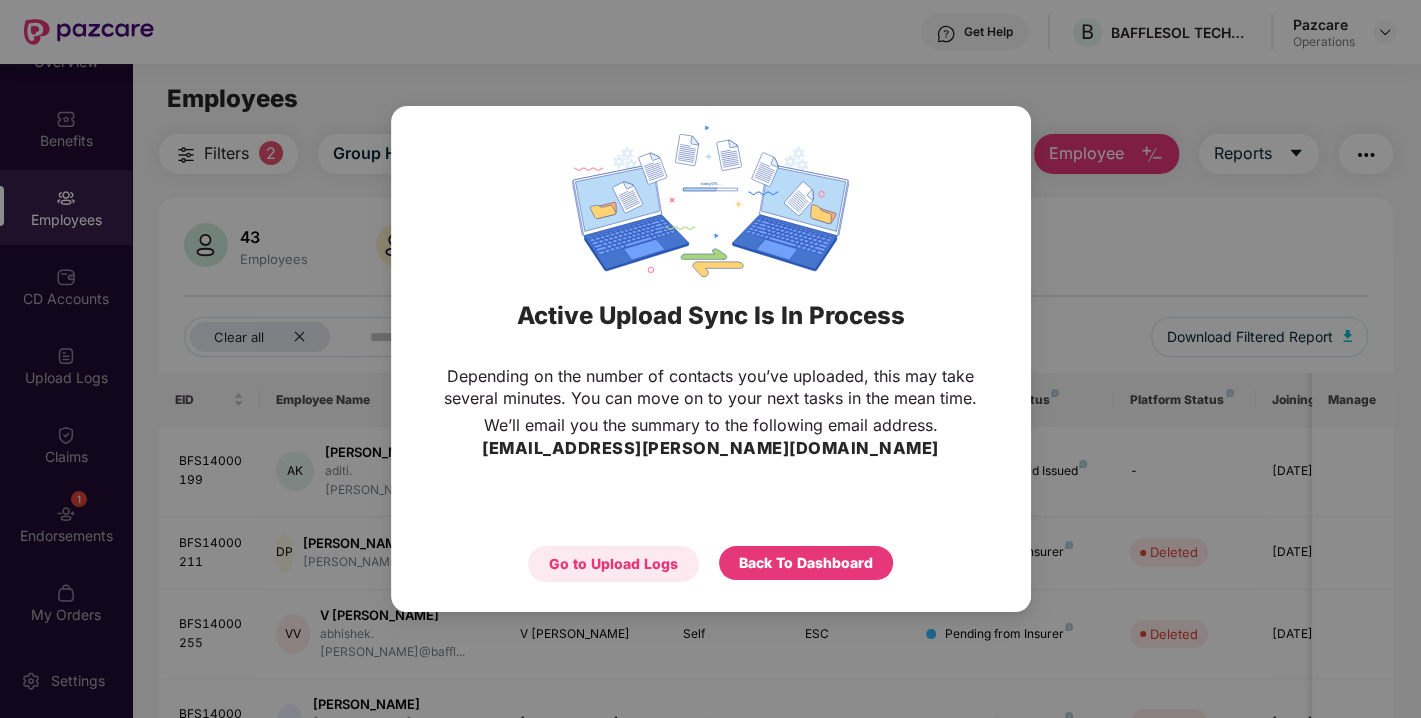 click on "Go to Upload Logs" at bounding box center [613, 564] 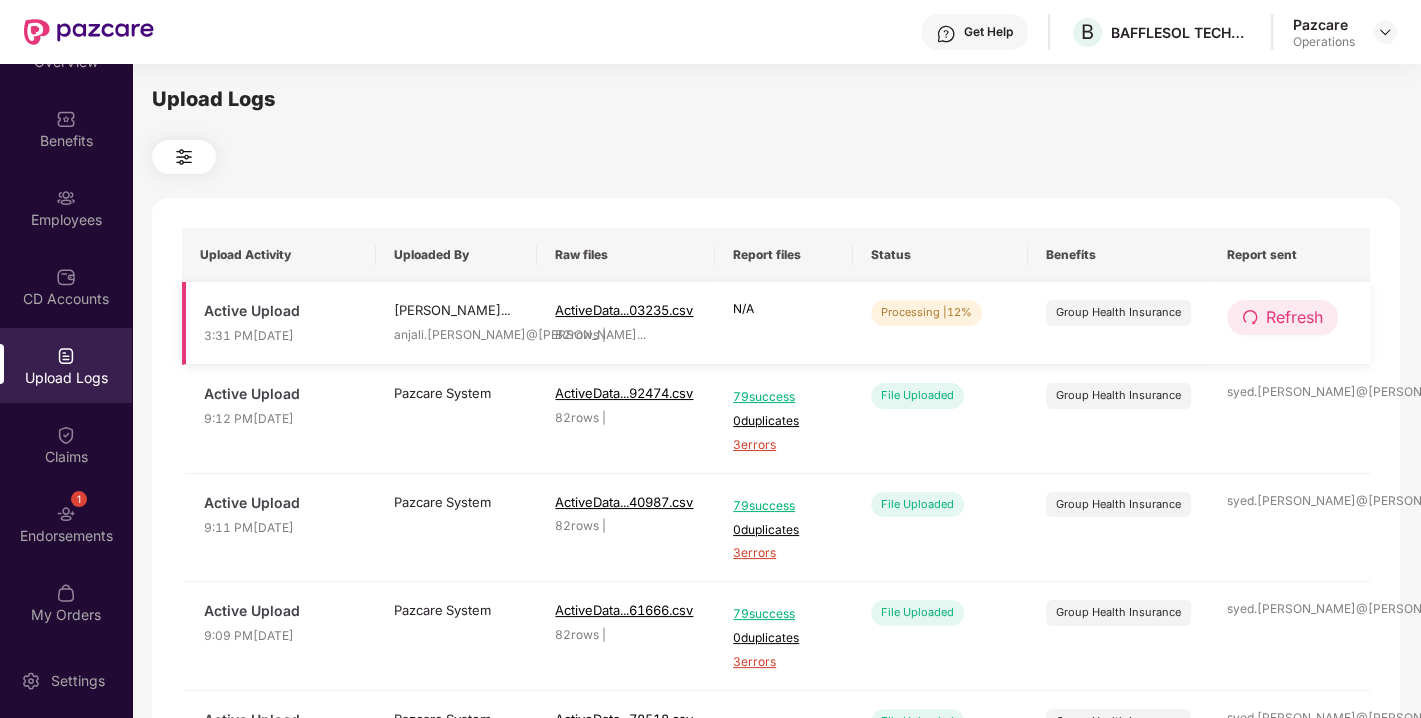 click on "Refresh" at bounding box center [1294, 317] 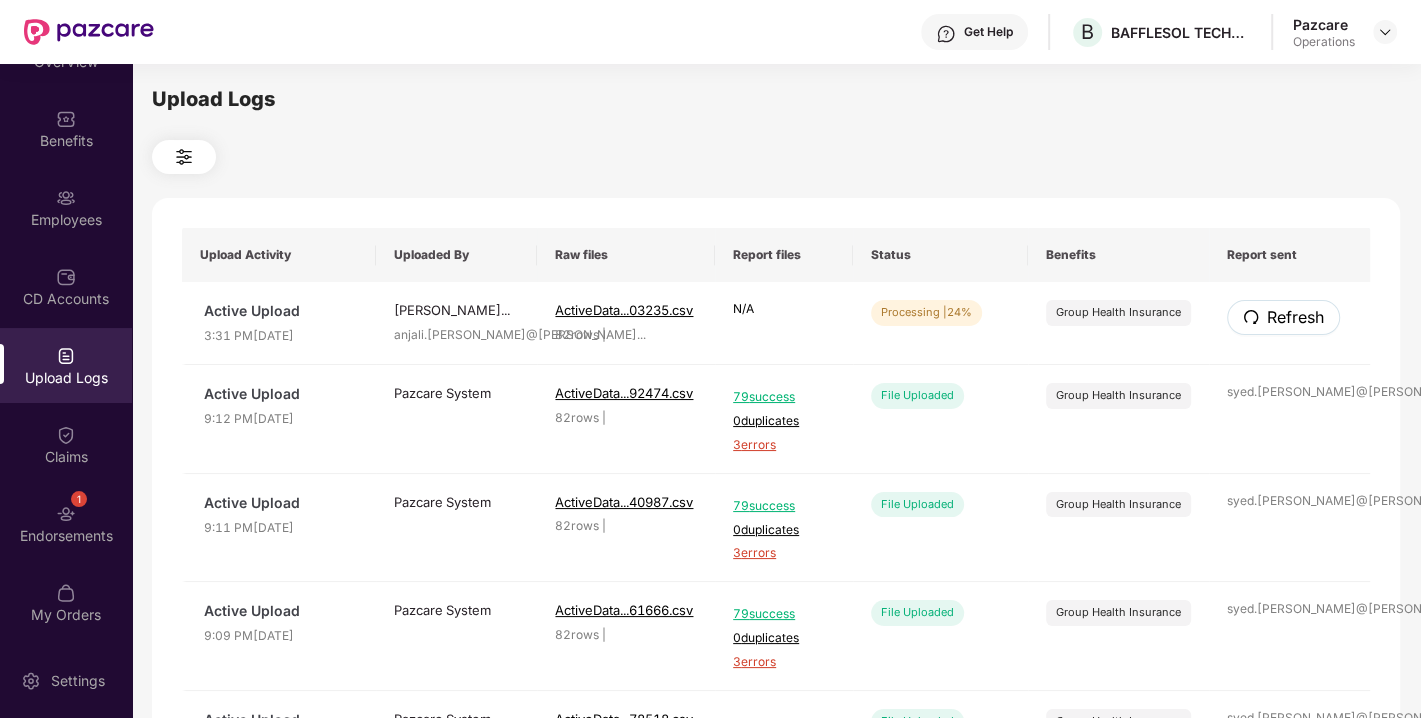 click on "Refresh" at bounding box center (1295, 317) 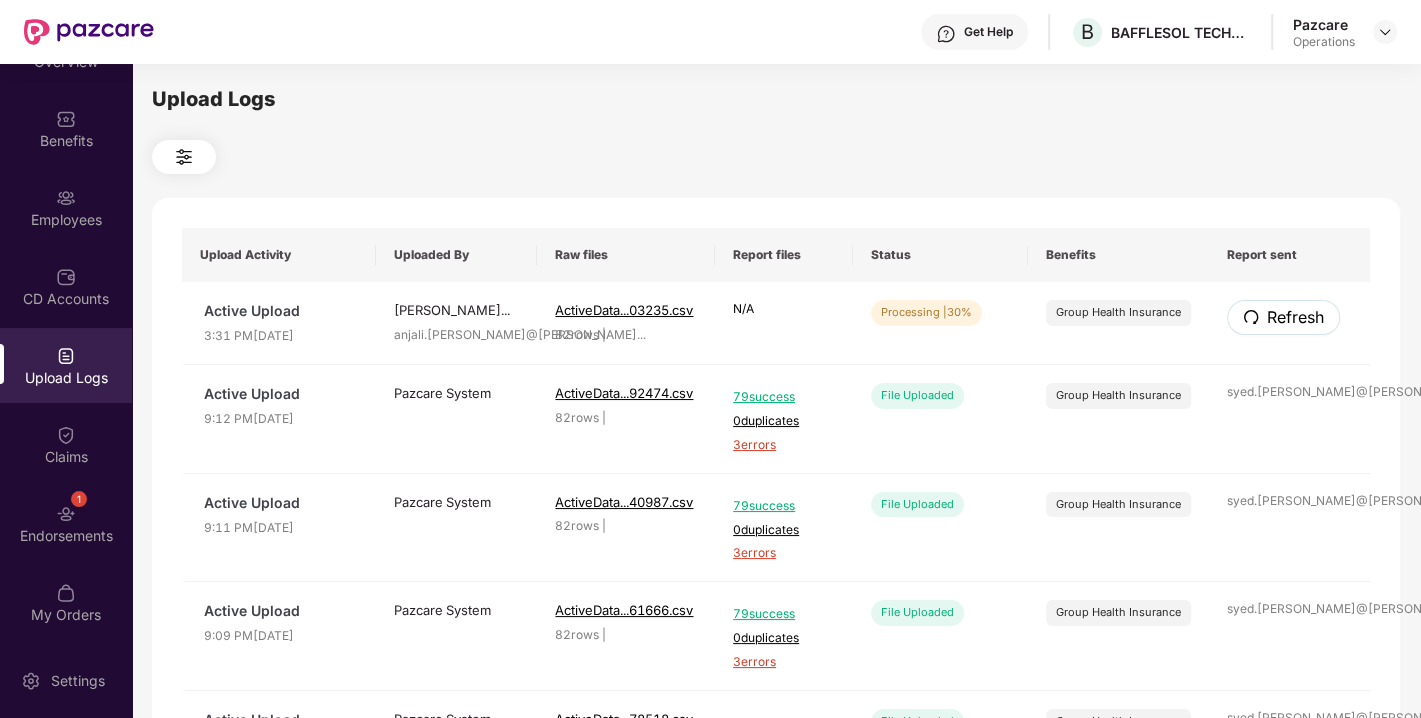 click on "Refresh" at bounding box center [1295, 317] 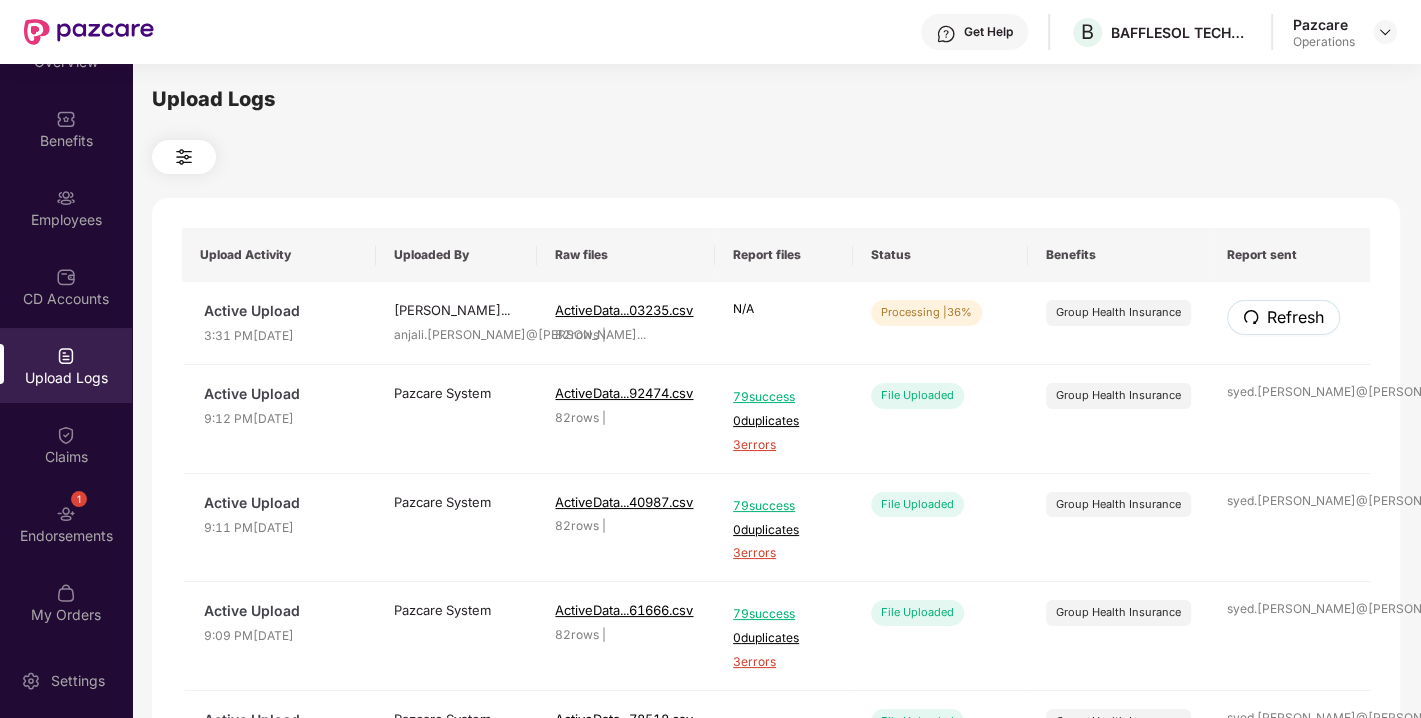 click on "Refresh" at bounding box center (1295, 317) 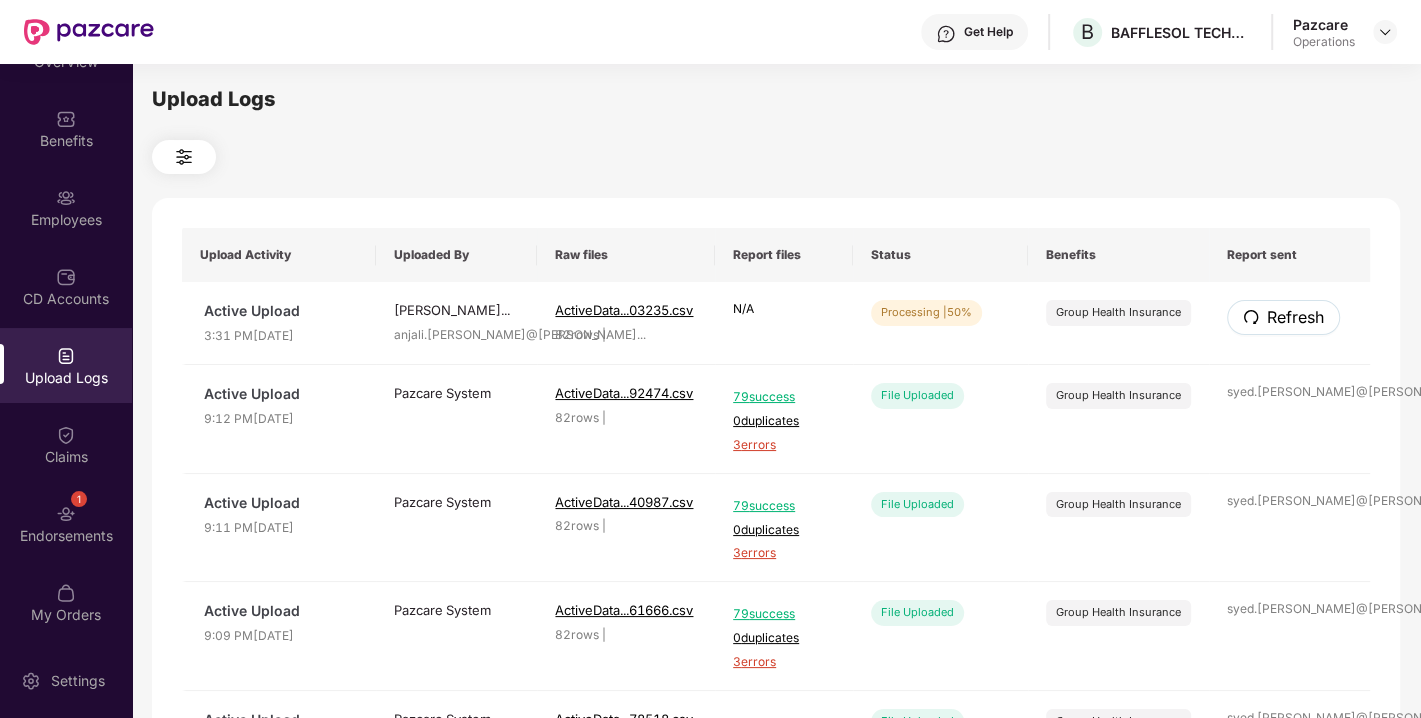 click on "Refresh" at bounding box center [1295, 317] 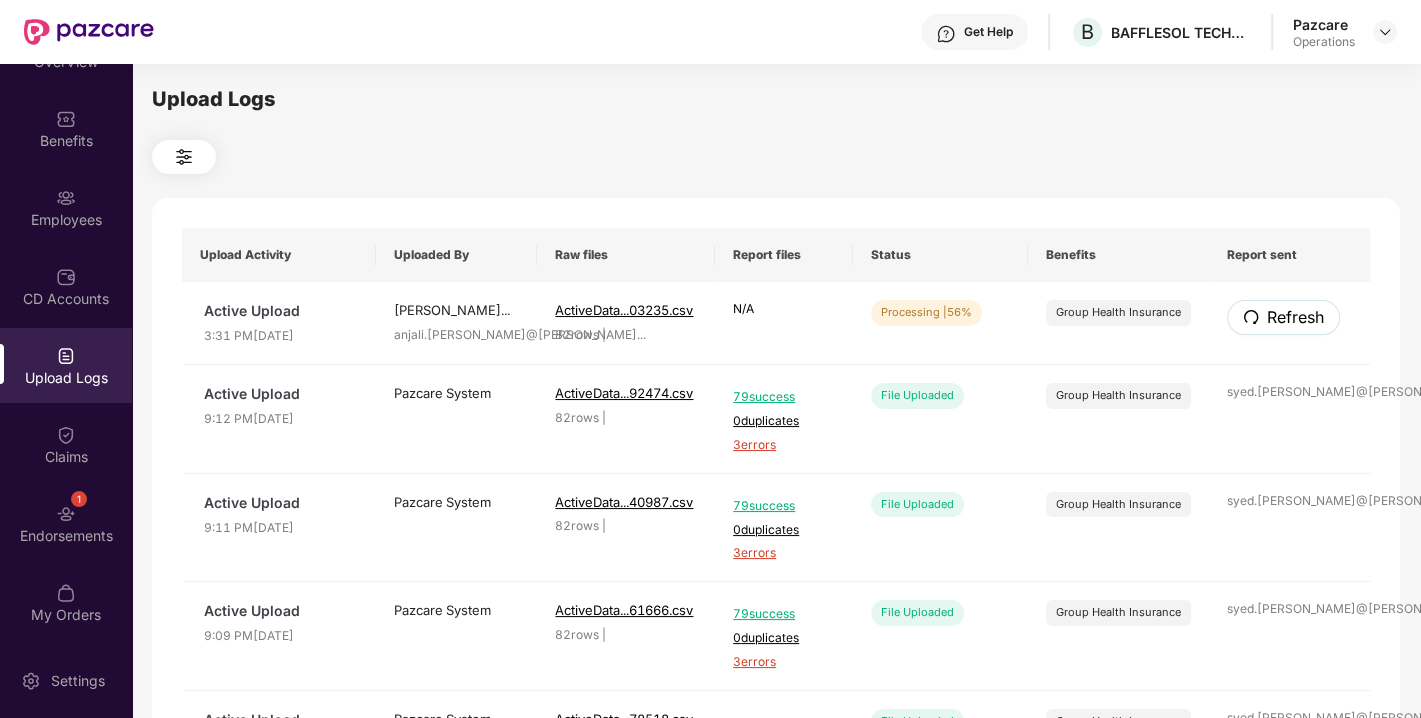 click on "Refresh" at bounding box center (1295, 317) 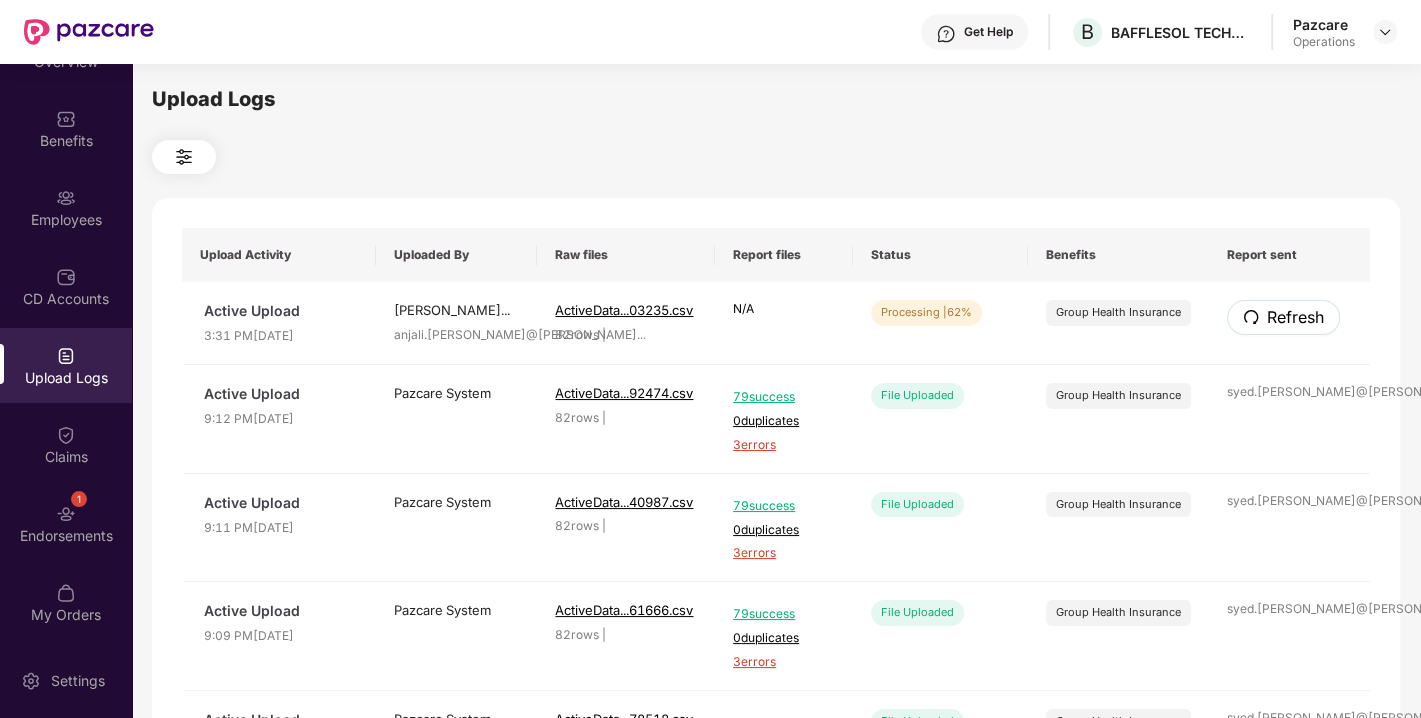 click on "Refresh" at bounding box center (1295, 317) 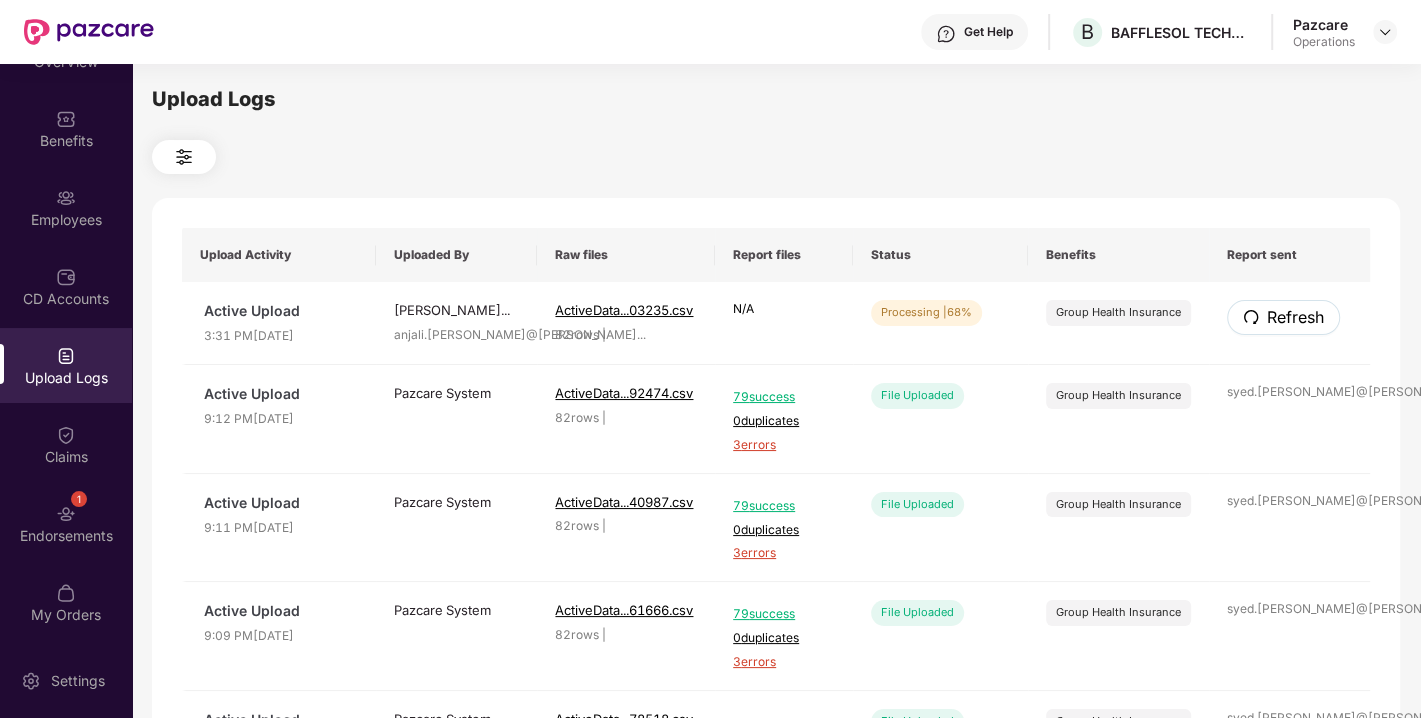 click on "Refresh" at bounding box center [1295, 317] 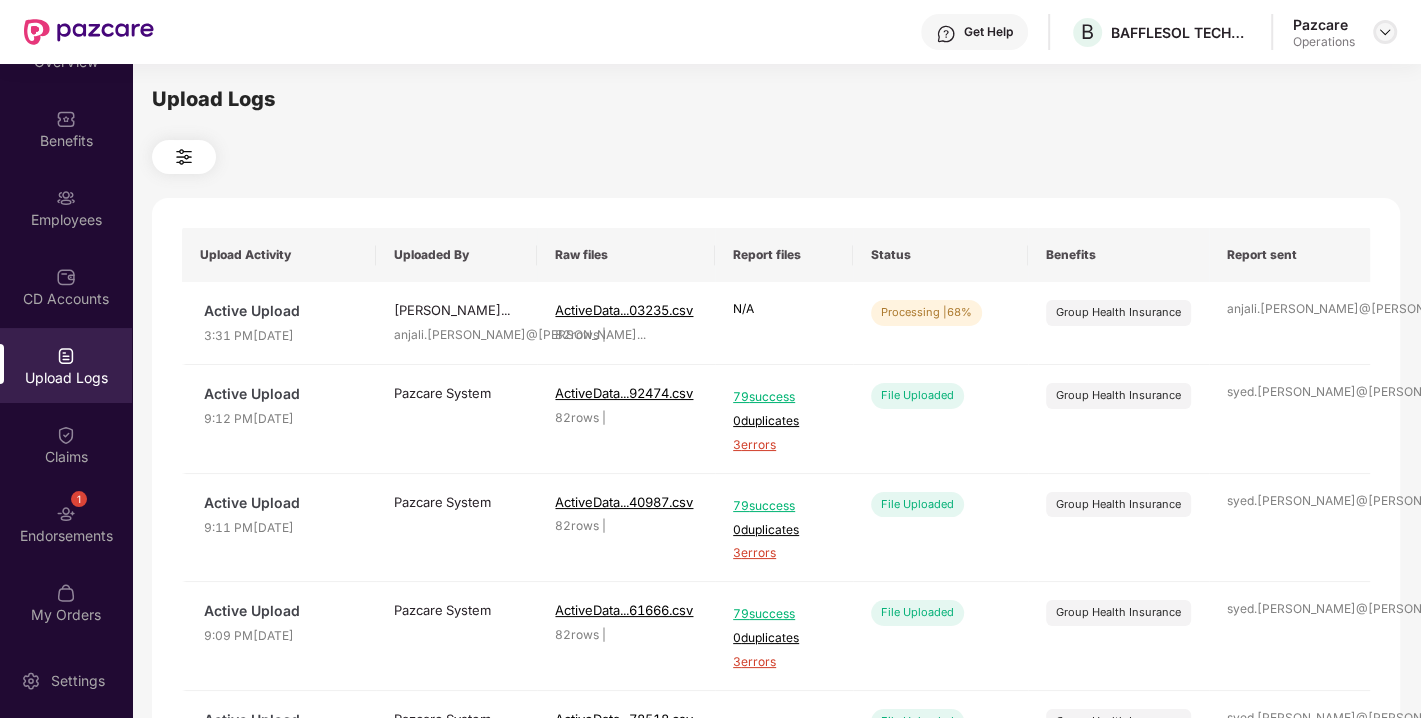 click at bounding box center [1385, 32] 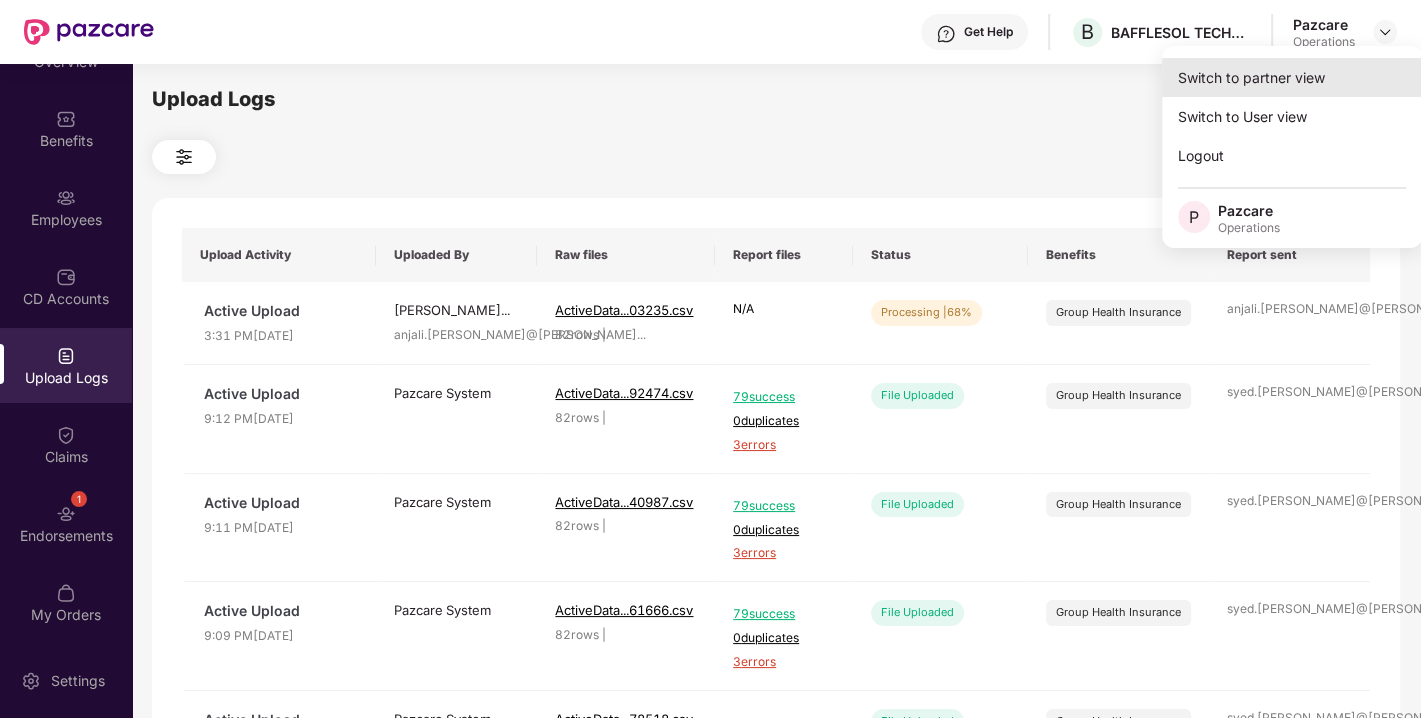 click on "Switch to partner view" at bounding box center (1292, 77) 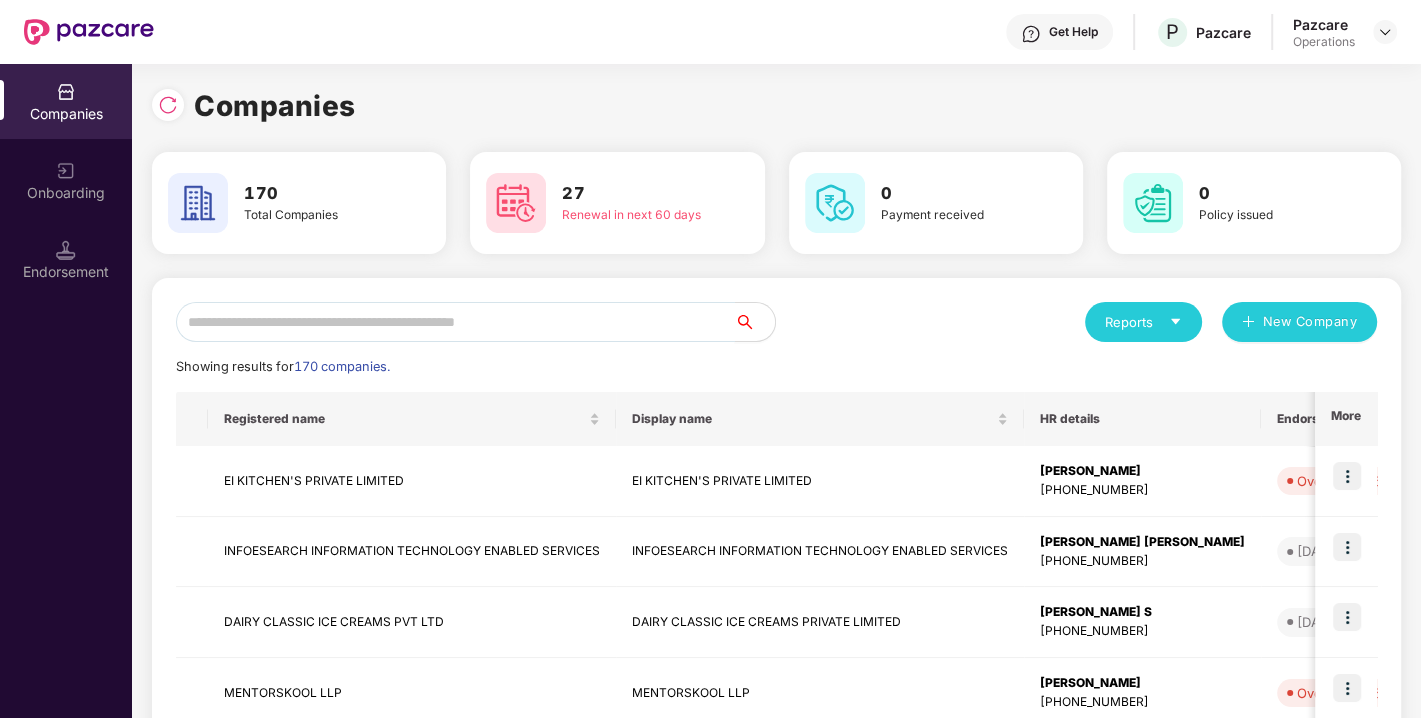 click at bounding box center (455, 322) 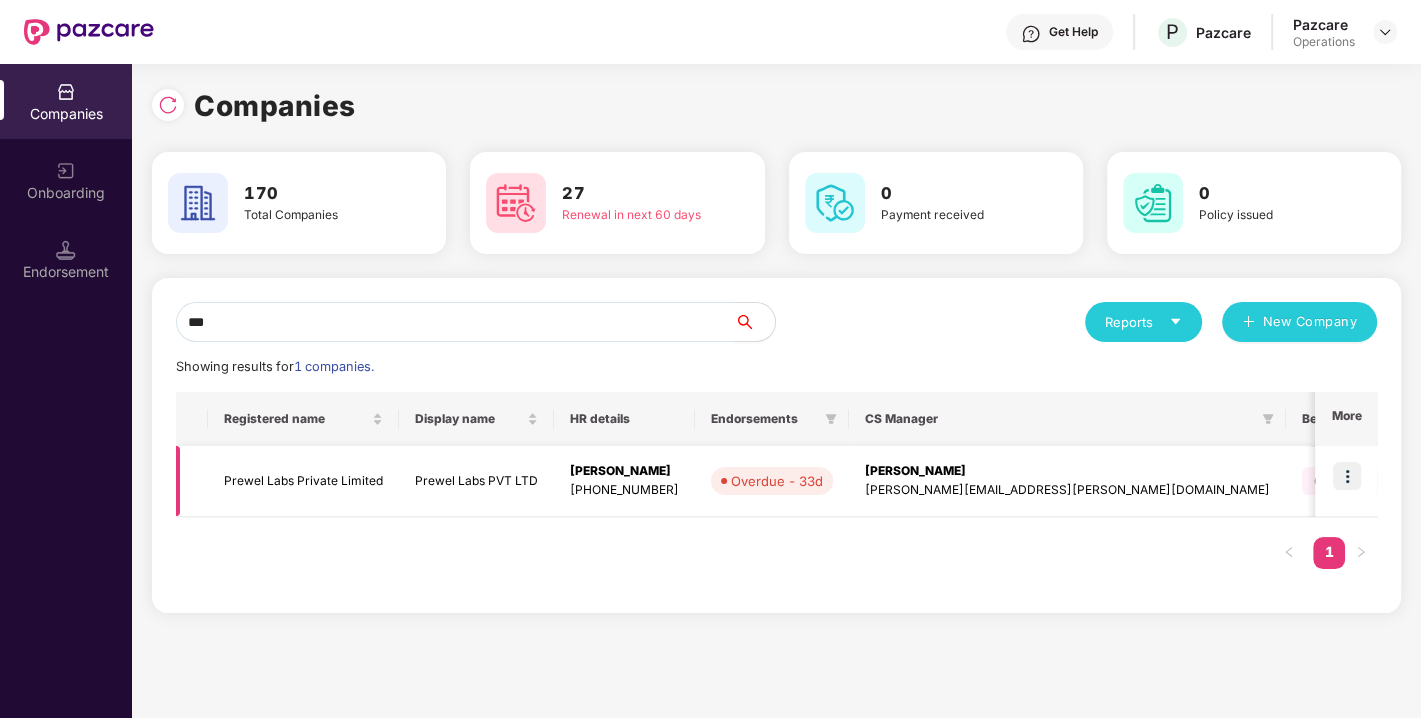 type on "***" 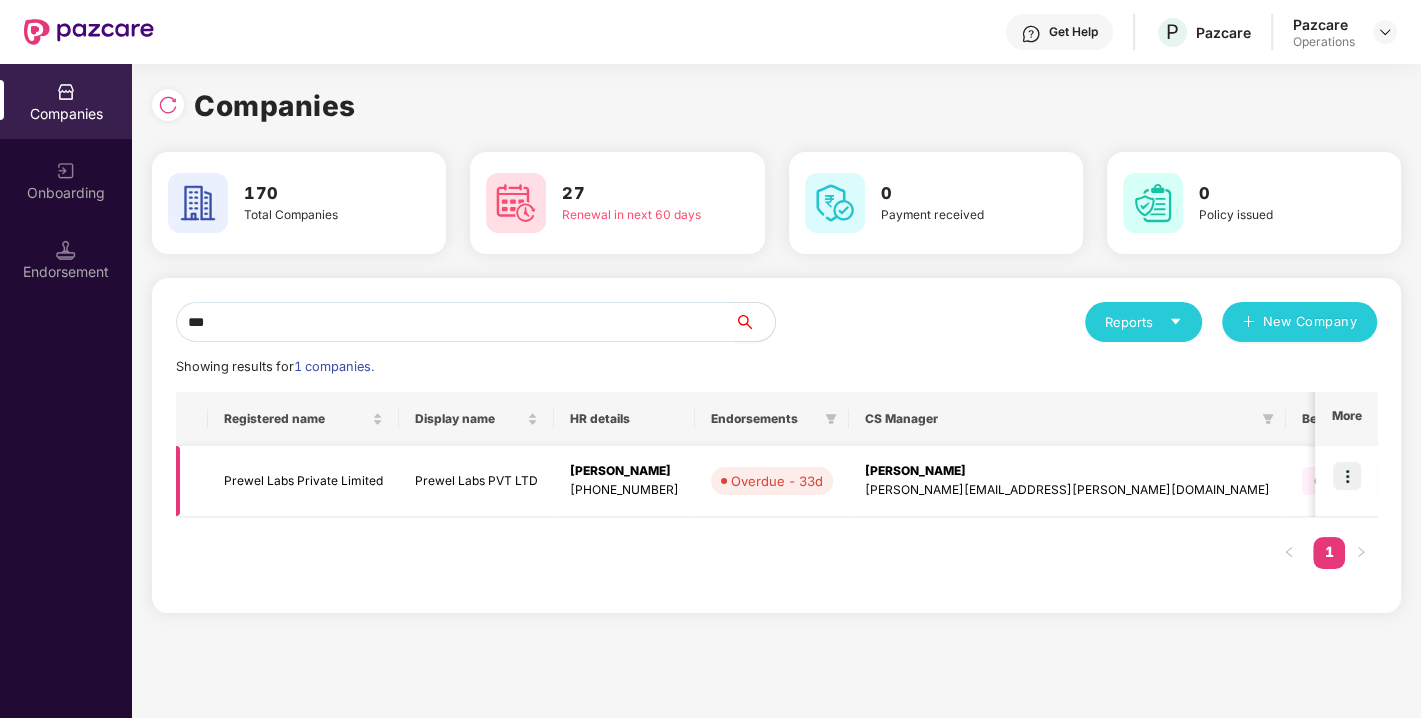 click on "Prewel Labs Private Limited" at bounding box center [303, 481] 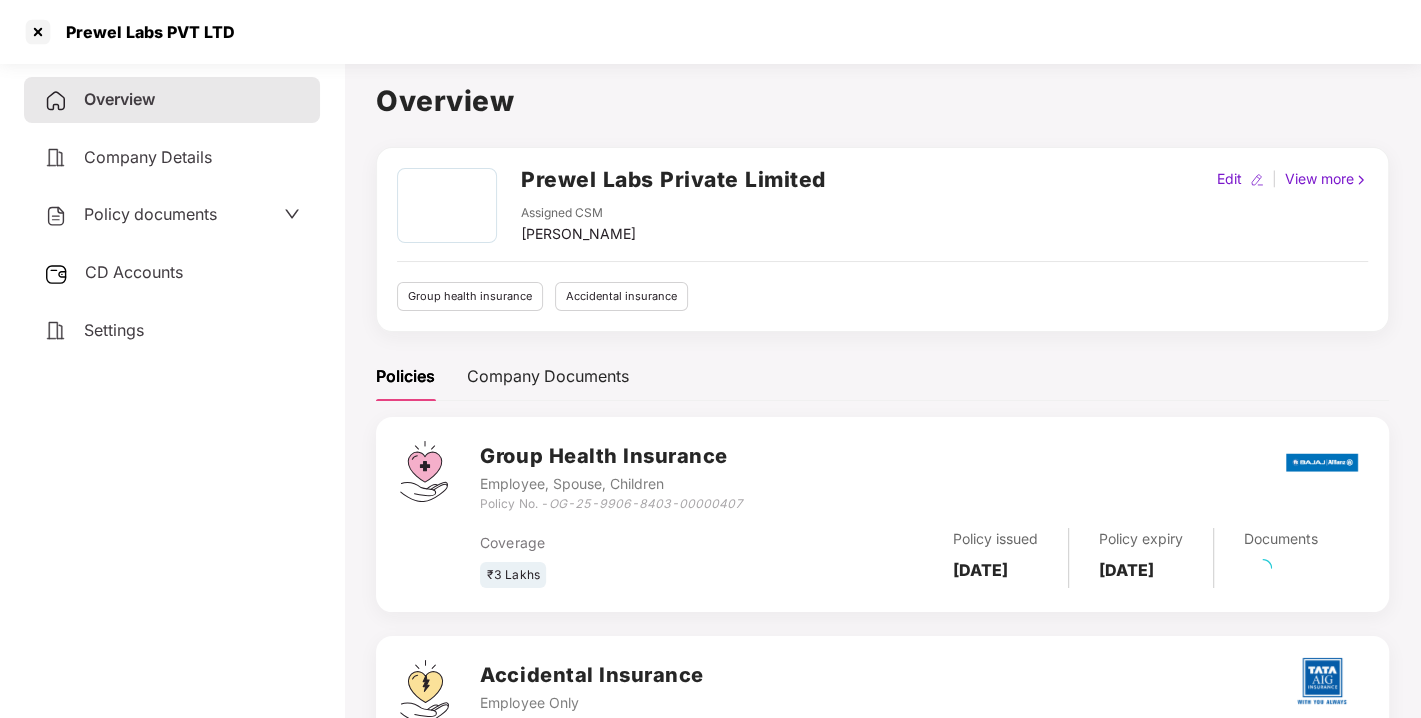 click on "Policy documents" at bounding box center (150, 214) 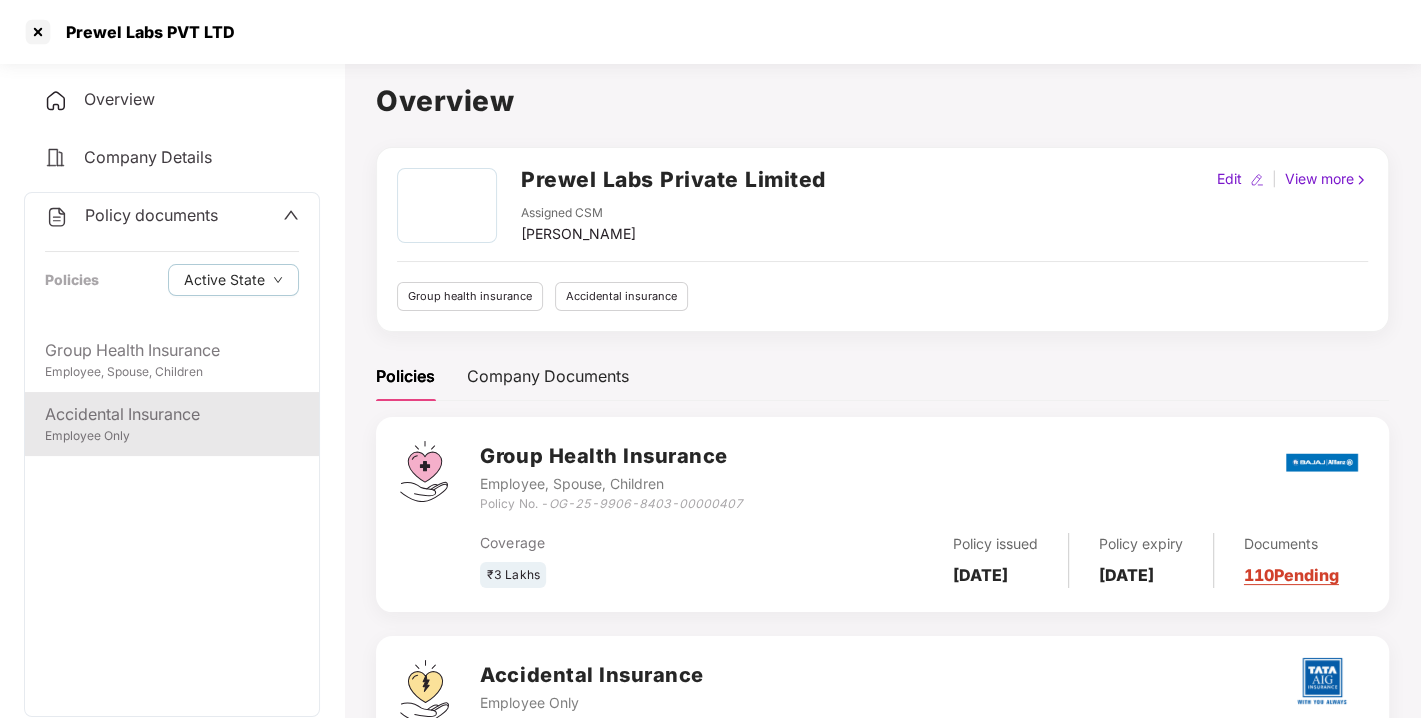 click on "Accidental Insurance" at bounding box center (172, 414) 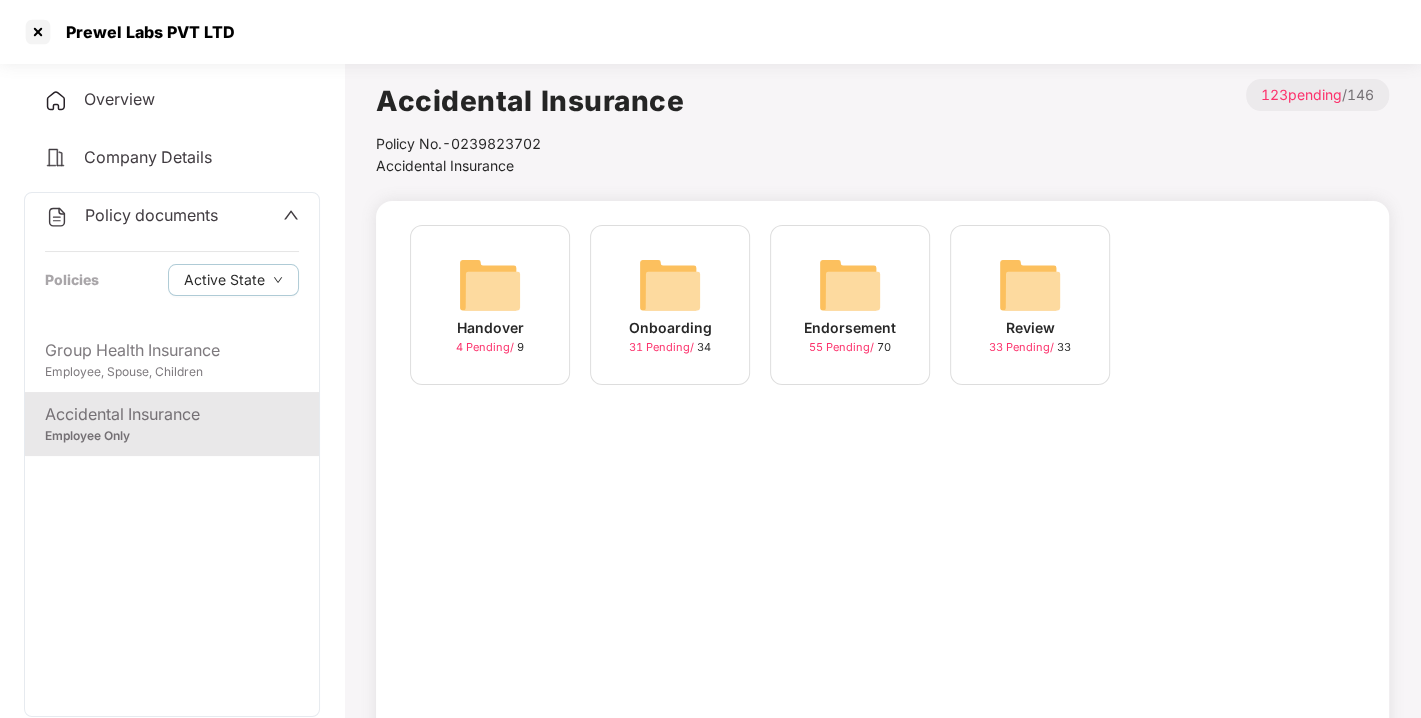 click at bounding box center (850, 285) 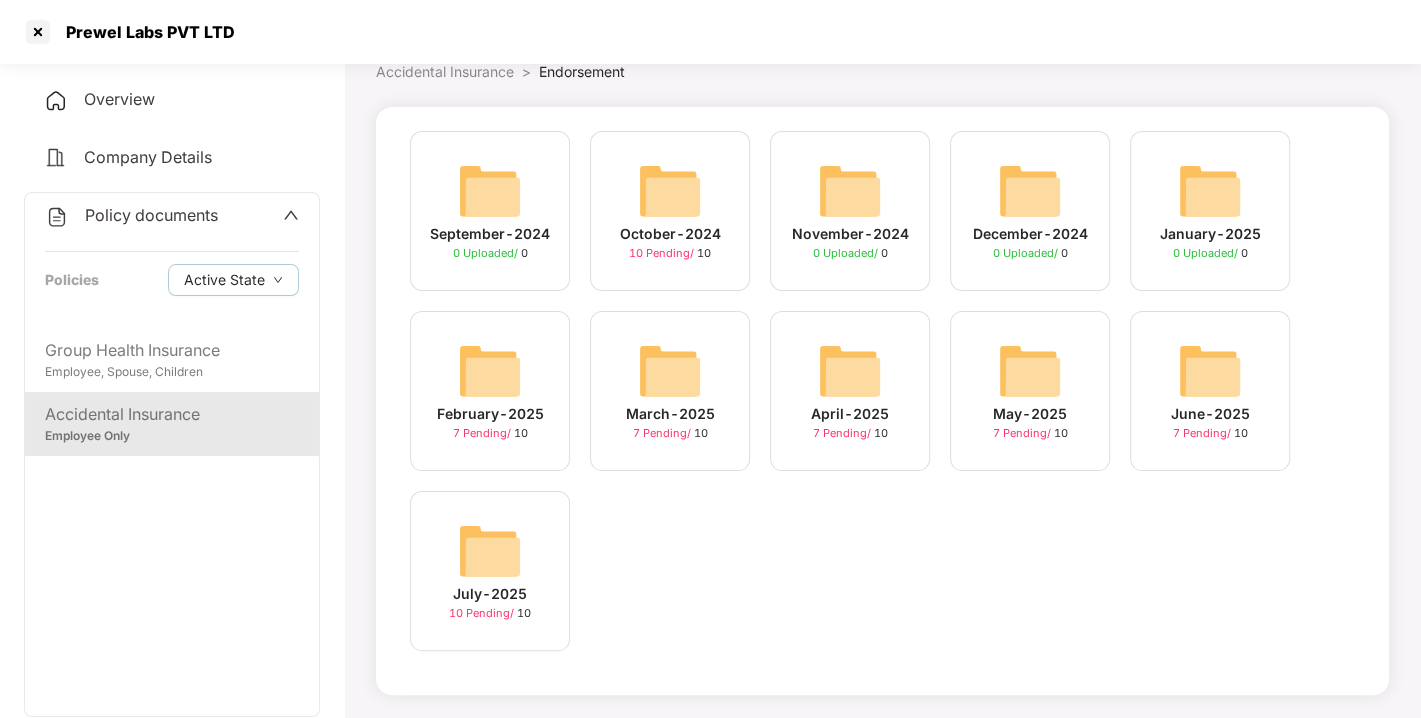 click at bounding box center (490, 551) 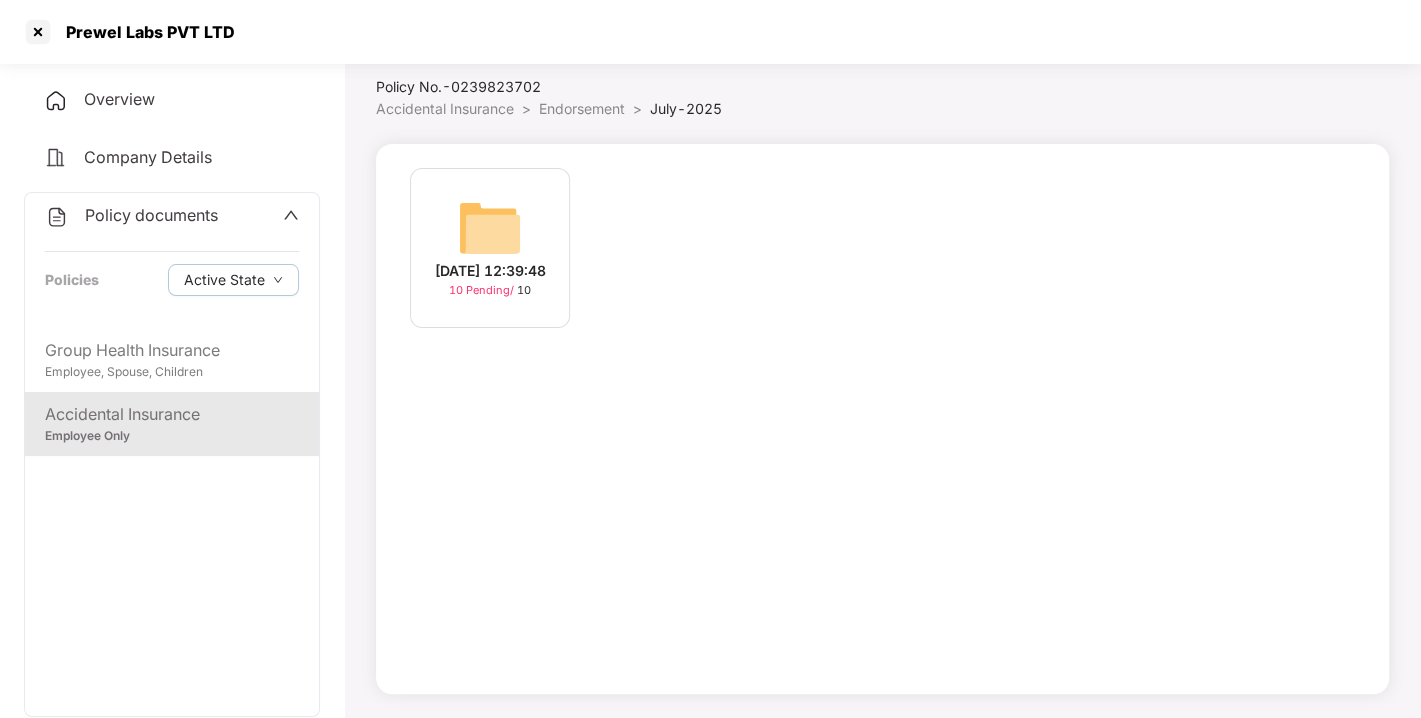 scroll, scrollTop: 57, scrollLeft: 0, axis: vertical 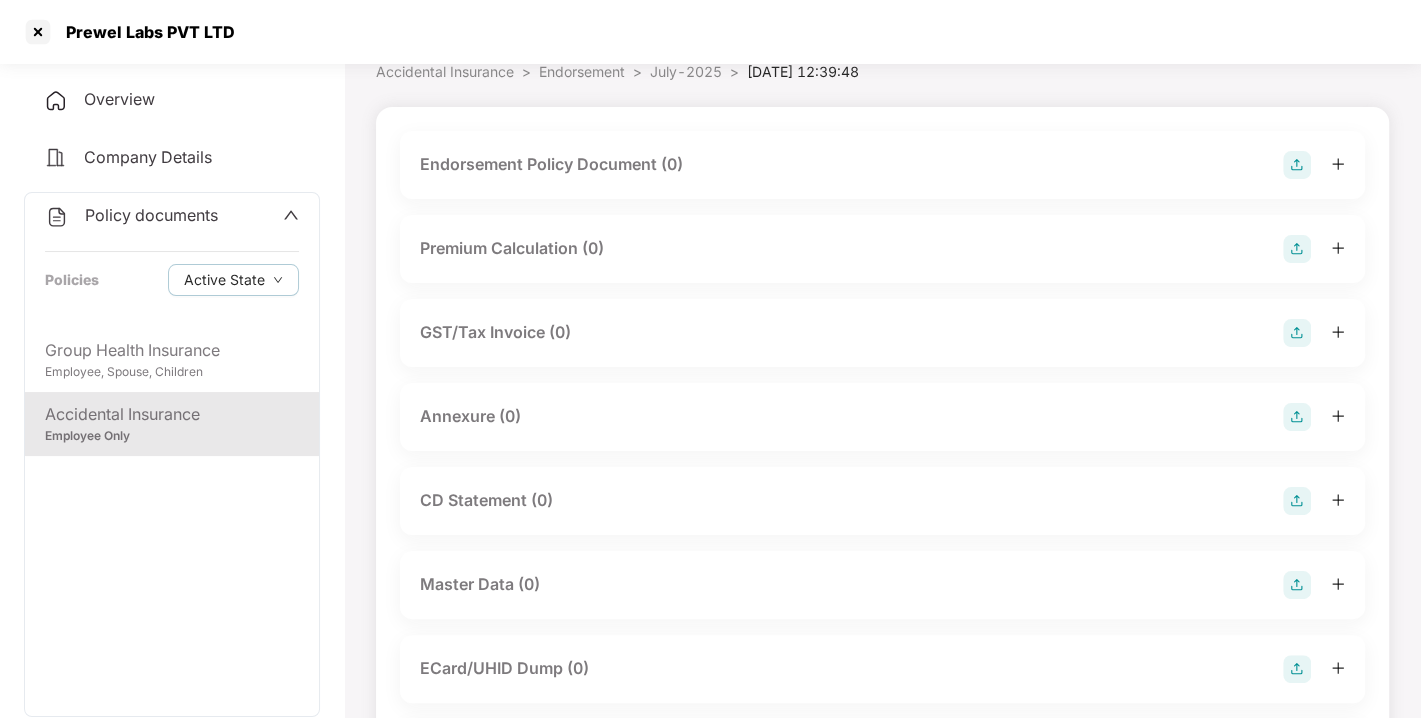 click at bounding box center [1297, 165] 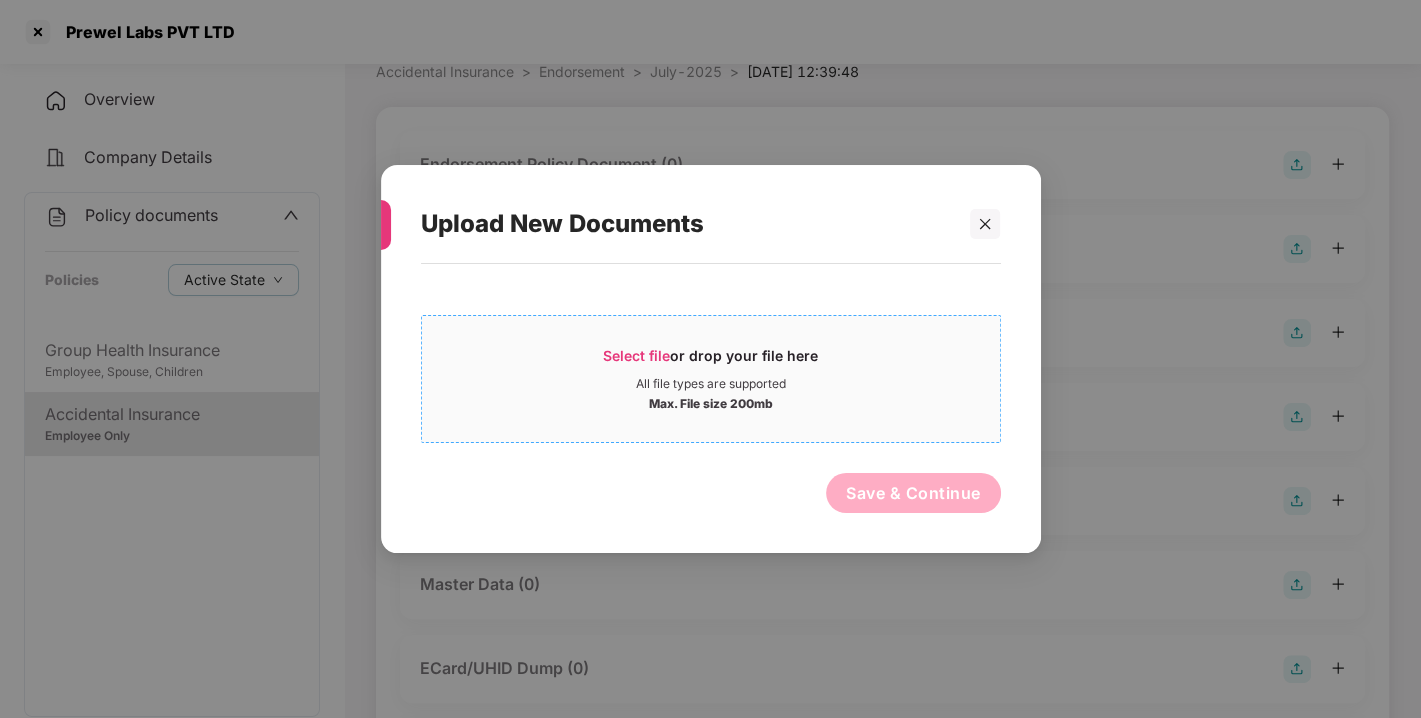 click on "Select file  or drop your file here All file types are supported Max. File size 200mb" at bounding box center (711, 379) 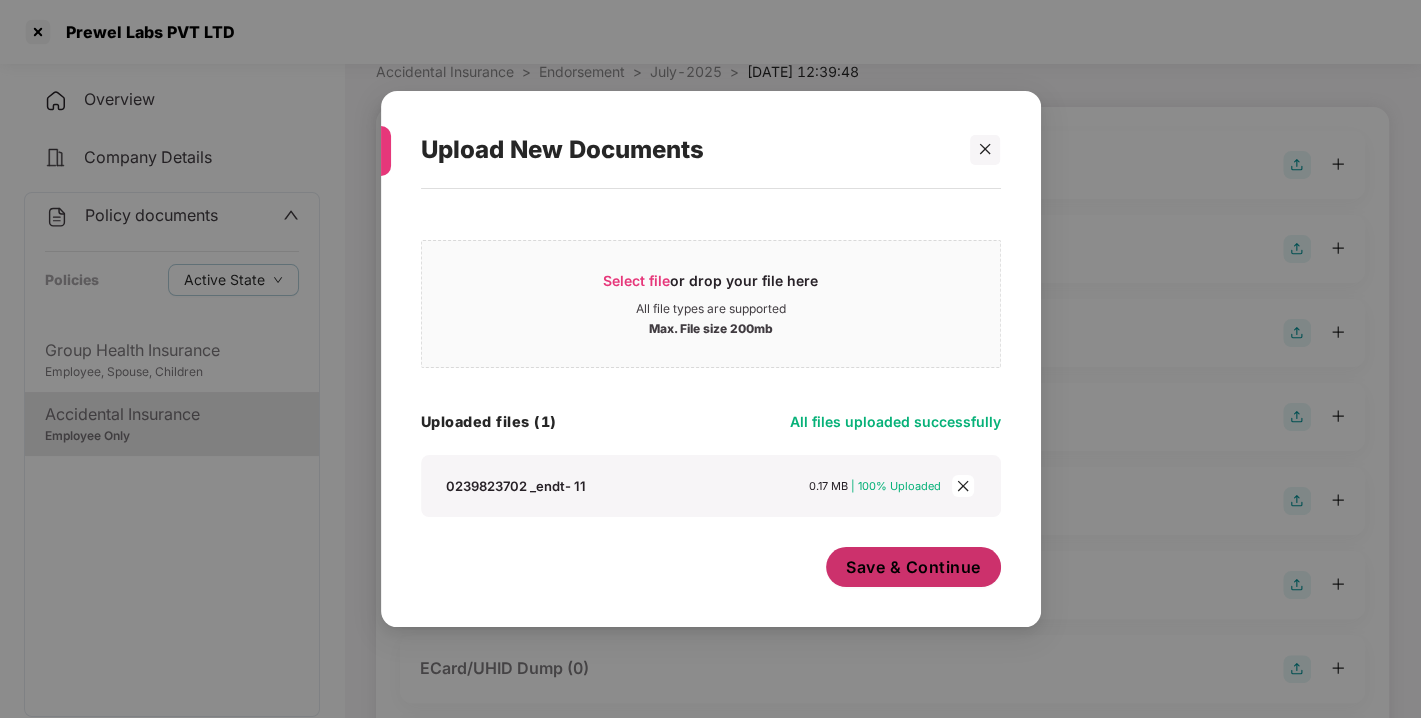 click on "Save & Continue" at bounding box center [913, 567] 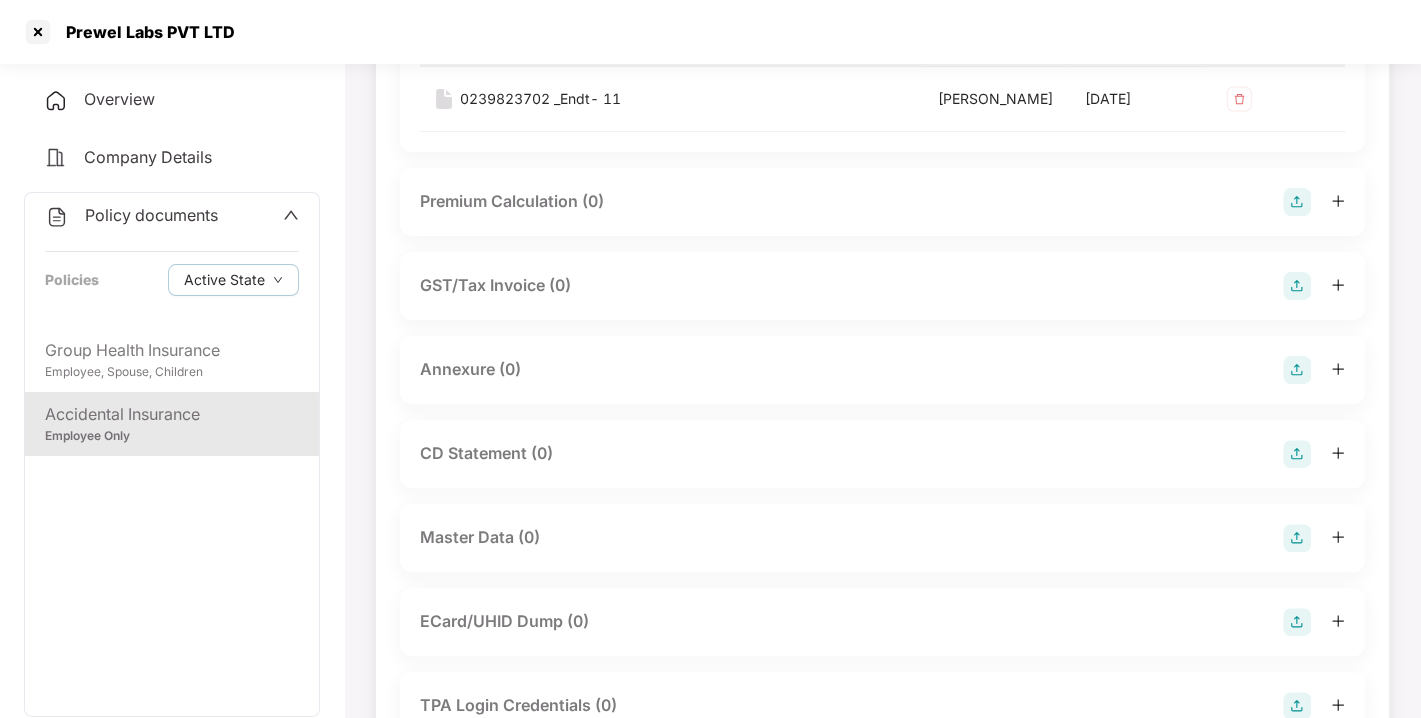 scroll, scrollTop: 293, scrollLeft: 0, axis: vertical 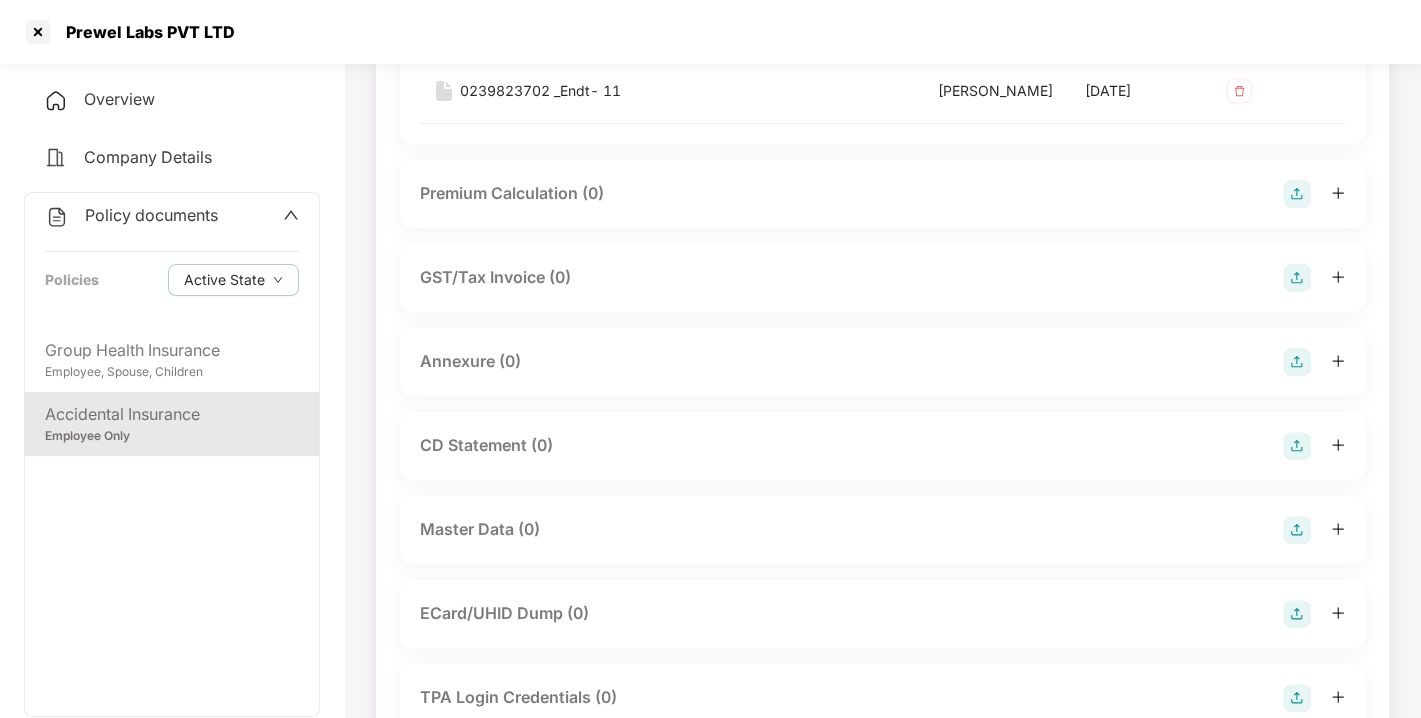 click at bounding box center [1297, 362] 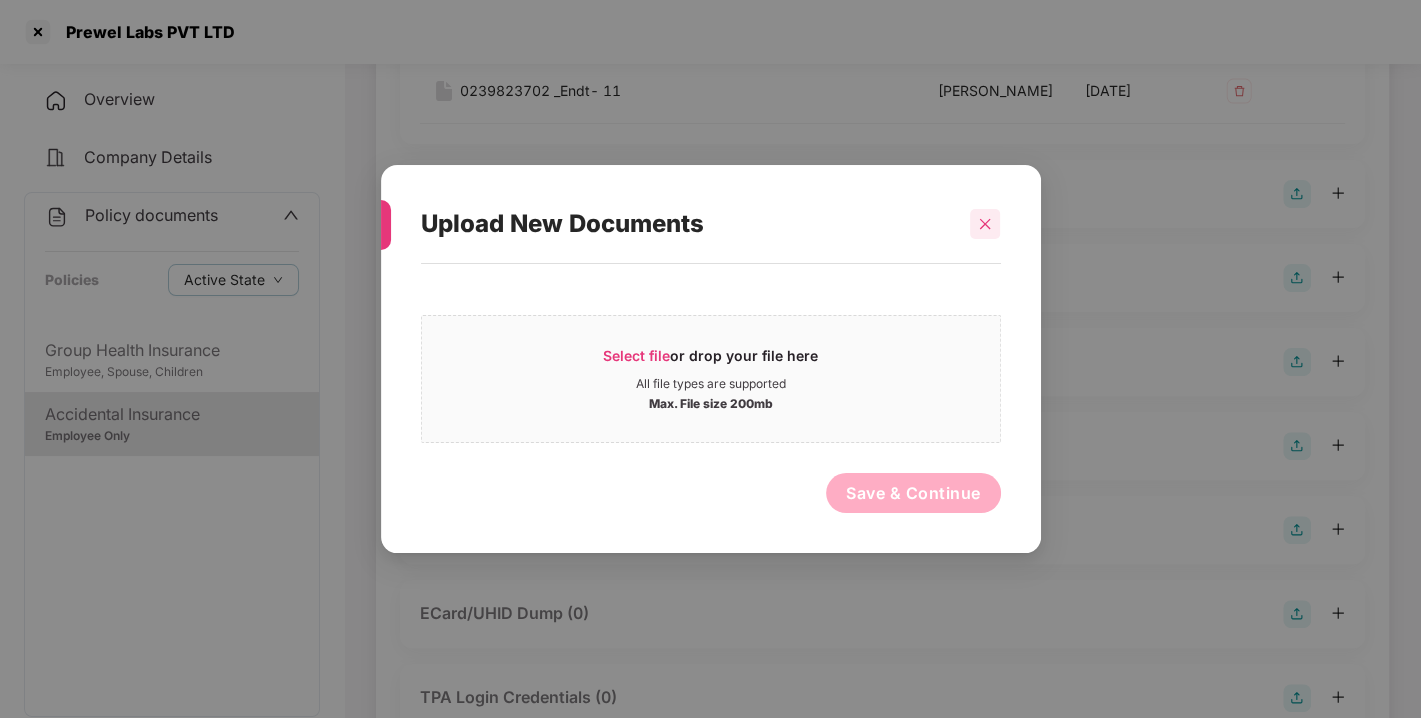 click 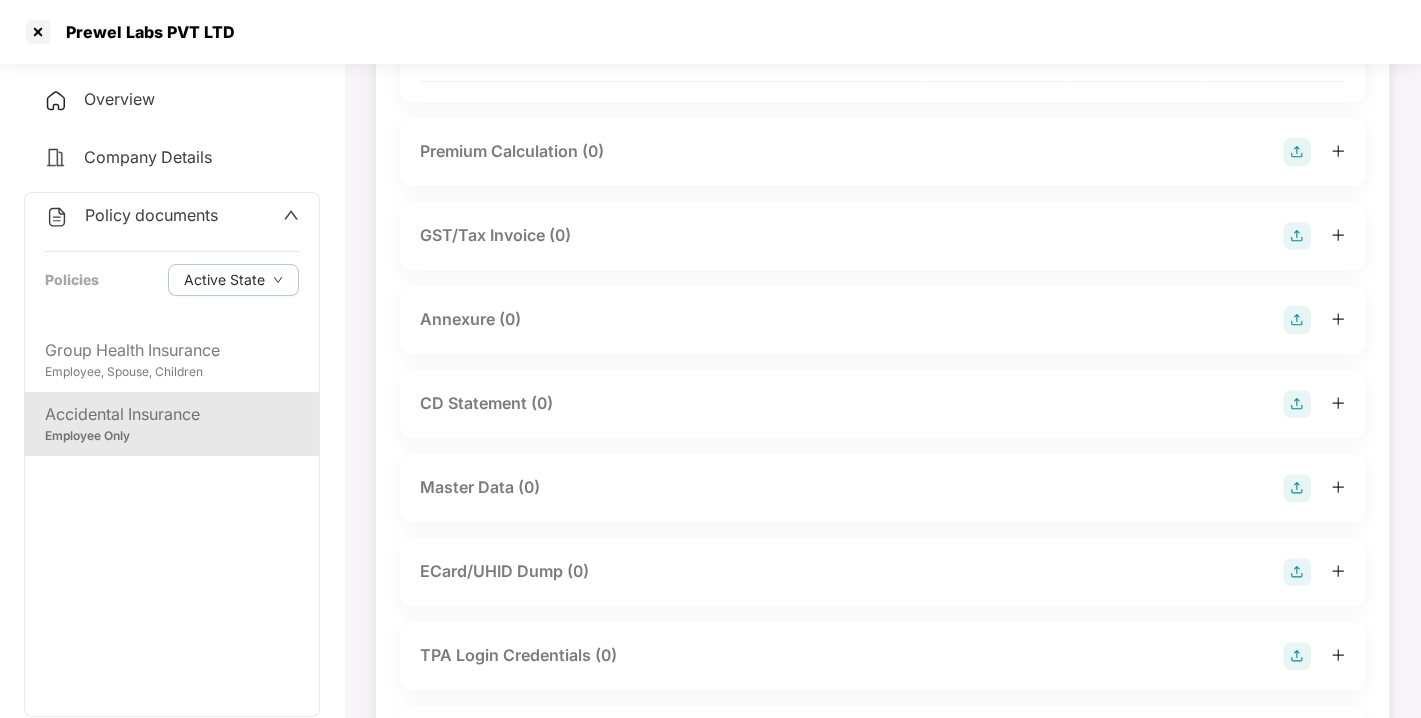 scroll, scrollTop: 337, scrollLeft: 0, axis: vertical 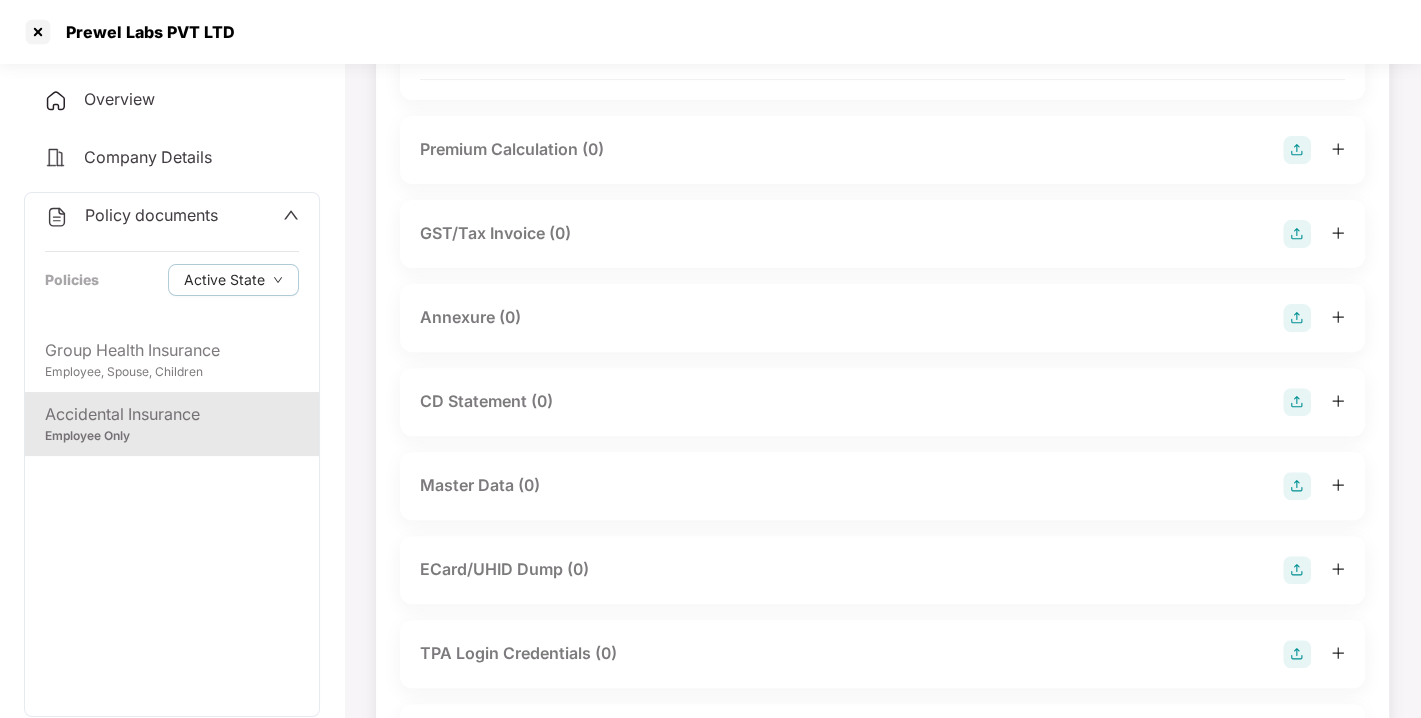 click at bounding box center (1297, 318) 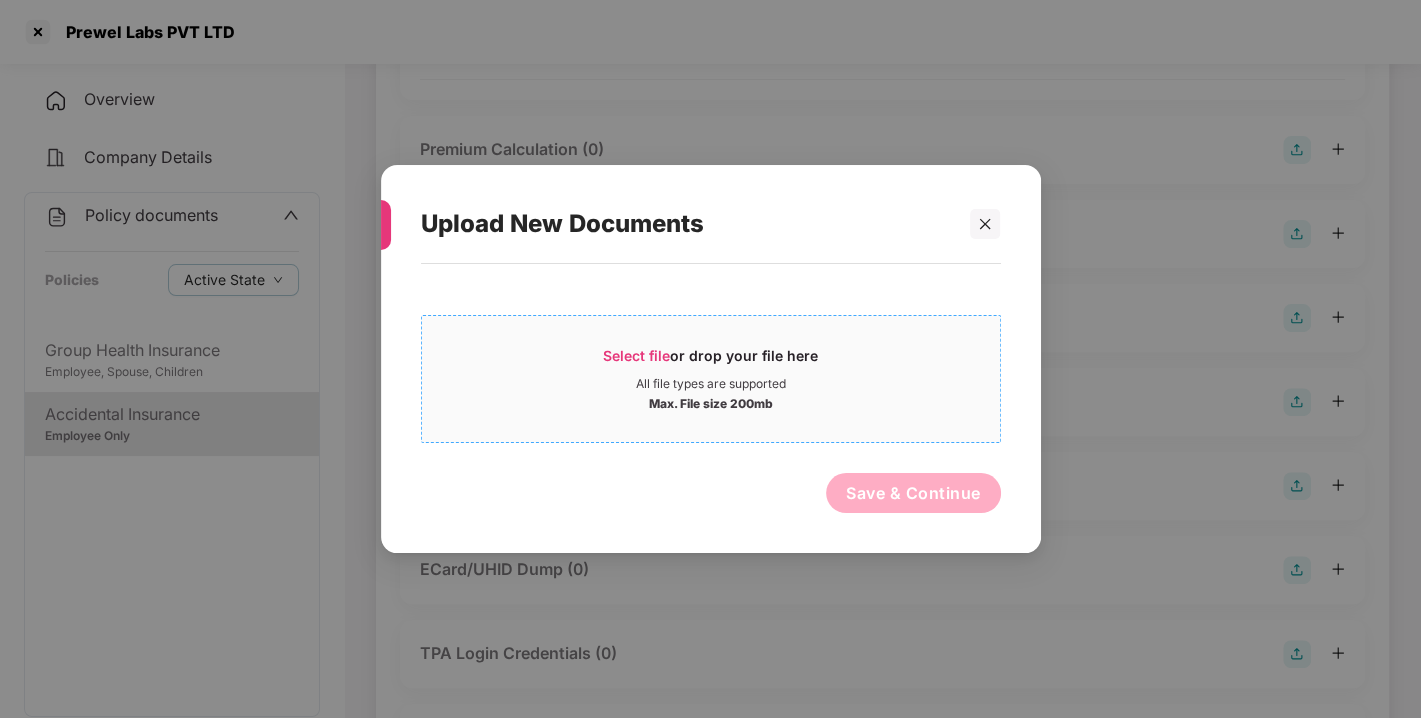 click on "Select file" at bounding box center (636, 355) 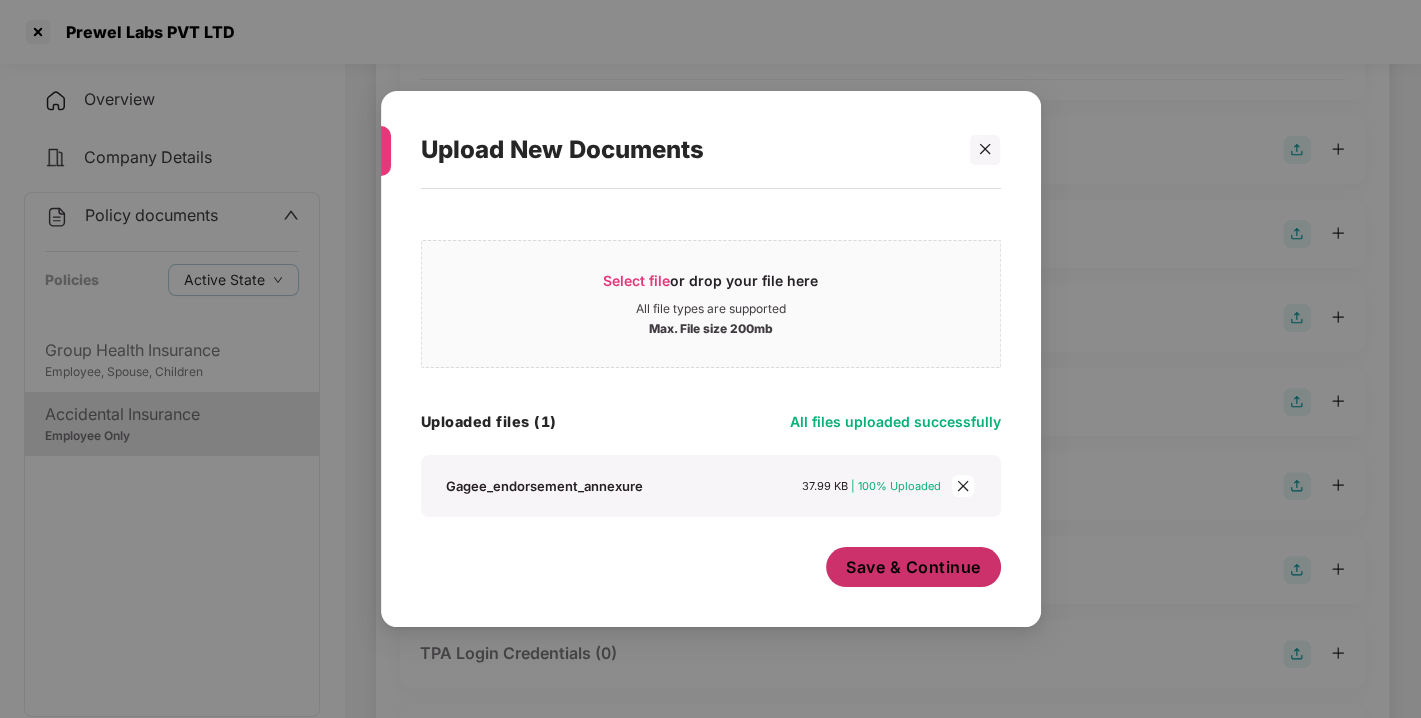 click on "Save & Continue" at bounding box center [913, 567] 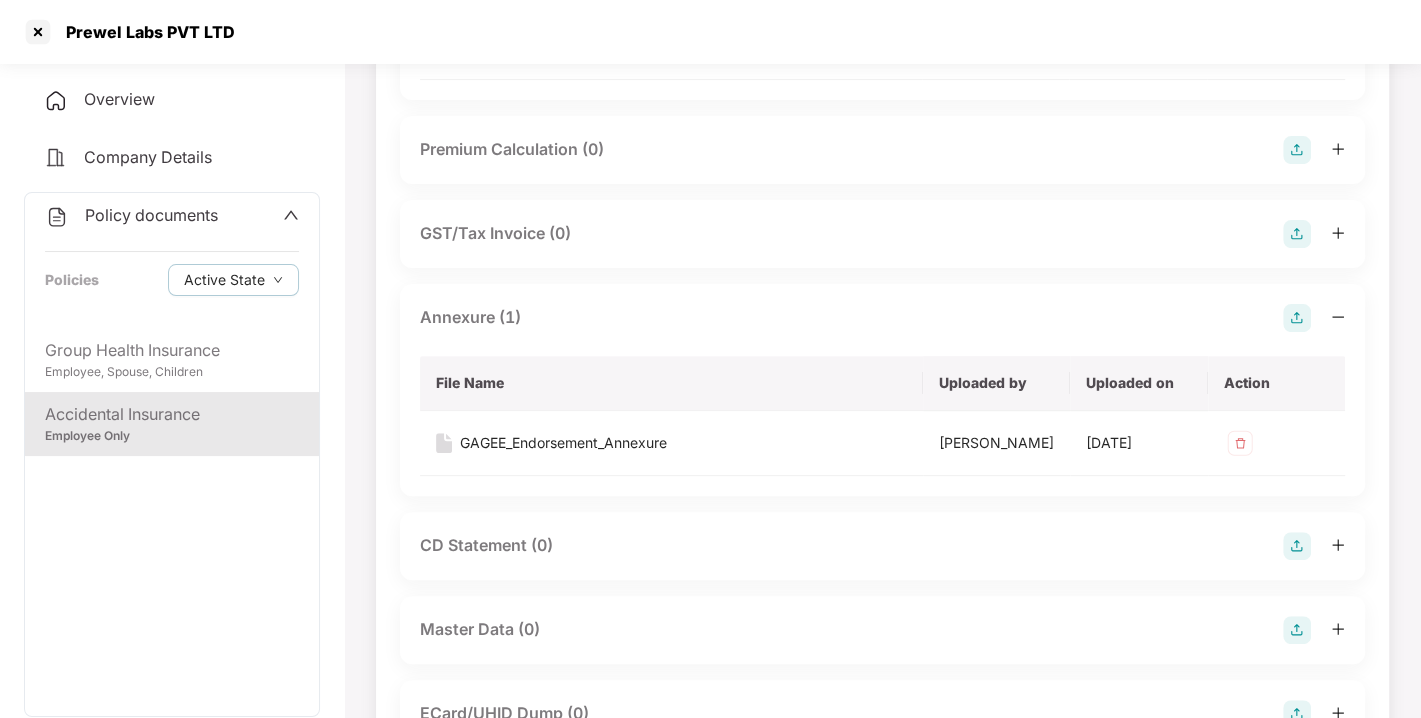 scroll, scrollTop: 760, scrollLeft: 0, axis: vertical 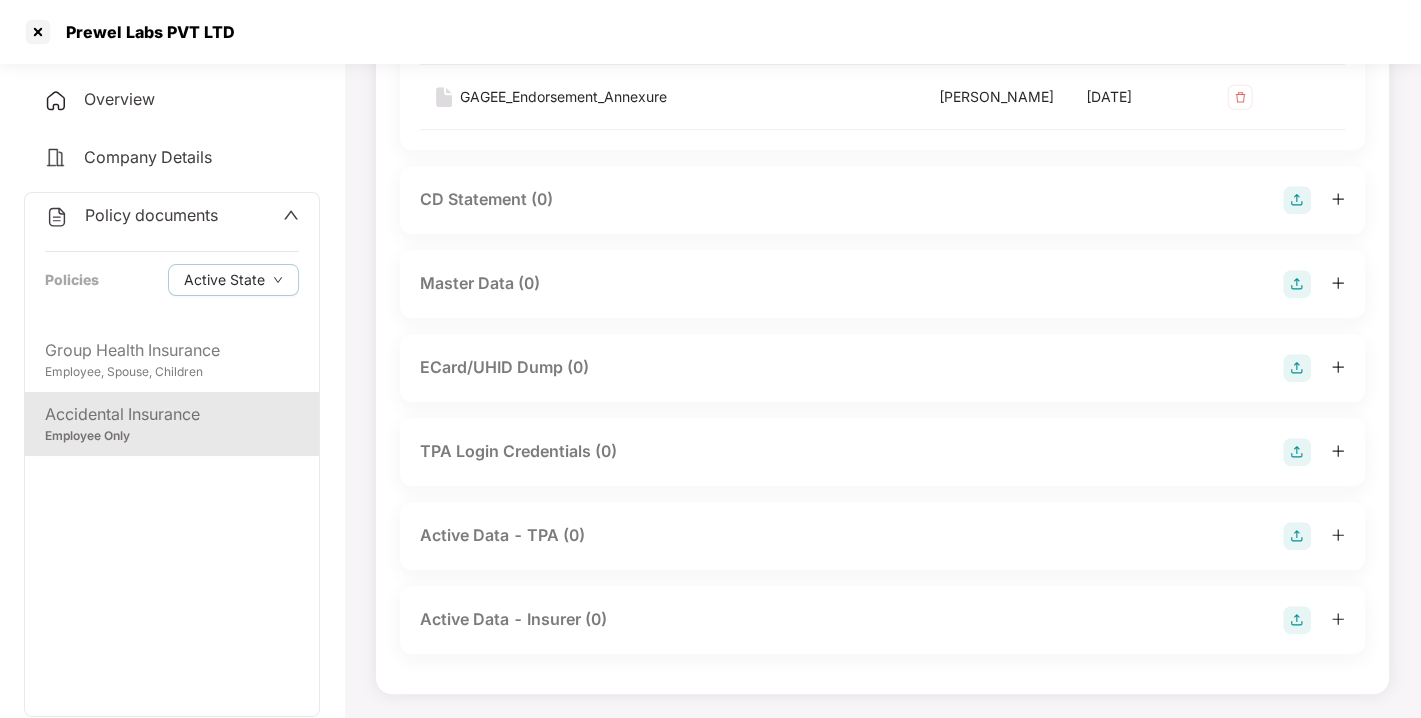 click at bounding box center (1297, 284) 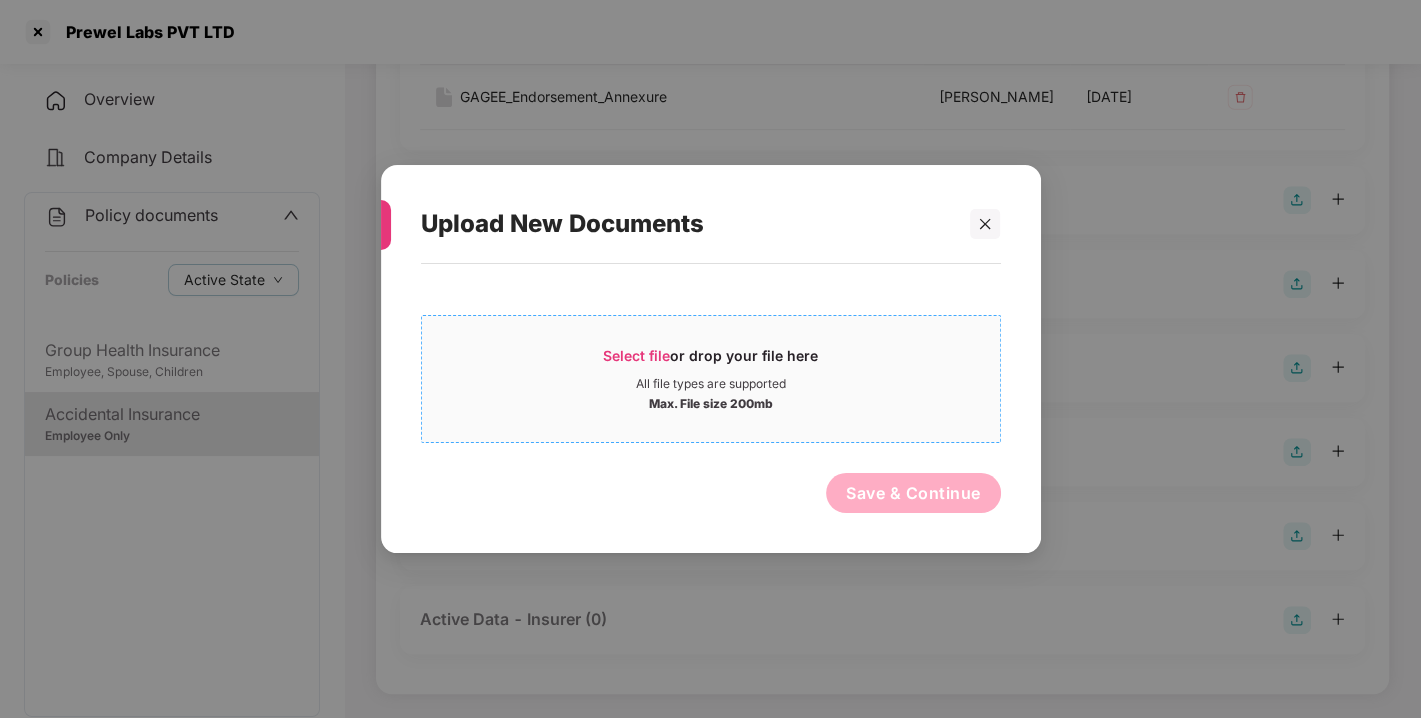 click on "Select file  or drop your file here" at bounding box center (710, 361) 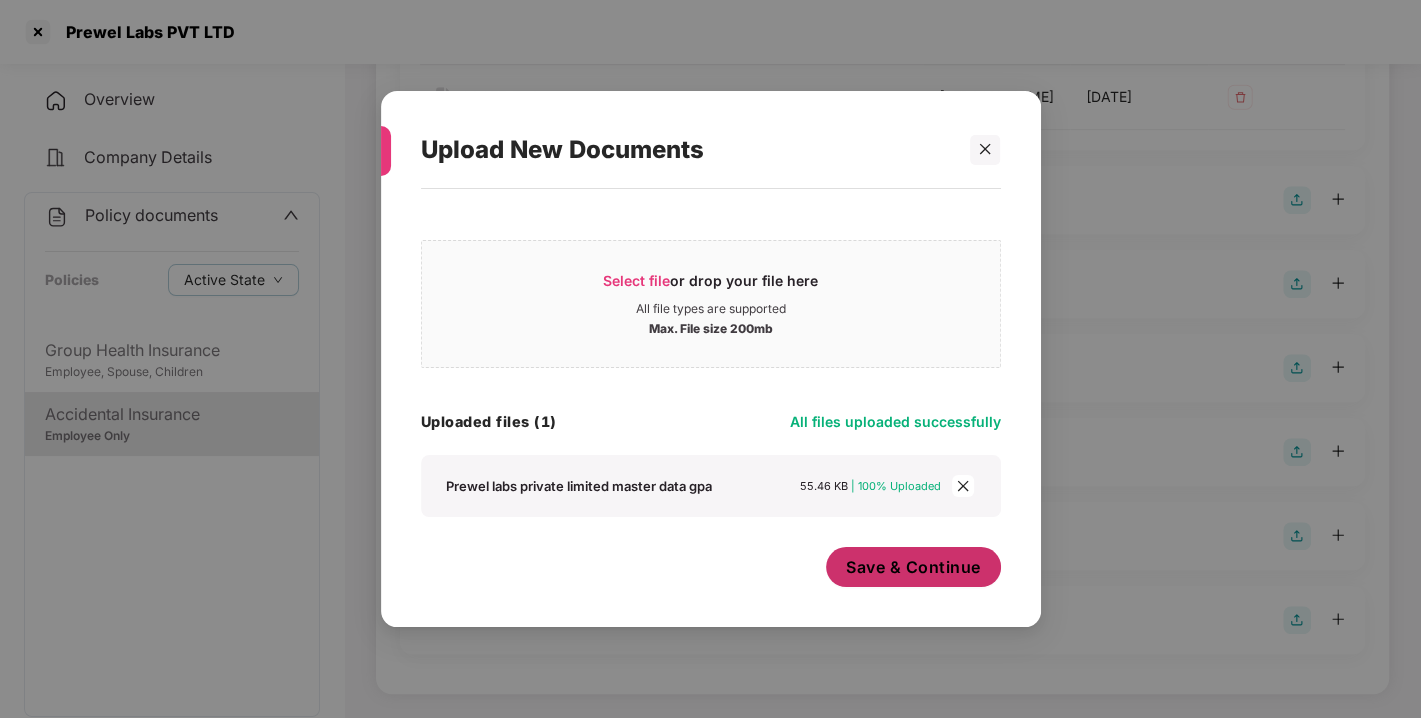 click on "Save & Continue" at bounding box center (913, 567) 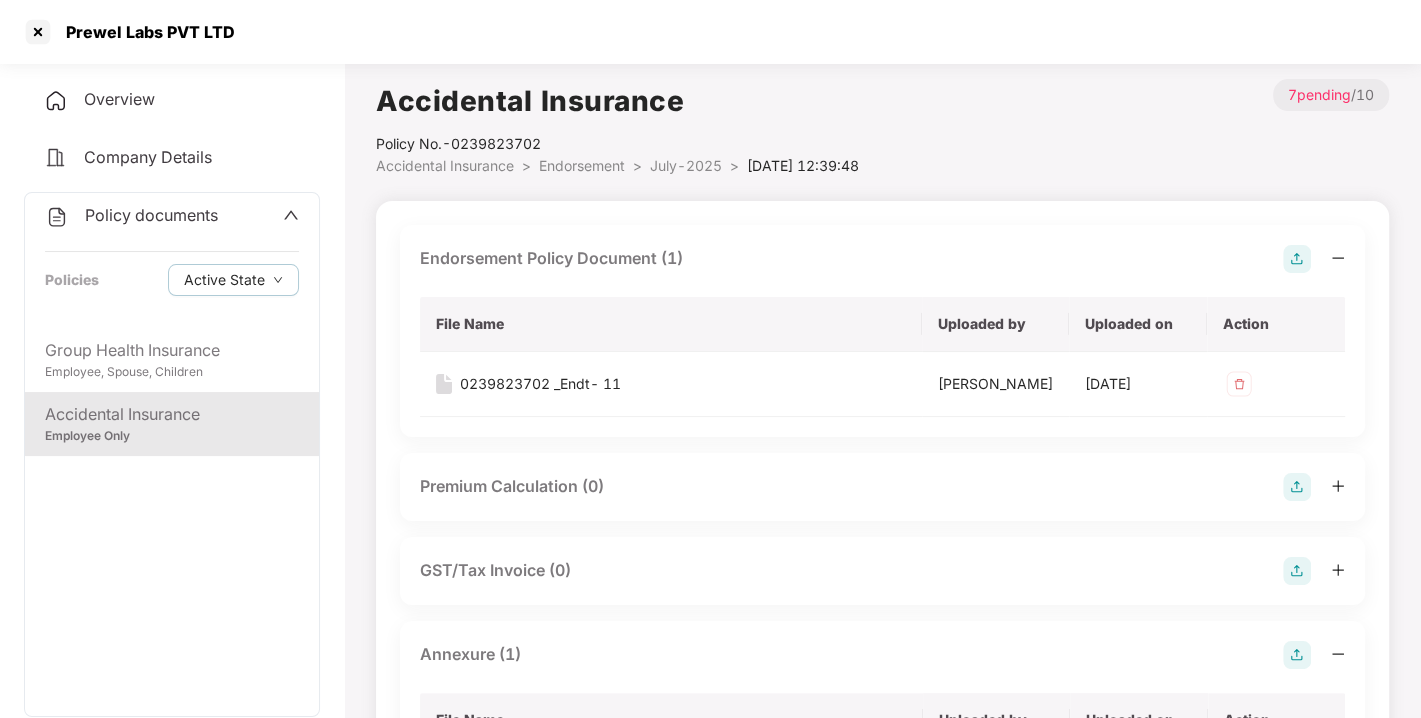 scroll, scrollTop: 0, scrollLeft: 0, axis: both 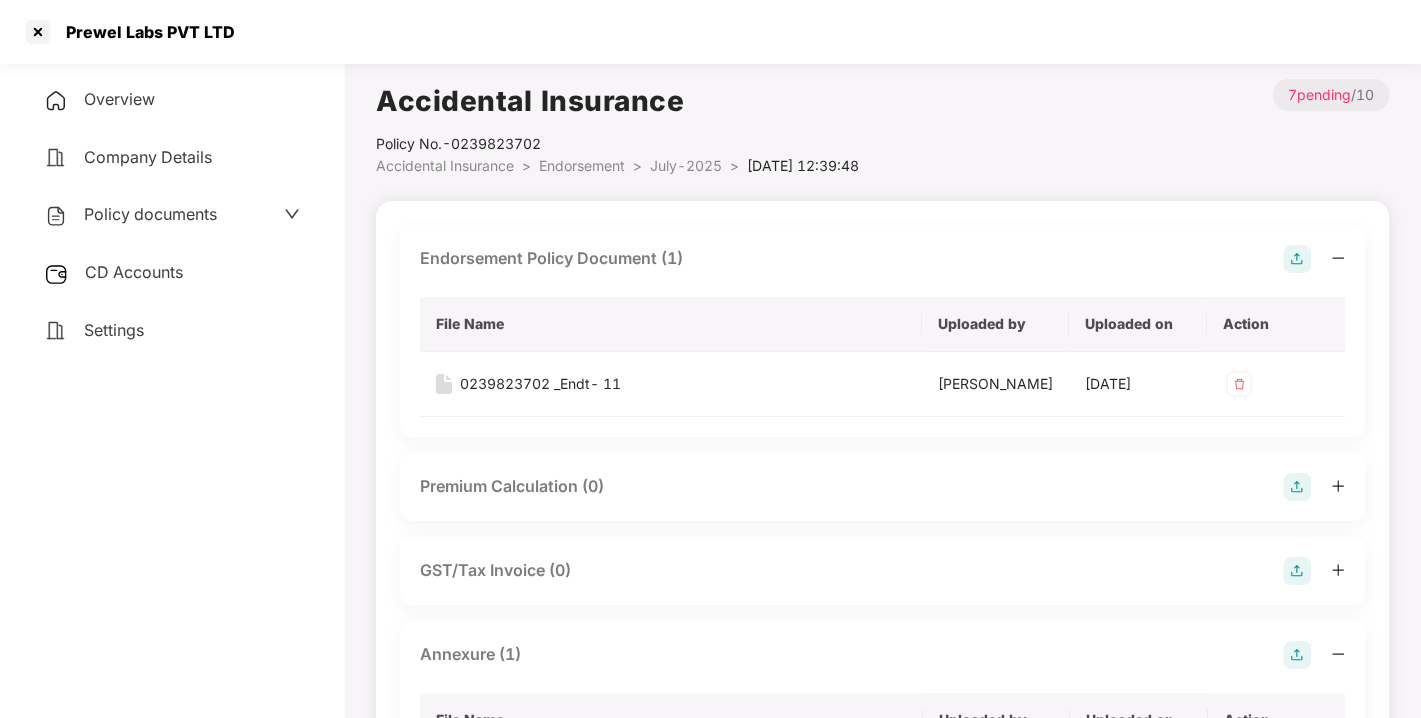 click on "CD Accounts" at bounding box center (134, 272) 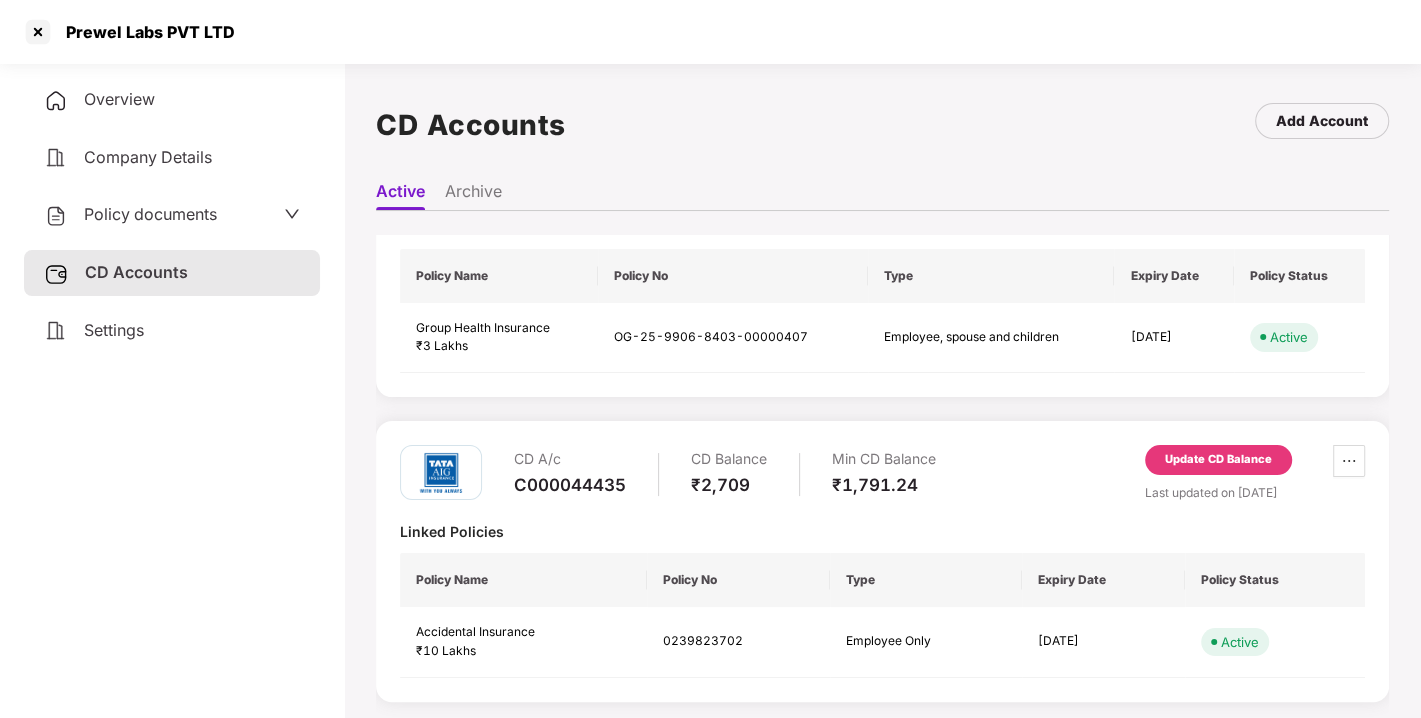 scroll, scrollTop: 117, scrollLeft: 0, axis: vertical 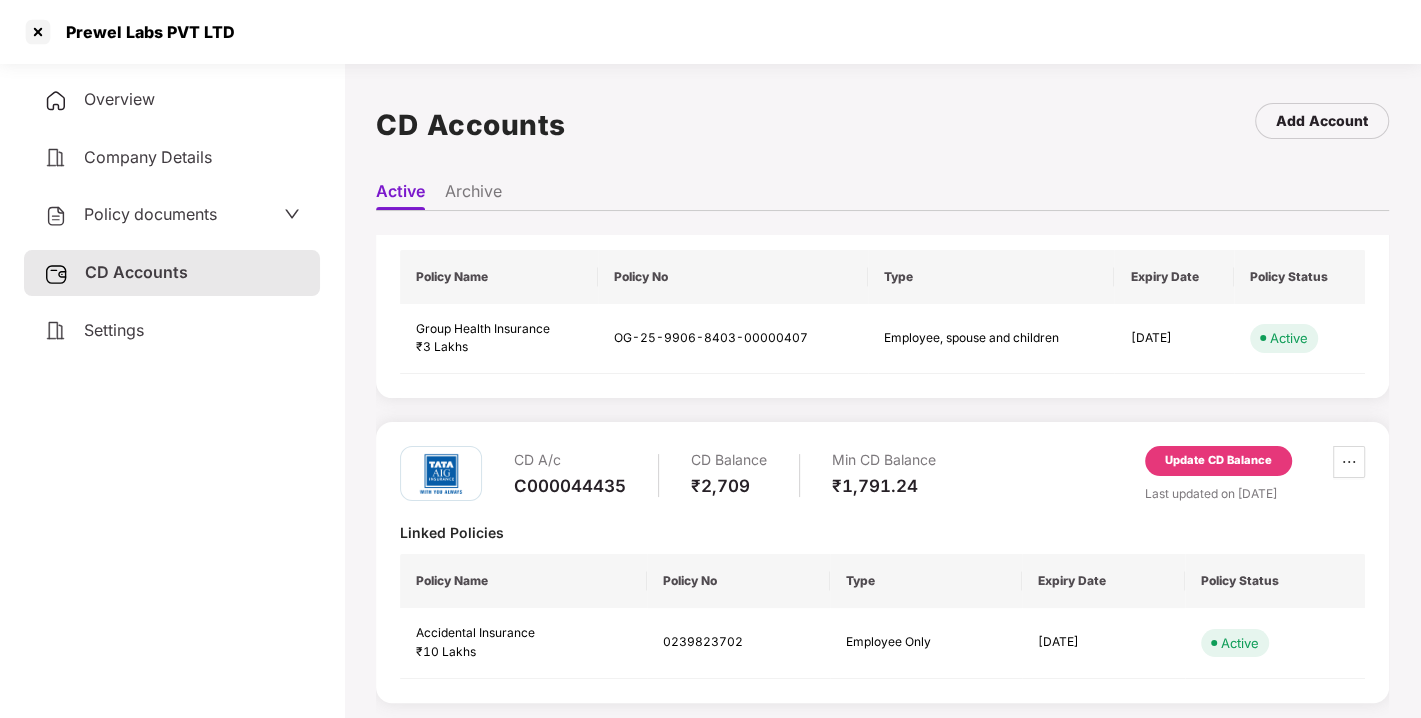 click on "Update CD Balance" at bounding box center [1218, 461] 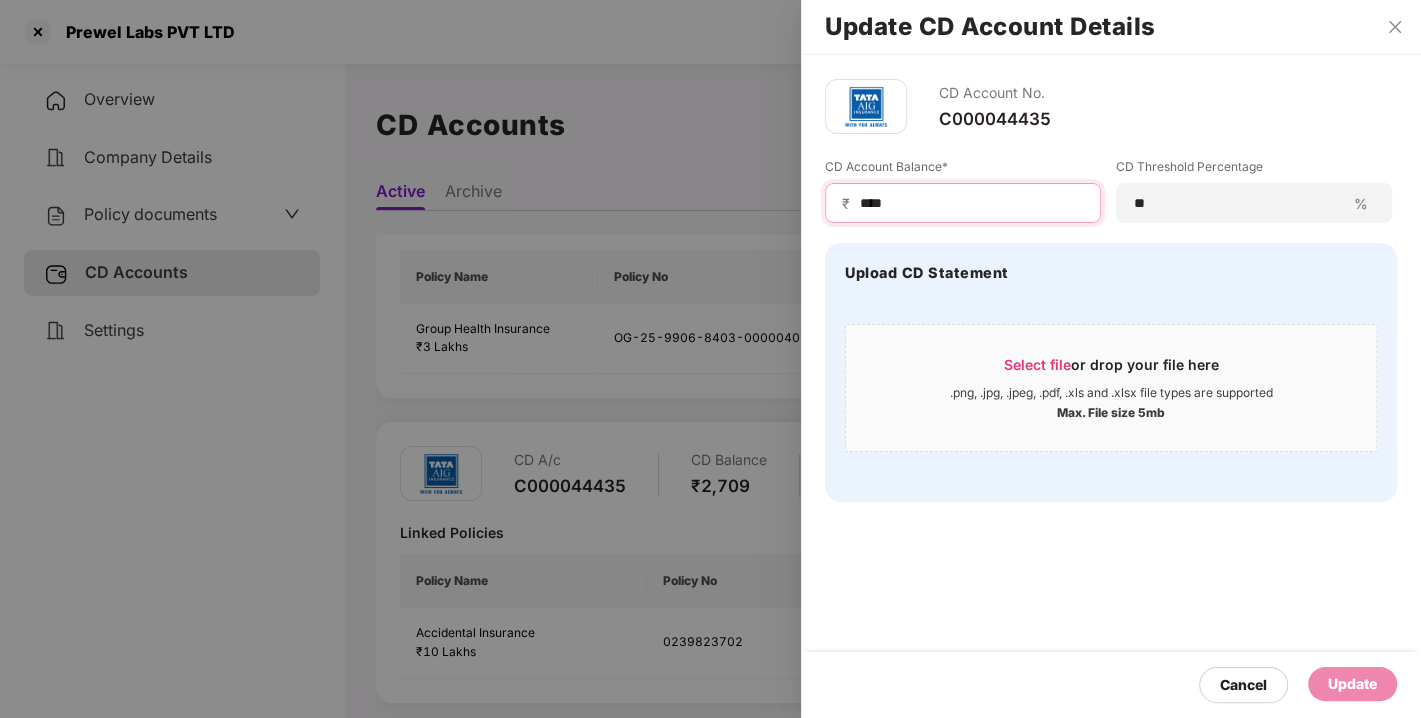 drag, startPoint x: 910, startPoint y: 205, endPoint x: 788, endPoint y: 216, distance: 122.494896 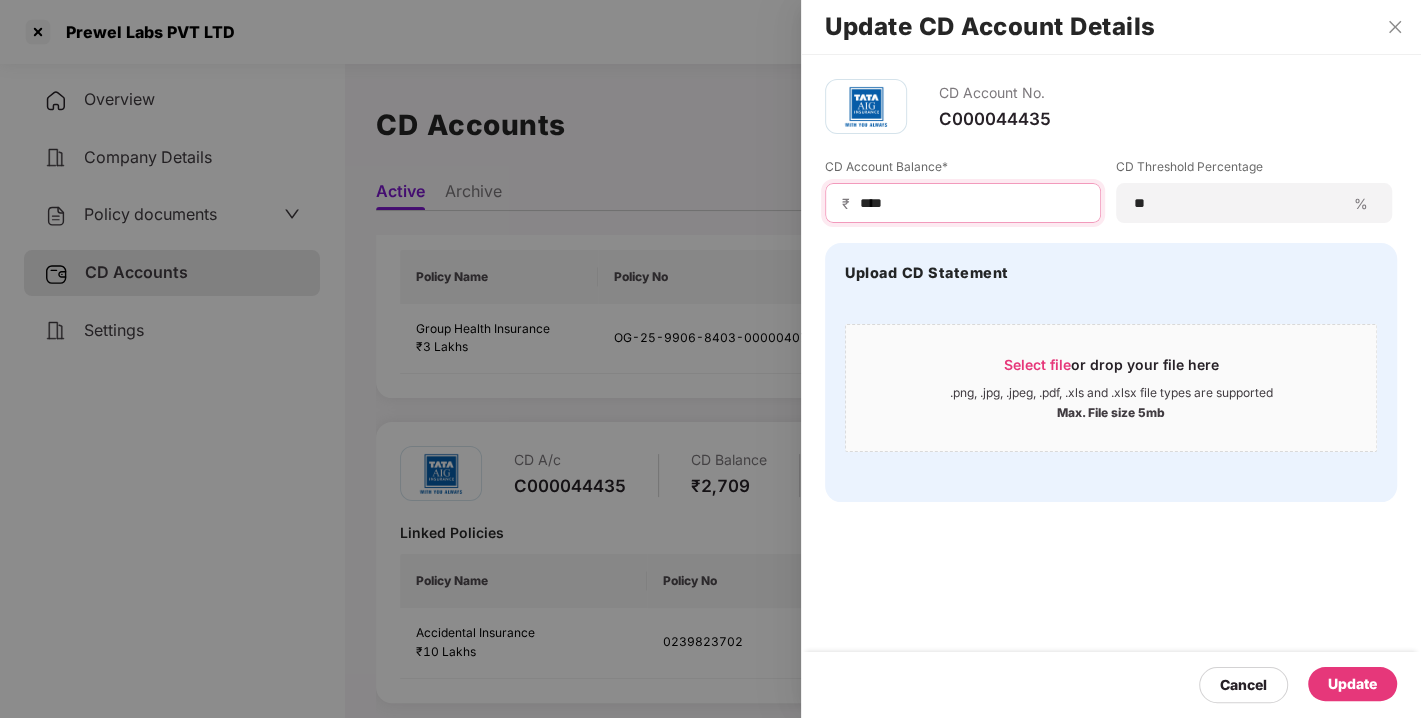 type on "****" 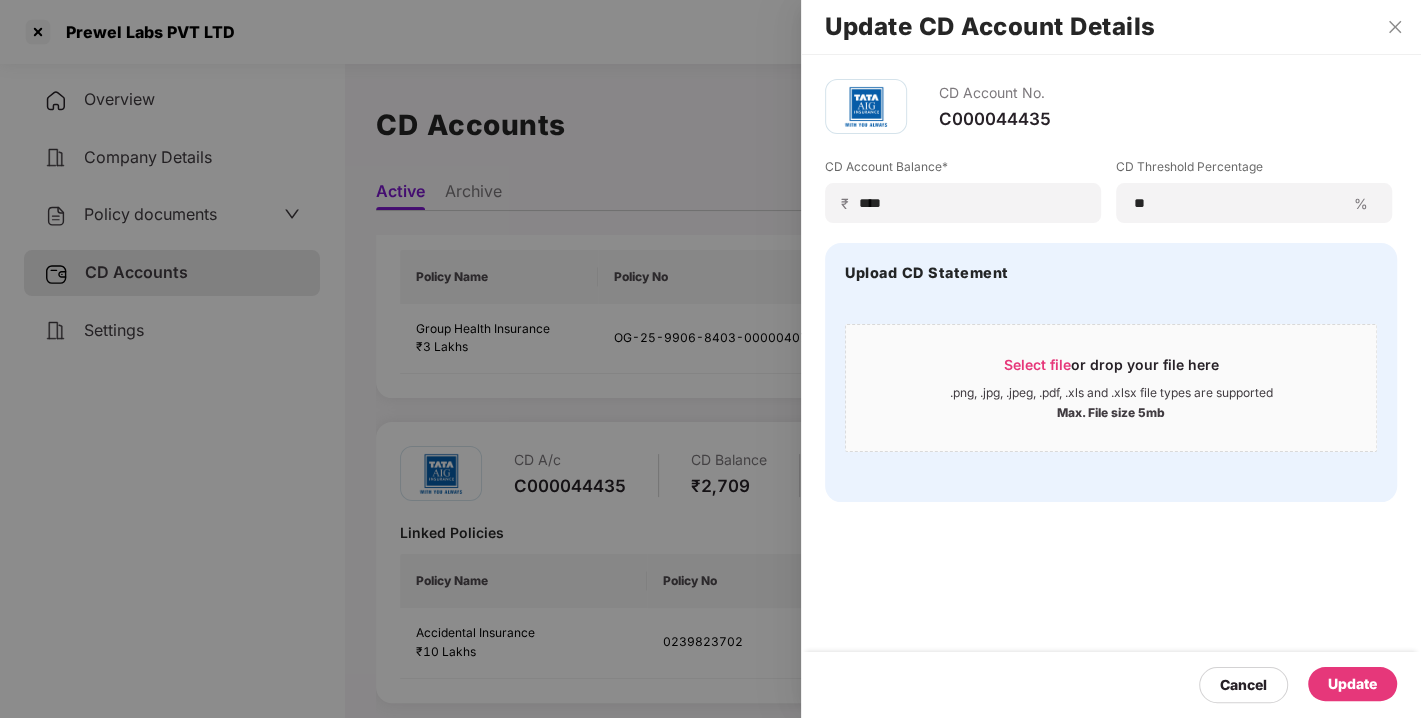 click on "Update" at bounding box center (1352, 684) 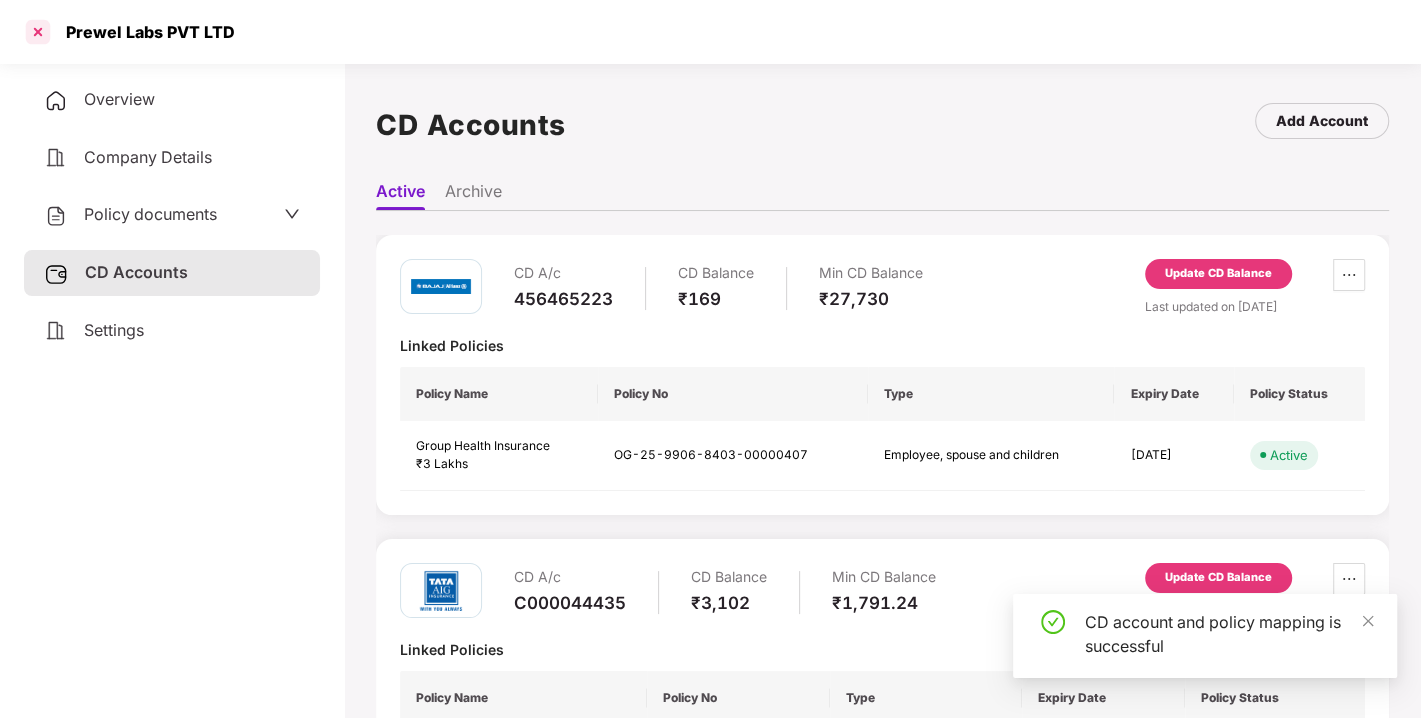 click at bounding box center (38, 32) 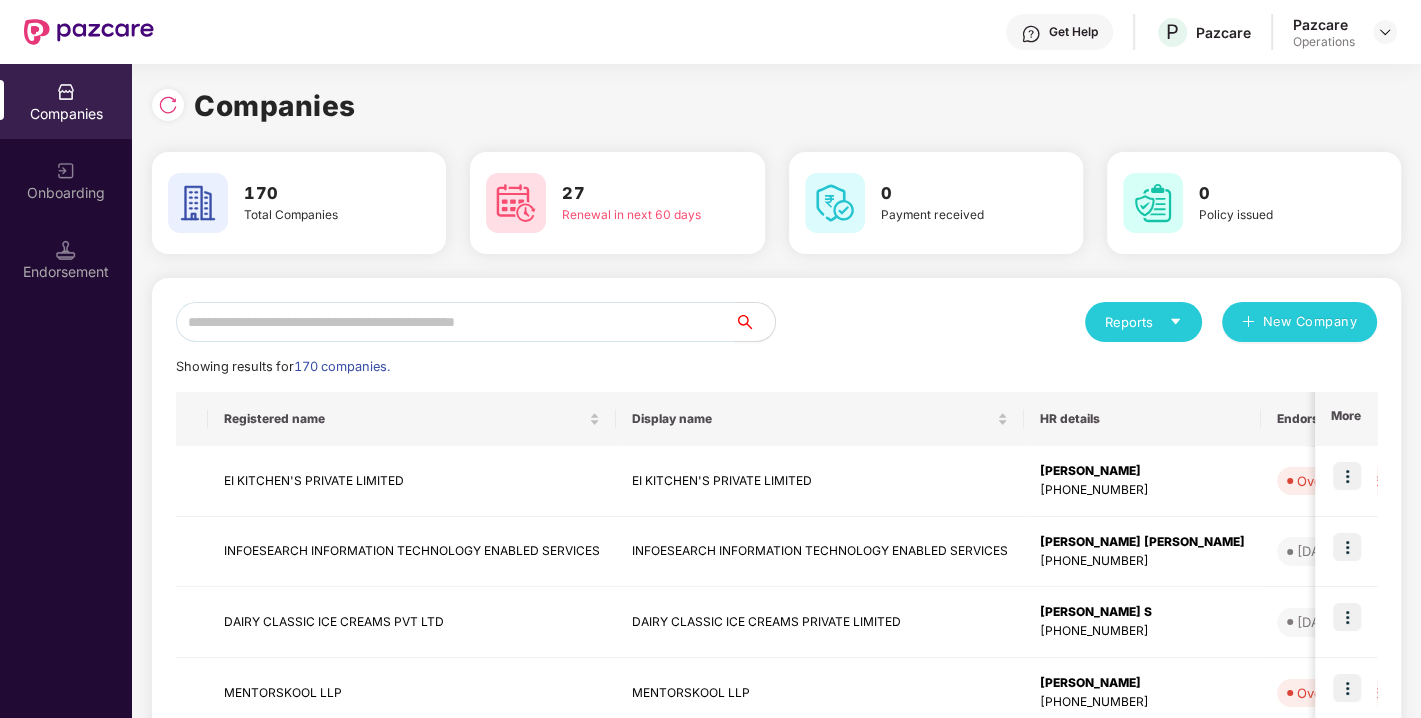click at bounding box center [455, 322] 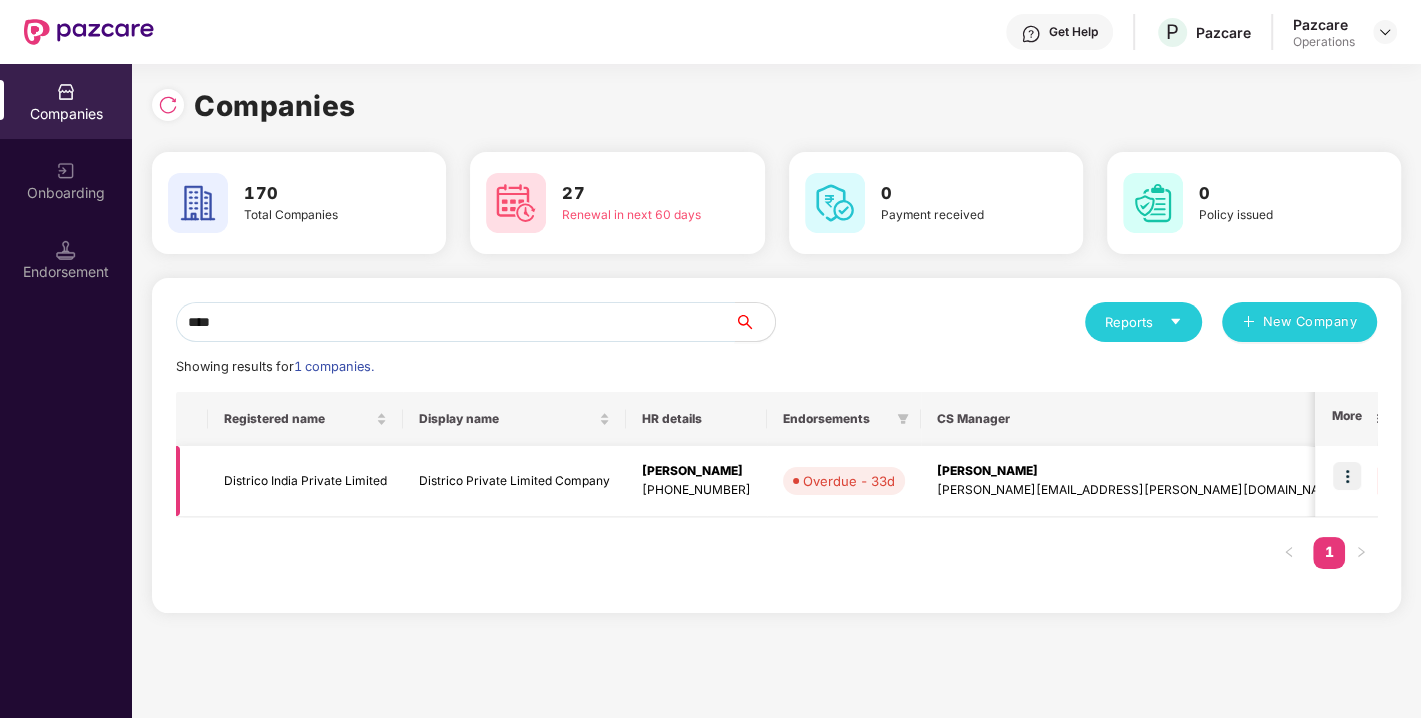 type on "****" 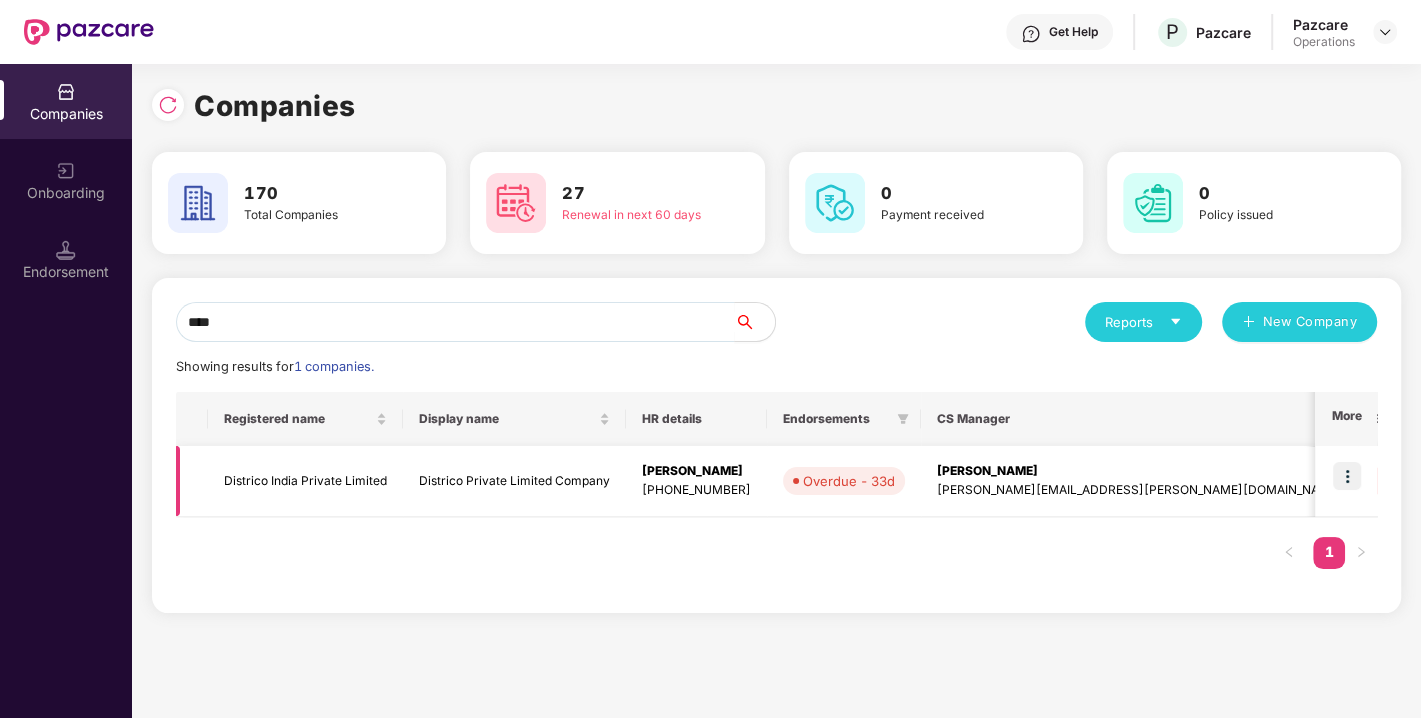 click on "Districo India Private Limited" at bounding box center (305, 481) 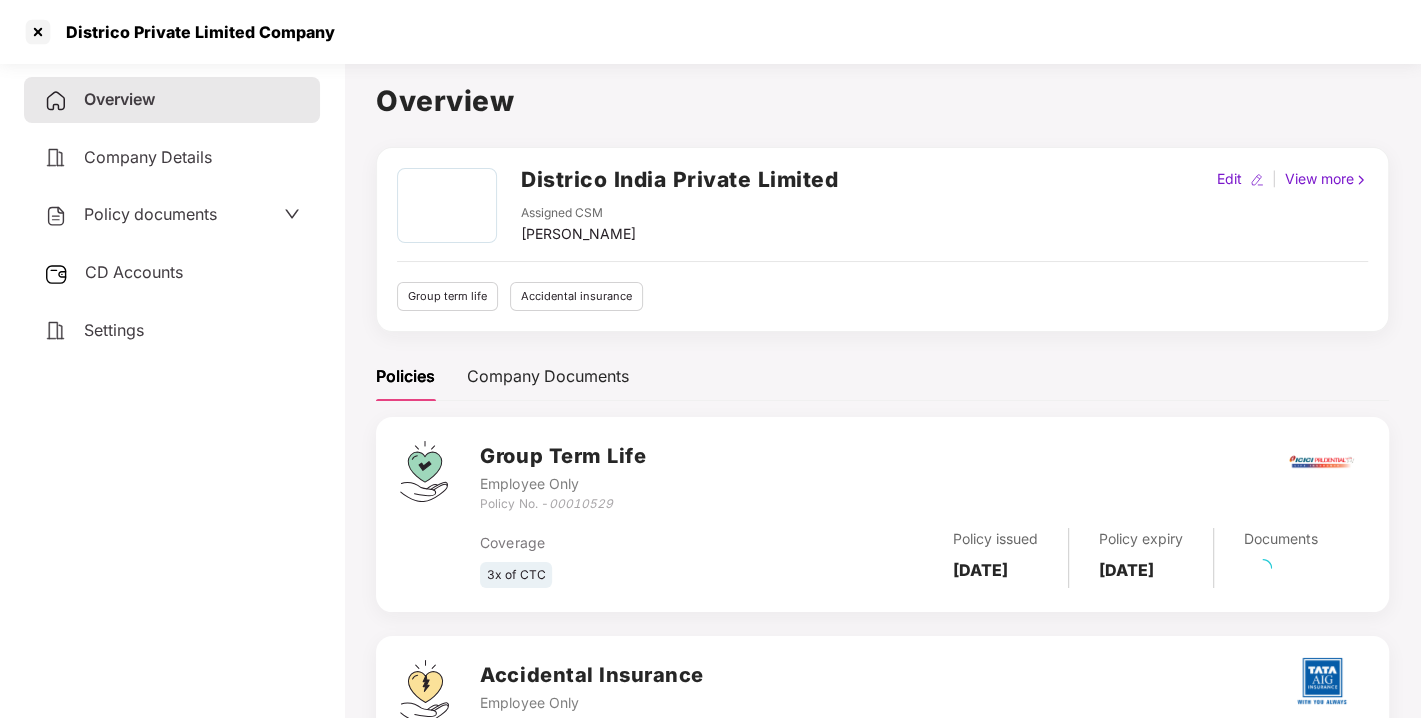 click on "Policy documents" at bounding box center (150, 214) 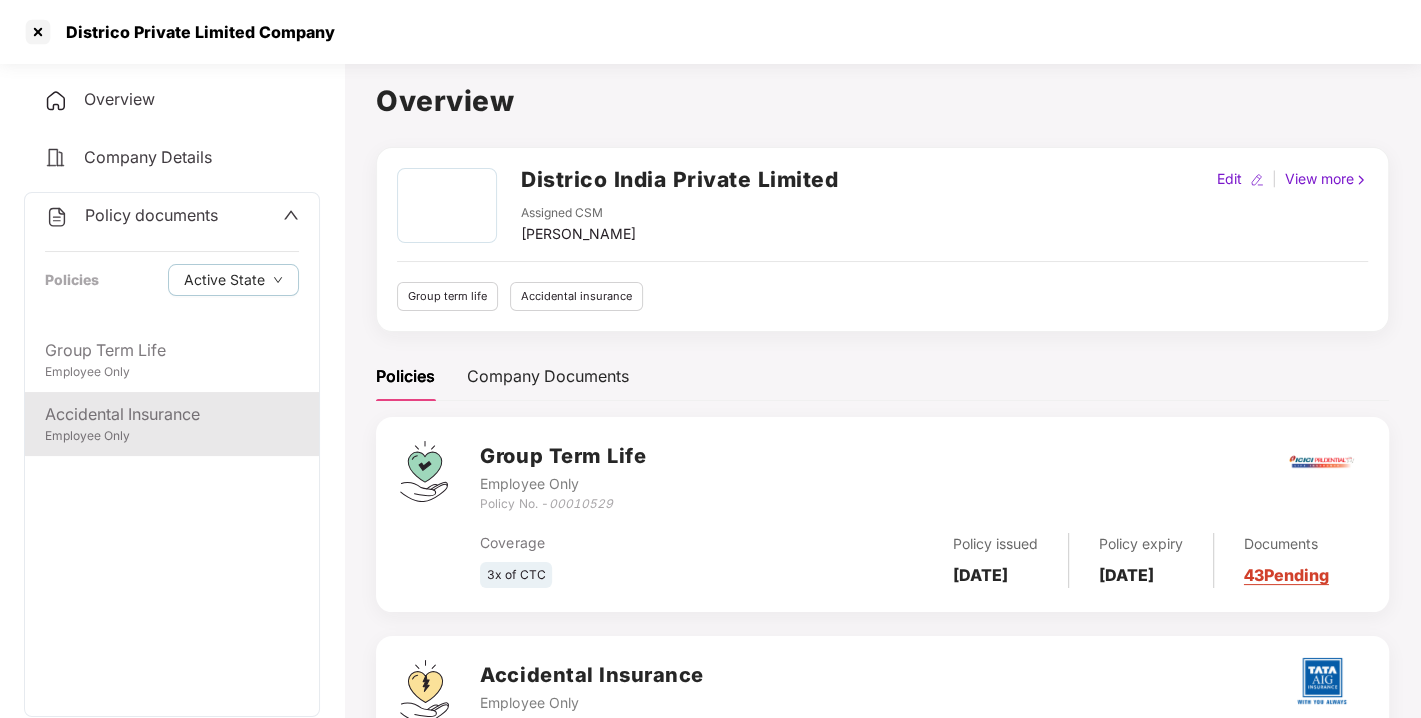 click on "Accidental Insurance" at bounding box center [172, 414] 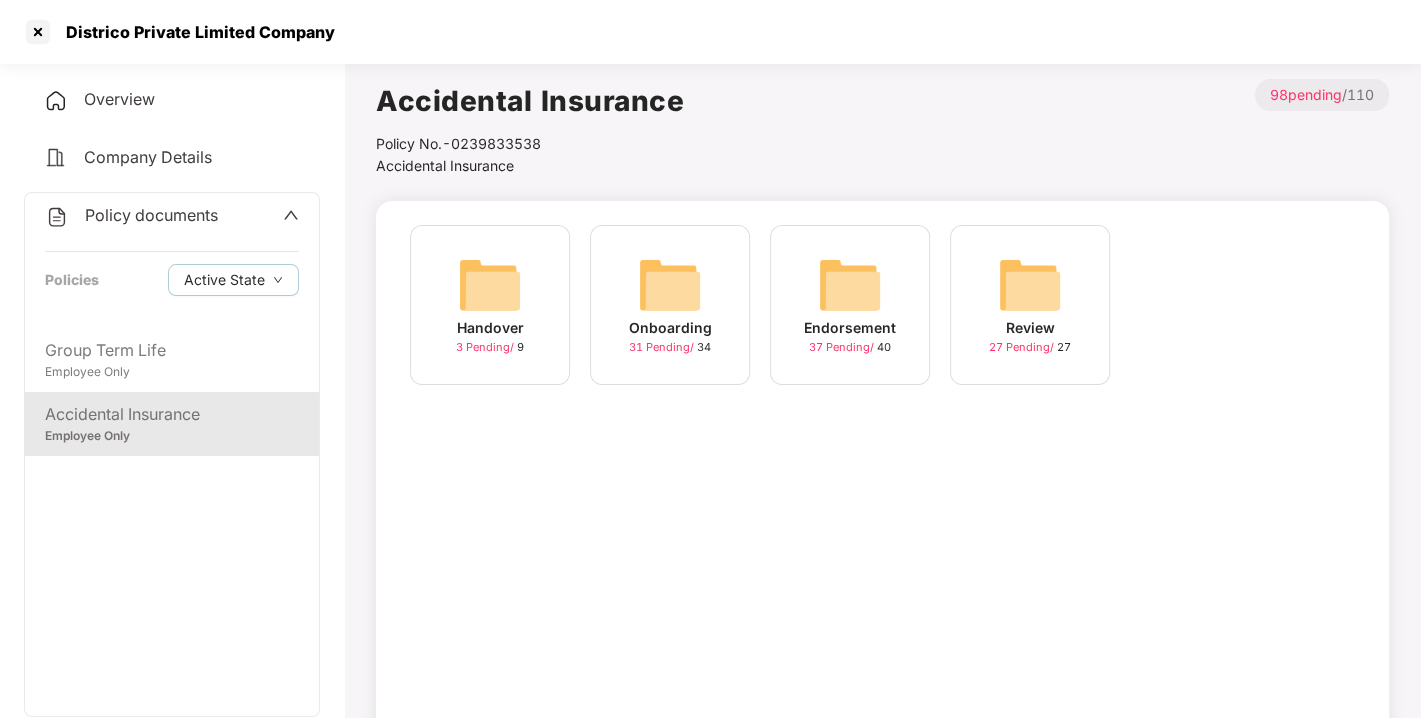 click at bounding box center (850, 285) 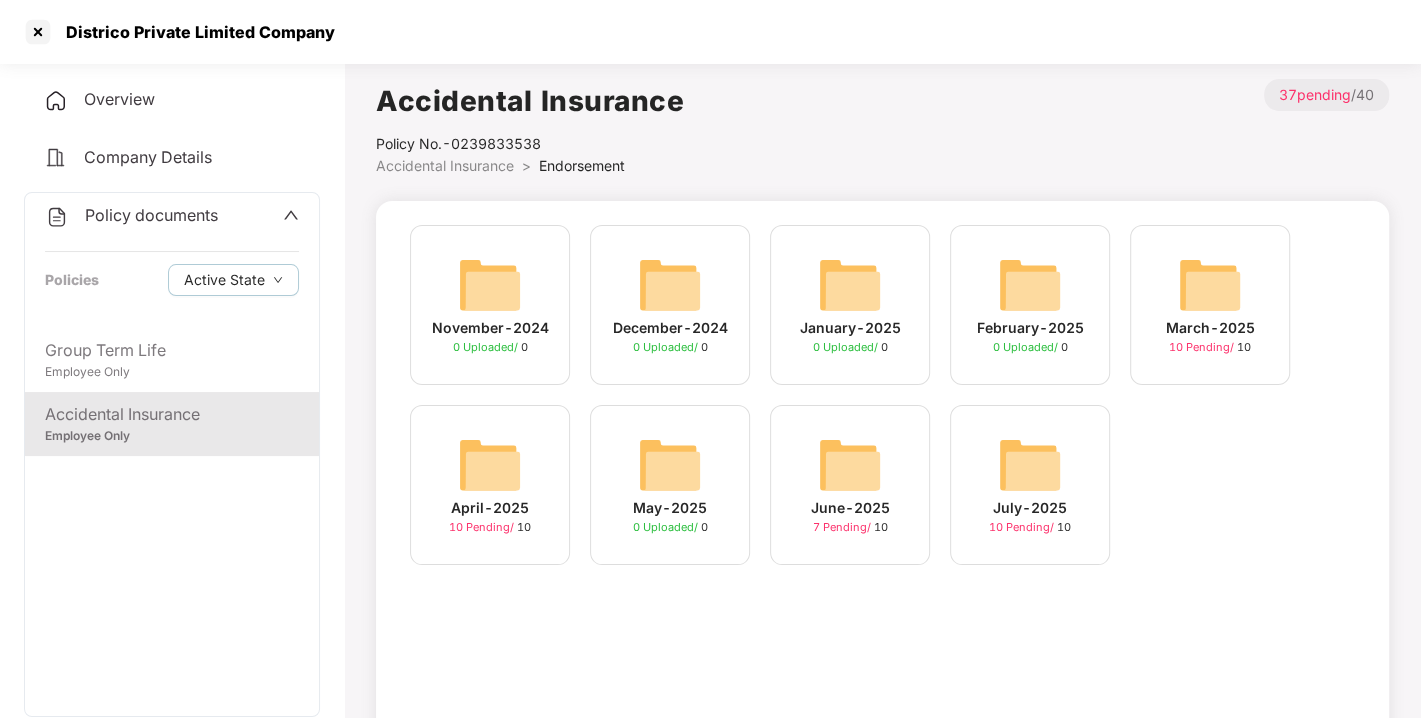 click at bounding box center (1030, 465) 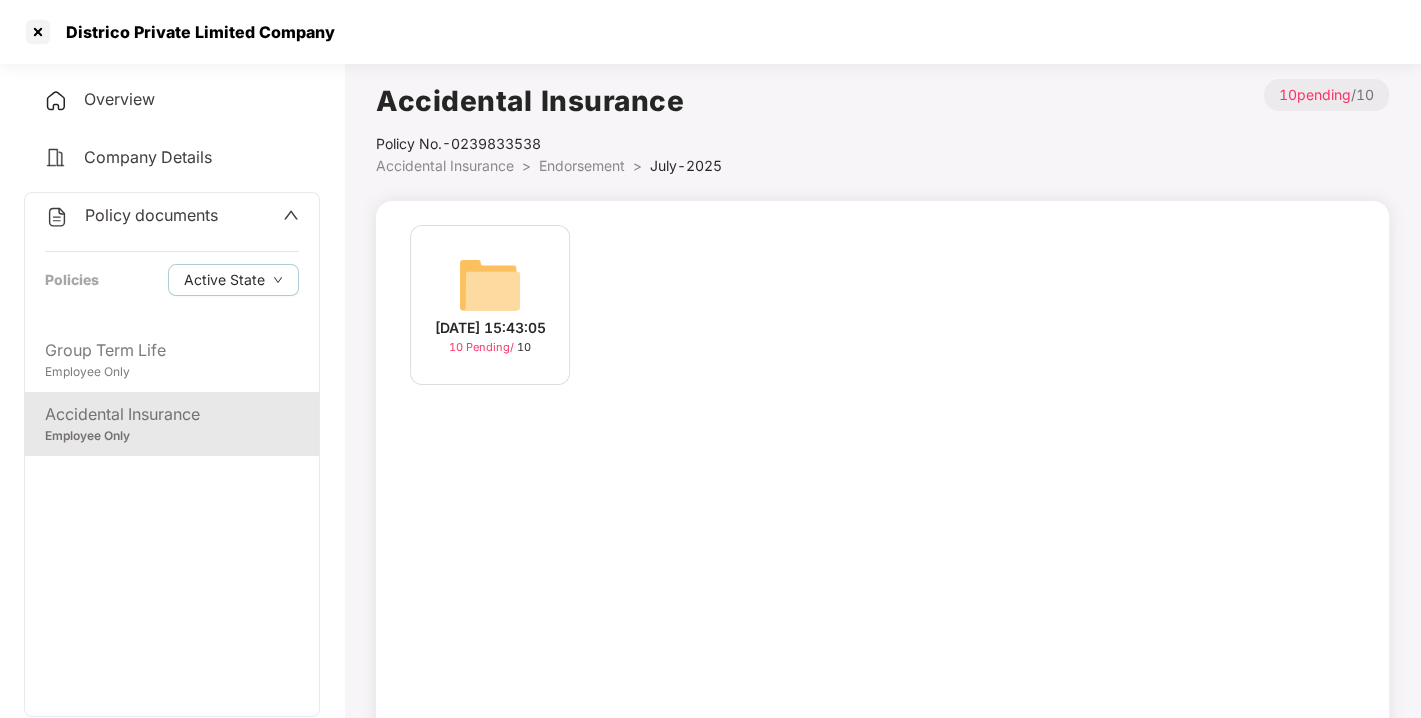 click at bounding box center (490, 285) 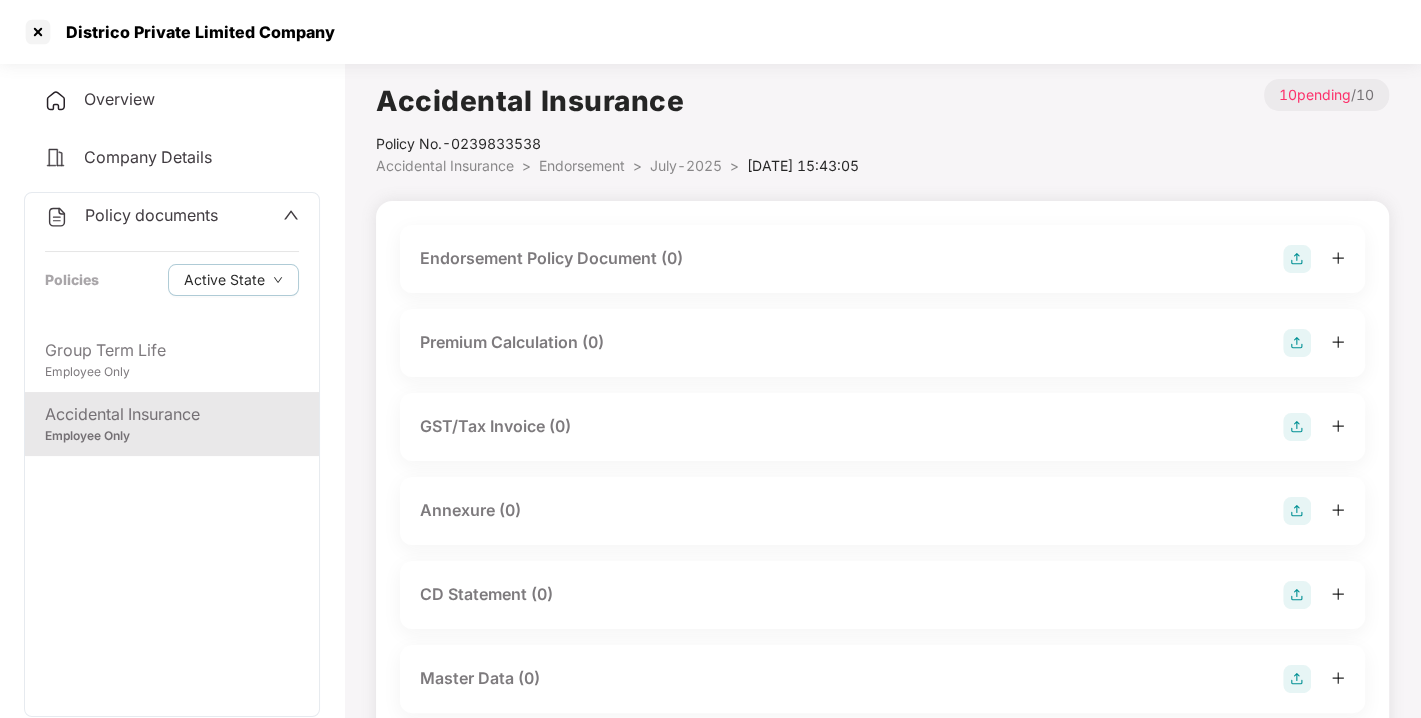click at bounding box center [1297, 259] 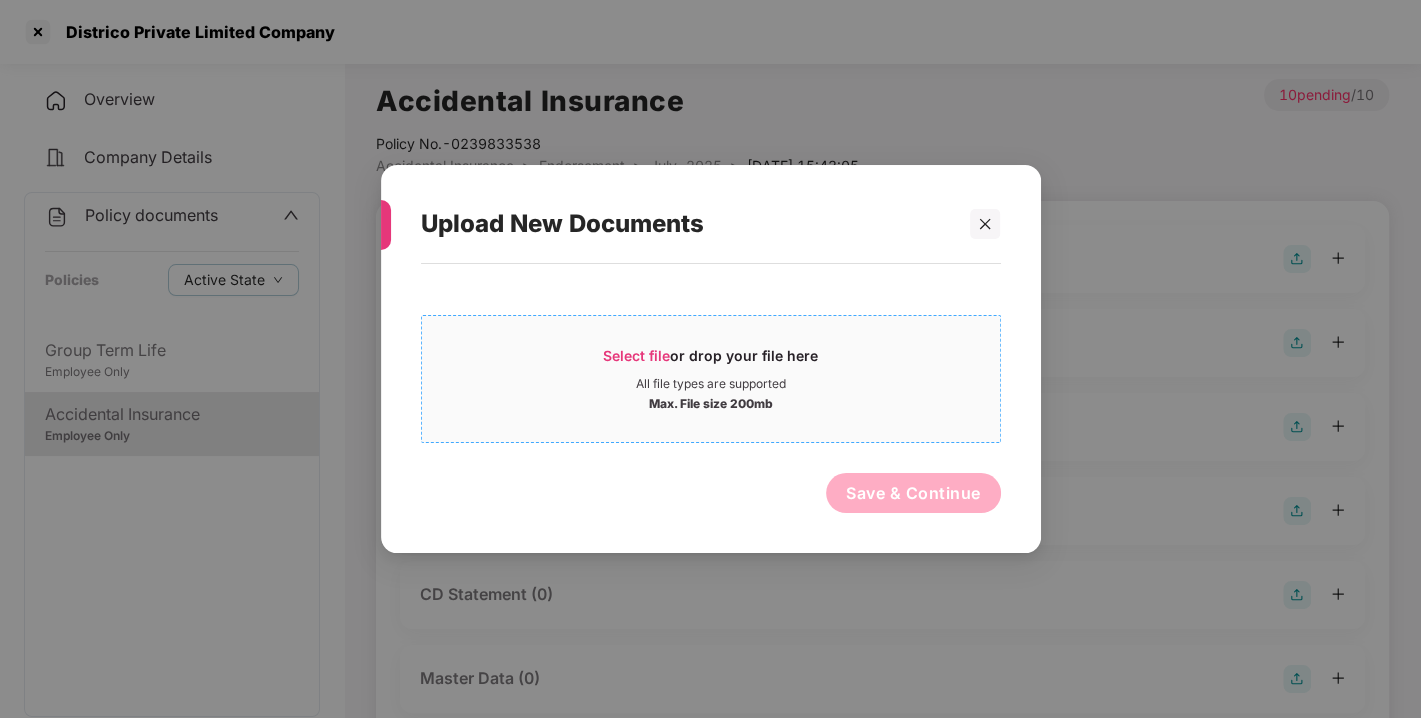 click on "Select file  or drop your file here" at bounding box center (711, 361) 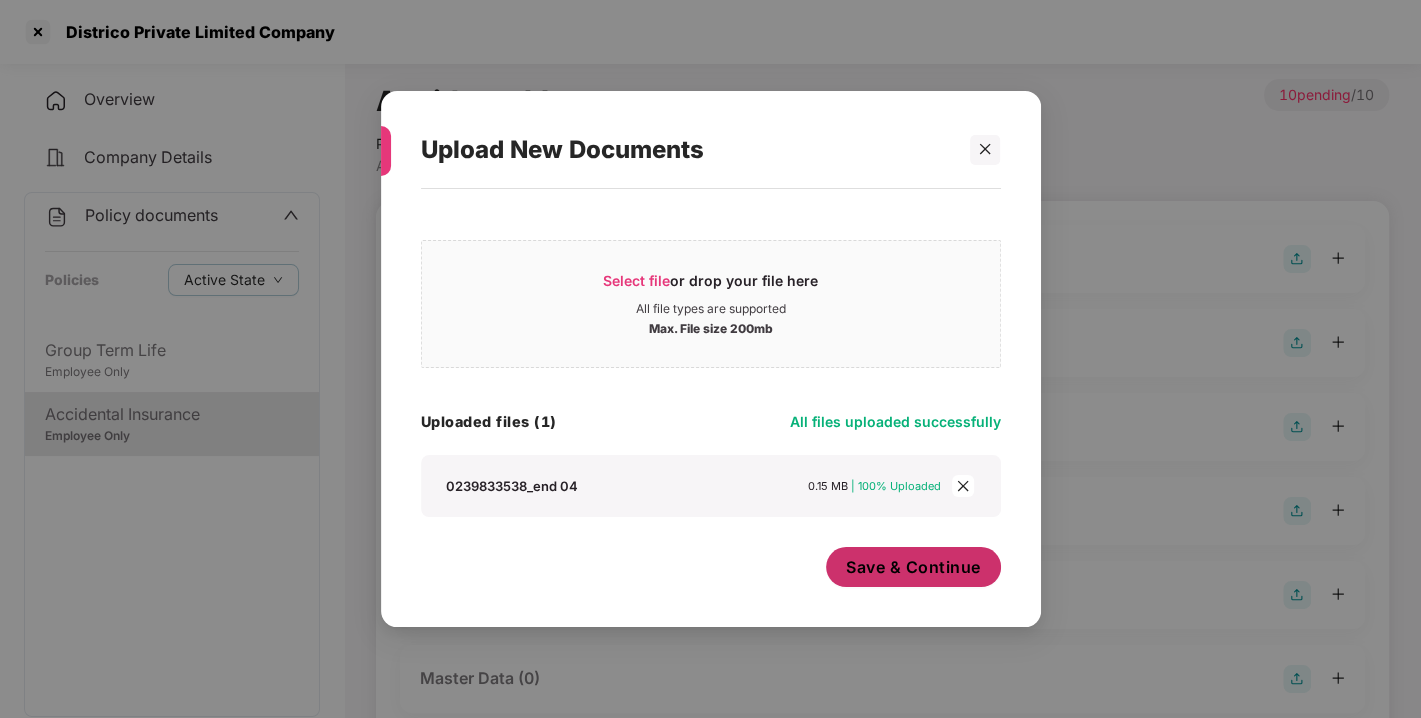click on "Save & Continue" at bounding box center (913, 567) 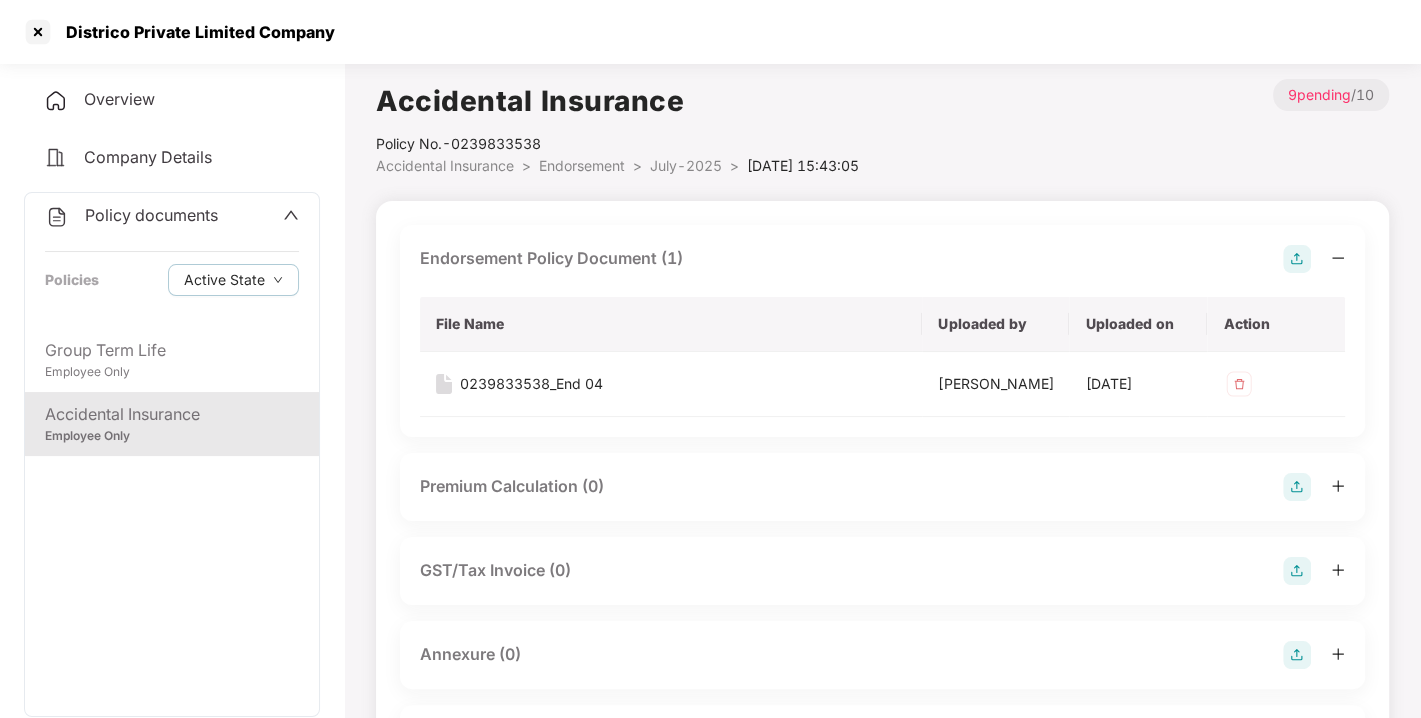 click at bounding box center (1297, 259) 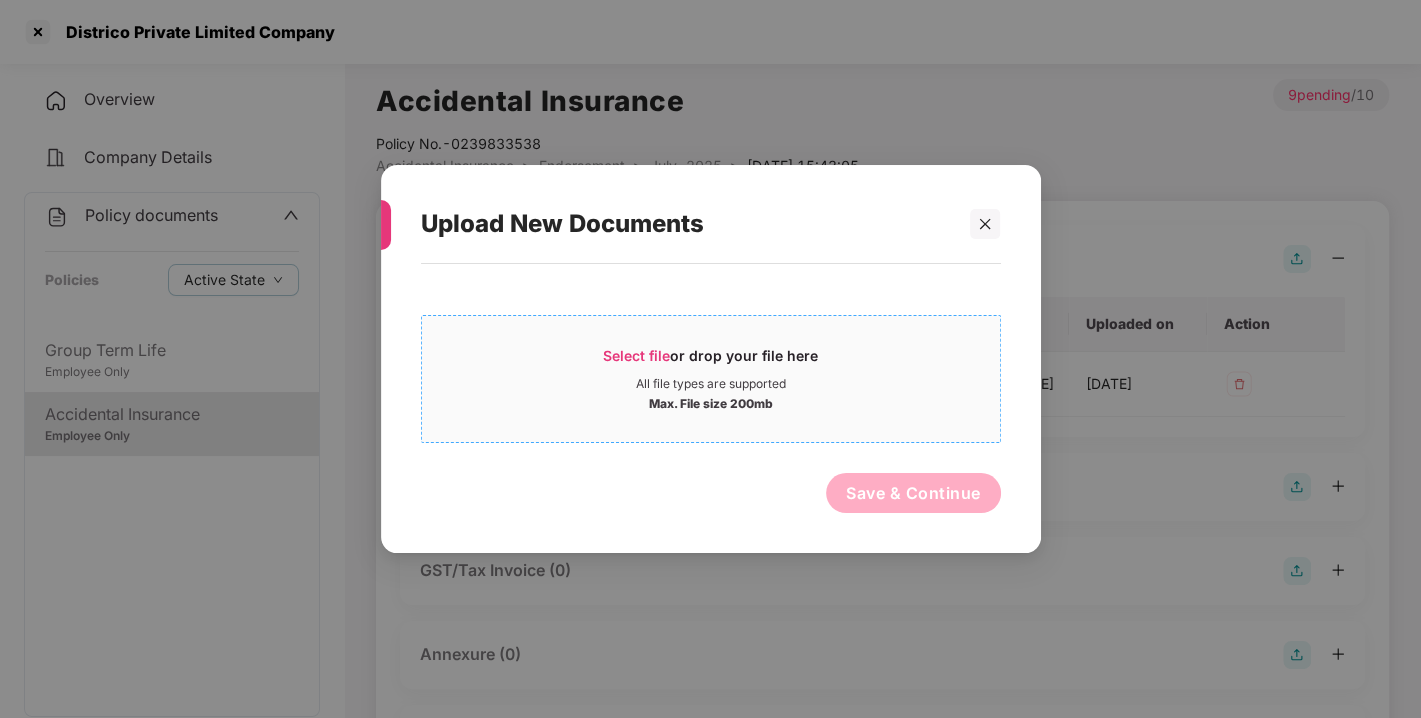 click on "Select file" at bounding box center (636, 355) 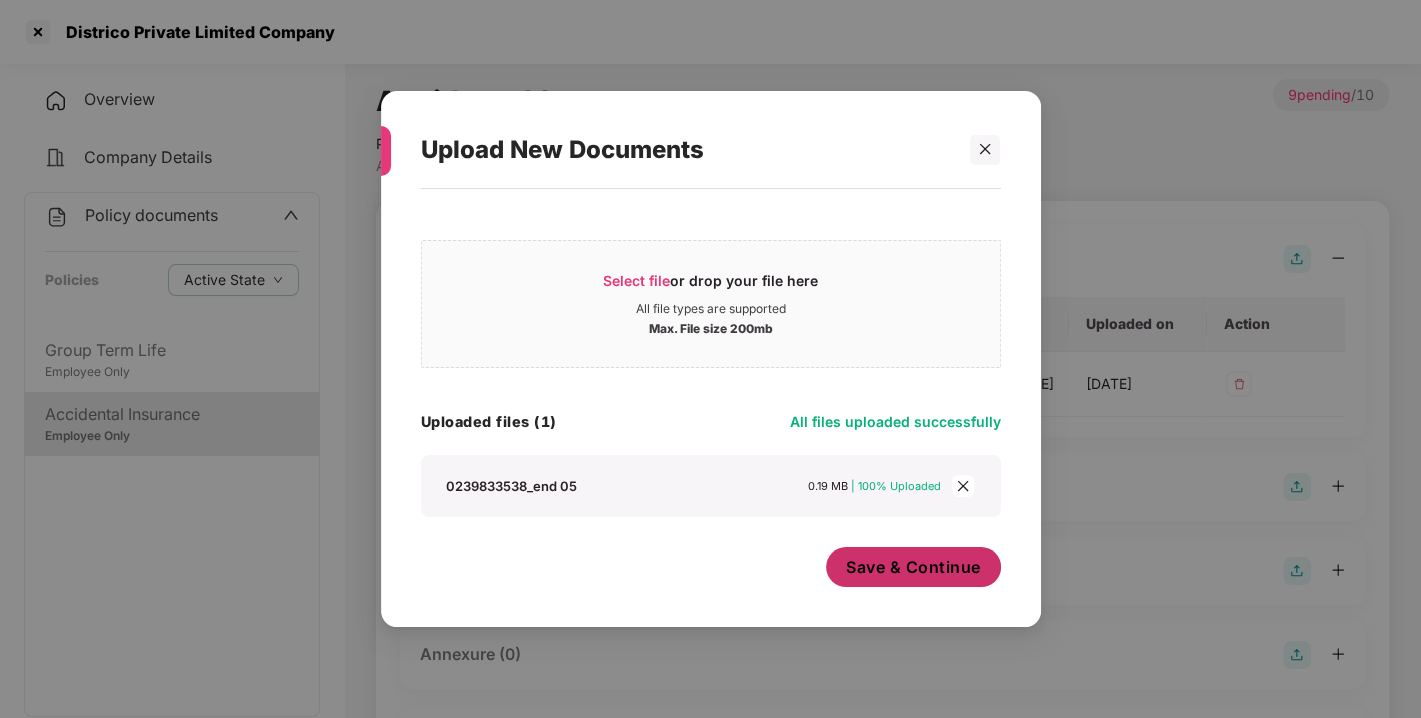 click on "Save & Continue" at bounding box center (913, 567) 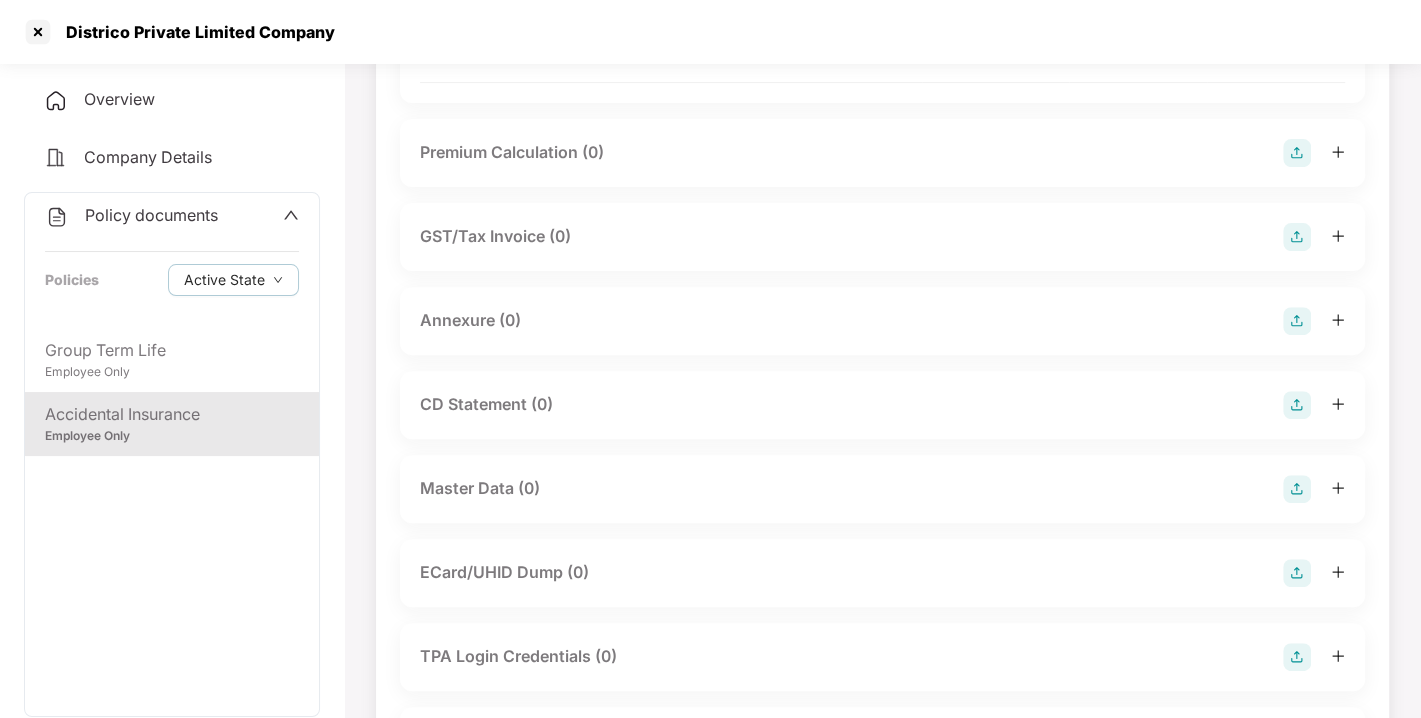 scroll, scrollTop: 400, scrollLeft: 0, axis: vertical 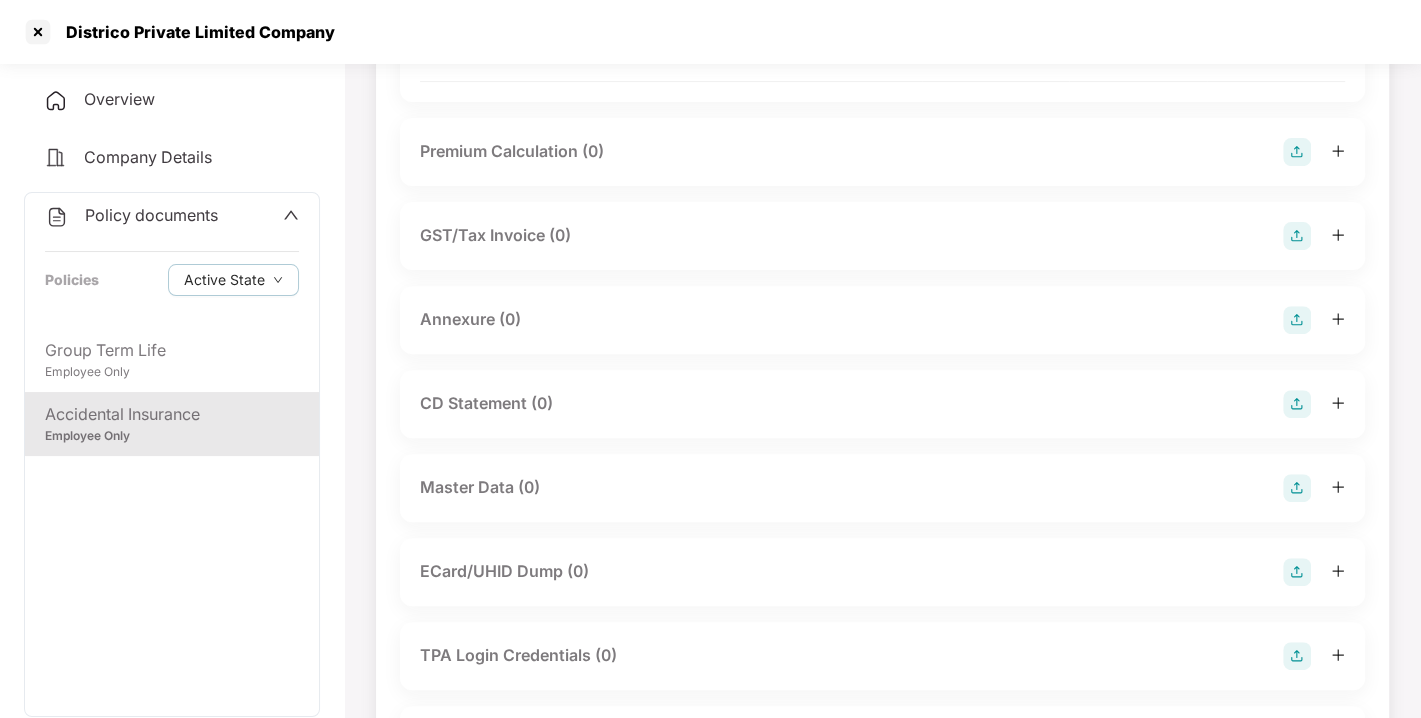 click at bounding box center (1297, 320) 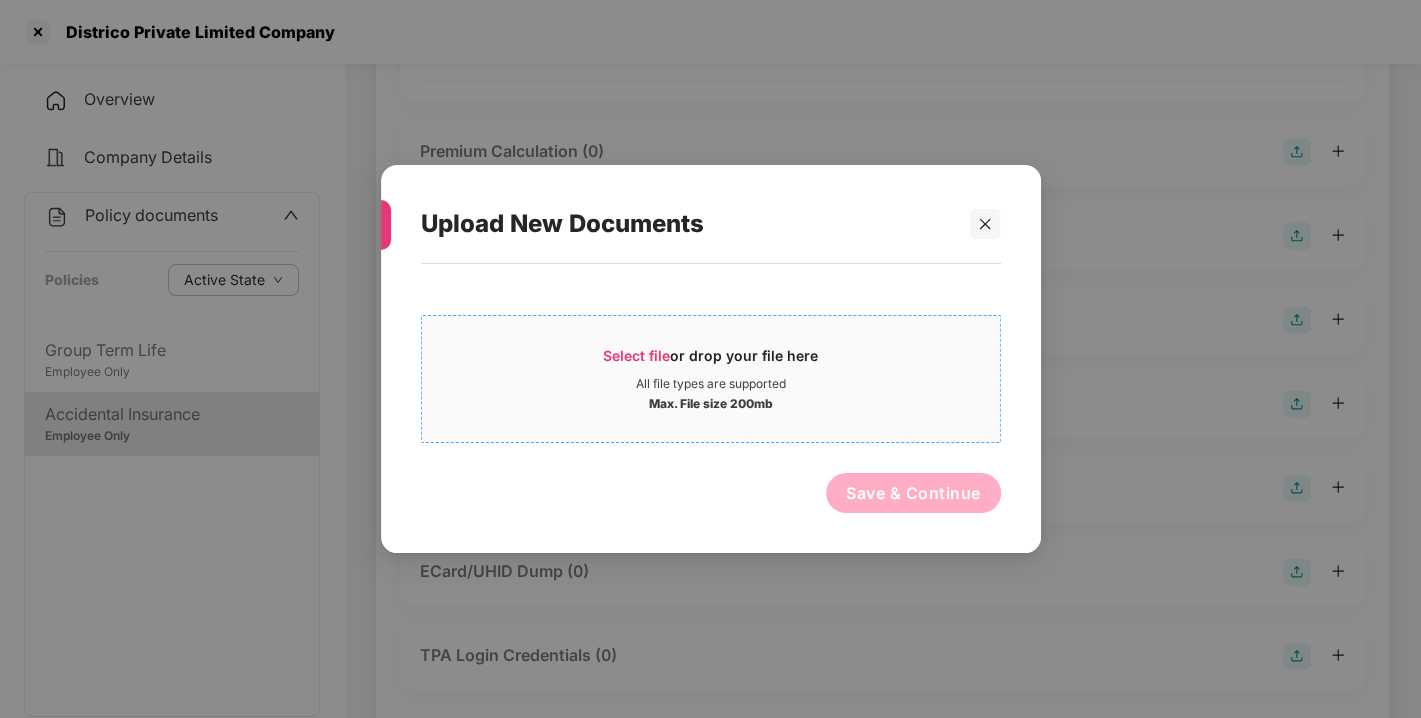 click on "Select file  or drop your file here All file types are supported Max. File size 200mb" at bounding box center (711, 379) 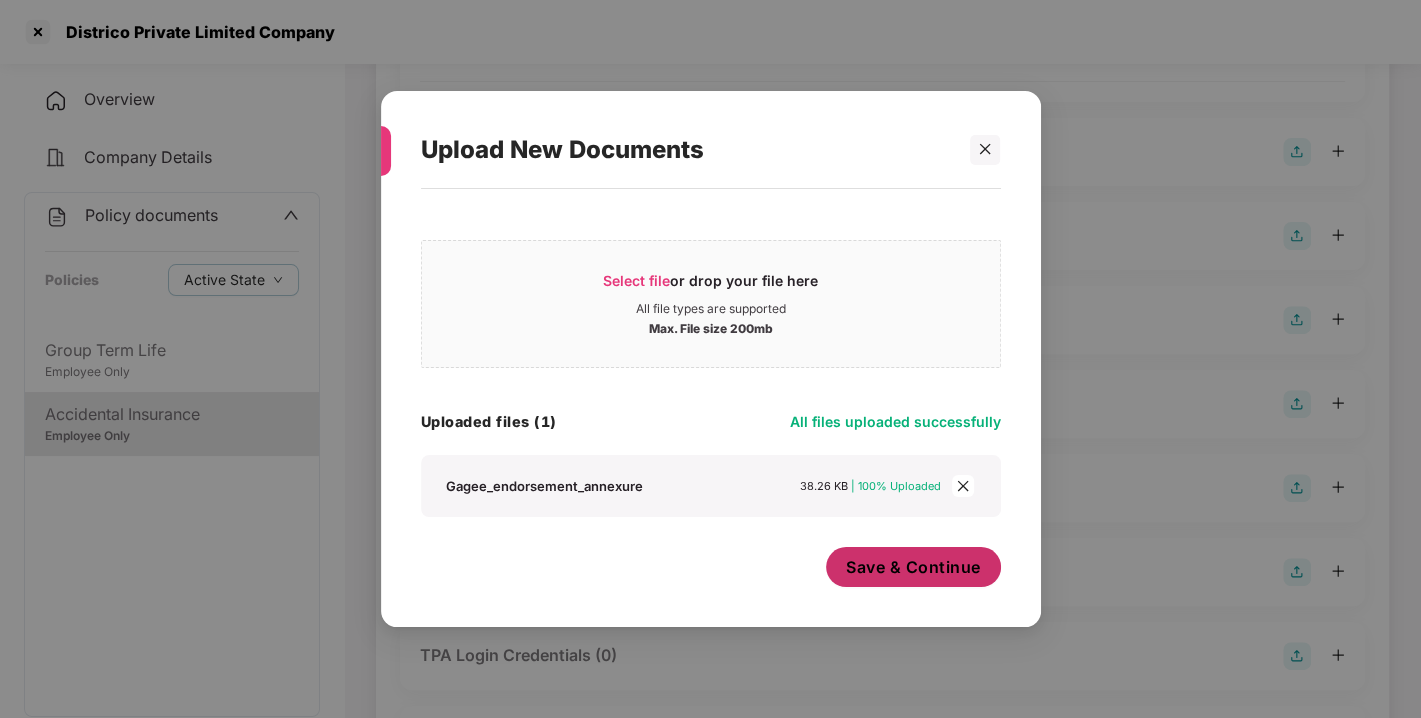 click on "Save & Continue" at bounding box center [913, 567] 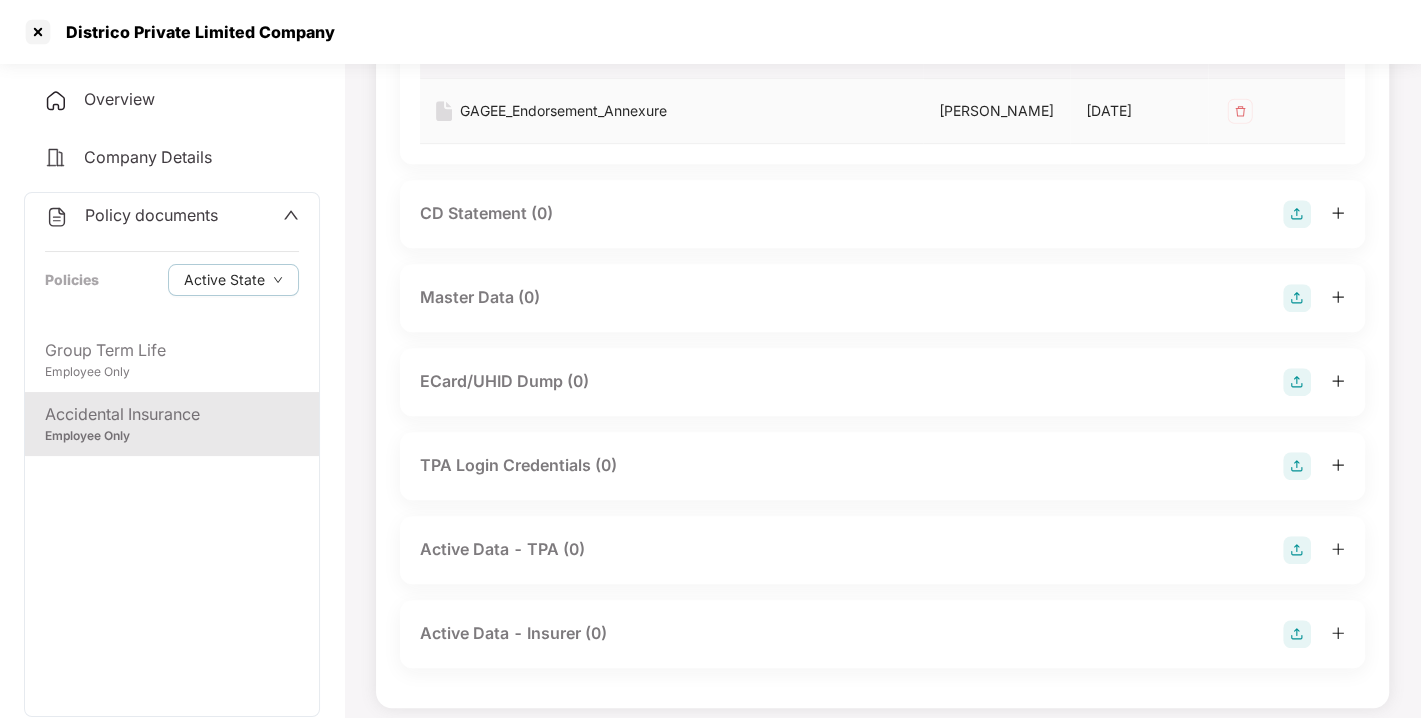 scroll, scrollTop: 735, scrollLeft: 0, axis: vertical 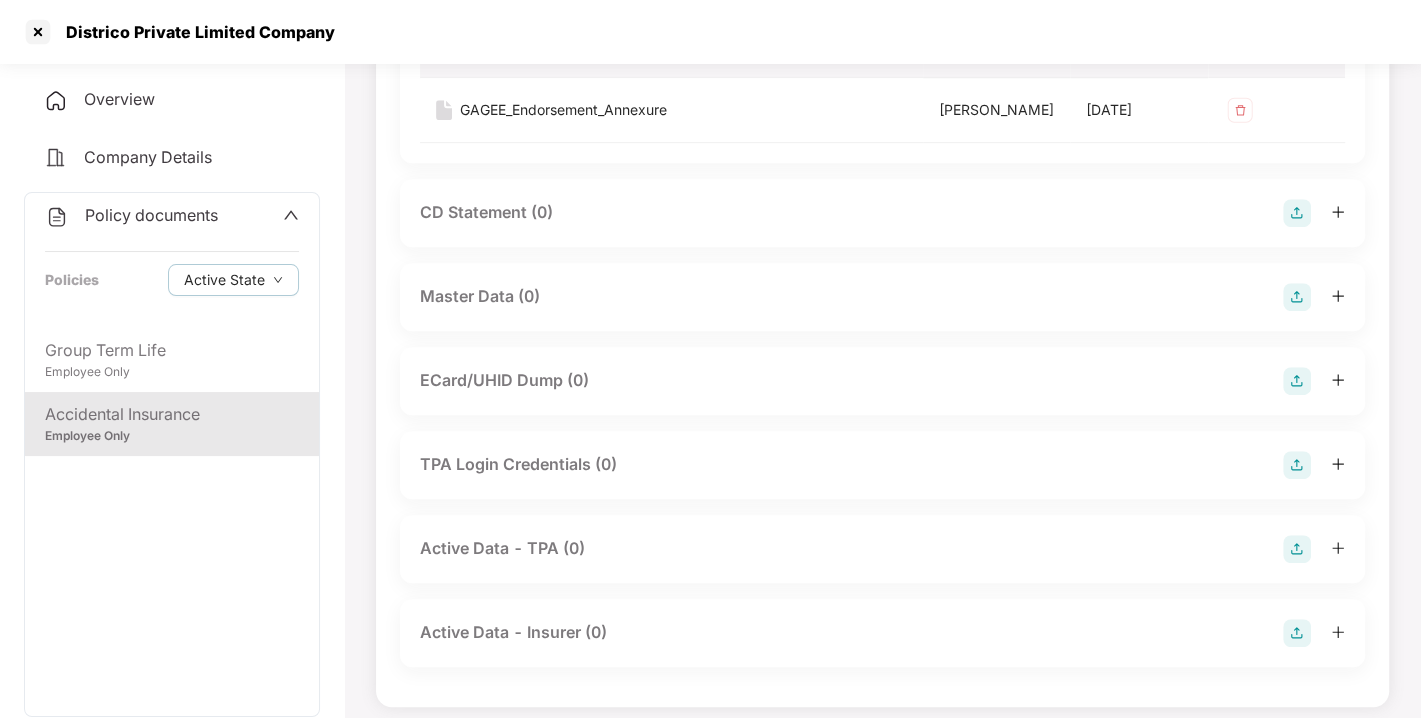 drag, startPoint x: 1308, startPoint y: 394, endPoint x: 1282, endPoint y: 413, distance: 32.202484 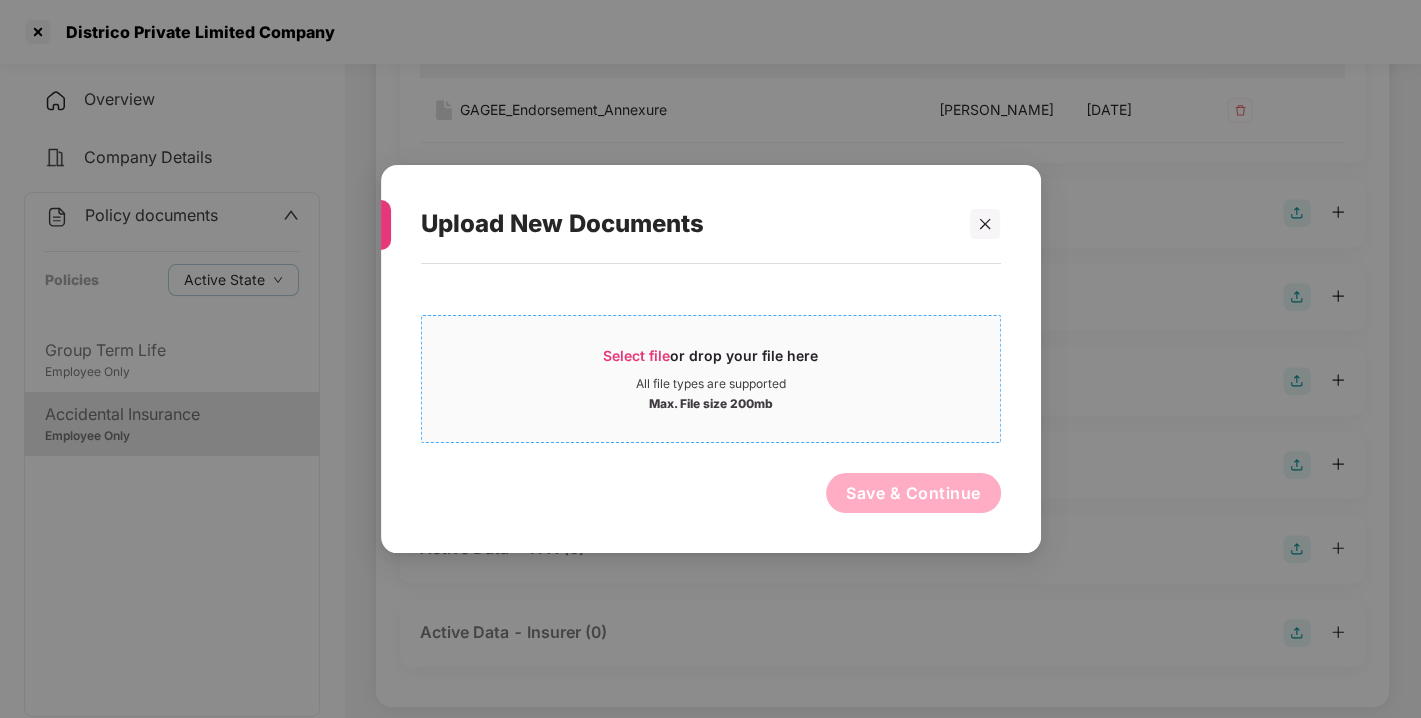 click on "Select file" at bounding box center (636, 355) 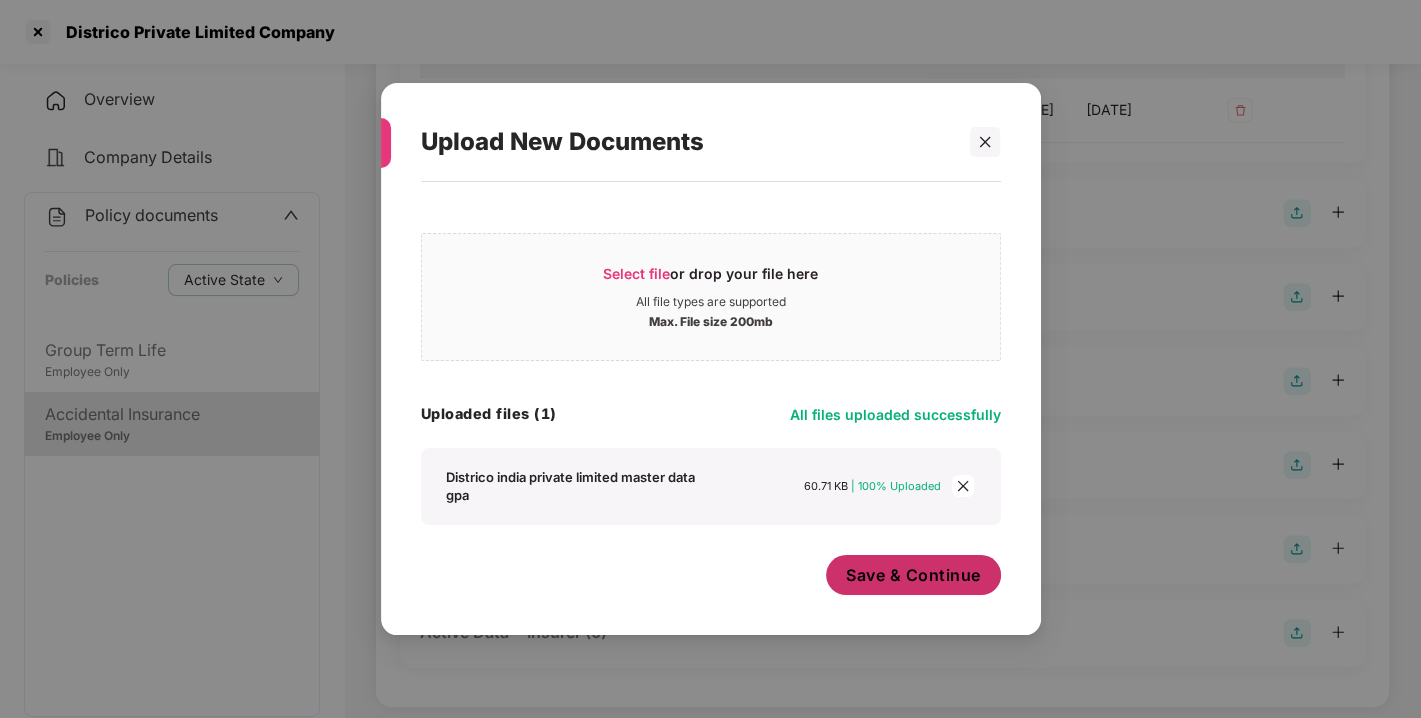 click on "Save & Continue" at bounding box center (913, 575) 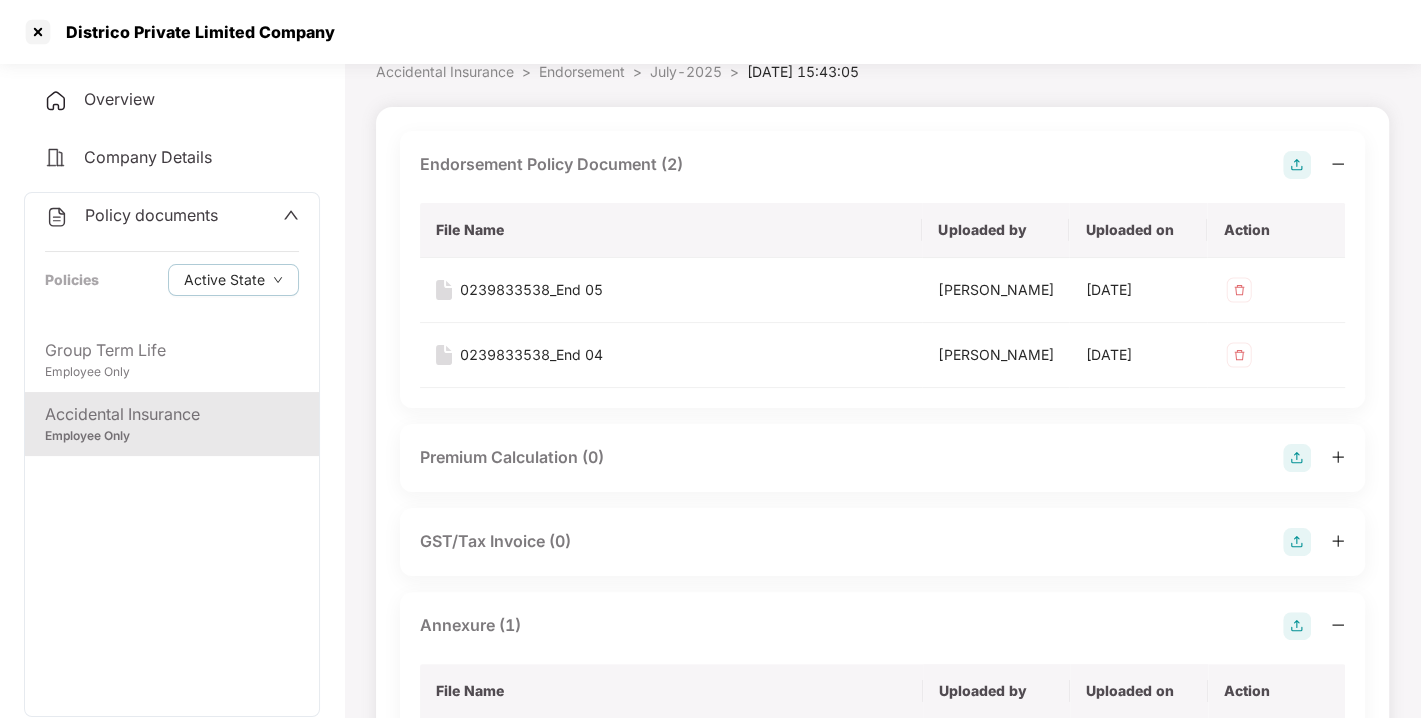 scroll, scrollTop: 0, scrollLeft: 0, axis: both 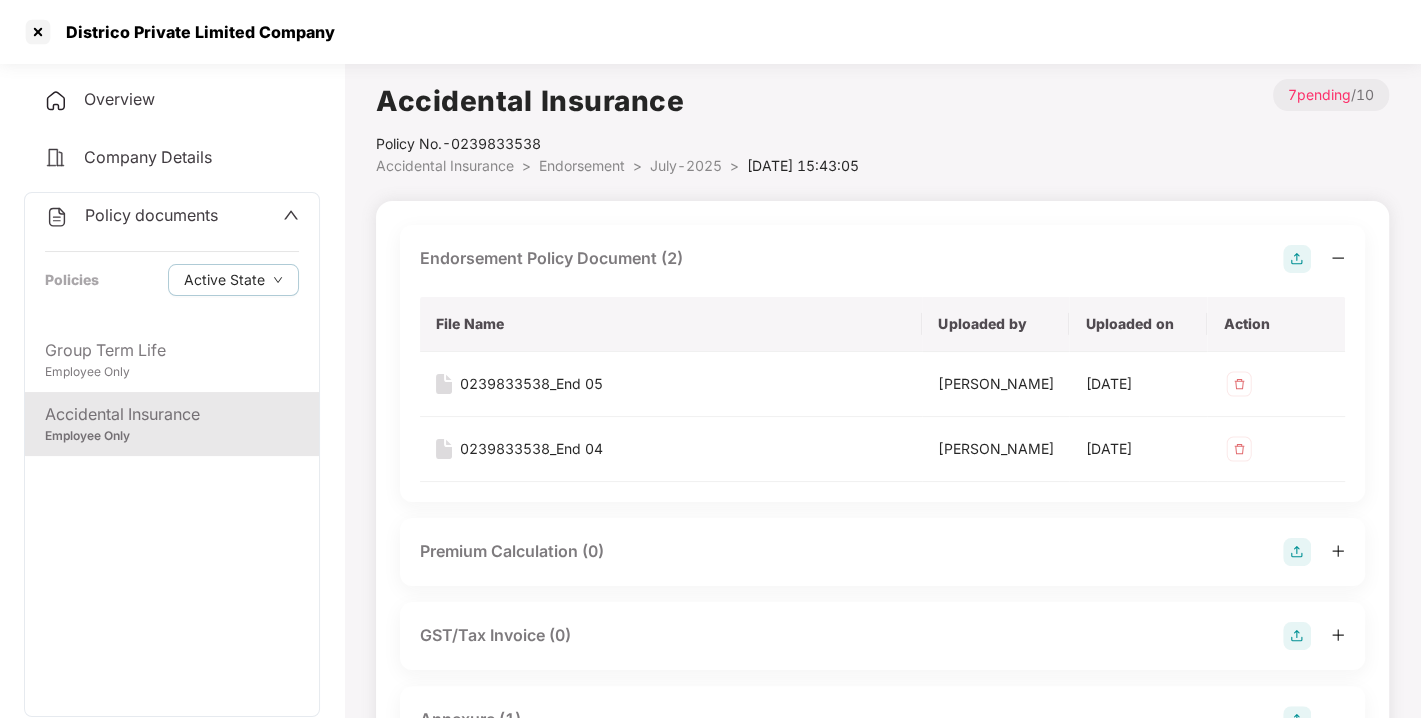 click on "Policy documents" at bounding box center (151, 215) 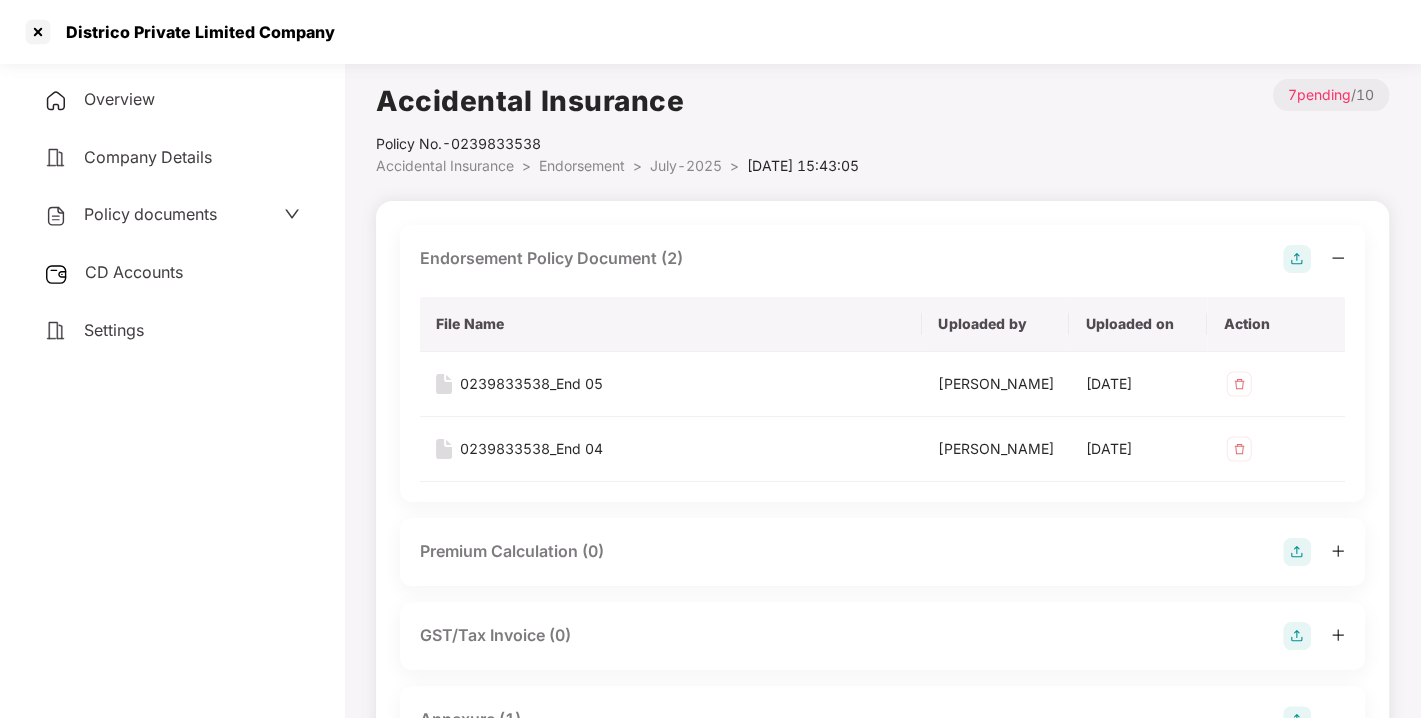 click on "CD Accounts" at bounding box center [134, 272] 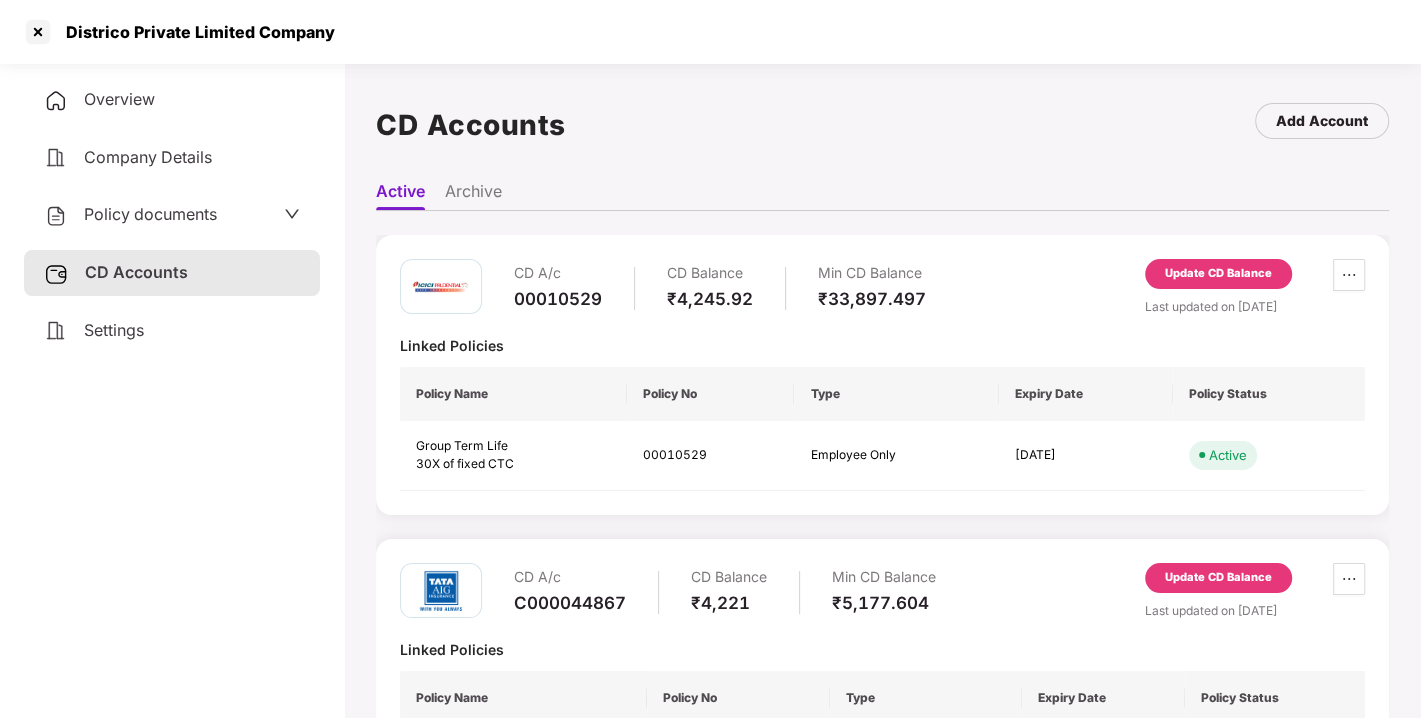 scroll, scrollTop: 118, scrollLeft: 0, axis: vertical 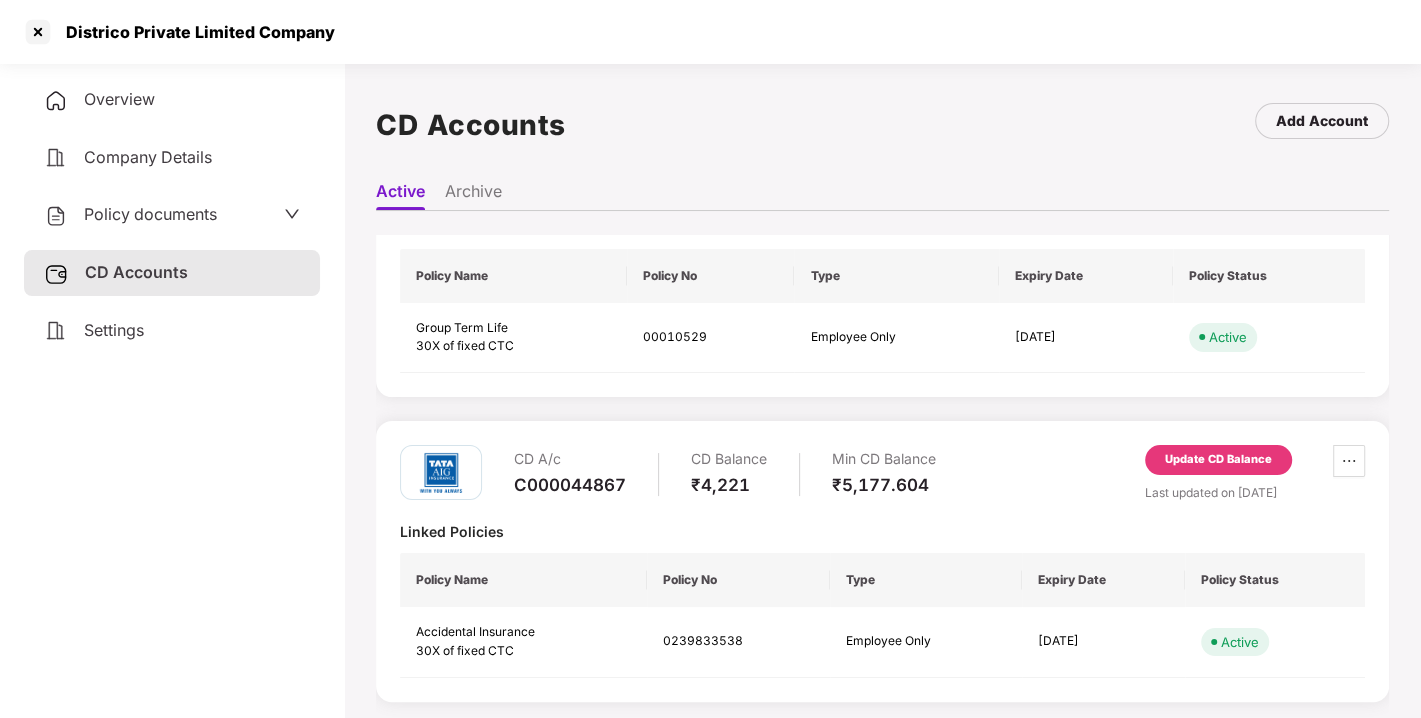 click on "Update CD Balance" at bounding box center [1218, 460] 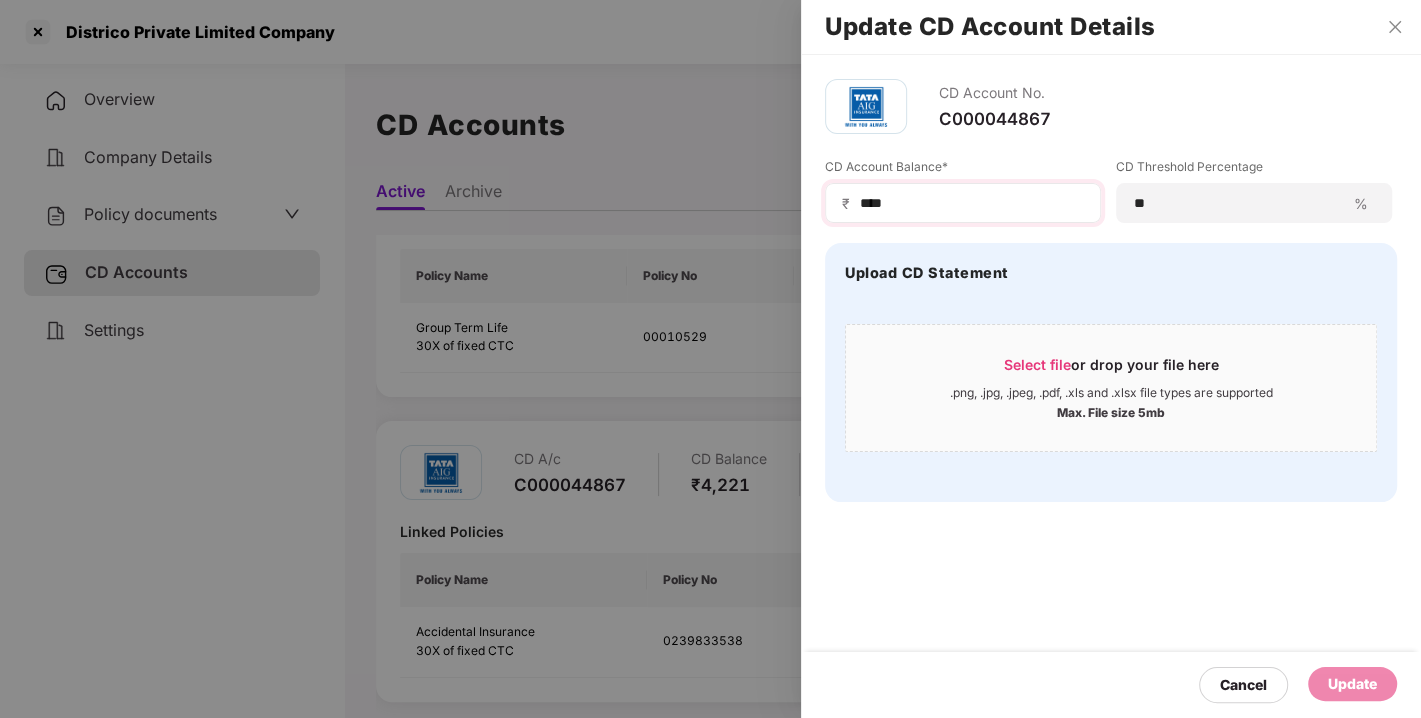 drag, startPoint x: 917, startPoint y: 189, endPoint x: 916, endPoint y: 205, distance: 16.03122 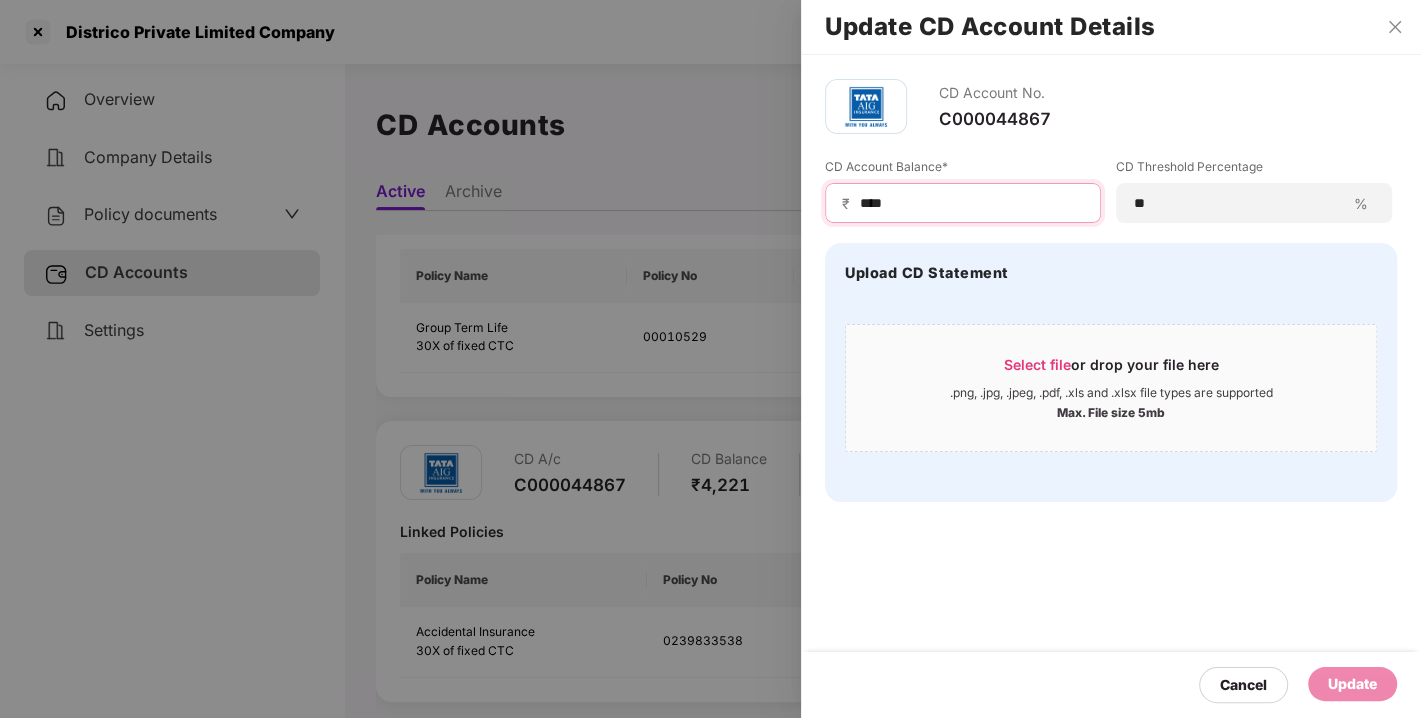 drag, startPoint x: 916, startPoint y: 205, endPoint x: 600, endPoint y: 272, distance: 323.02478 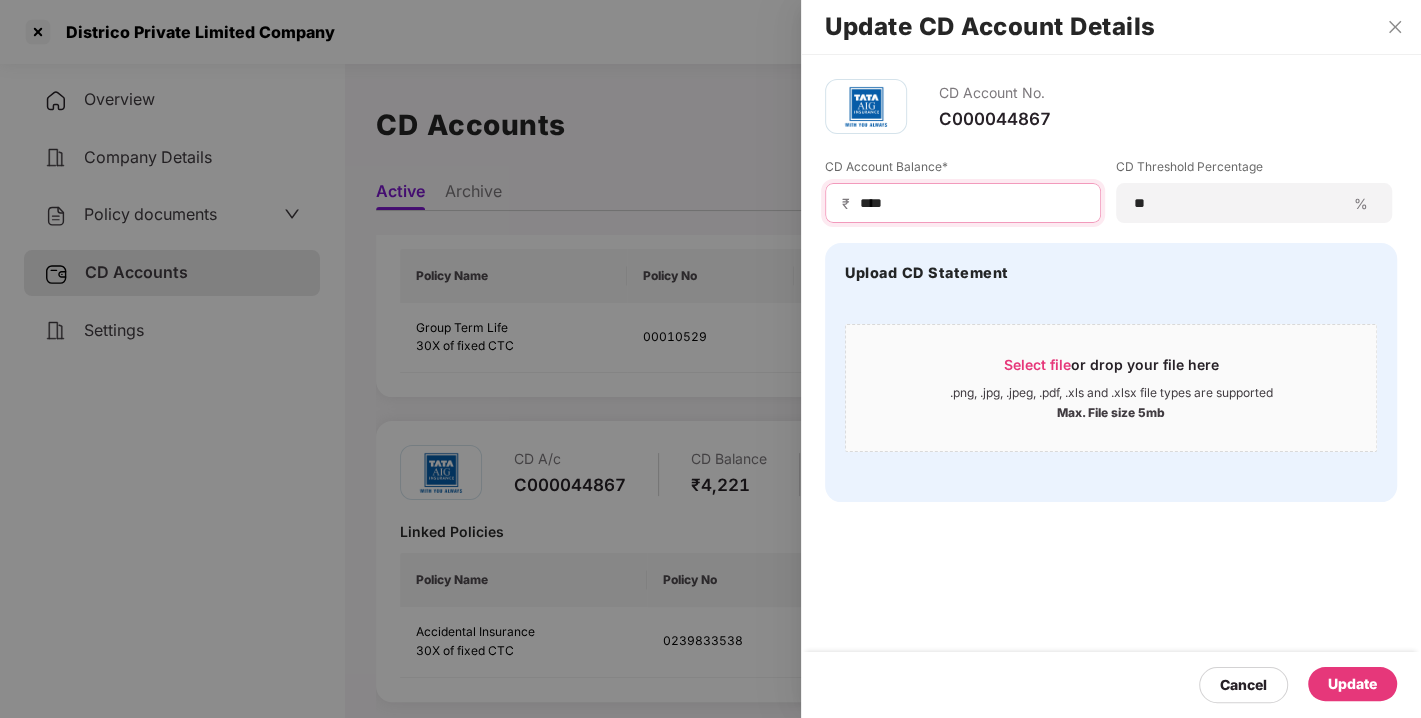 type on "****" 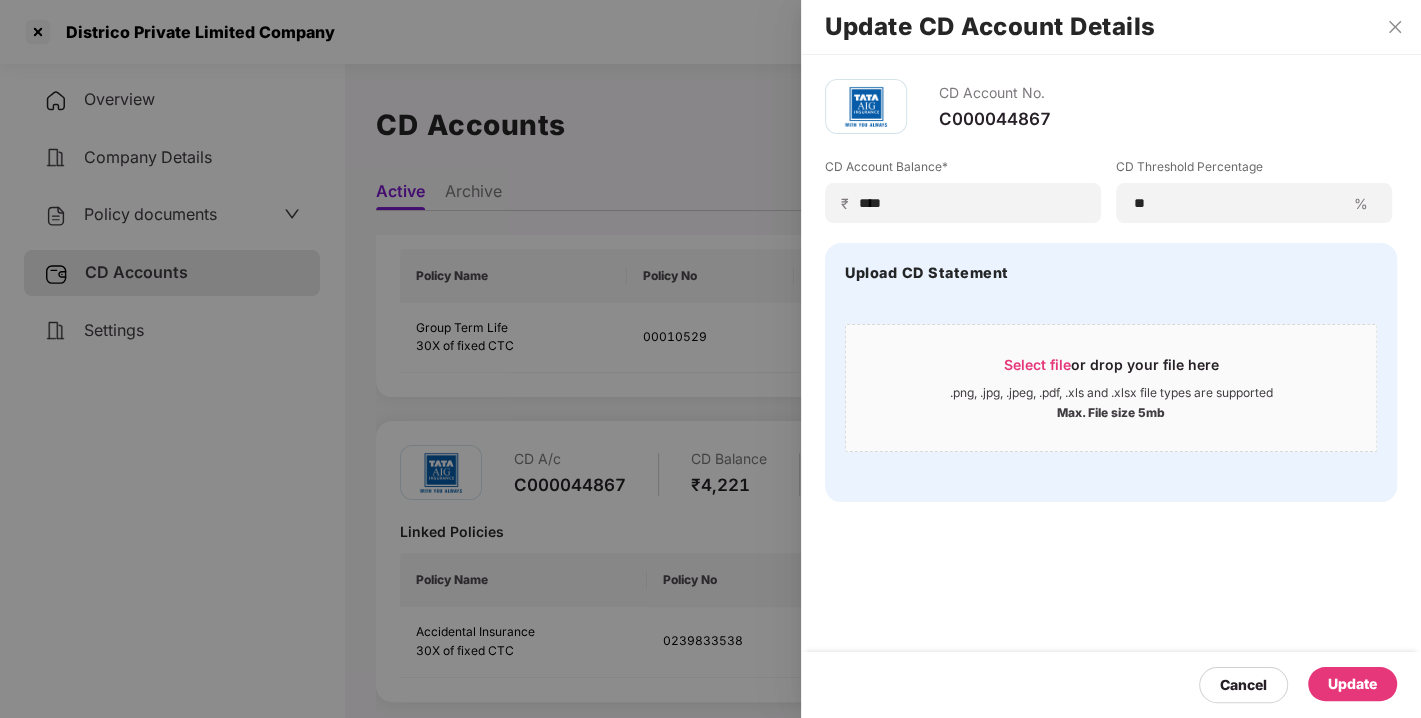 drag, startPoint x: 1320, startPoint y: 662, endPoint x: 1336, endPoint y: 674, distance: 20 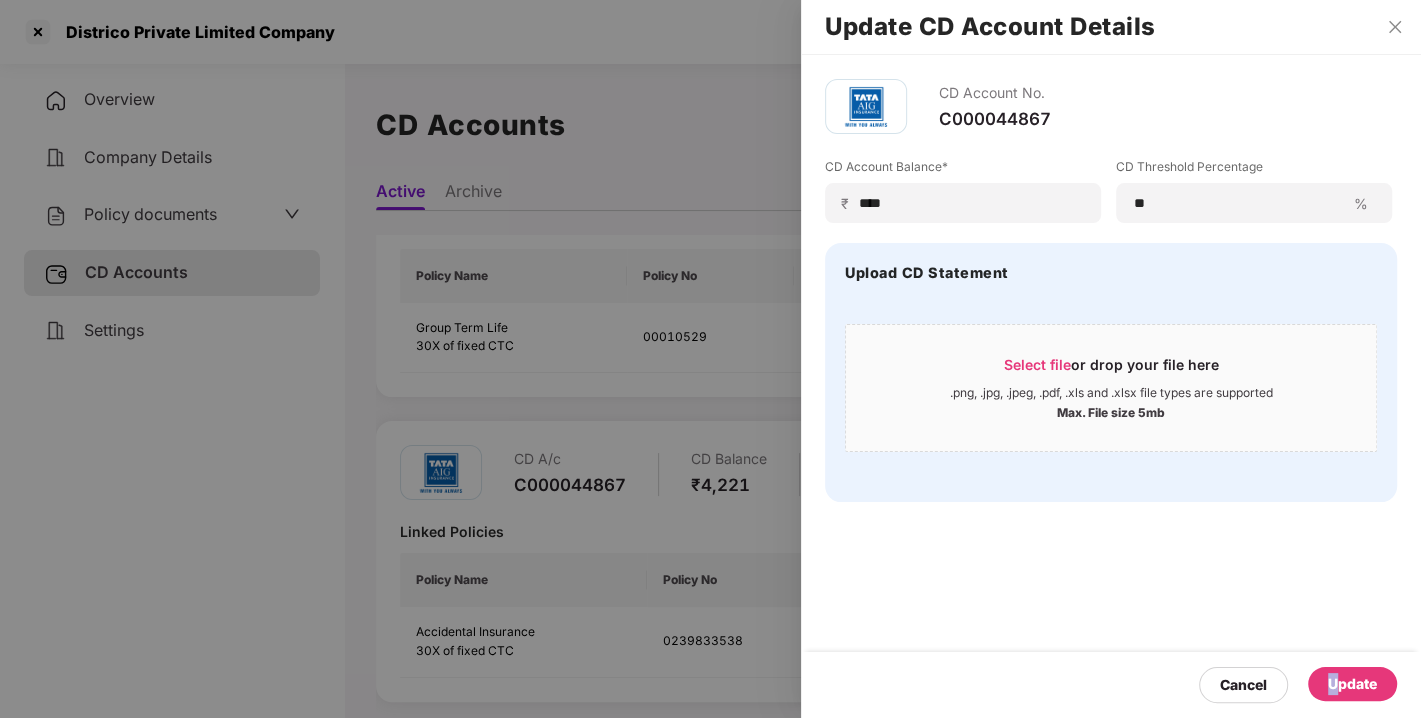click on "Update" at bounding box center (1352, 684) 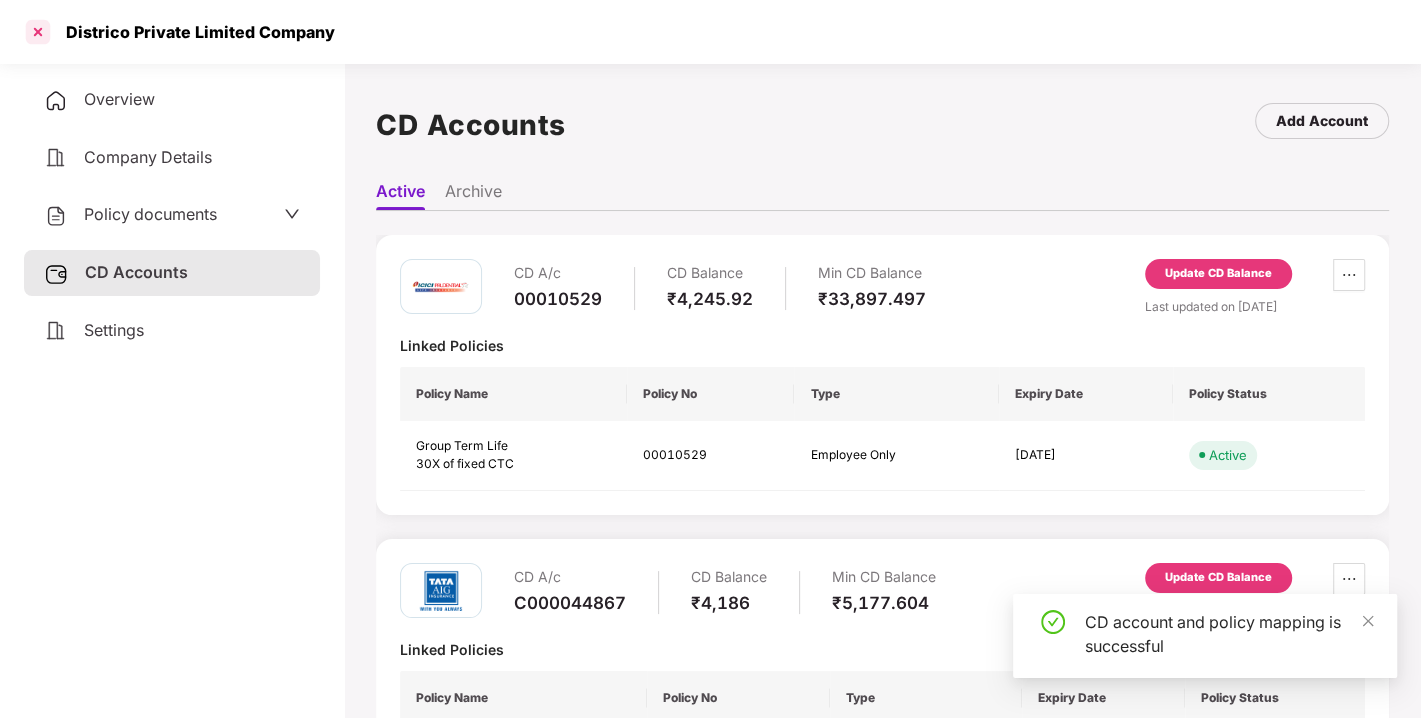 click at bounding box center (38, 32) 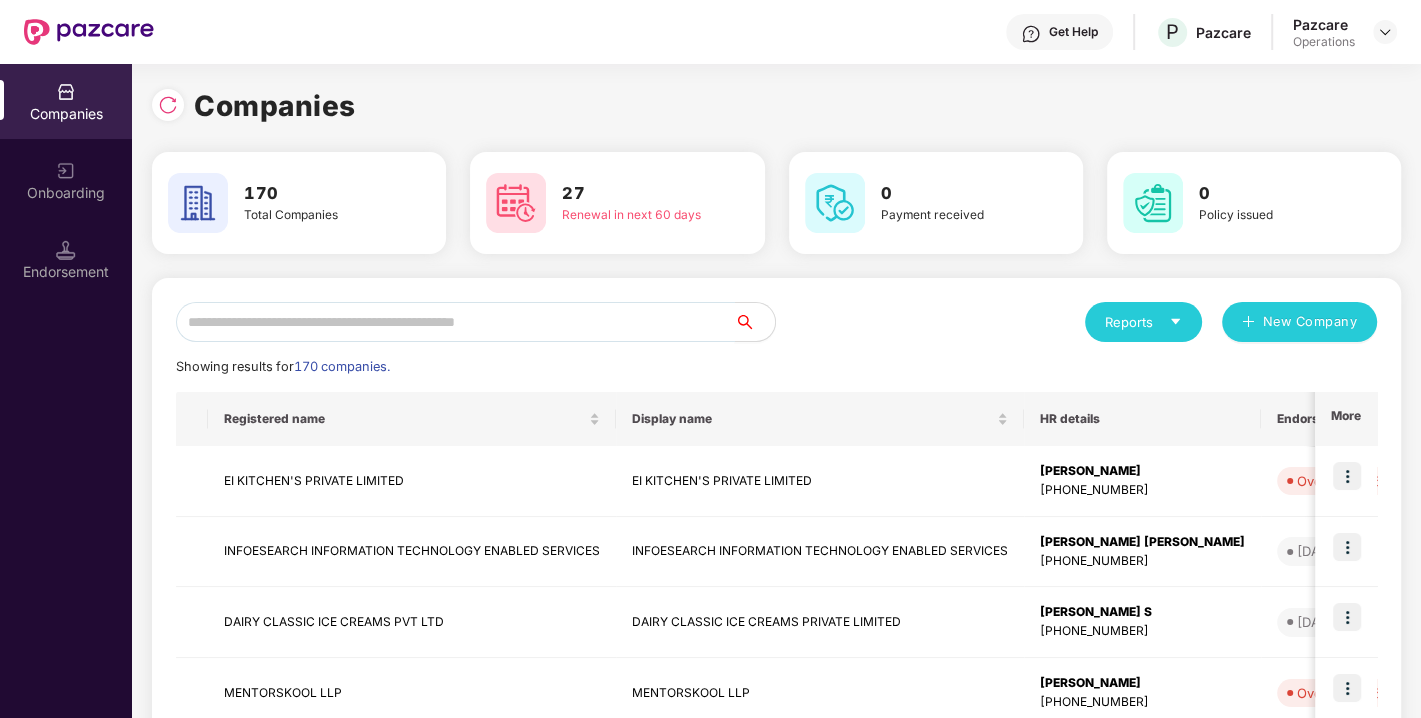 click at bounding box center (455, 322) 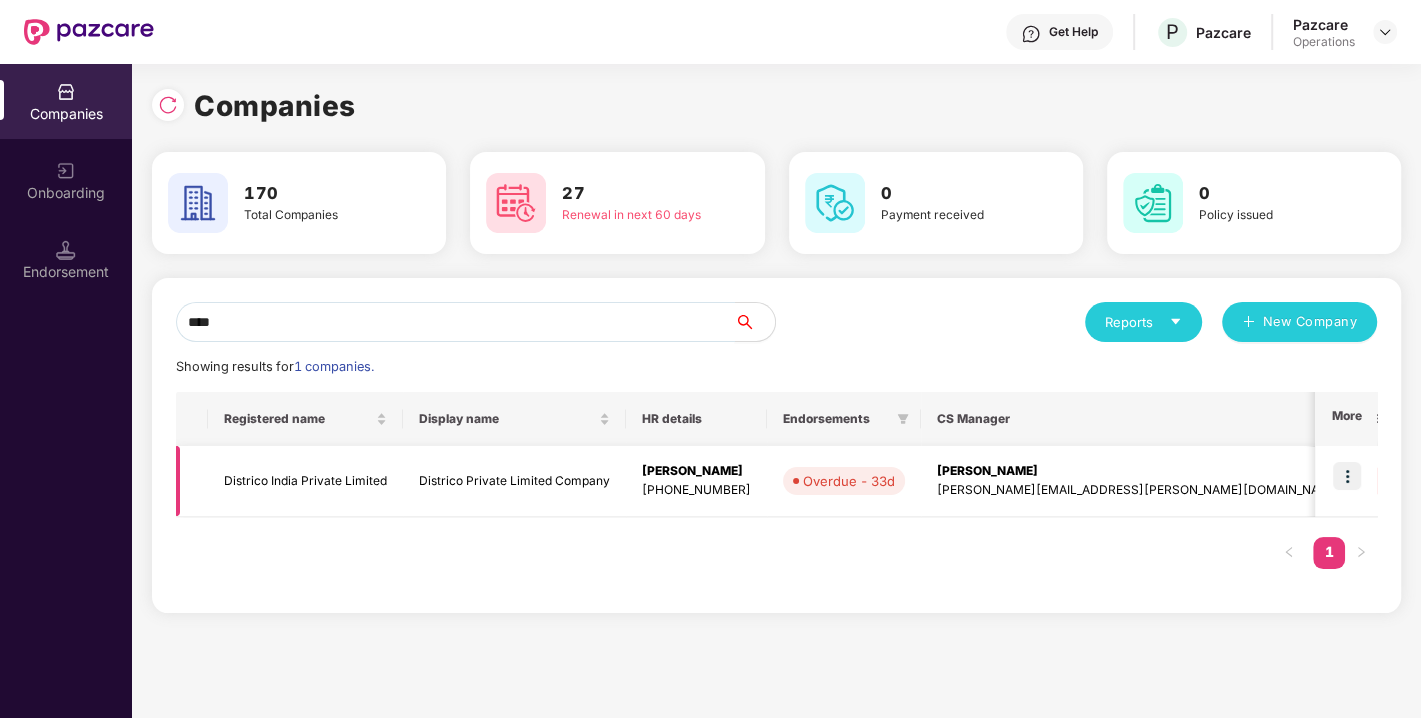 type on "****" 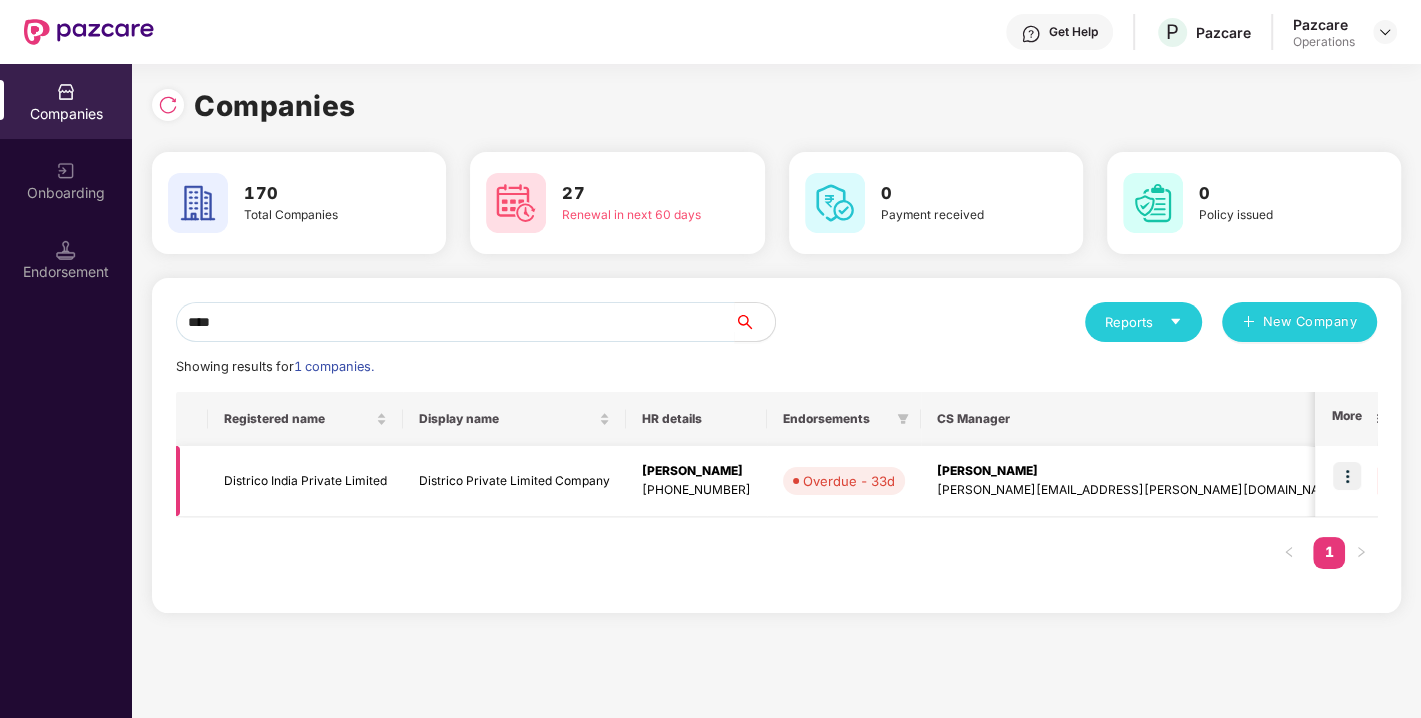 click on "Districo India Private Limited" at bounding box center (305, 481) 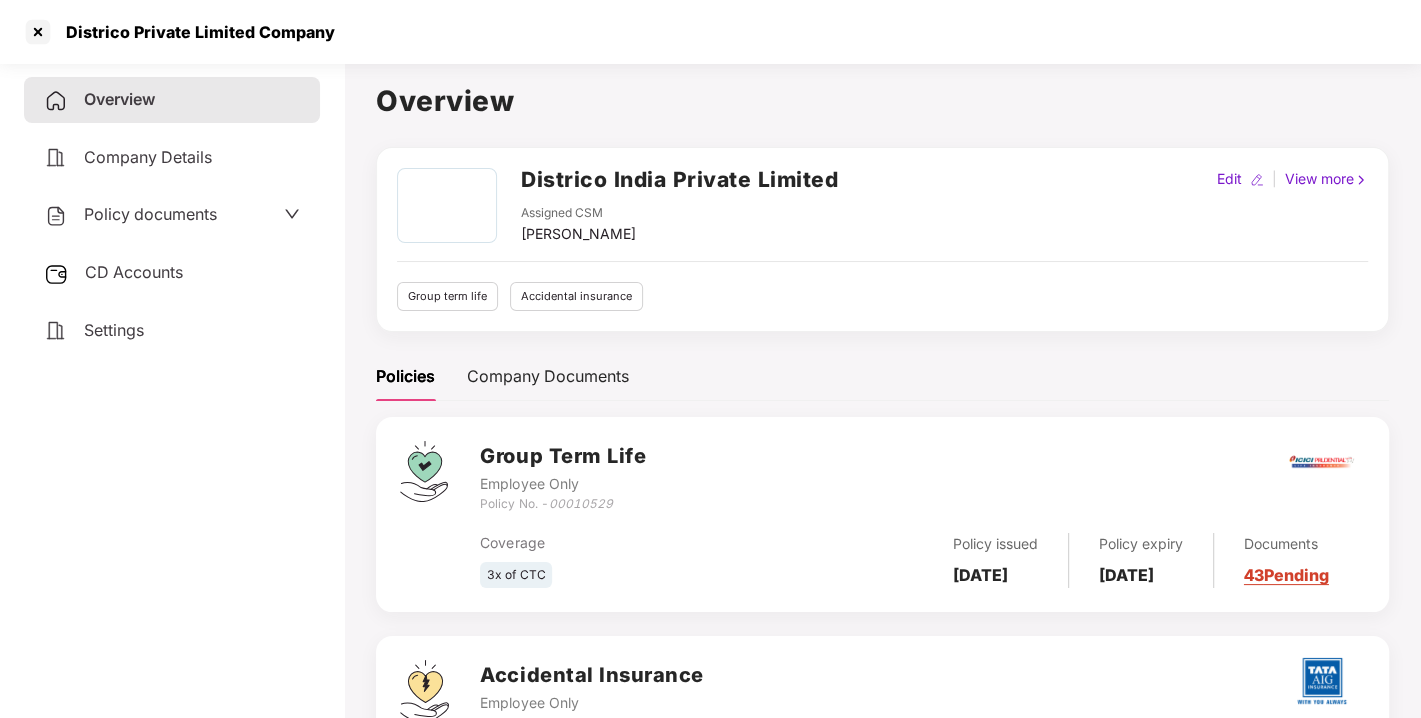 click on "Policy documents" at bounding box center (130, 215) 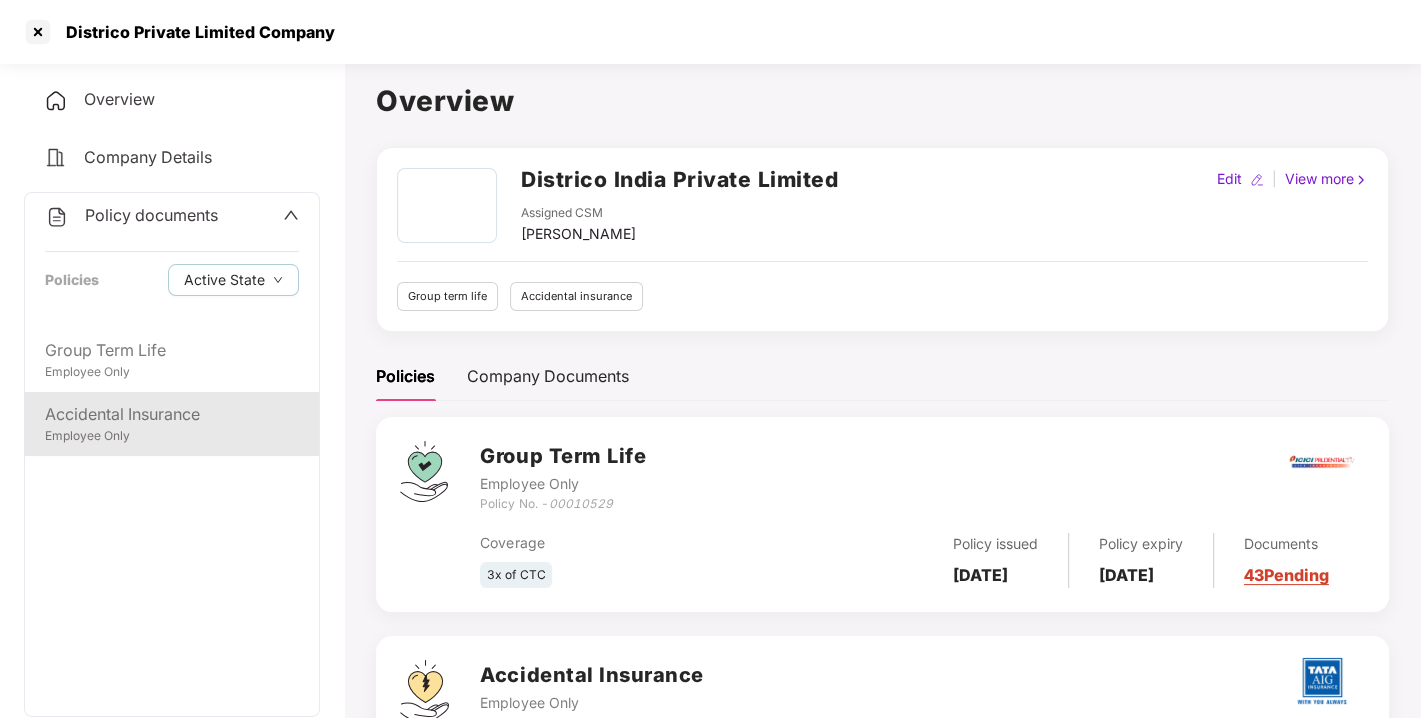 click on "Accidental Insurance" at bounding box center (172, 414) 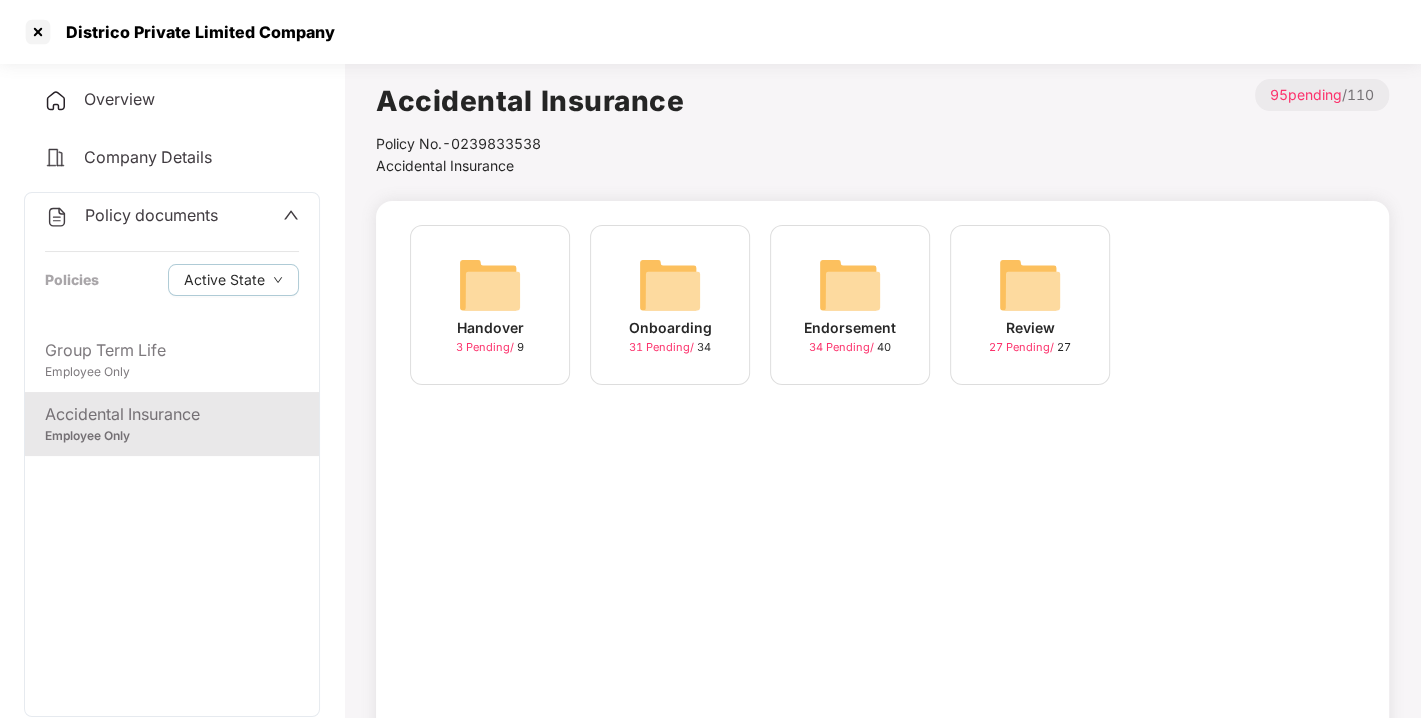 click on "Endorsement" at bounding box center [850, 328] 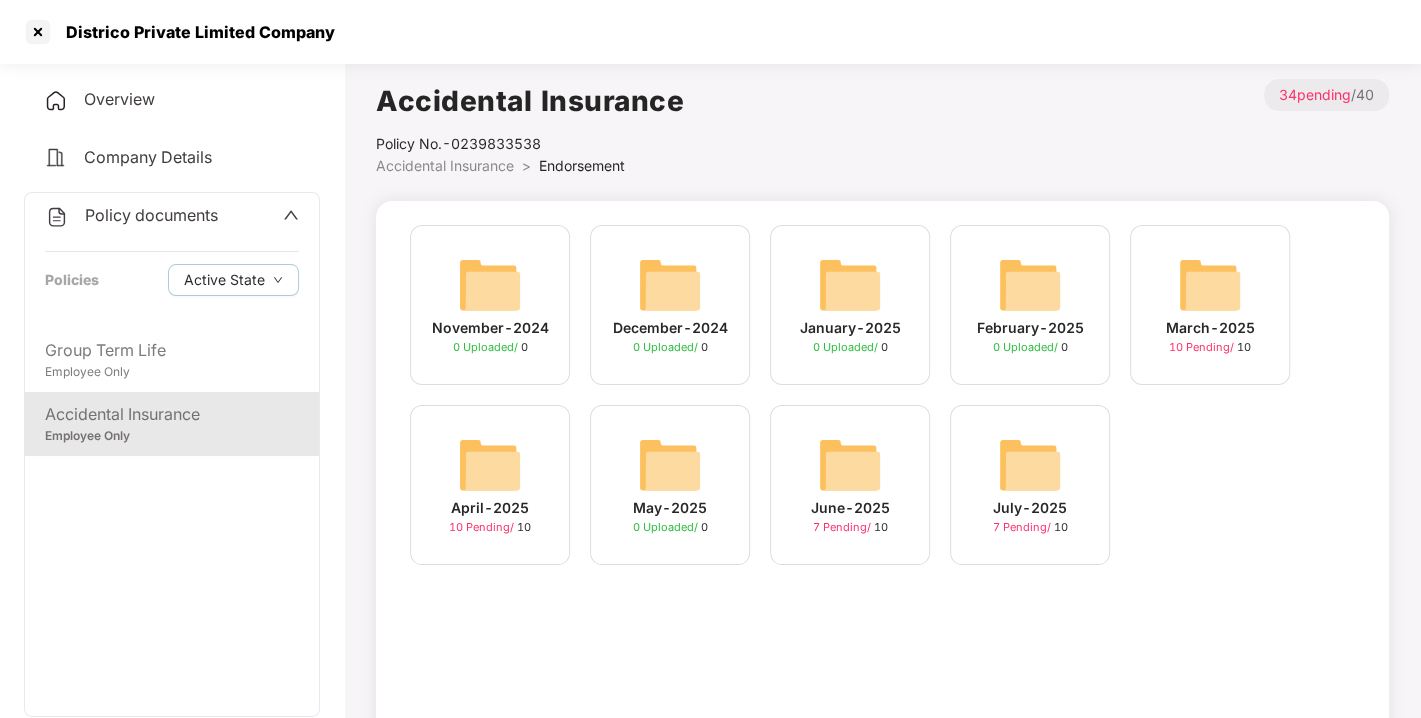 click on "Policy documents" at bounding box center (151, 215) 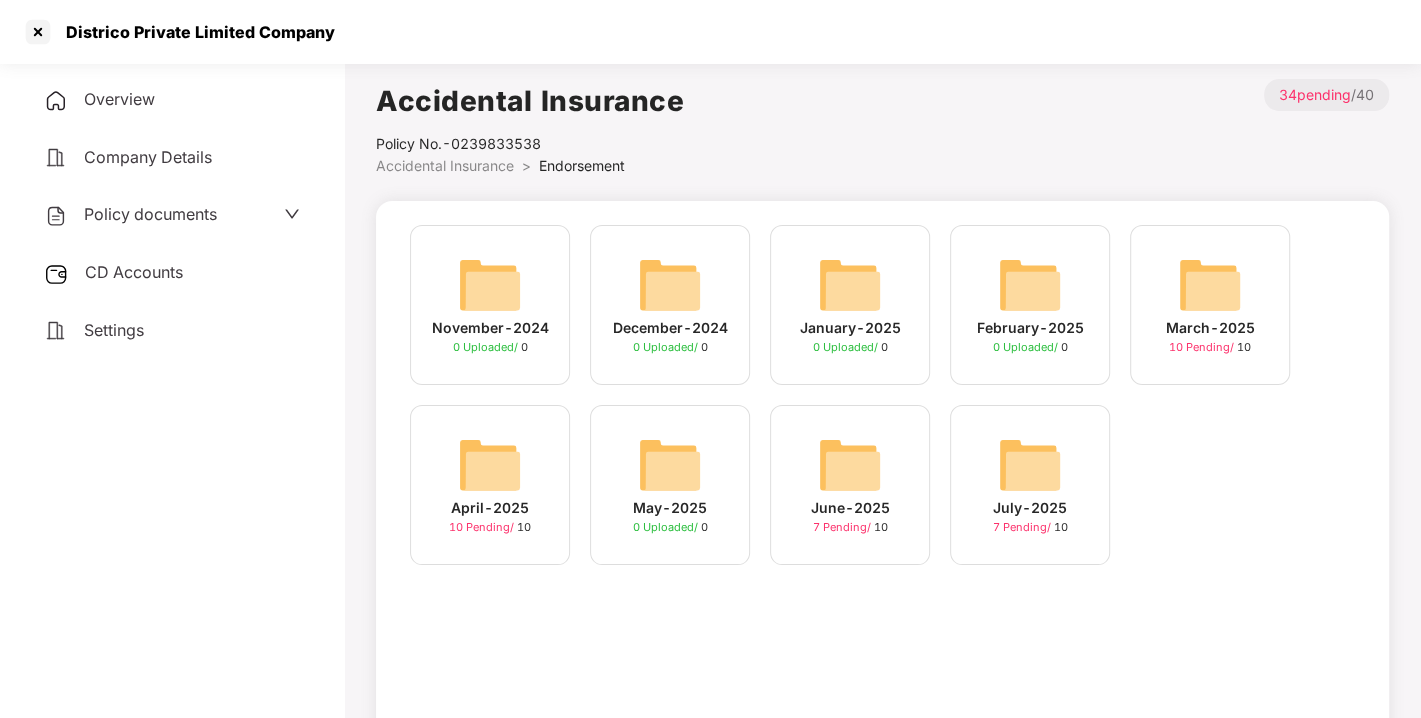 click on "CD Accounts" at bounding box center [134, 272] 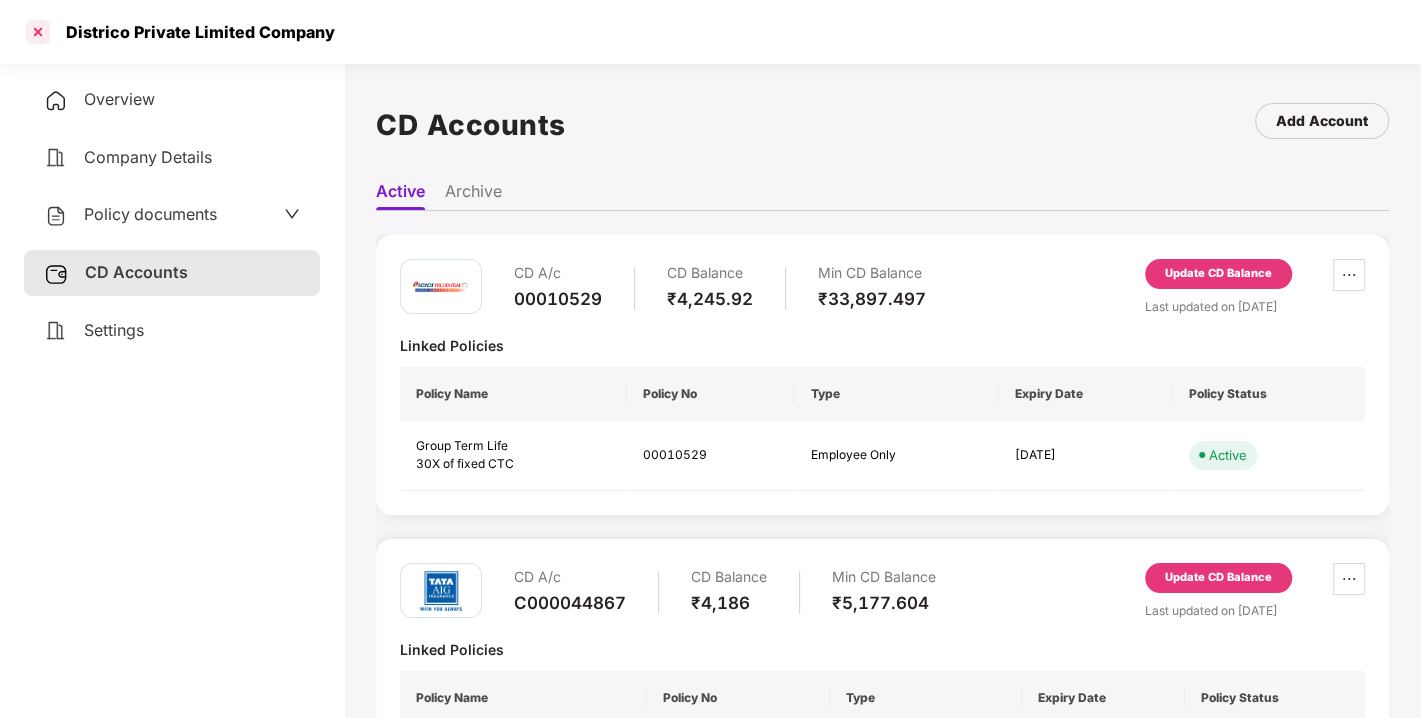 click at bounding box center [38, 32] 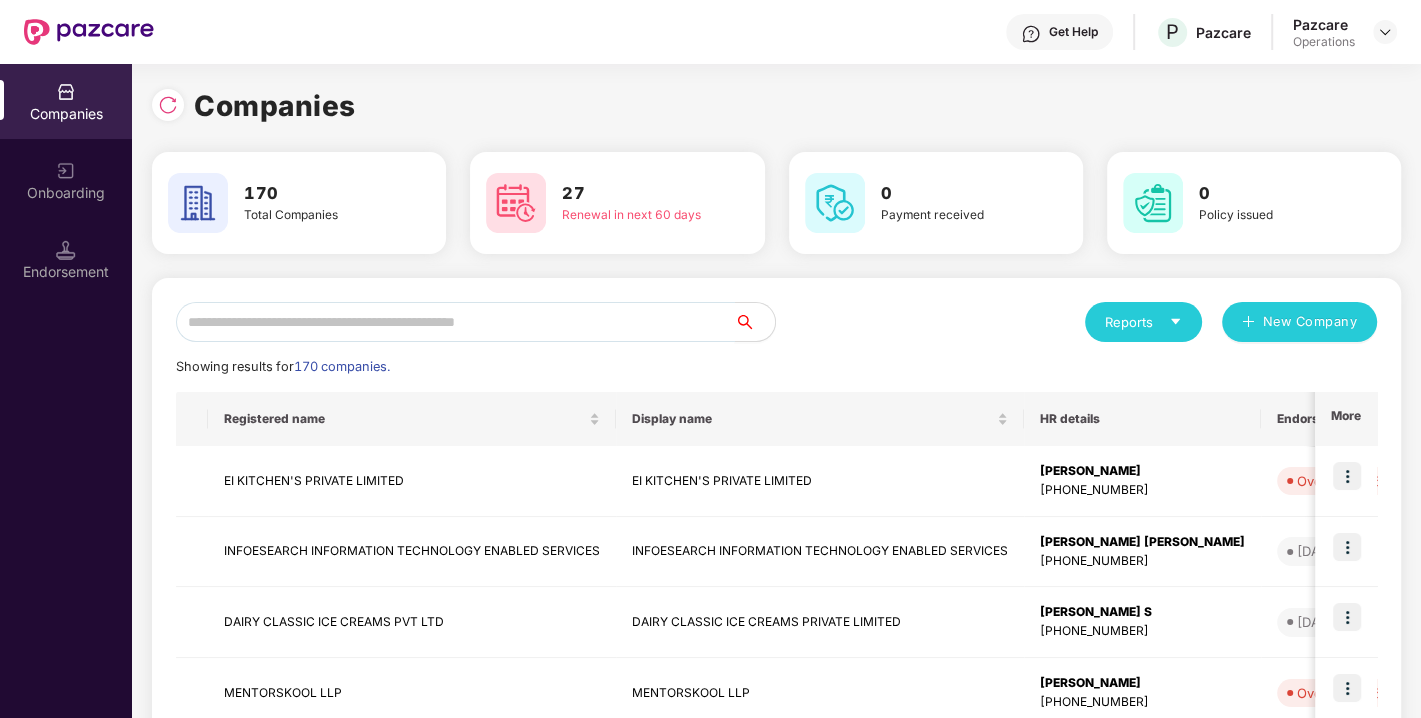 click at bounding box center [455, 322] 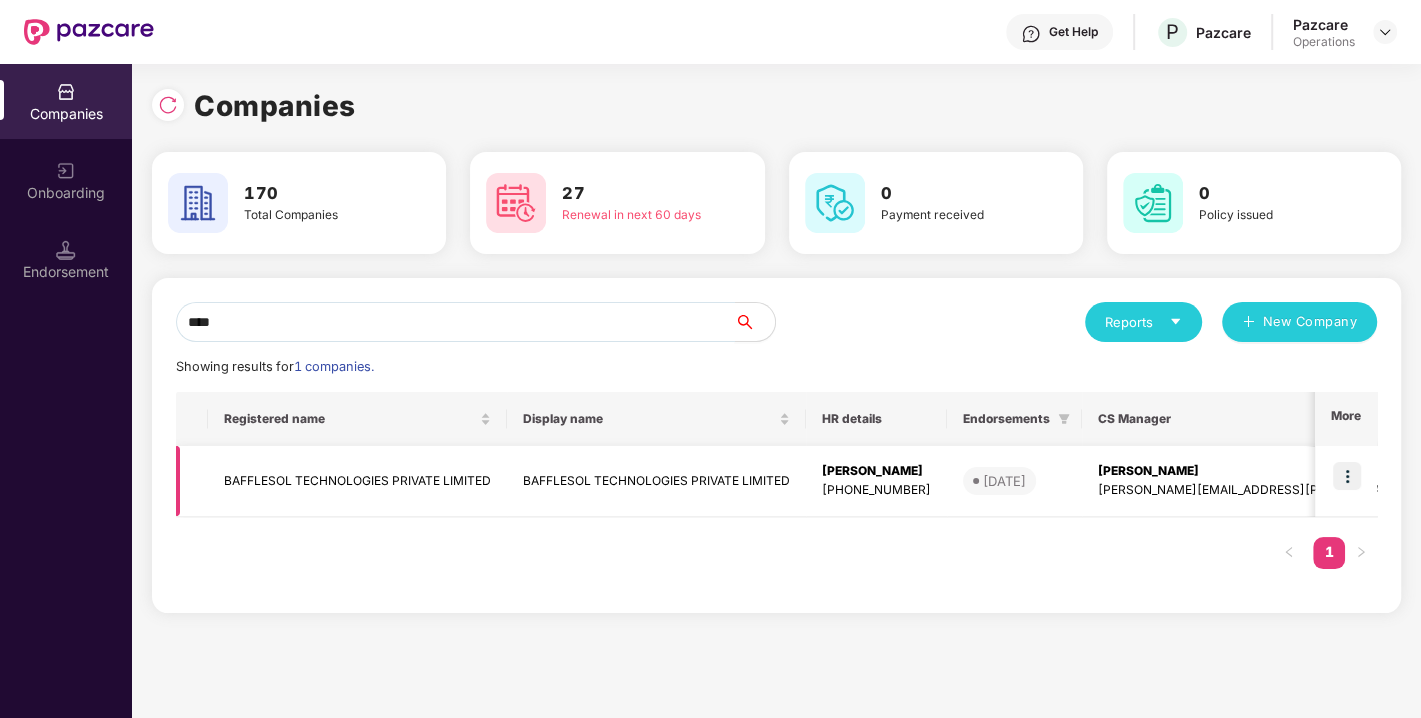 type on "****" 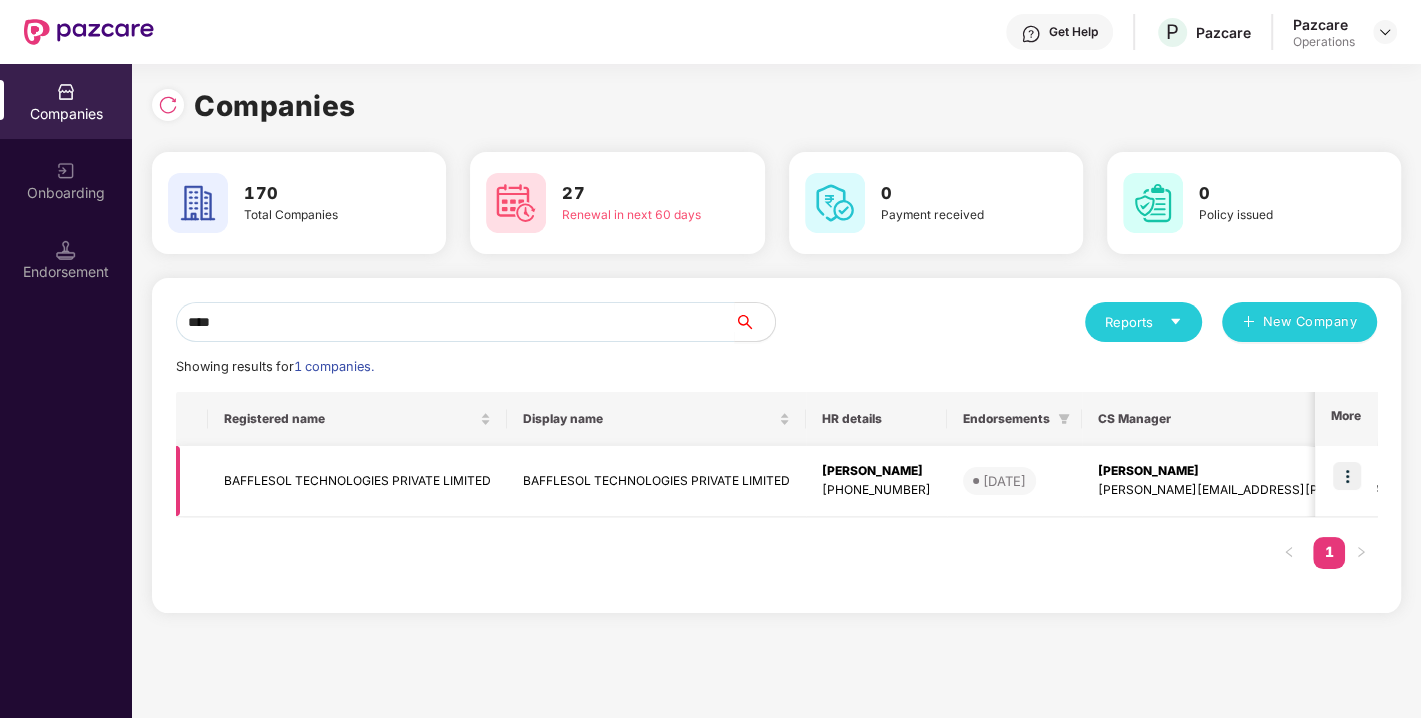 click on "BAFFLESOL TECHNOLOGIES PRIVATE LIMITED" at bounding box center [357, 481] 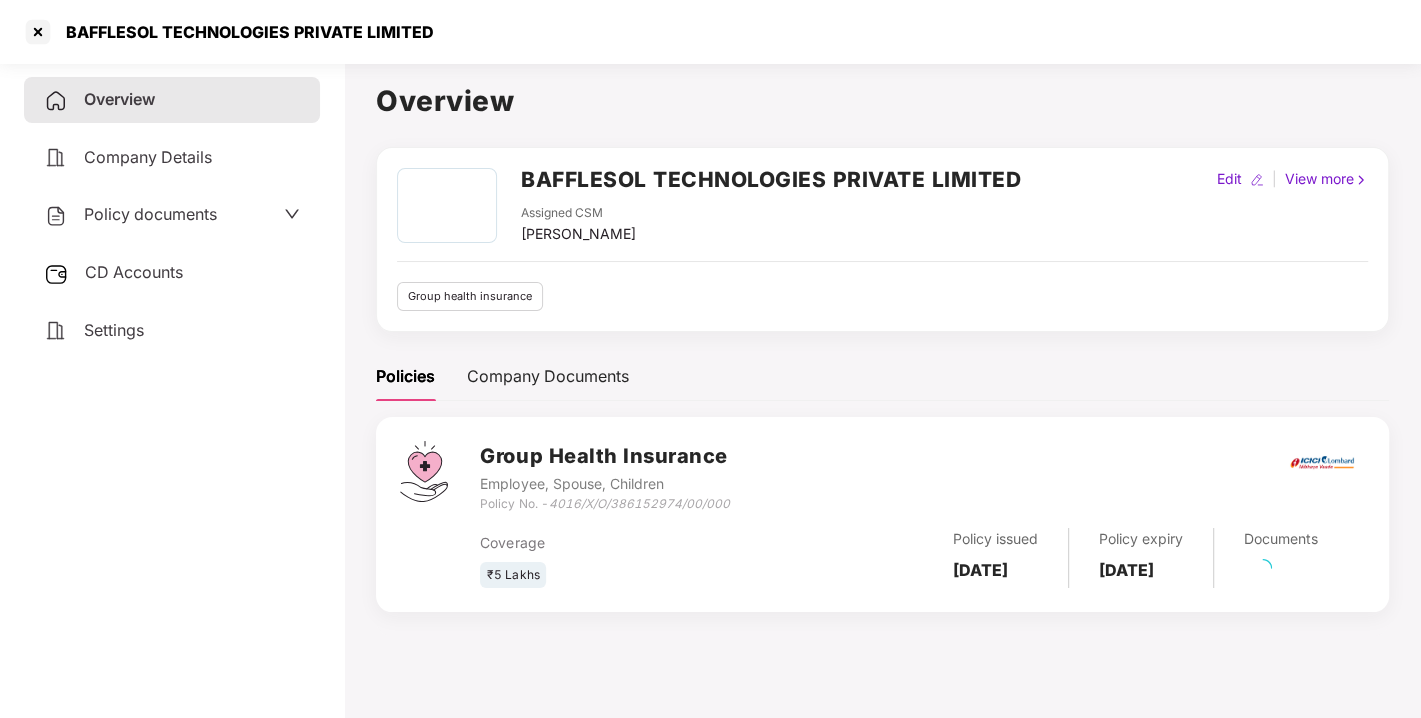 click on "CD Accounts" at bounding box center (134, 272) 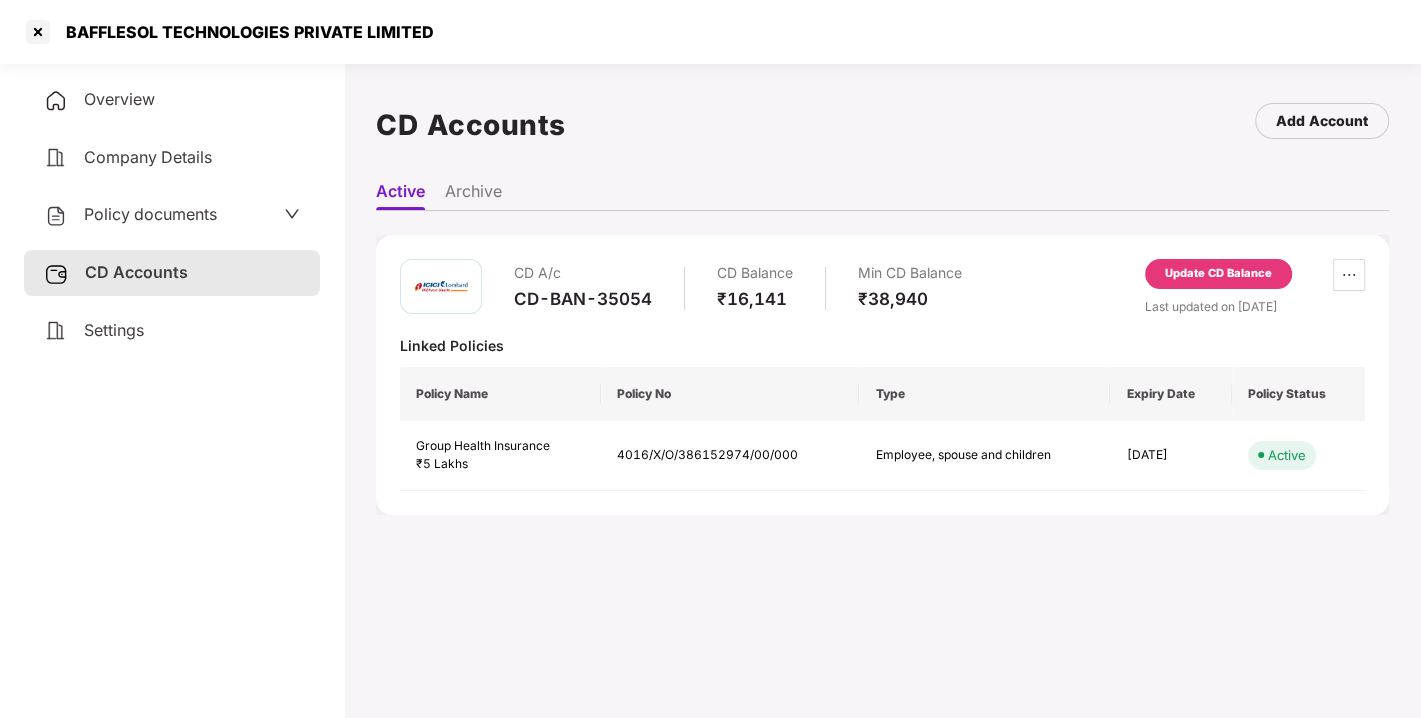 click on "Policy documents" at bounding box center (150, 214) 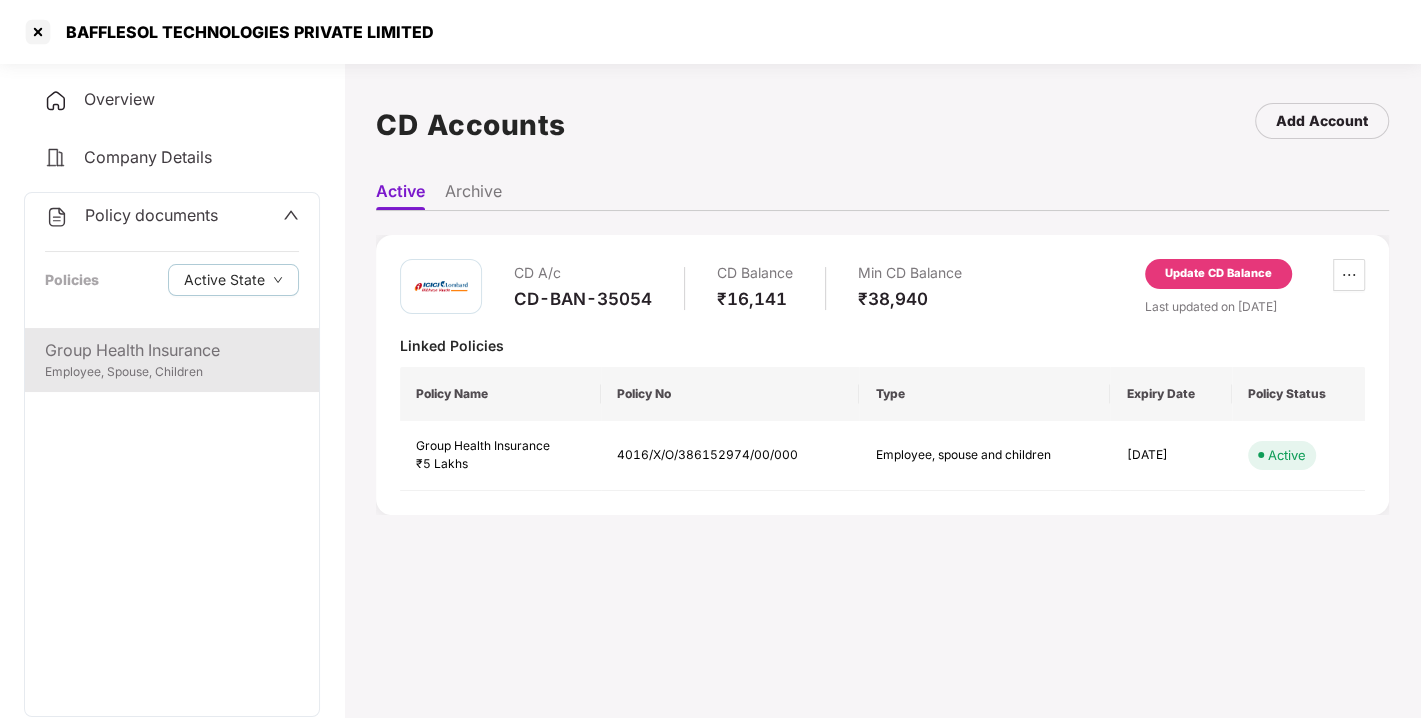 click on "Group Health Insurance Employee, Spouse, Children" at bounding box center (172, 360) 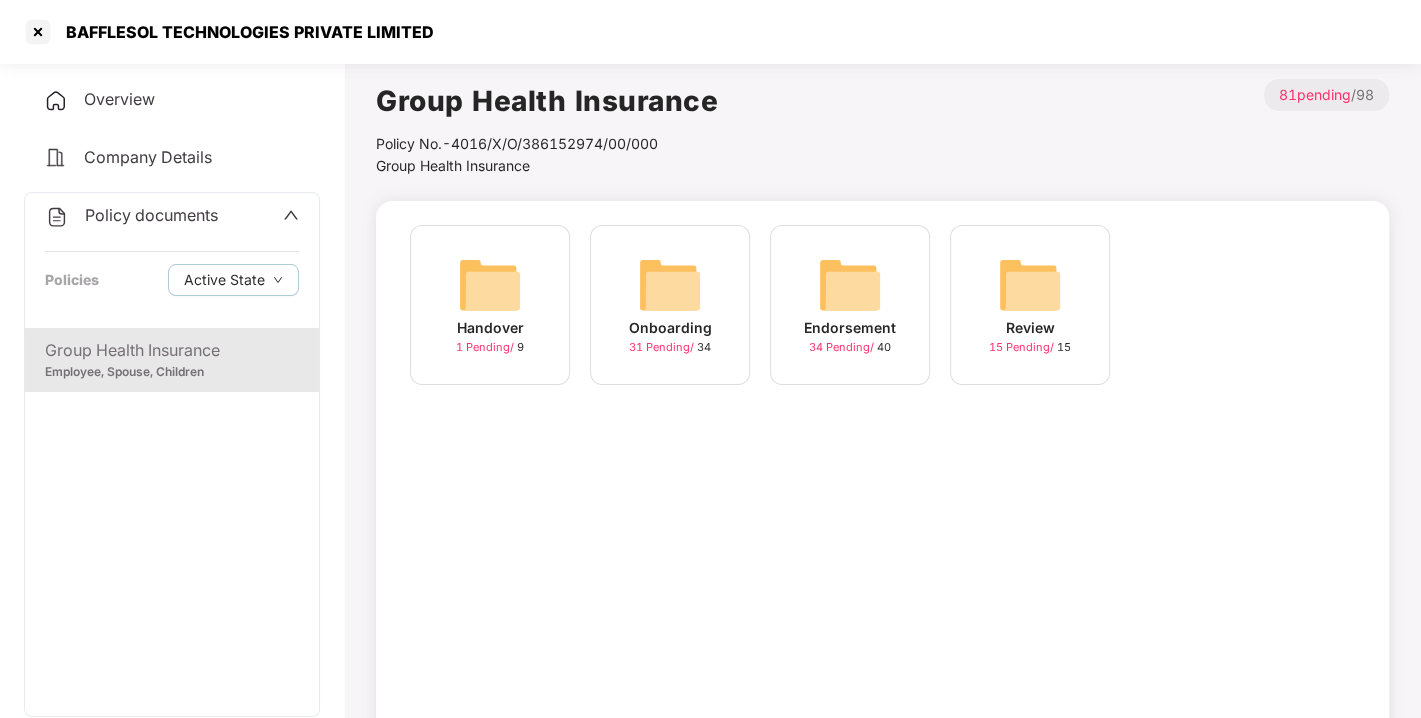 click at bounding box center [850, 285] 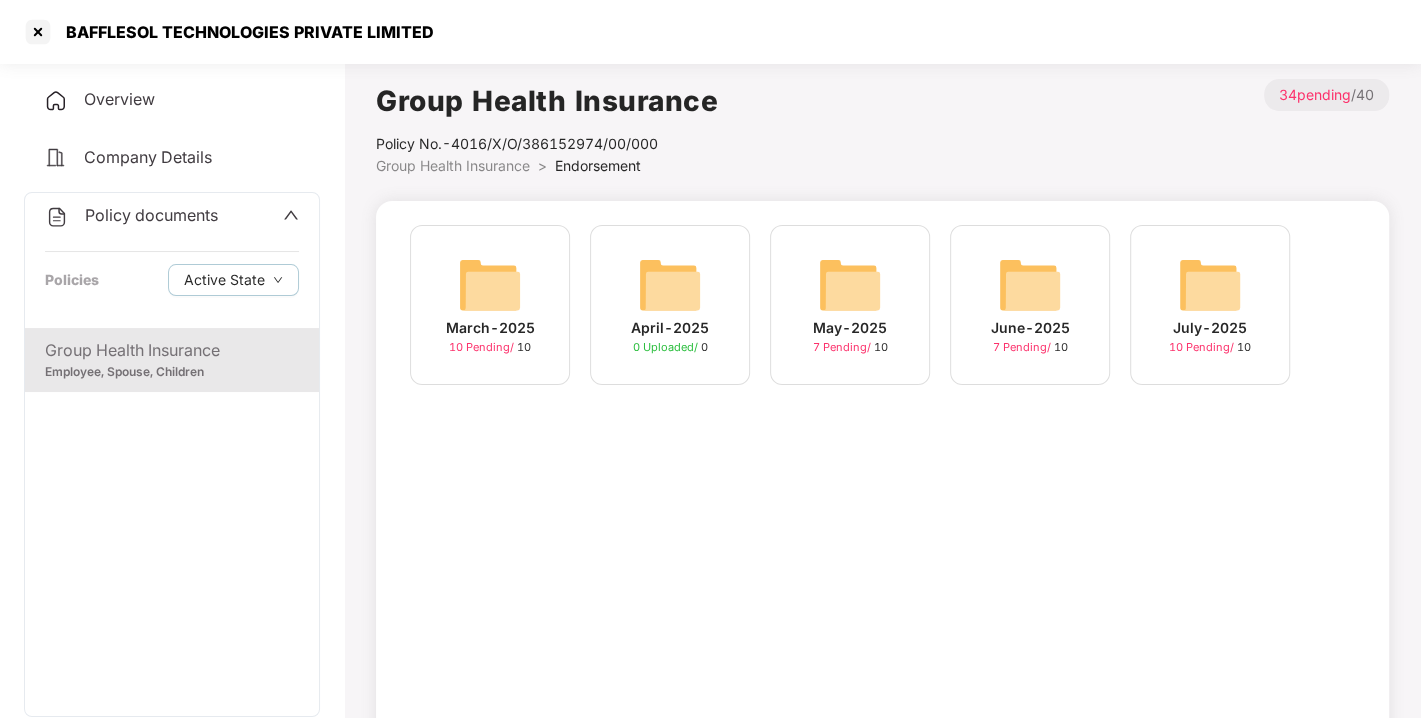 click at bounding box center [1210, 285] 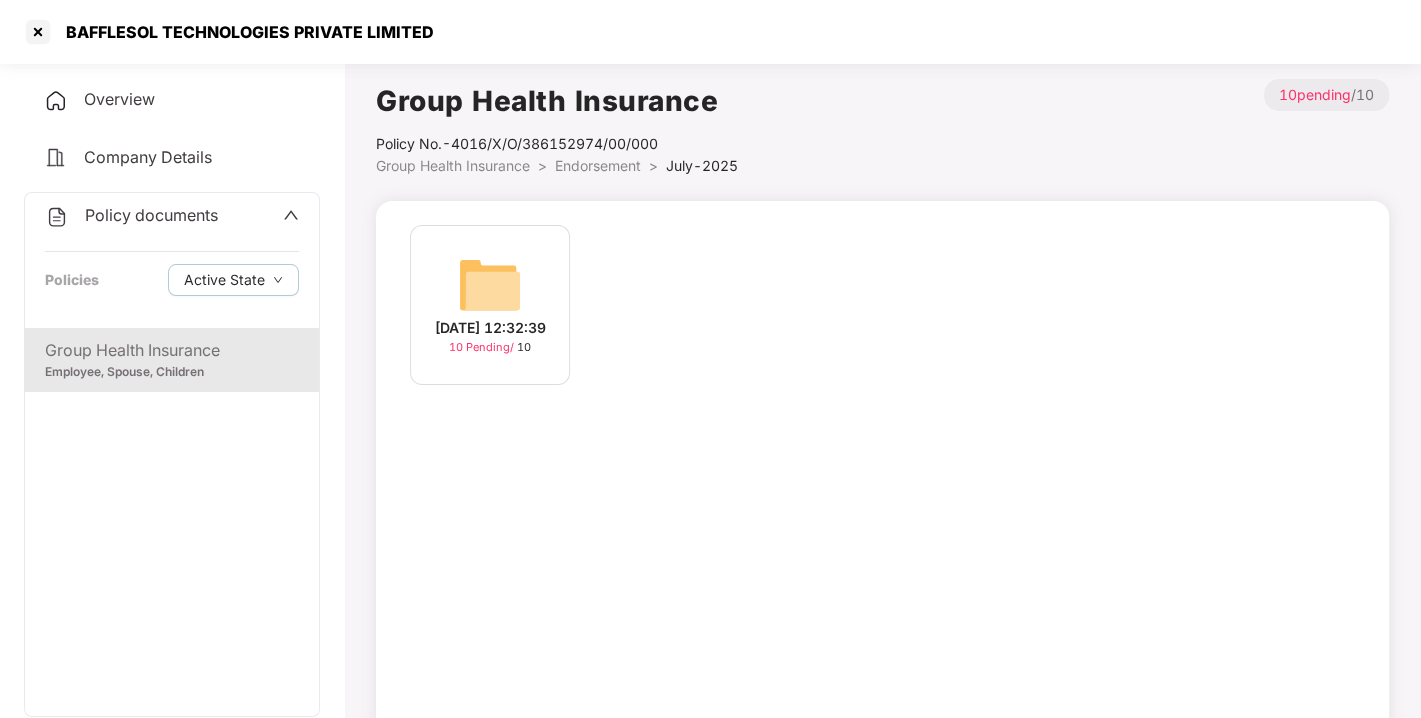 click at bounding box center (490, 285) 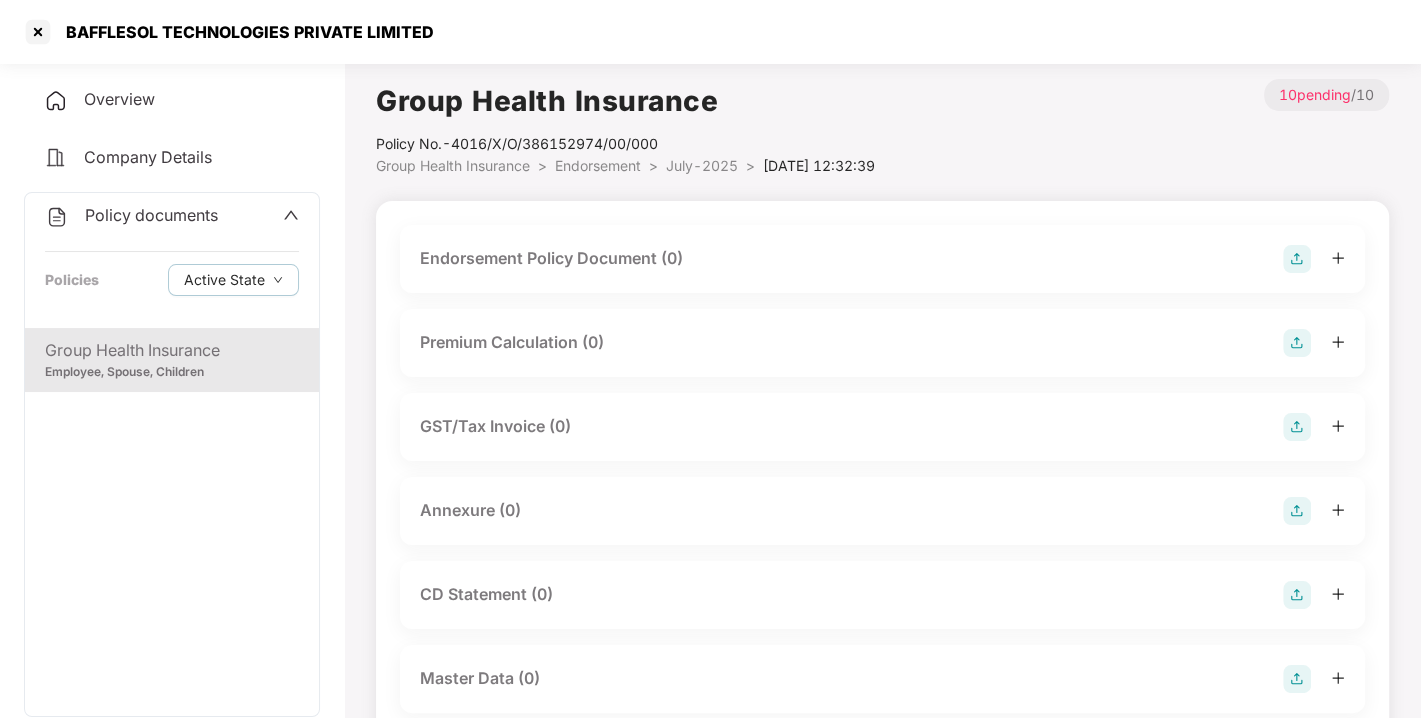 click at bounding box center (1297, 259) 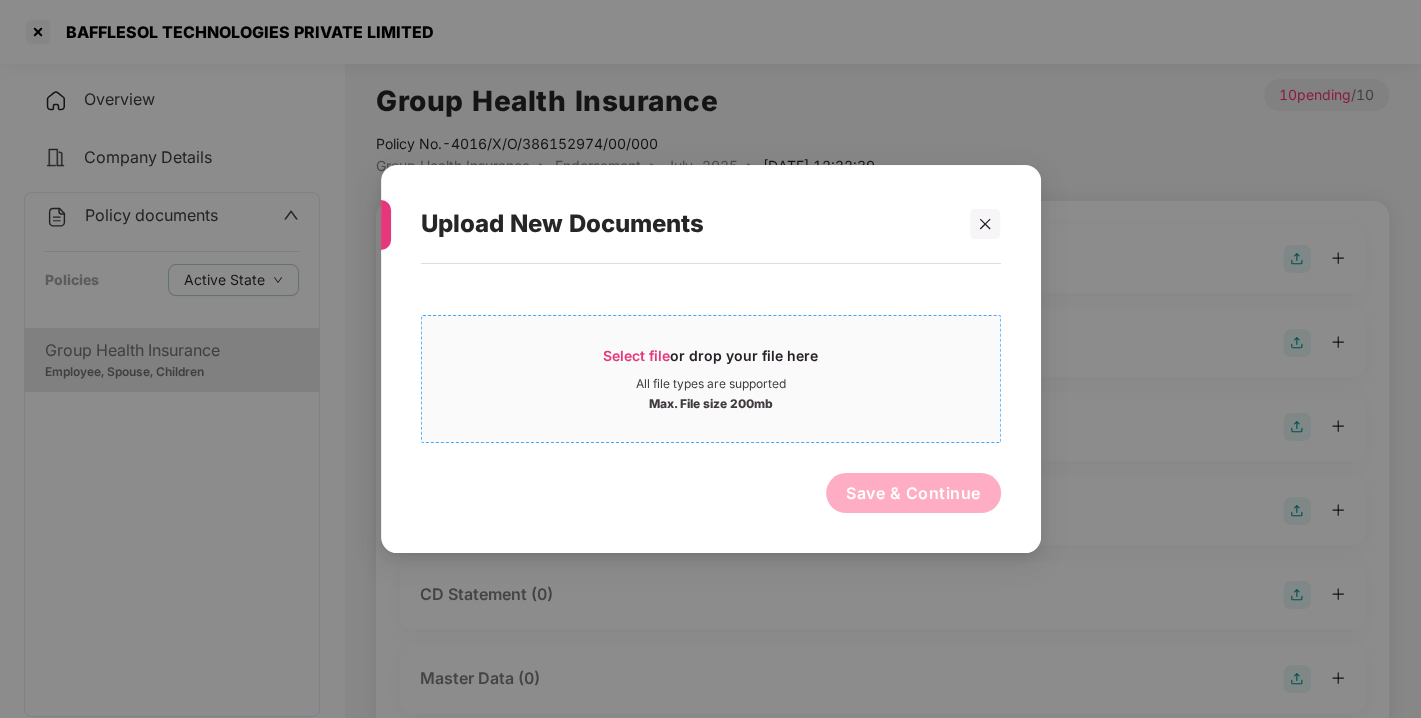 click on "Select file" at bounding box center (636, 355) 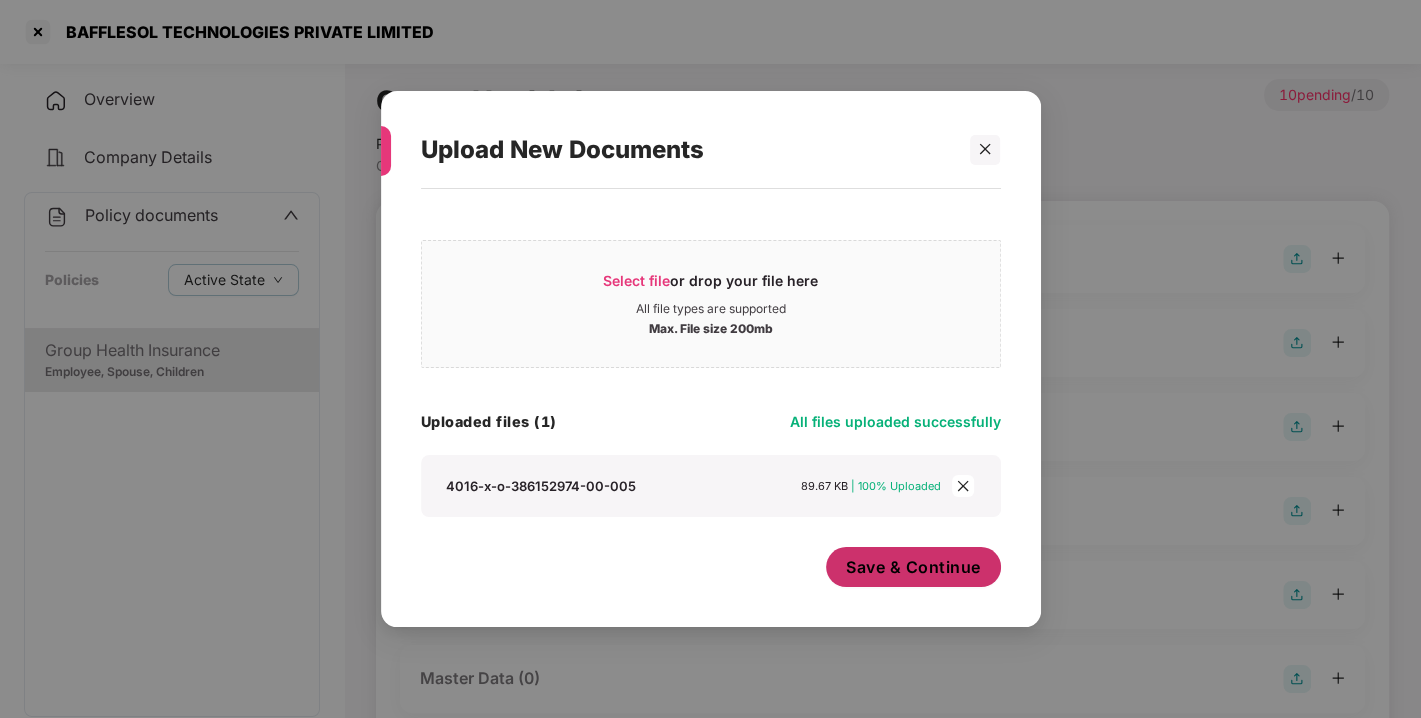 click on "Save & Continue" at bounding box center [913, 567] 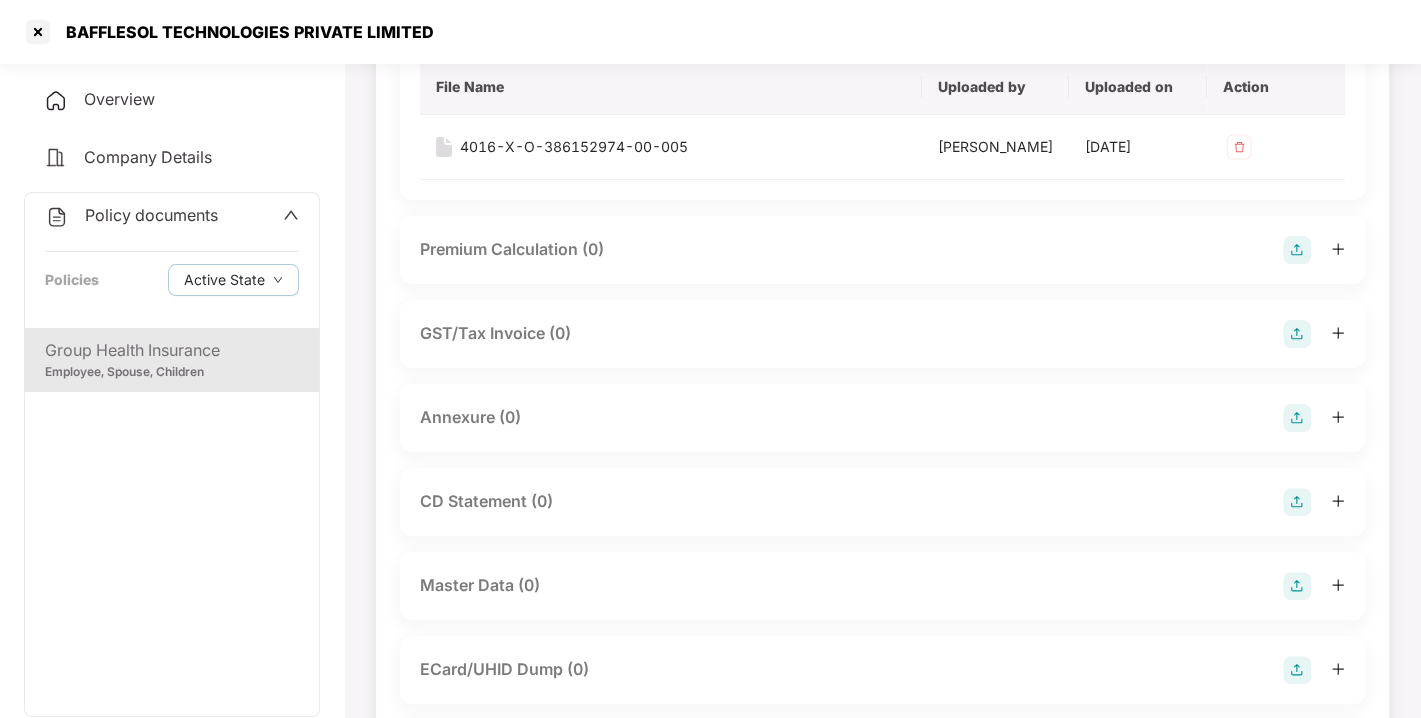 scroll, scrollTop: 239, scrollLeft: 0, axis: vertical 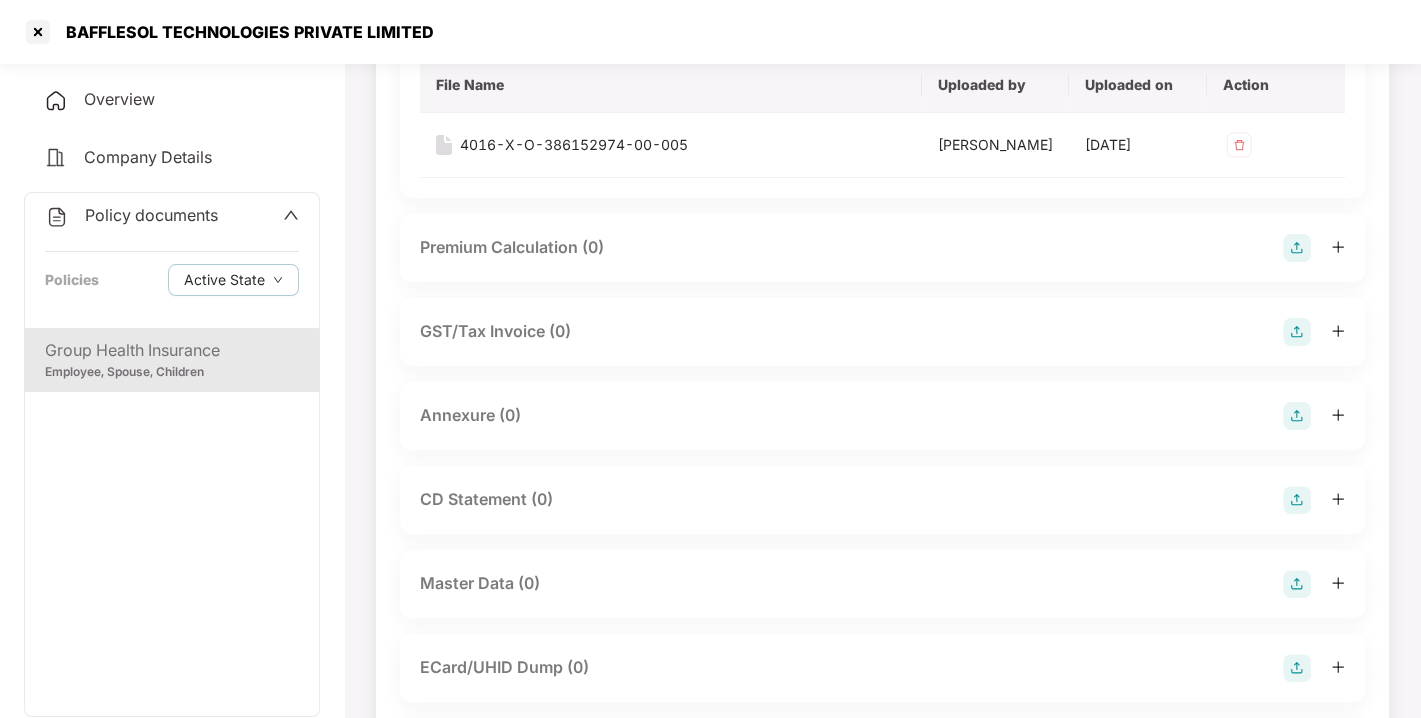 click at bounding box center (1297, 416) 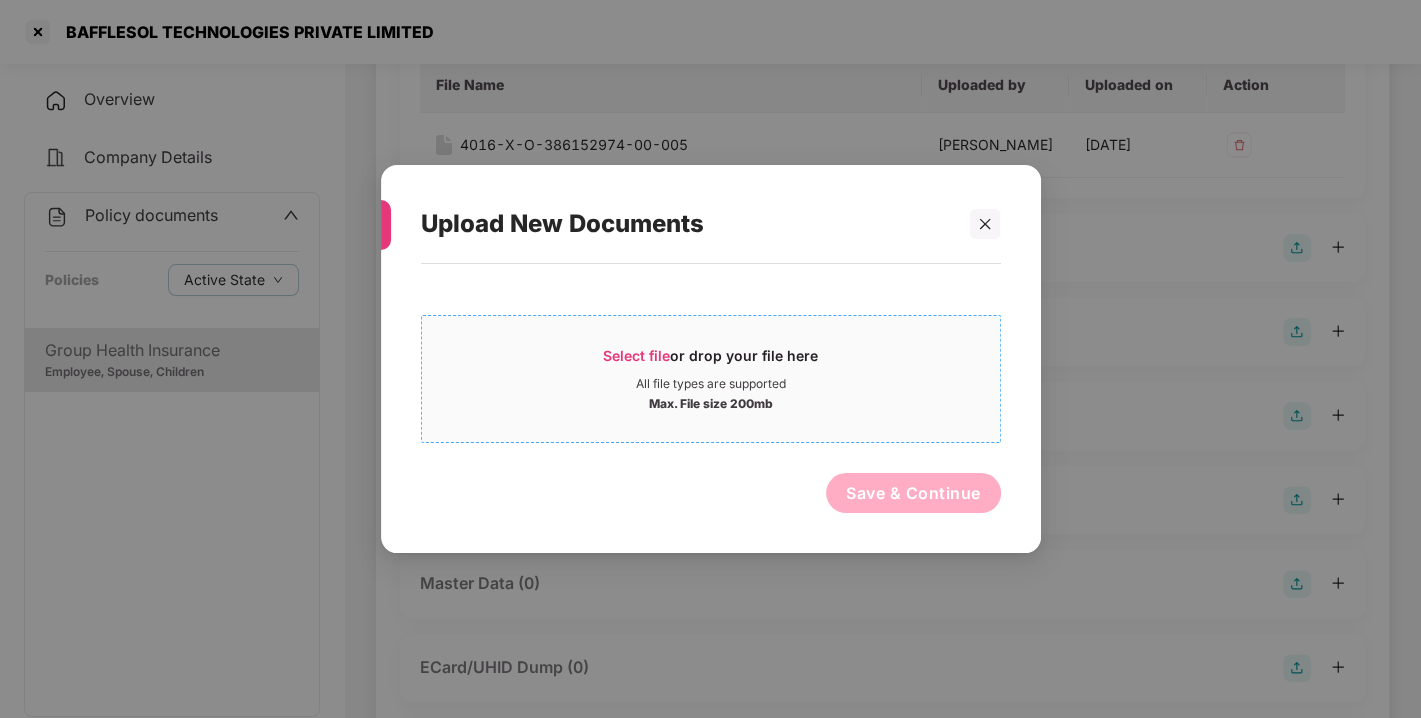click on "Select file  or drop your file here" at bounding box center [710, 361] 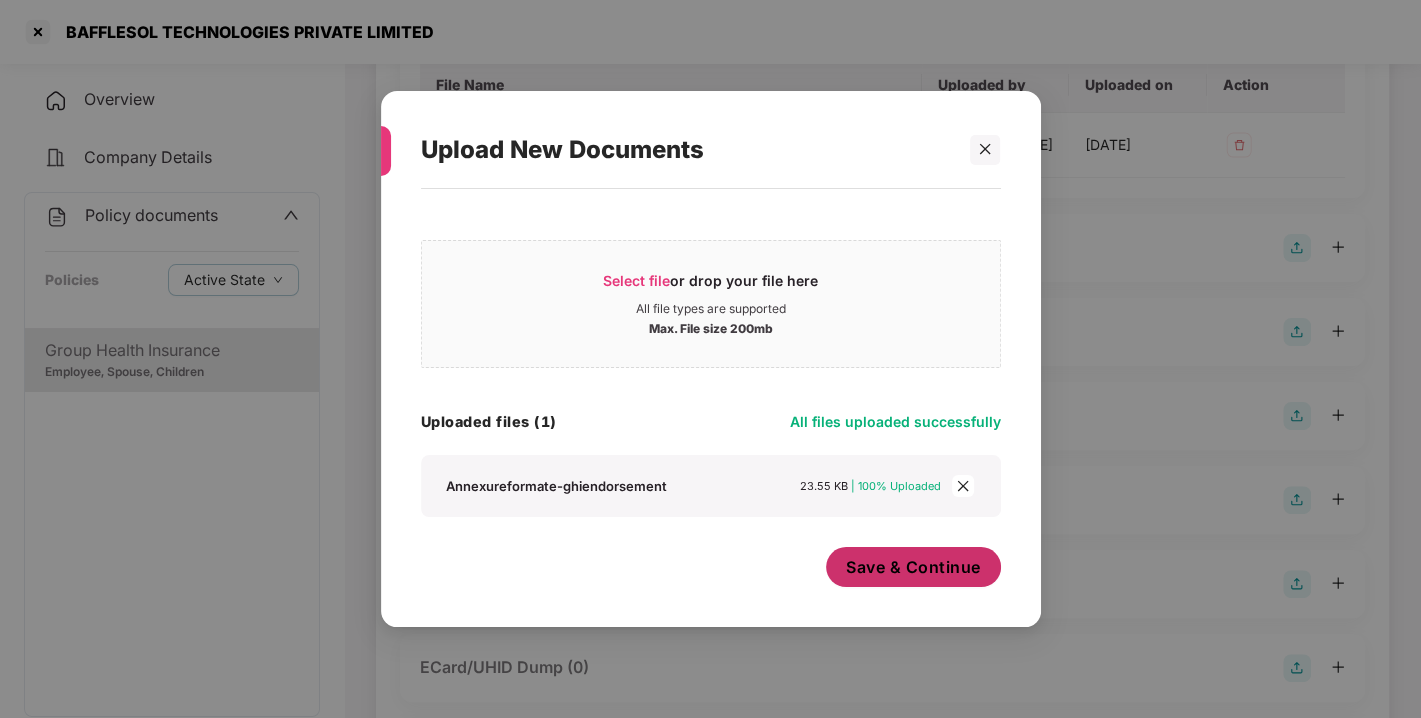 click on "Save & Continue" at bounding box center (913, 567) 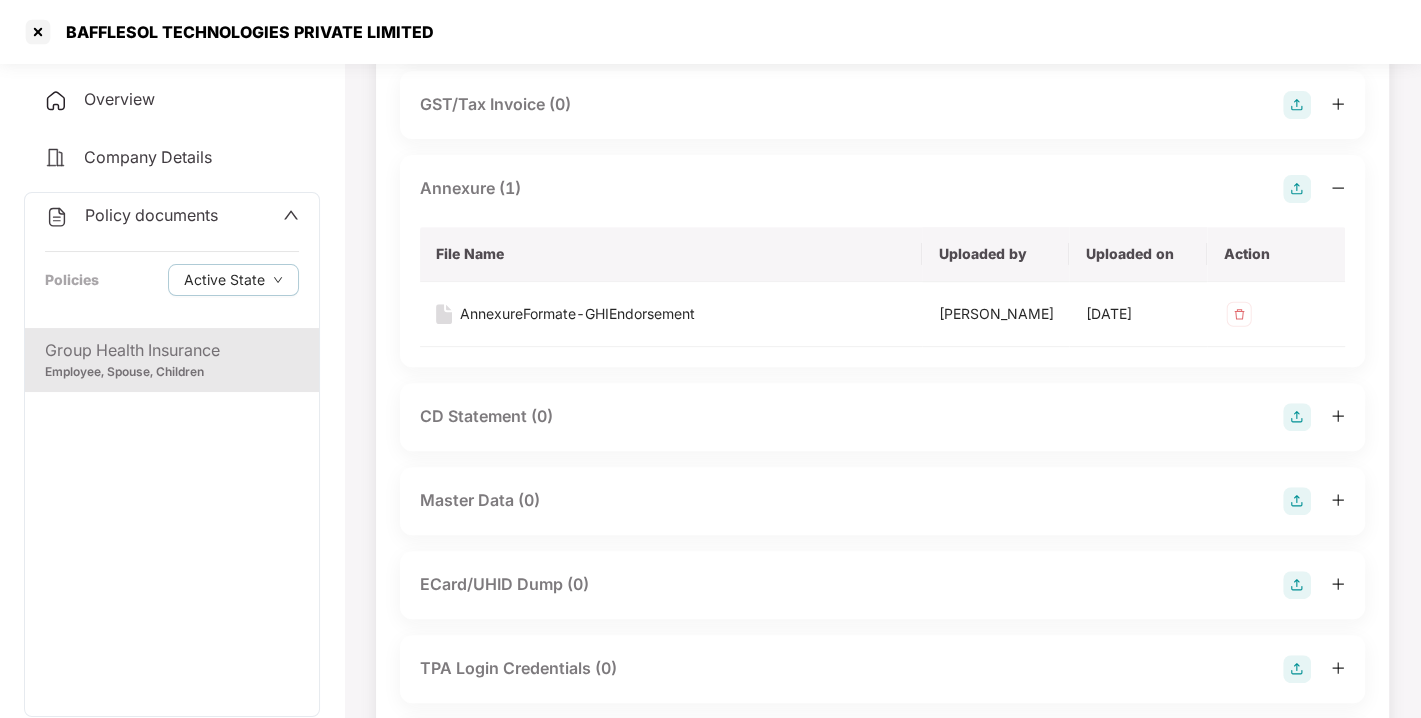 scroll, scrollTop: 562, scrollLeft: 0, axis: vertical 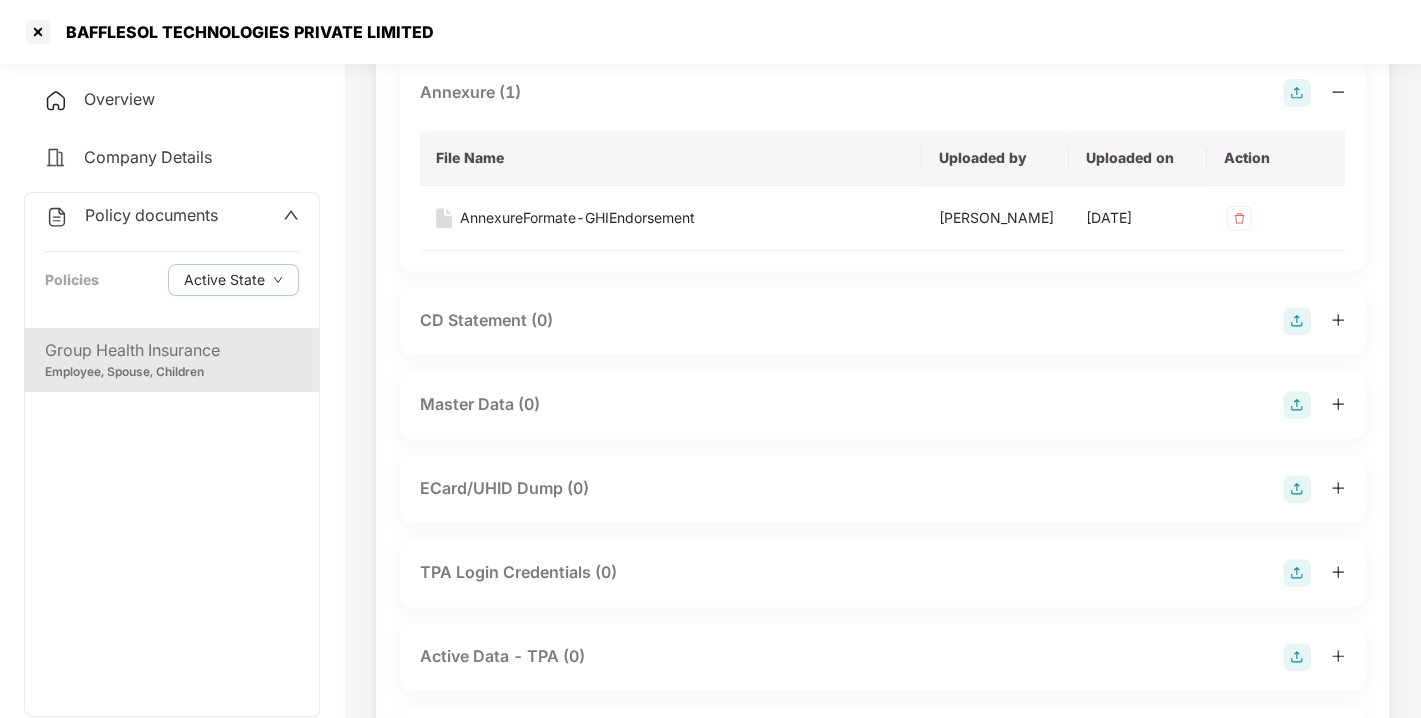 click at bounding box center [1297, 405] 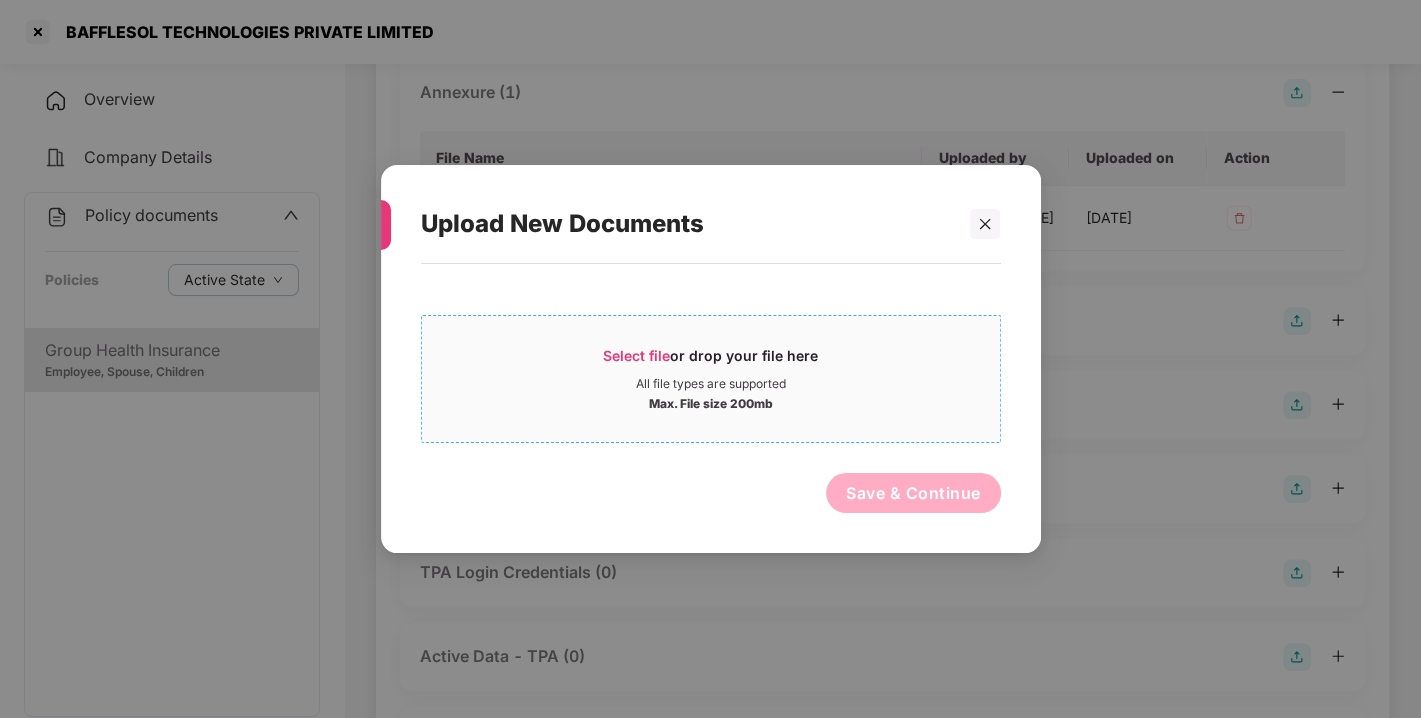 click on "Select file  or drop your file here" at bounding box center [710, 361] 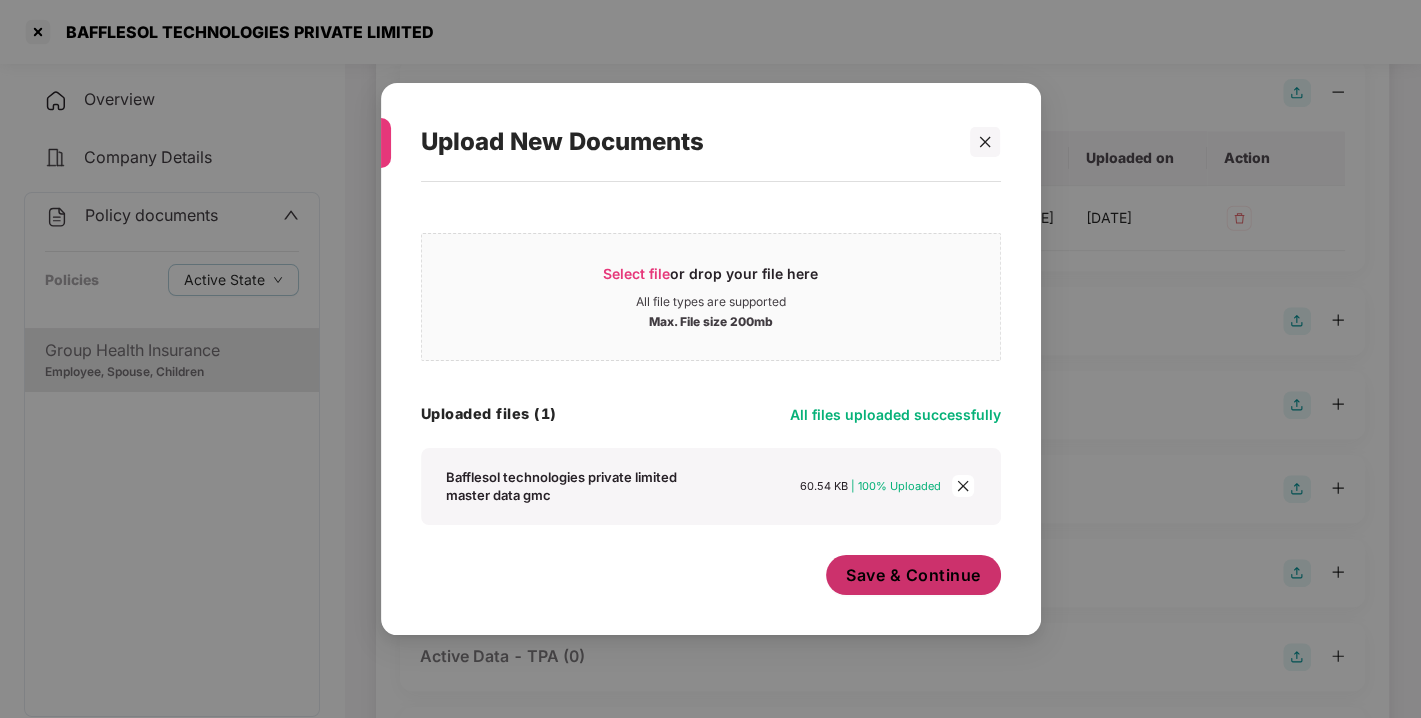 click on "Save & Continue" at bounding box center [913, 575] 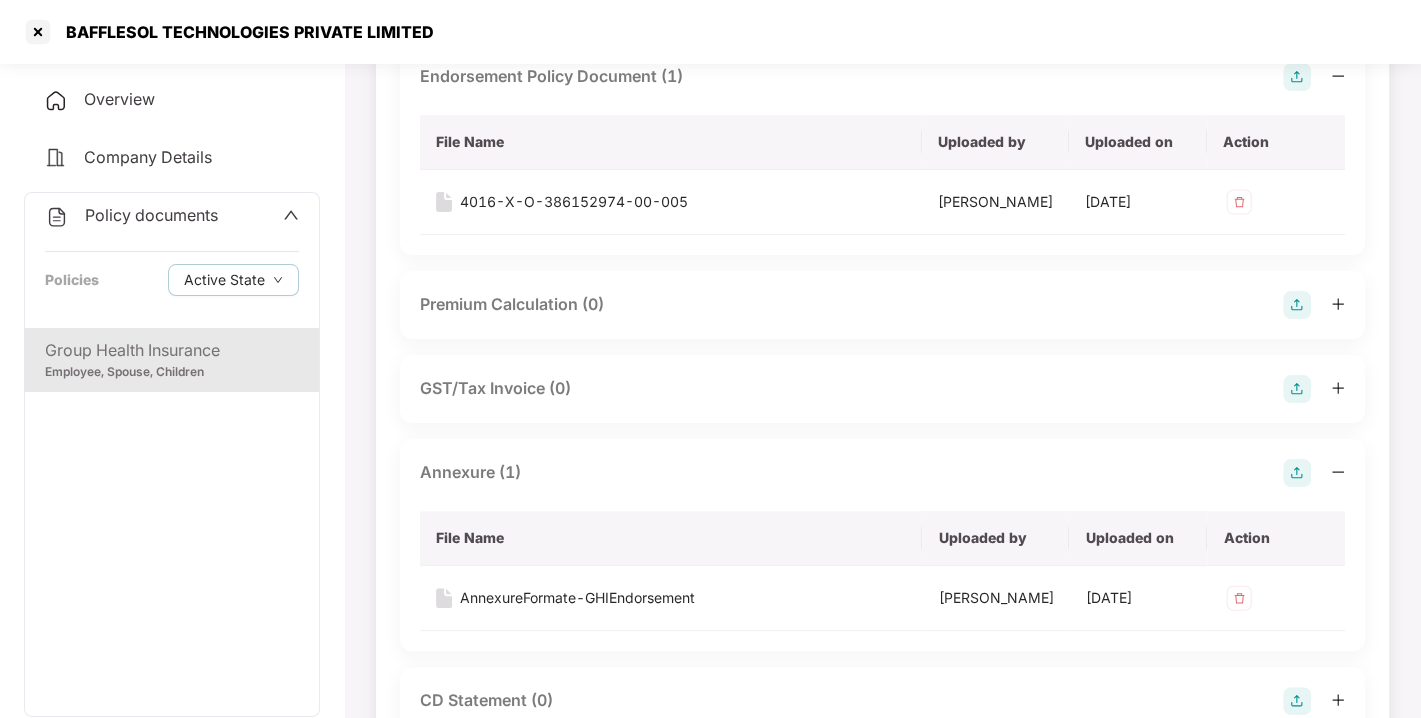 scroll, scrollTop: 0, scrollLeft: 0, axis: both 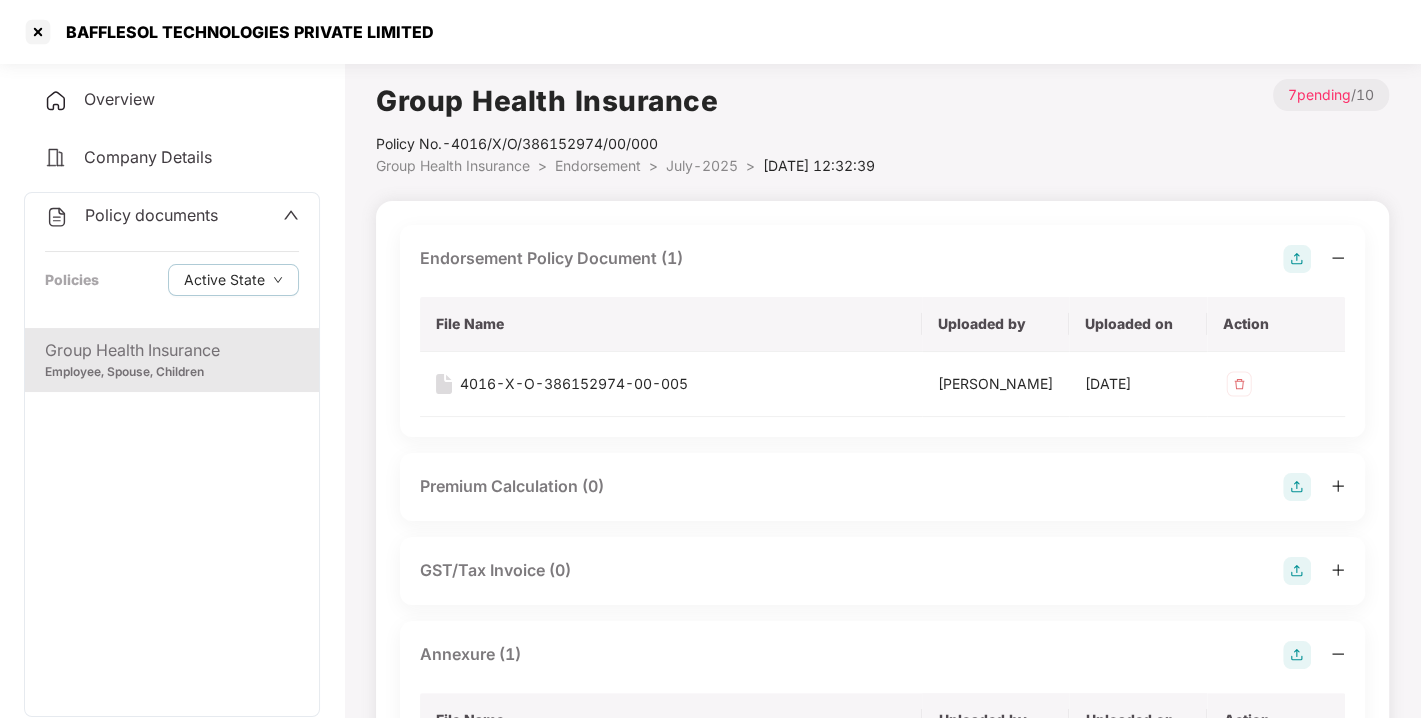 click on "Policy documents" at bounding box center (131, 216) 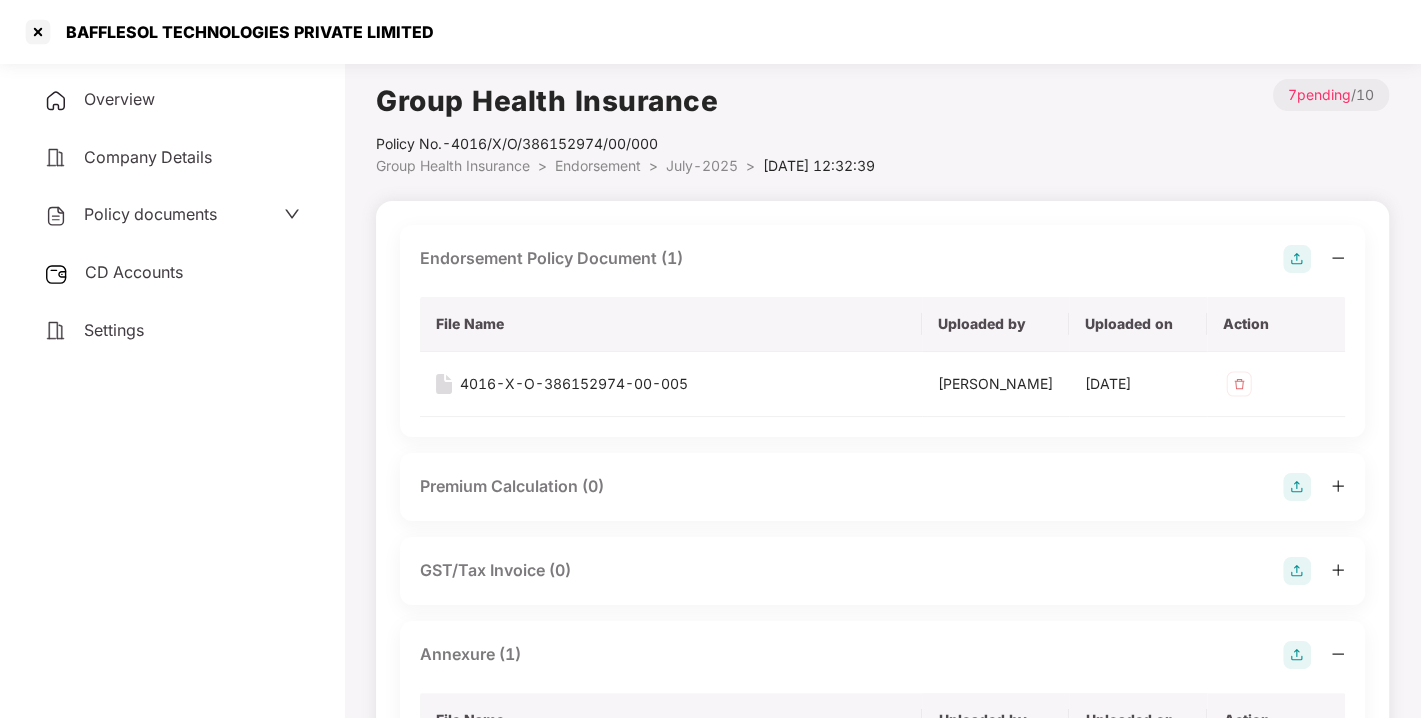 click on "CD Accounts" at bounding box center [134, 272] 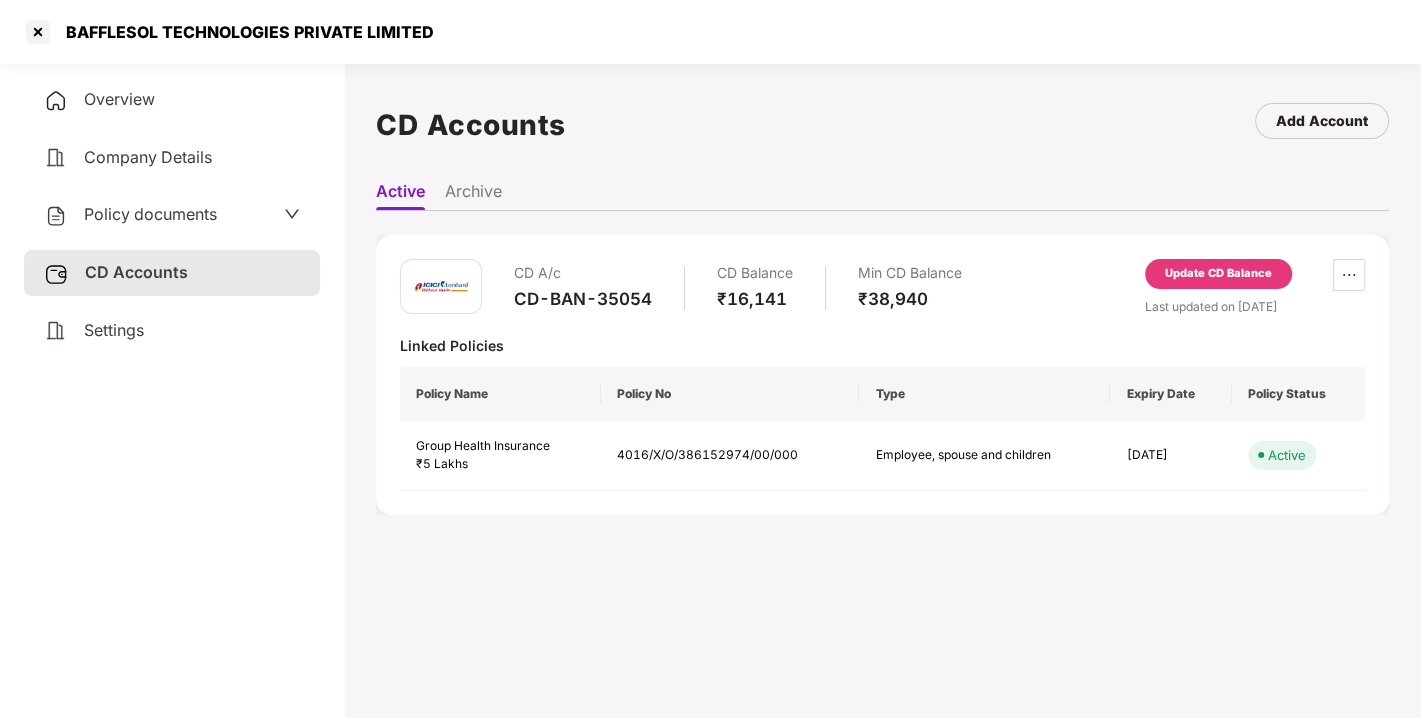 click on "Policy documents" at bounding box center (150, 214) 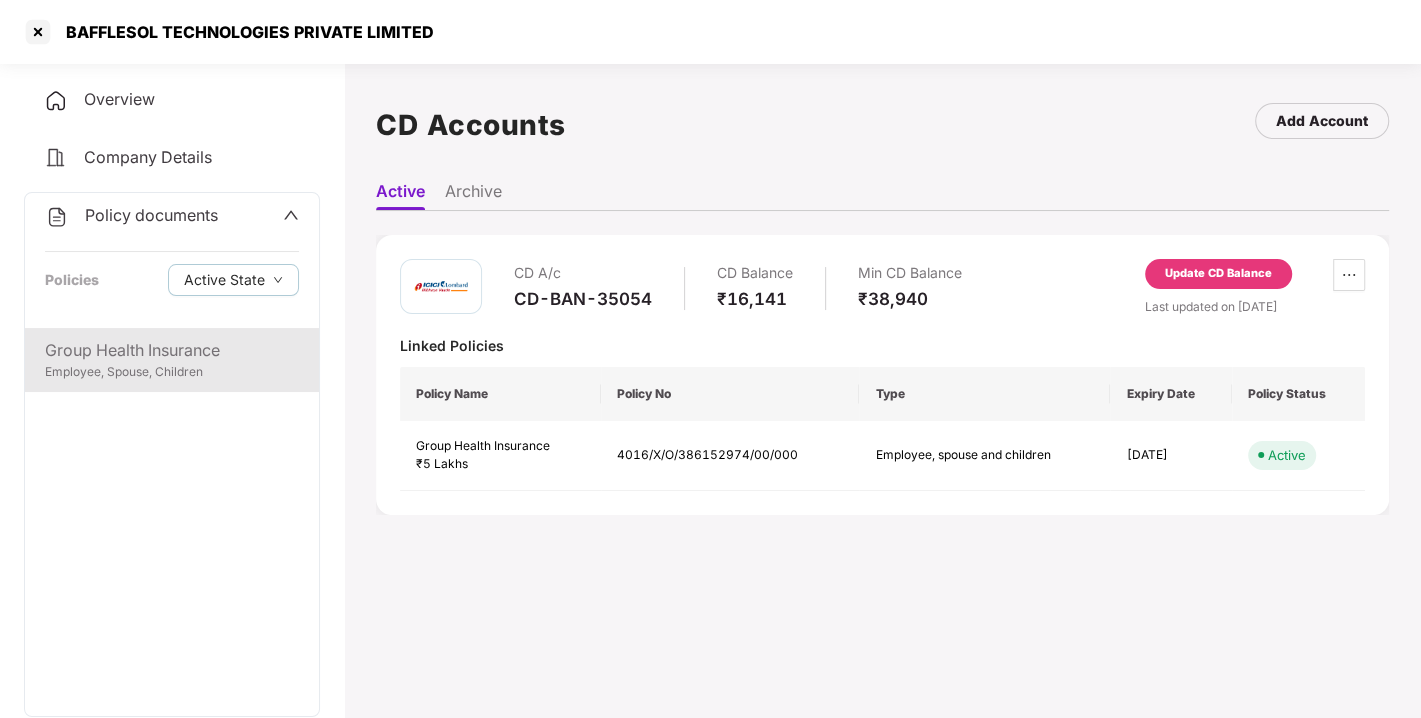click on "Group Health Insurance Employee, Spouse, Children" at bounding box center (172, 360) 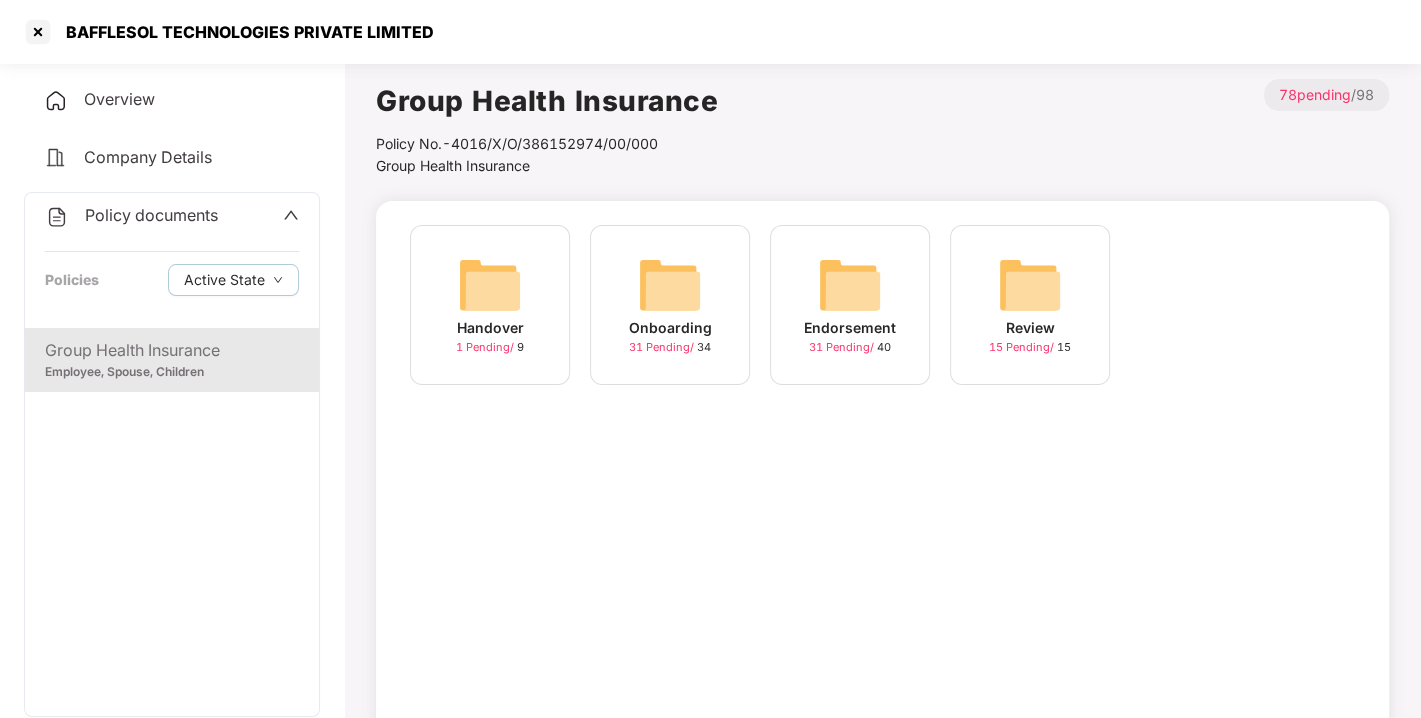 click at bounding box center [850, 285] 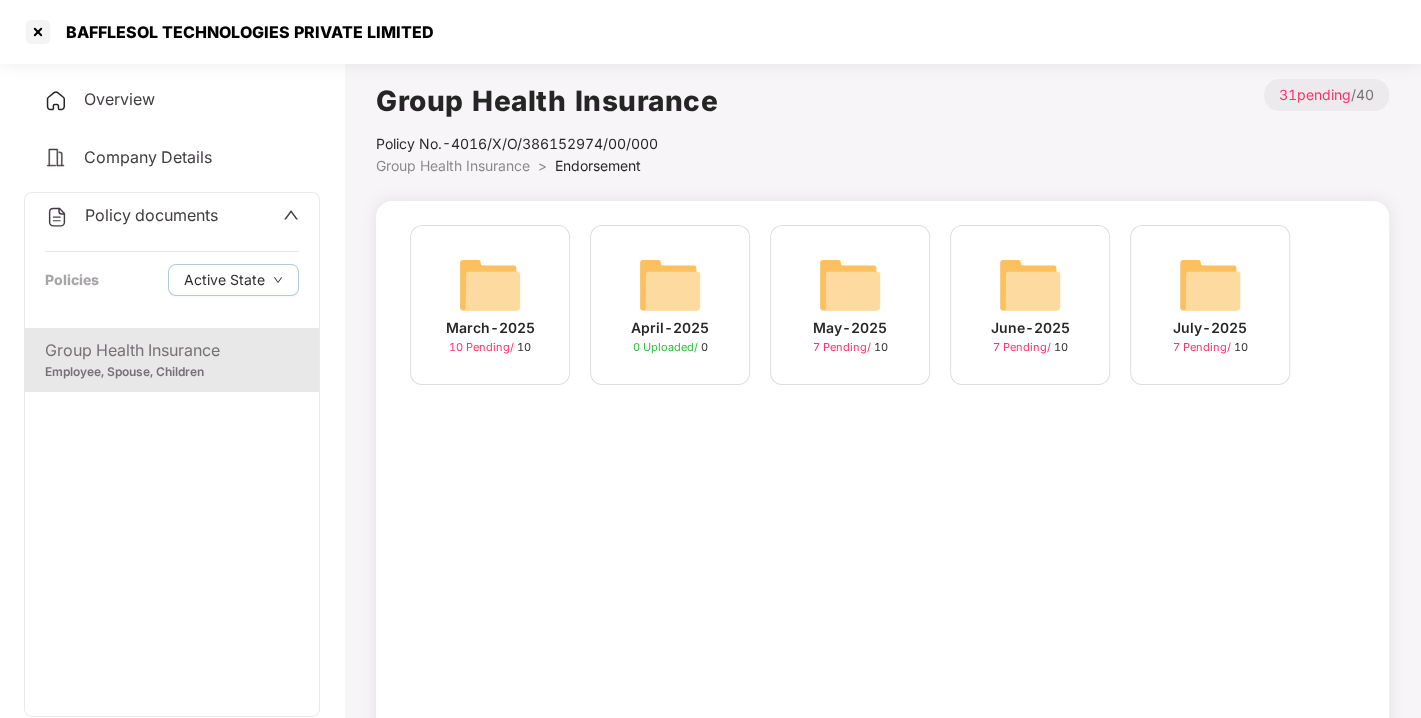 click on "Policy documents" at bounding box center [151, 215] 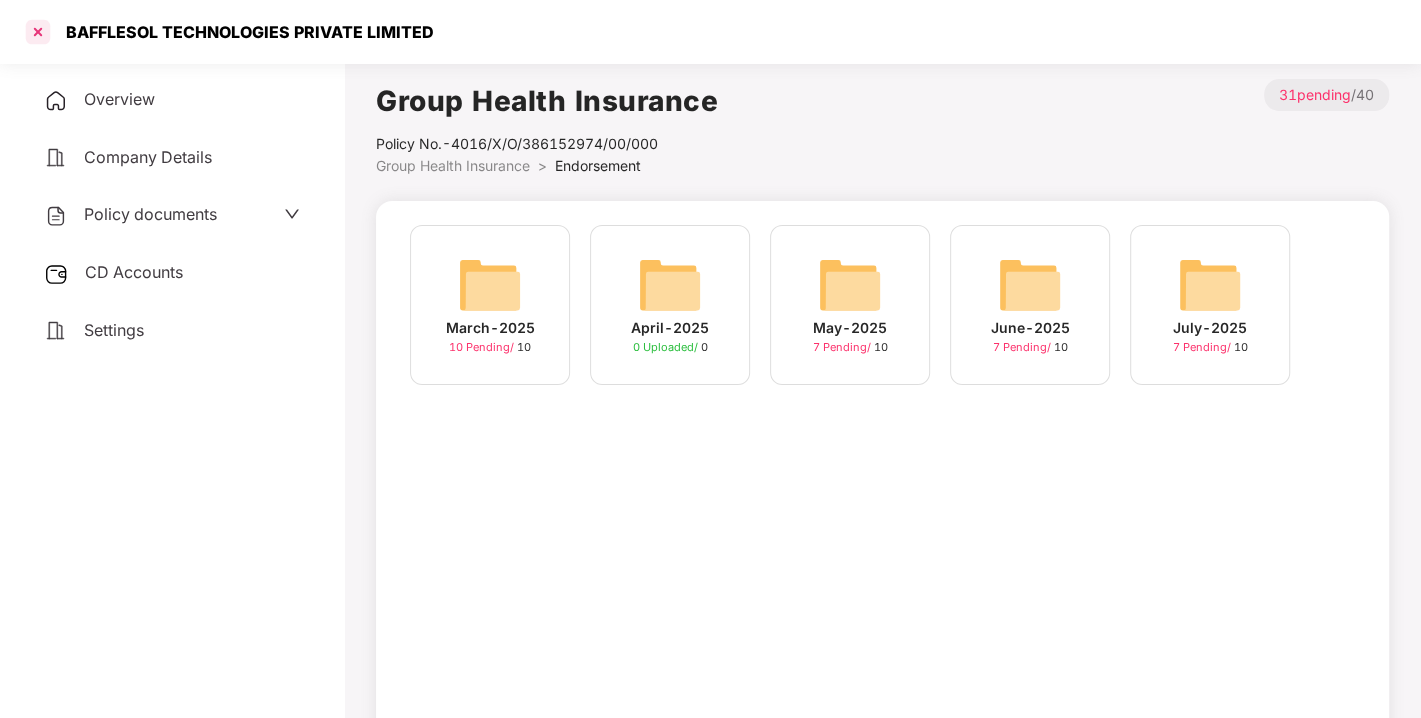 click at bounding box center (38, 32) 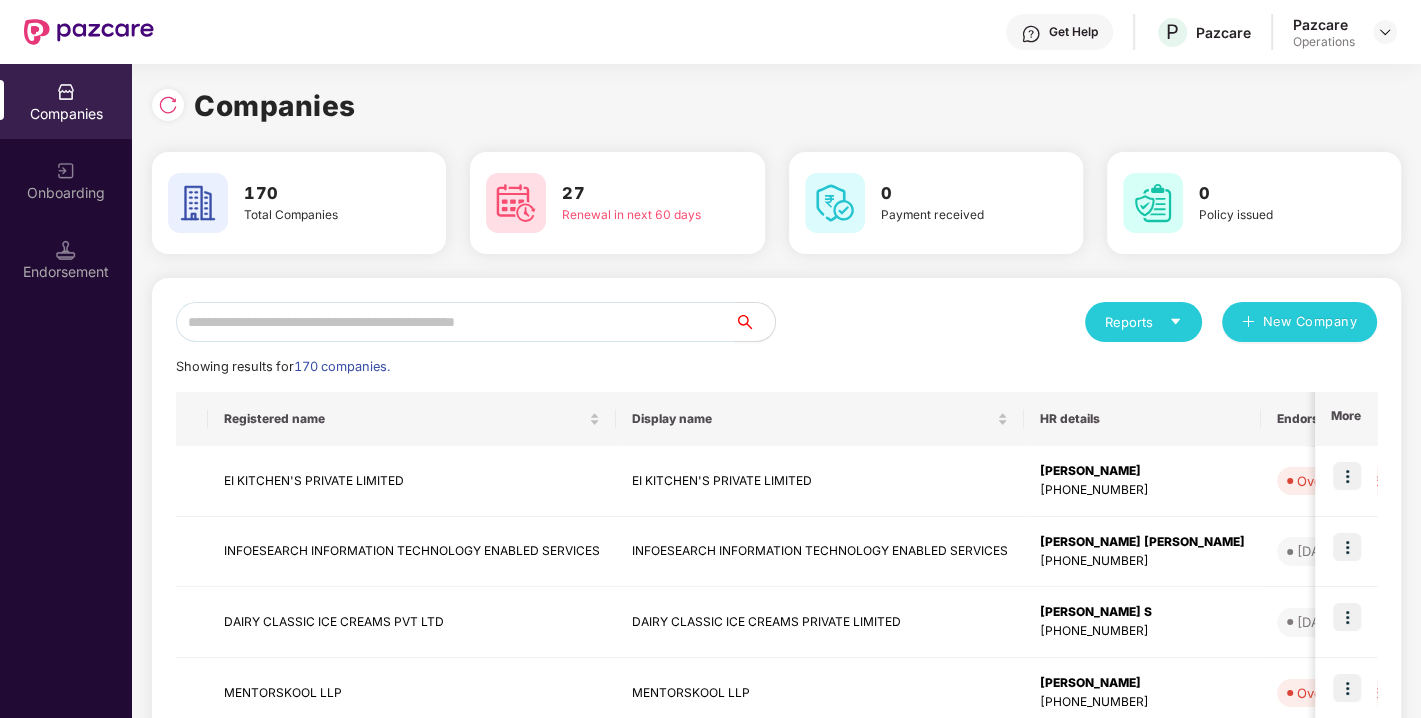 click at bounding box center (455, 322) 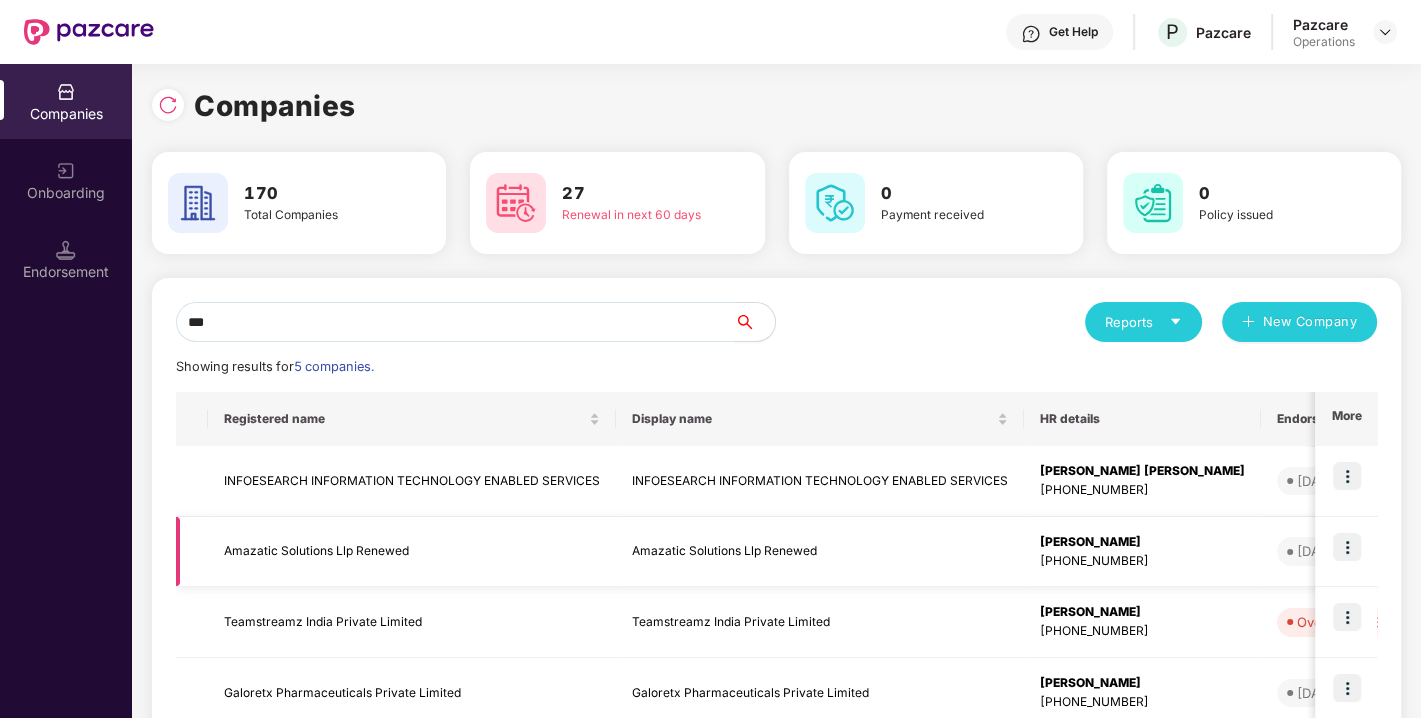 type on "***" 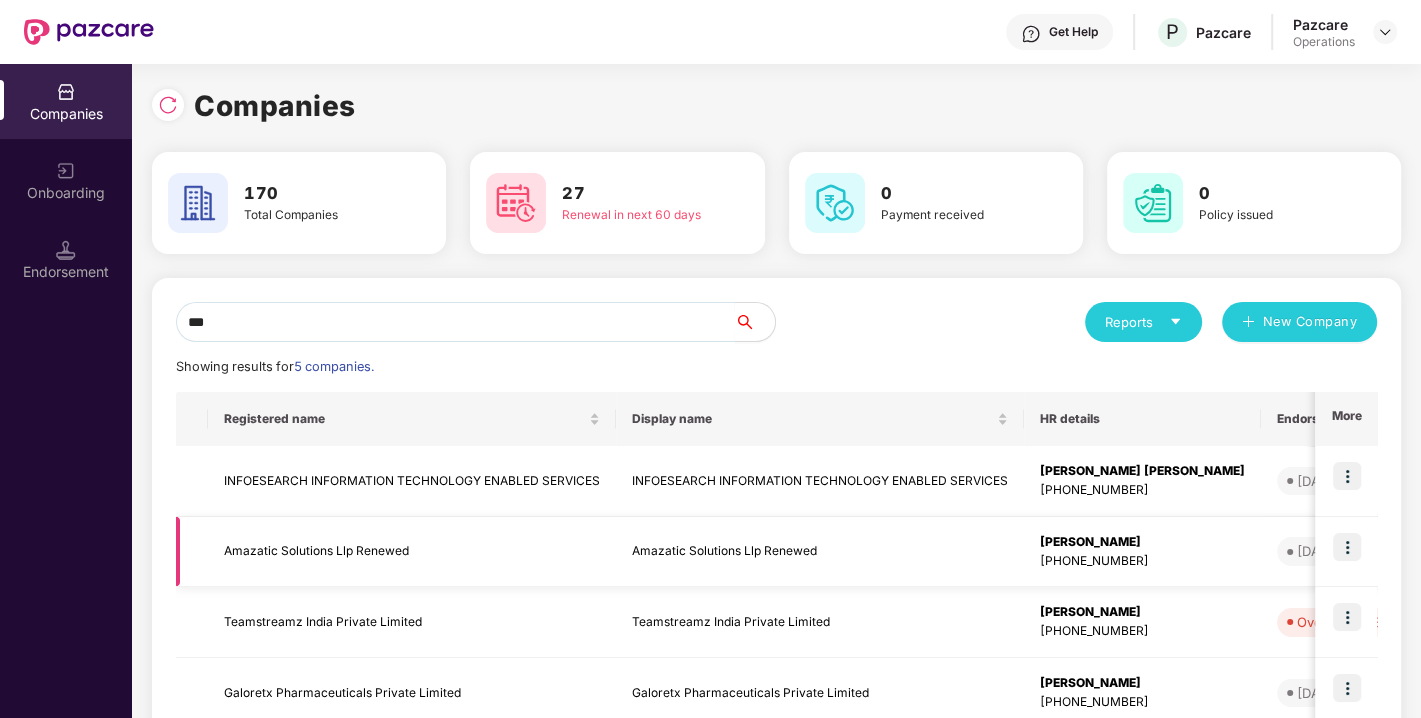 click at bounding box center (1347, 547) 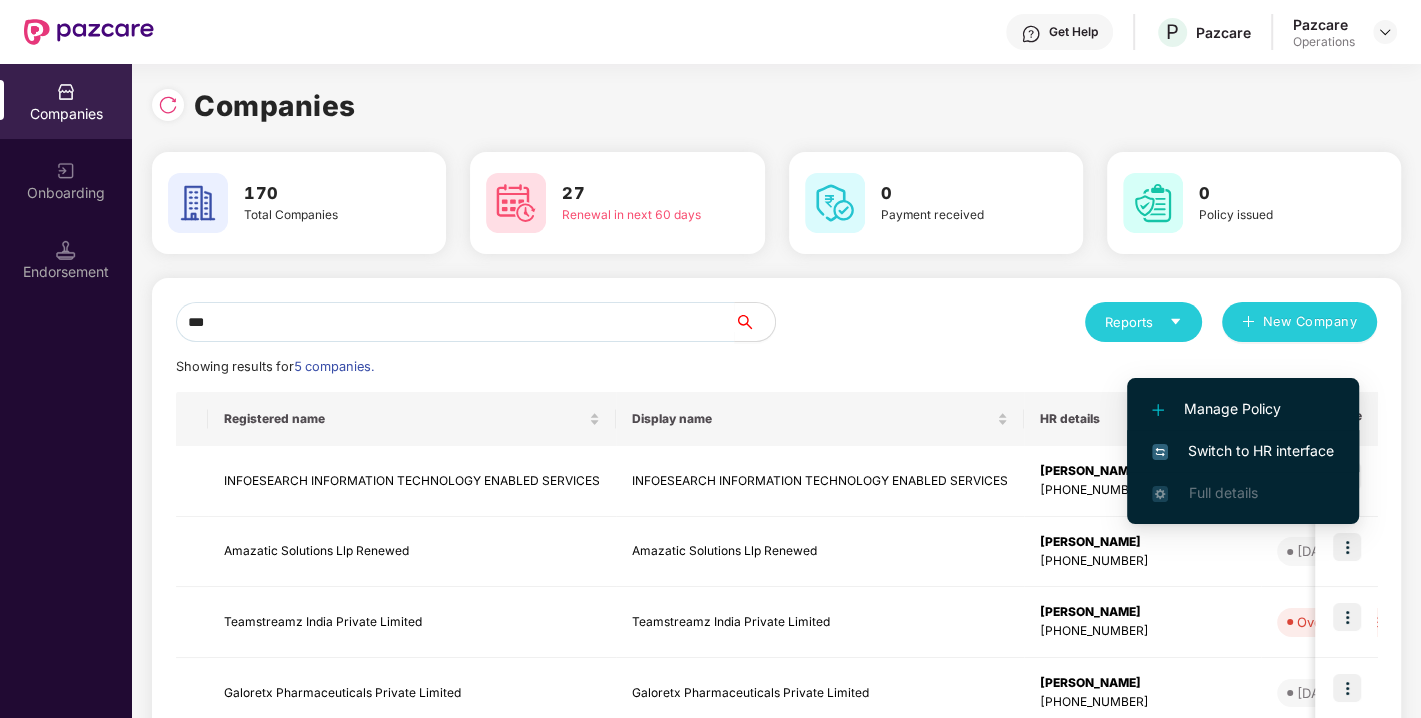 click on "Switch to HR interface" at bounding box center (1243, 451) 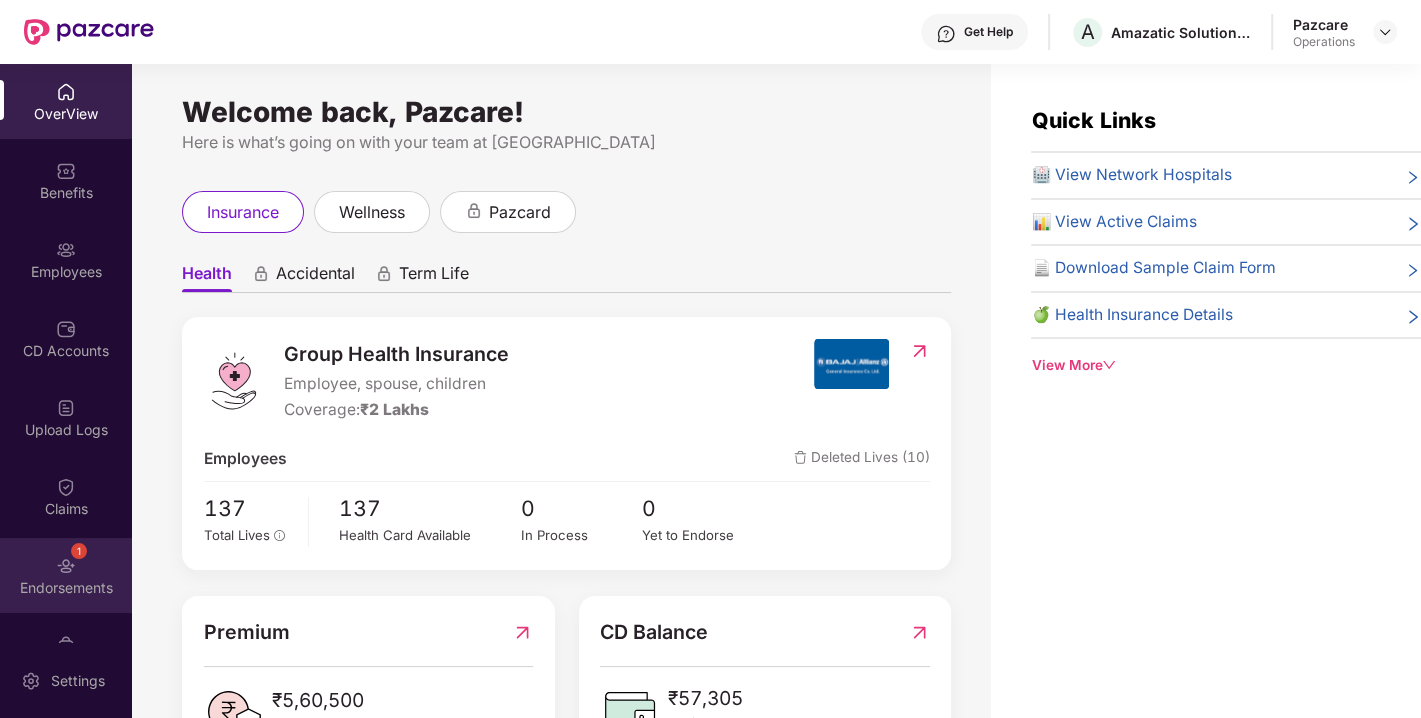 click on "Endorsements" at bounding box center (66, 588) 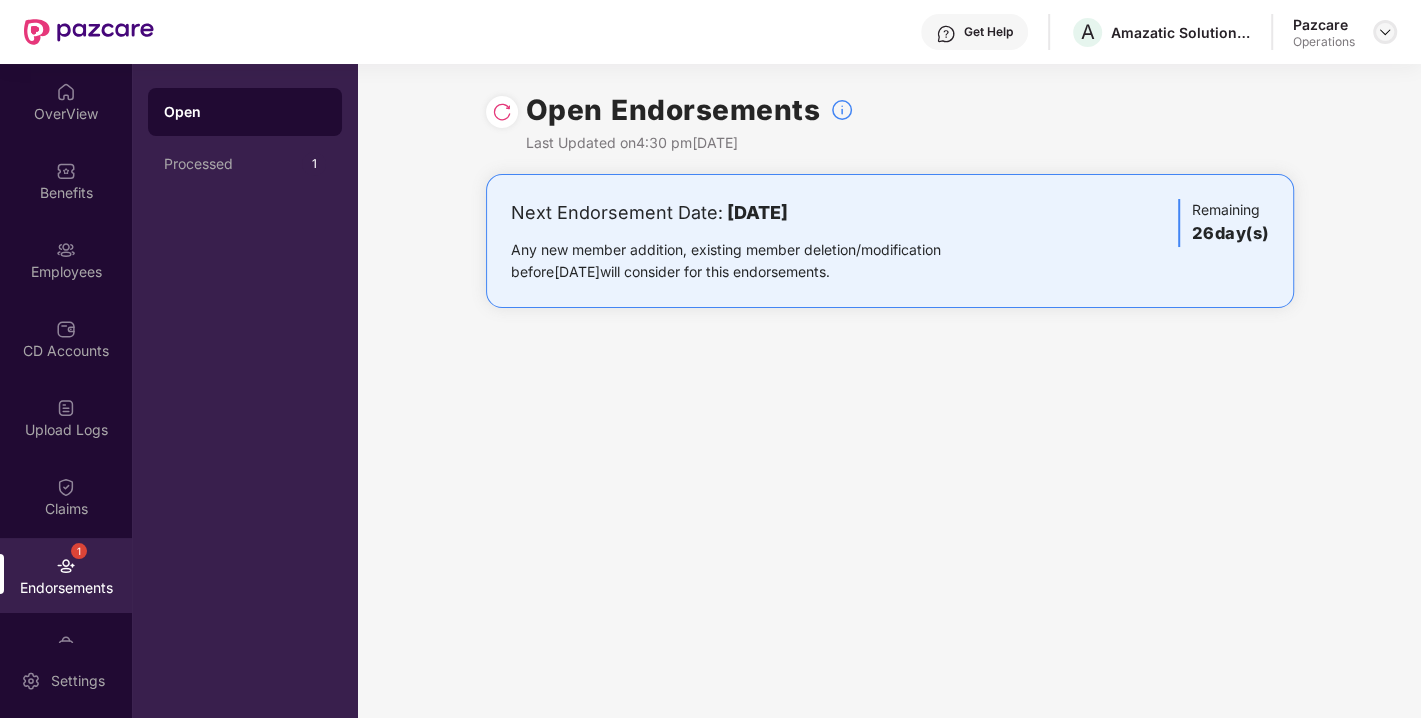 click at bounding box center [1385, 32] 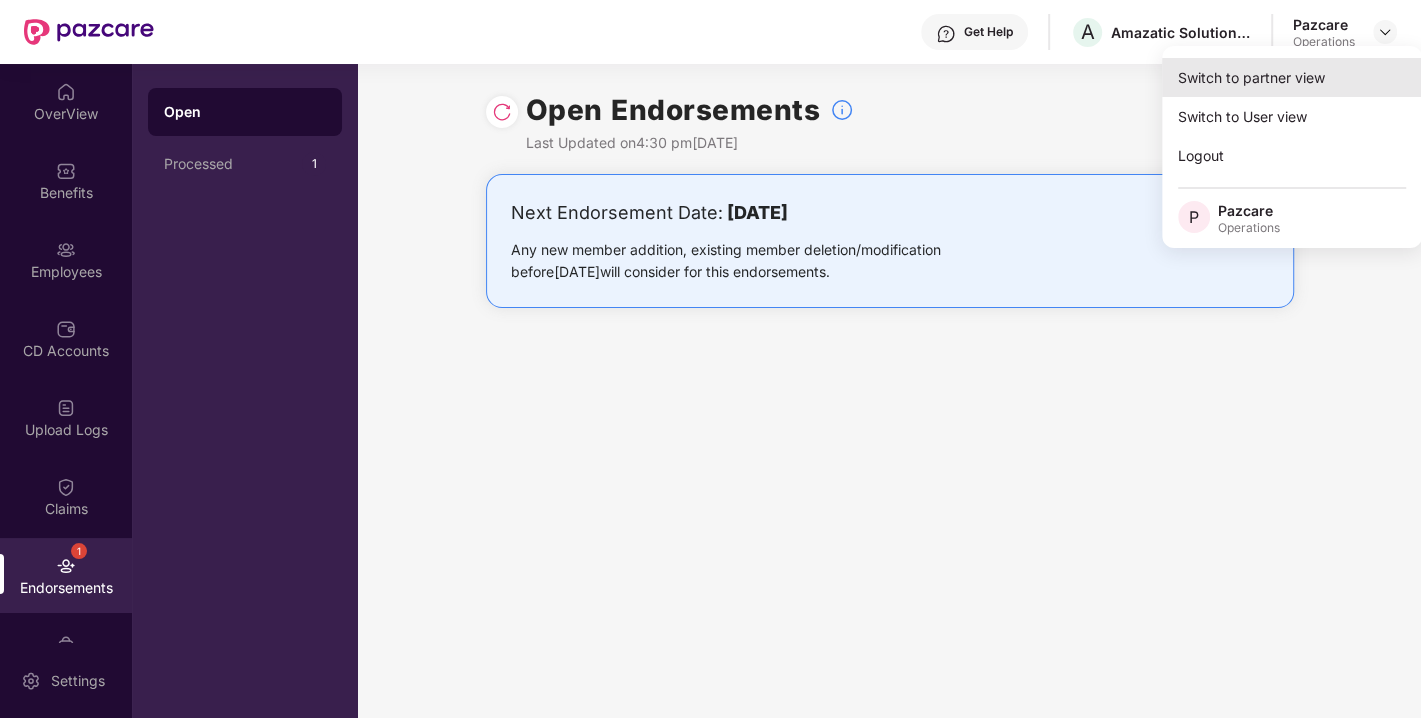 click on "Switch to partner view" at bounding box center (1292, 77) 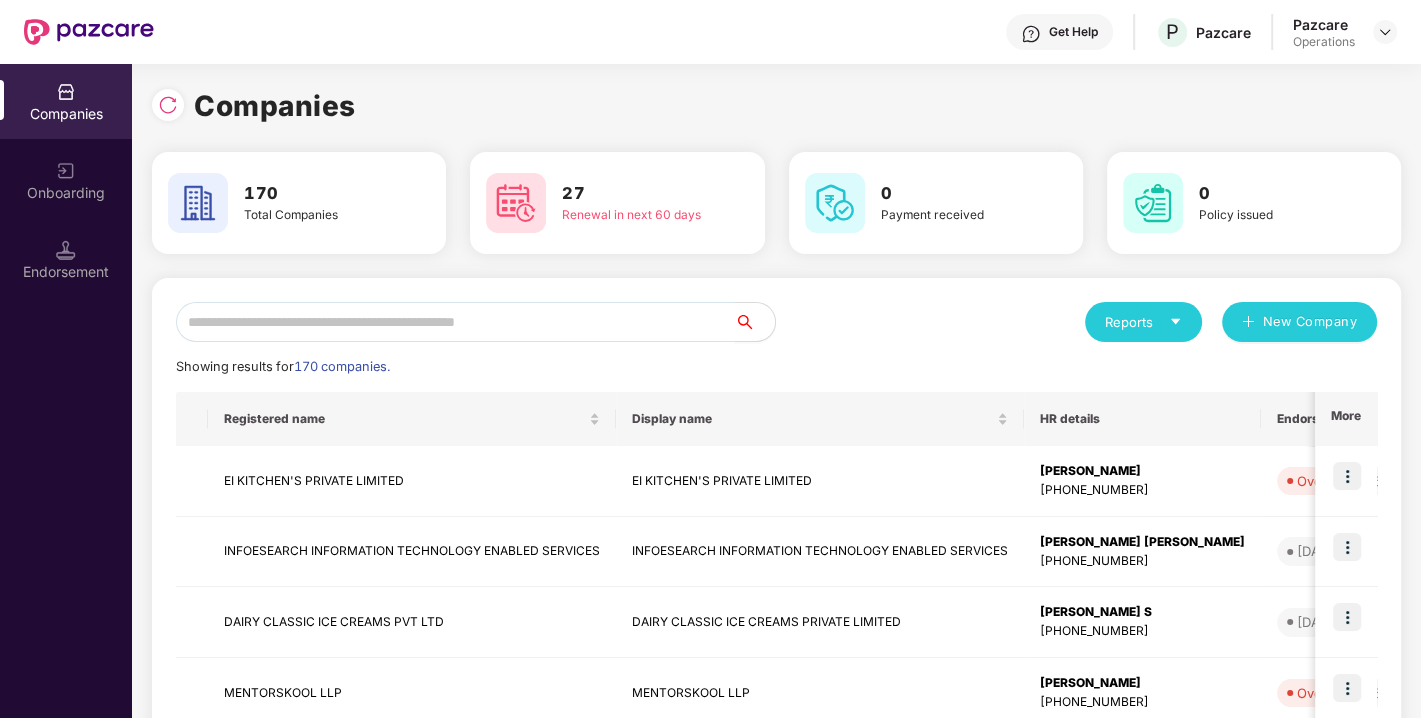 click at bounding box center (455, 322) 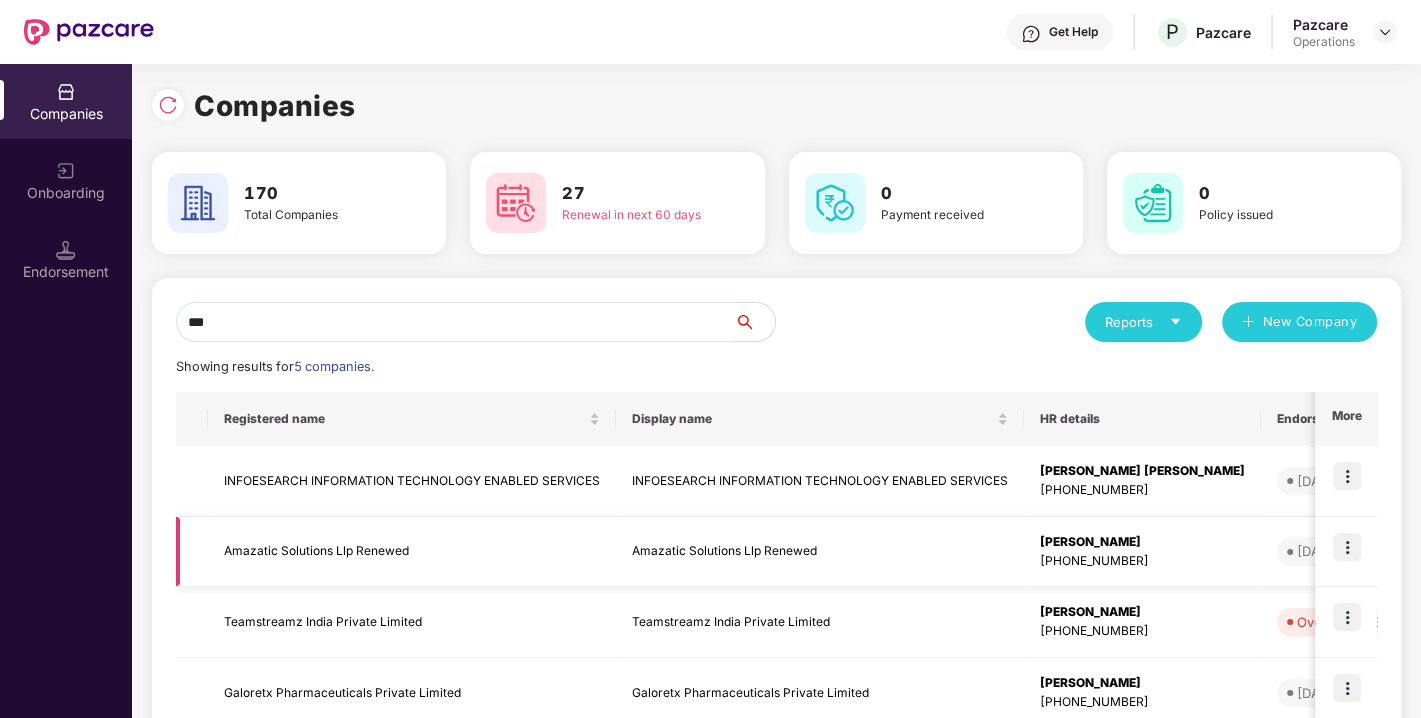 type on "***" 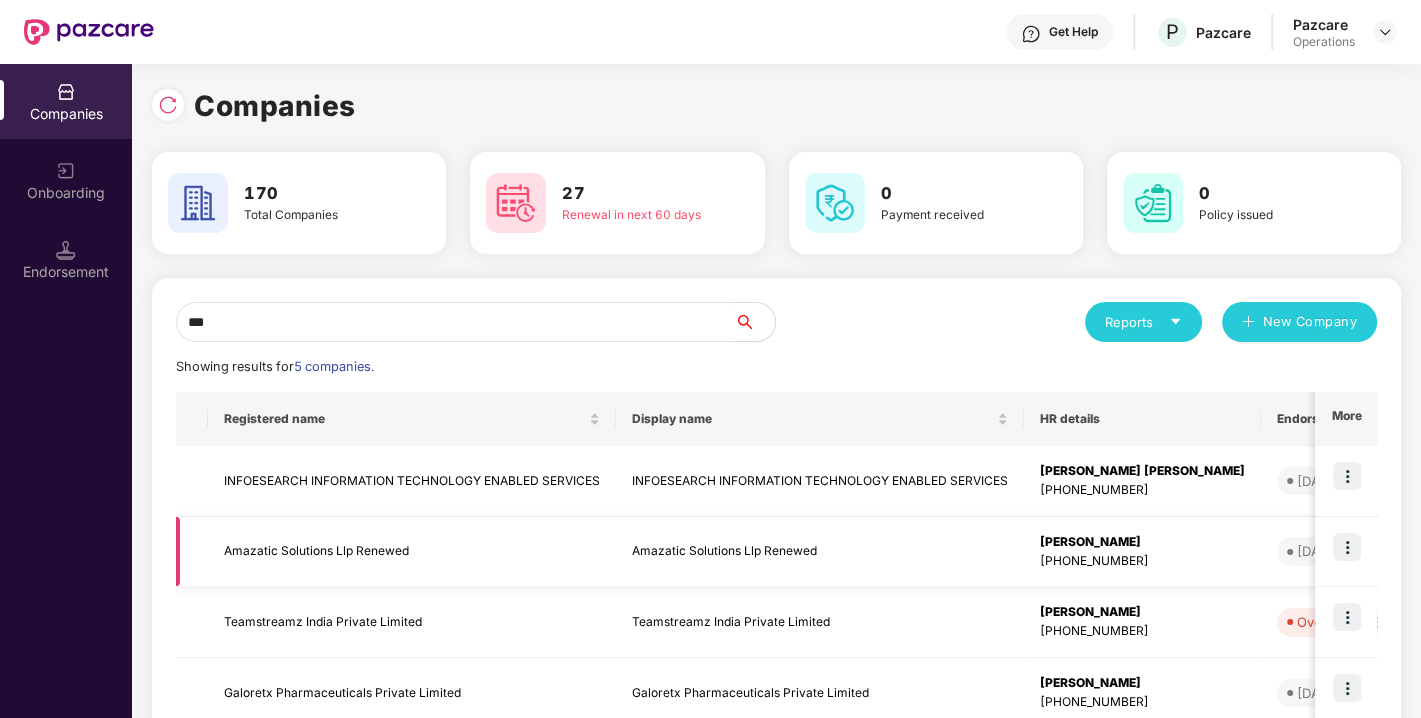 click on "Amazatic Solutions Llp Renewed" at bounding box center (412, 552) 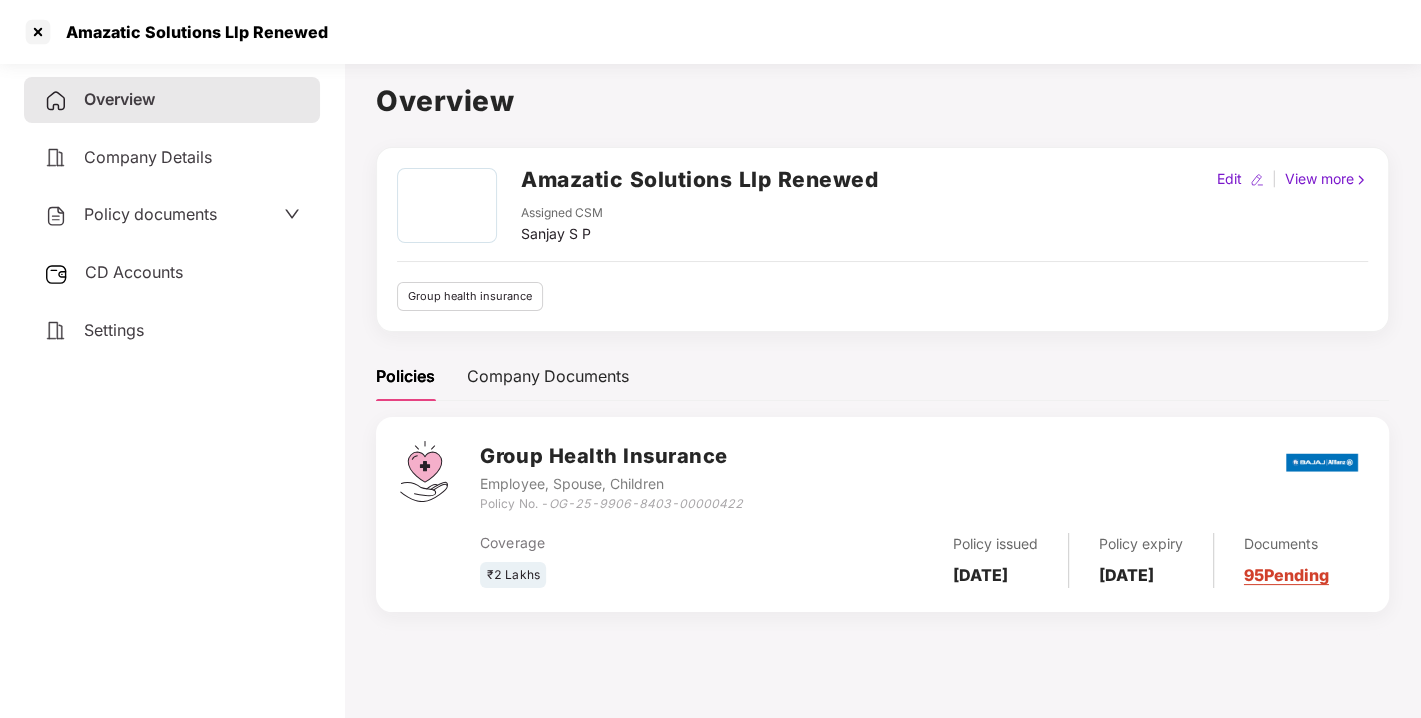 click on "Policy documents" at bounding box center (150, 214) 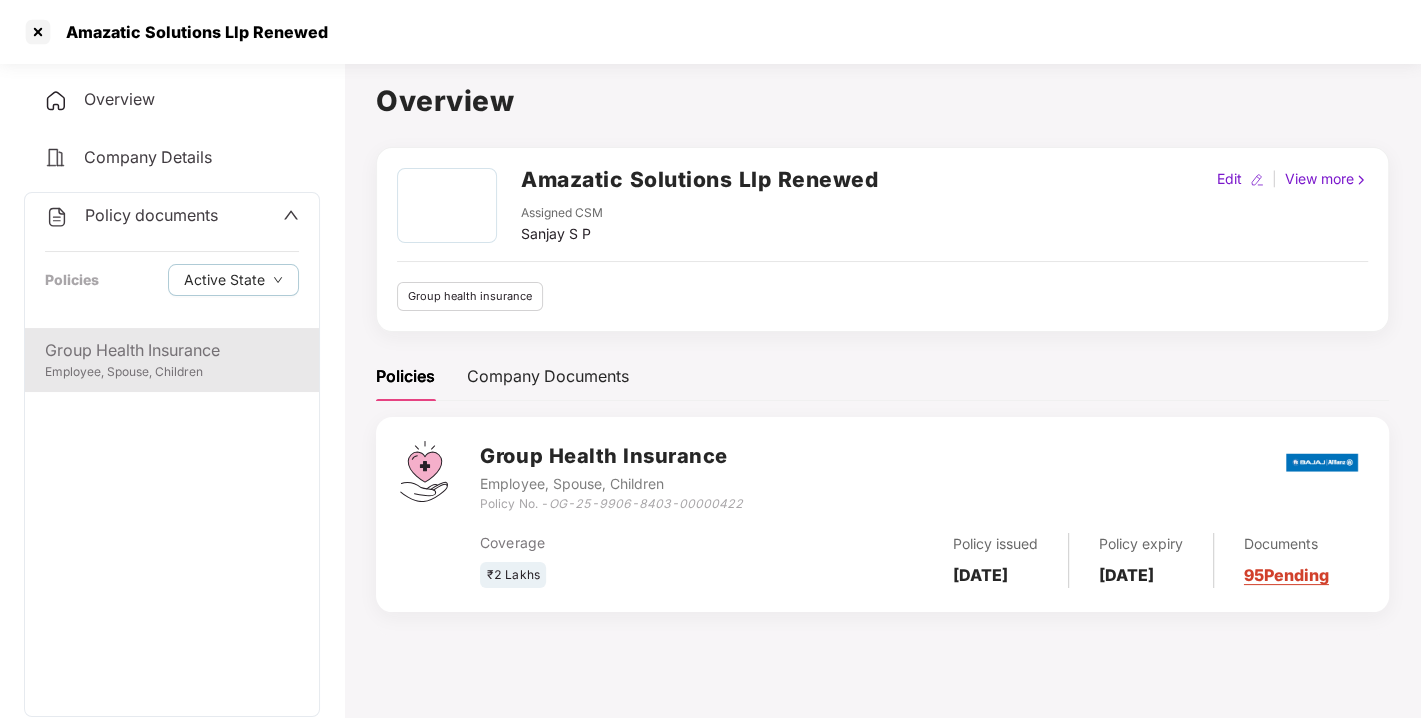 click on "Group Health Insurance" at bounding box center (172, 350) 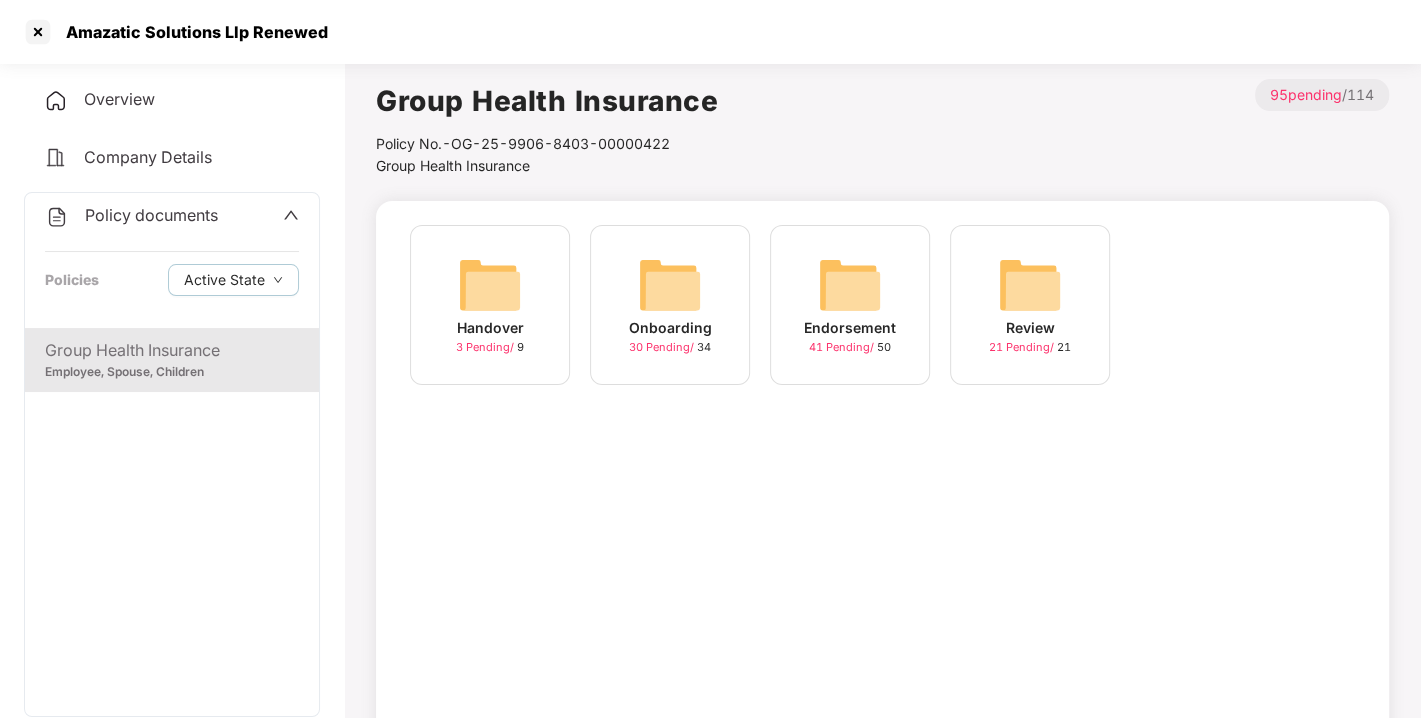 click at bounding box center (850, 285) 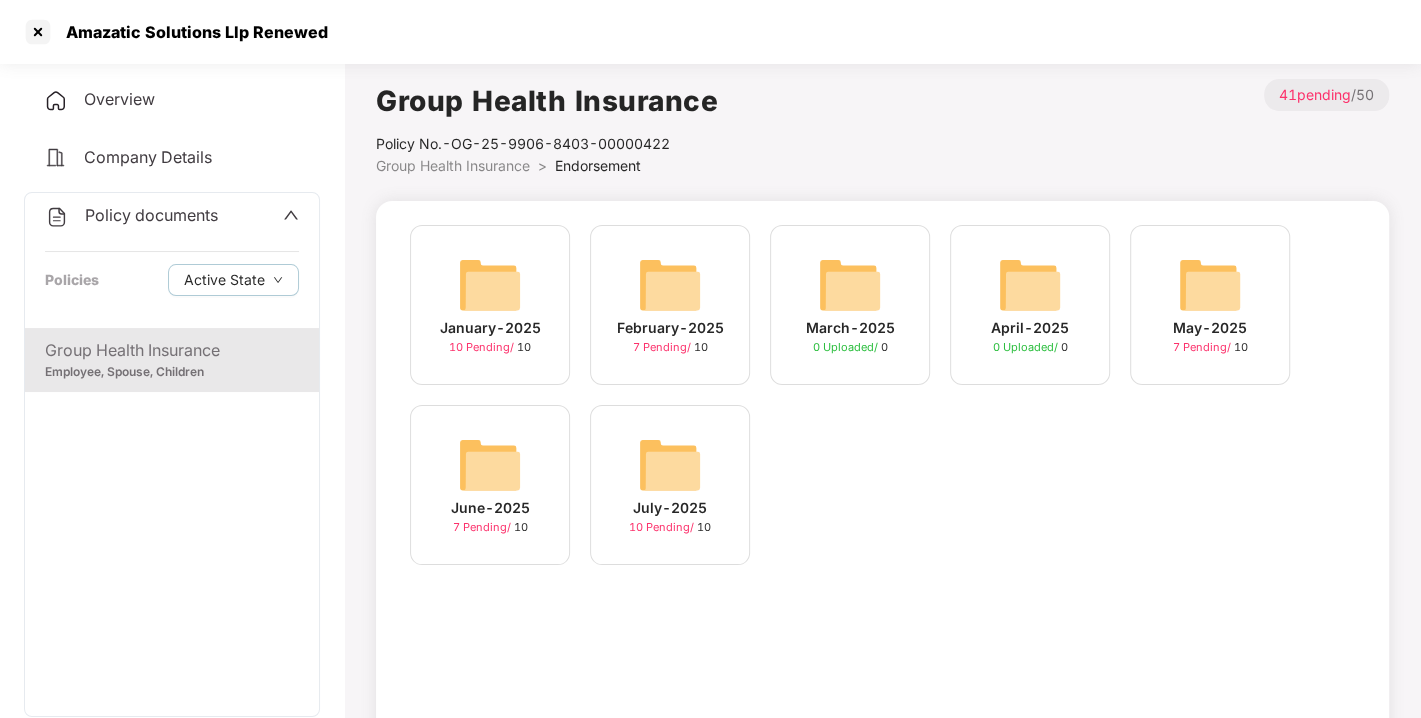click at bounding box center [670, 465] 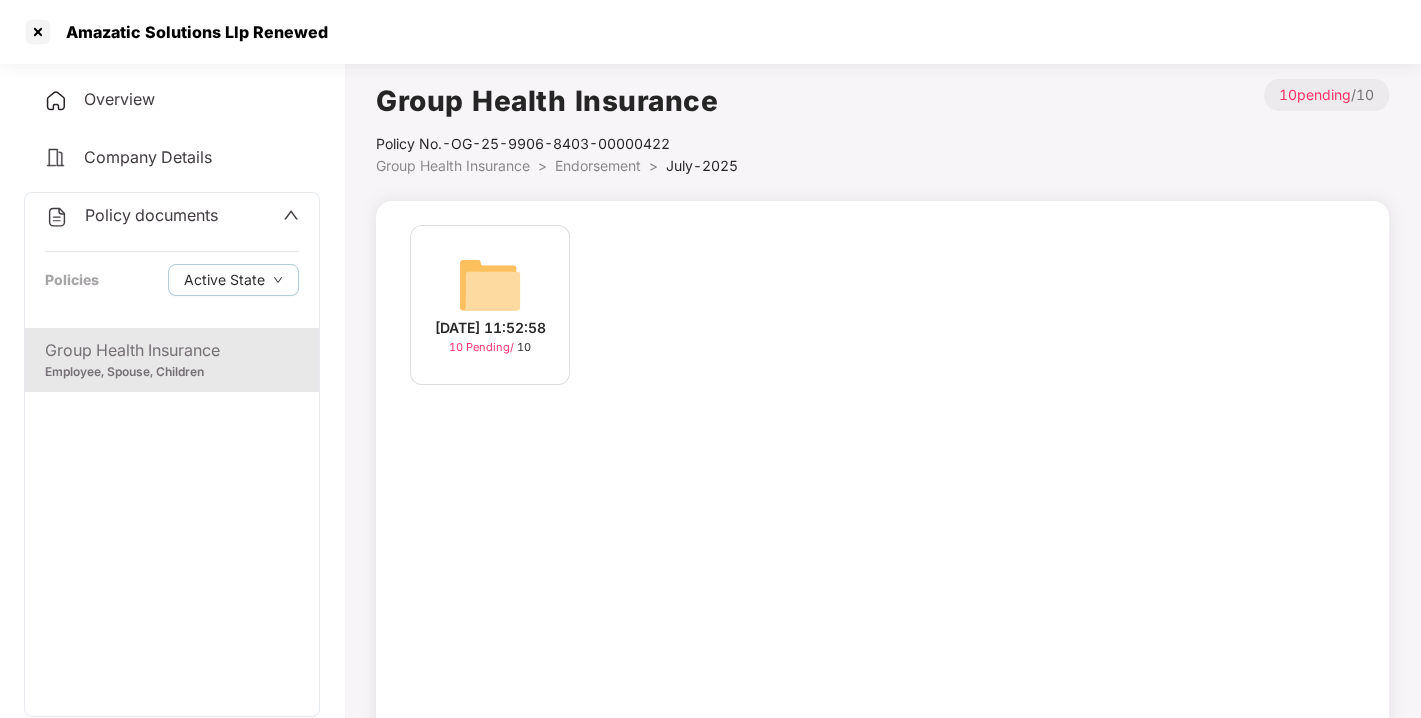 click on "[DATE] 11:52:58" at bounding box center (490, 328) 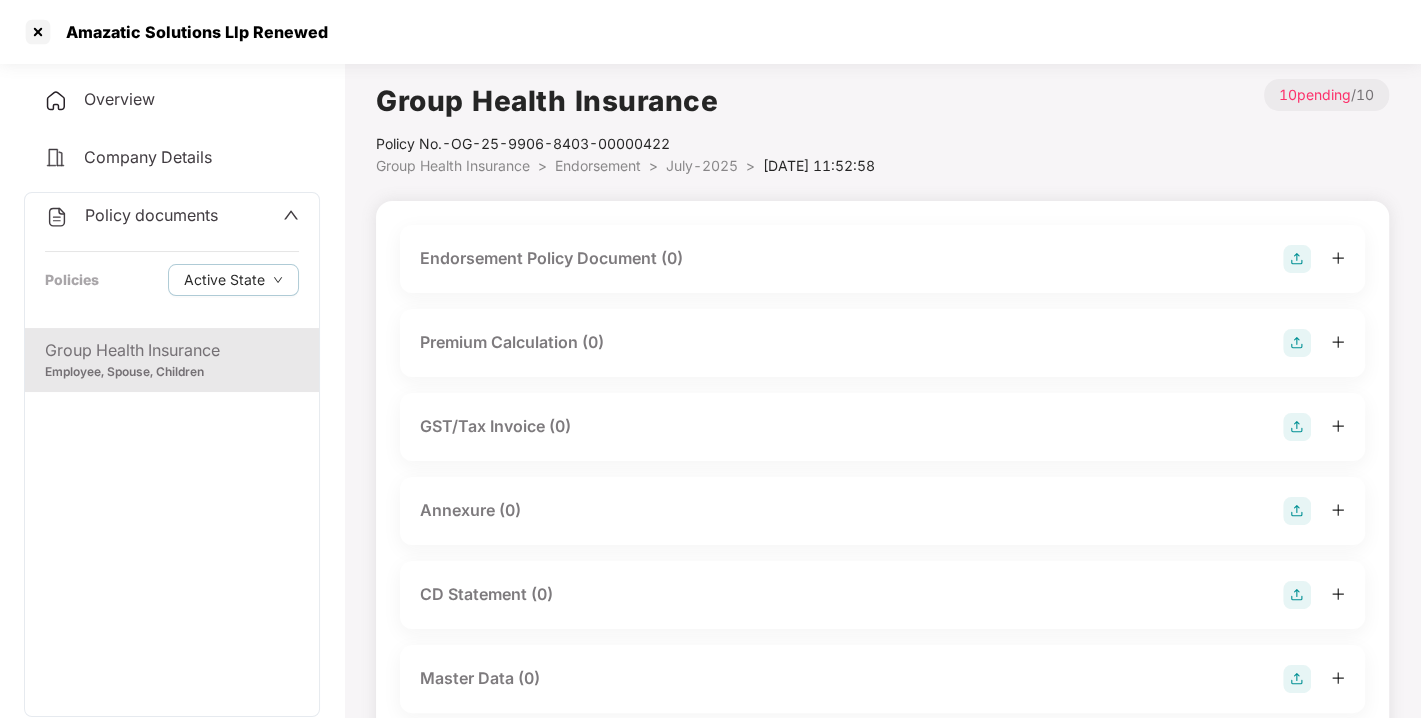 click at bounding box center (1297, 259) 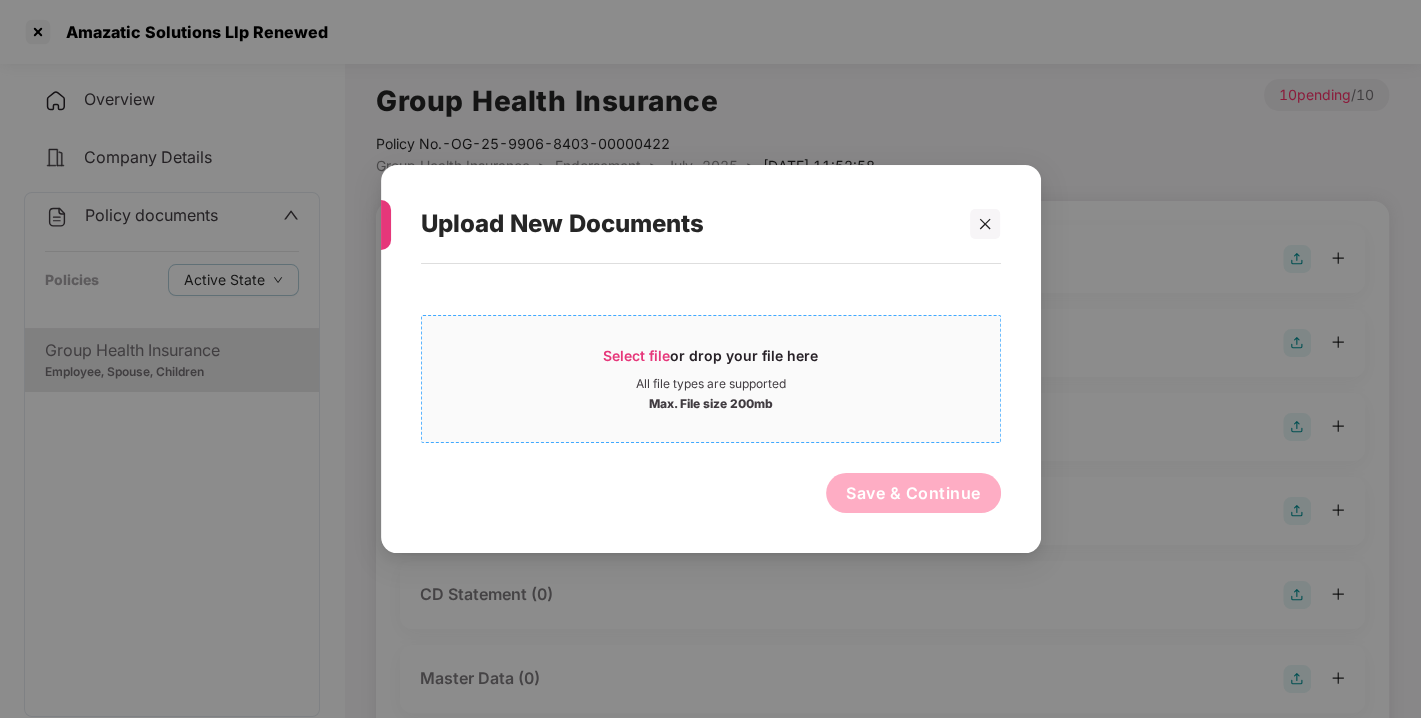 click on "Select file" at bounding box center [636, 355] 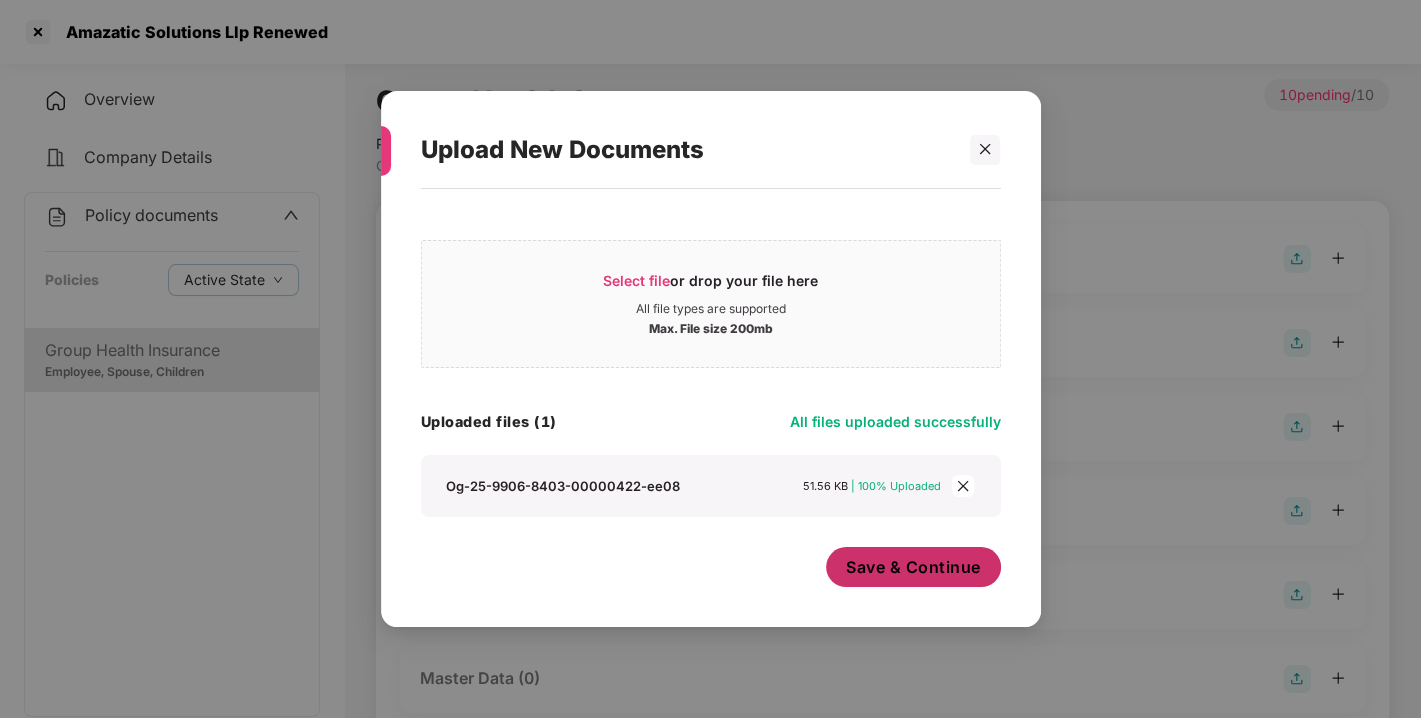 click on "Save & Continue" at bounding box center [913, 567] 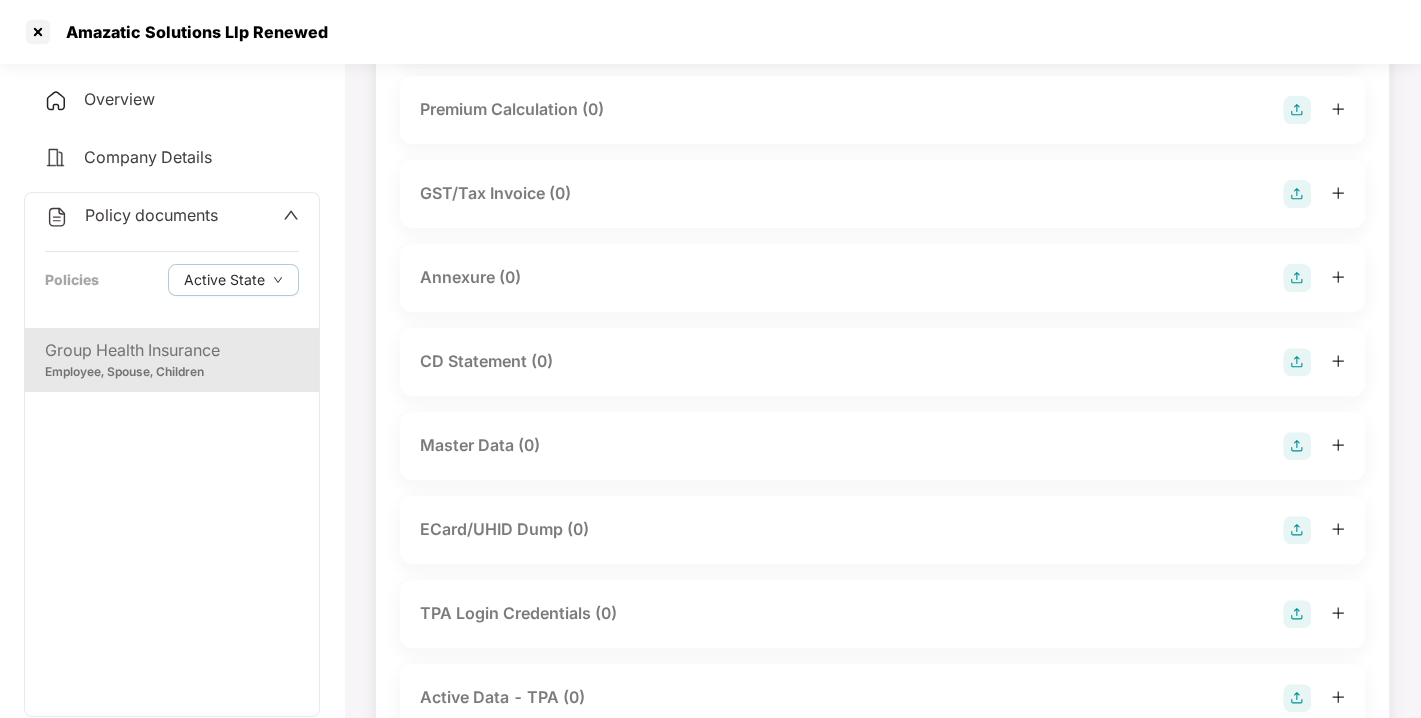 scroll, scrollTop: 379, scrollLeft: 0, axis: vertical 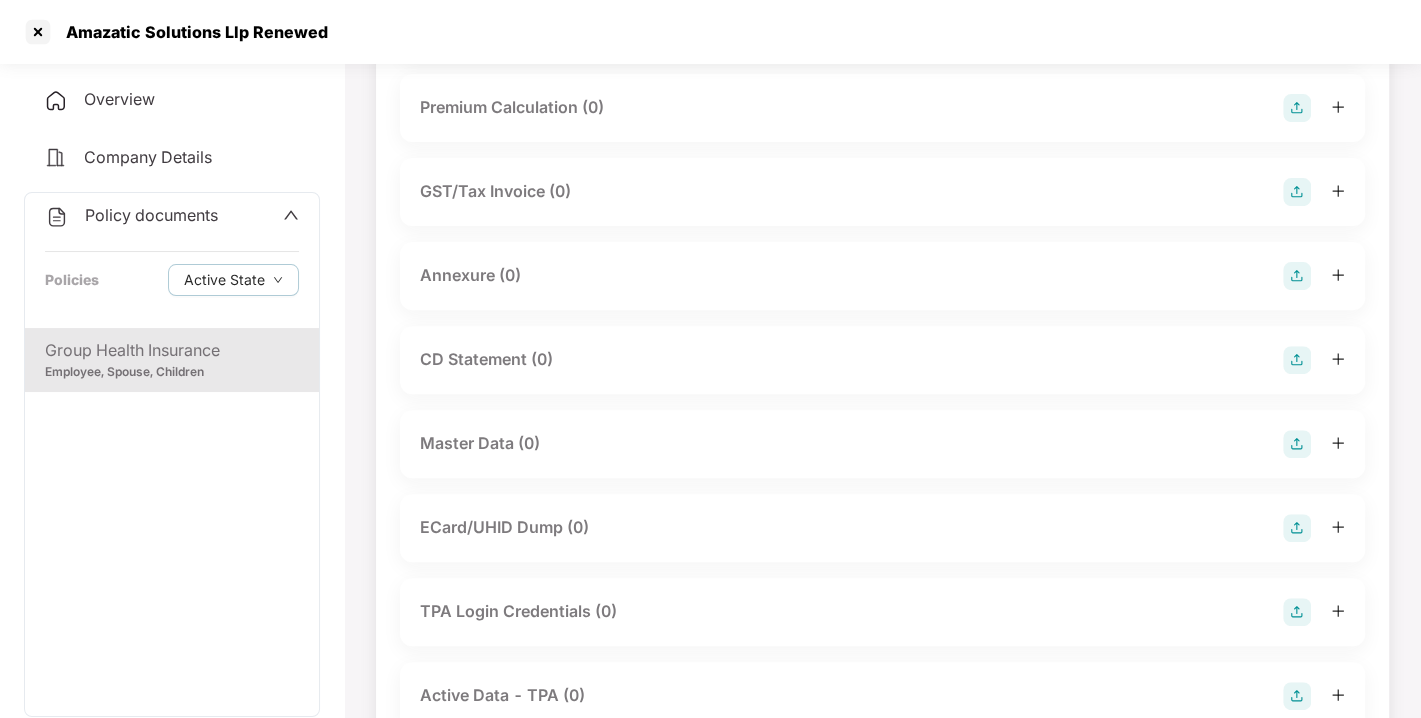 click at bounding box center [1297, 276] 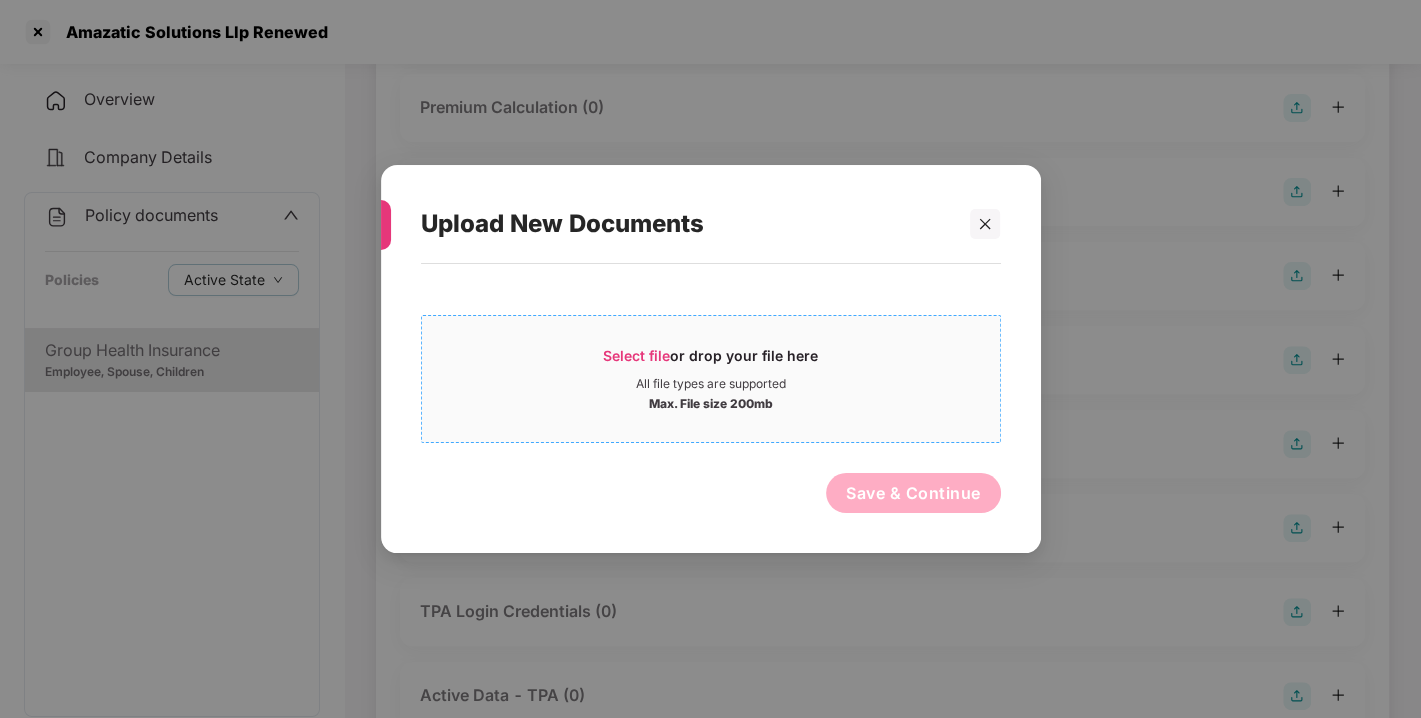 click on "Select file  or drop your file here" at bounding box center (711, 361) 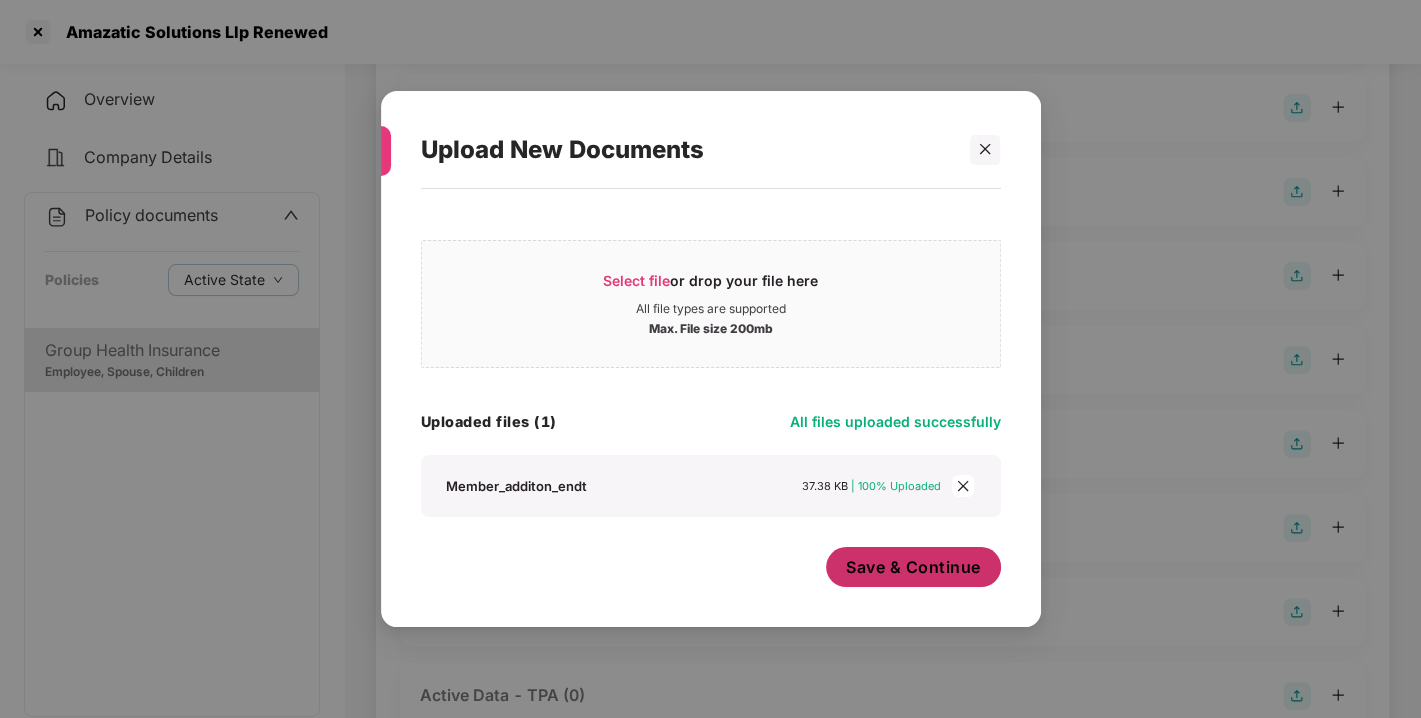 click on "Save & Continue" at bounding box center (913, 567) 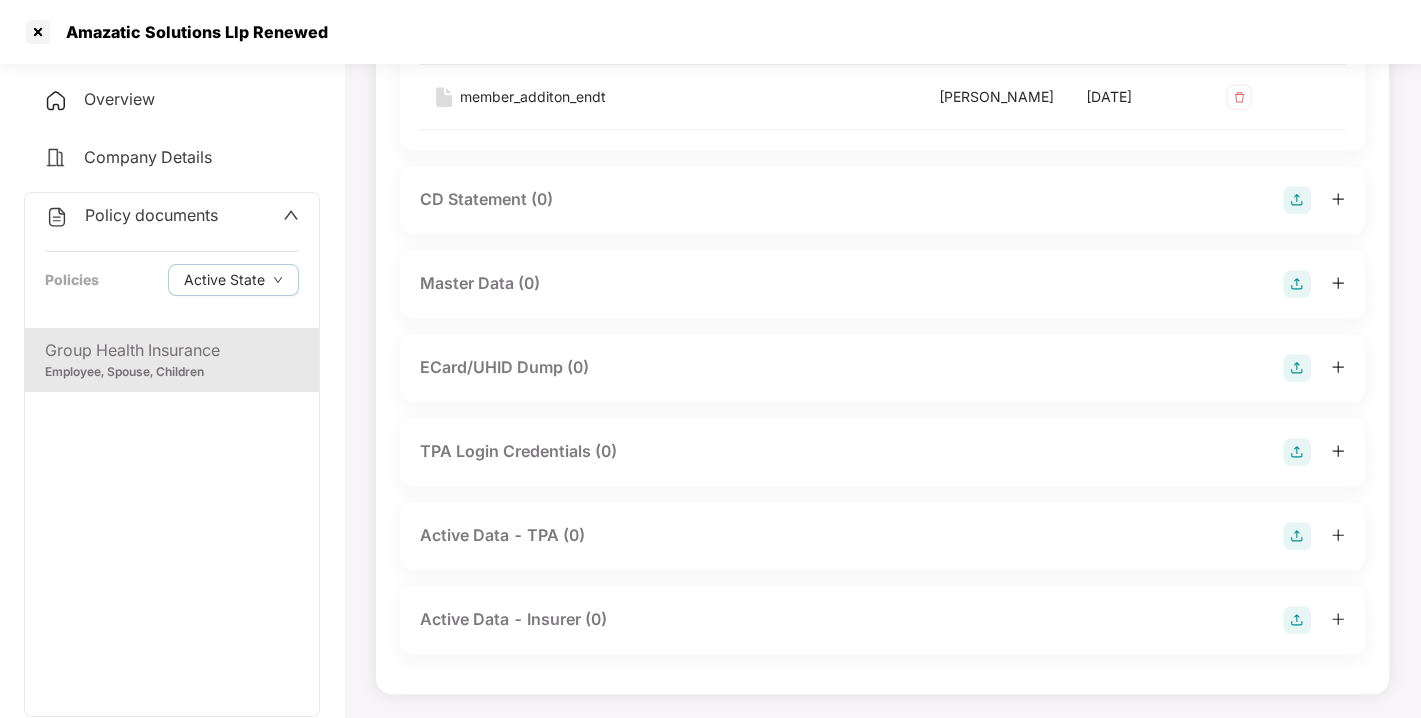scroll, scrollTop: 760, scrollLeft: 0, axis: vertical 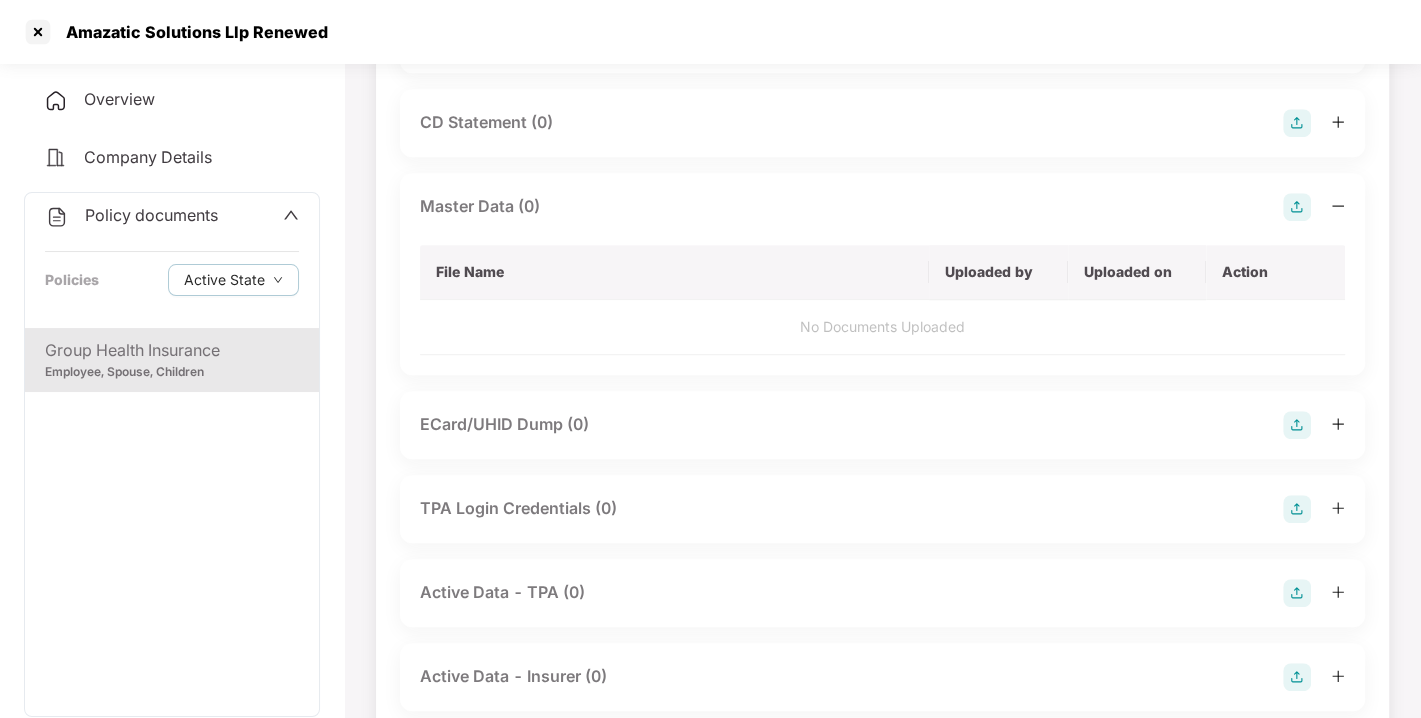 click at bounding box center (1297, 207) 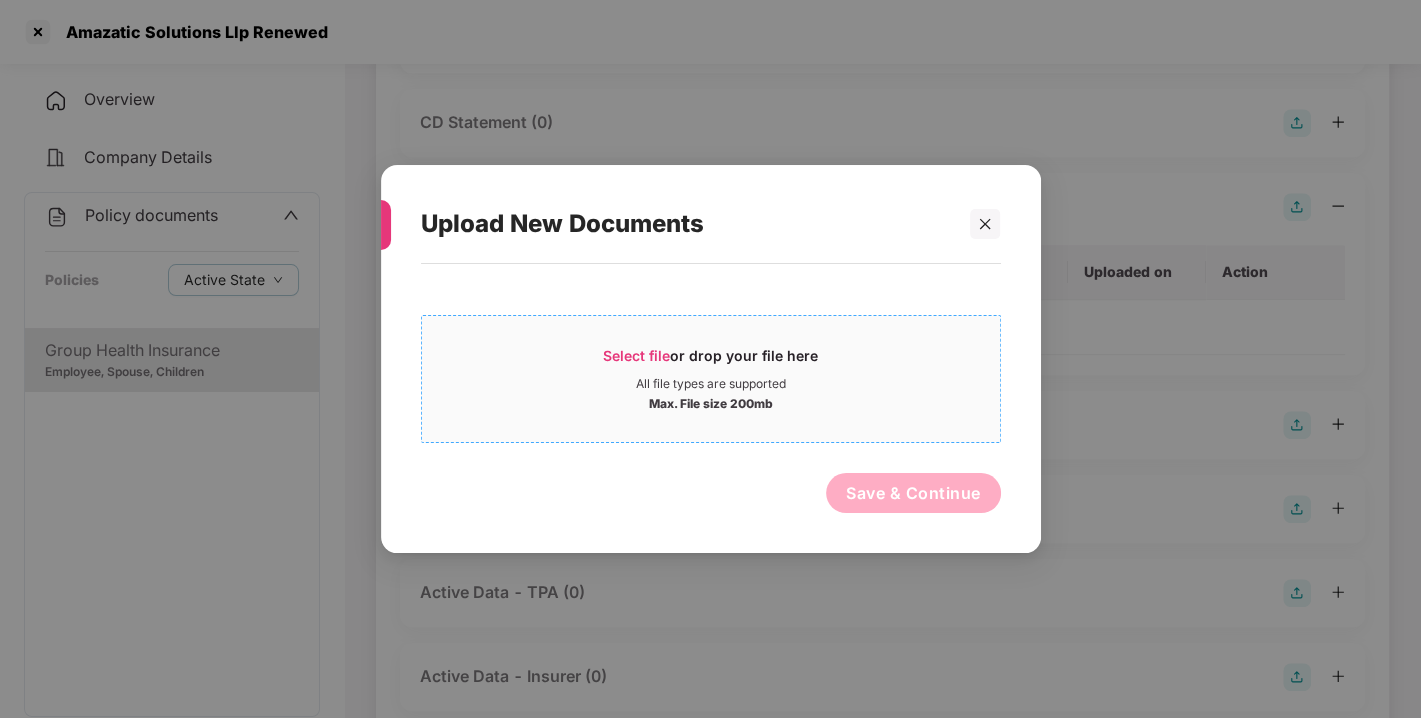 click on "Select file  or drop your file here All file types are supported Max. File size 200mb" at bounding box center (711, 379) 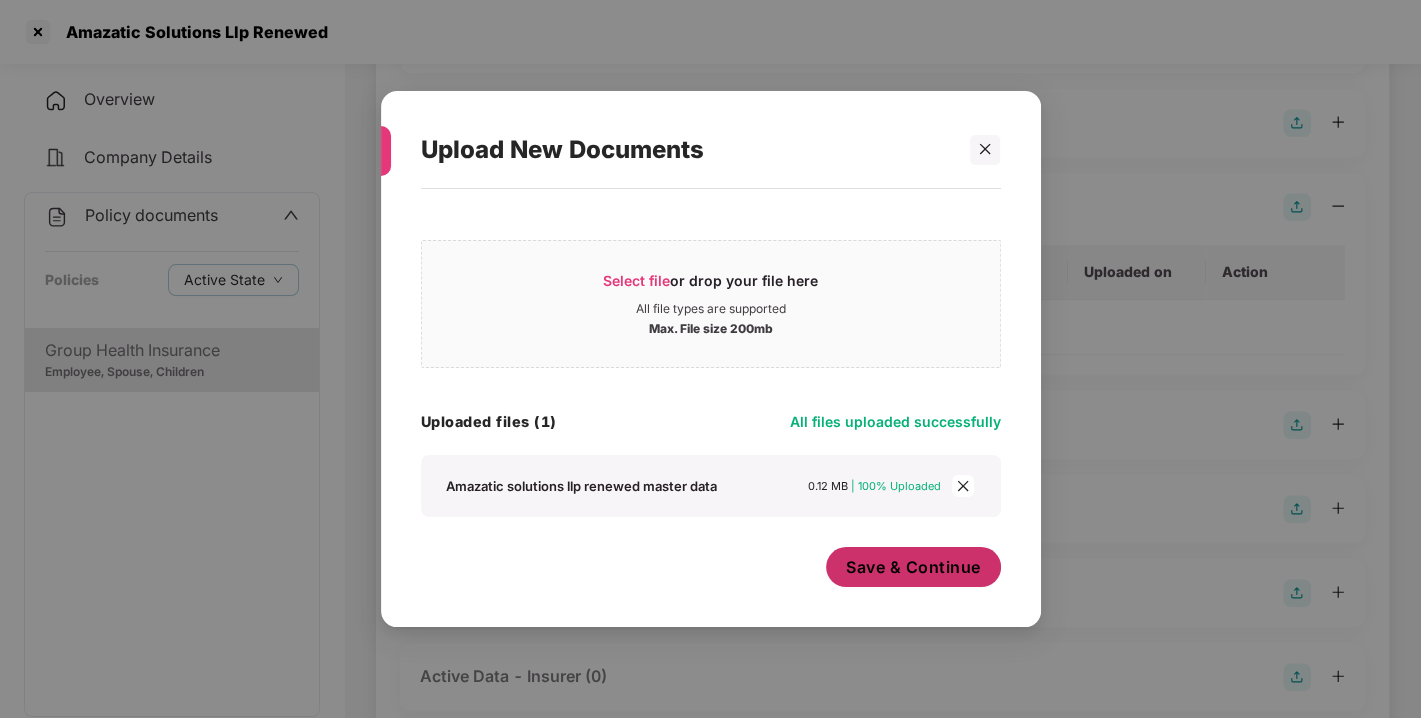 click on "Save & Continue" at bounding box center (913, 567) 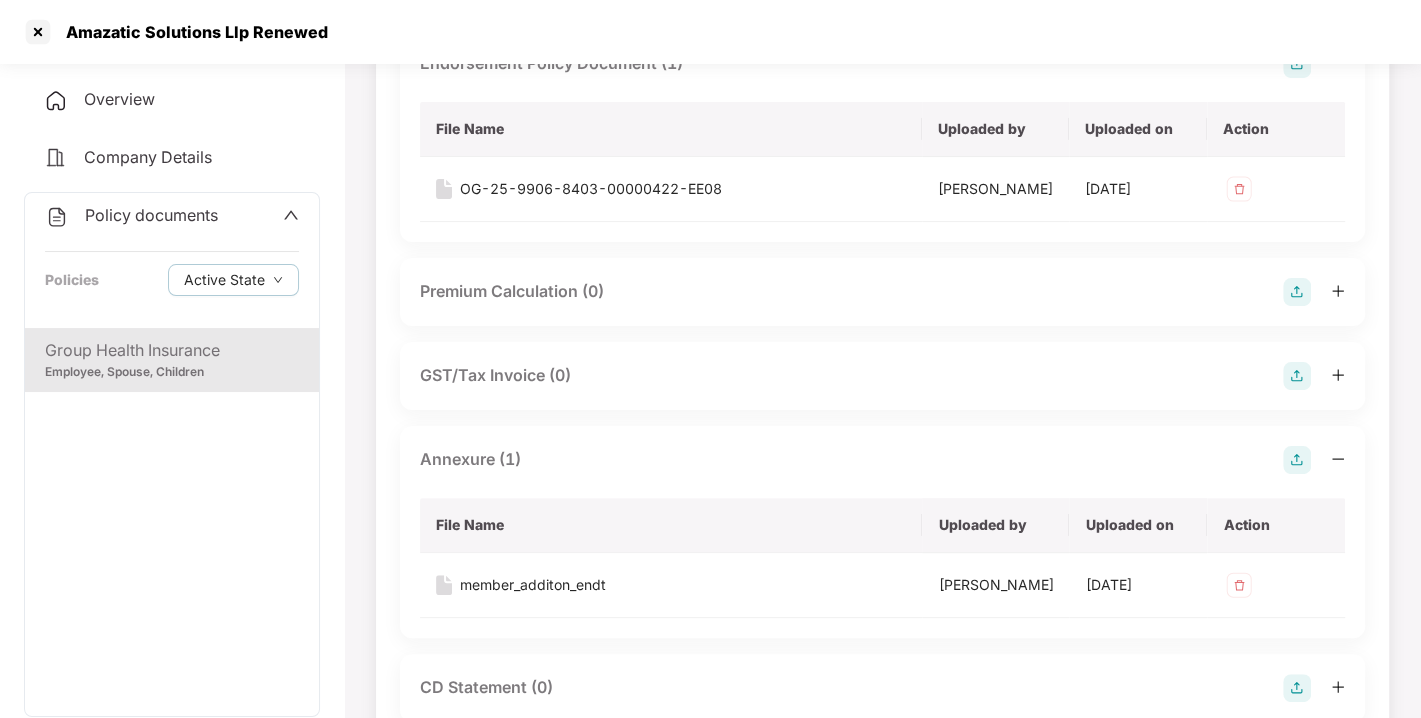 scroll, scrollTop: 0, scrollLeft: 0, axis: both 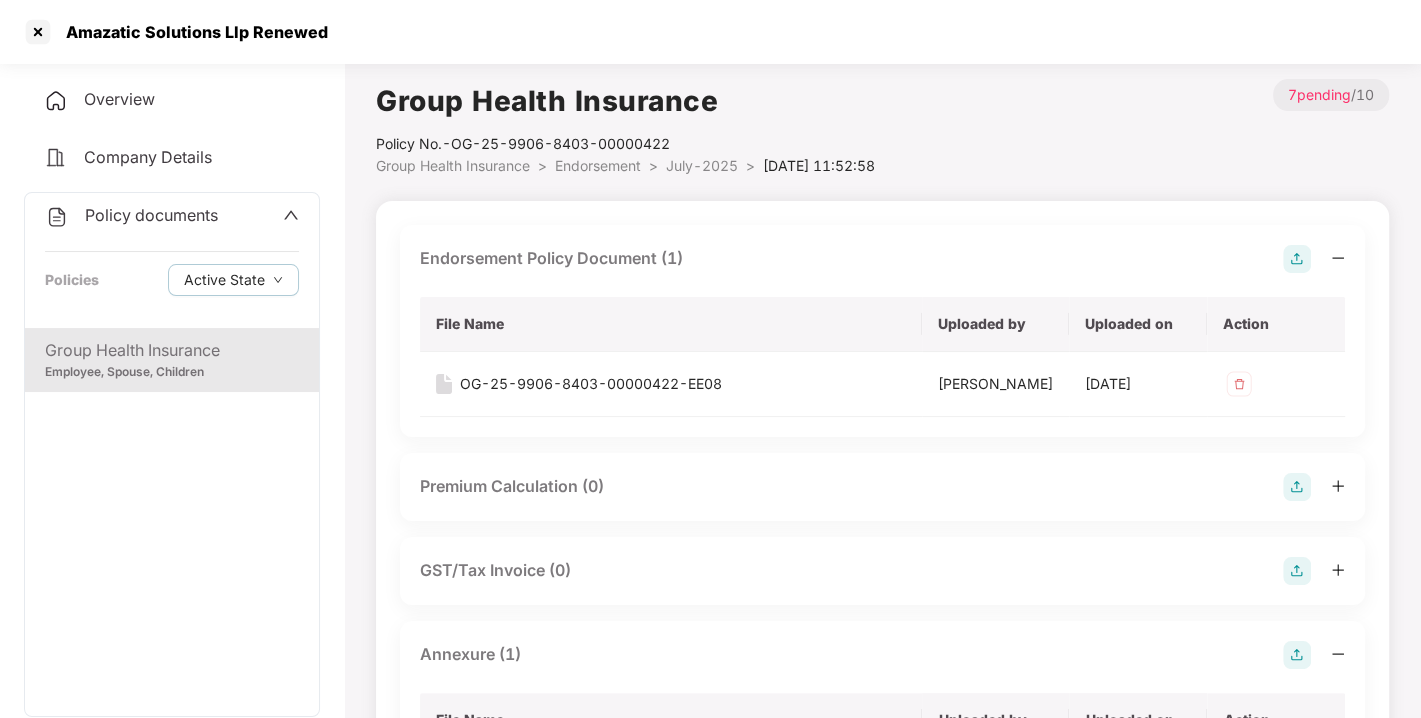 click on "Policy documents" at bounding box center [151, 215] 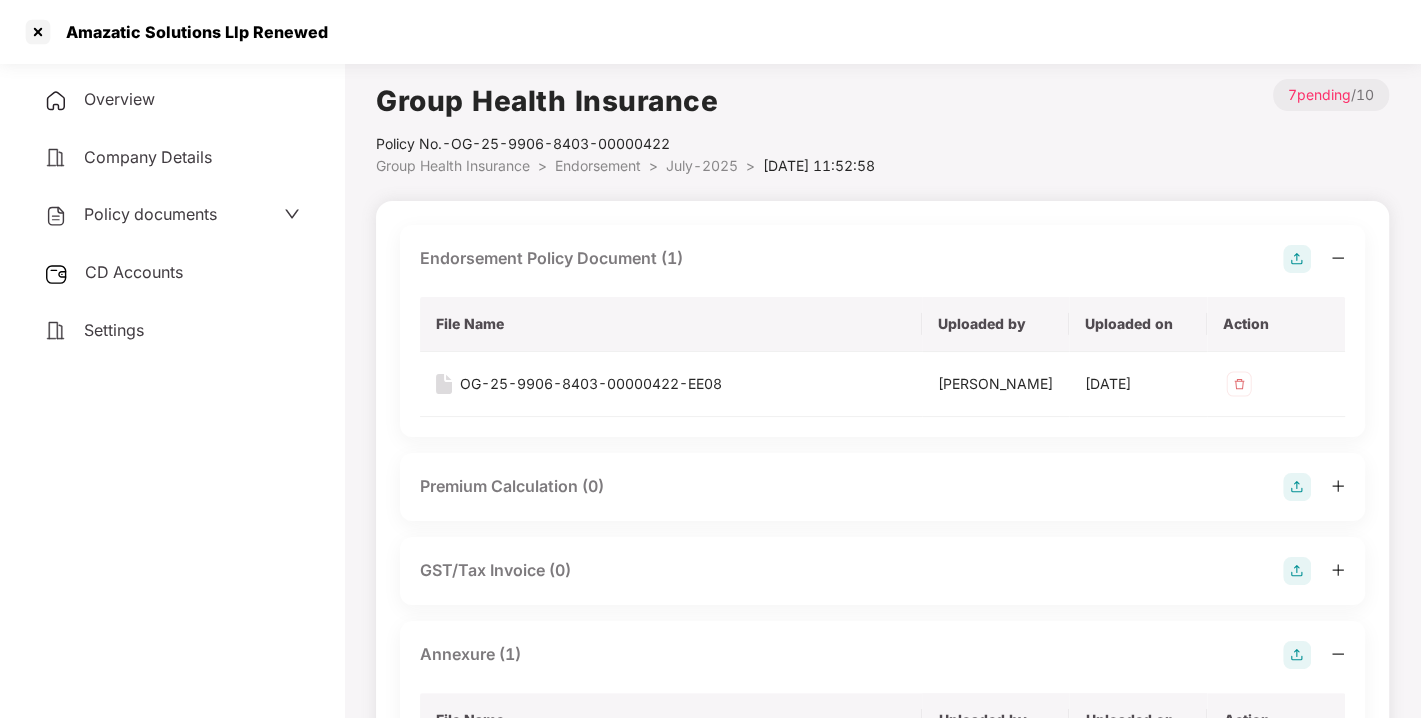 click on "CD Accounts" at bounding box center [134, 272] 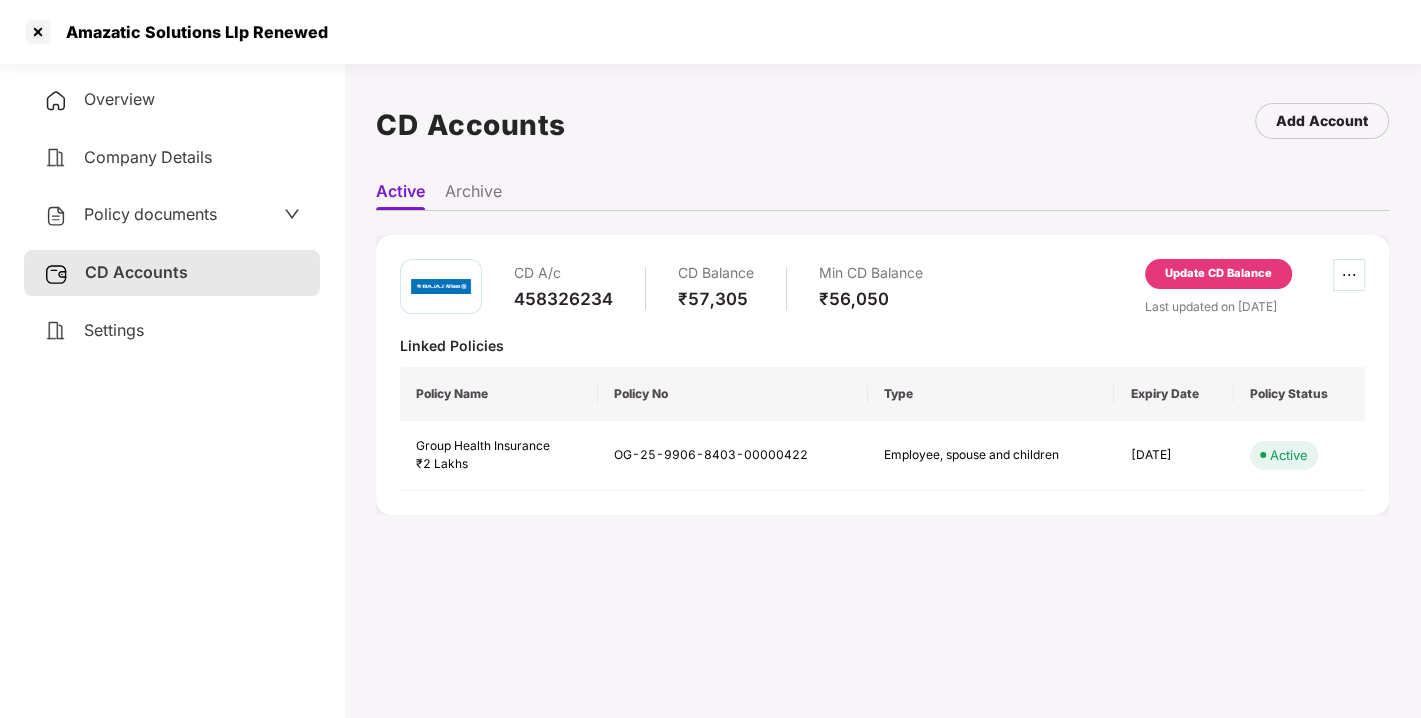 type 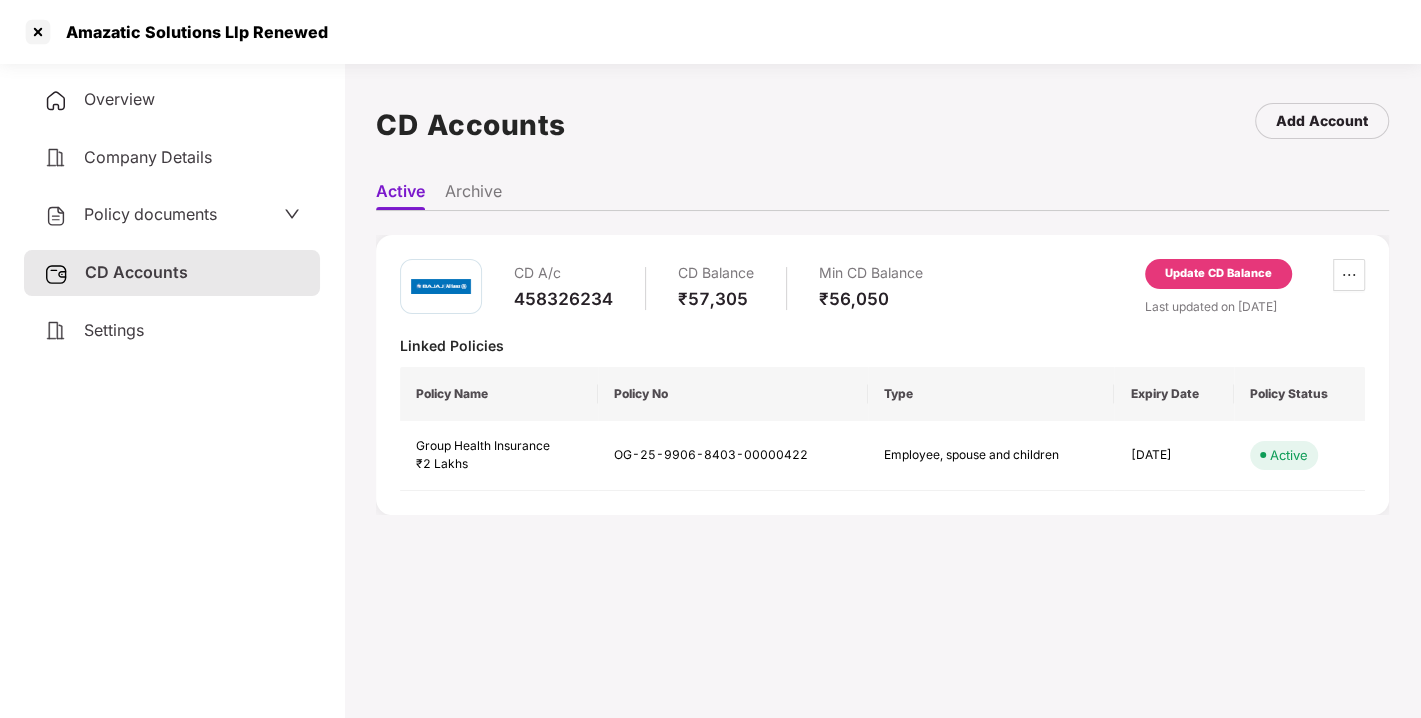 click on "Update CD Balance" at bounding box center [1218, 274] 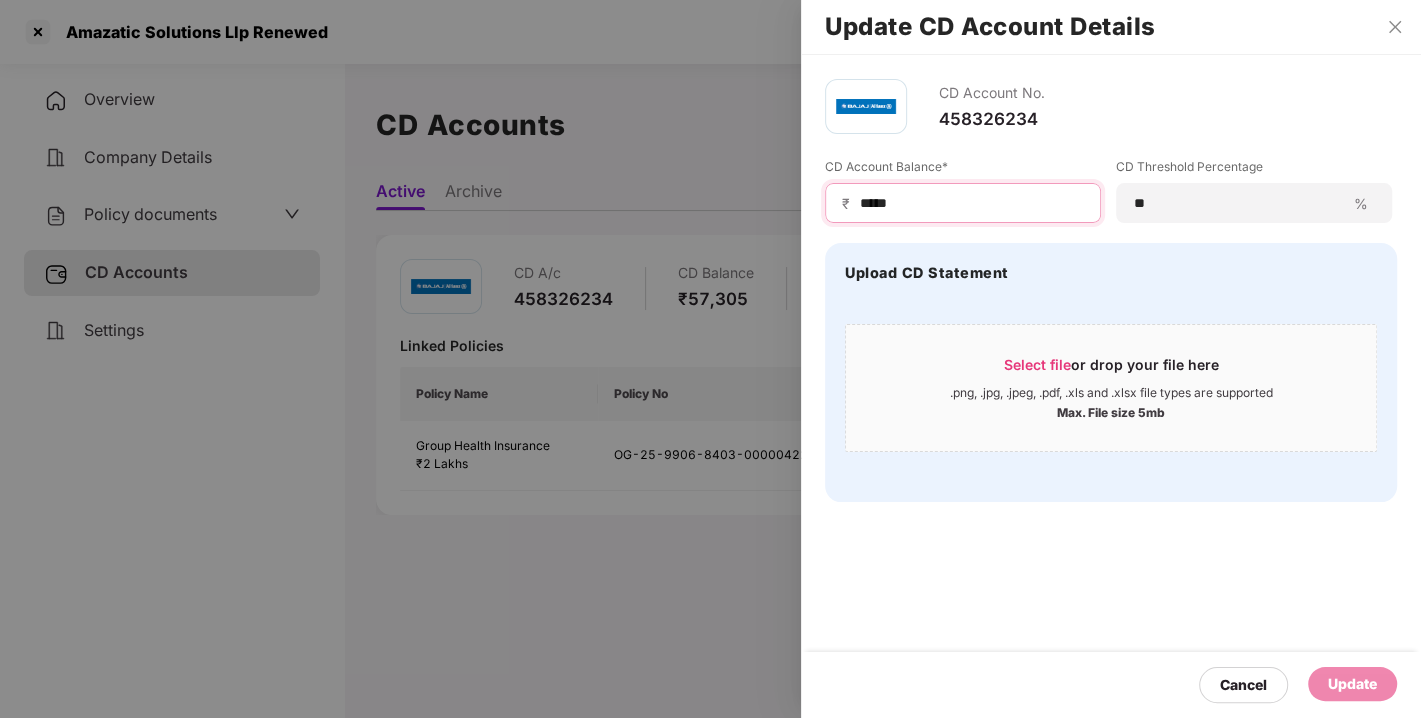 drag, startPoint x: 932, startPoint y: 198, endPoint x: 705, endPoint y: 257, distance: 234.54211 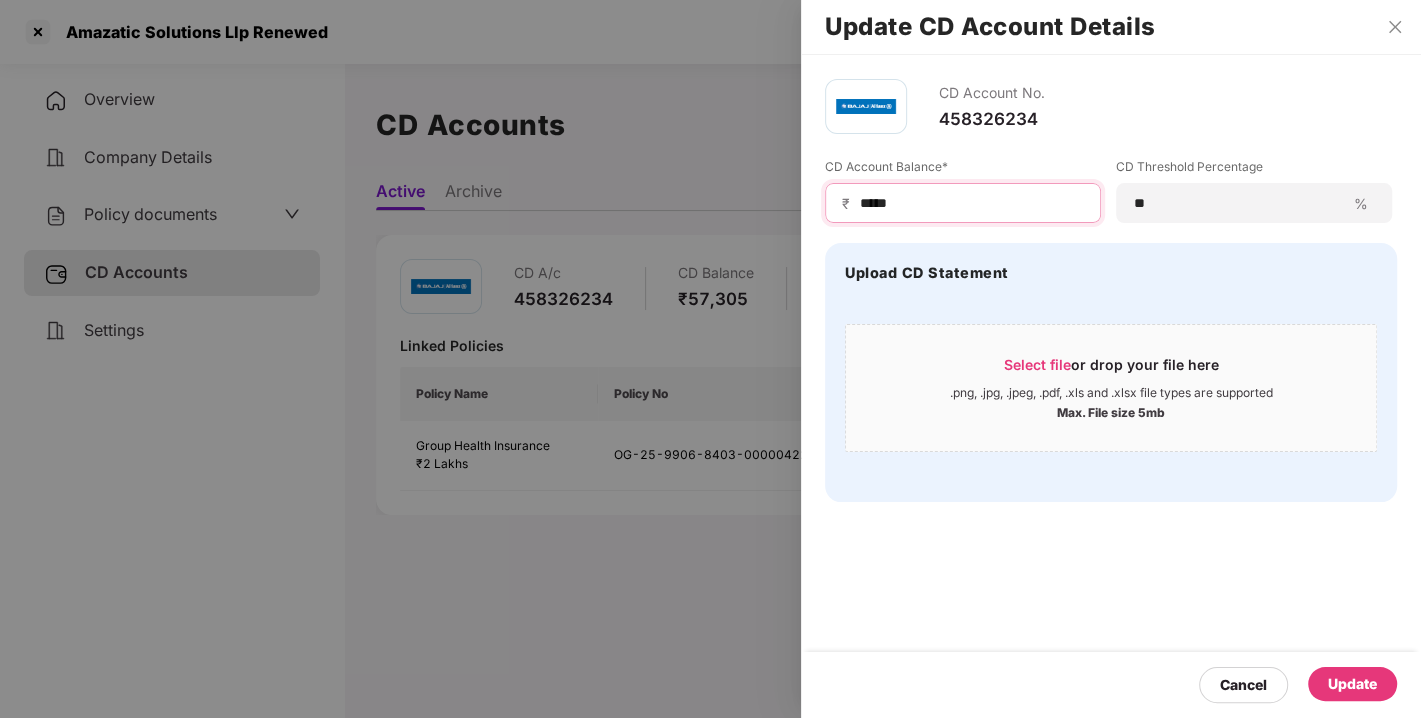 type on "*****" 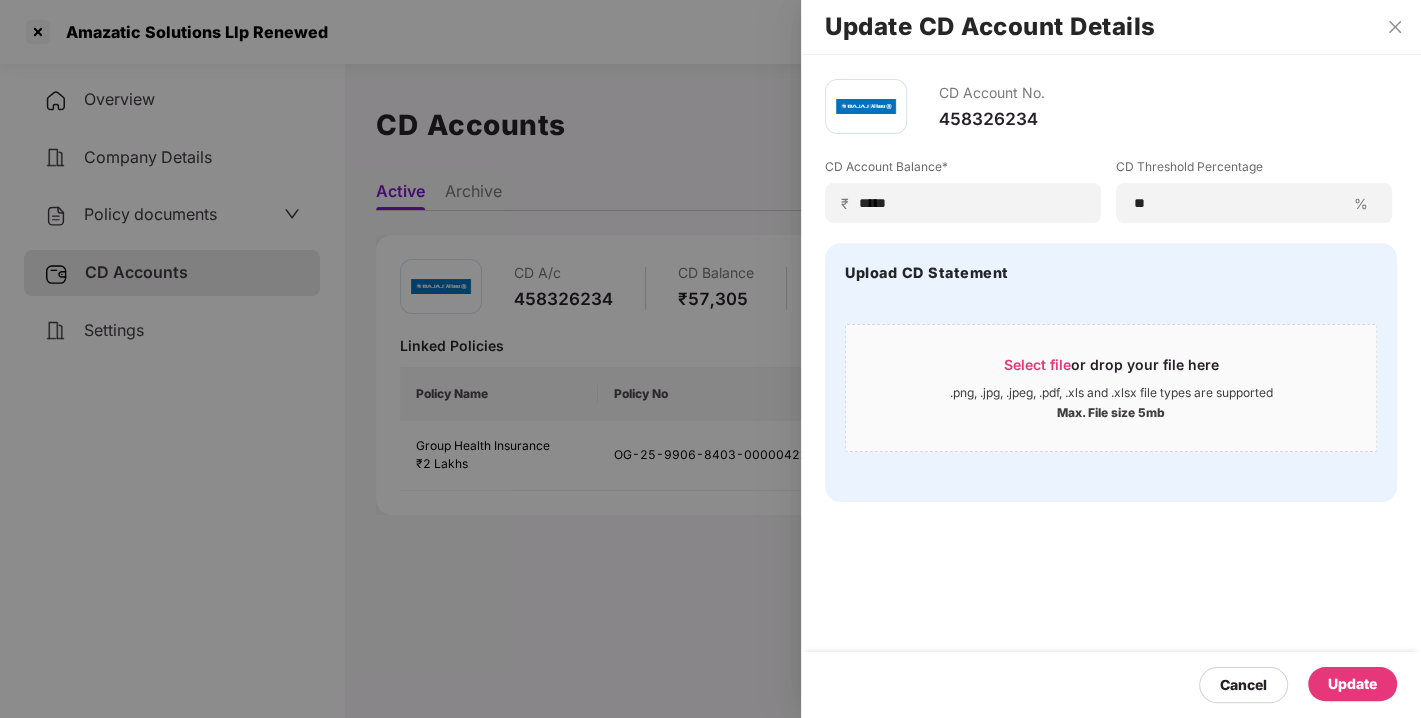 click on "Update" at bounding box center (1352, 684) 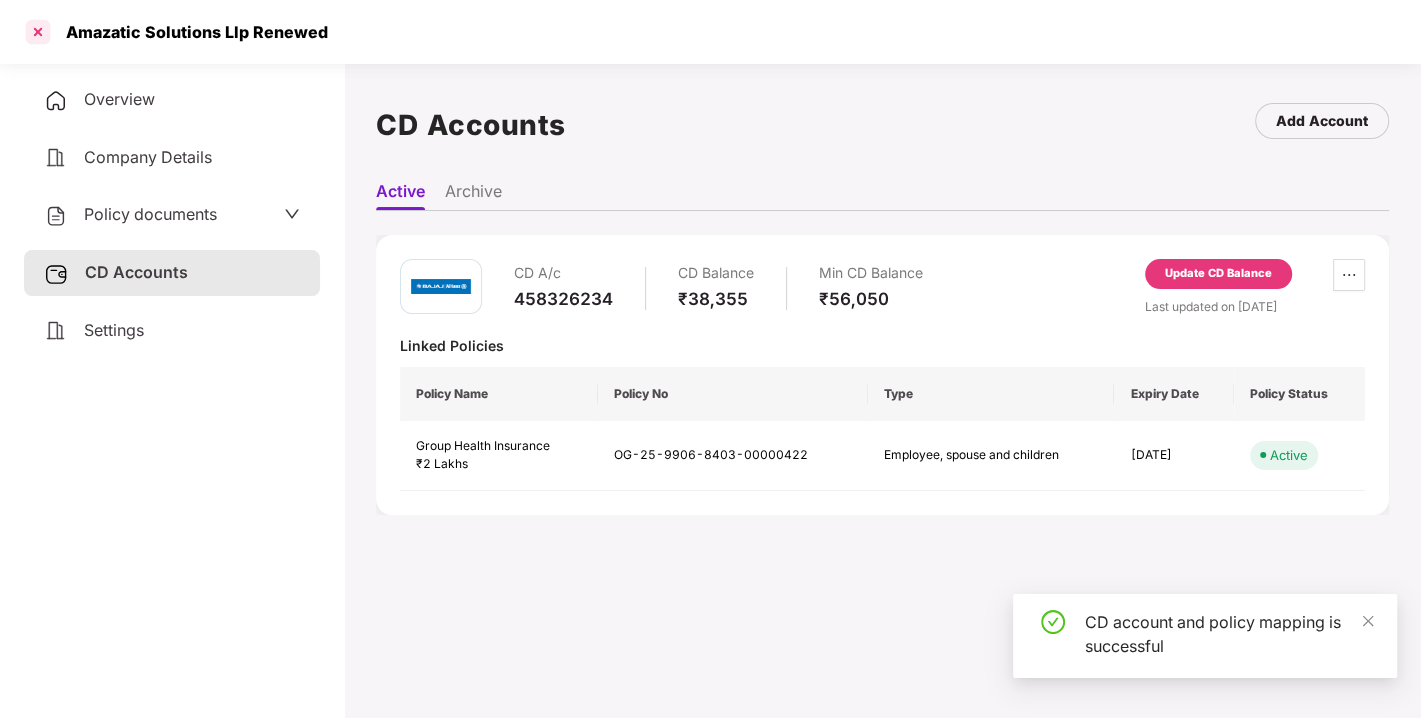 click at bounding box center [38, 32] 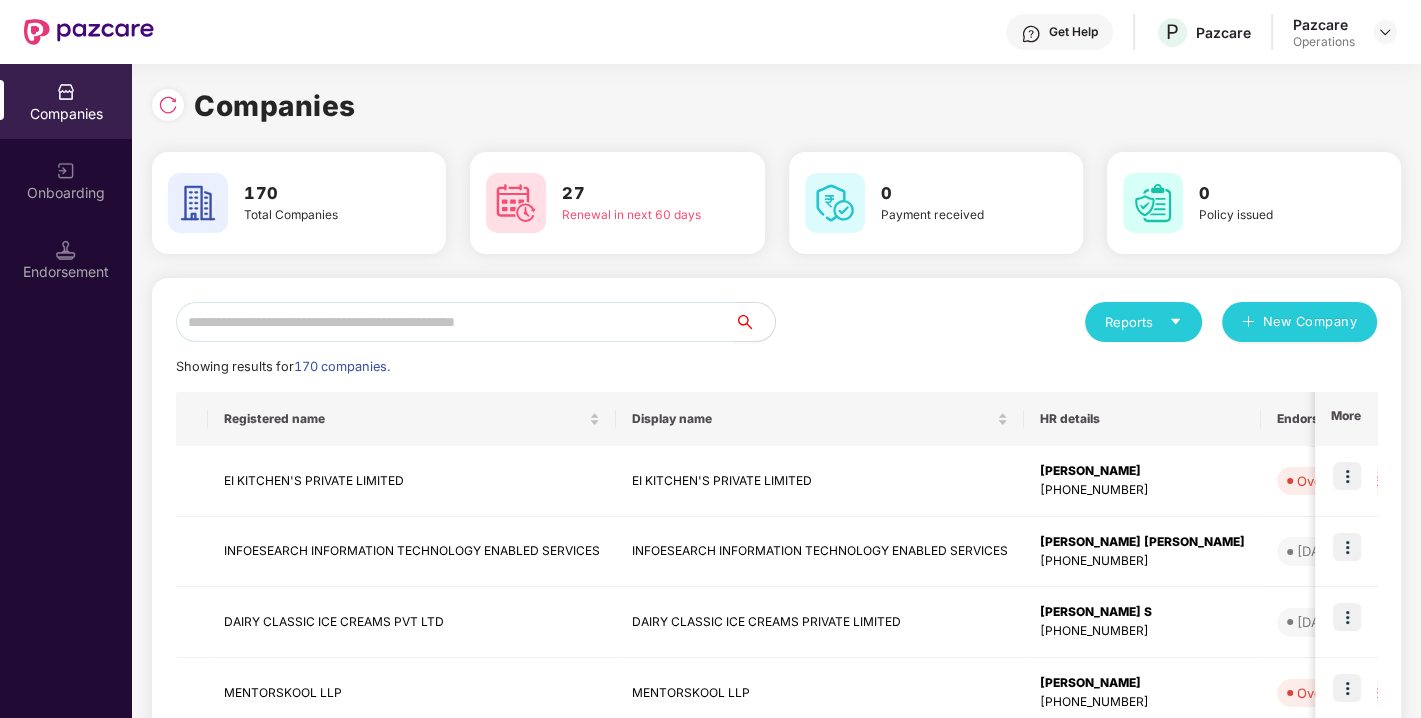click at bounding box center [455, 322] 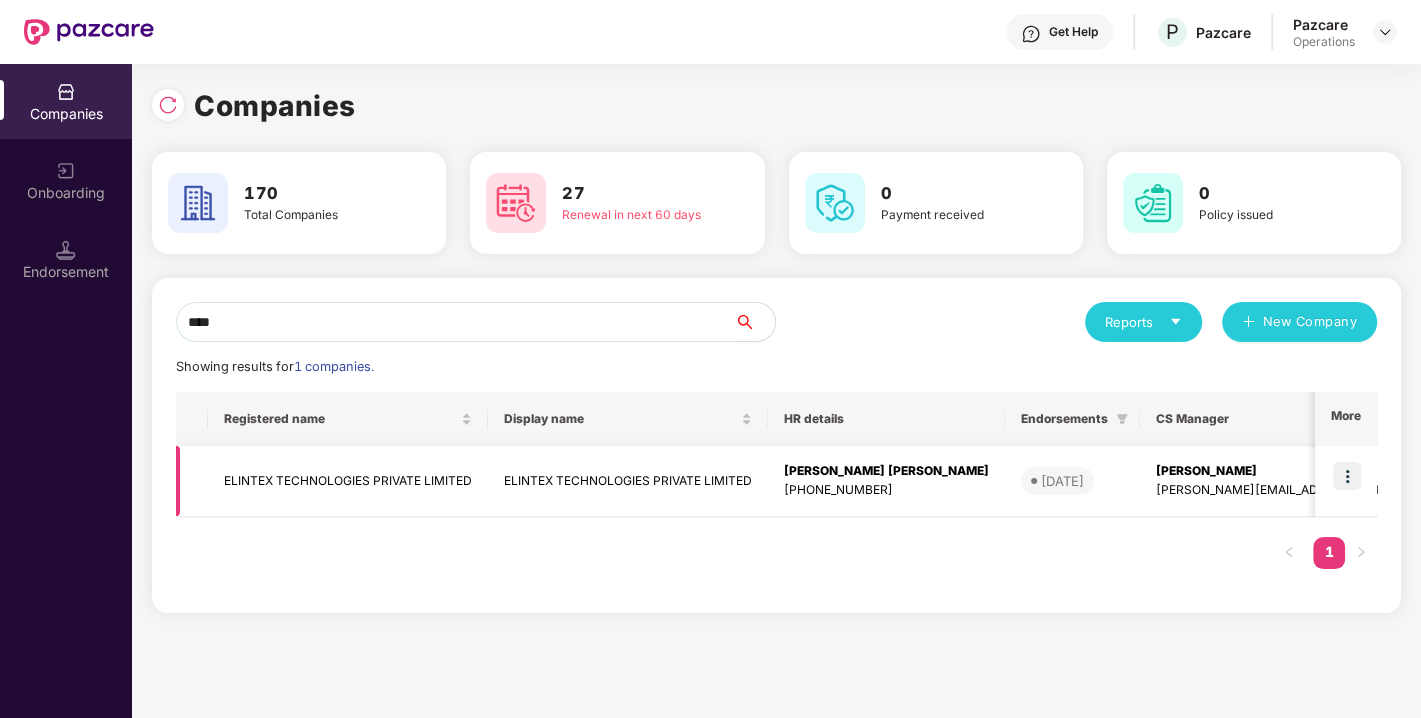 type on "****" 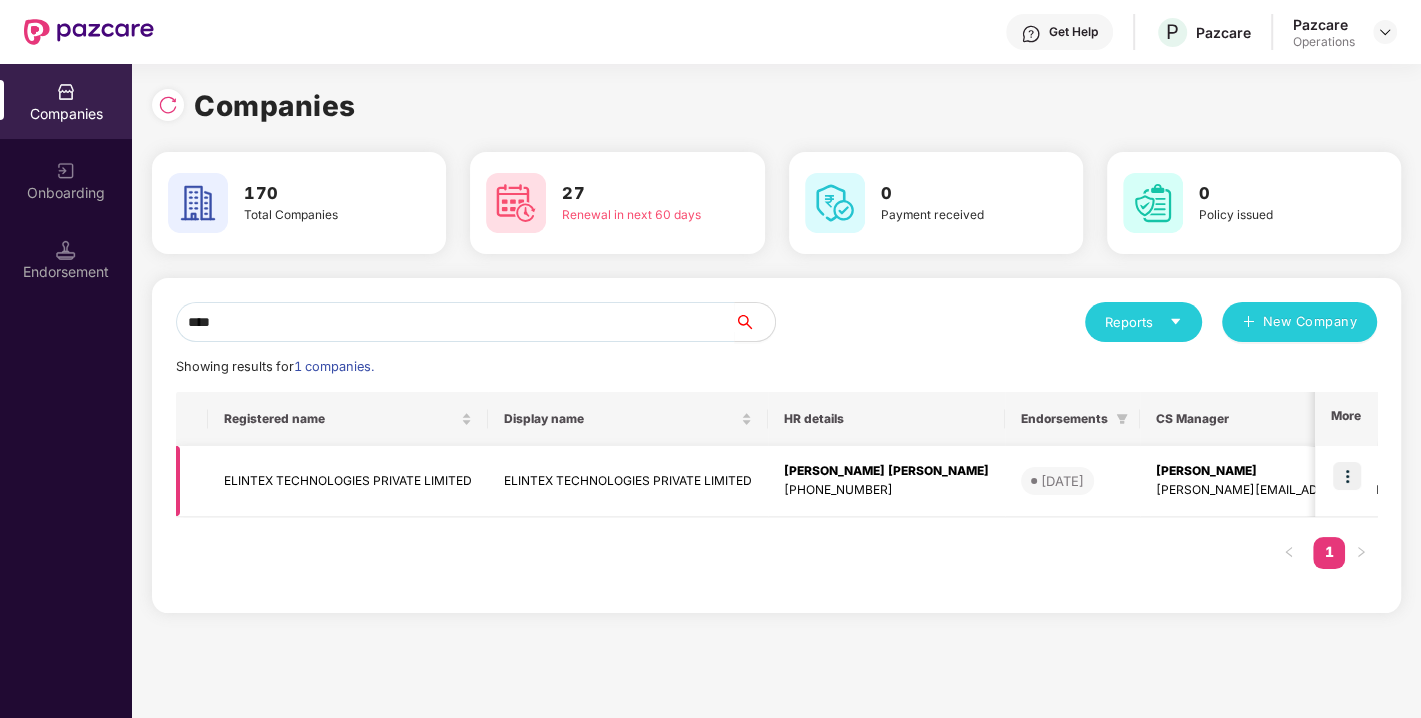 click on "ELINTEX TECHNOLOGIES PRIVATE LIMITED" at bounding box center (348, 481) 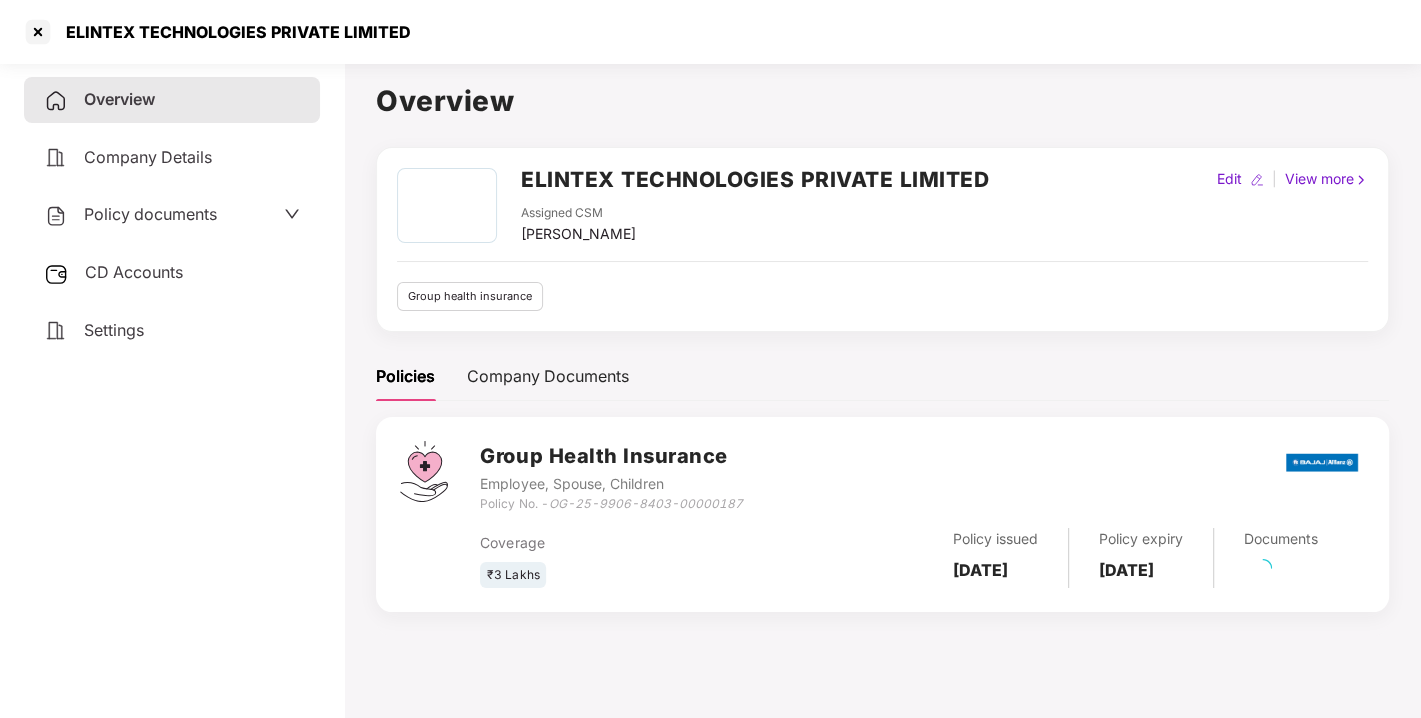 click on "Policy documents" at bounding box center [150, 214] 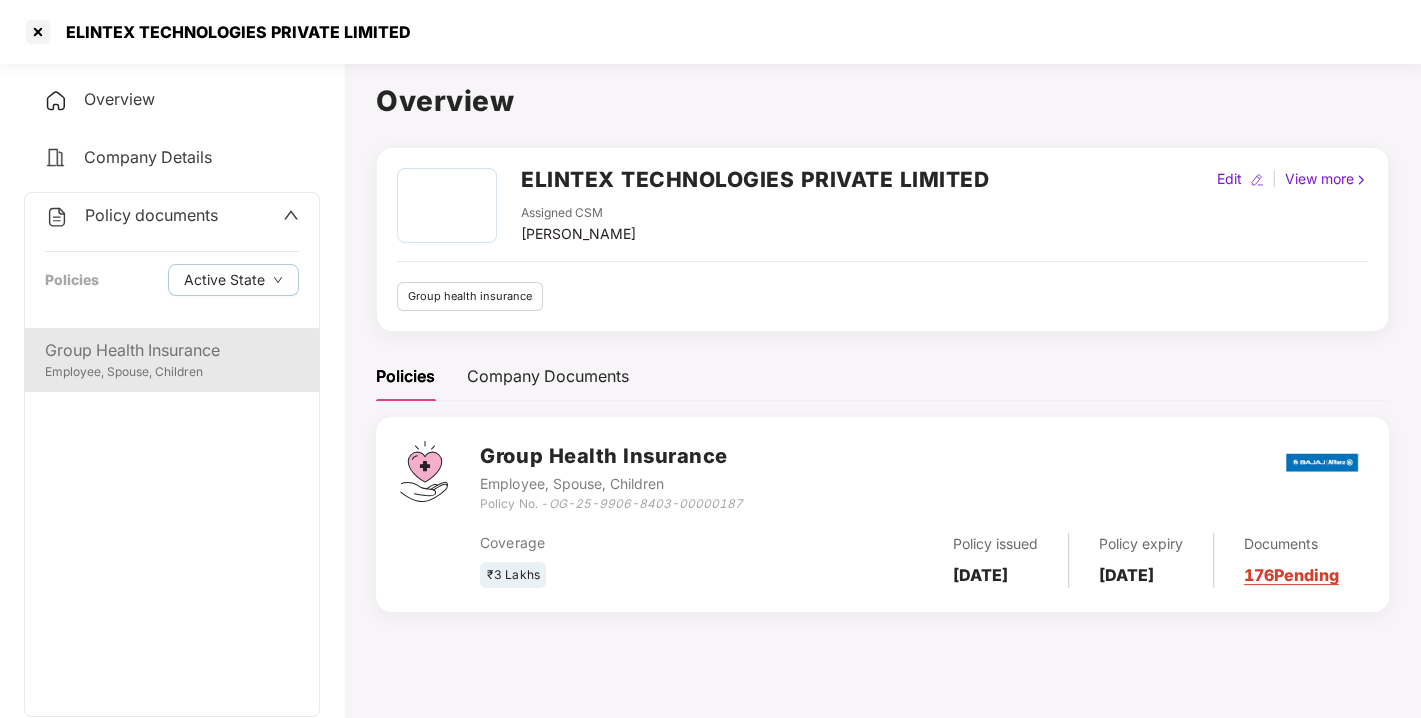 click on "Employee, Spouse, Children" at bounding box center [172, 372] 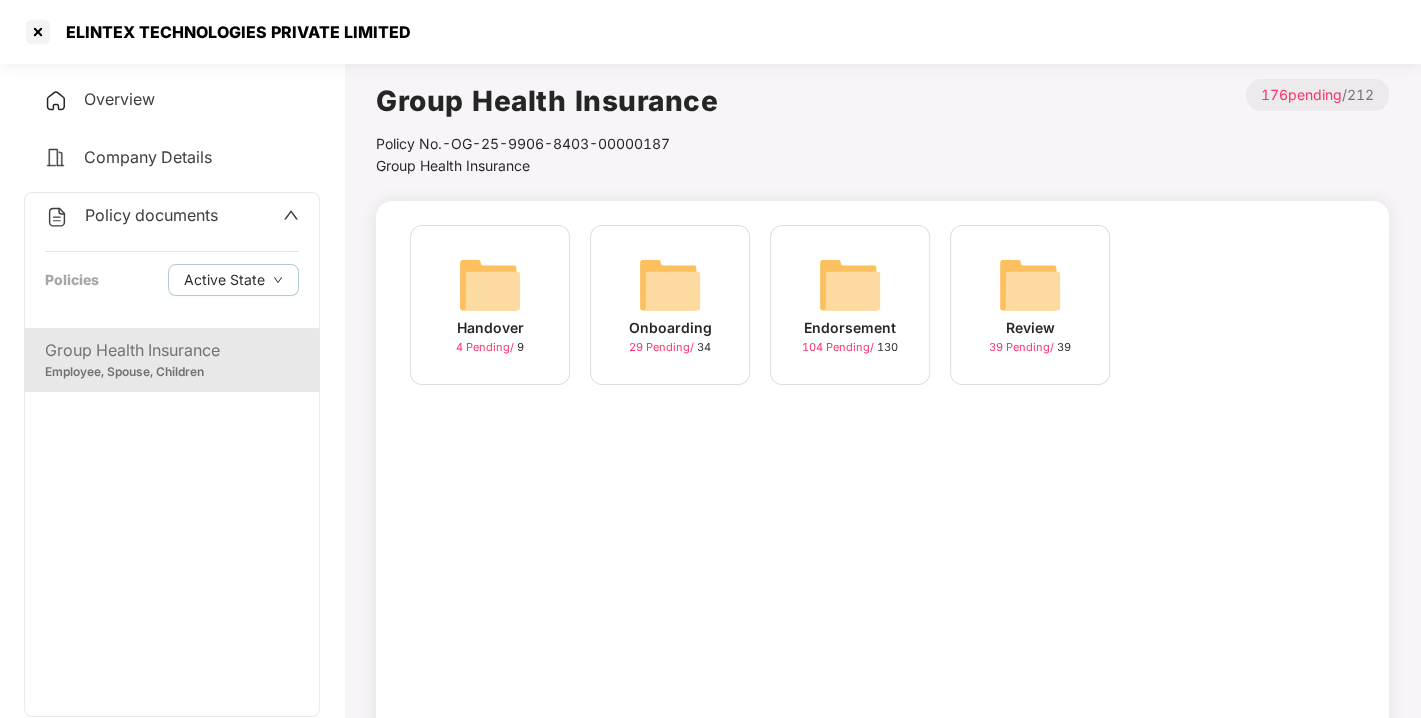 click on "Endorsement 104 Pending  /     130" at bounding box center (850, 305) 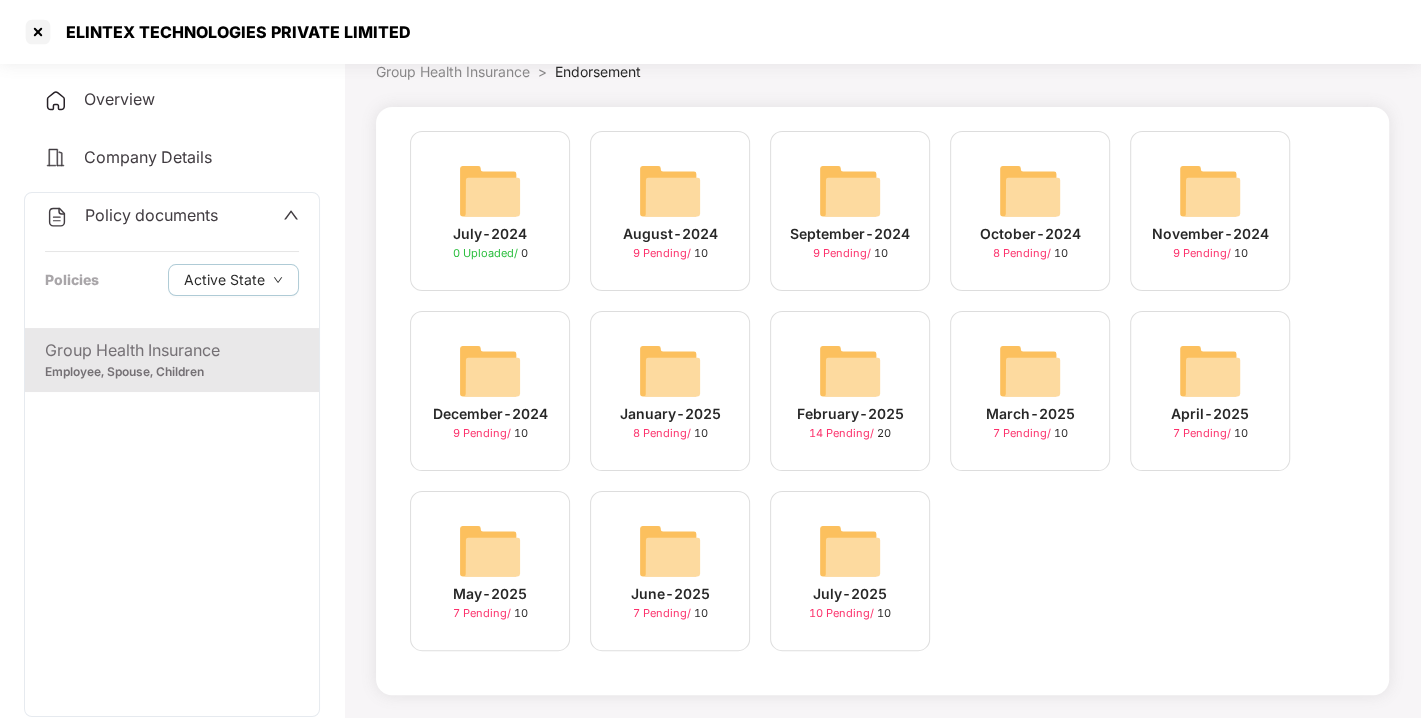 click at bounding box center [850, 551] 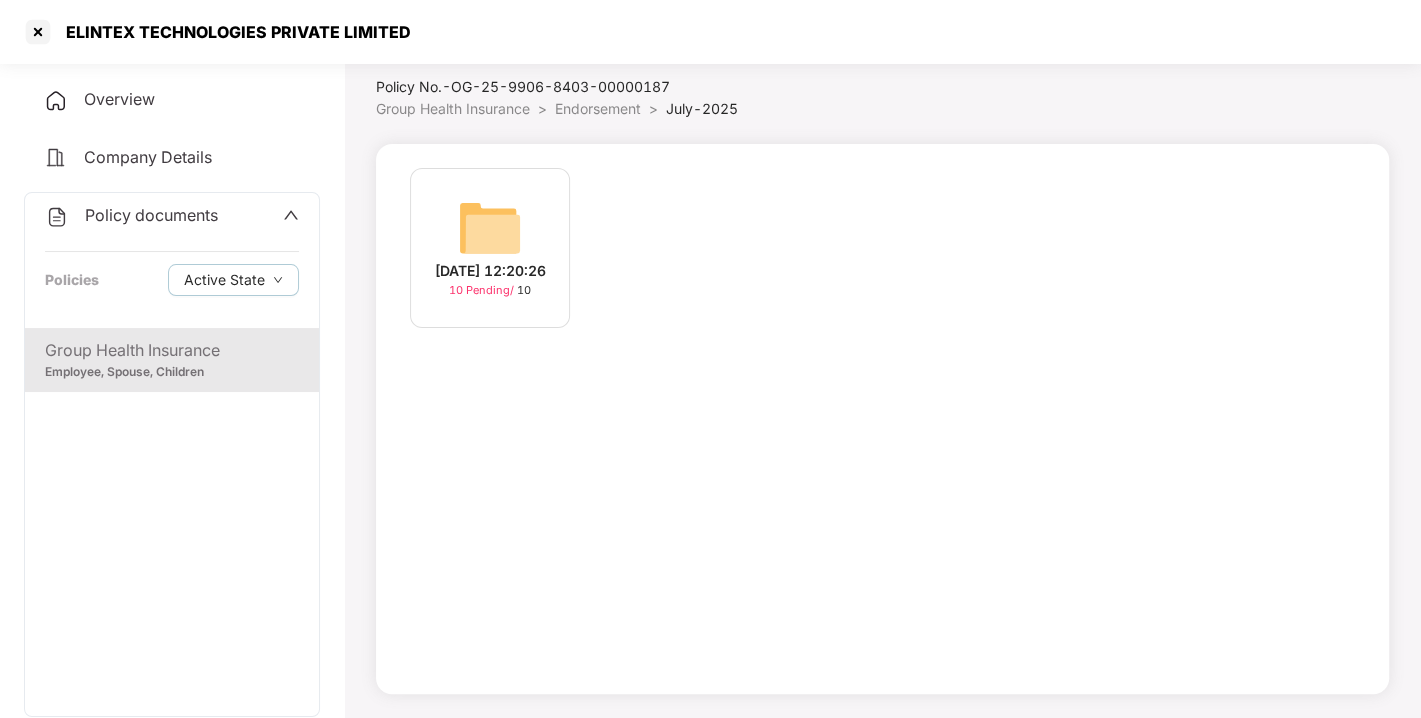 click on "[DATE] 12:20:26" at bounding box center [490, 271] 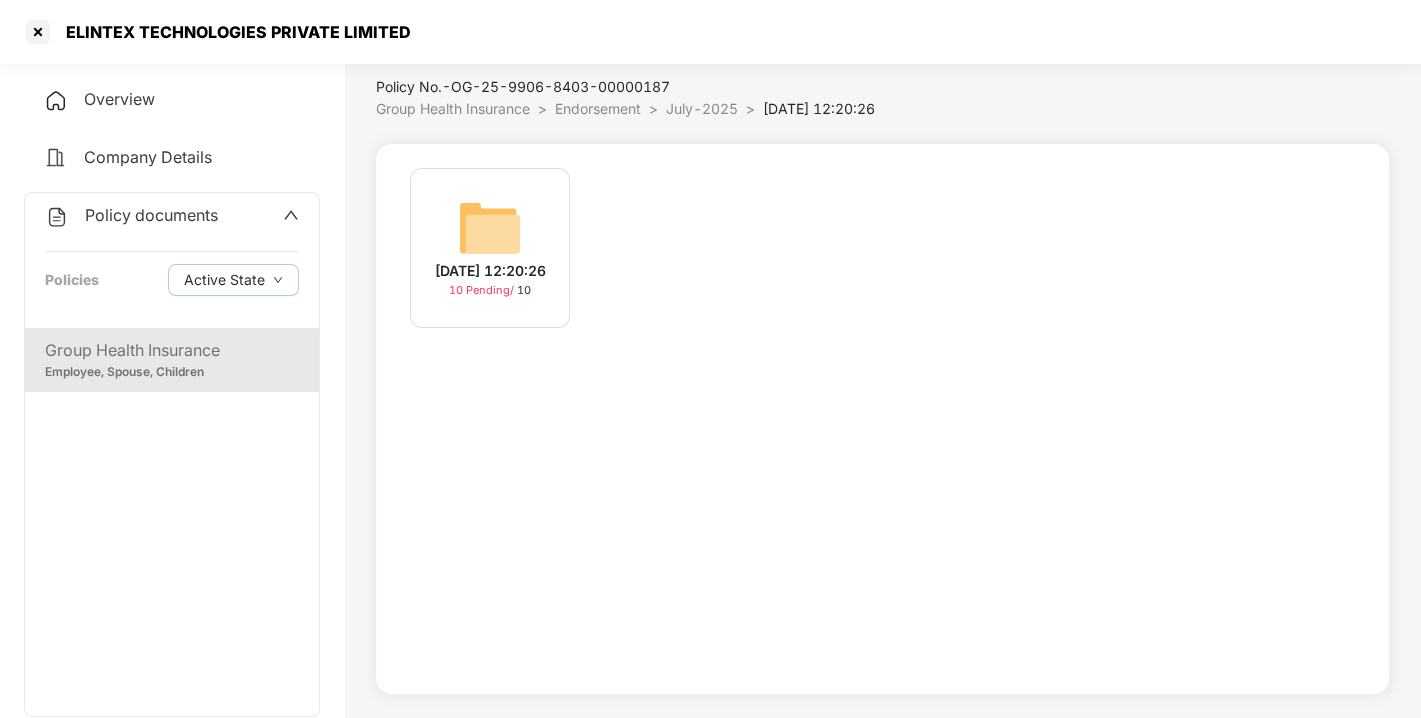 scroll, scrollTop: 94, scrollLeft: 0, axis: vertical 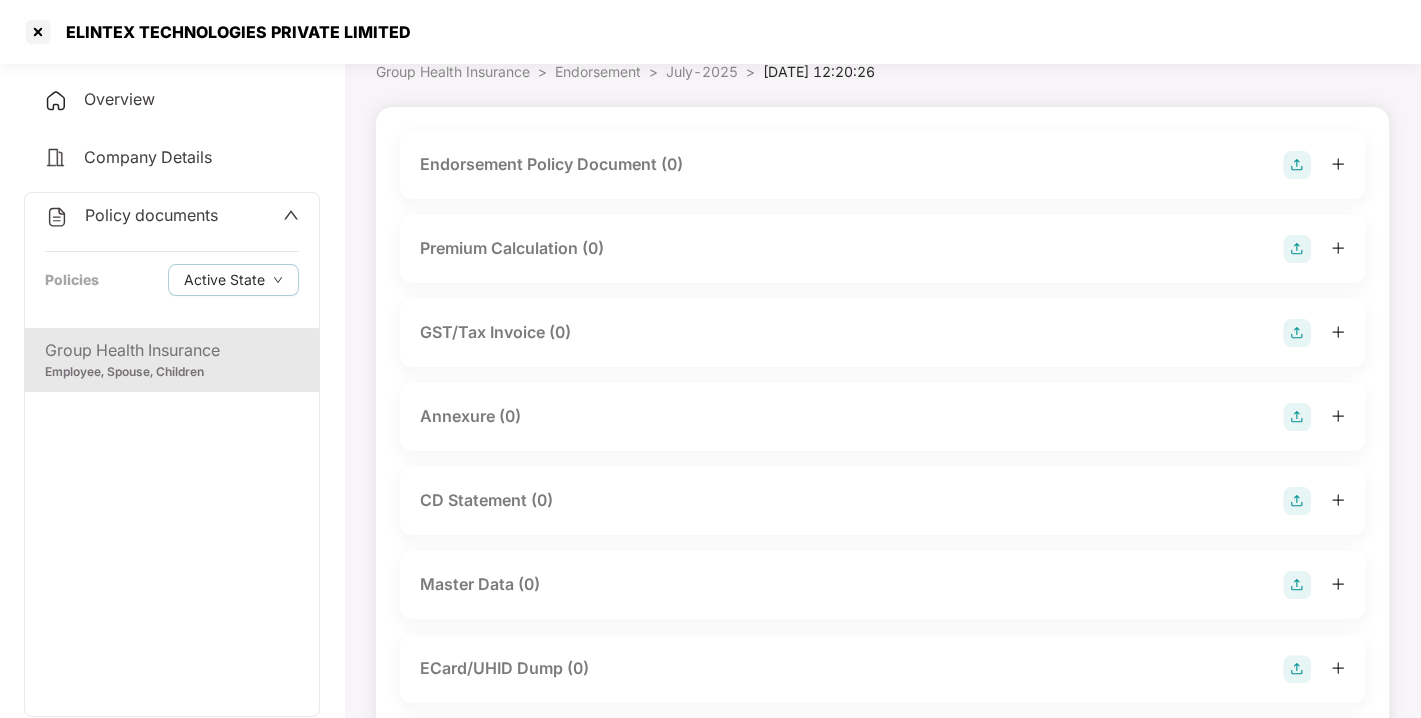 click at bounding box center [1297, 165] 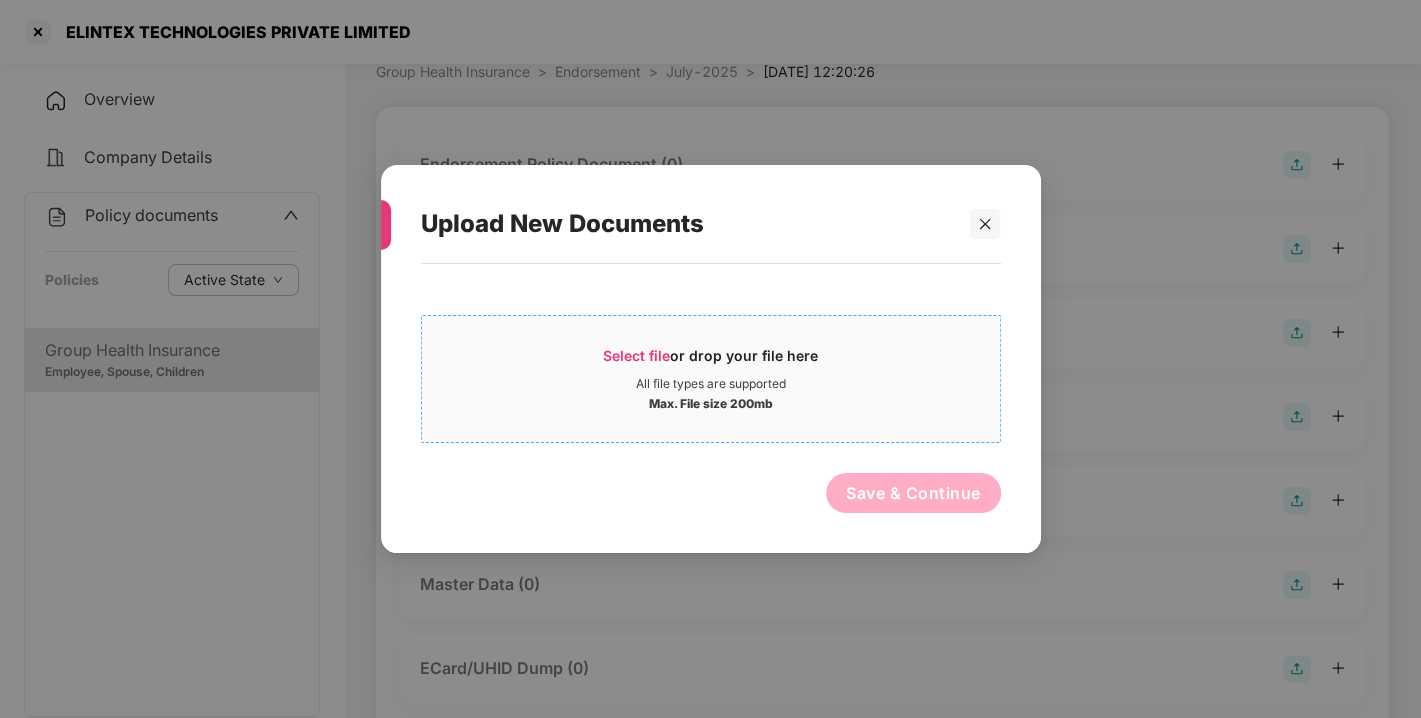 click on "Select file  or drop your file here All file types are supported Max. File size 200mb" at bounding box center [711, 379] 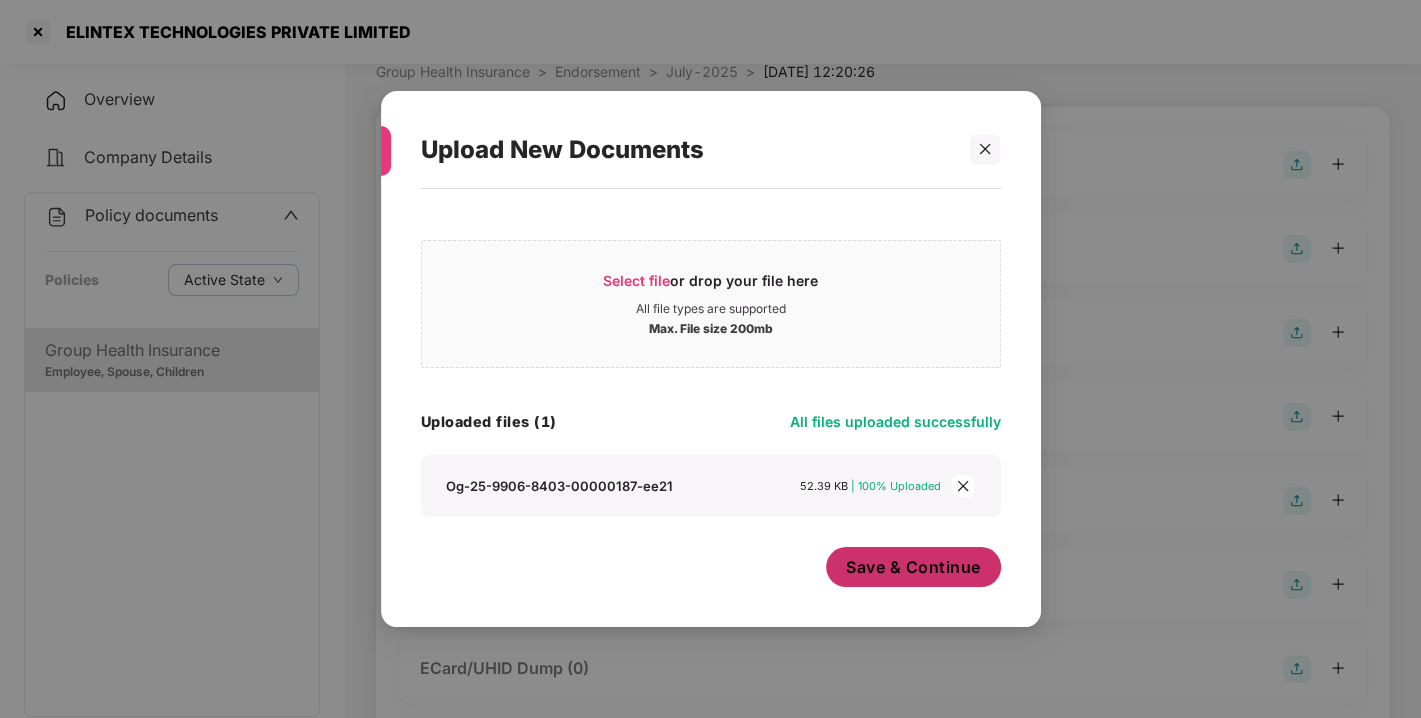 click on "Save & Continue" at bounding box center [913, 567] 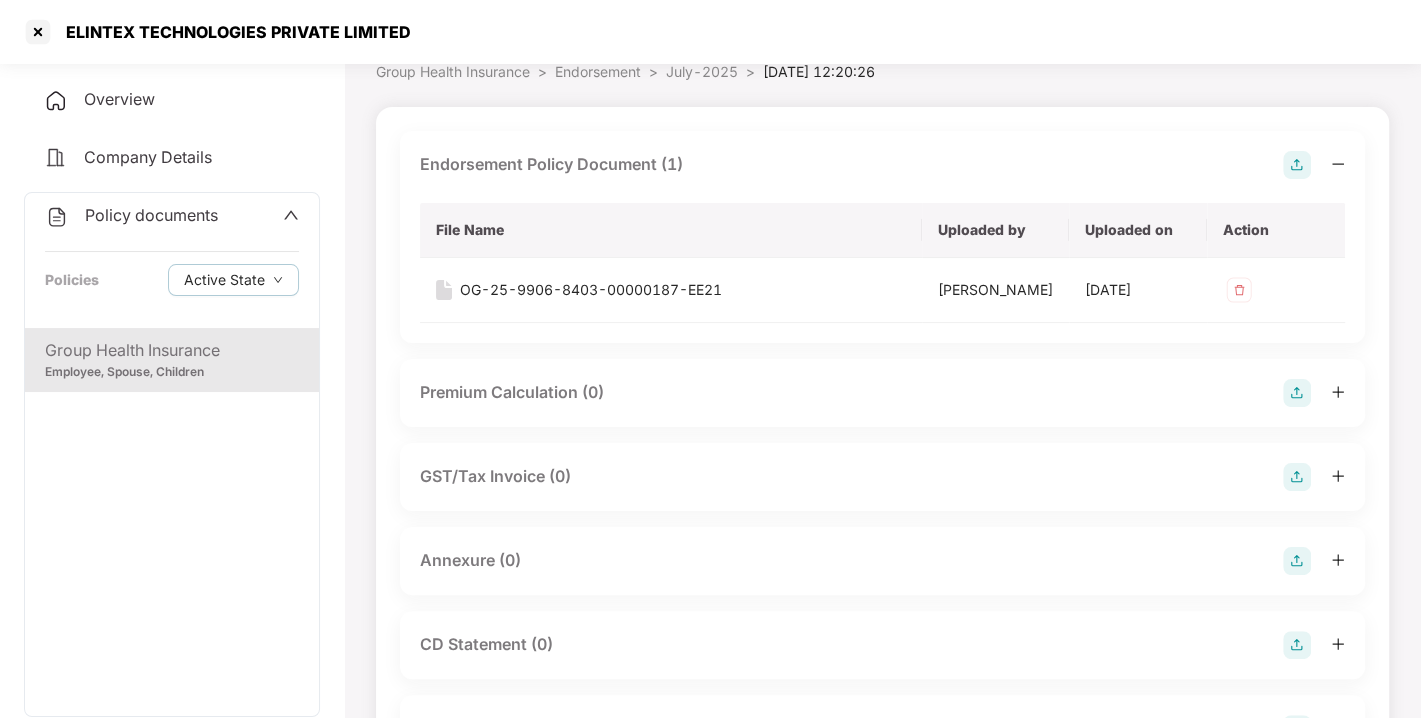 click at bounding box center [1297, 165] 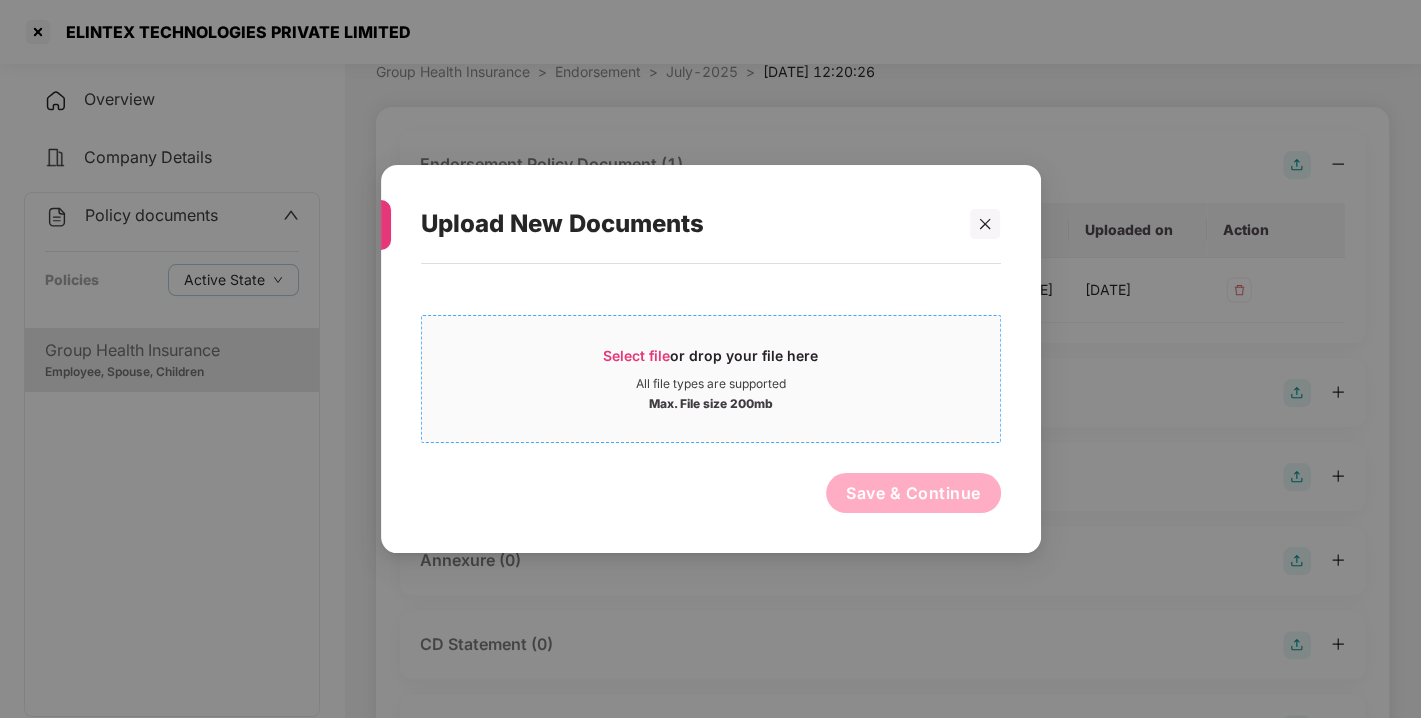 click on "Select file  or drop your file here All file types are supported Max. File size 200mb" at bounding box center (711, 379) 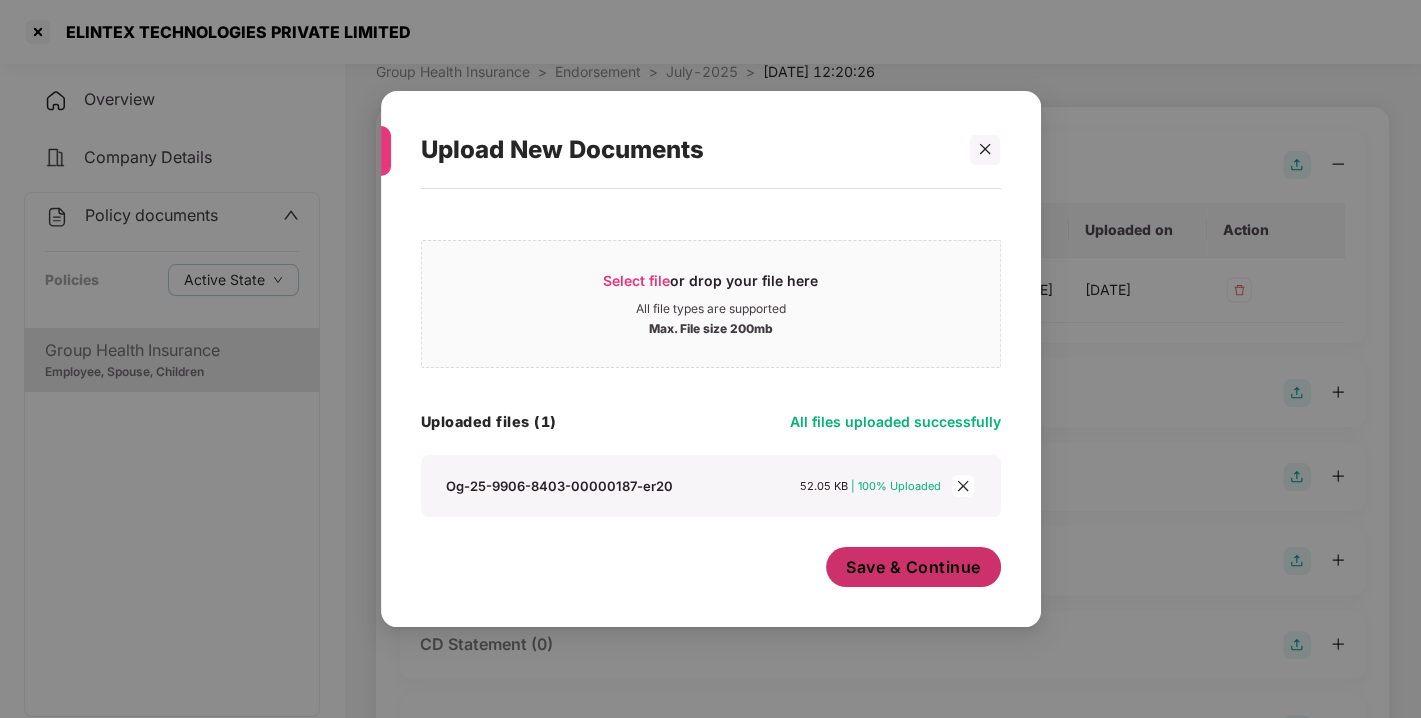 click on "Save & Continue" at bounding box center [913, 567] 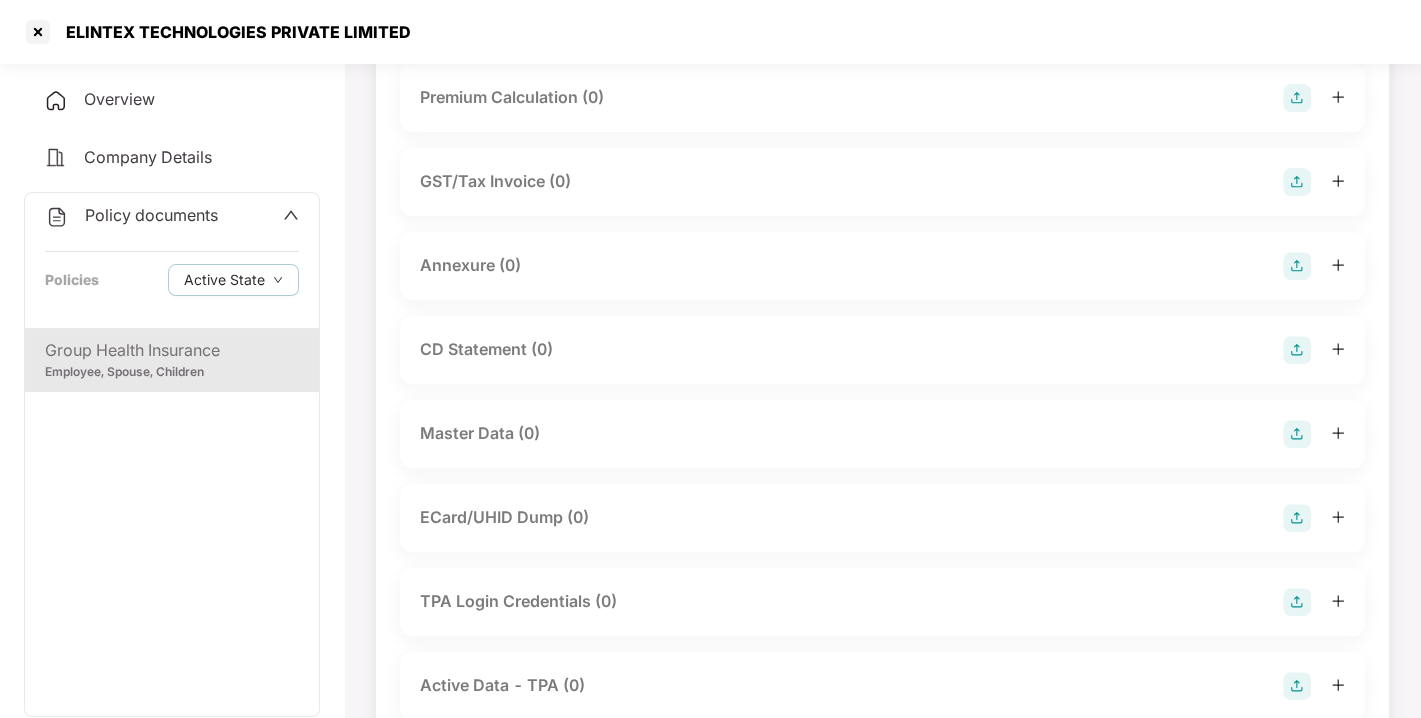 scroll, scrollTop: 472, scrollLeft: 0, axis: vertical 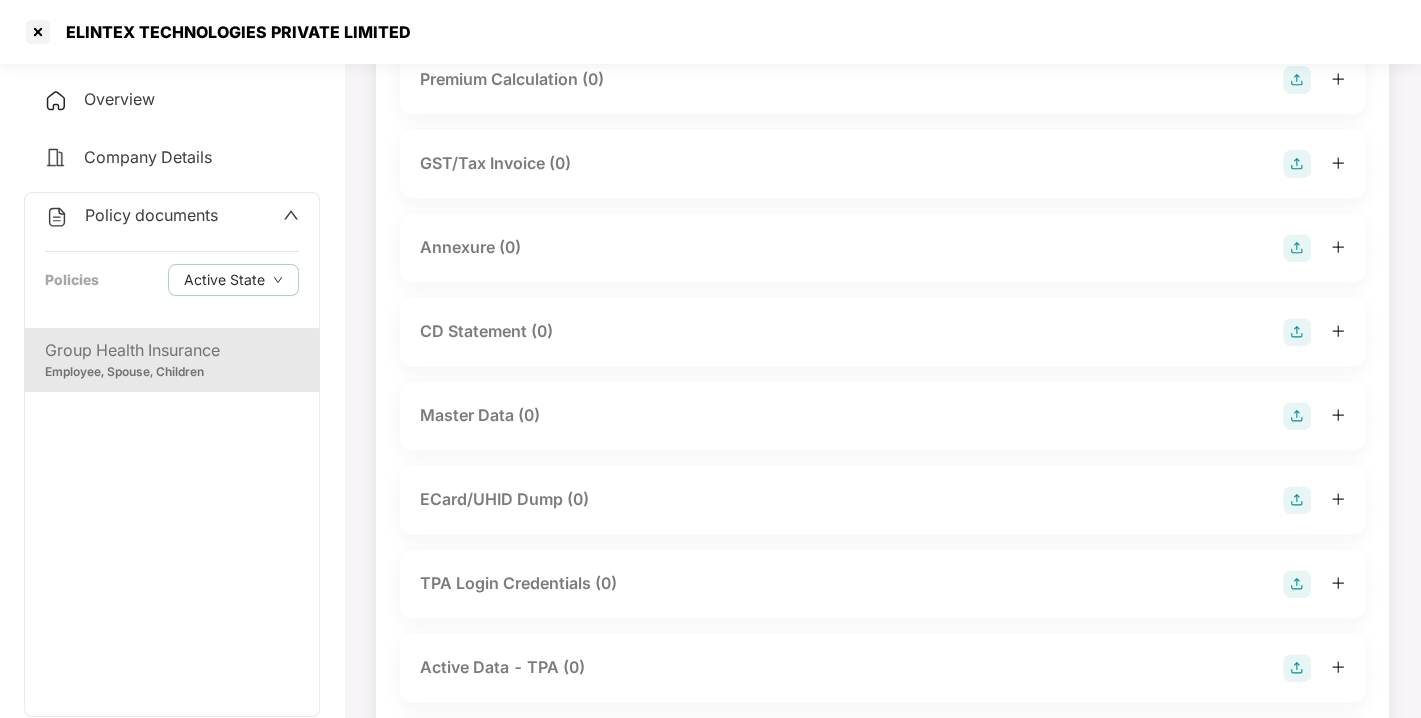 click at bounding box center [1297, 248] 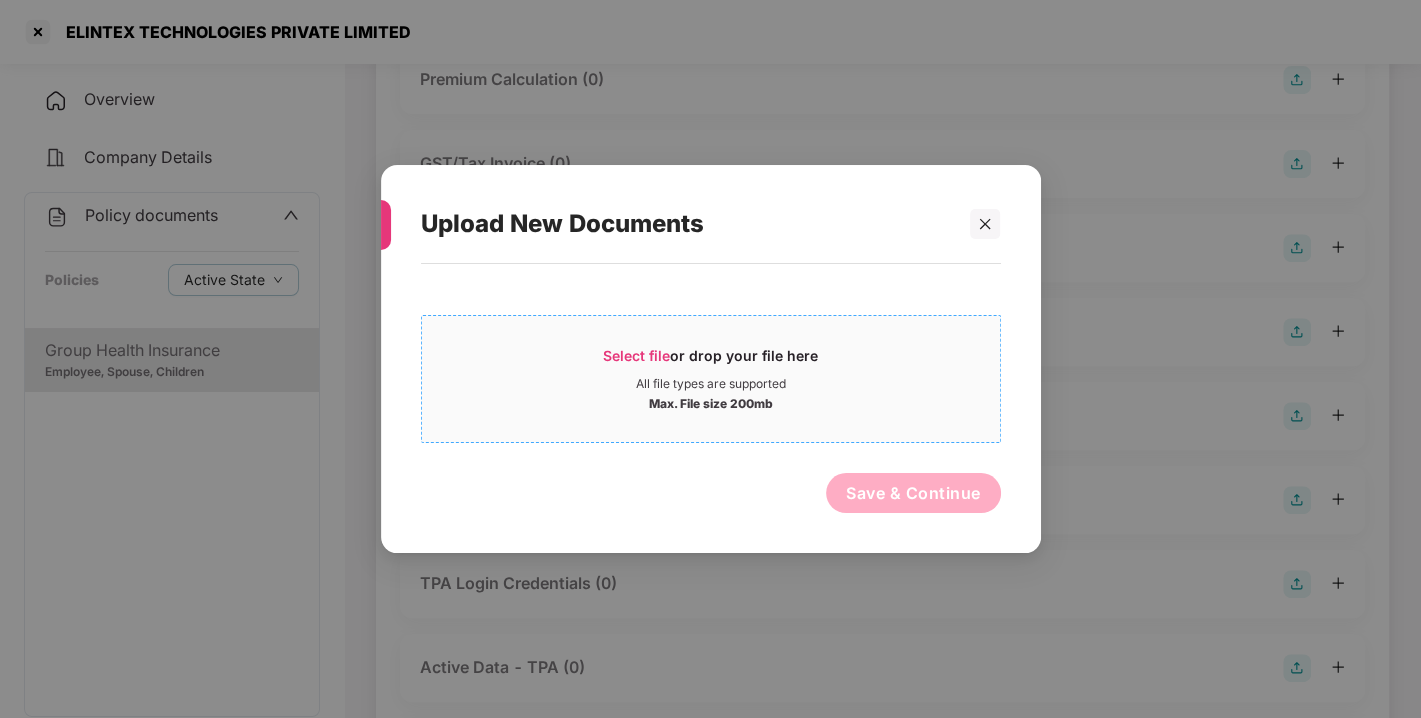click on "Select file" at bounding box center [636, 355] 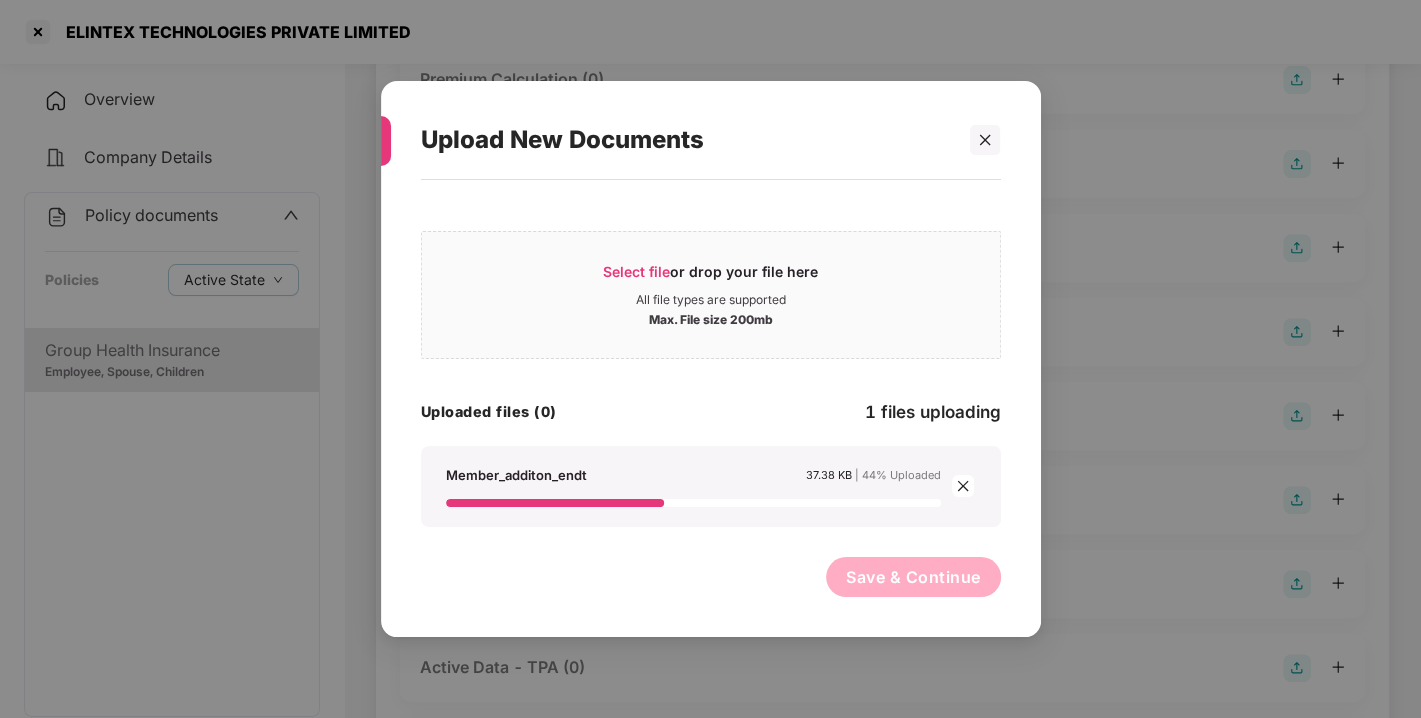 click on "Save & Continue" at bounding box center [913, 577] 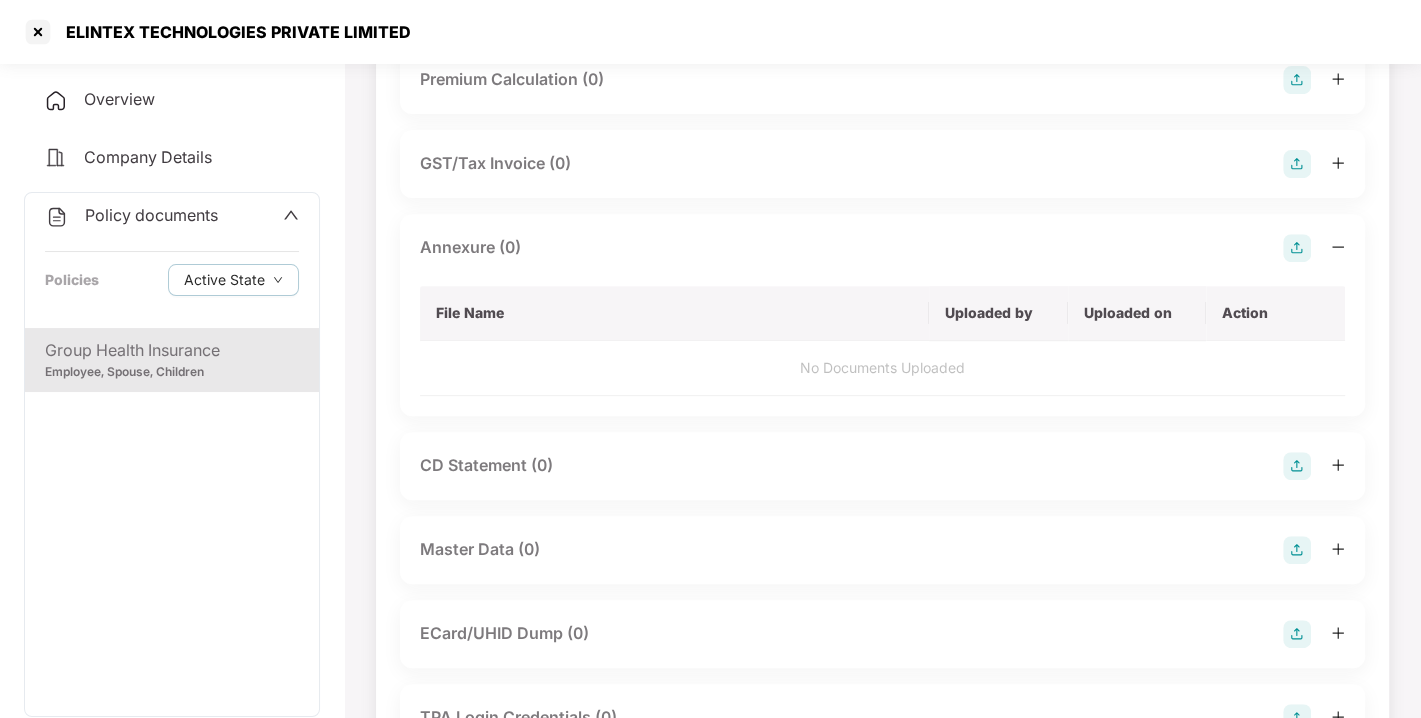click on "ELINTEX TECHNOLOGIES PRIVATE LIMITED   Overview   Company Details   Policy documents Policies Active State  Group Health Insurance Employee, Spouse, Children   CD Accounts   Settings Group Health Insurance Policy No.-  OG-25-9906-8403-00000187 Group Health Insurance > Endorsement > July-2025 > [DATE] 12:20:26 > 9  pending  /  10 Endorsement Policy Document (2) File Name Uploaded by Uploaded on Action OG-25-9906-8403-00000187-ER20 [PERSON_NAME] [DATE] OG-25-9906-8403-00000187-EE21 [PERSON_NAME] [DATE] 1 Premium Calculation (0) GST/Tax Invoice (0) Annexure (0) File Name Uploaded by Uploaded on Action No Documents Uploaded CD Statement (0) Master Data (0) ECard/UHID Dump (0) TPA Login Credentials (0) Active Data - TPA (0) Active Data - Insurer (0) Upload New Documents Select file  or drop your file here All file types are supported Max. File size 200mb OG-25-9906-8403-00000187-ER20.pdf  Save & Continue Upload New Documents Select file  or drop your file here" at bounding box center (710, -113) 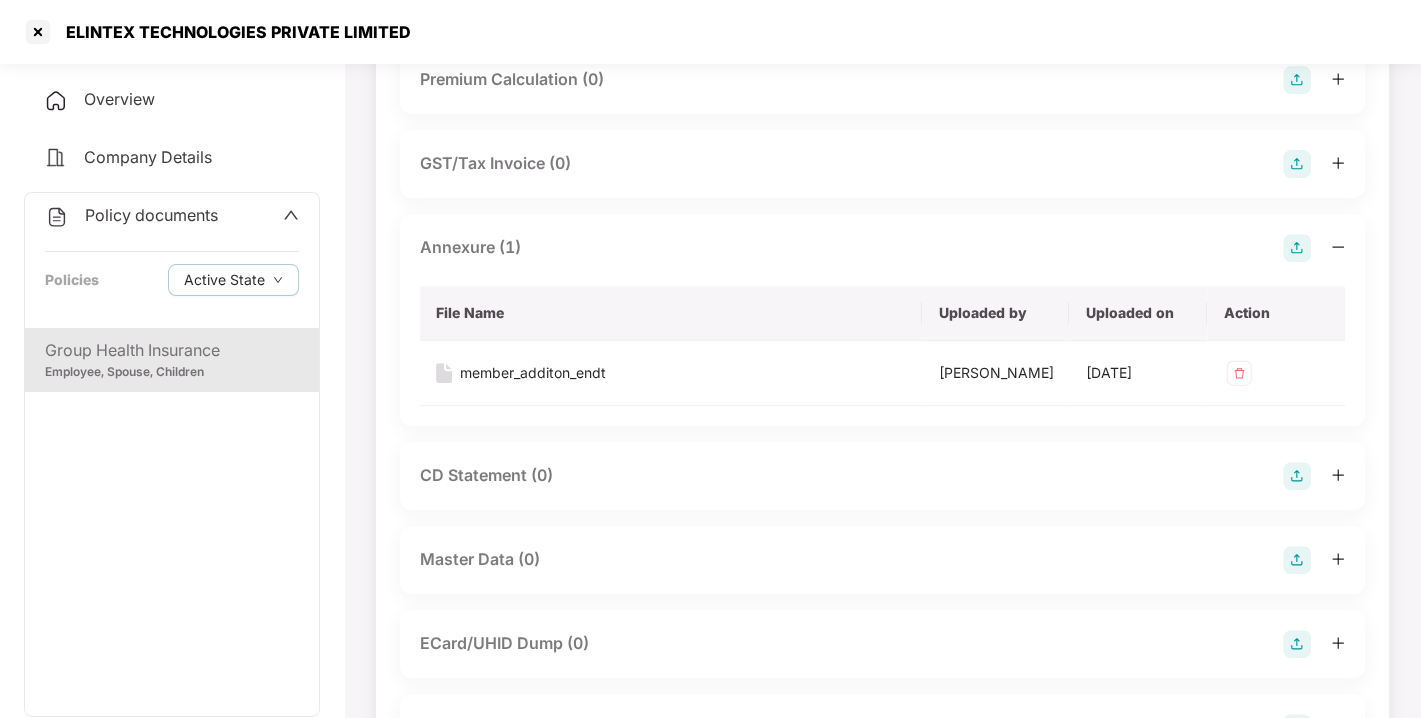 click at bounding box center (1297, 248) 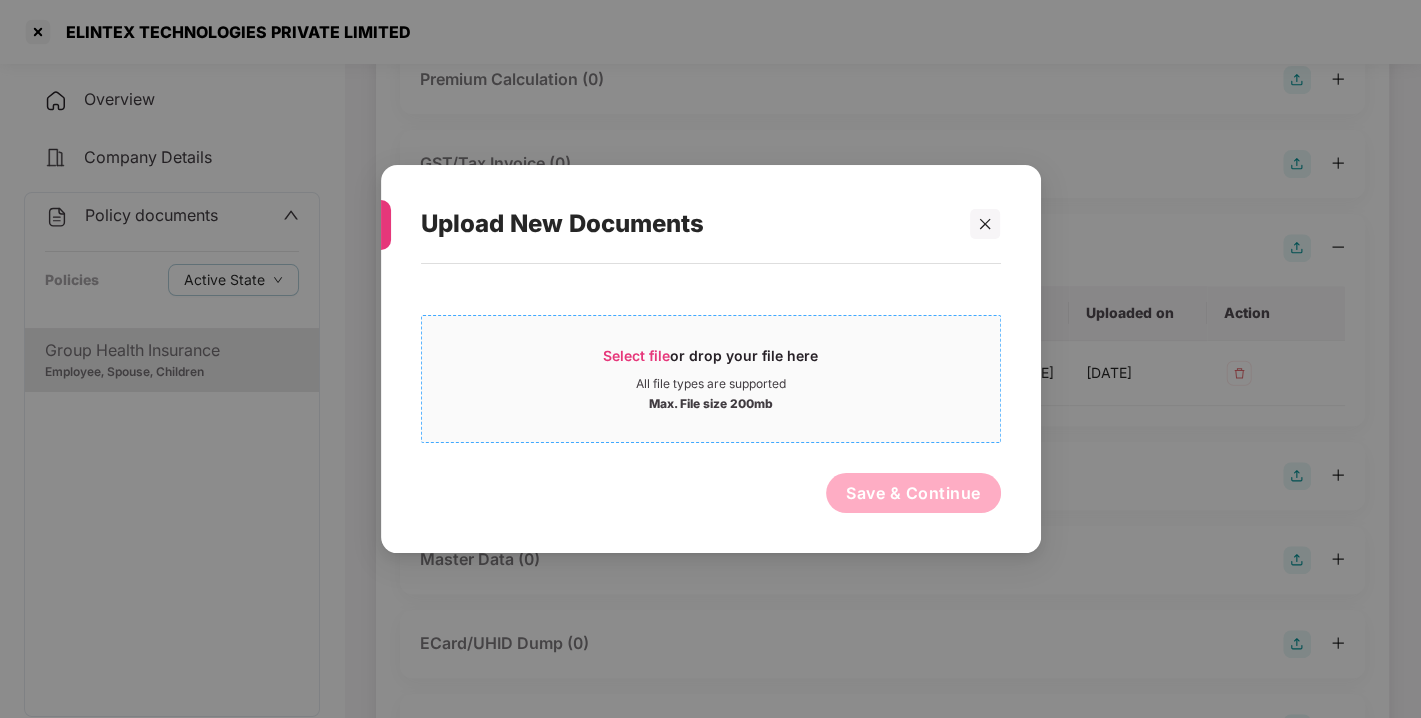 click on "Select file" at bounding box center (636, 355) 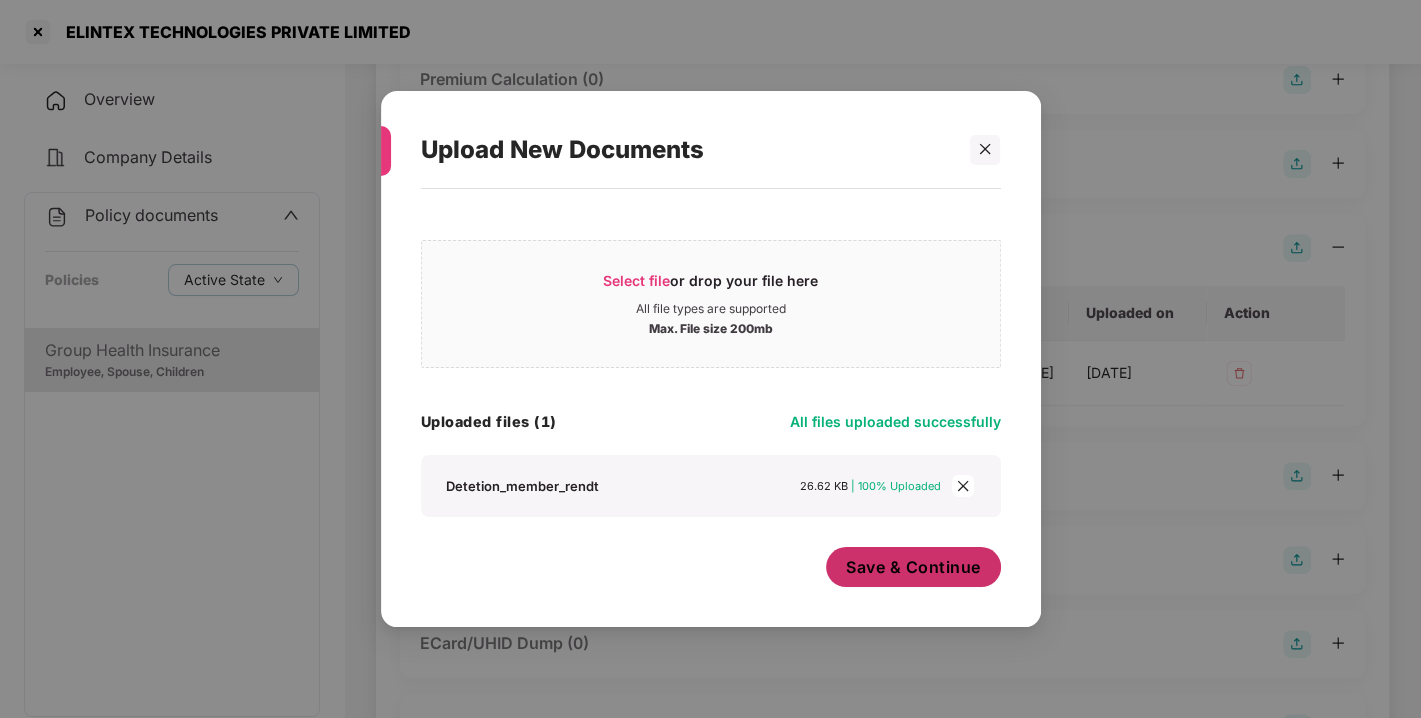 click on "Save & Continue" at bounding box center (913, 567) 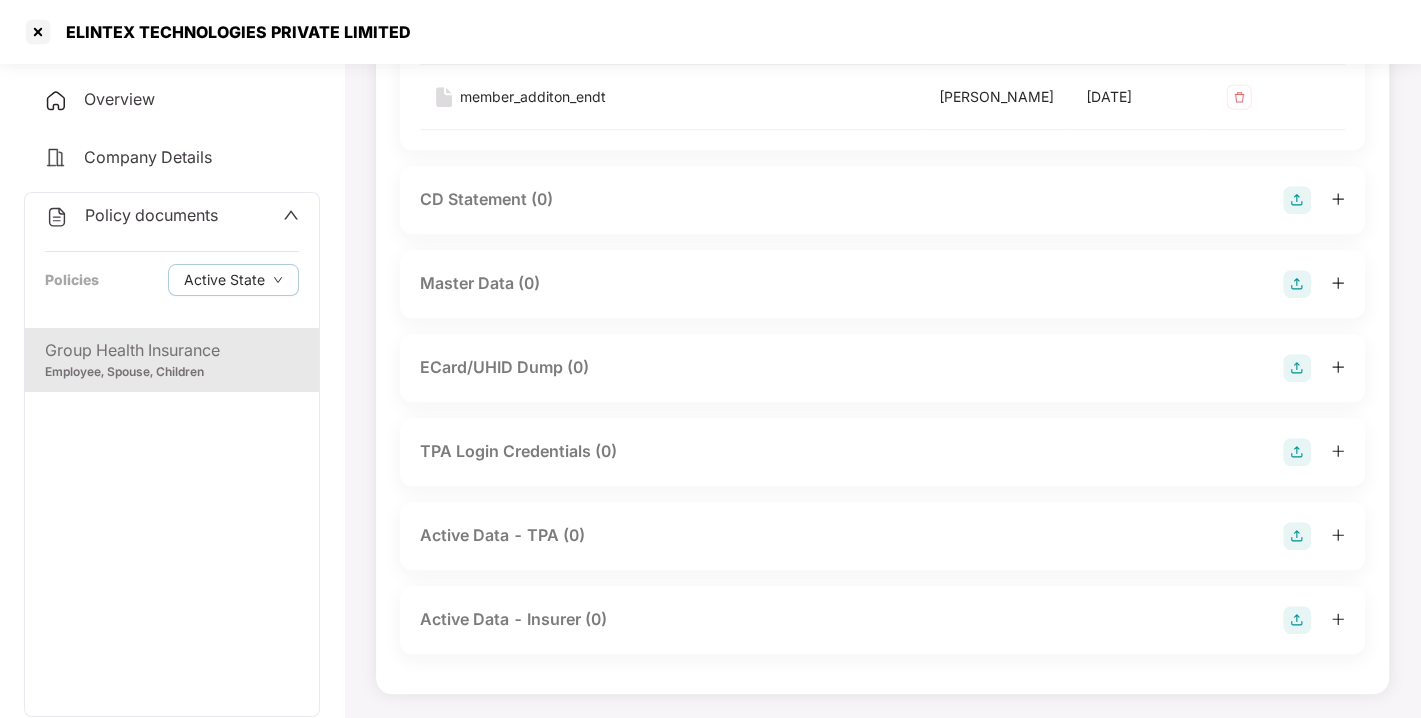 scroll, scrollTop: 874, scrollLeft: 0, axis: vertical 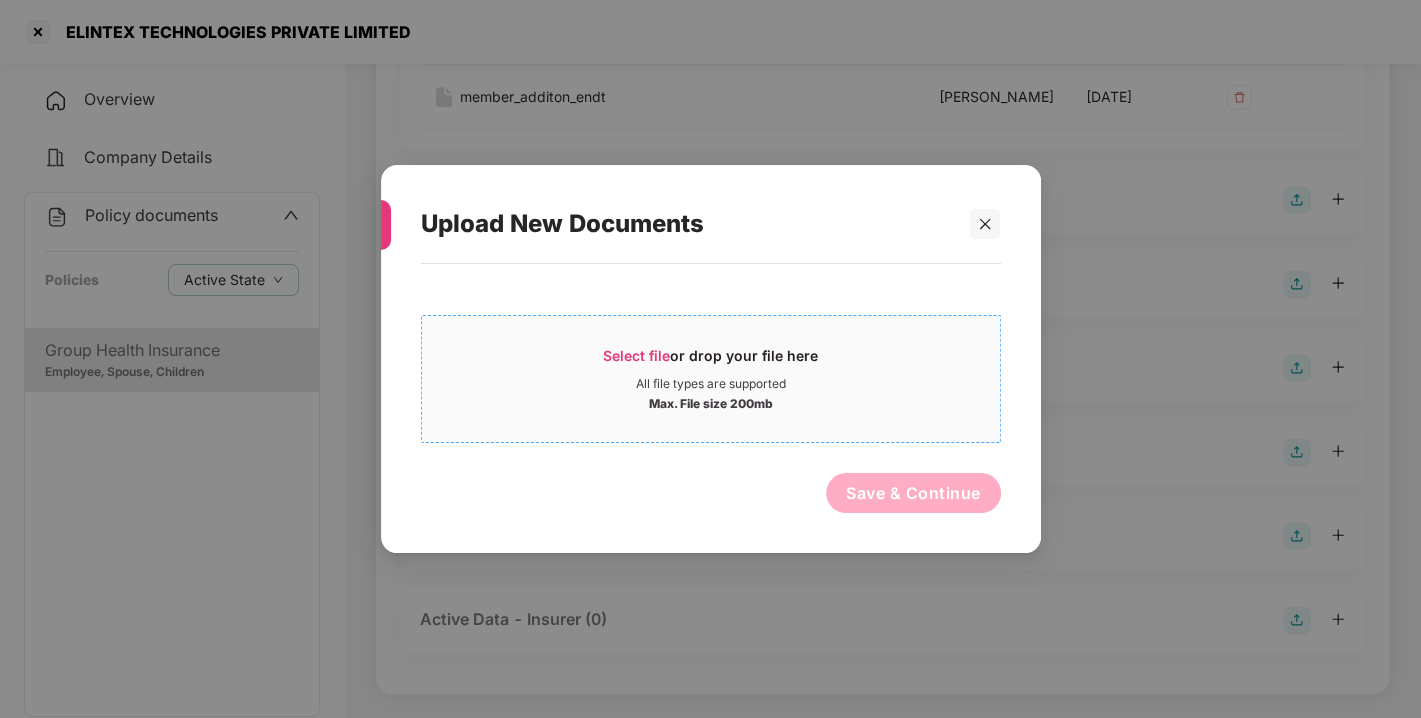 click on "Select file  or drop your file here All file types are supported Max. File size 200mb" at bounding box center (711, 379) 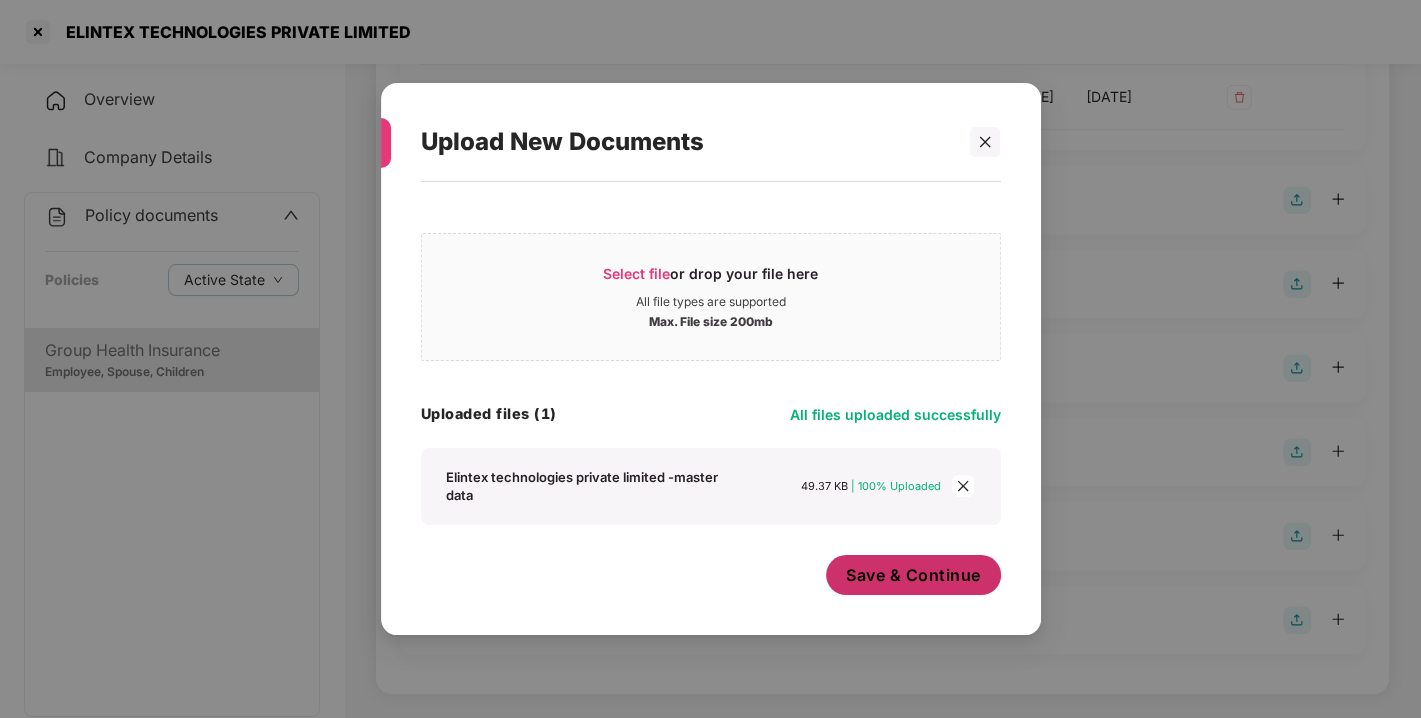 click on "Save & Continue" at bounding box center (913, 575) 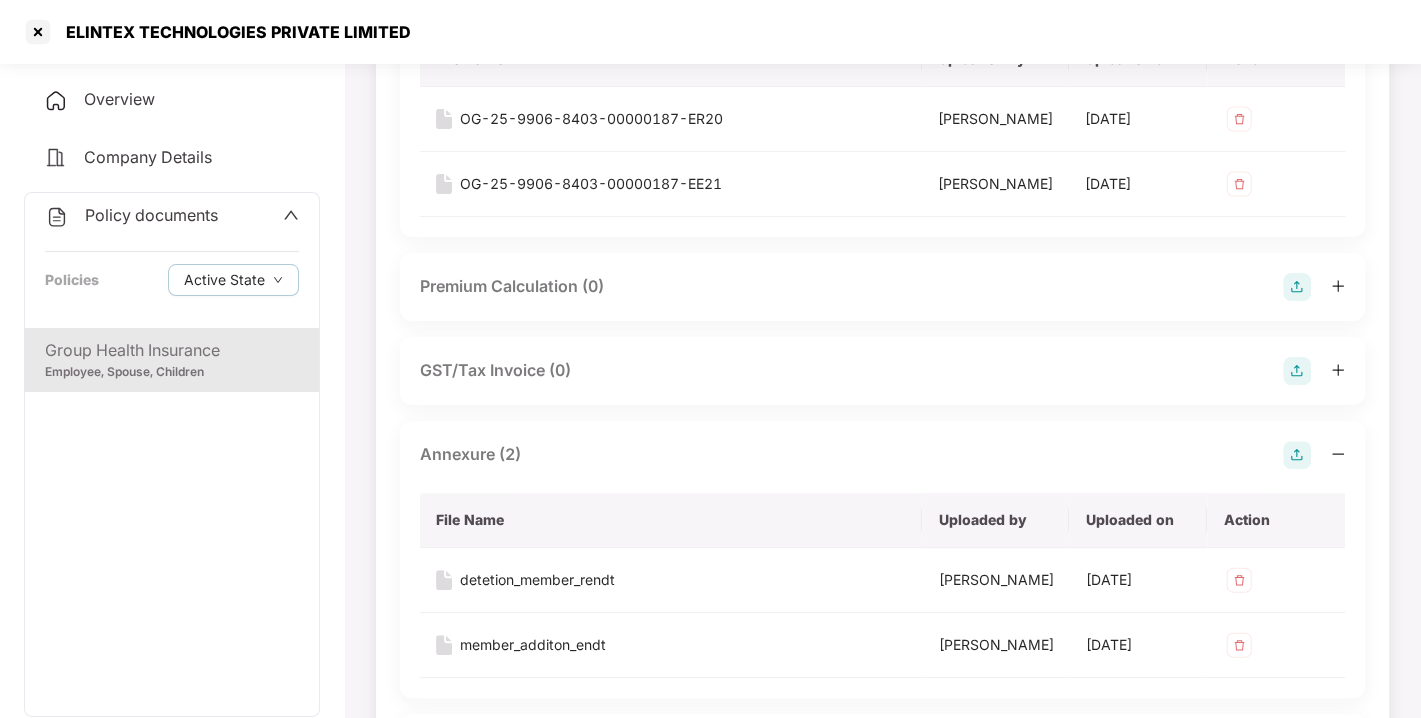 scroll, scrollTop: 0, scrollLeft: 0, axis: both 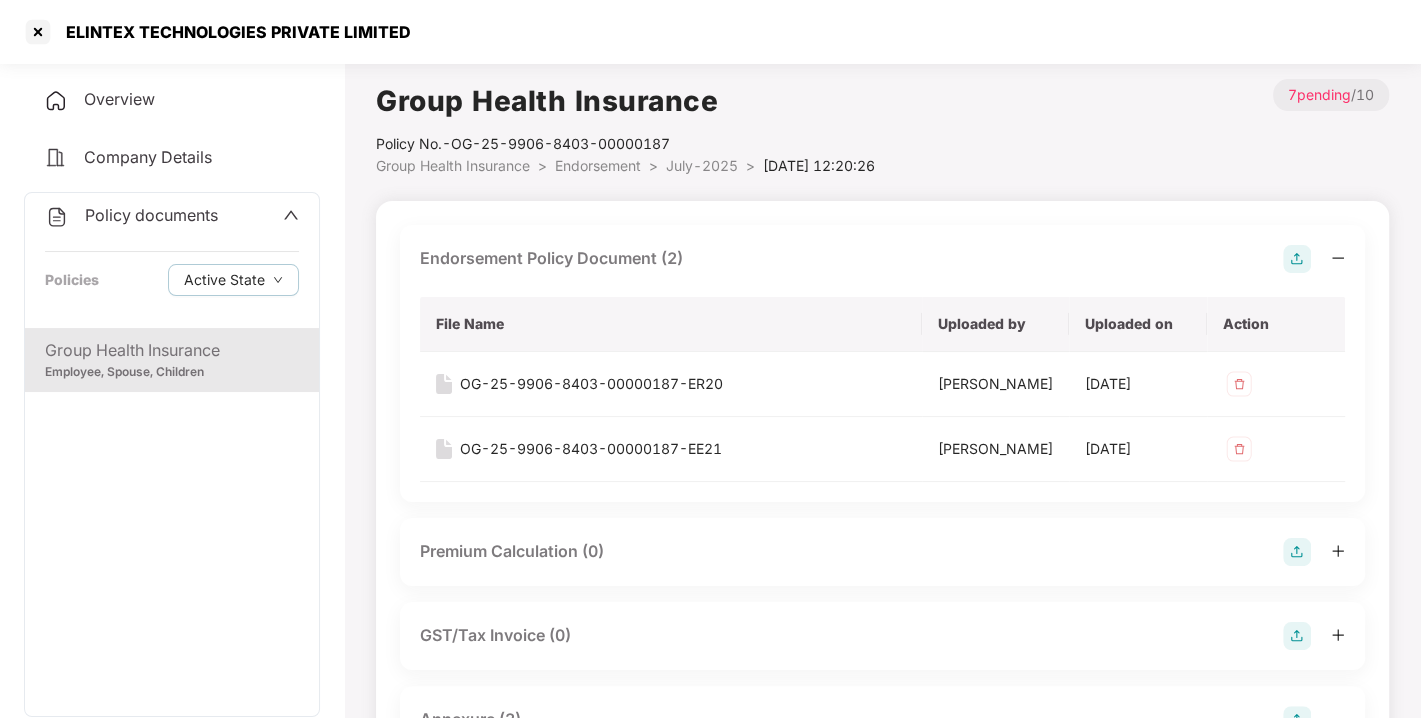 click on "Policy documents" at bounding box center (131, 216) 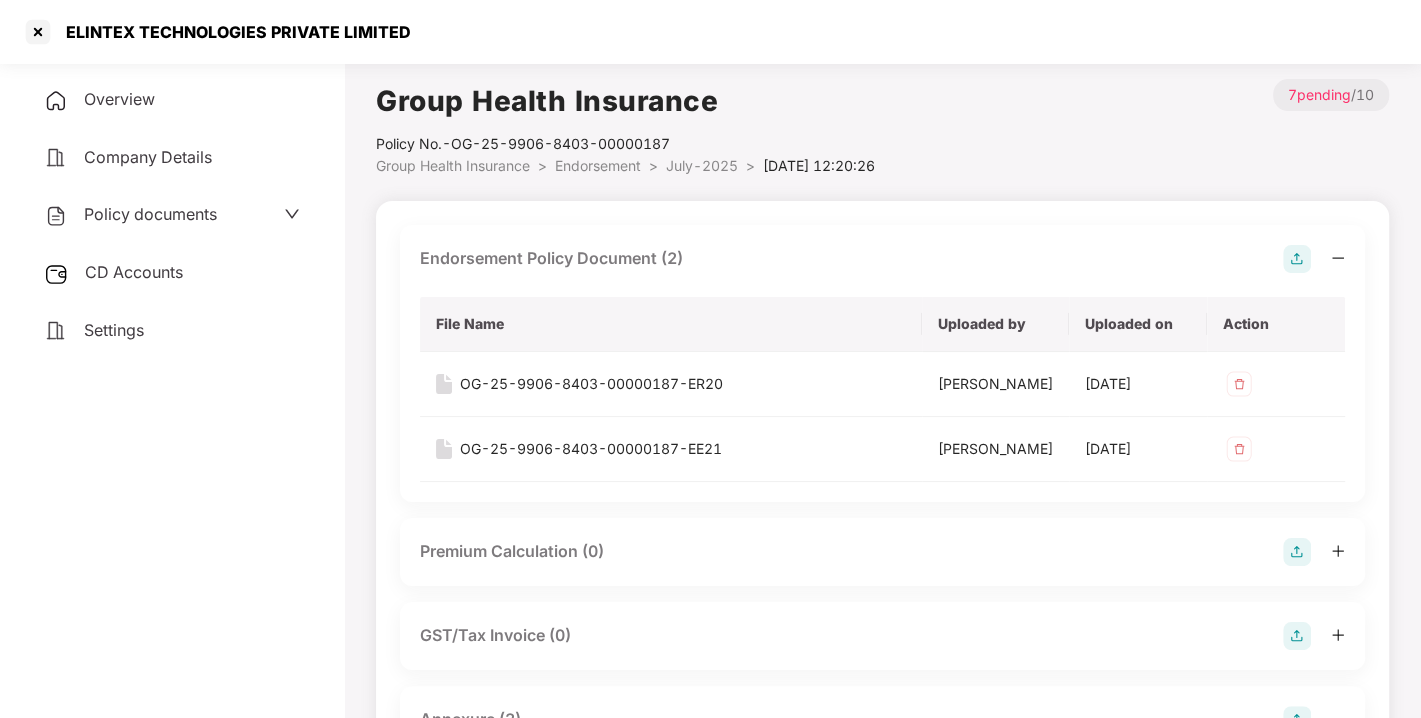 click on "CD Accounts" at bounding box center [134, 272] 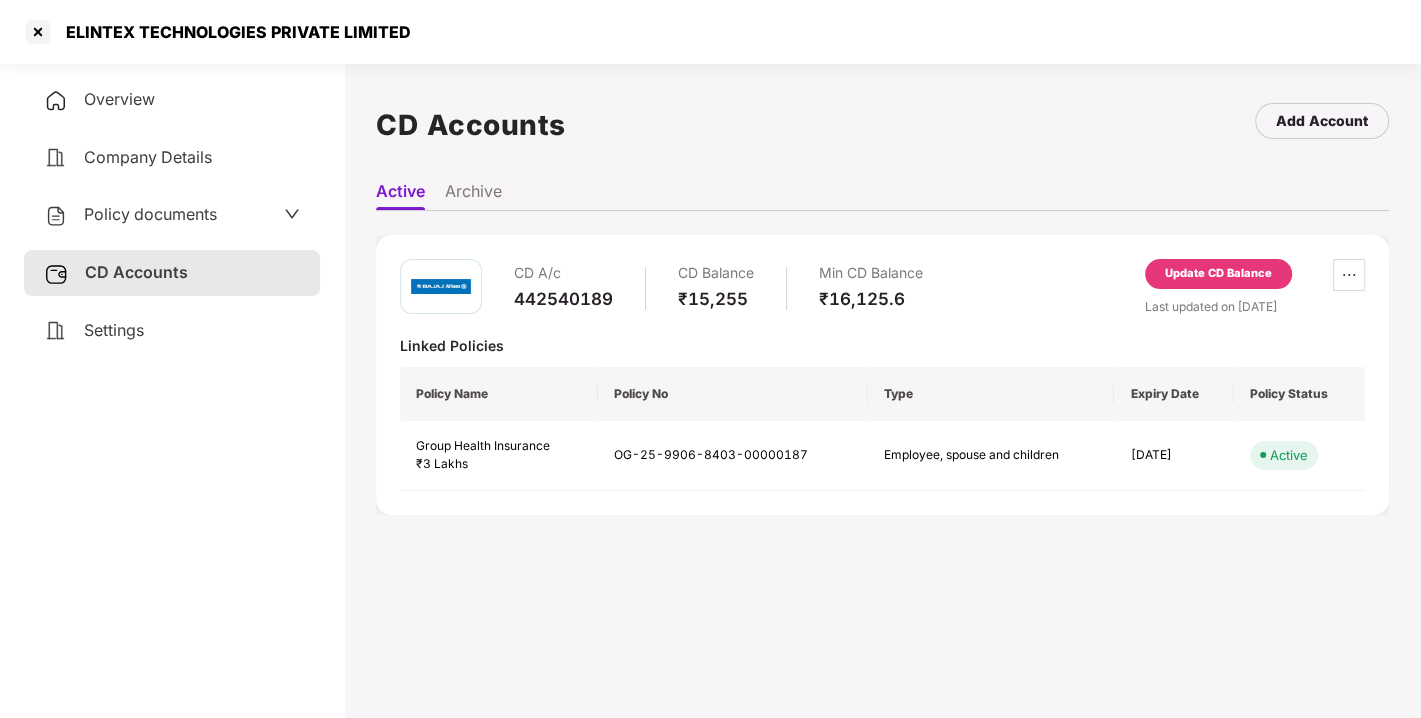 click on "Update CD Balance" at bounding box center (1218, 274) 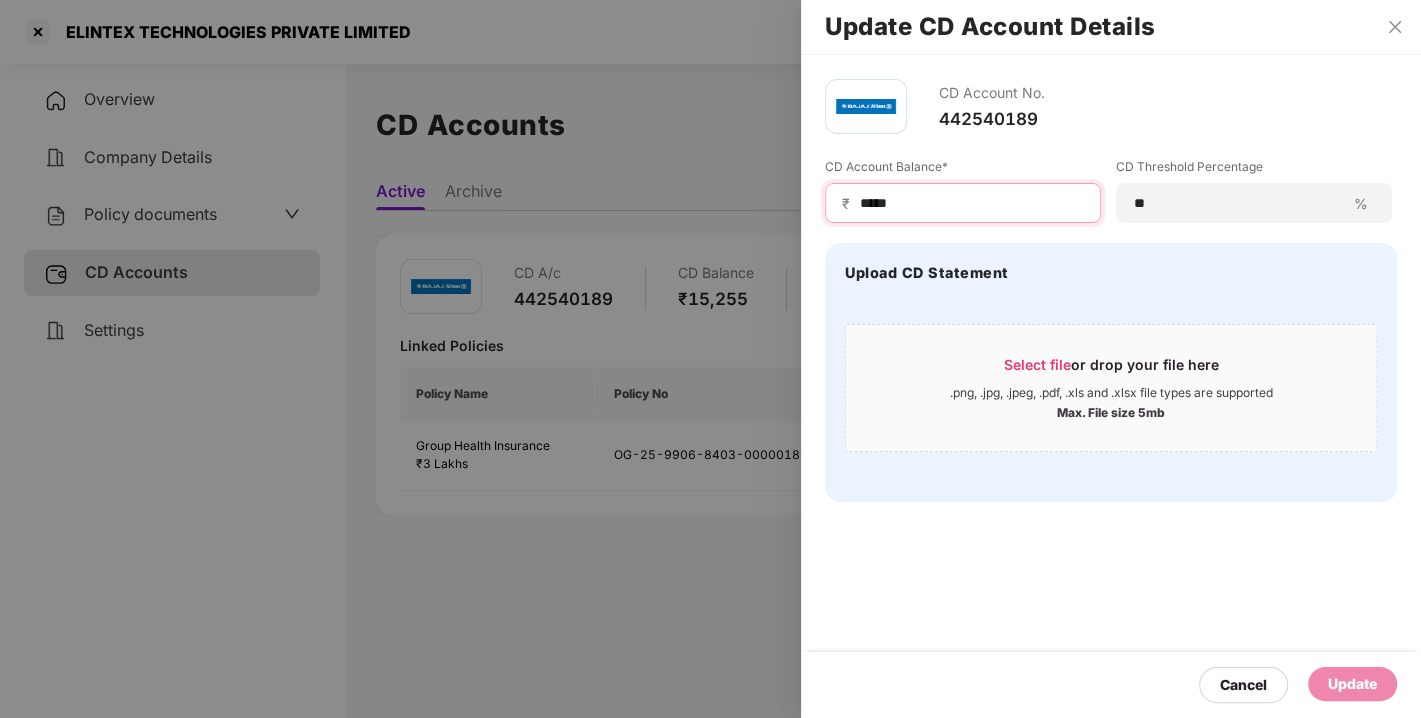 drag, startPoint x: 907, startPoint y: 199, endPoint x: 742, endPoint y: 220, distance: 166.331 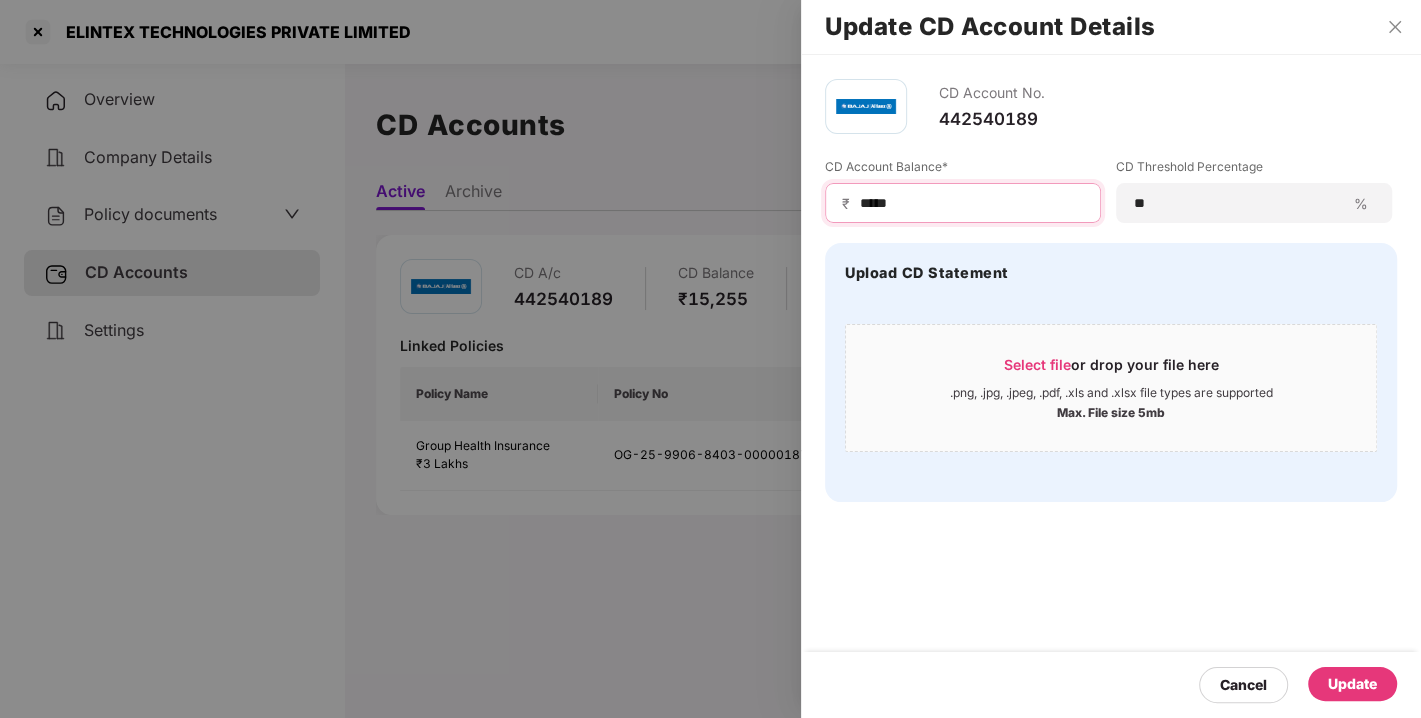 type on "*****" 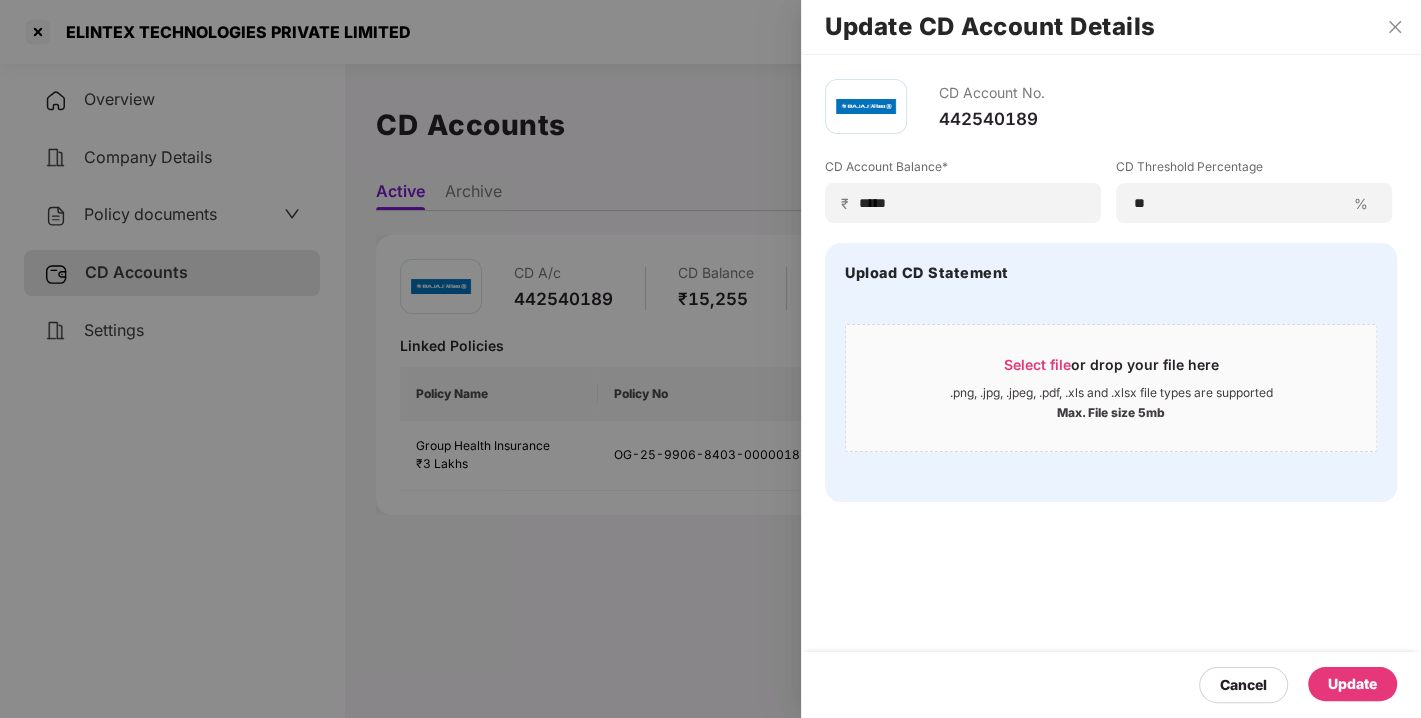 click on "Update" at bounding box center (1352, 684) 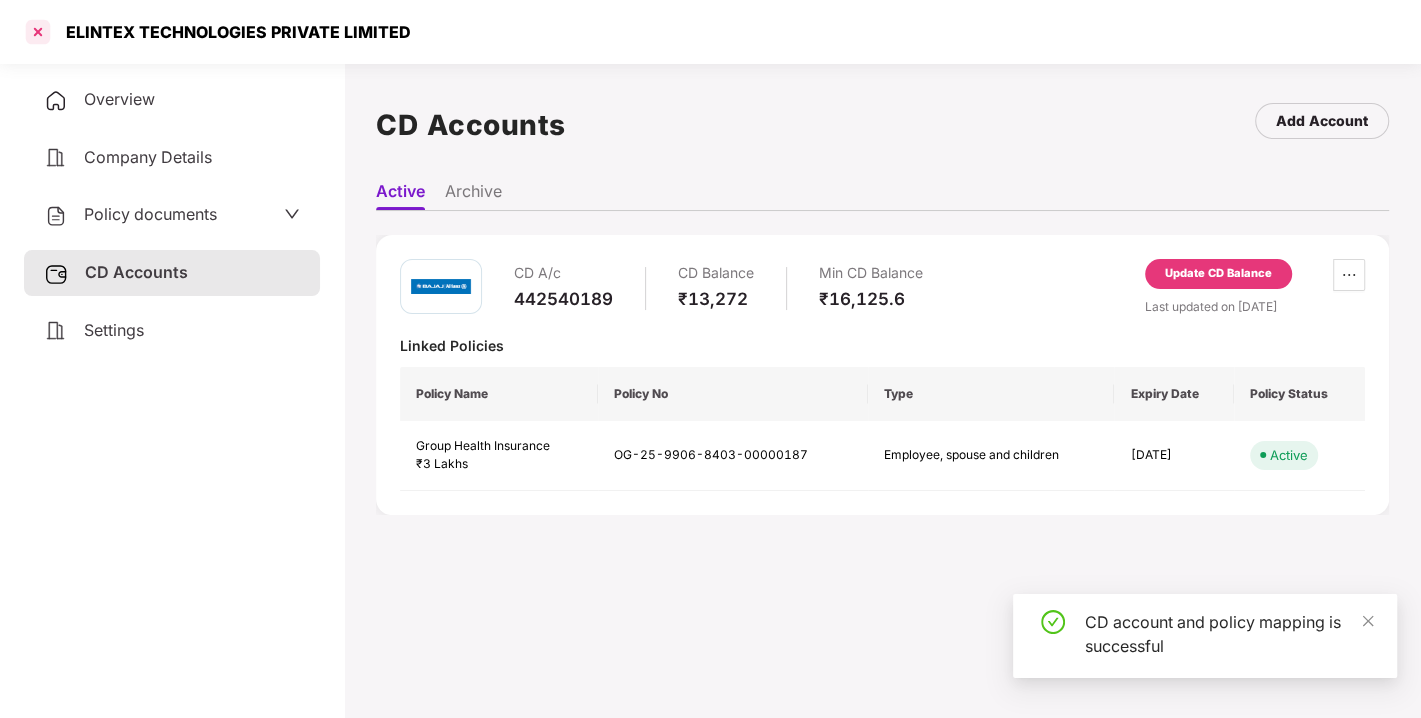 click at bounding box center (38, 32) 